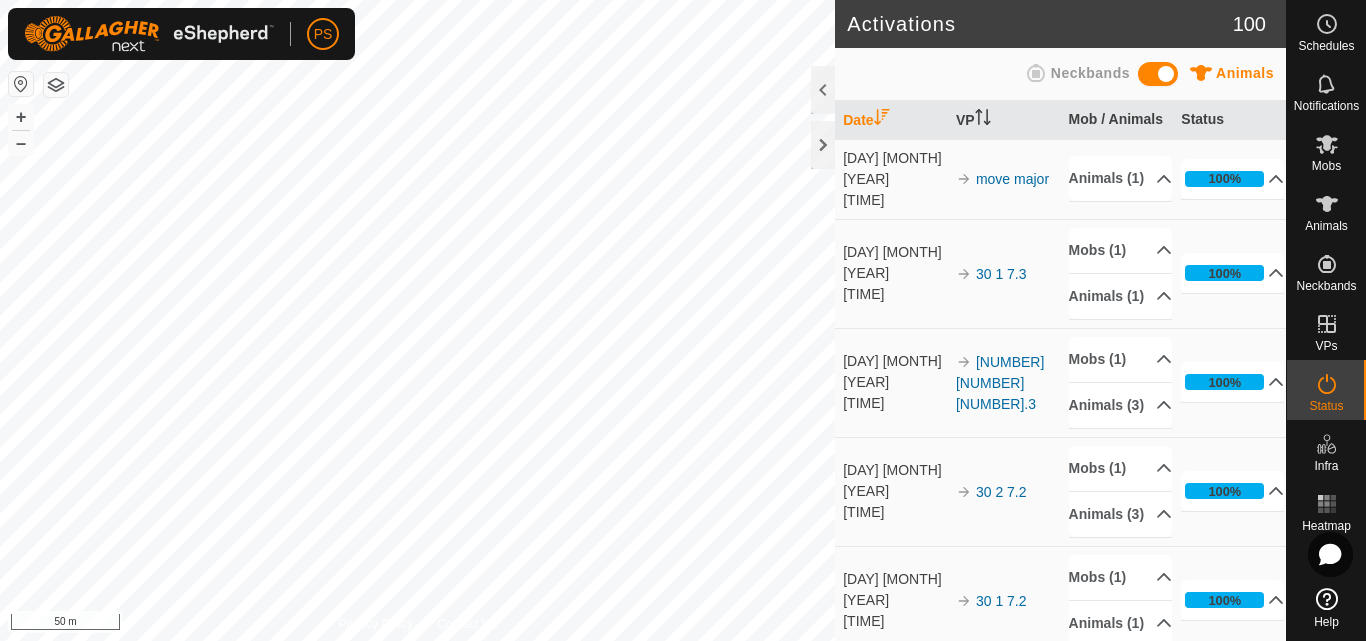 scroll, scrollTop: 0, scrollLeft: 0, axis: both 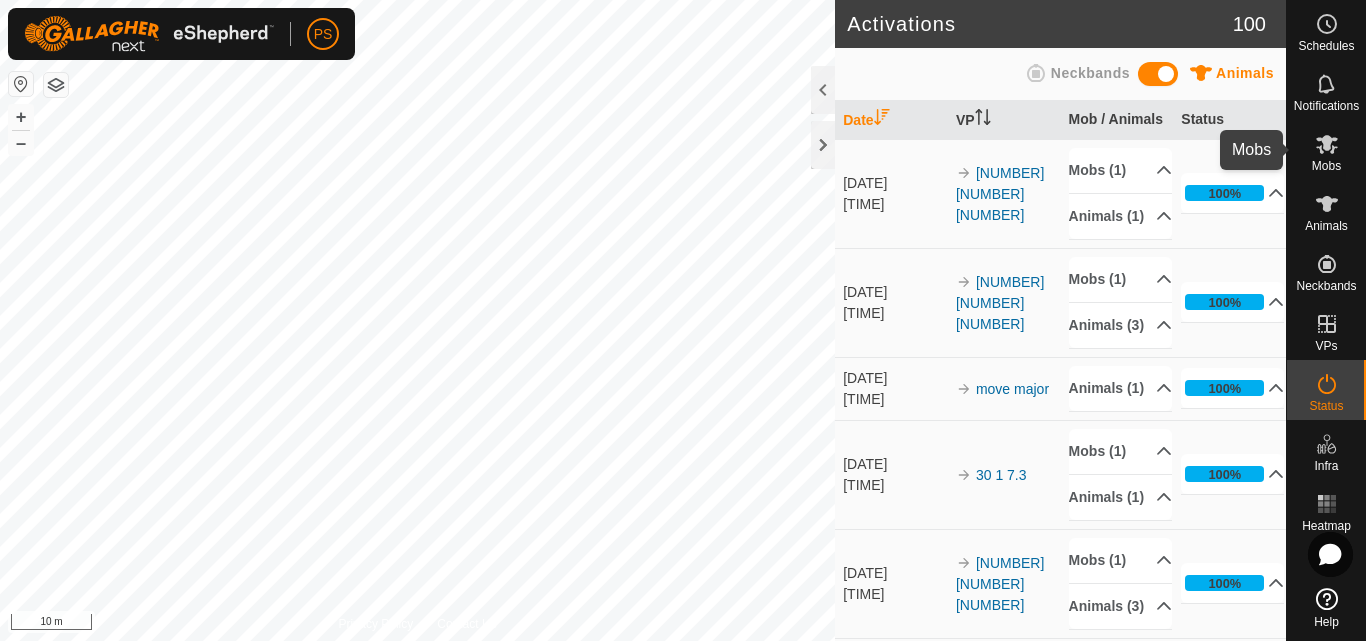 click 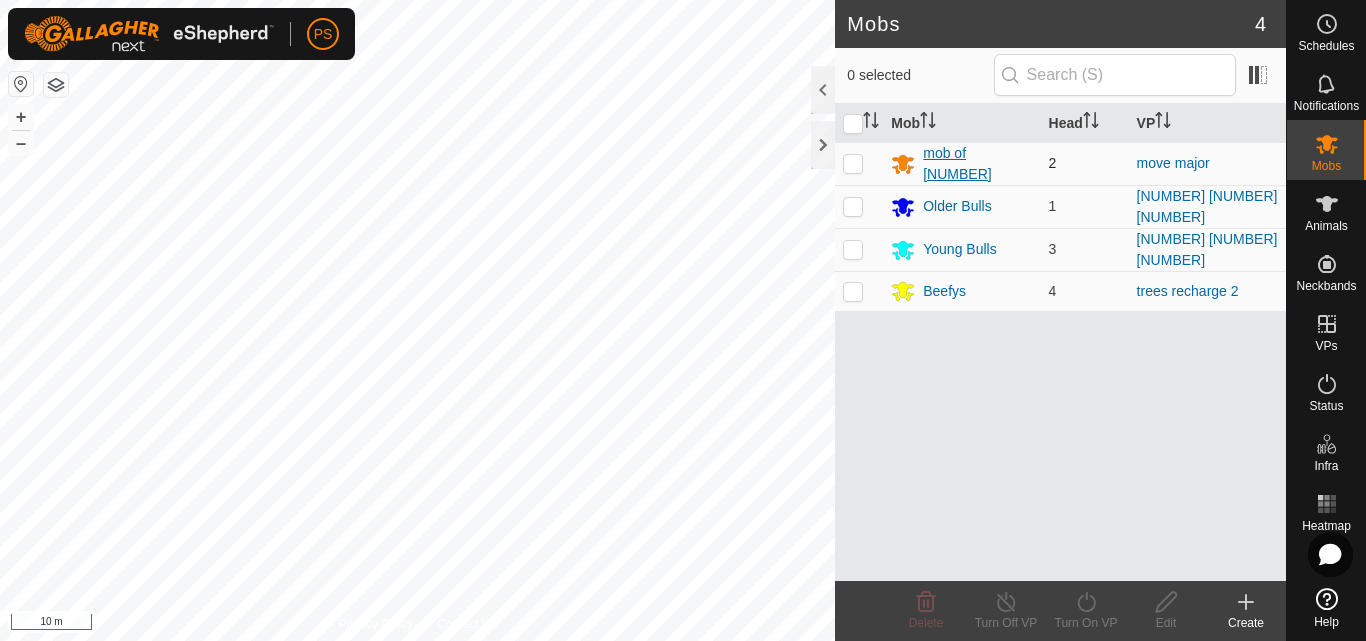 click on "mob of one" at bounding box center (977, 164) 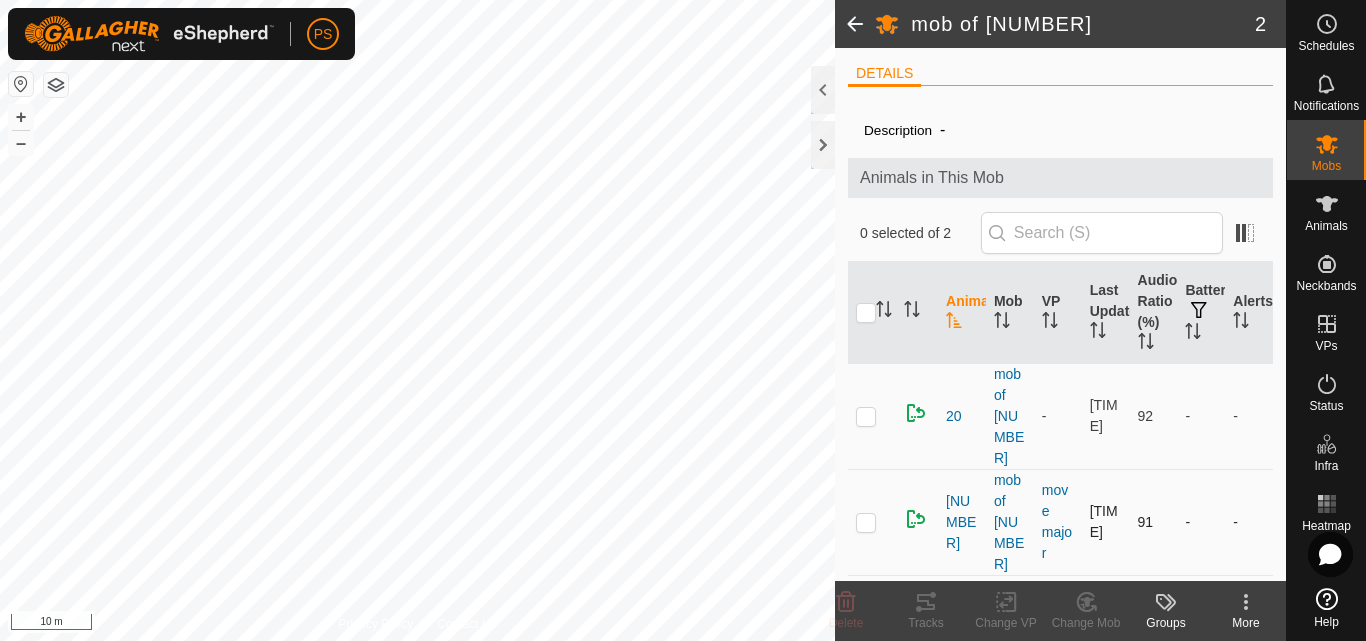 click at bounding box center [866, 522] 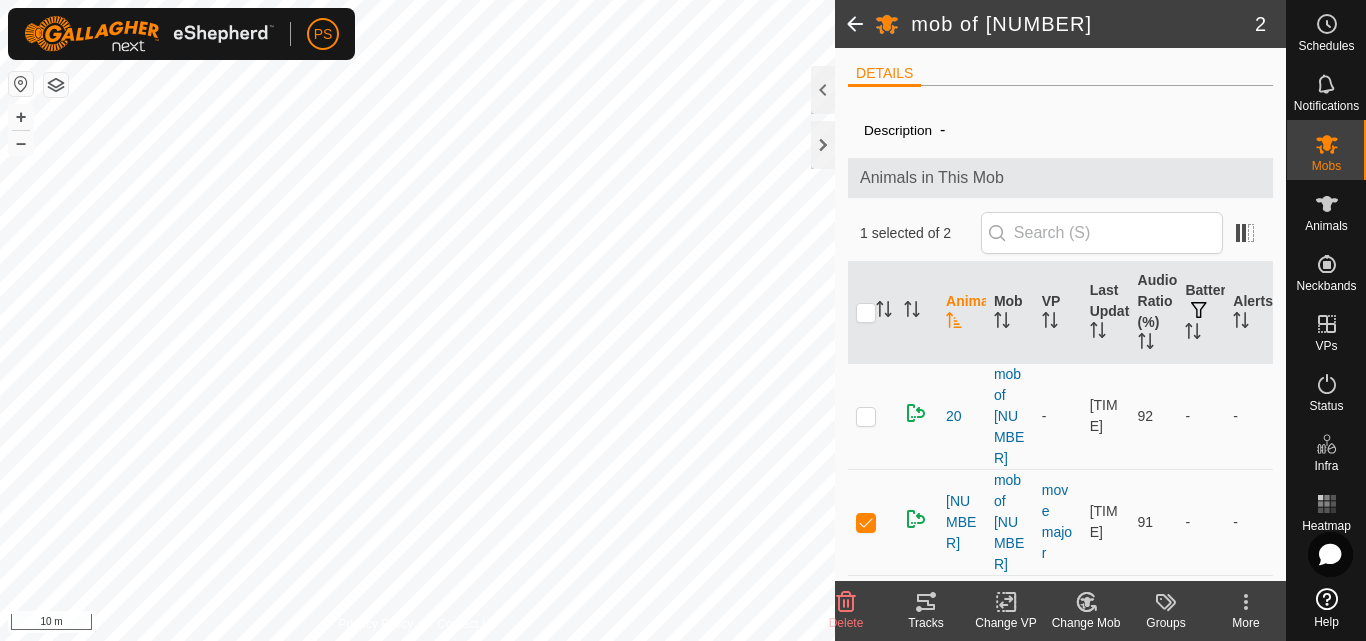 click 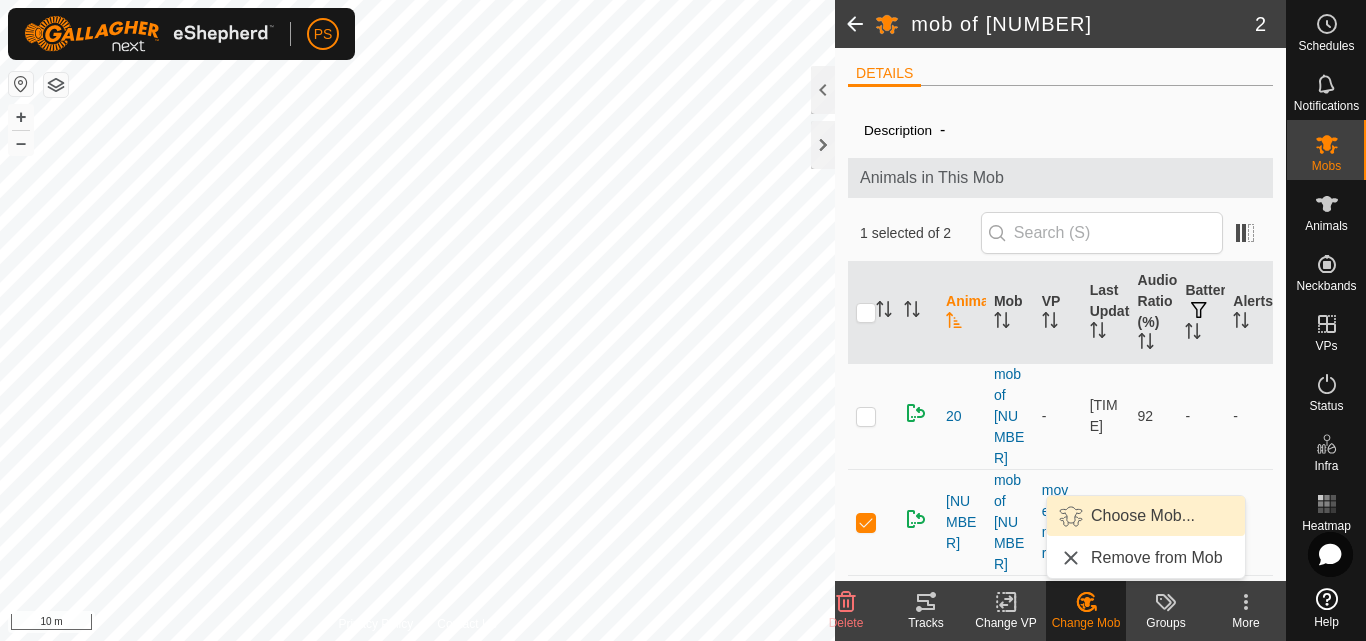 click on "Choose Mob..." at bounding box center [1146, 516] 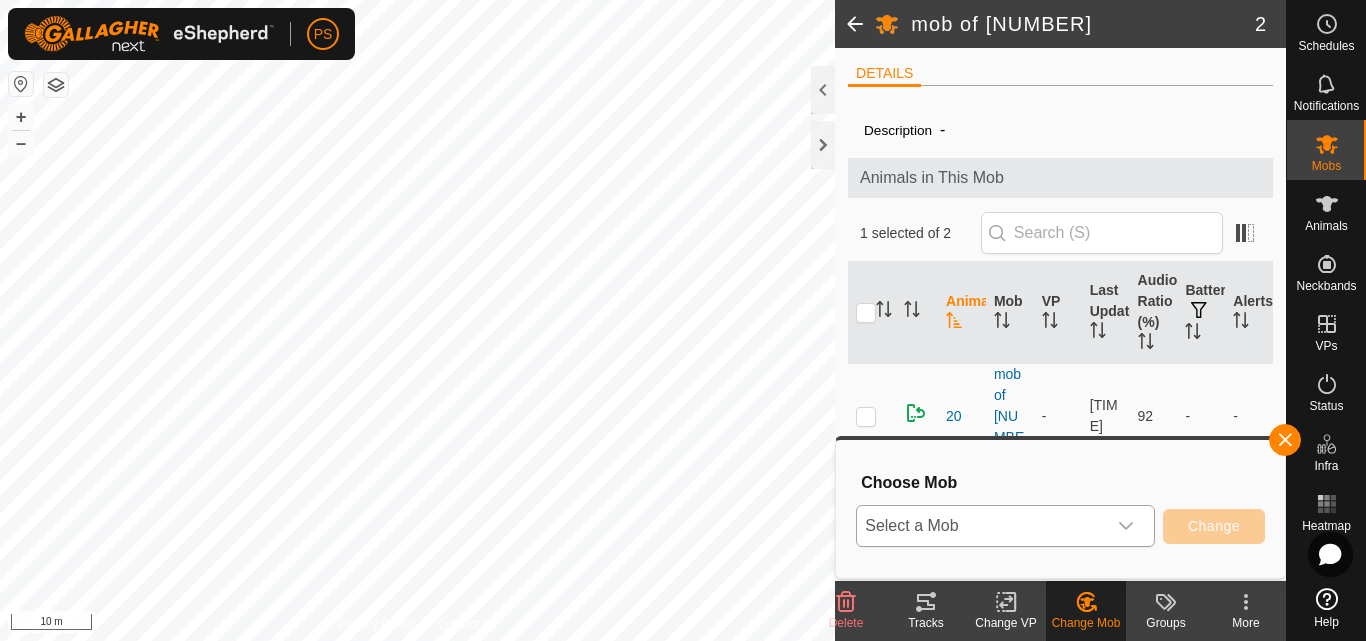 click 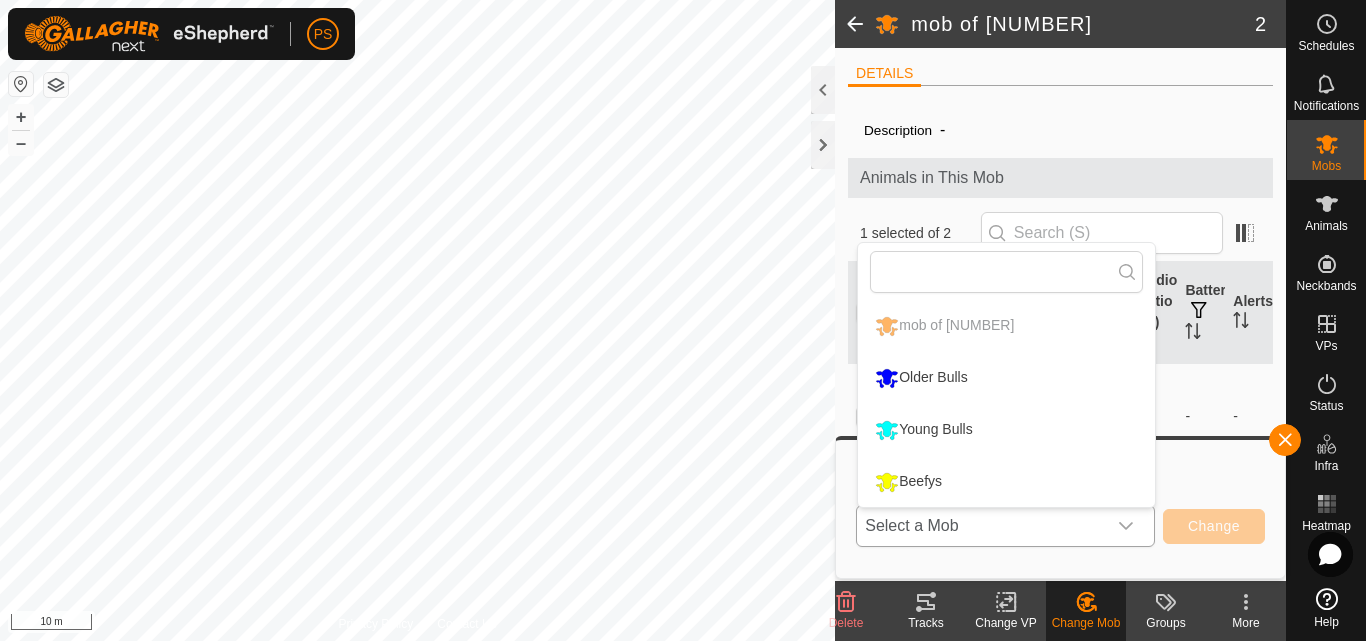 click on "Young Bulls" at bounding box center [1006, 430] 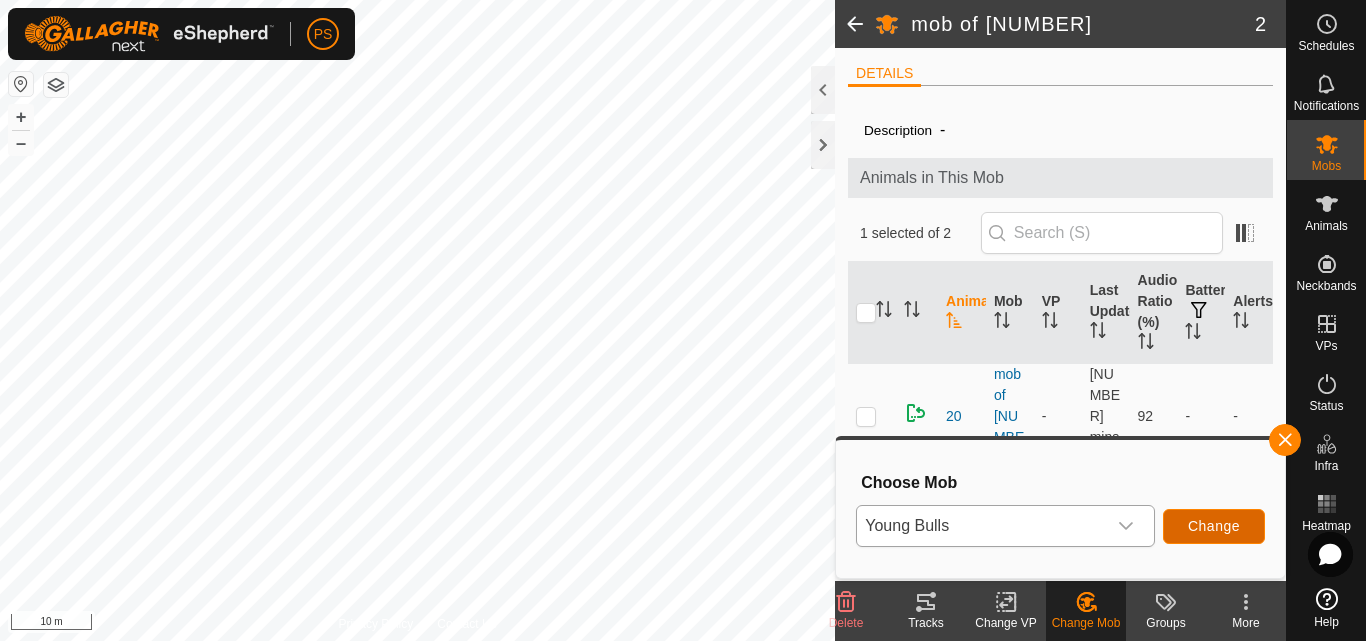 click on "Change" at bounding box center (1214, 526) 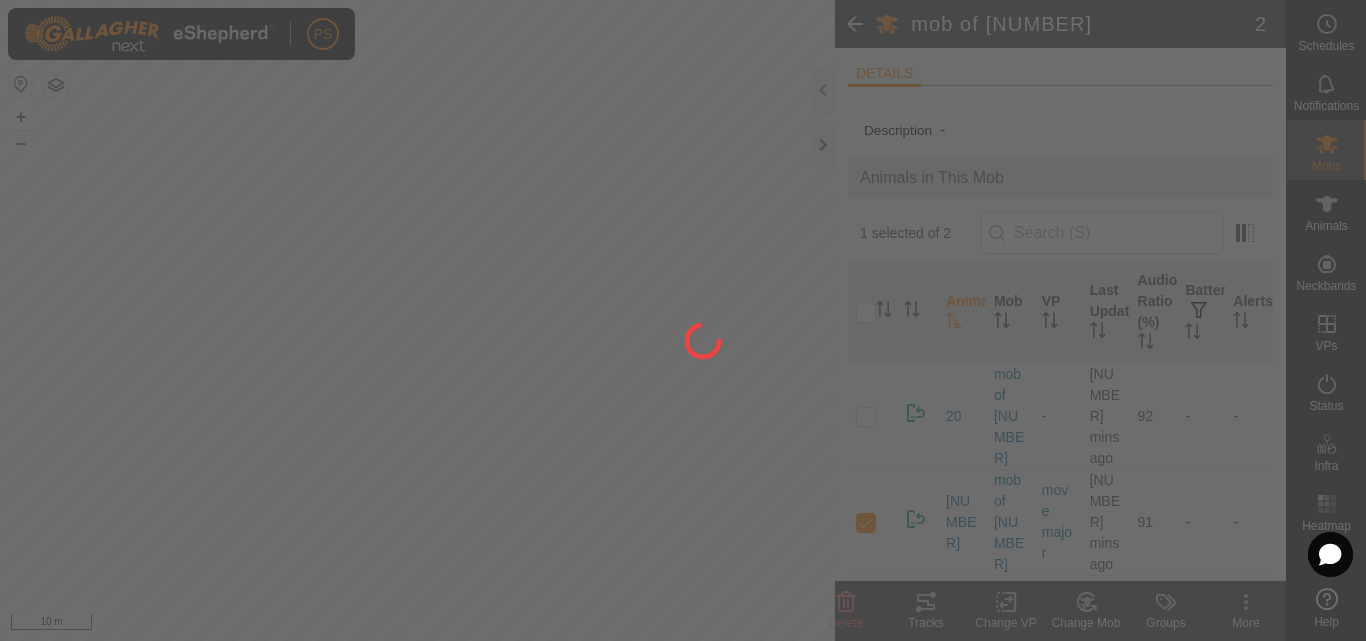 checkbox on "false" 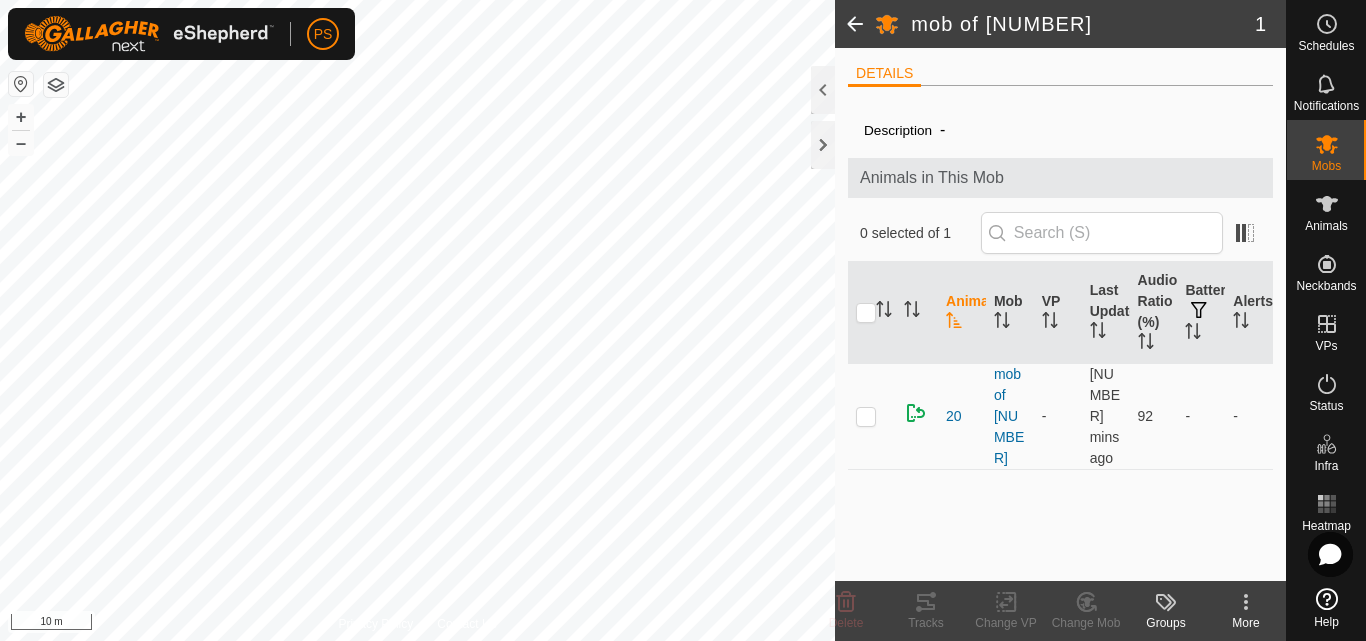 click 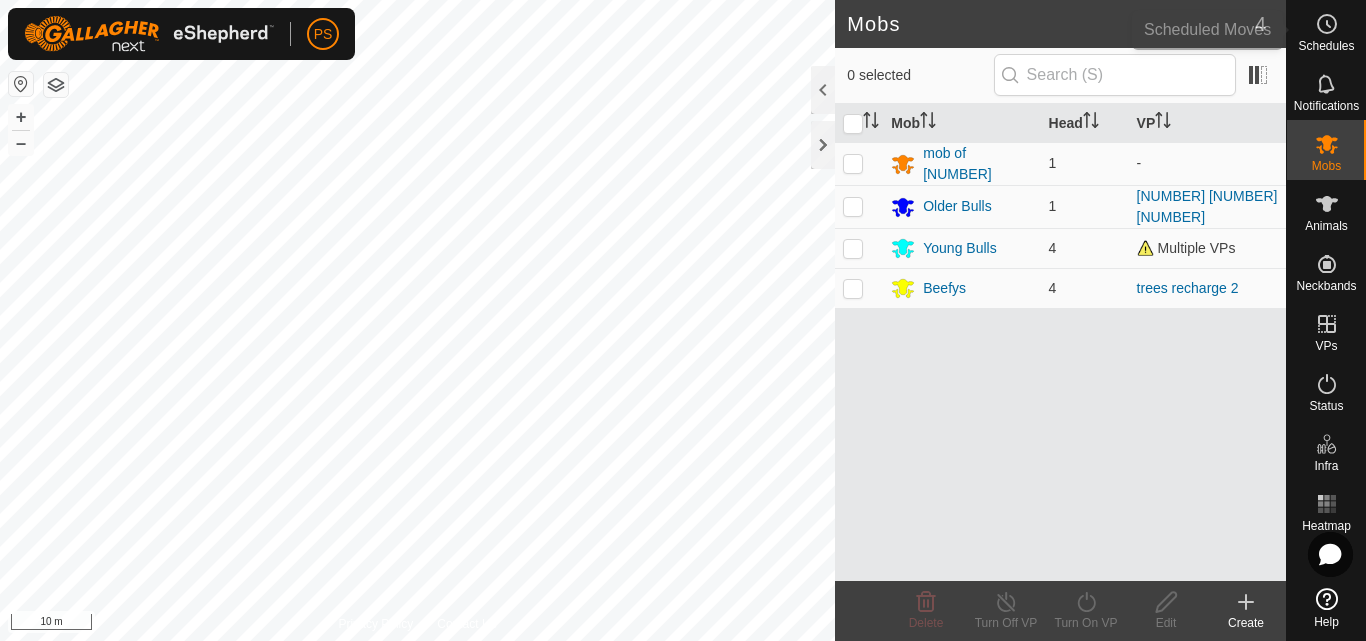 click 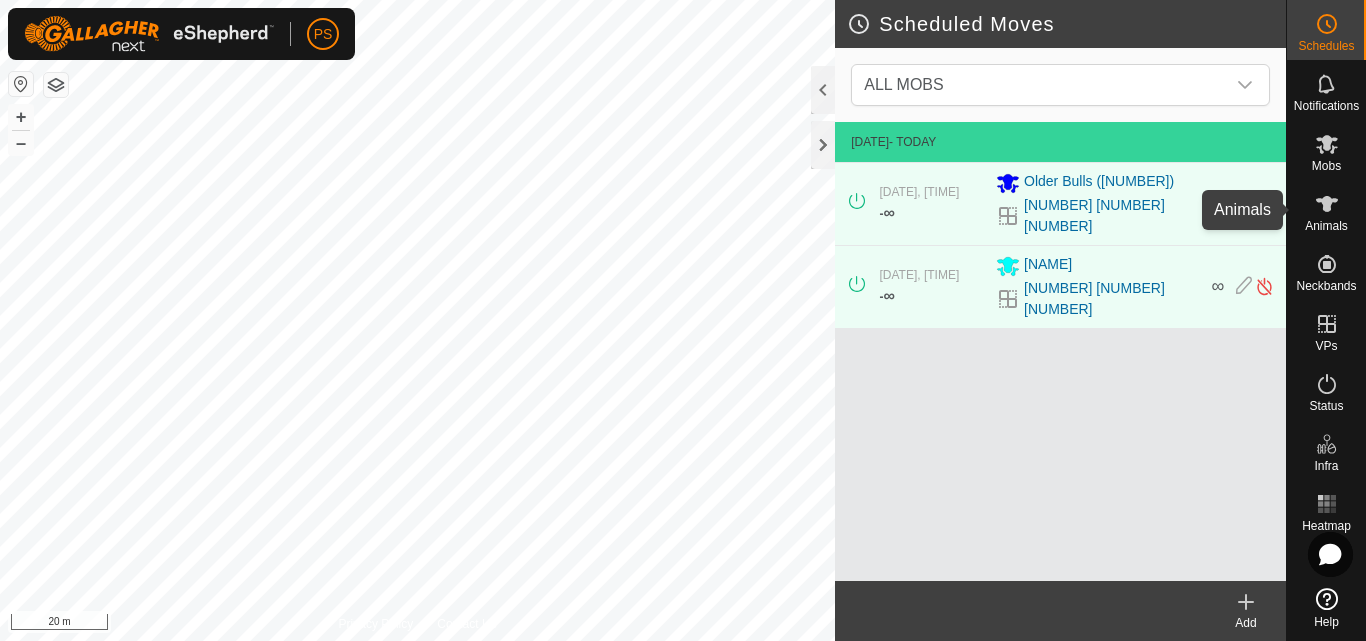 click 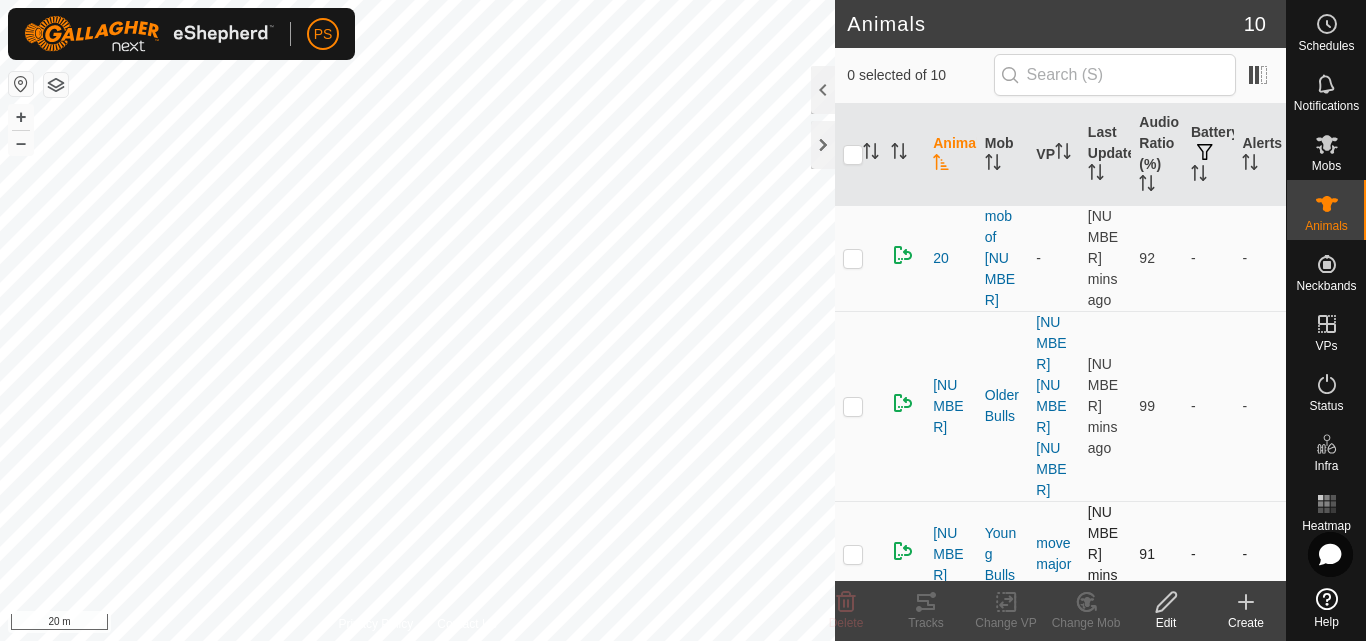 click at bounding box center (853, 554) 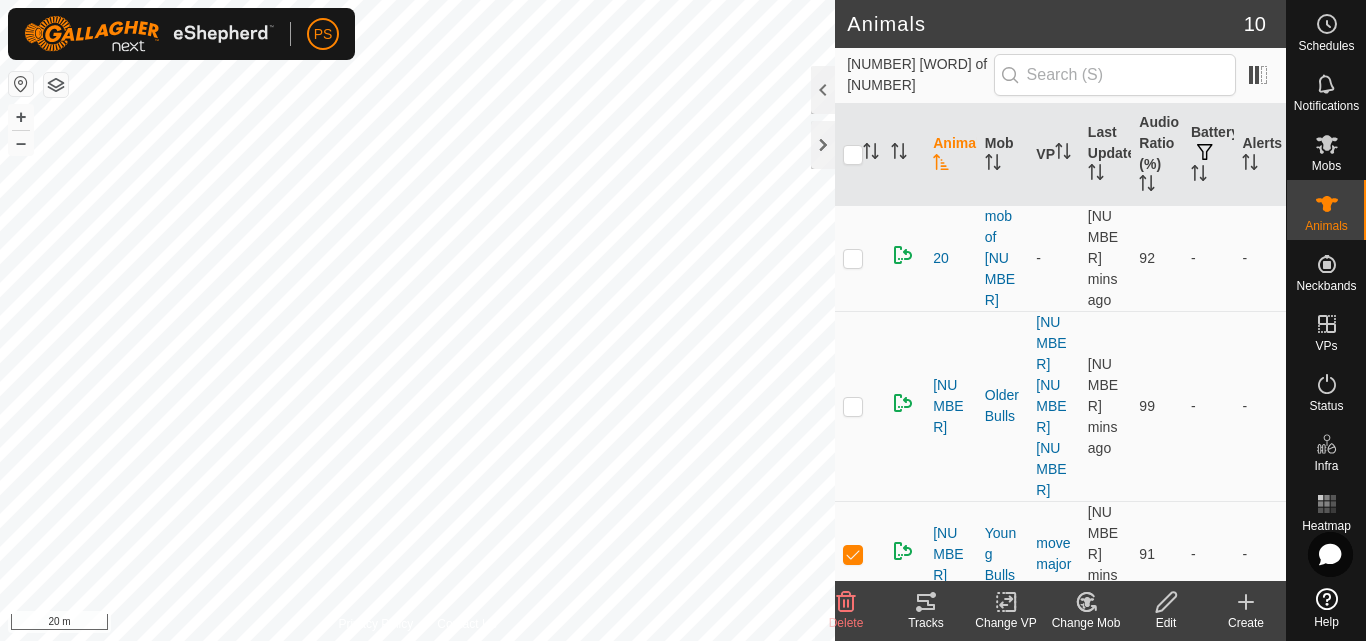 click 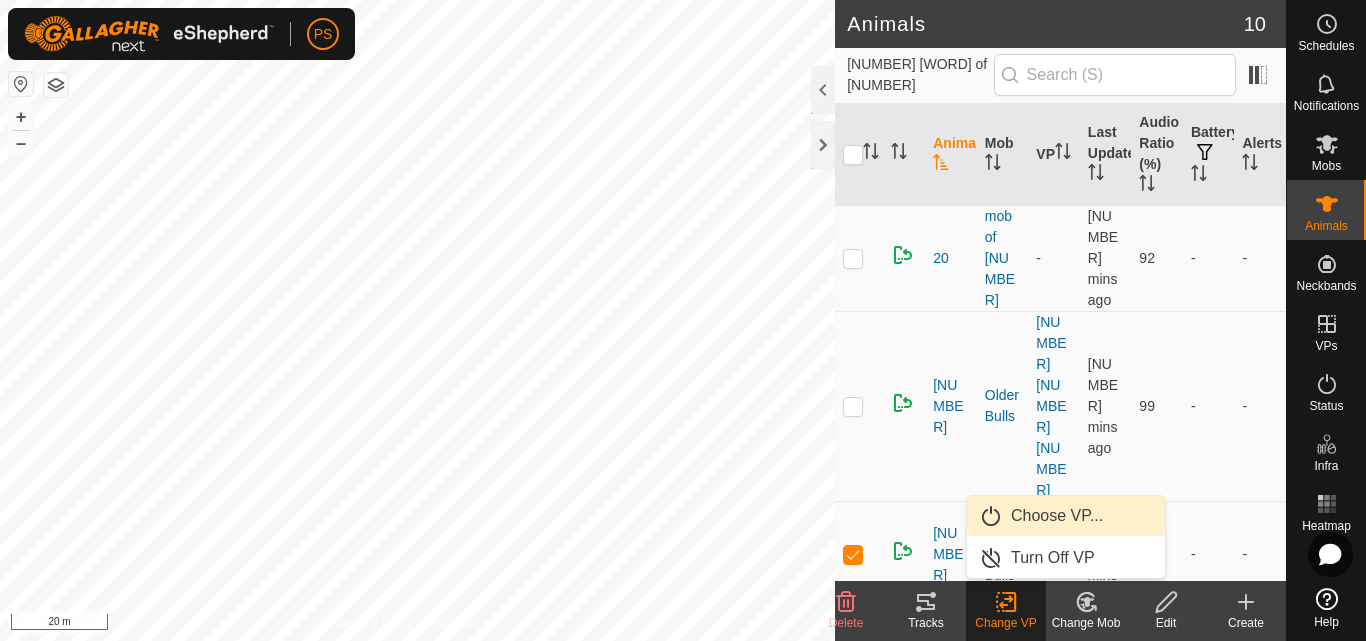 click on "Choose VP..." at bounding box center [1066, 516] 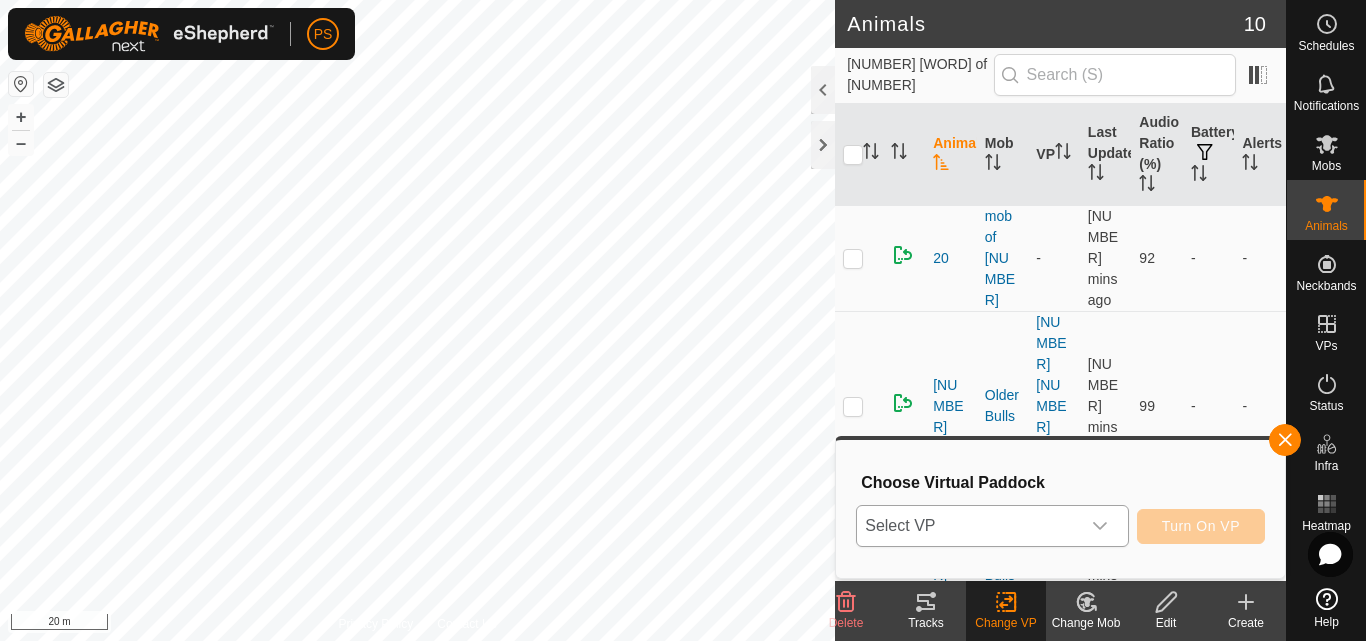 click 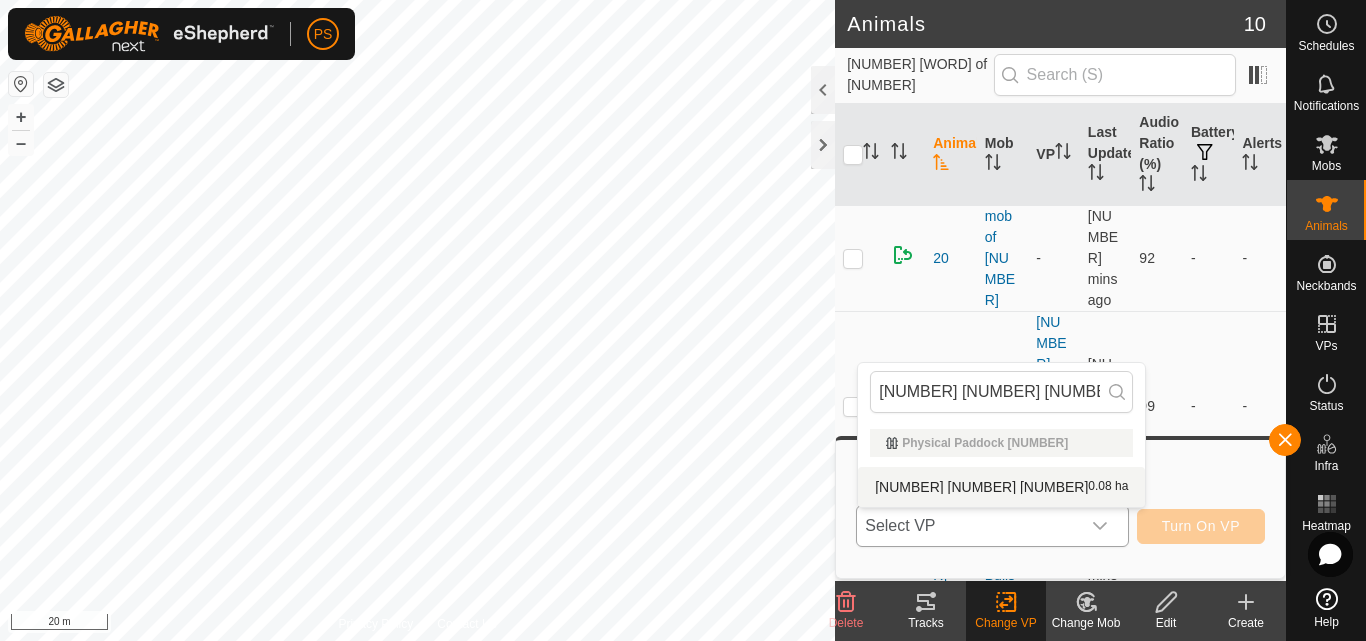 type on "[DATE] [NUMBER] [DECIMAL]" 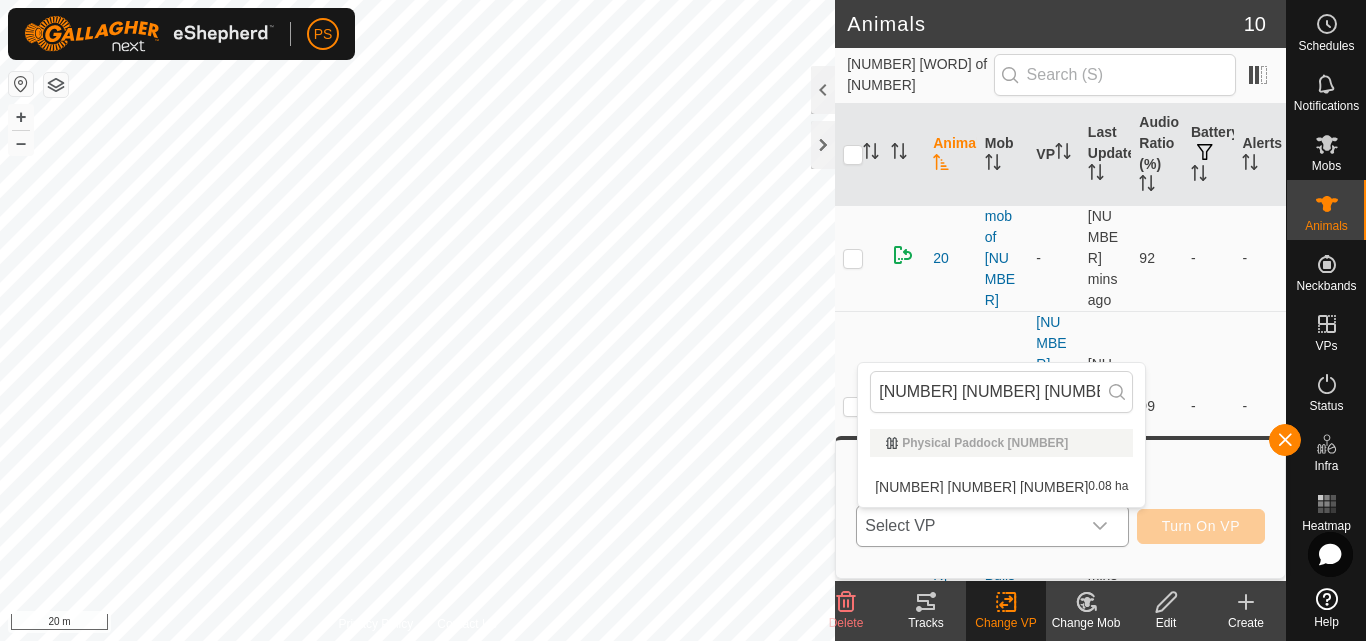 click on "30 2 7.4  0.08 ha" at bounding box center (1001, 487) 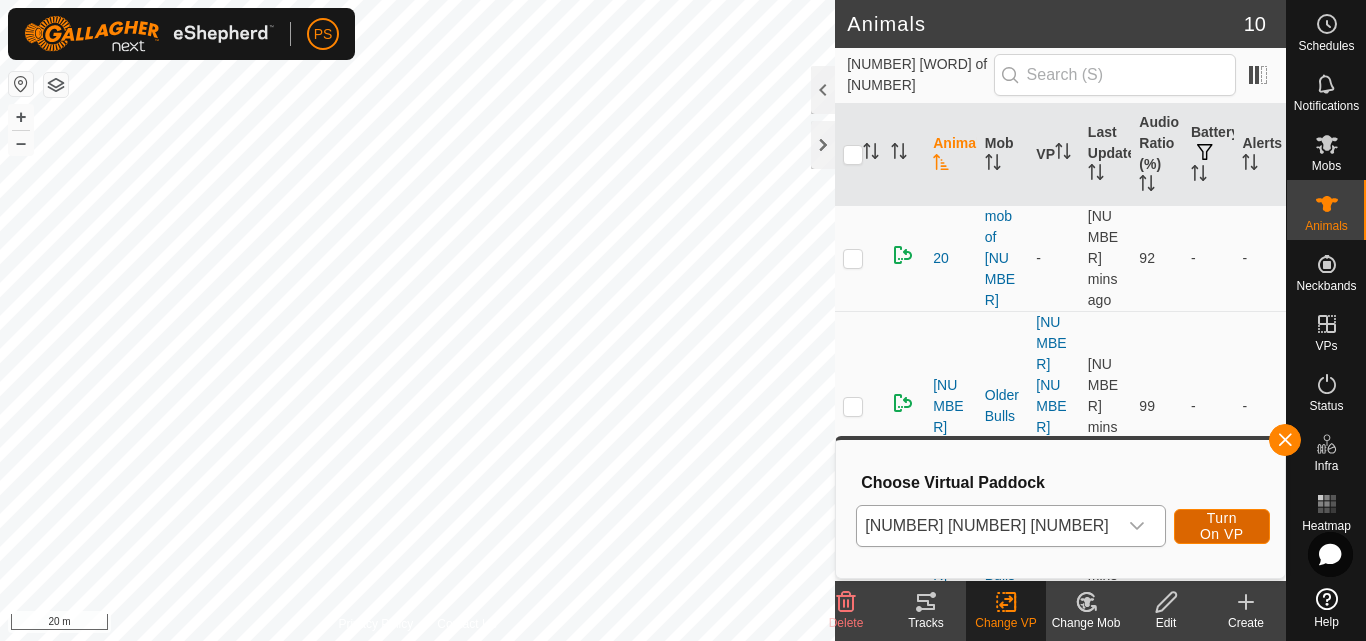 click on "Turn On VP" at bounding box center (1222, 526) 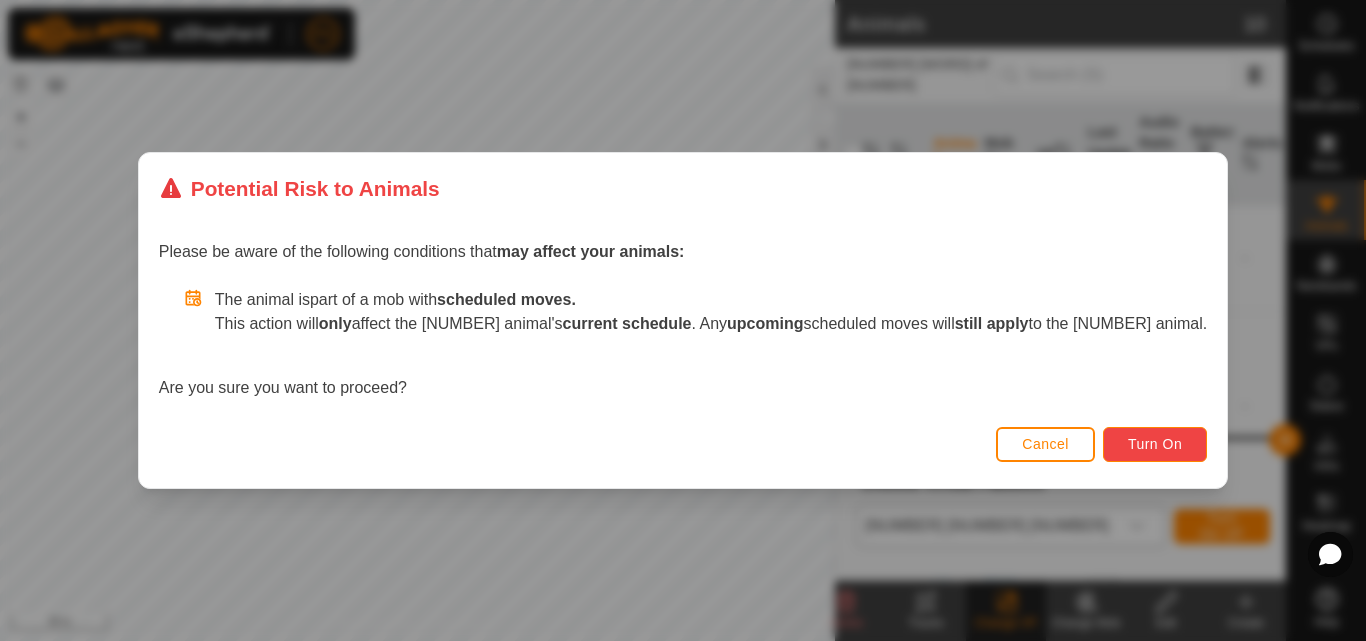 click on "Turn On" at bounding box center (1155, 444) 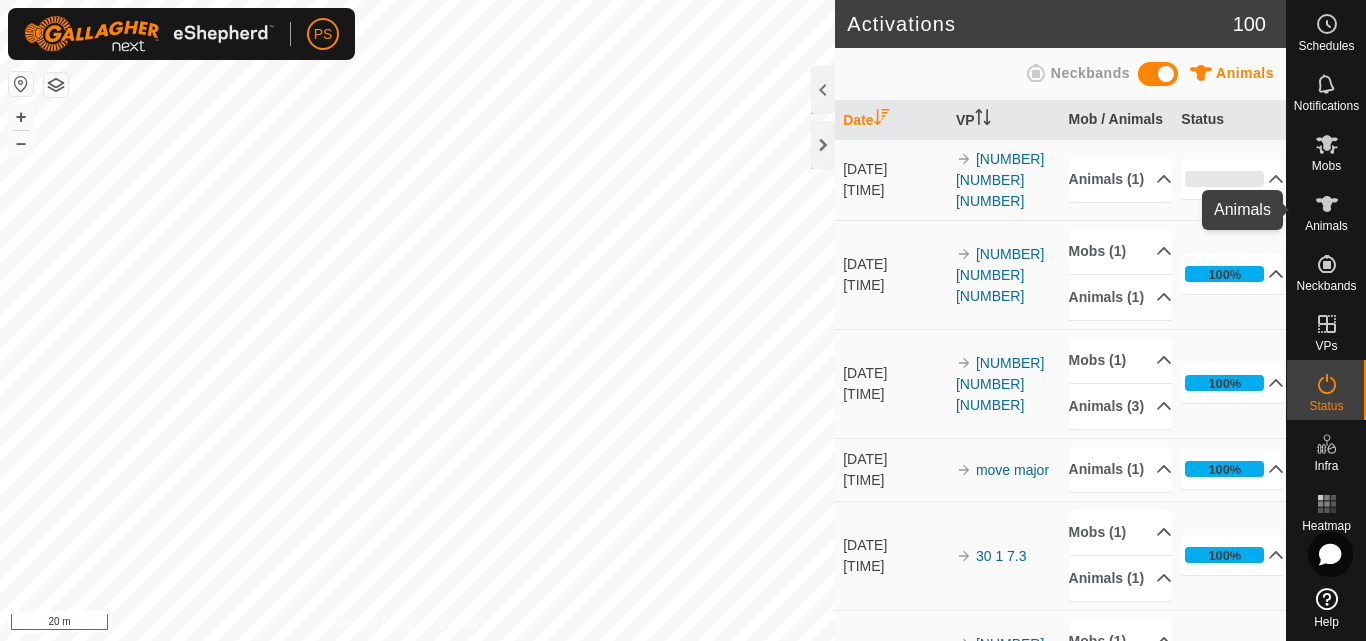 click 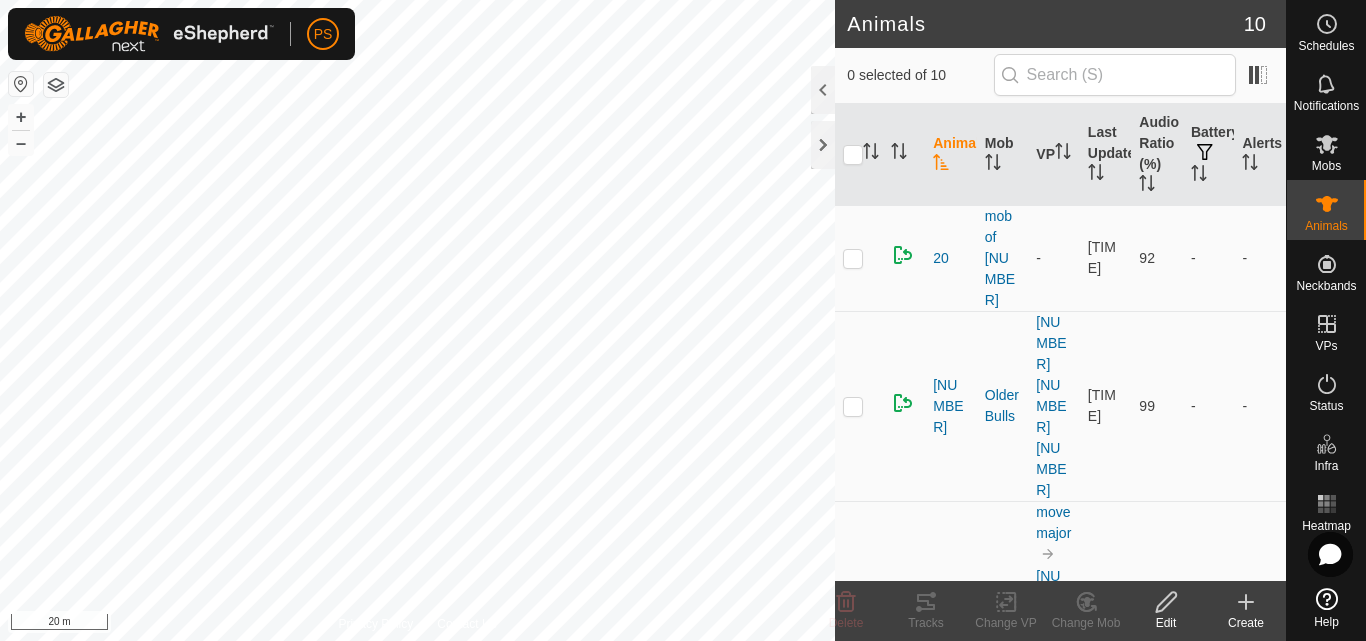 click at bounding box center (853, 628) 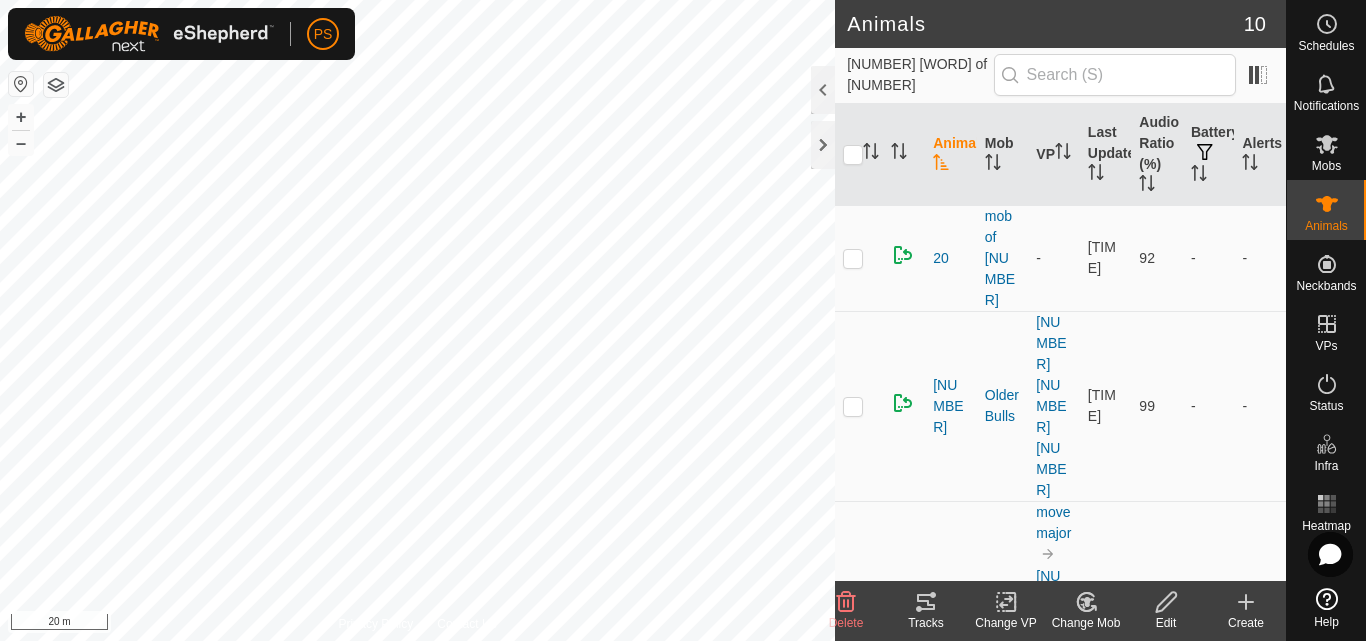 click 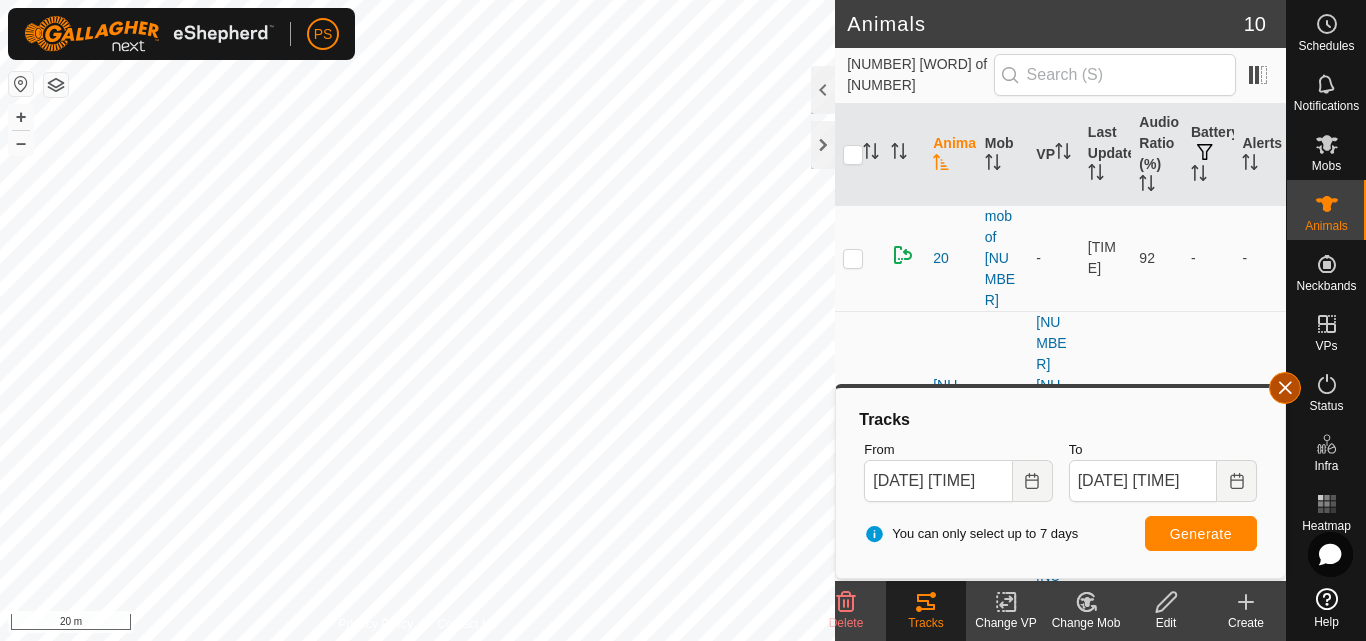 click at bounding box center (1285, 388) 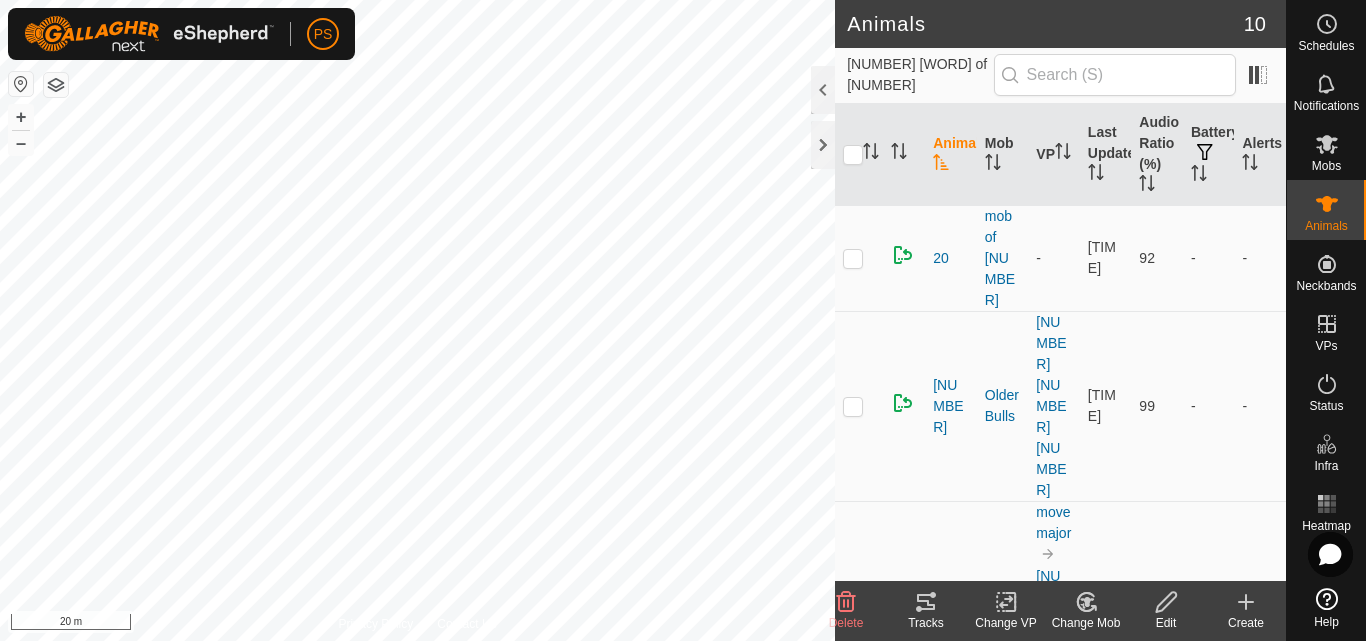 click at bounding box center [853, 628] 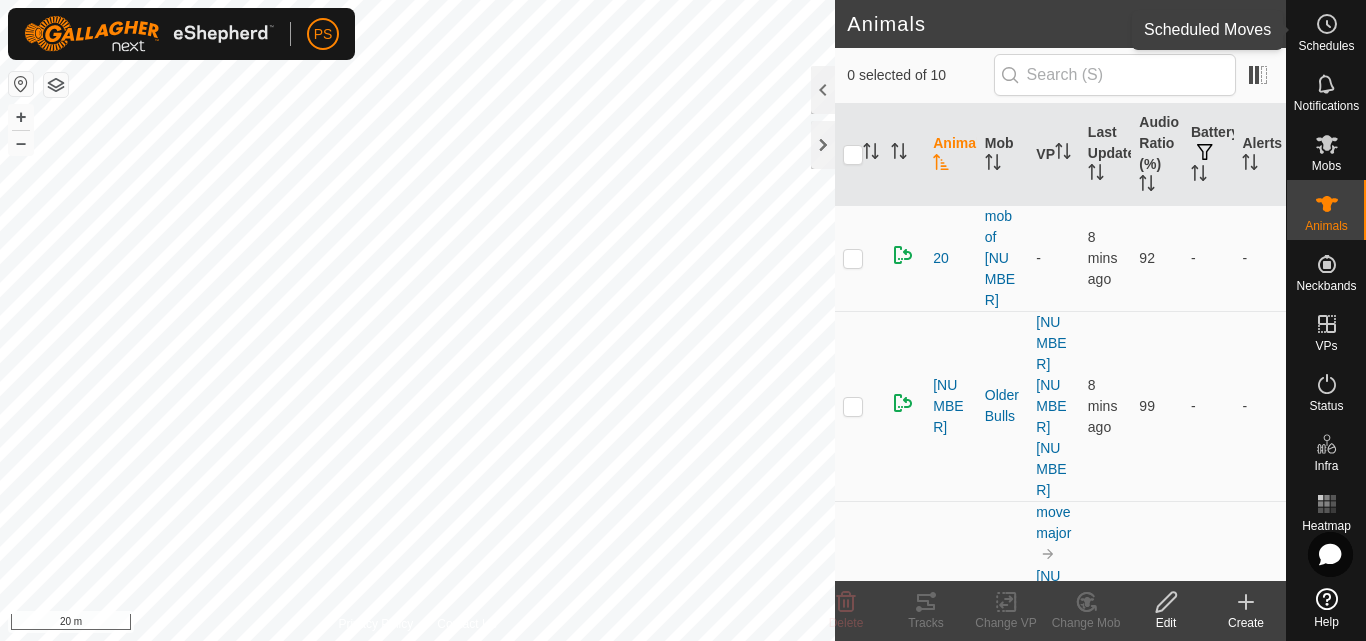 click 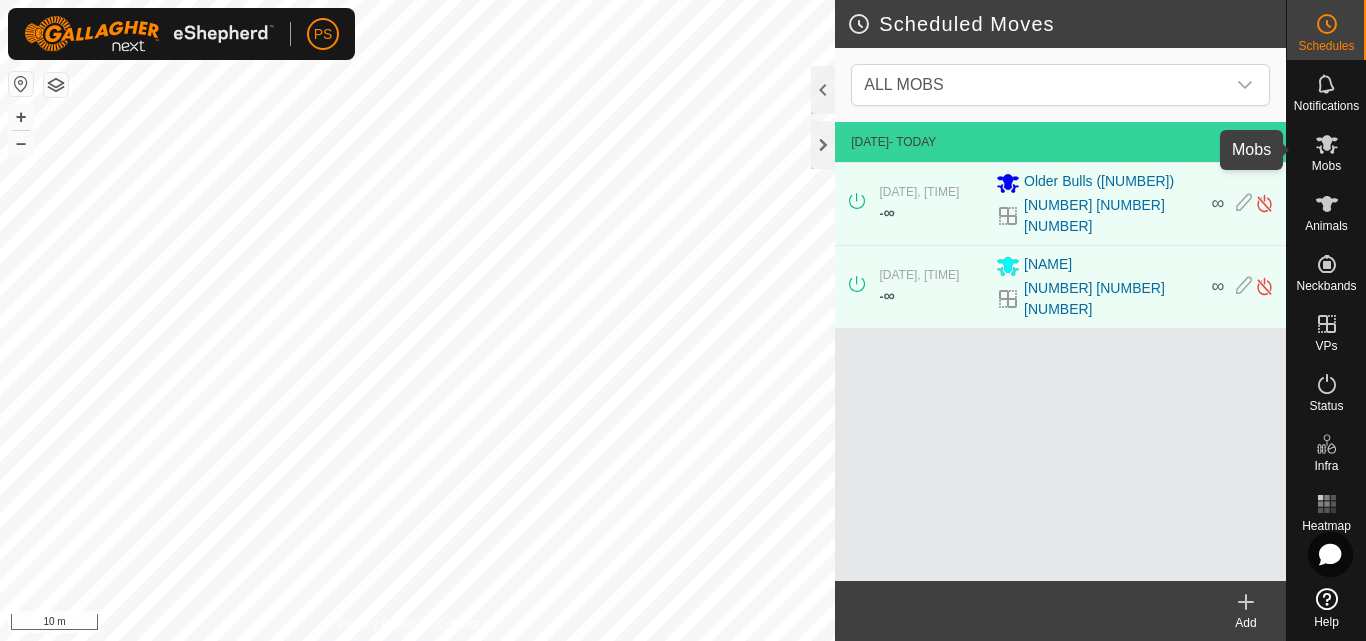 click 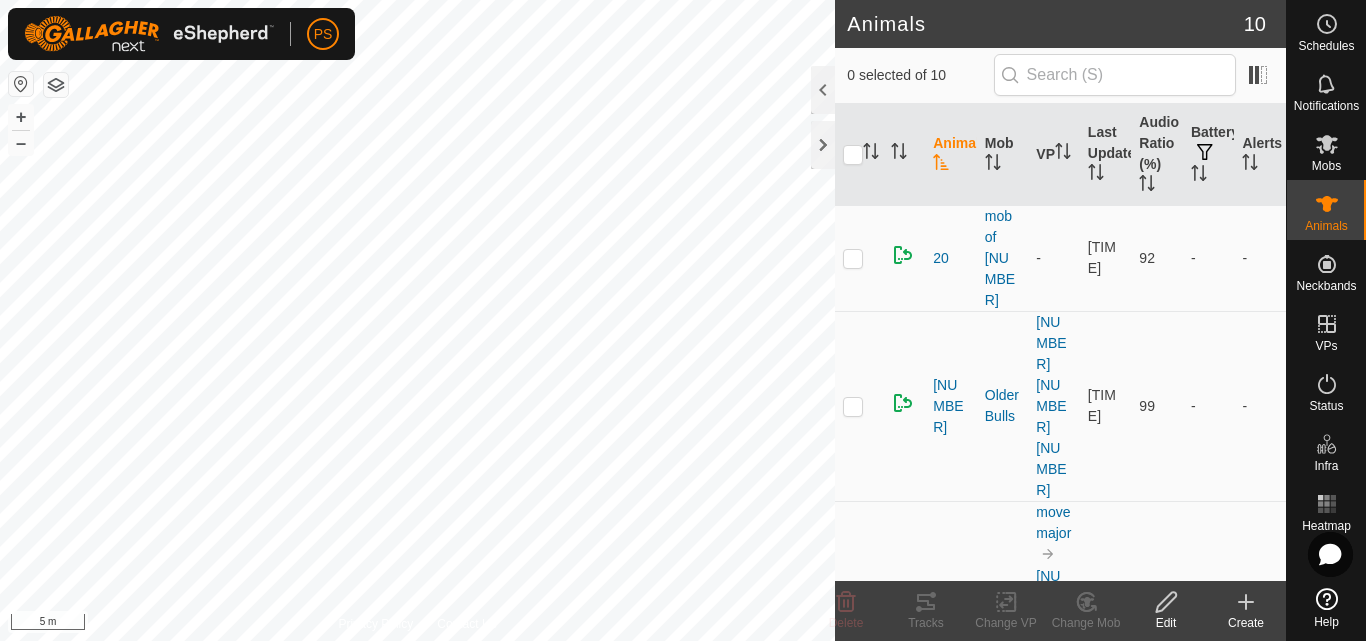 checkbox on "false" 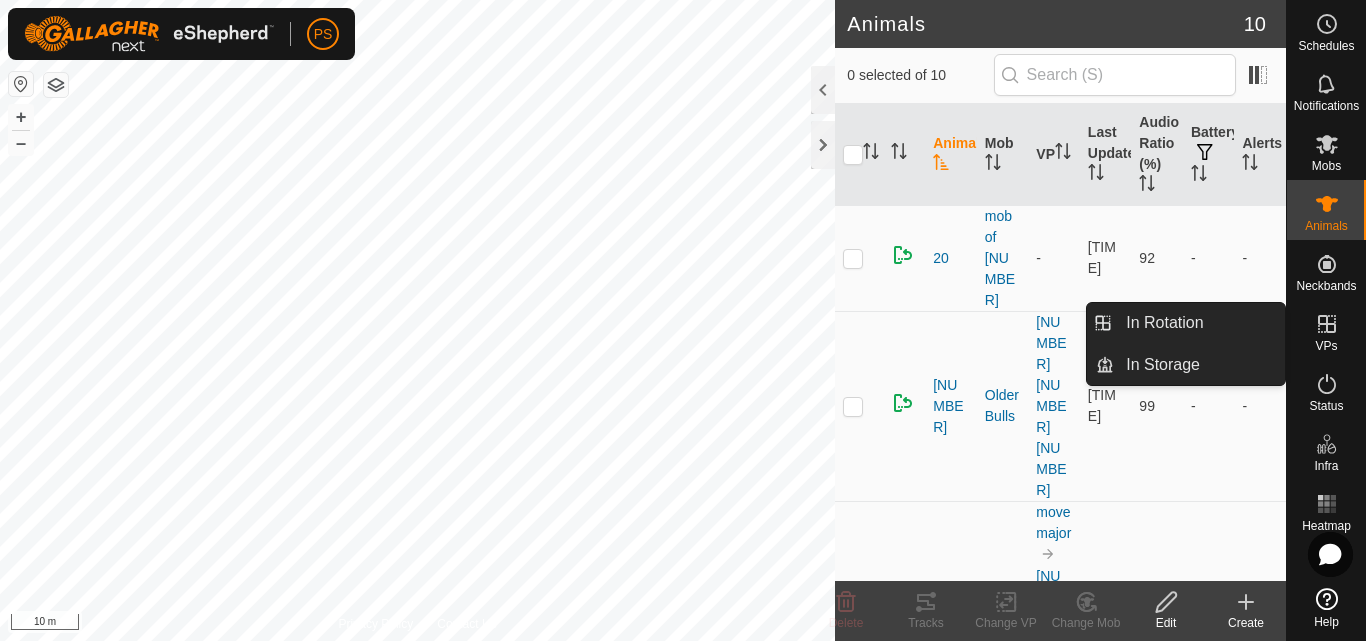 click 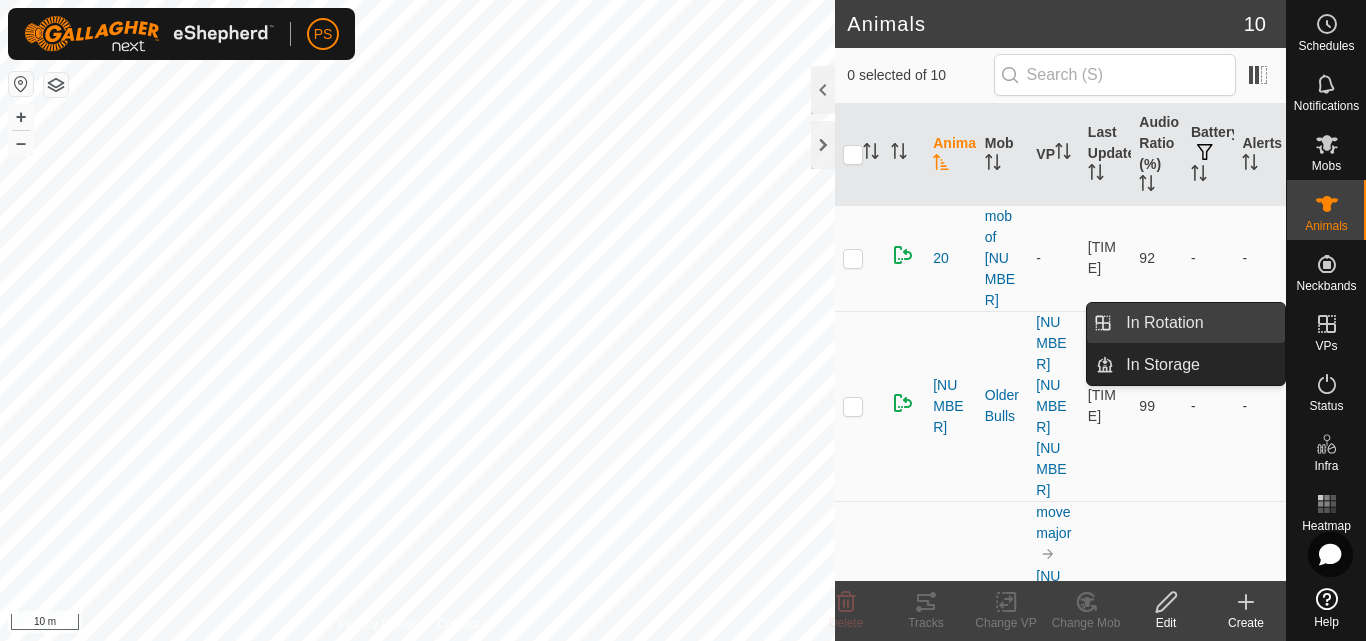 click on "In Rotation" at bounding box center (1199, 323) 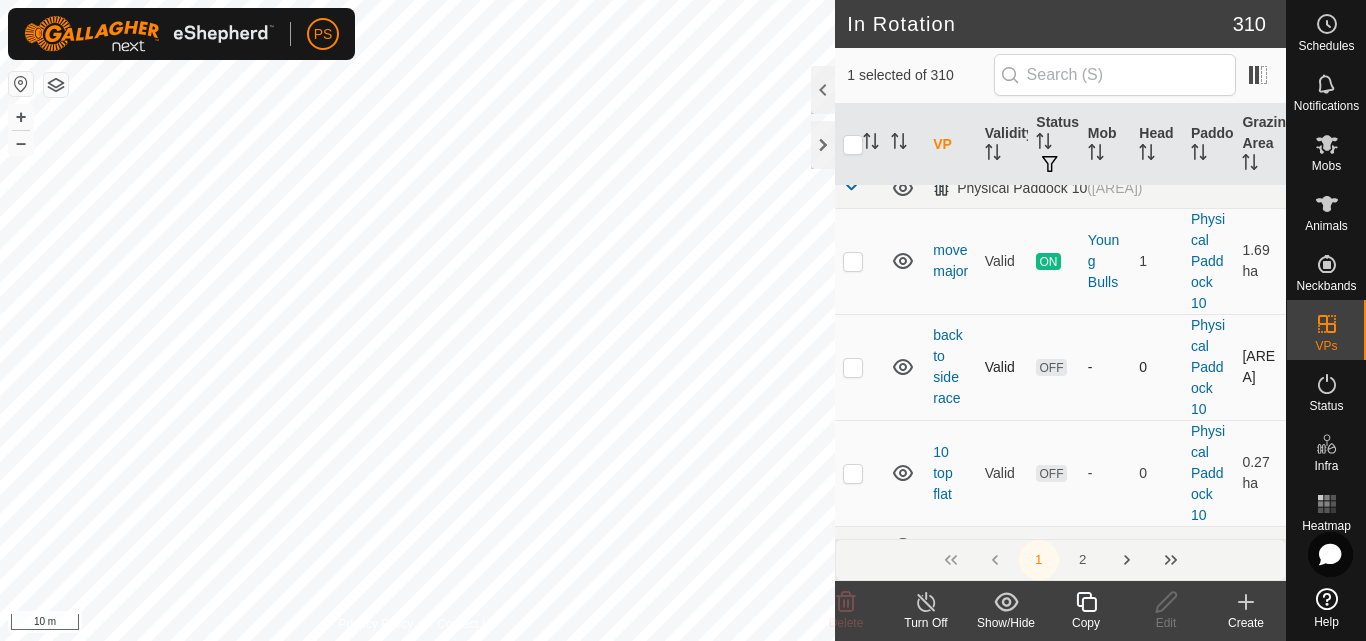 scroll, scrollTop: 0, scrollLeft: 0, axis: both 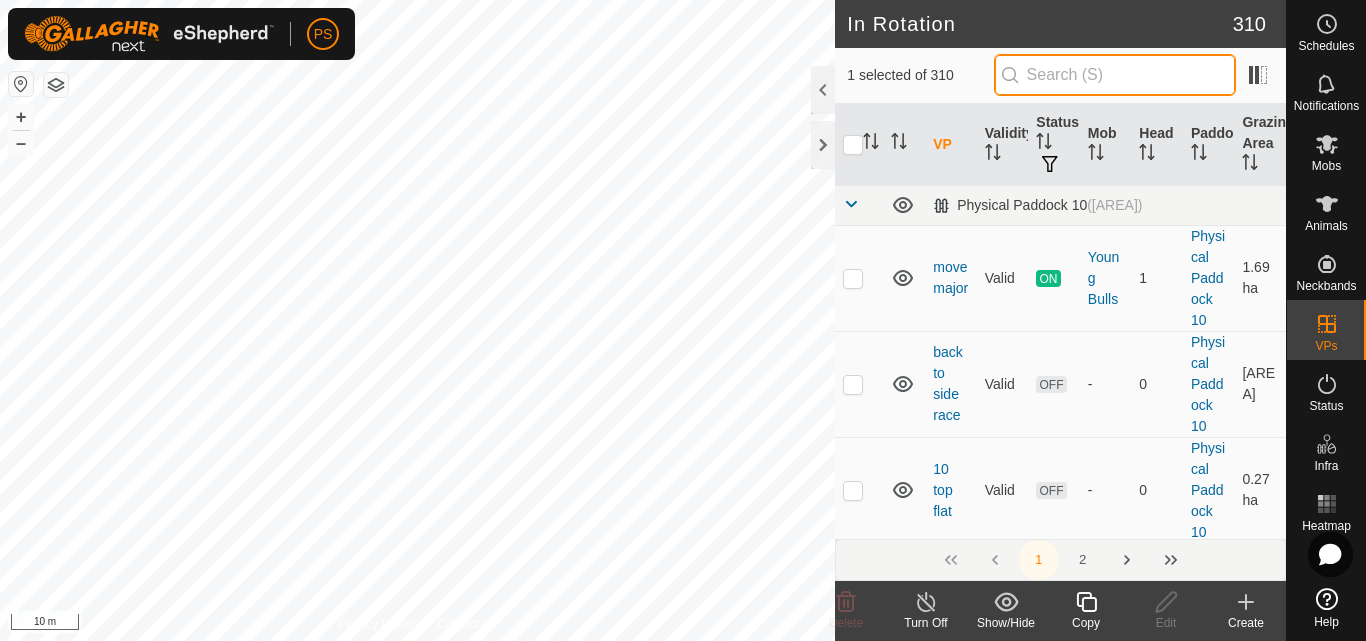 click at bounding box center (1115, 75) 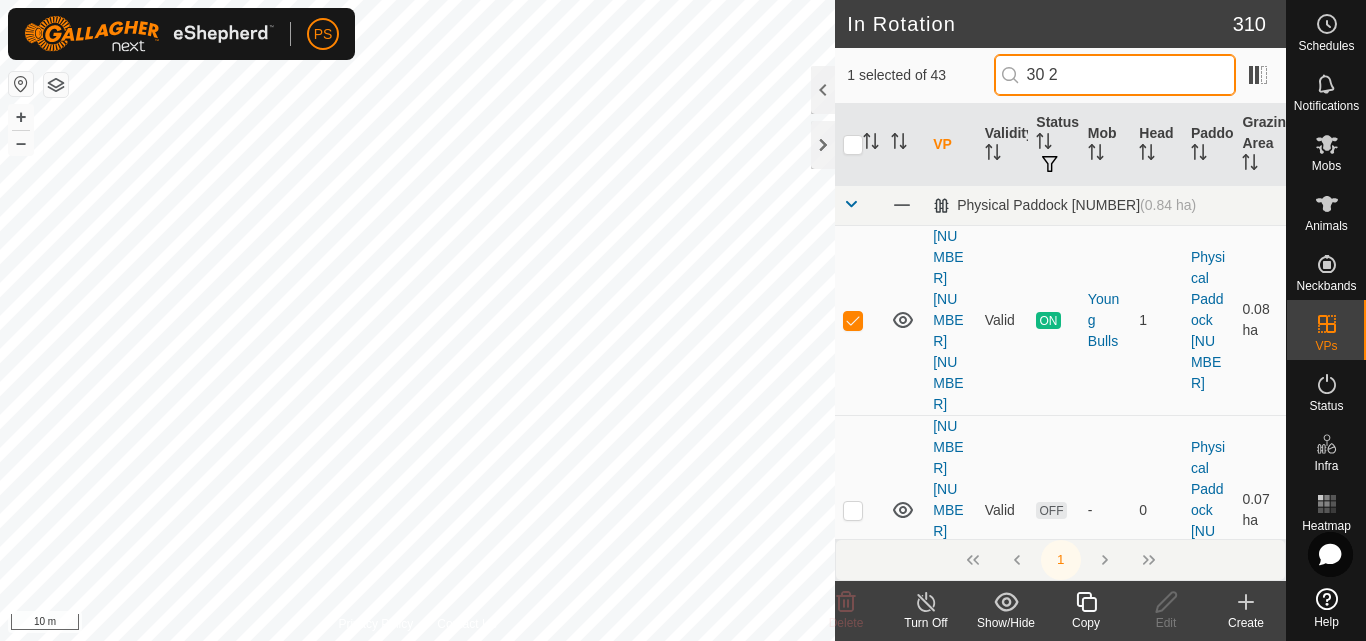 type on "30 2" 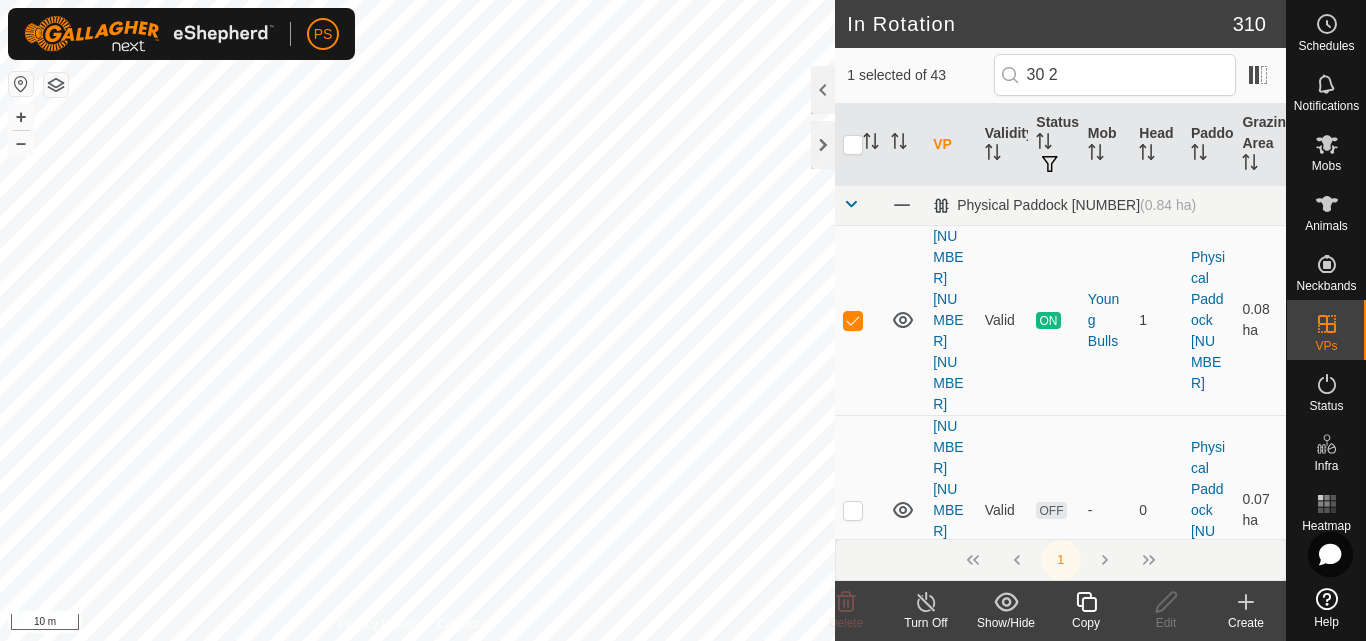 click 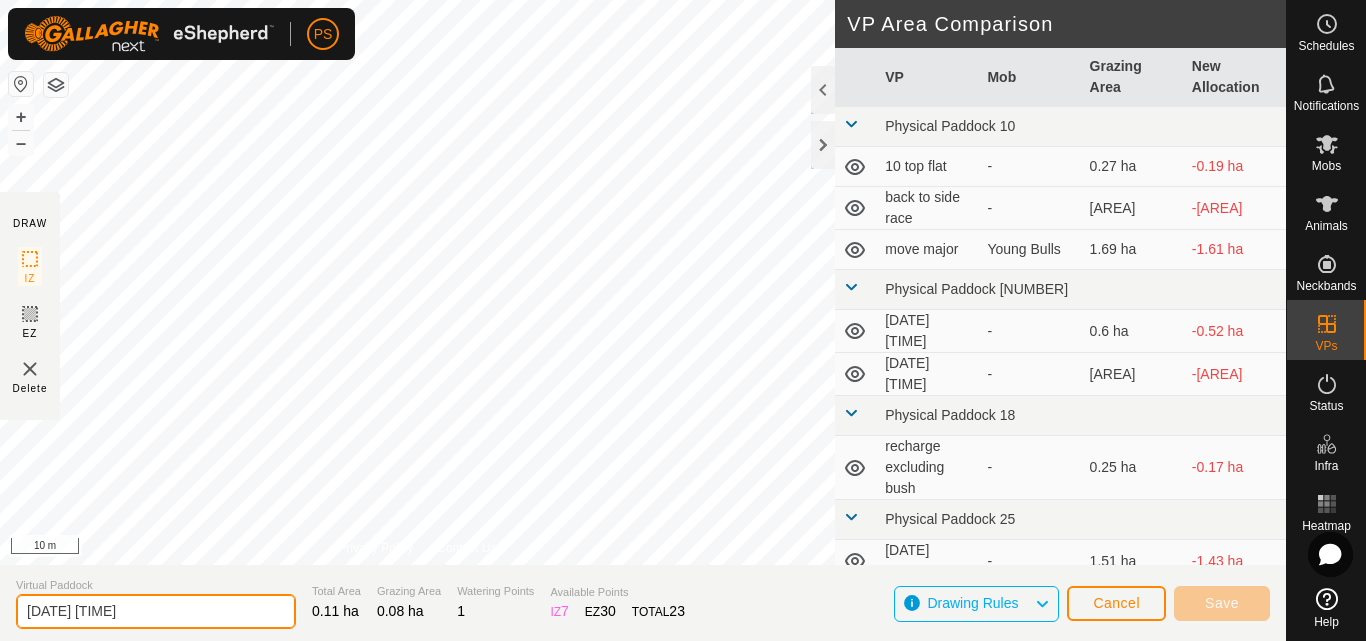 drag, startPoint x: 179, startPoint y: 608, endPoint x: 0, endPoint y: 601, distance: 179.13683 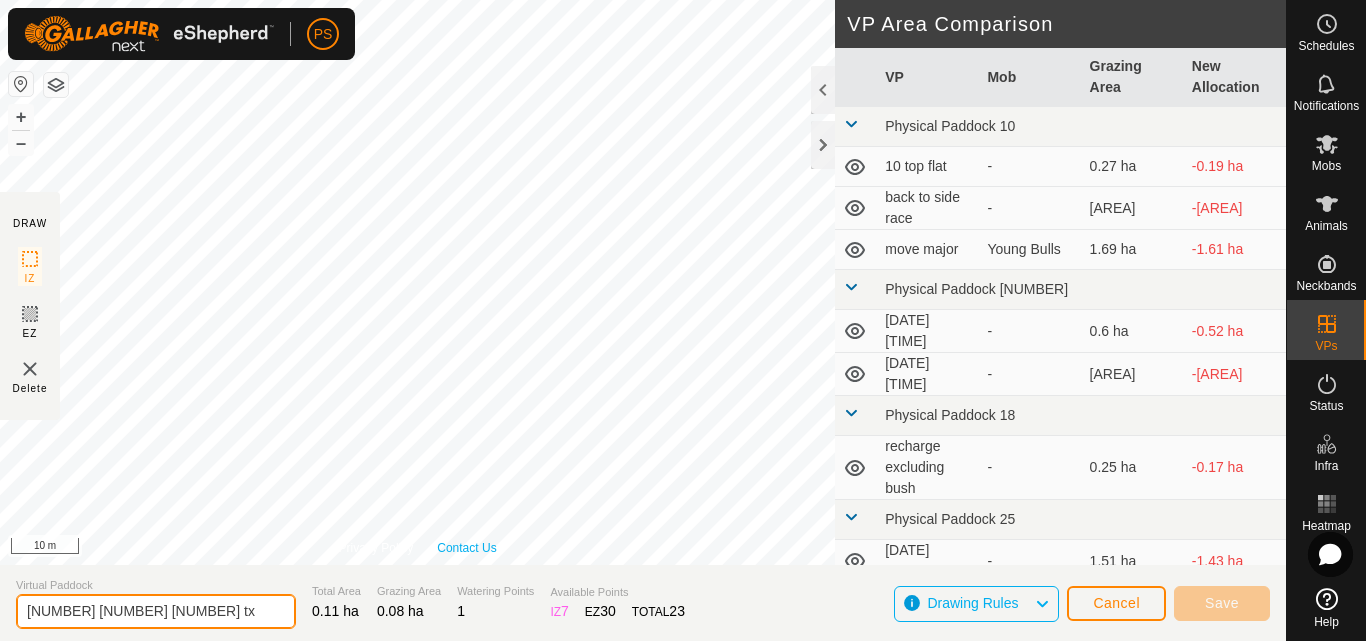 type on "30 2 8.0 tx" 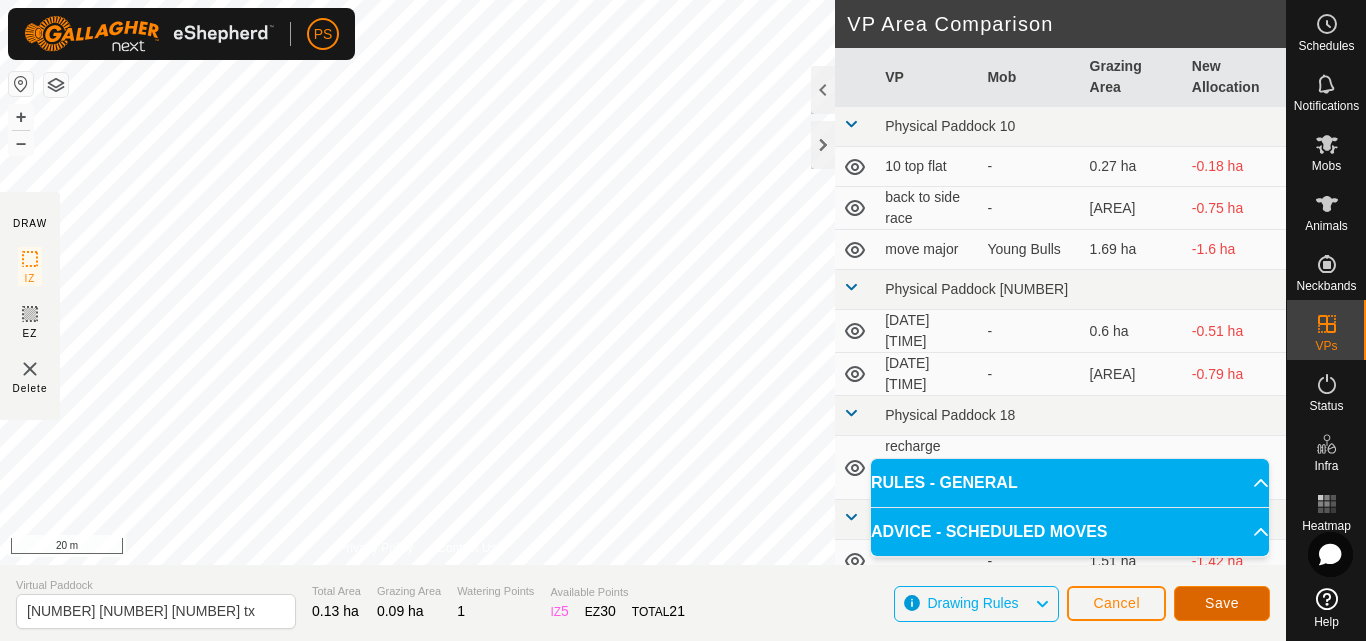 click on "Save" 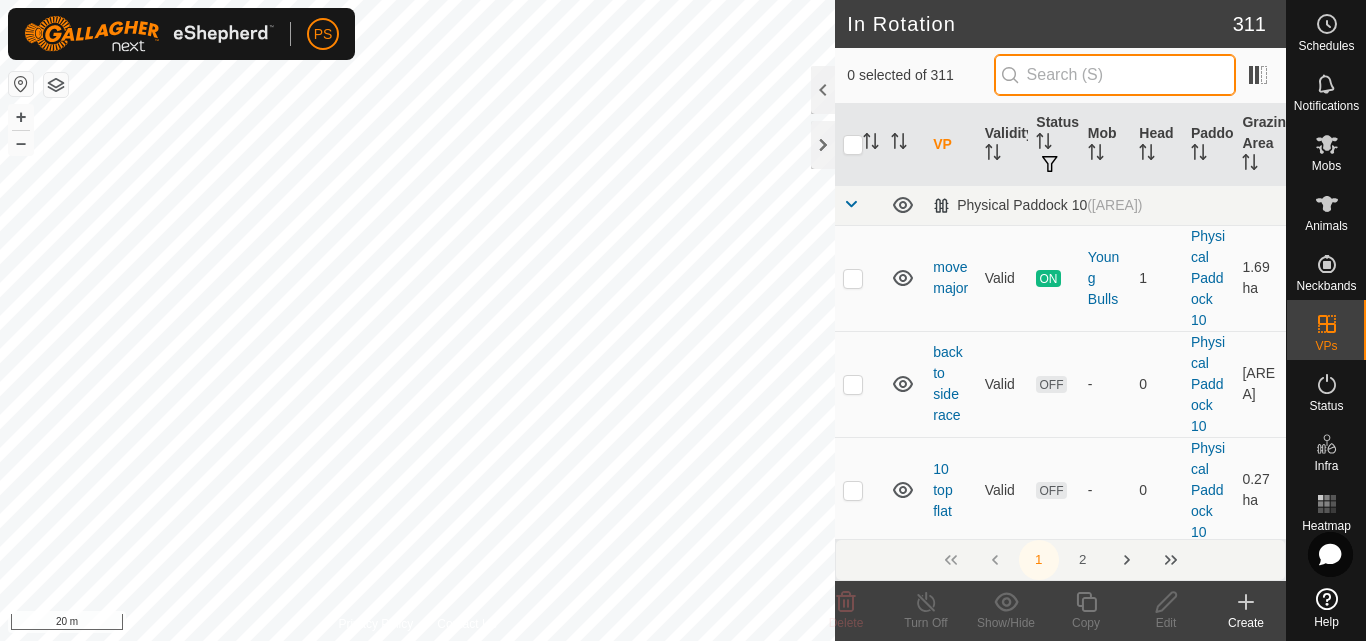 click at bounding box center [1115, 75] 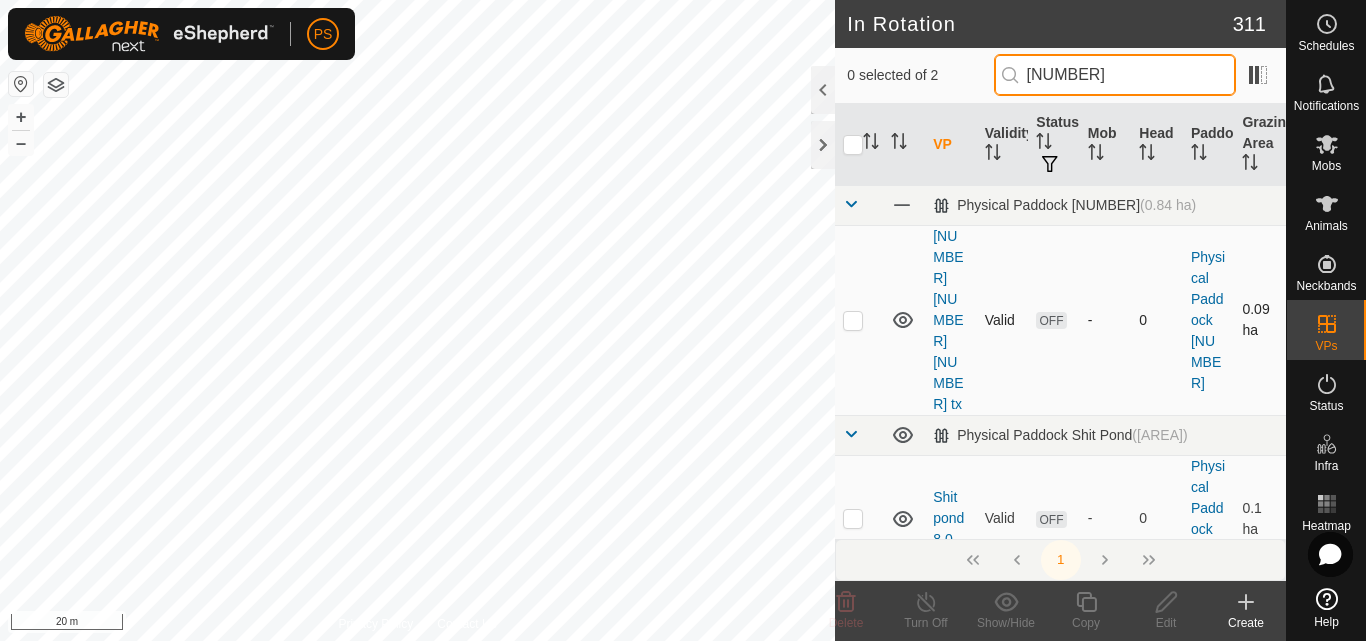 type on "8.0" 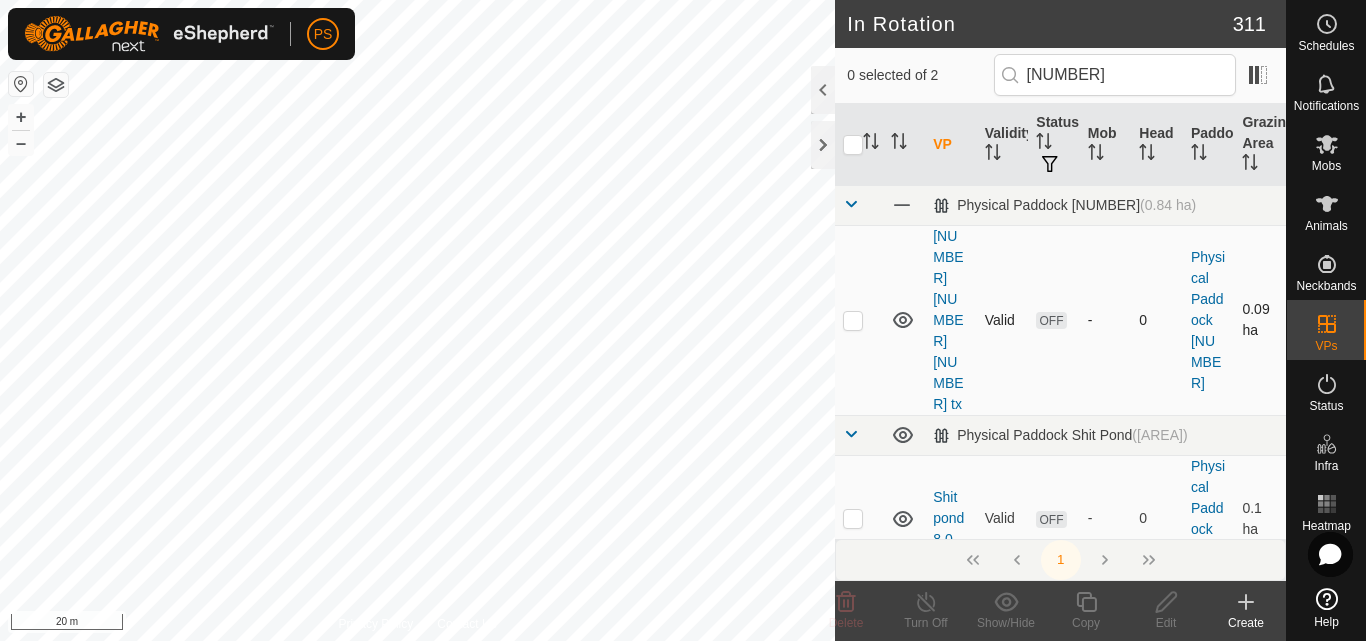 click at bounding box center [853, 320] 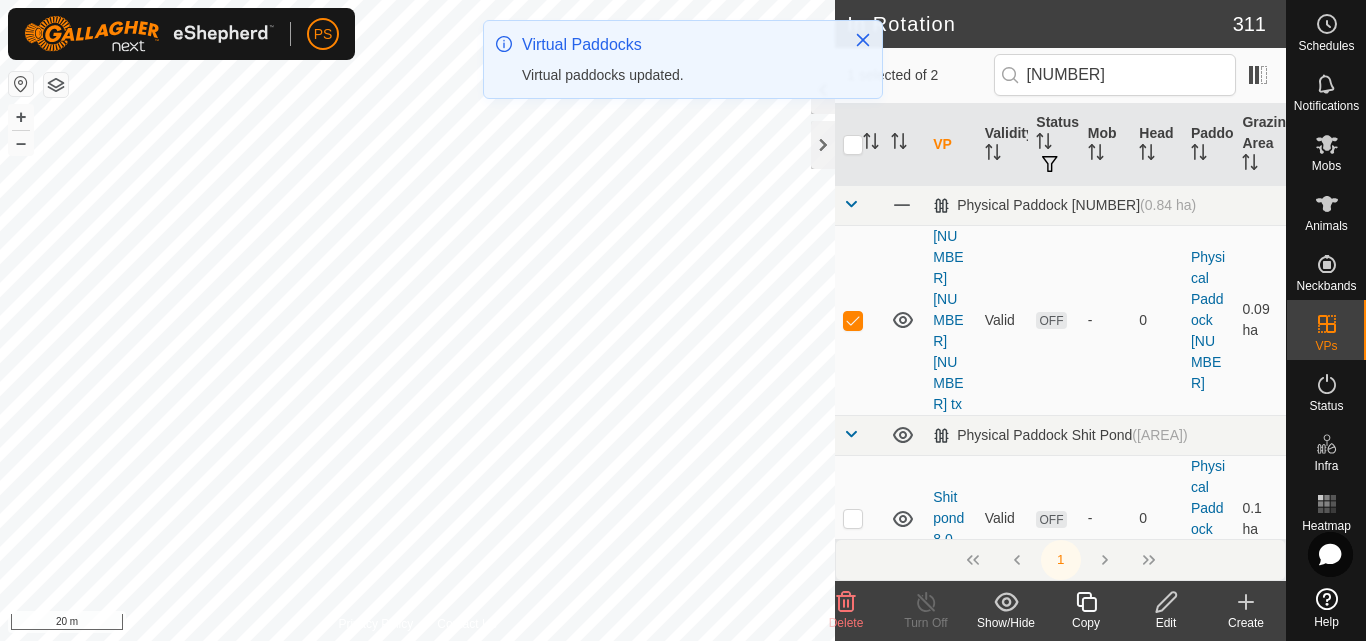 click 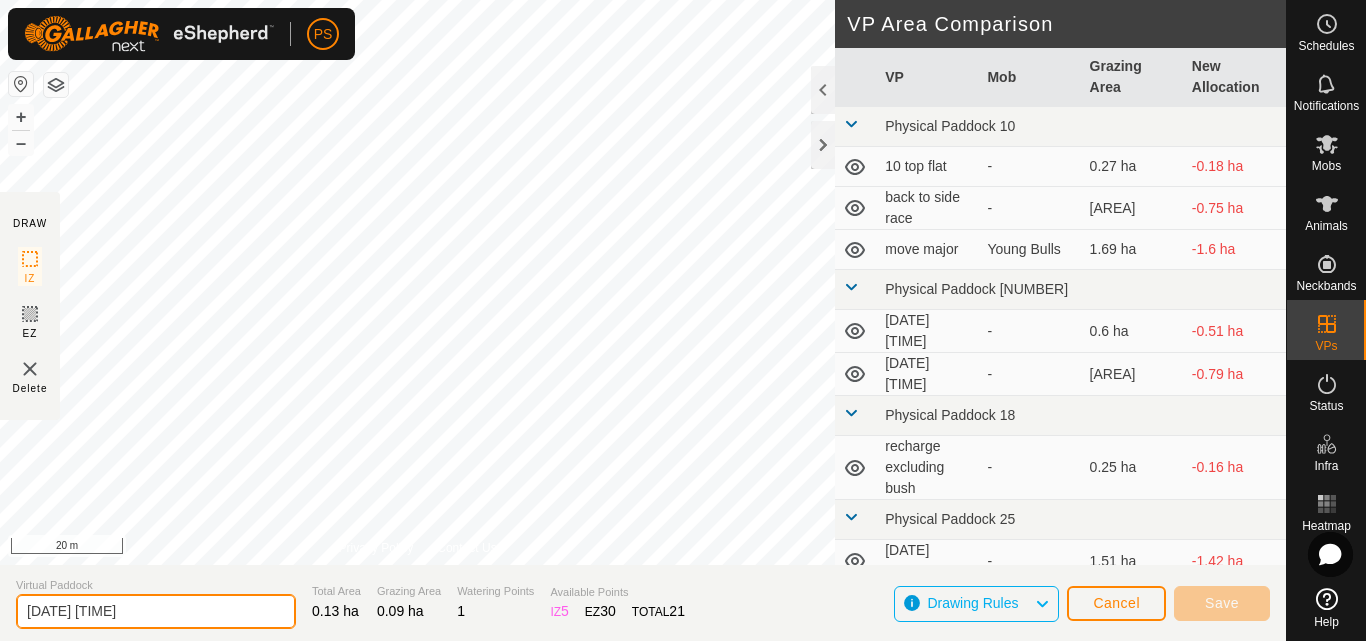 drag, startPoint x: 190, startPoint y: 608, endPoint x: 1, endPoint y: 613, distance: 189.06613 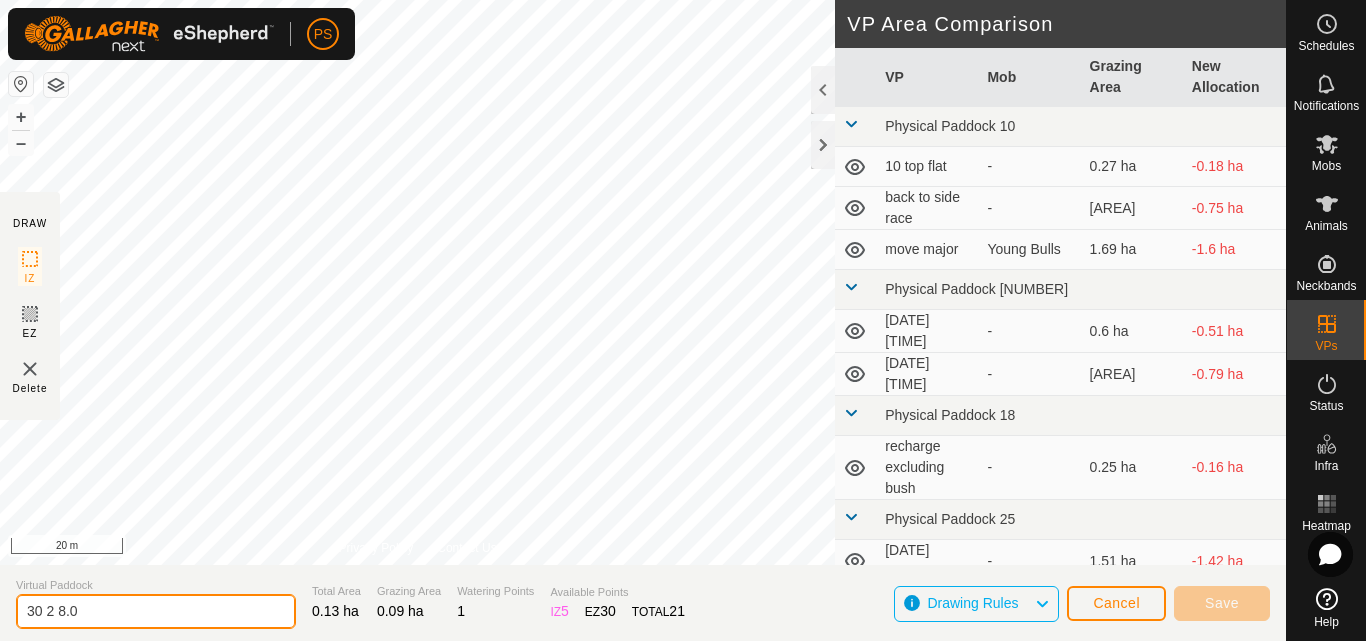 type on "[DATE] [NUMBER] [DECIMAL]" 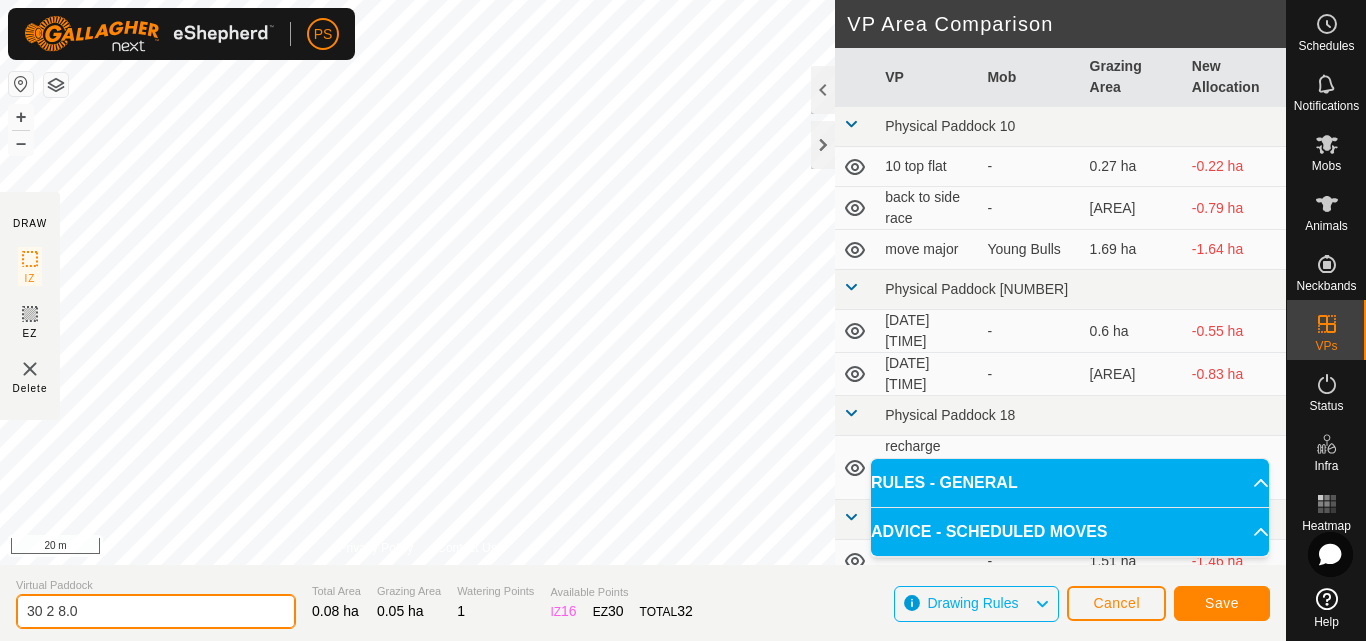 drag, startPoint x: 94, startPoint y: 607, endPoint x: 0, endPoint y: 610, distance: 94.04786 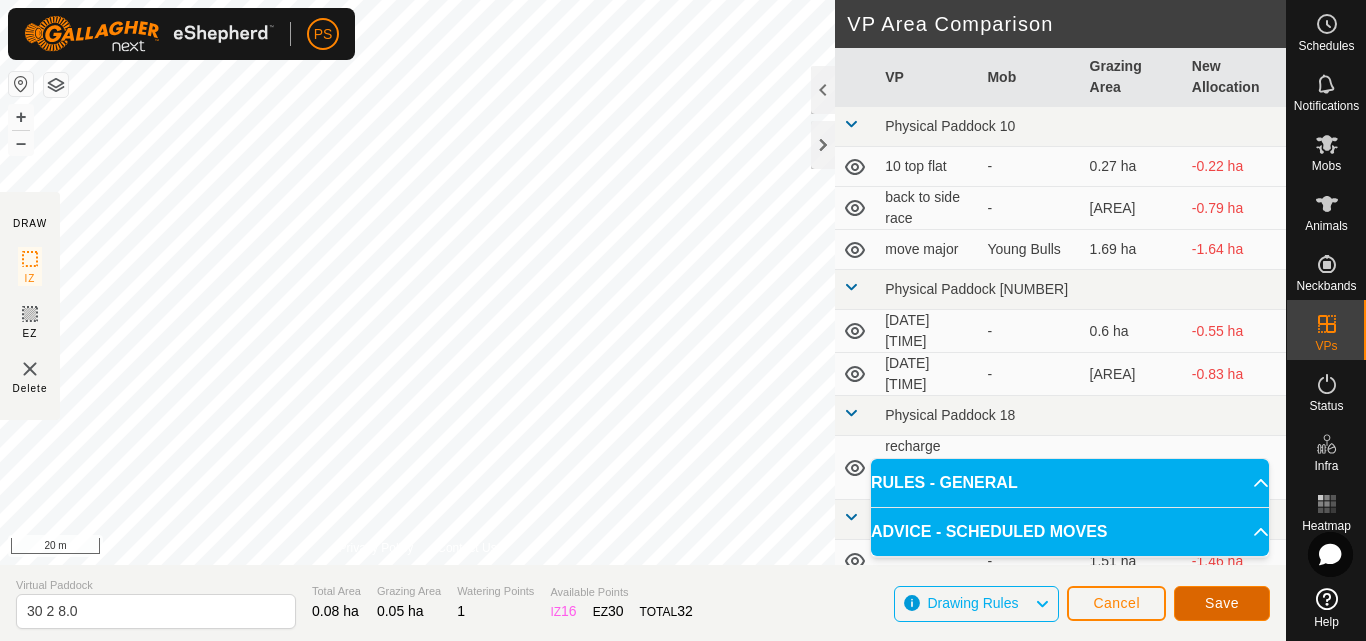 click on "Save" 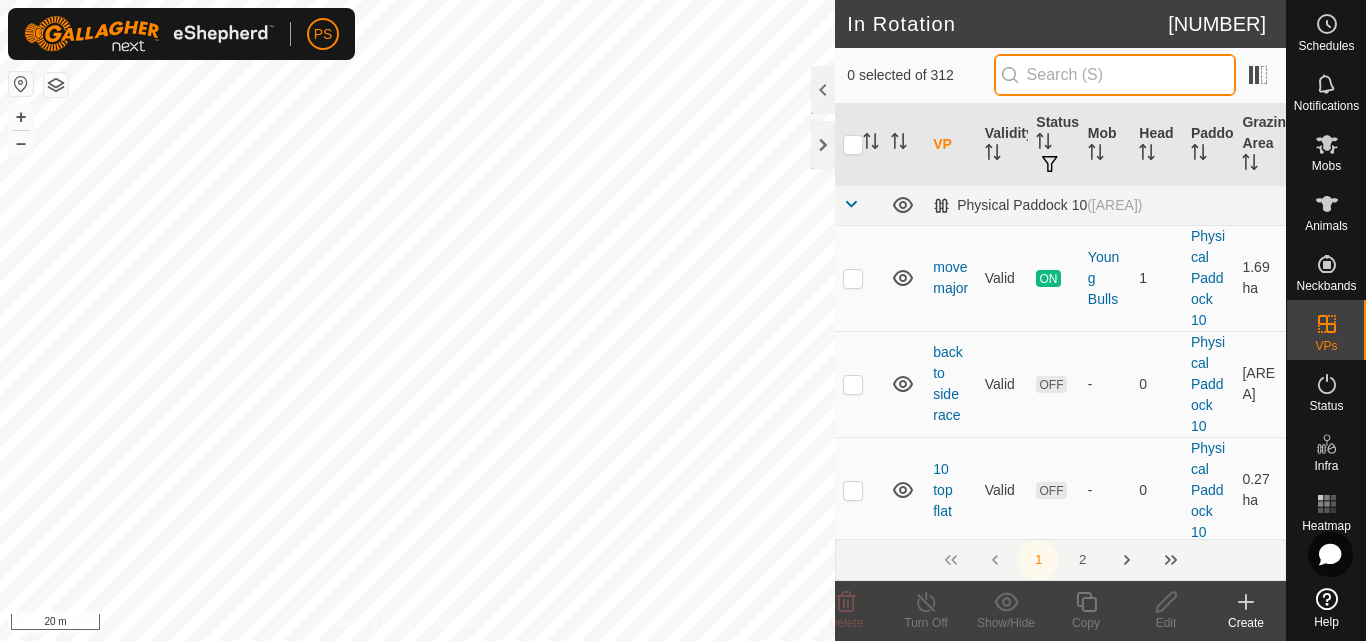 click at bounding box center (1115, 75) 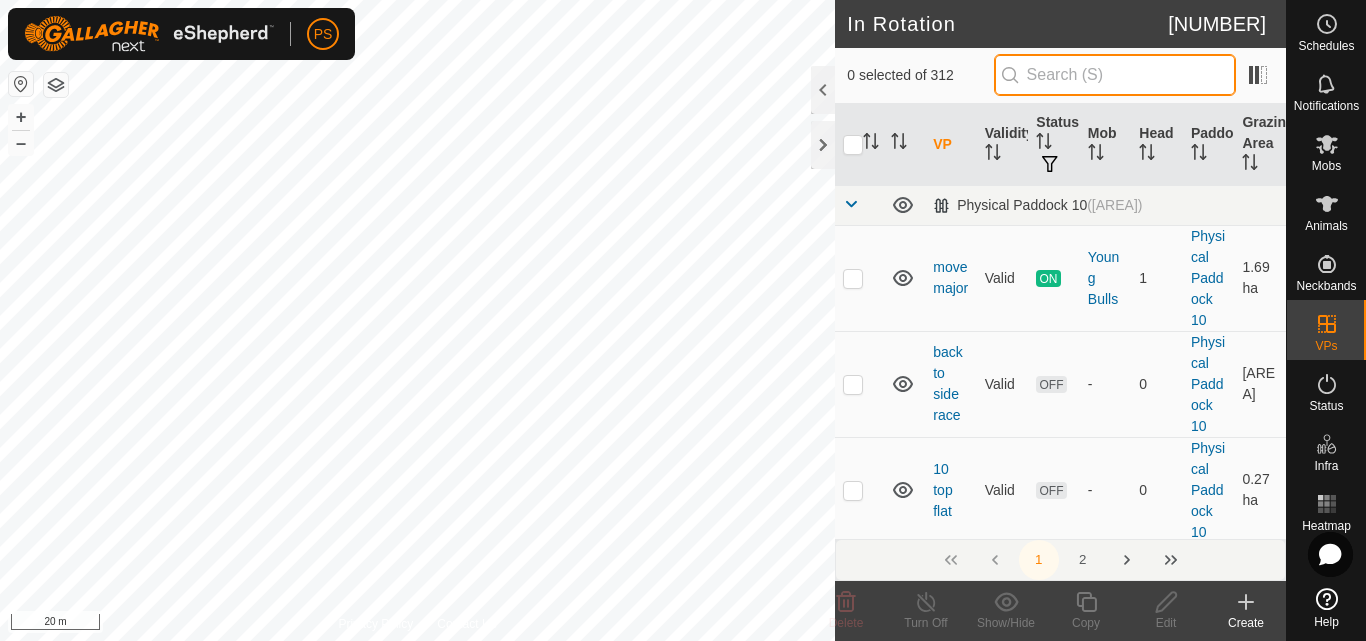 paste on "[DATE] [NUMBER] [DECIMAL]" 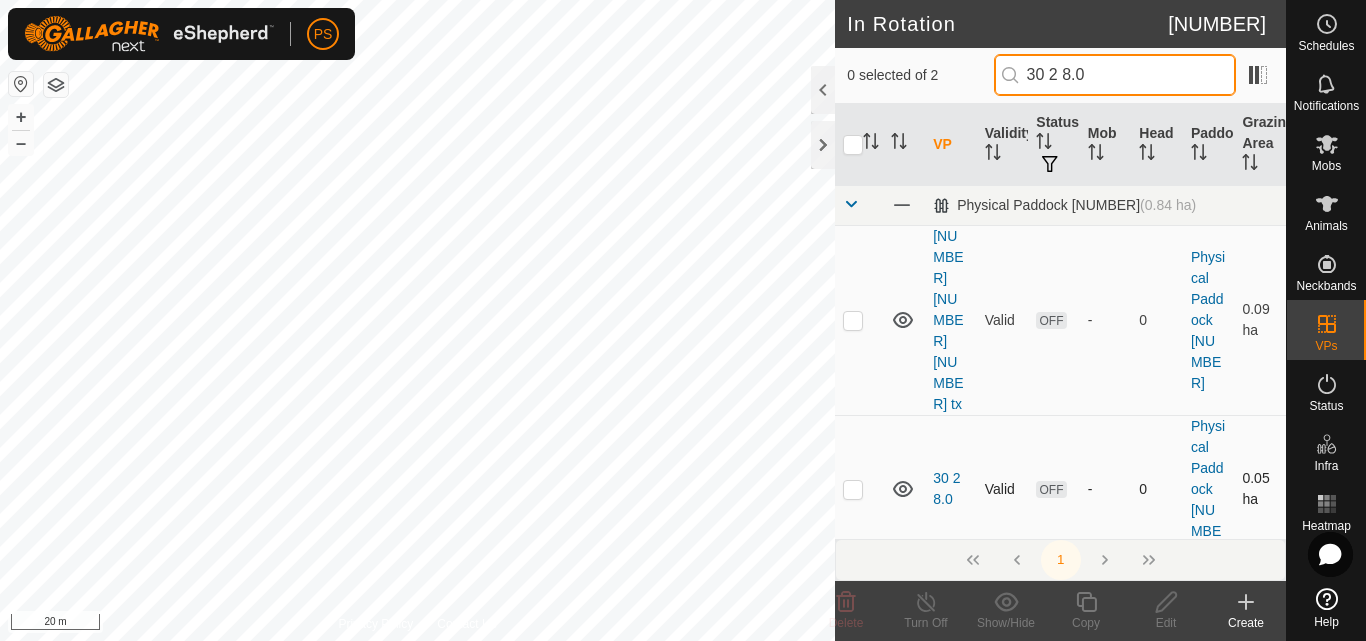 type on "[DATE] [NUMBER] [DECIMAL]" 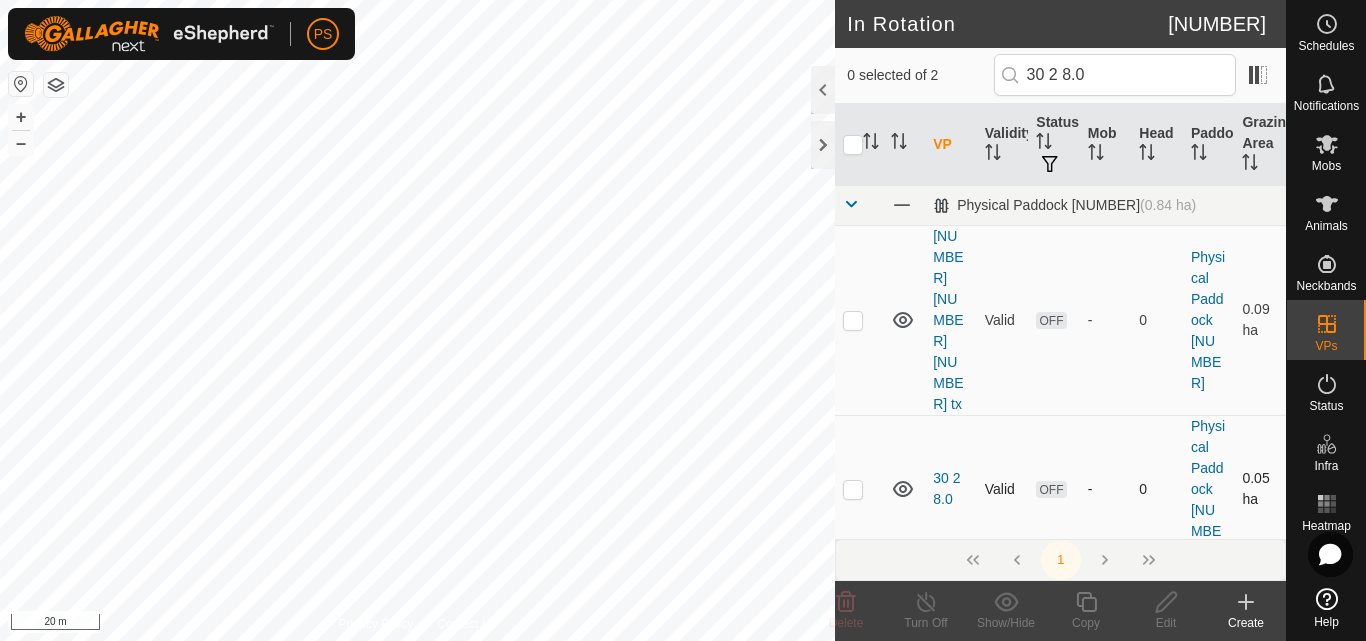 click at bounding box center [853, 489] 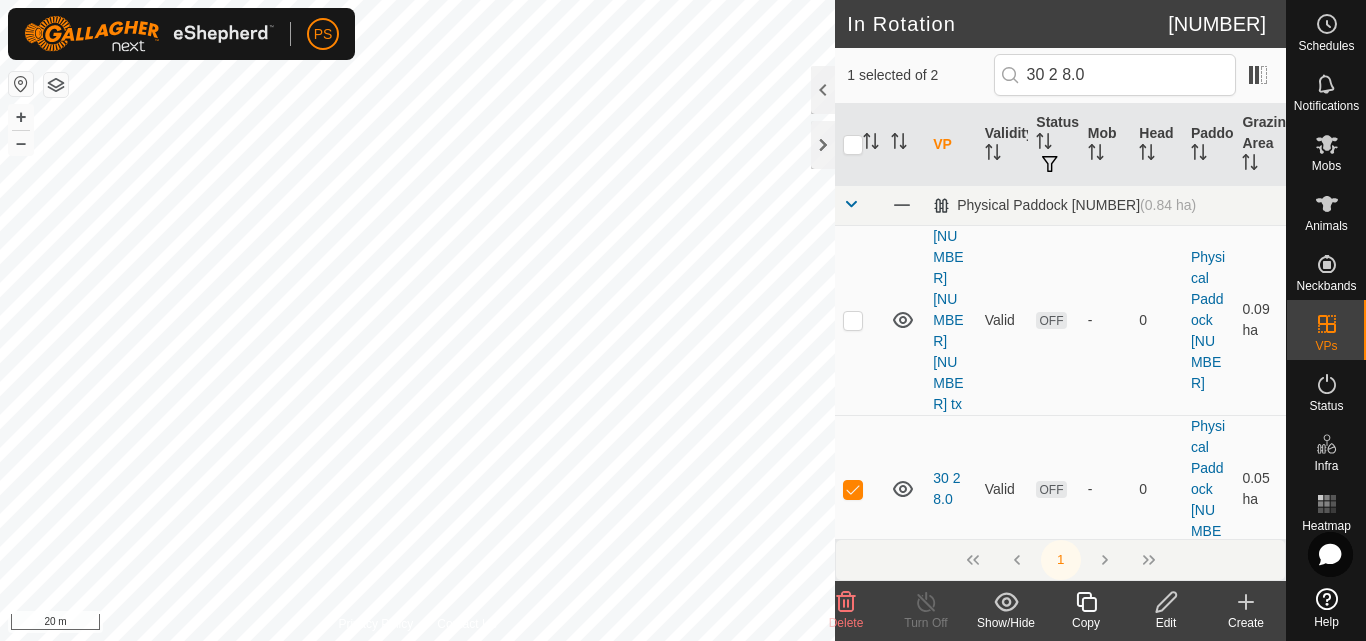 click 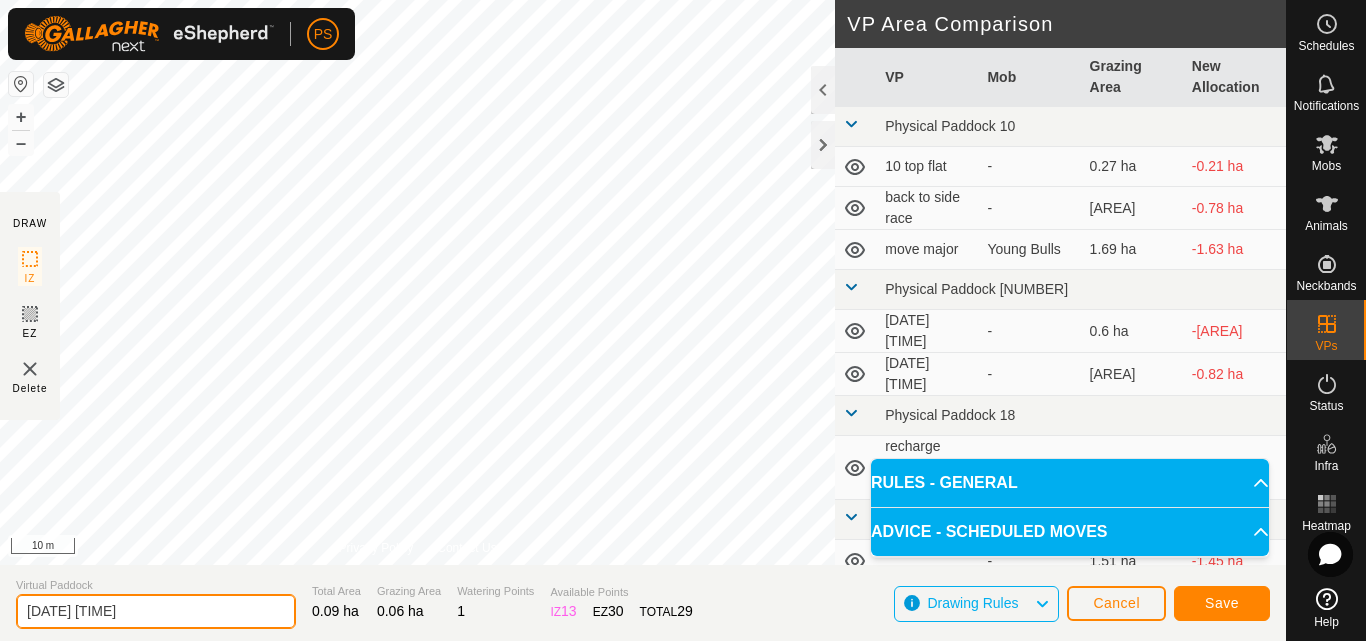 drag, startPoint x: 172, startPoint y: 604, endPoint x: 7, endPoint y: 600, distance: 165.04848 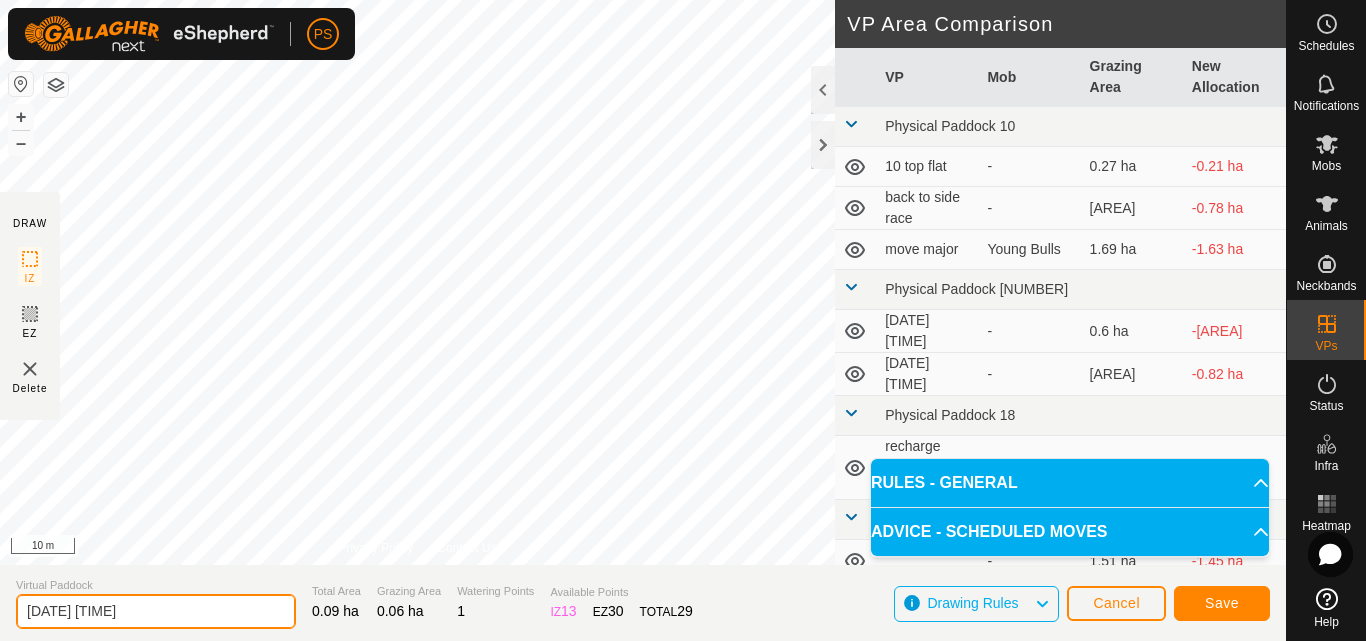 paste on "[DATE] [NUMBER] [DECIMAL]" 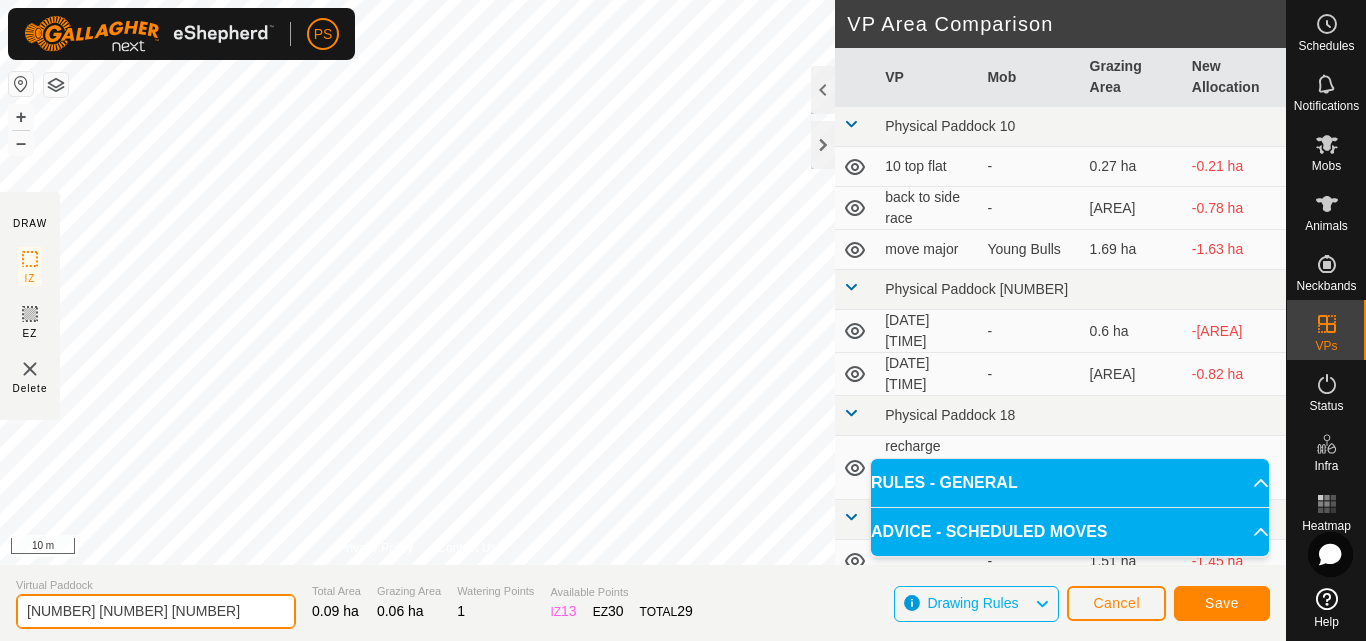 drag, startPoint x: 107, startPoint y: 608, endPoint x: 14, endPoint y: 615, distance: 93.26307 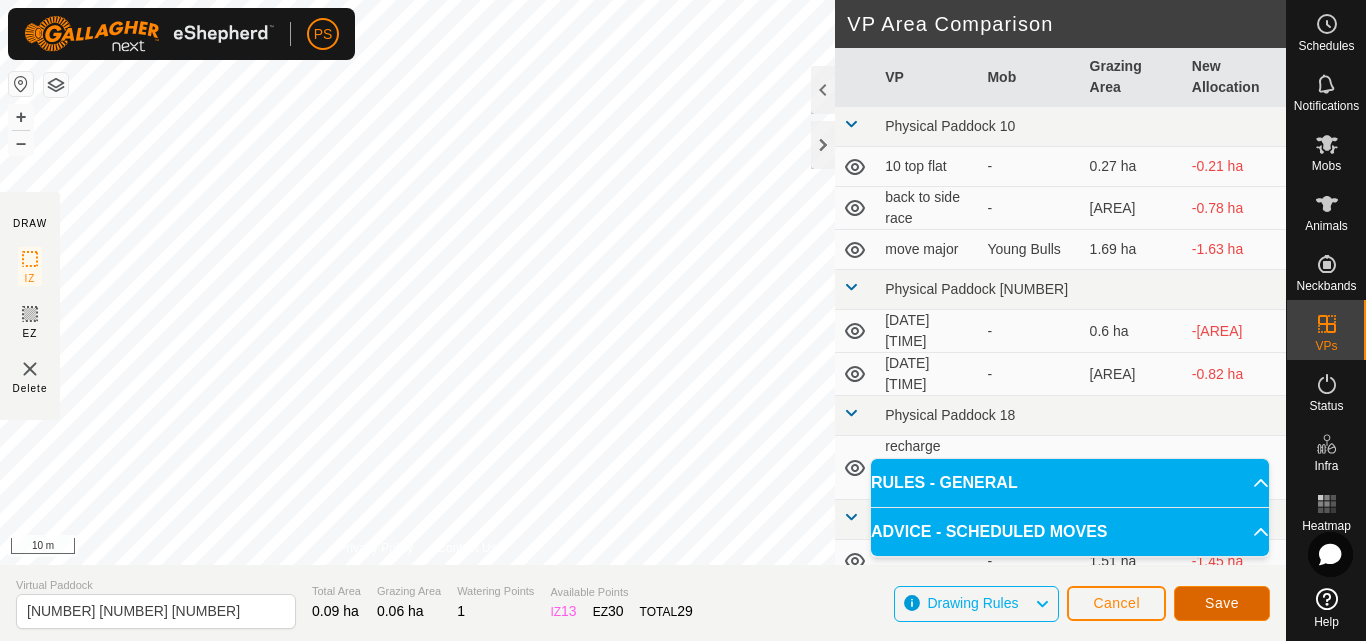 click on "Save" 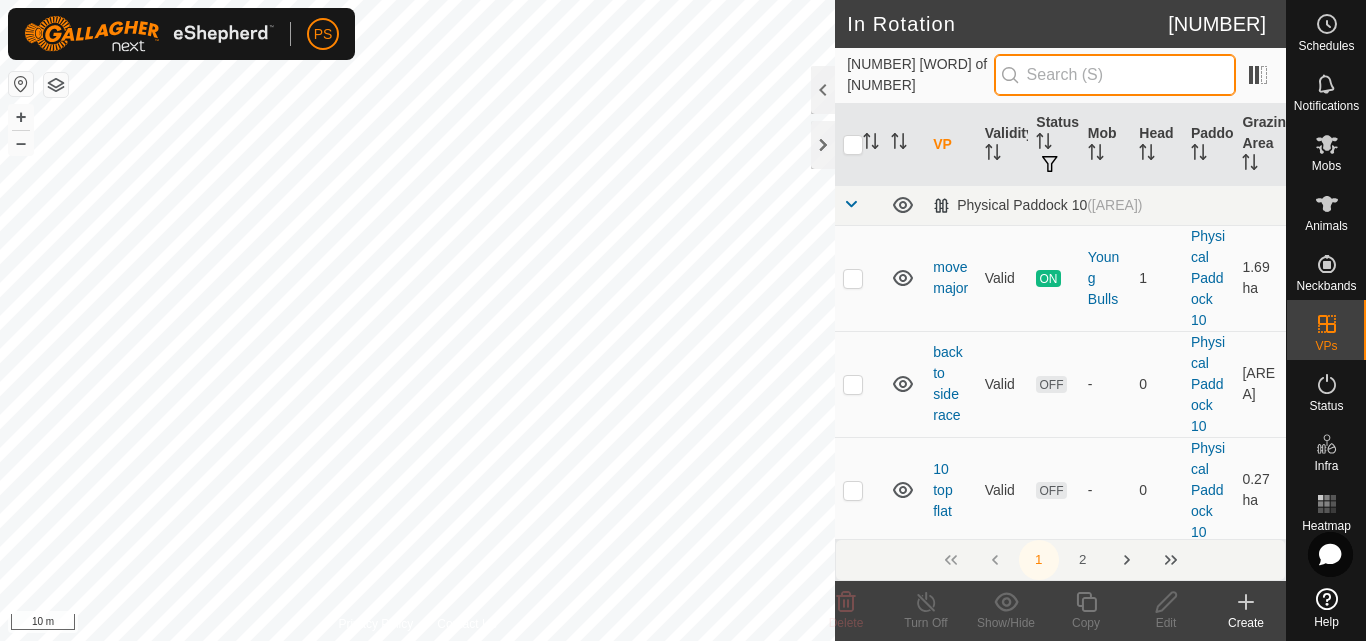 click at bounding box center [1115, 75] 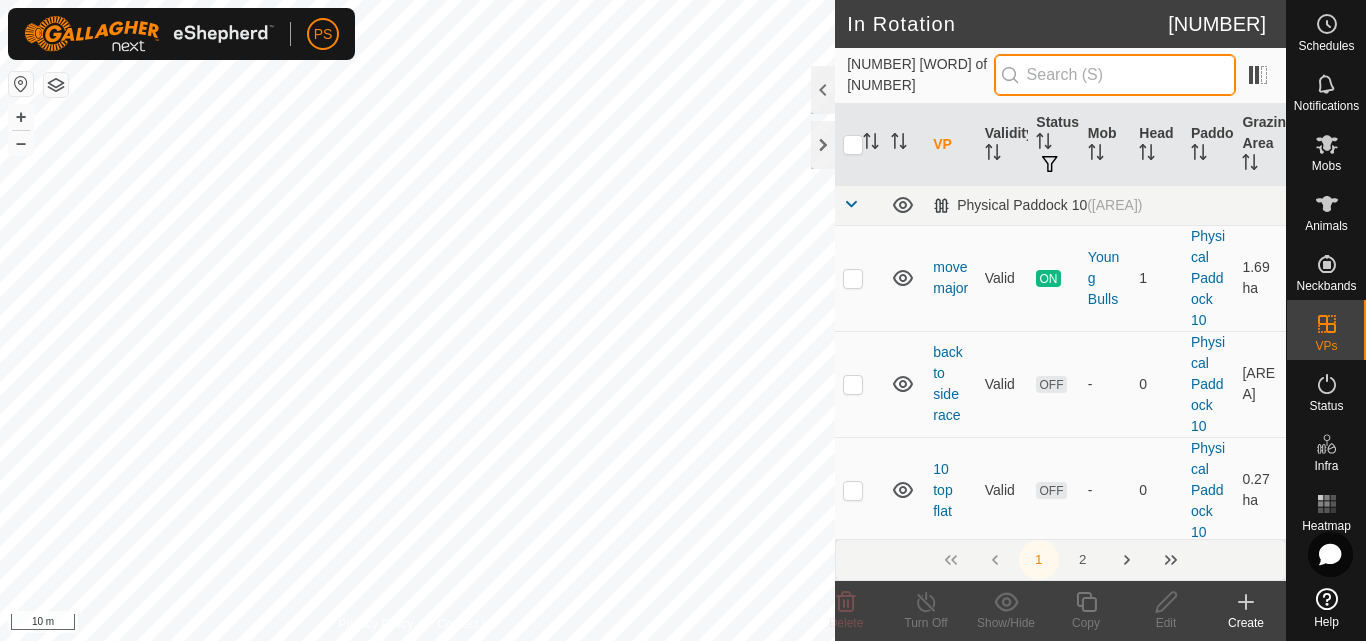 paste on "[DATE] [NUMBER] [DECIMAL]" 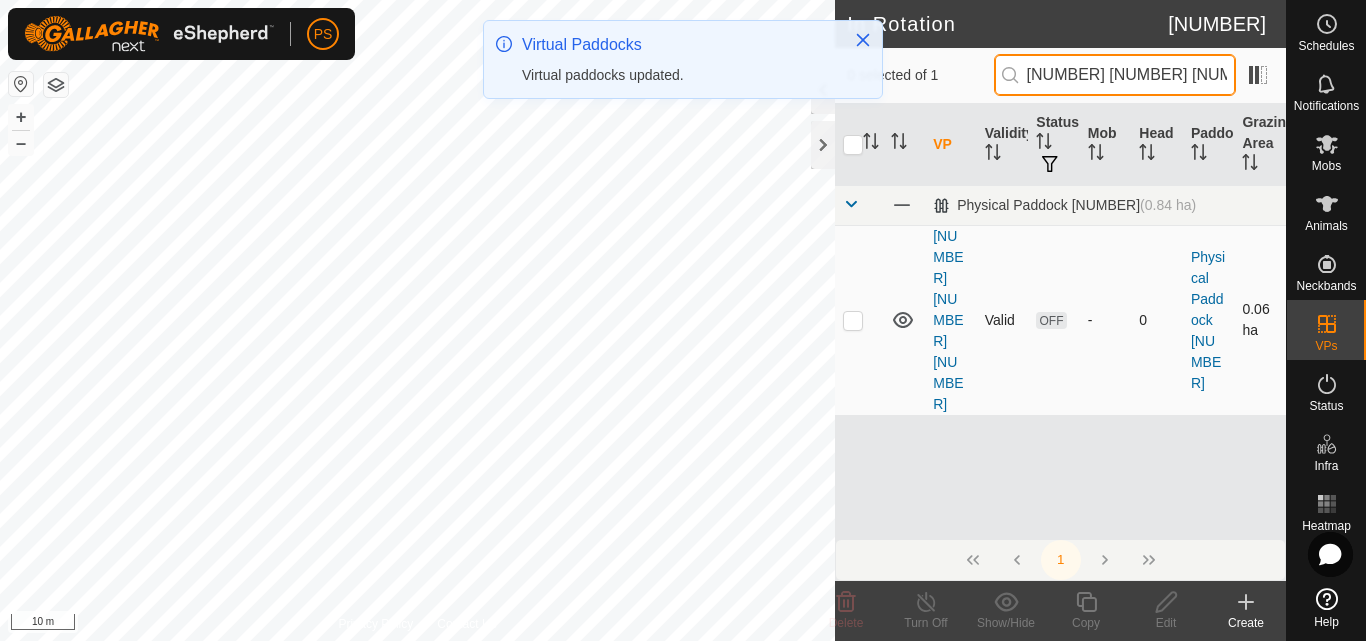 type on "[DATE] [NUMBER] [DECIMAL]" 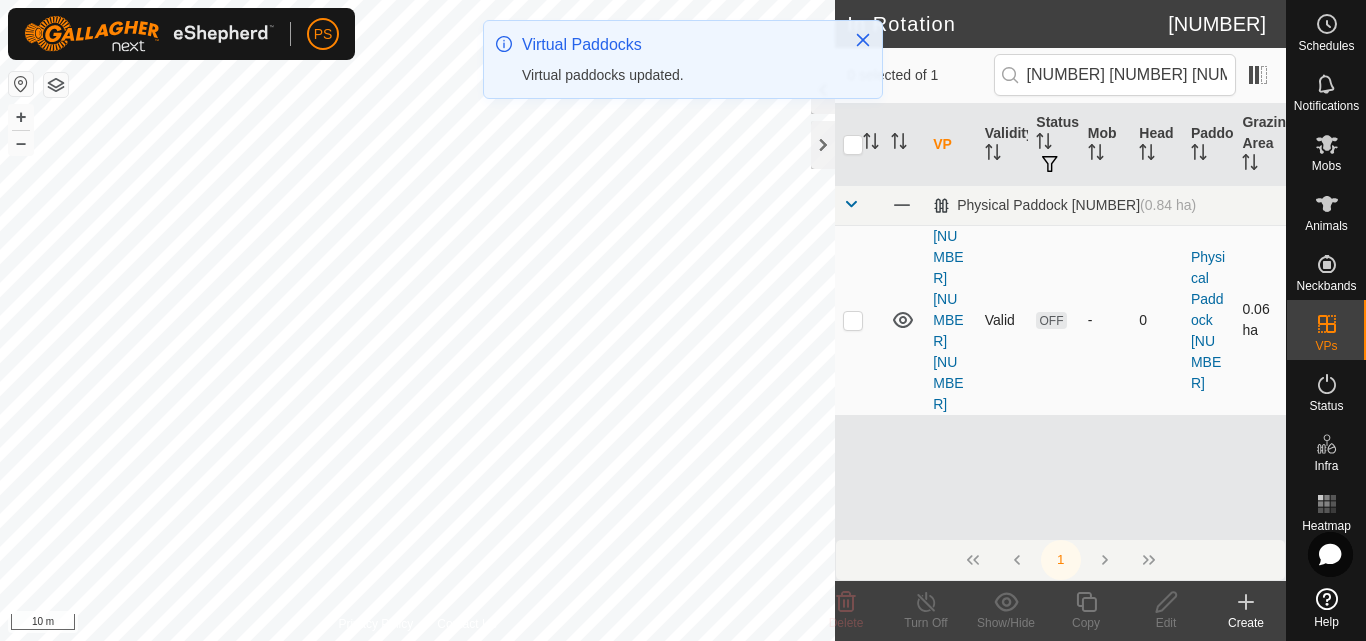 click at bounding box center (853, 320) 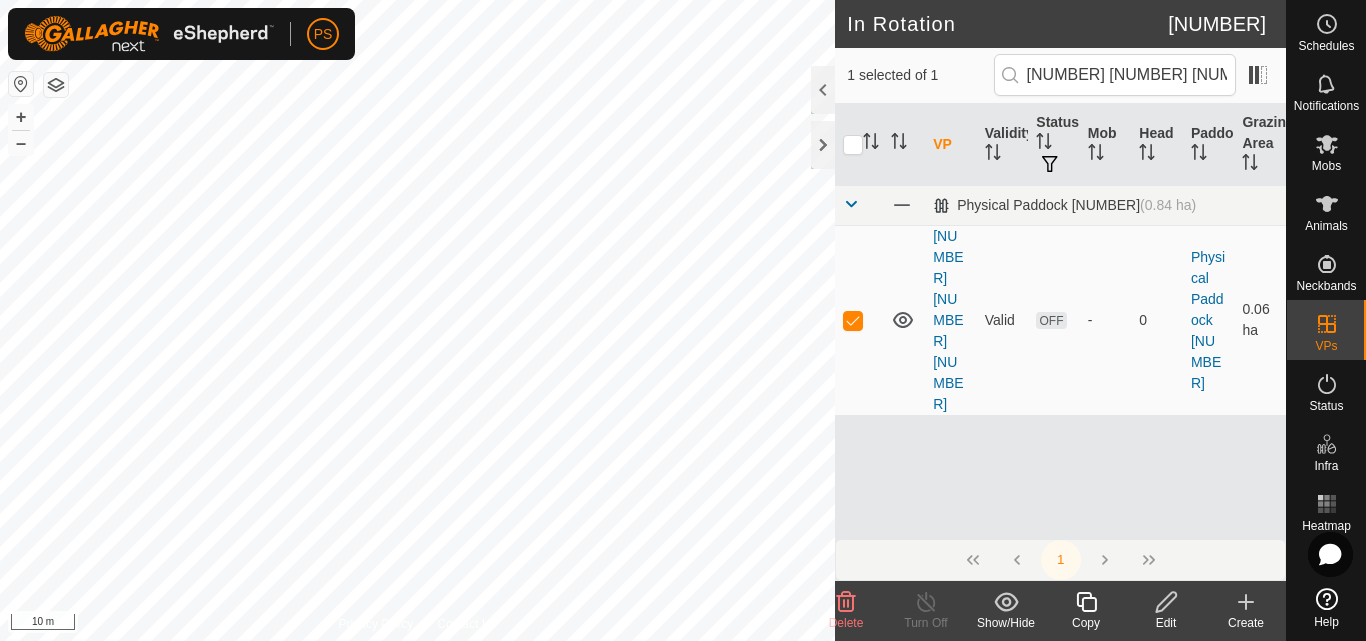 click 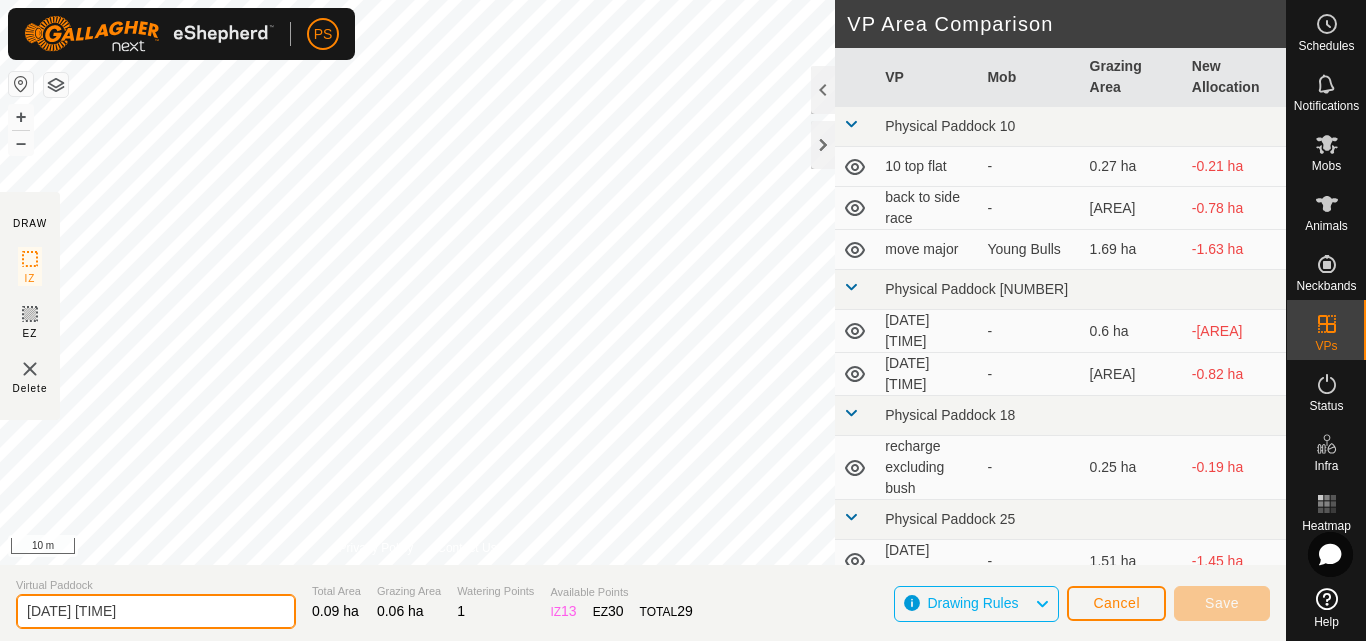 drag, startPoint x: 165, startPoint y: 605, endPoint x: 0, endPoint y: 607, distance: 165.01212 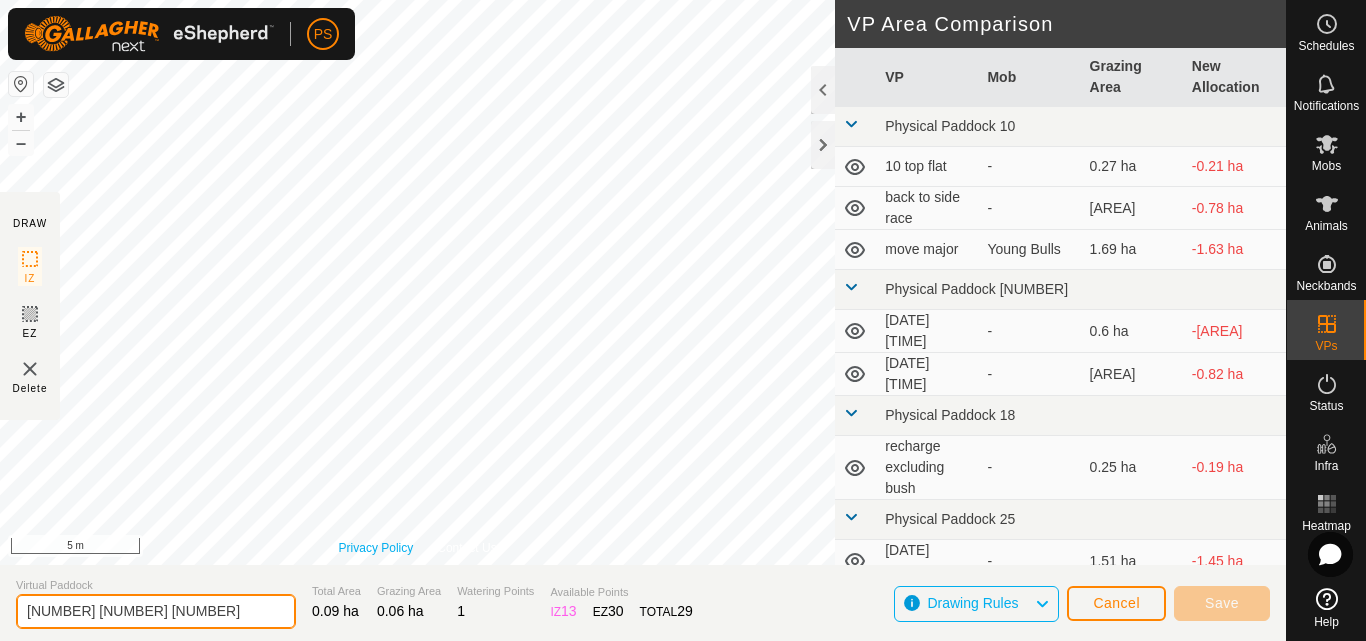 type on "30 2 8.2" 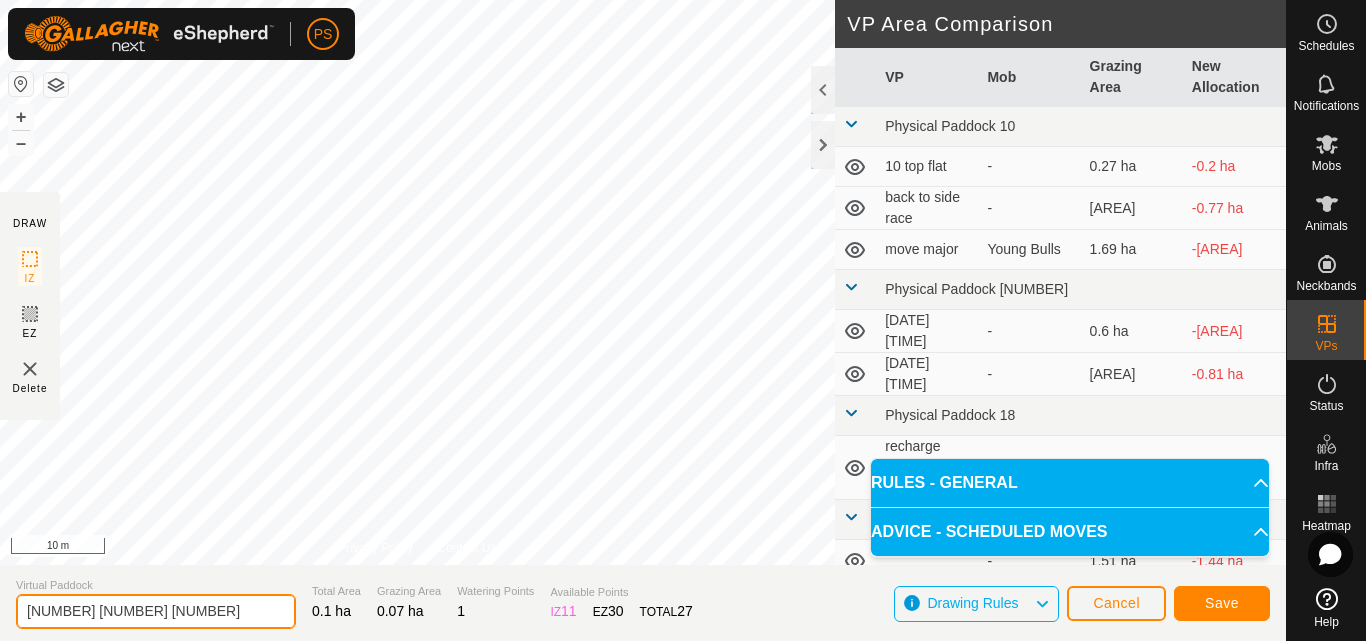 drag, startPoint x: 99, startPoint y: 605, endPoint x: 4, endPoint y: 612, distance: 95.257545 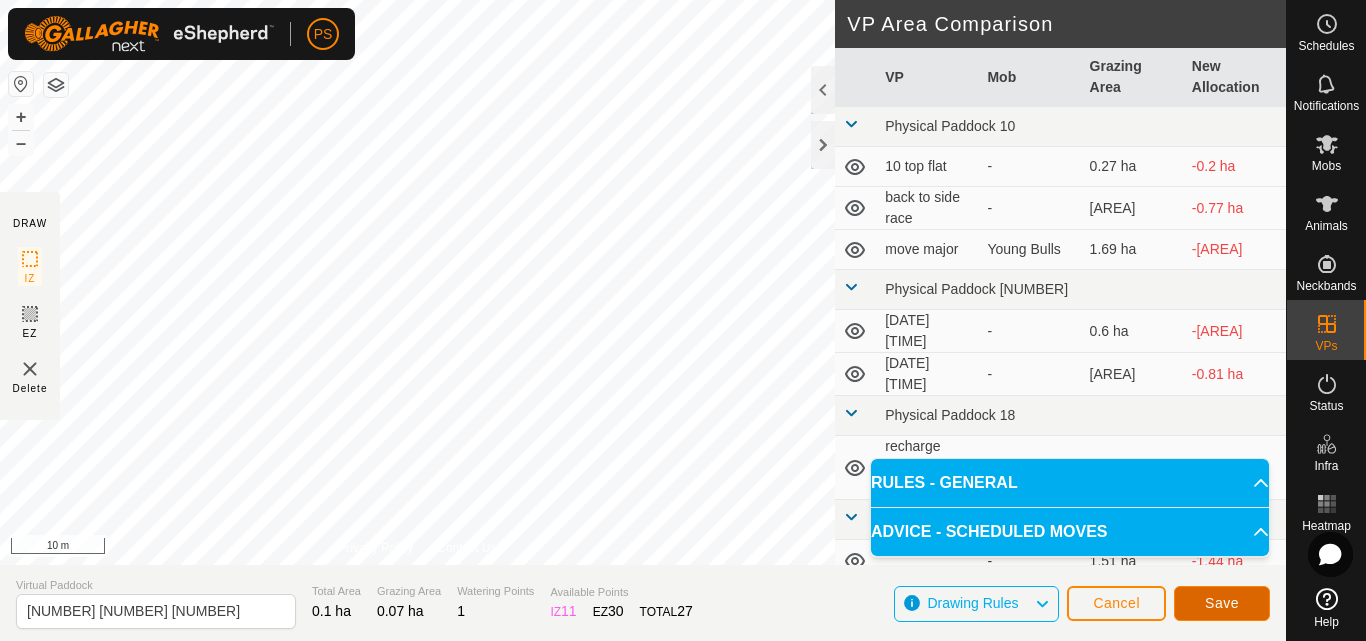 click on "Save" 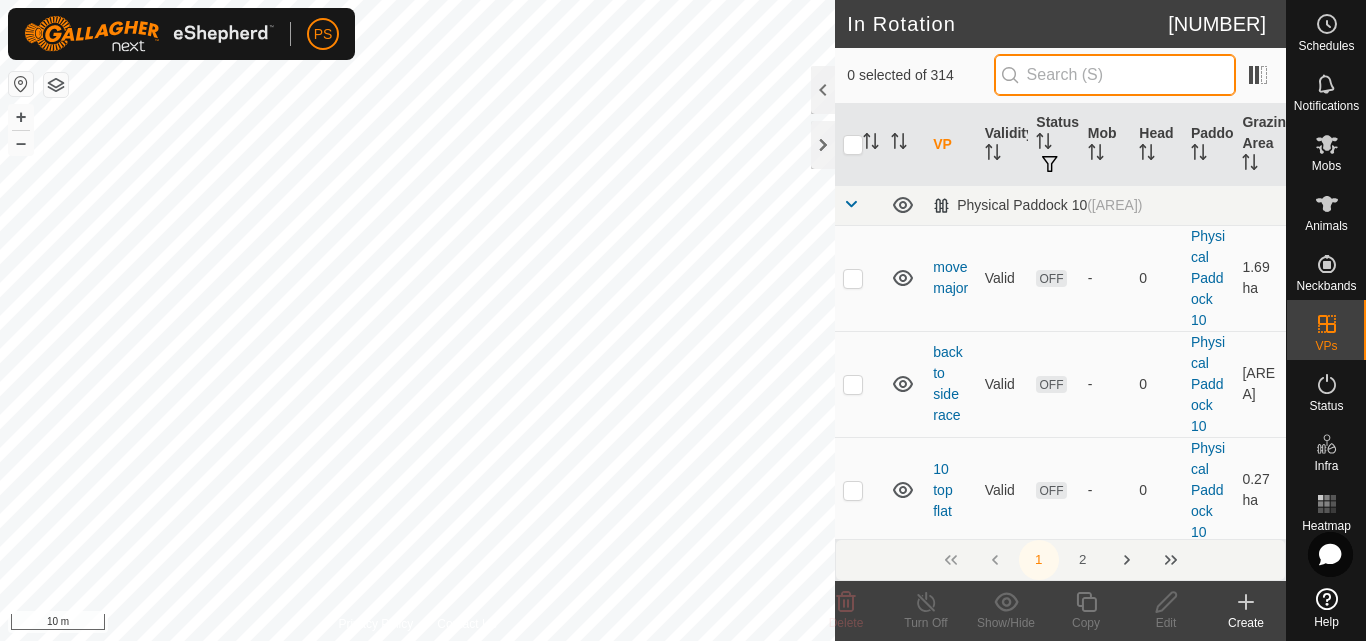 click at bounding box center (1115, 75) 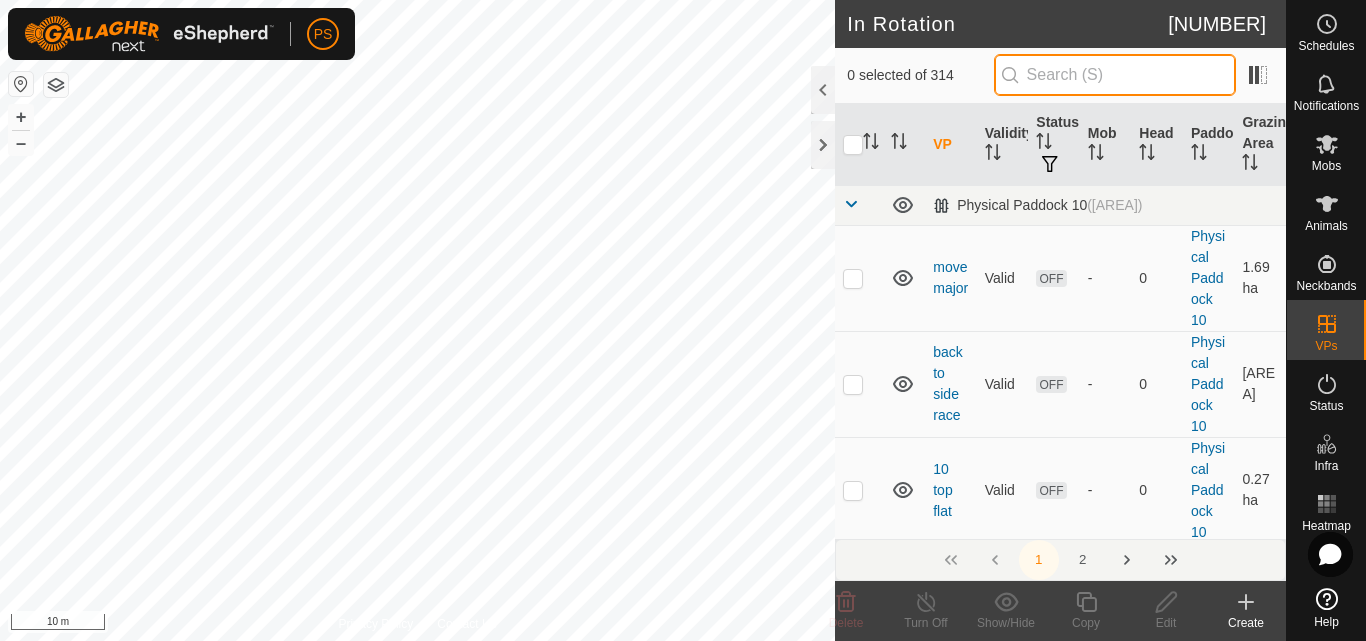 paste on "30 2 8.2" 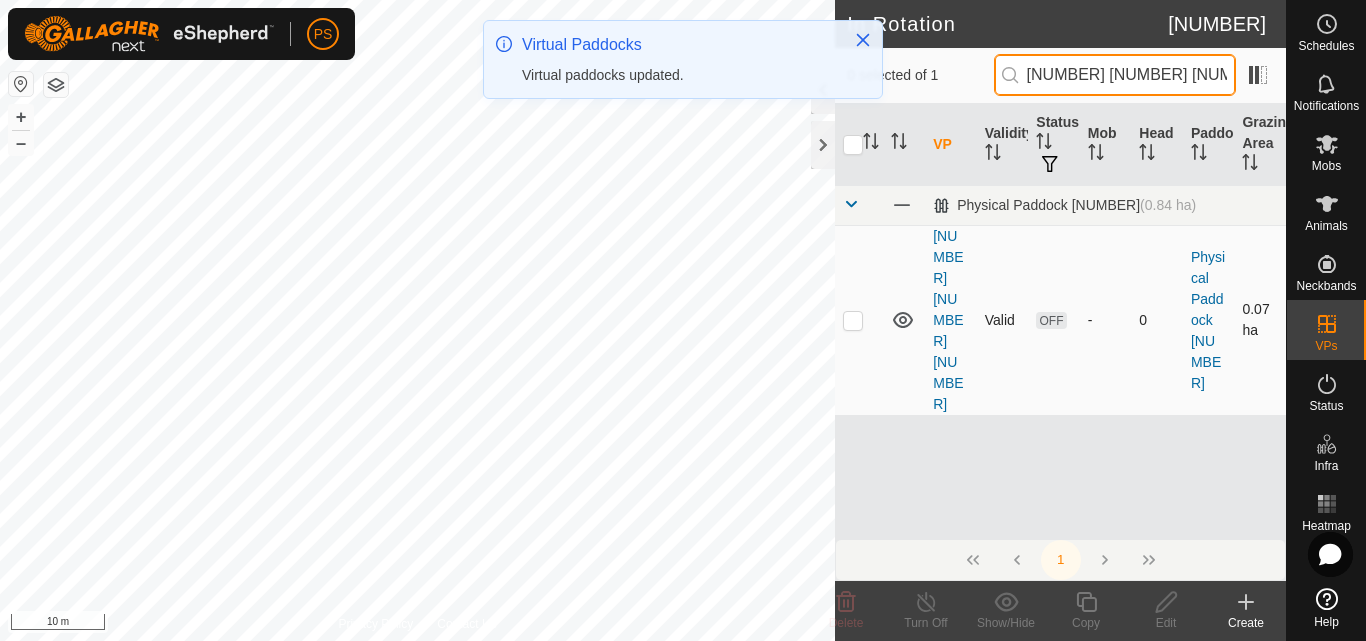 type on "30 2 8.2" 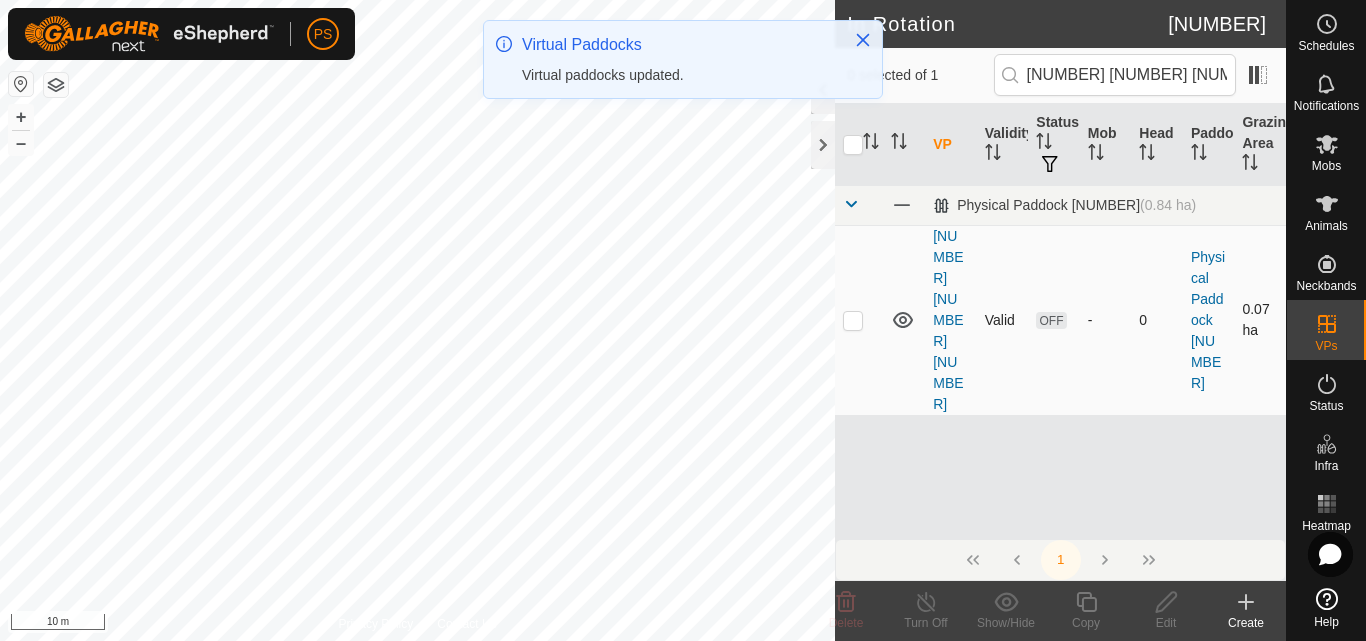 click at bounding box center (853, 320) 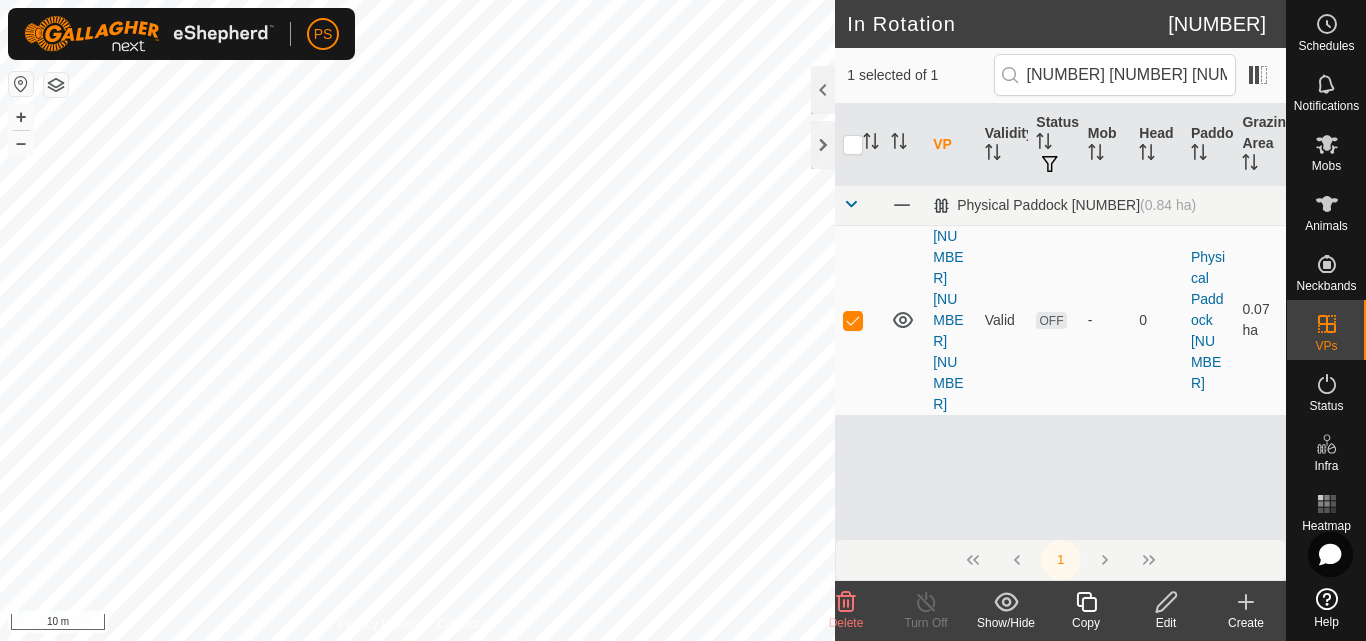 click 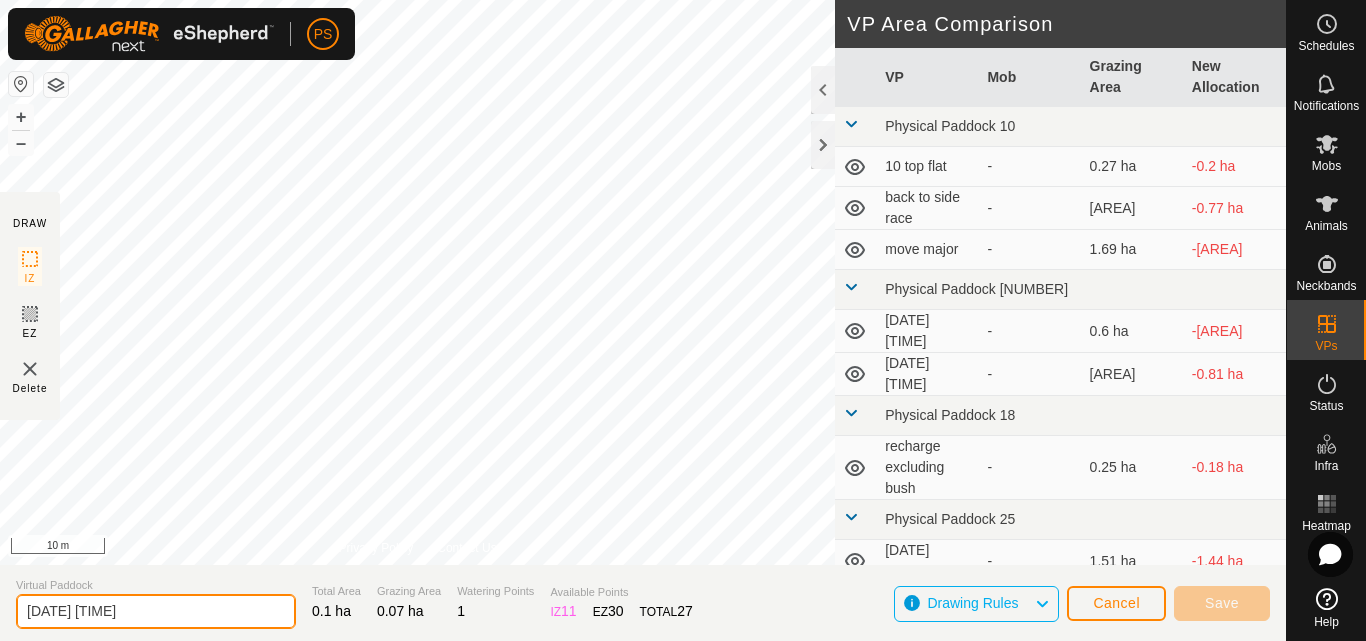 drag, startPoint x: 180, startPoint y: 610, endPoint x: 3, endPoint y: 598, distance: 177.40631 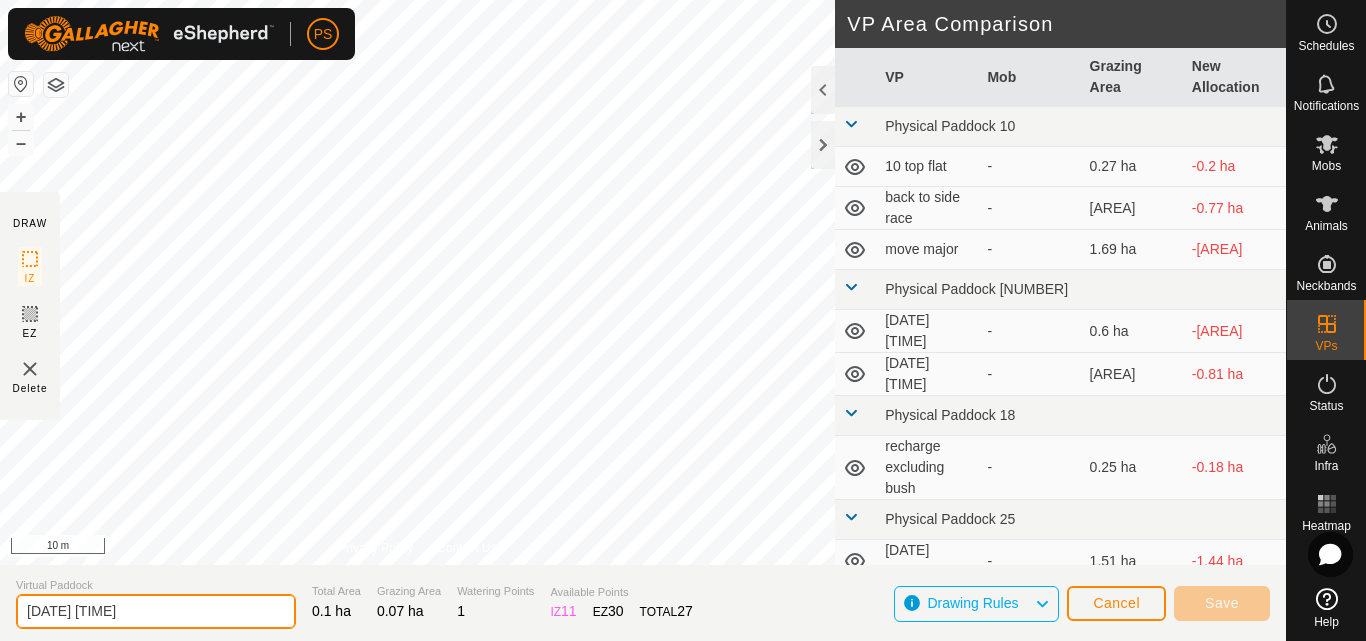 paste on "30 2 8.2" 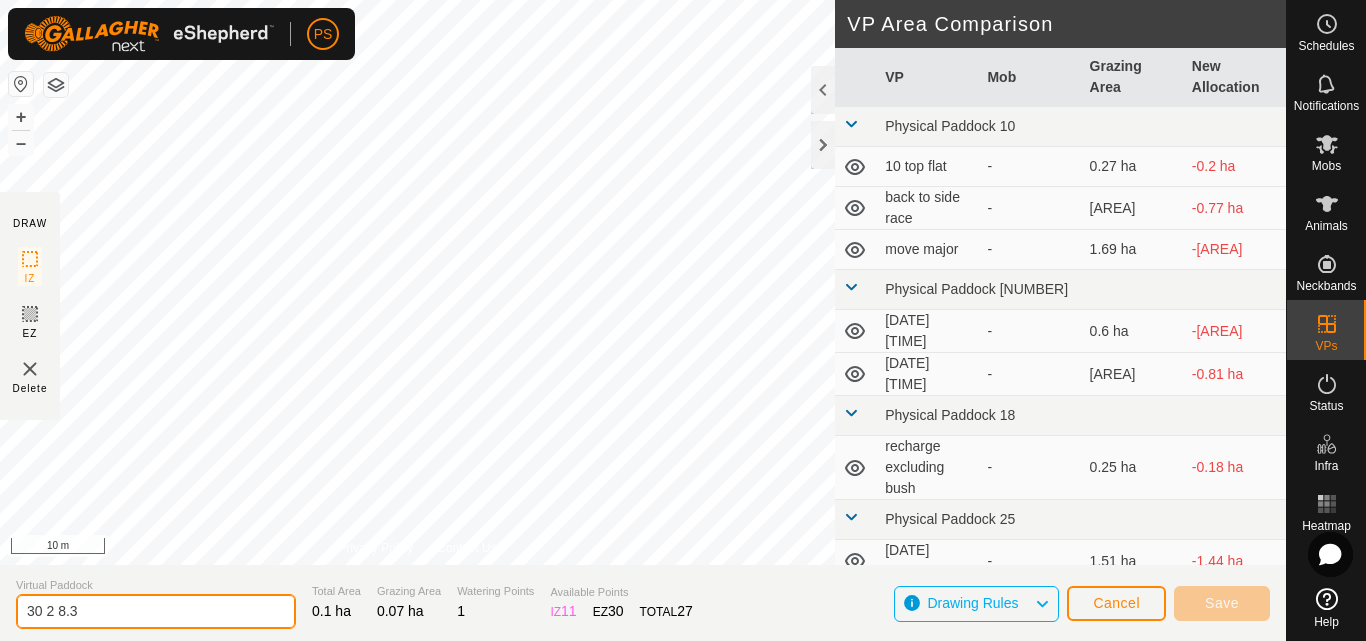 type on "[DATE] [NUMBER] [DECIMAL]" 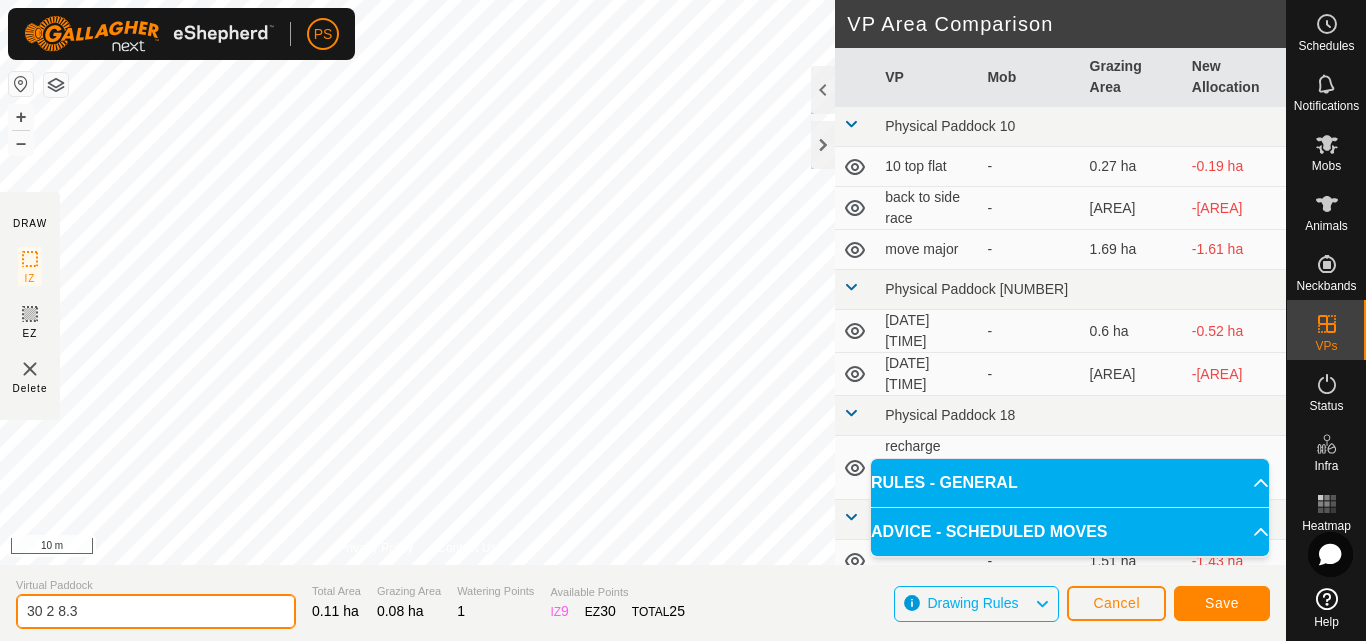 drag, startPoint x: 111, startPoint y: 609, endPoint x: 14, endPoint y: 604, distance: 97.128784 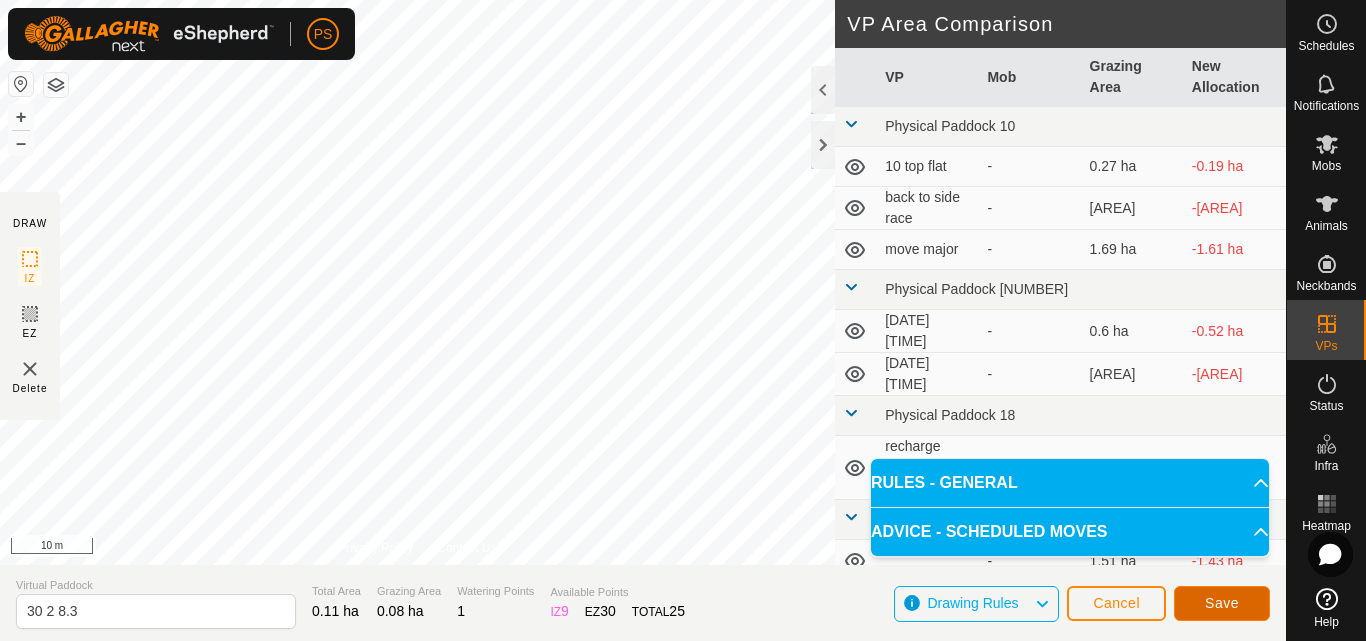 click on "Save" 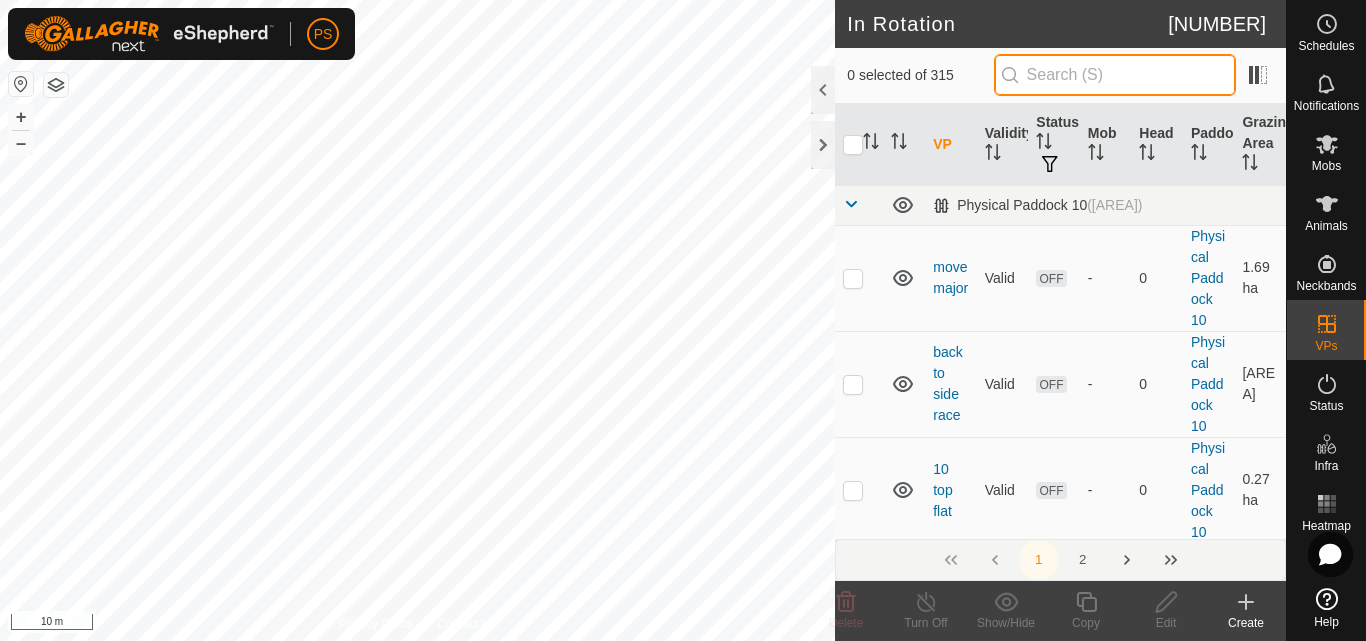 click at bounding box center [1115, 75] 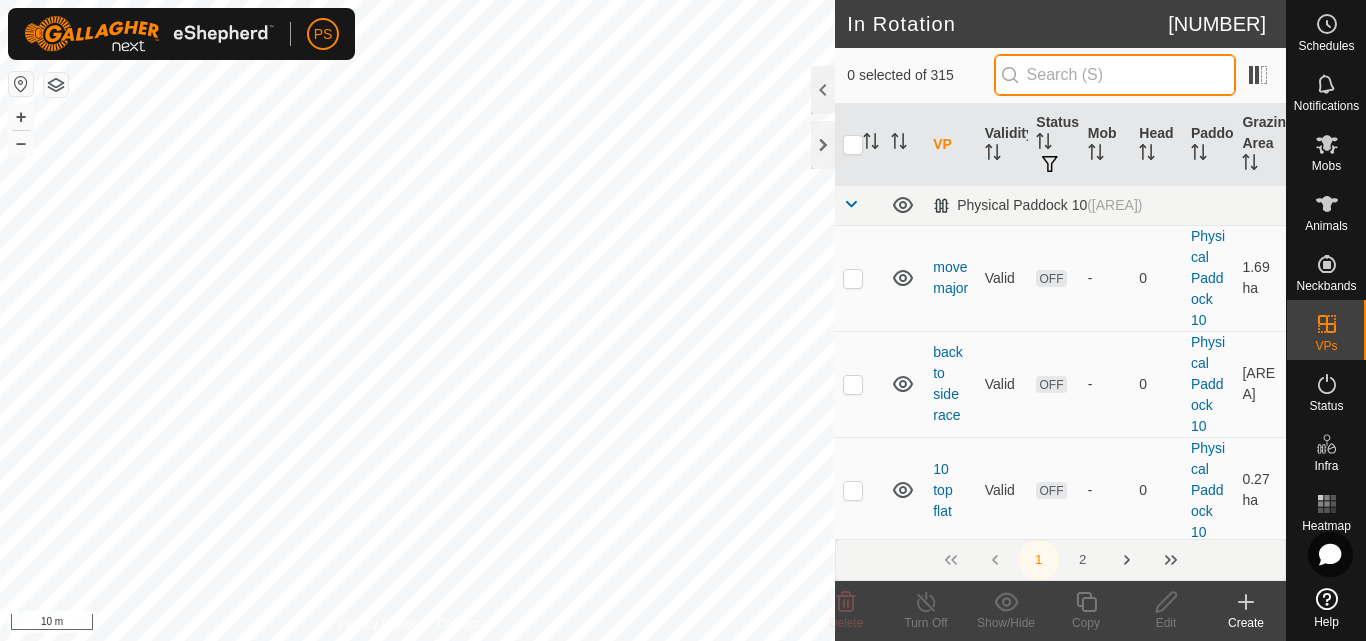 paste on "[DATE] [NUMBER] [DECIMAL]" 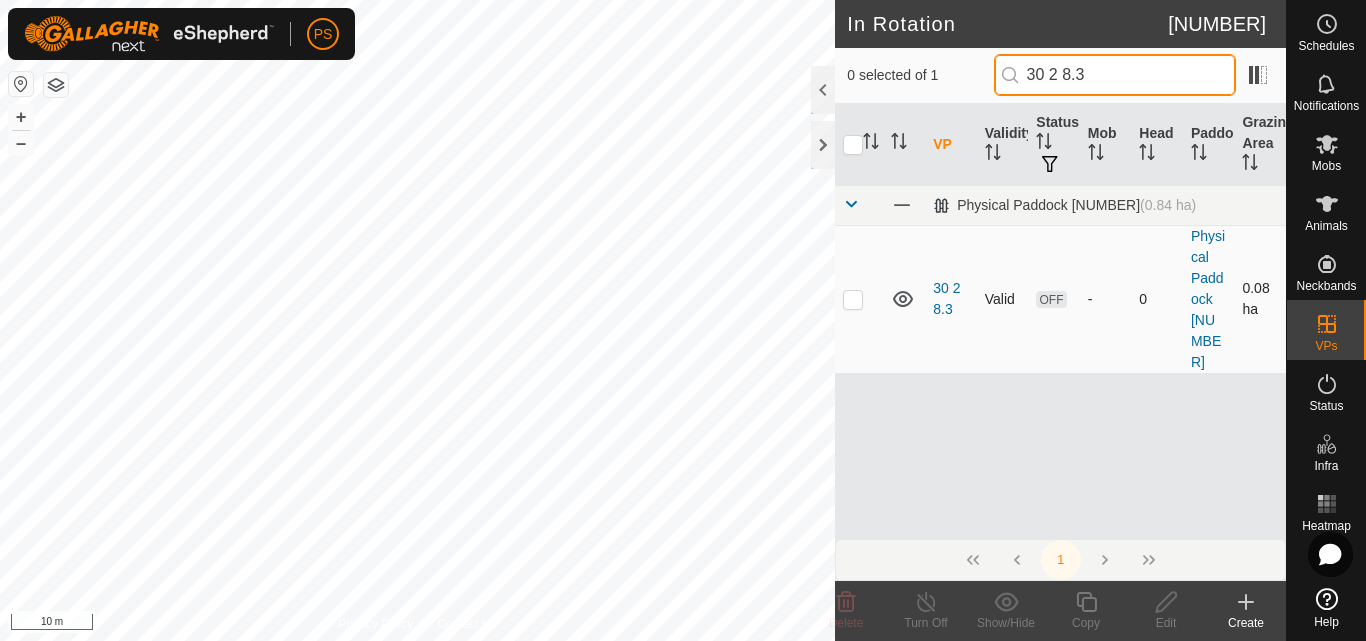 type on "[DATE] [NUMBER] [DECIMAL]" 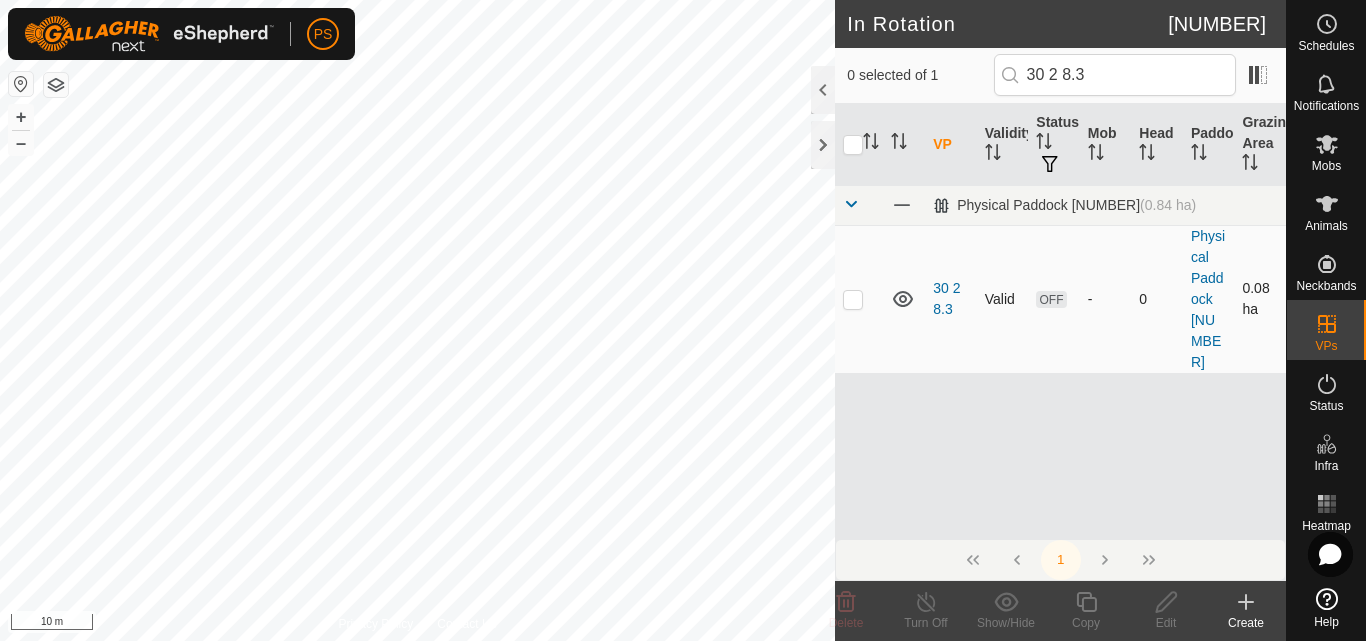 click at bounding box center [853, 299] 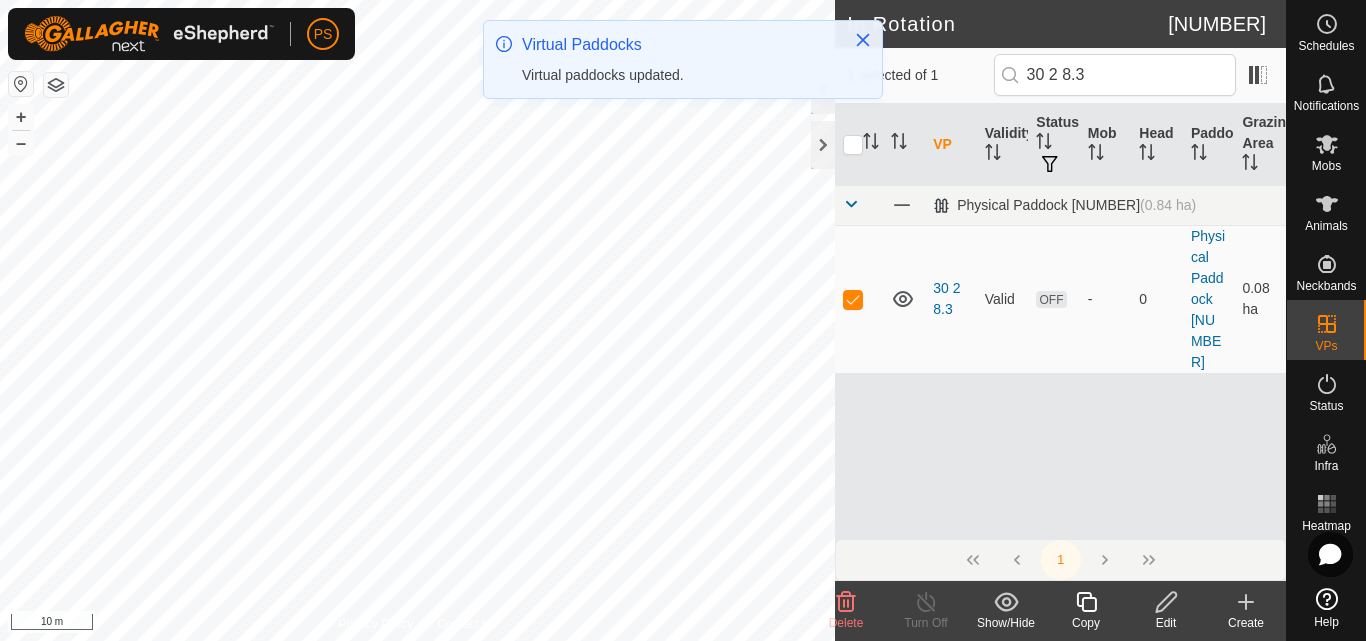 click 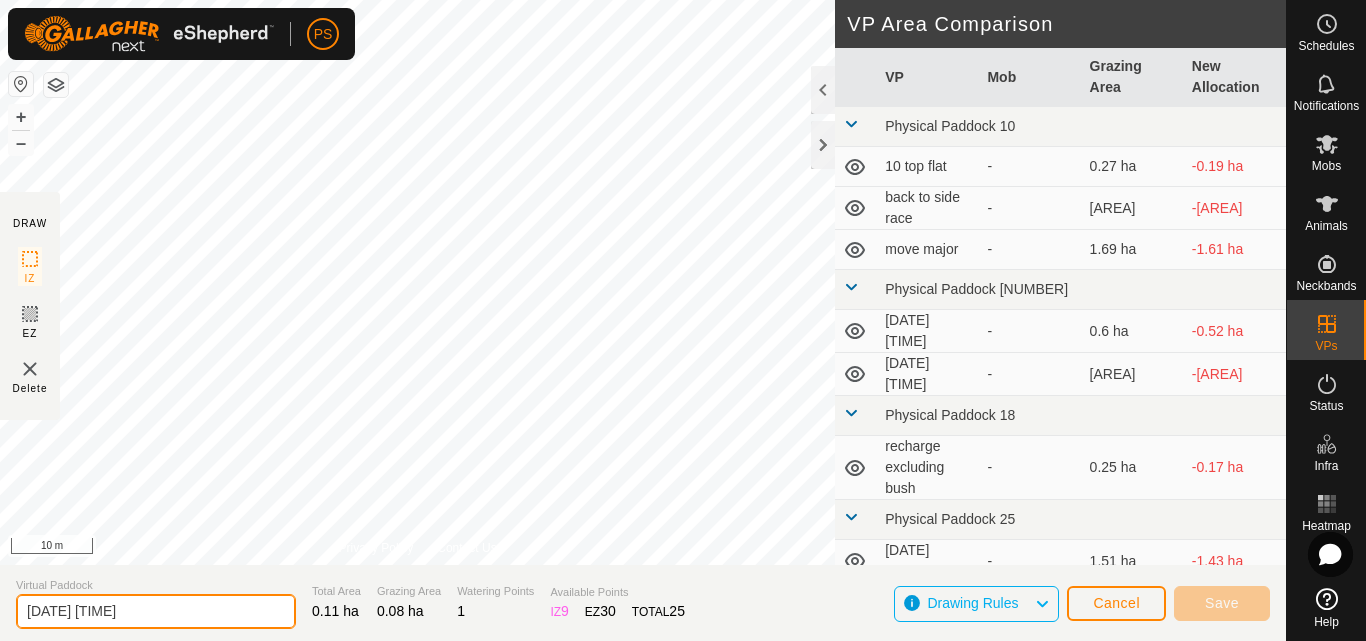 drag, startPoint x: 183, startPoint y: 605, endPoint x: 17, endPoint y: 608, distance: 166.0271 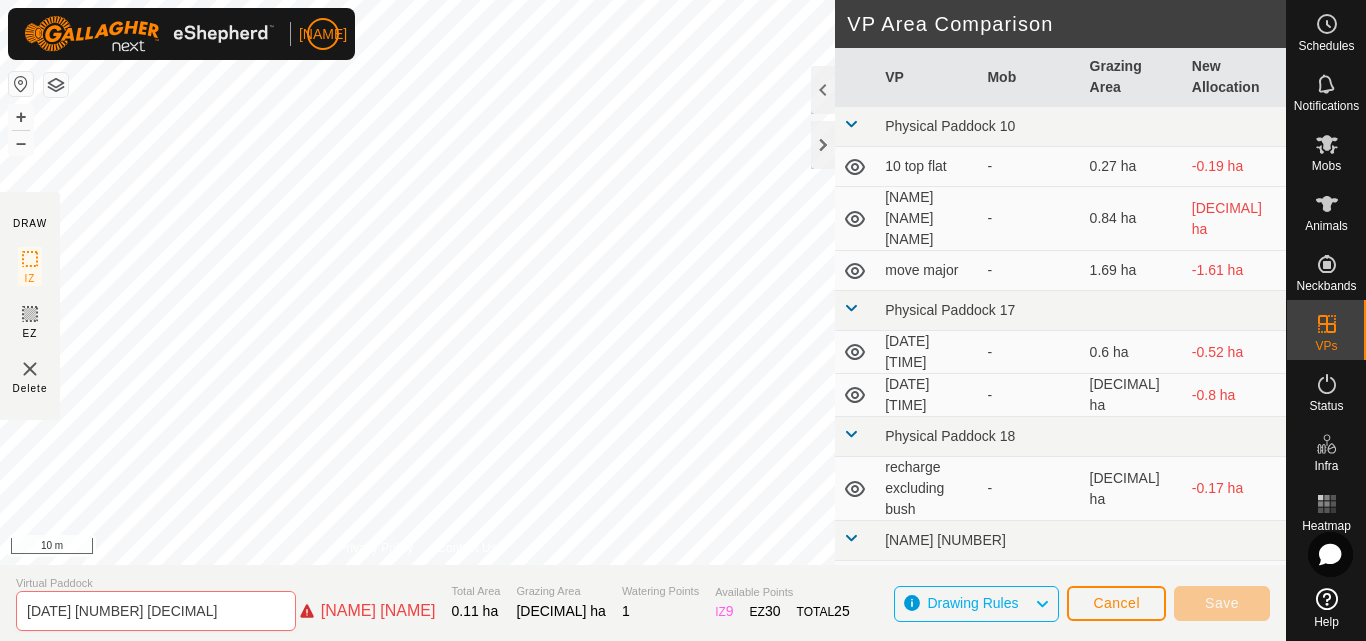 scroll, scrollTop: 0, scrollLeft: 0, axis: both 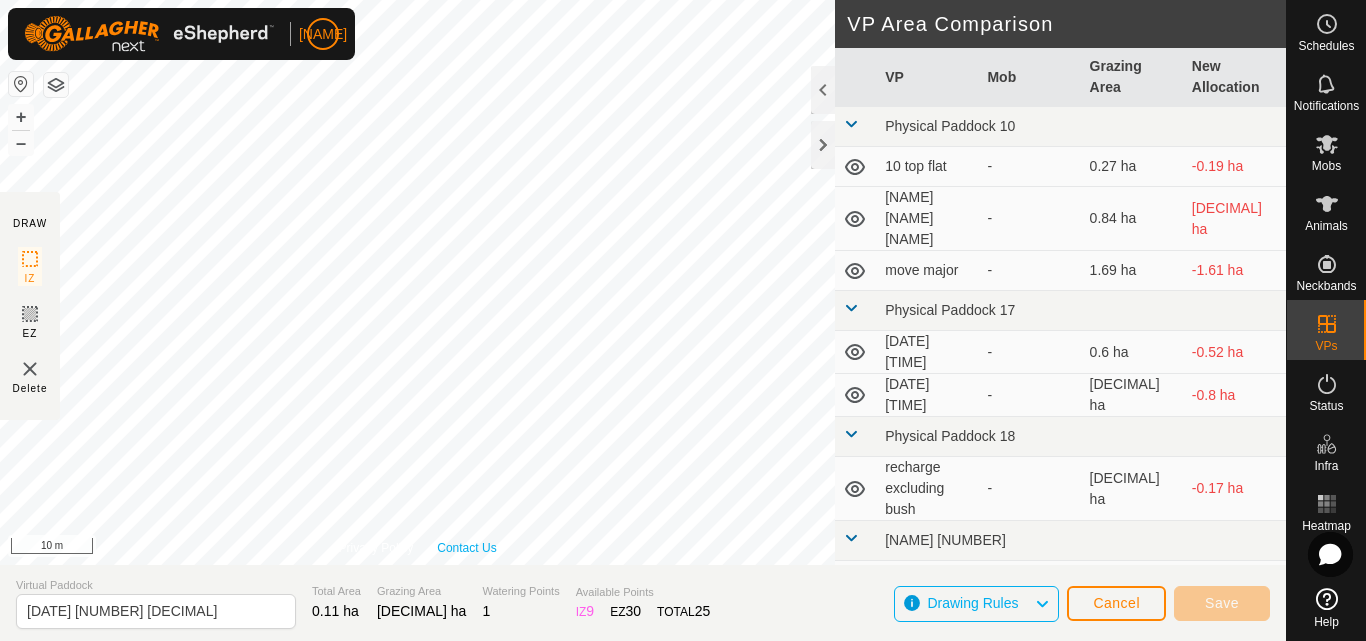 type on "[DATE] [NUMBER] [DECIMAL]" 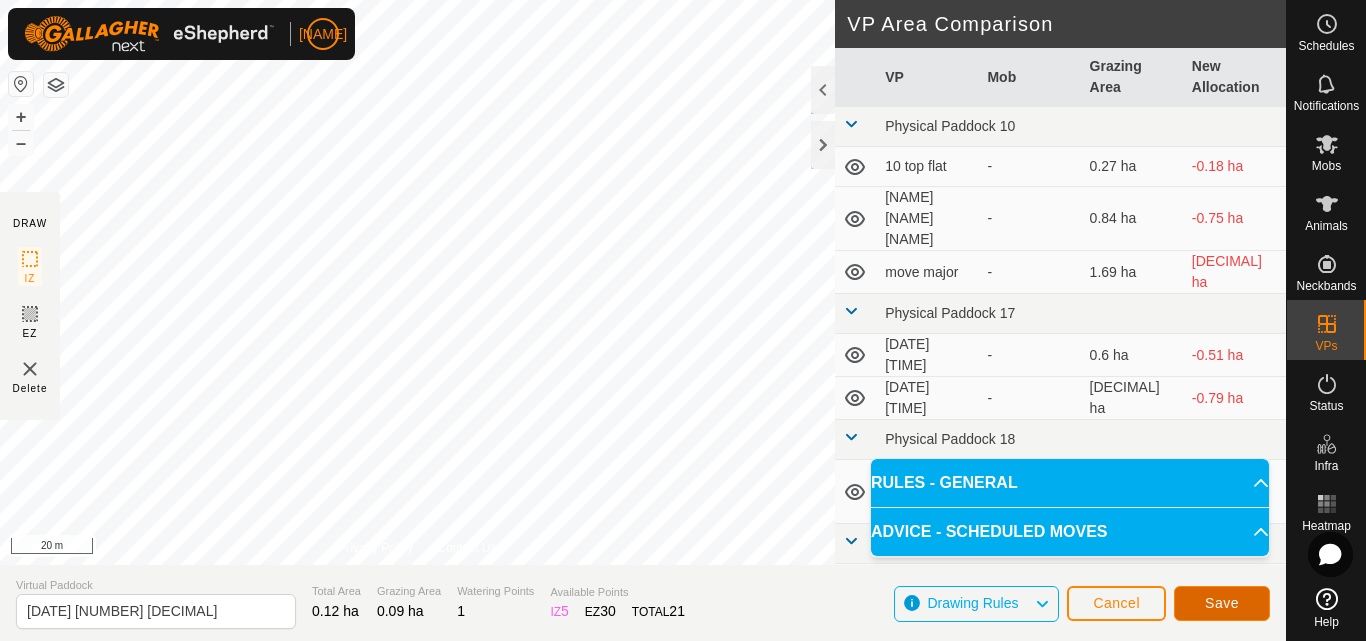 click on "Save" 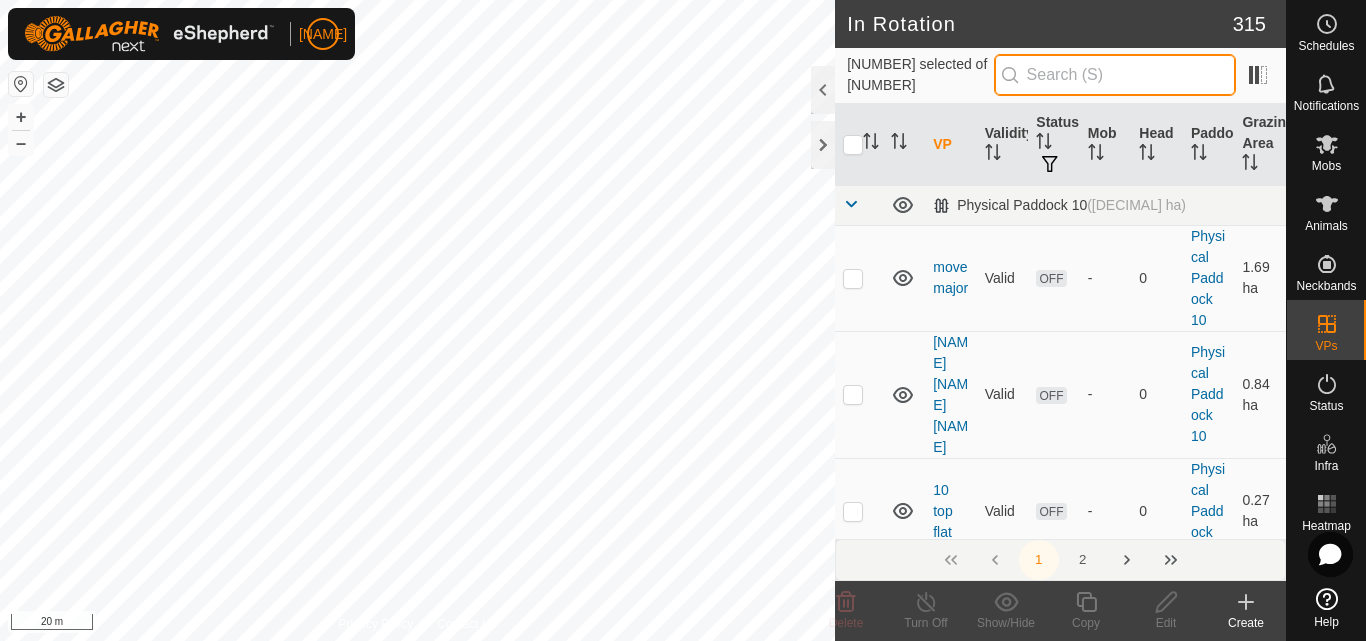 click at bounding box center (1115, 75) 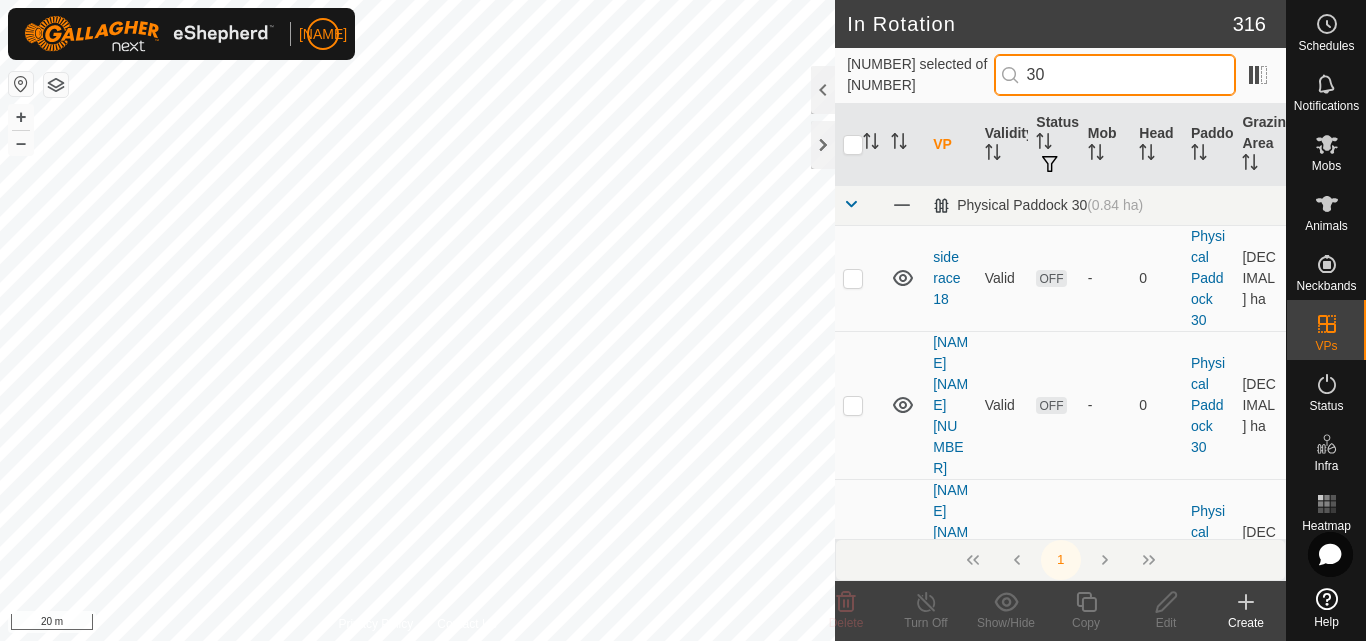 click on "30" at bounding box center (1115, 75) 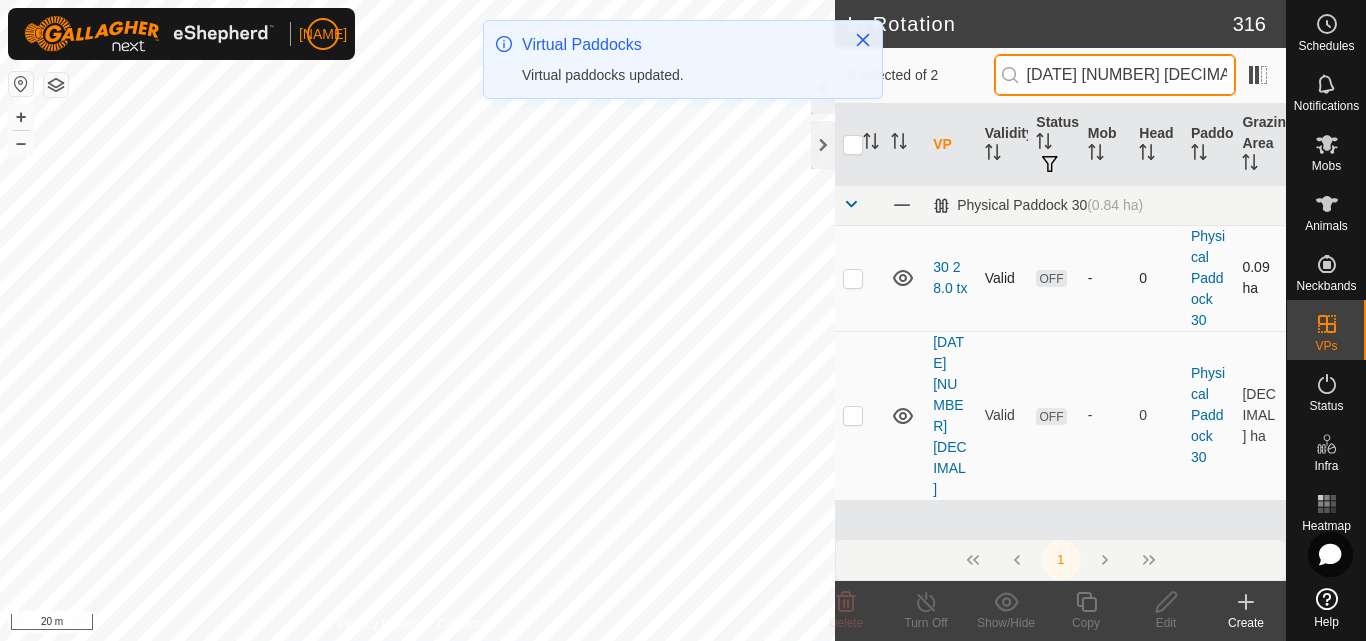 type on "[DATE] [NUMBER] [DECIMAL]" 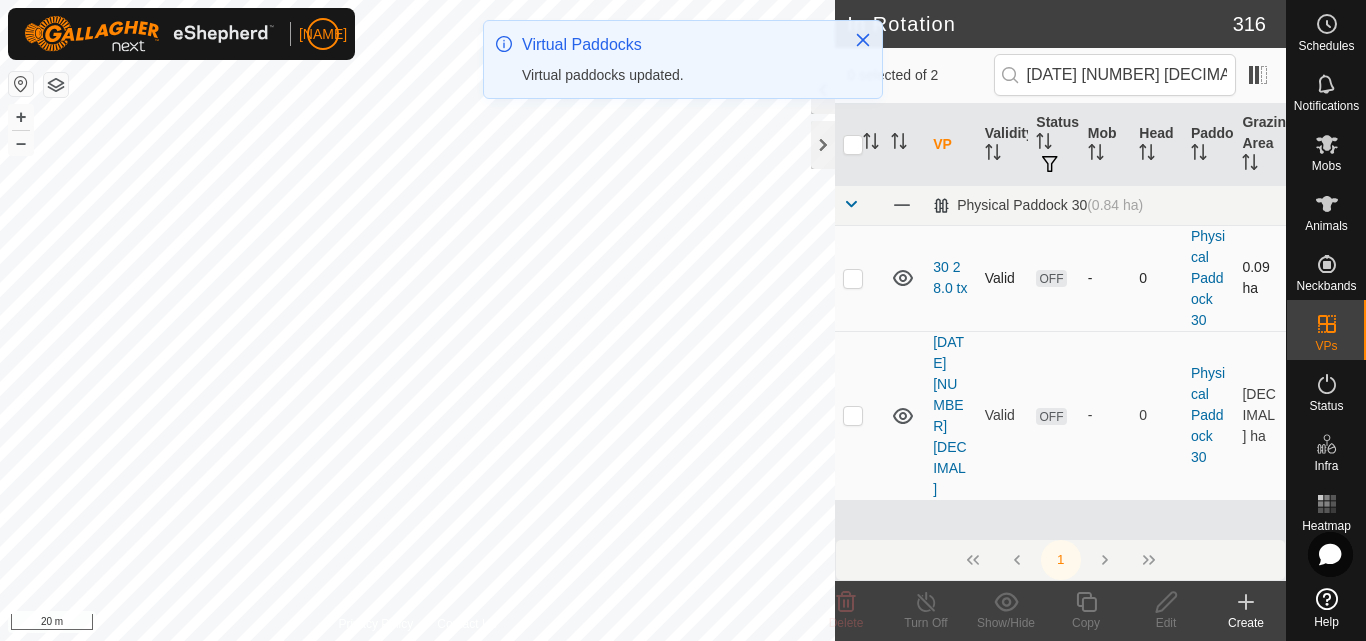 click at bounding box center [853, 278] 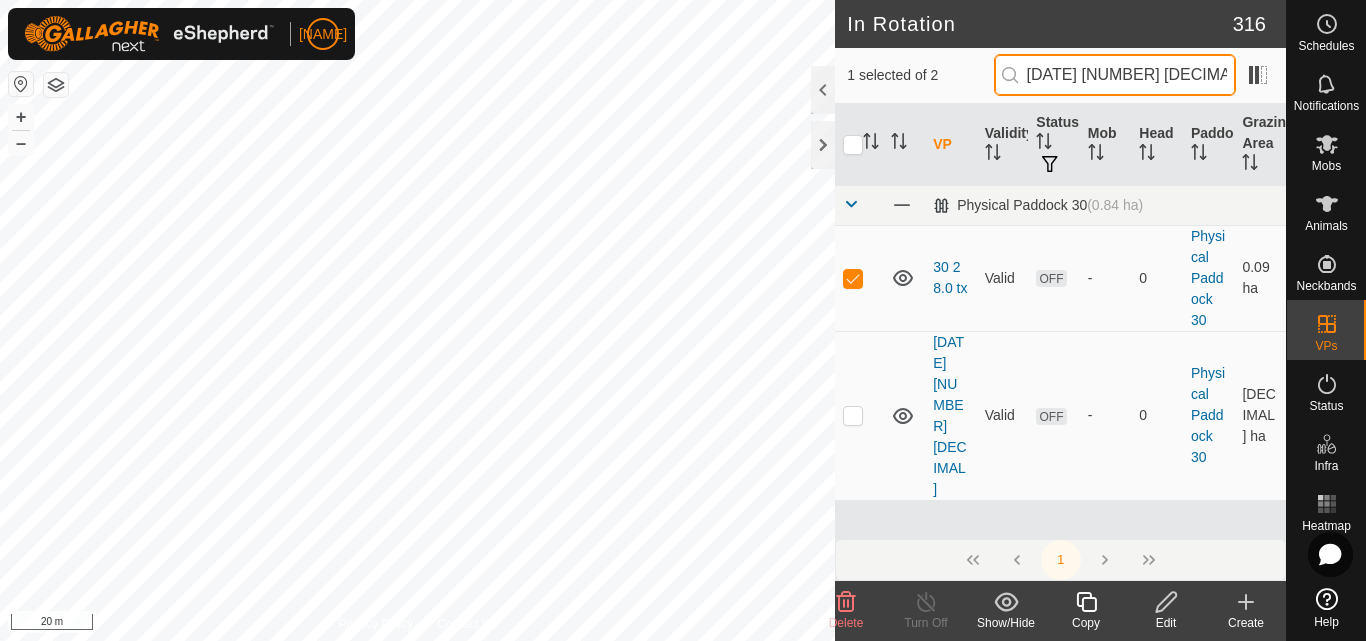 click on "[DATE] [NUMBER] [DECIMAL]" at bounding box center [1115, 75] 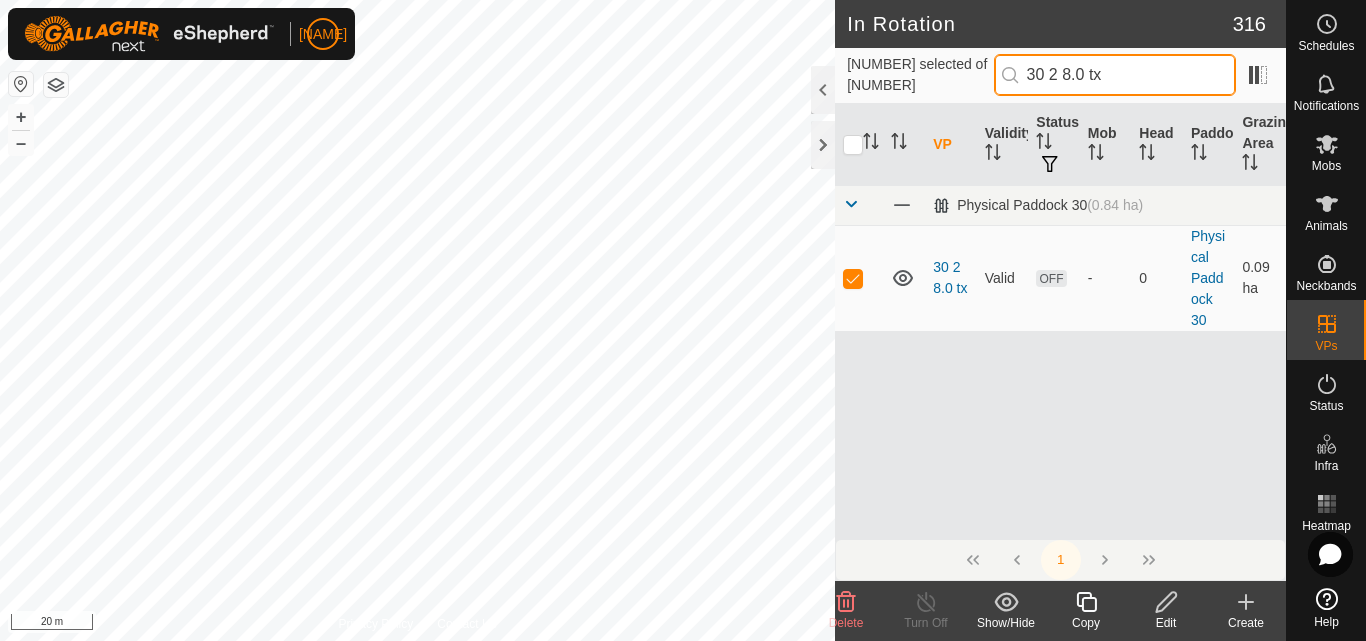 drag, startPoint x: 1133, startPoint y: 75, endPoint x: 1033, endPoint y: 87, distance: 100.71743 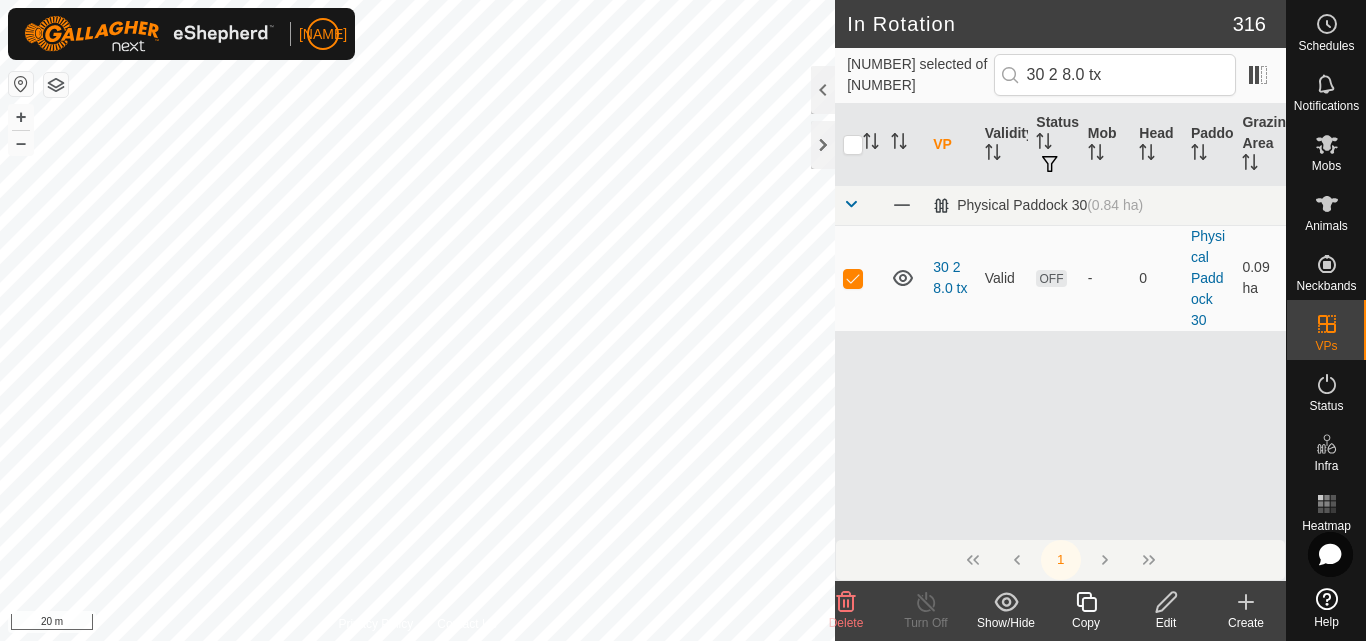 click 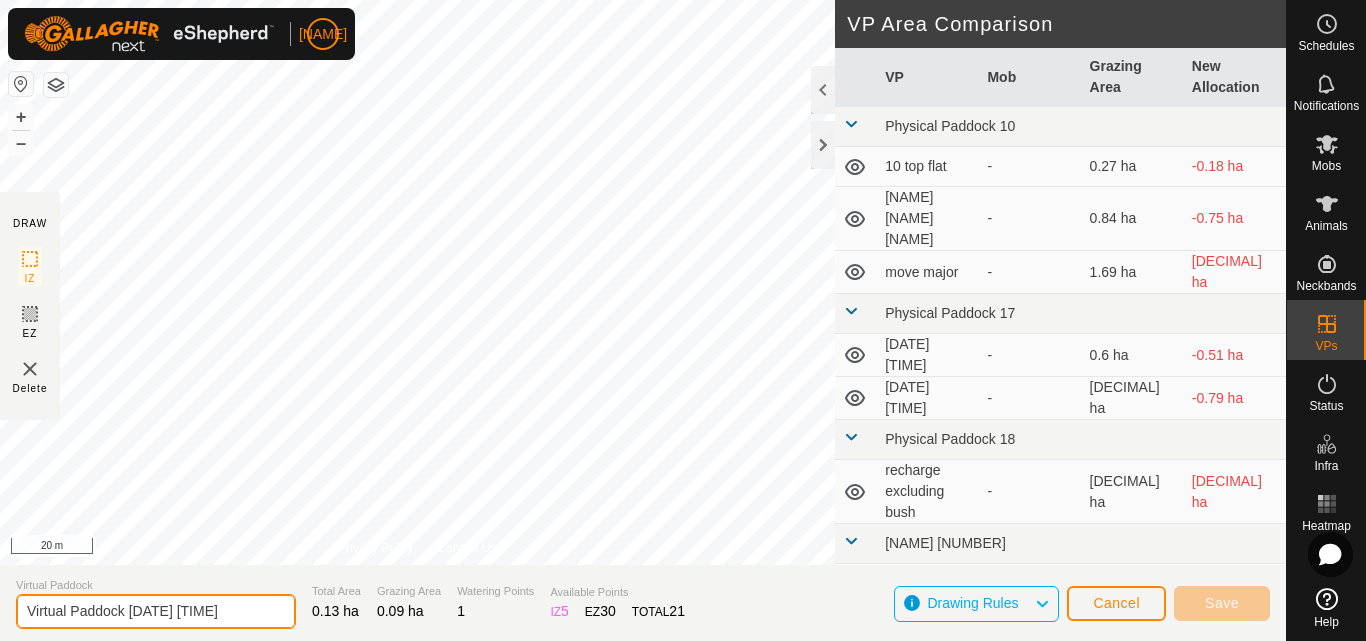 drag, startPoint x: 36, startPoint y: 604, endPoint x: 13, endPoint y: 606, distance: 23.086792 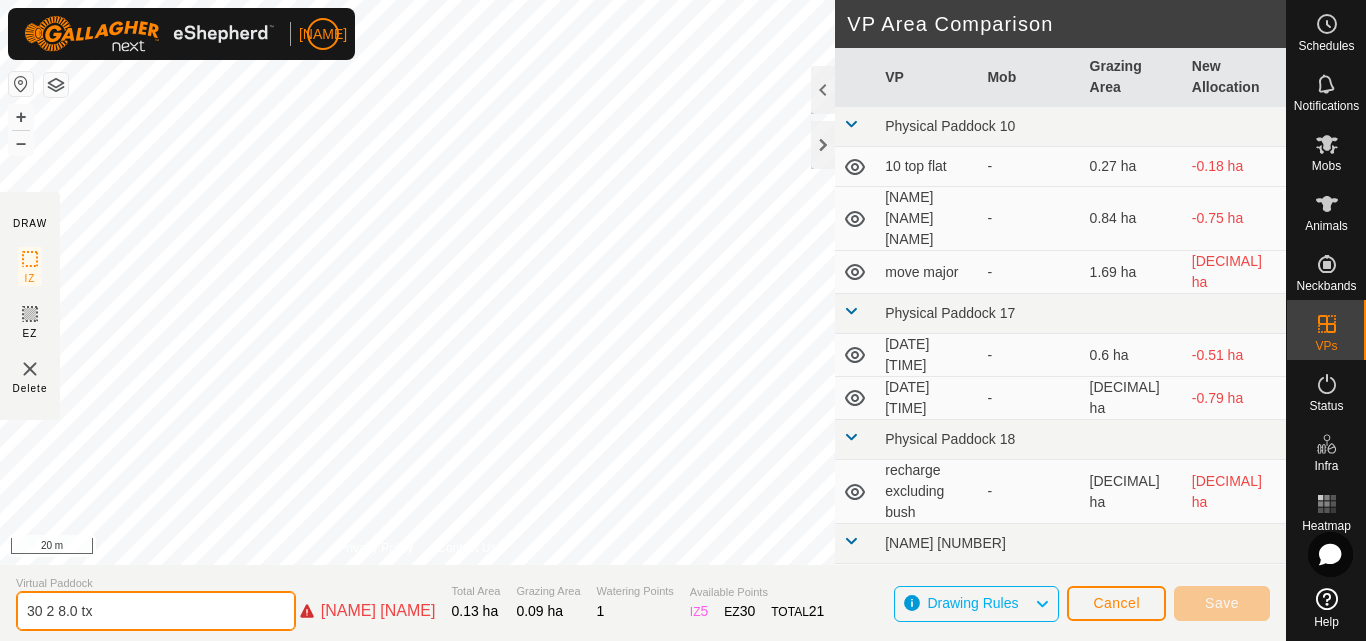 click on "30 2 8.0 tx" 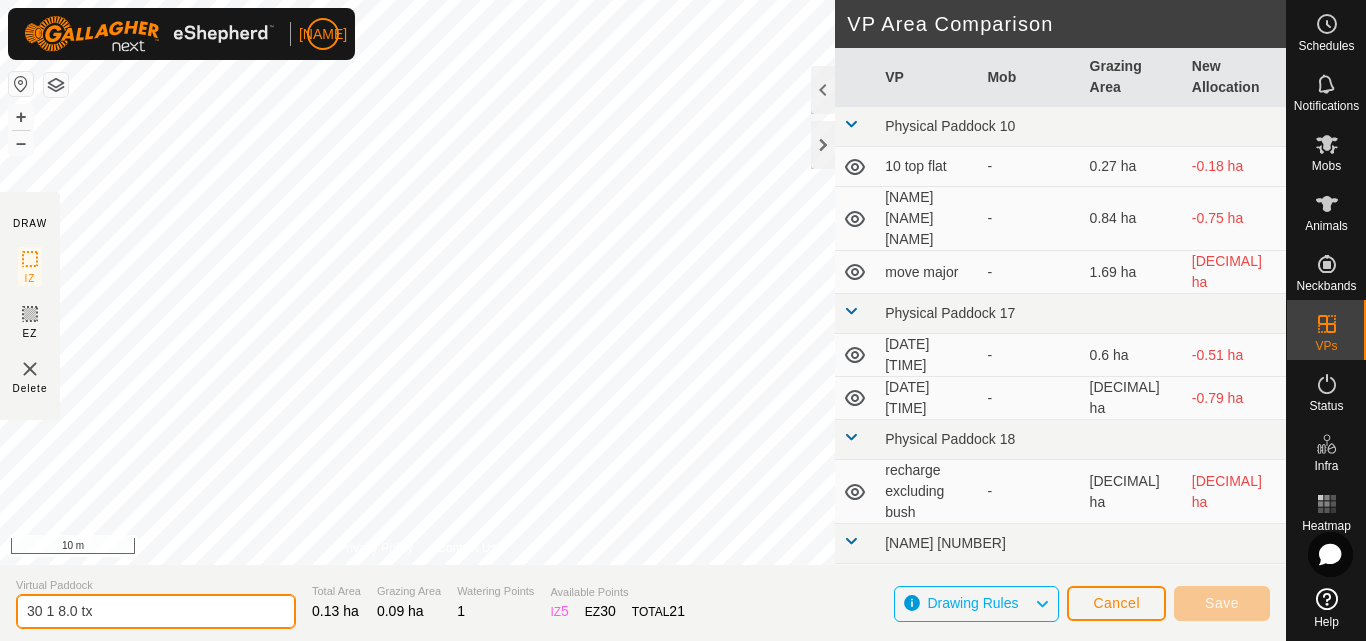 type on "30 1 8.0 tx" 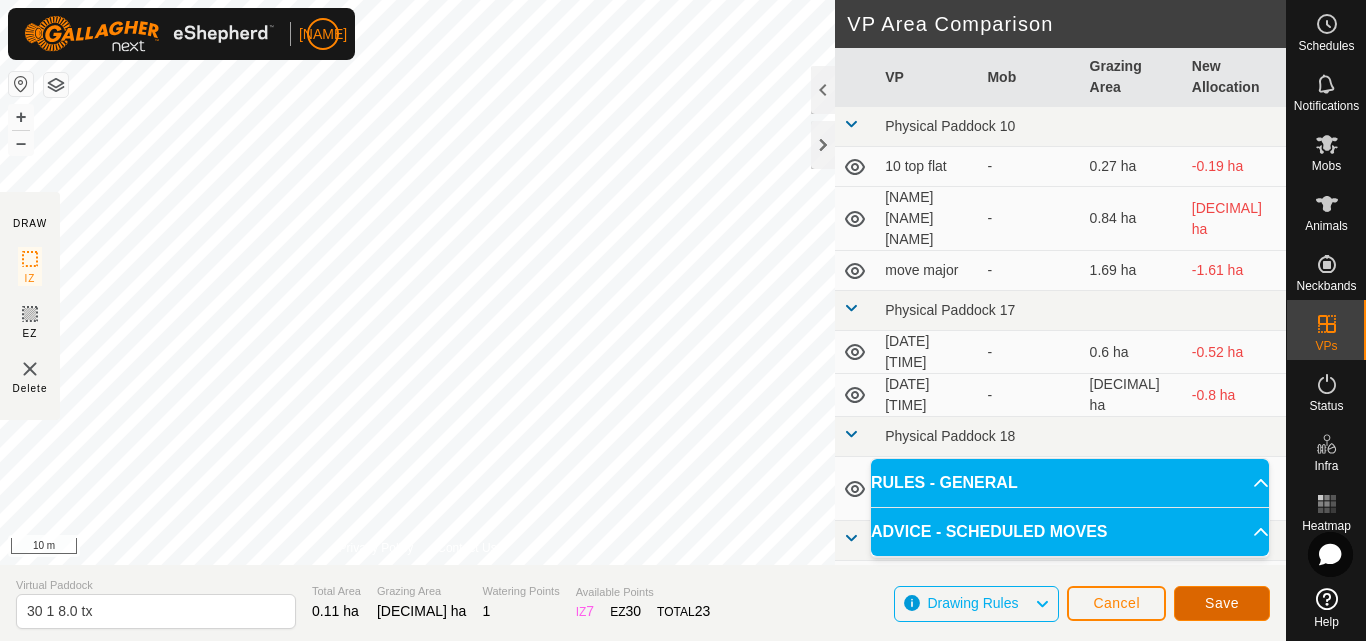 click on "Save" 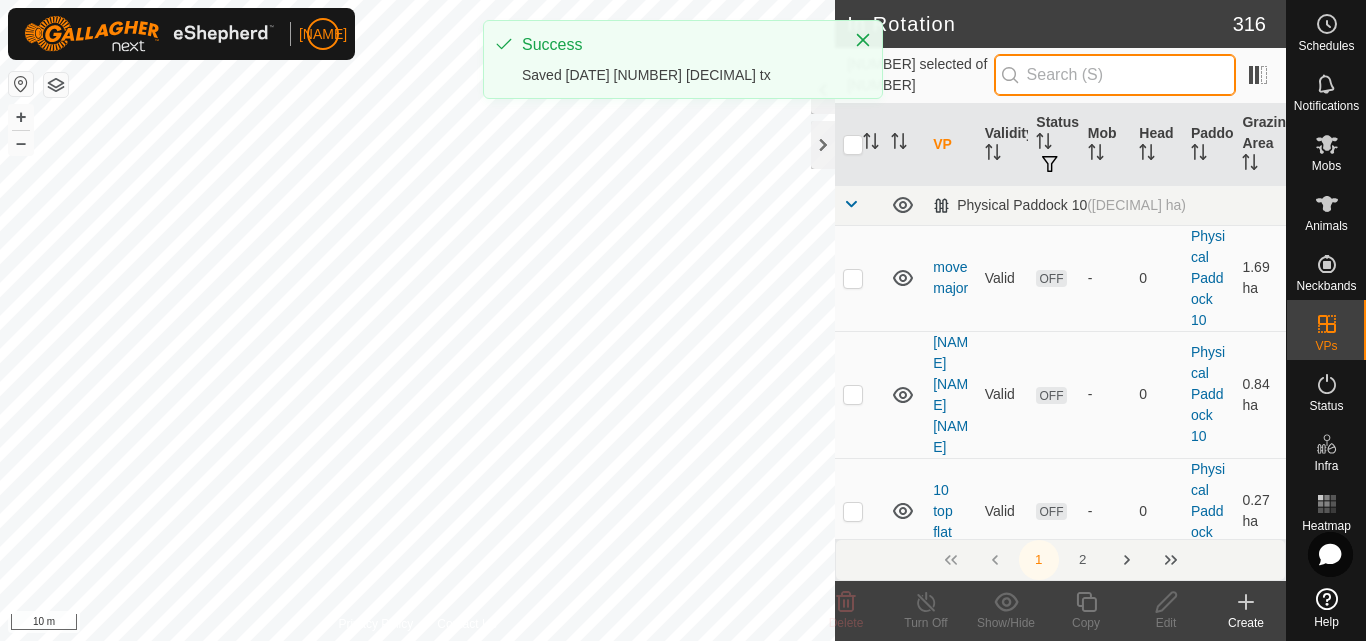 click at bounding box center [1115, 75] 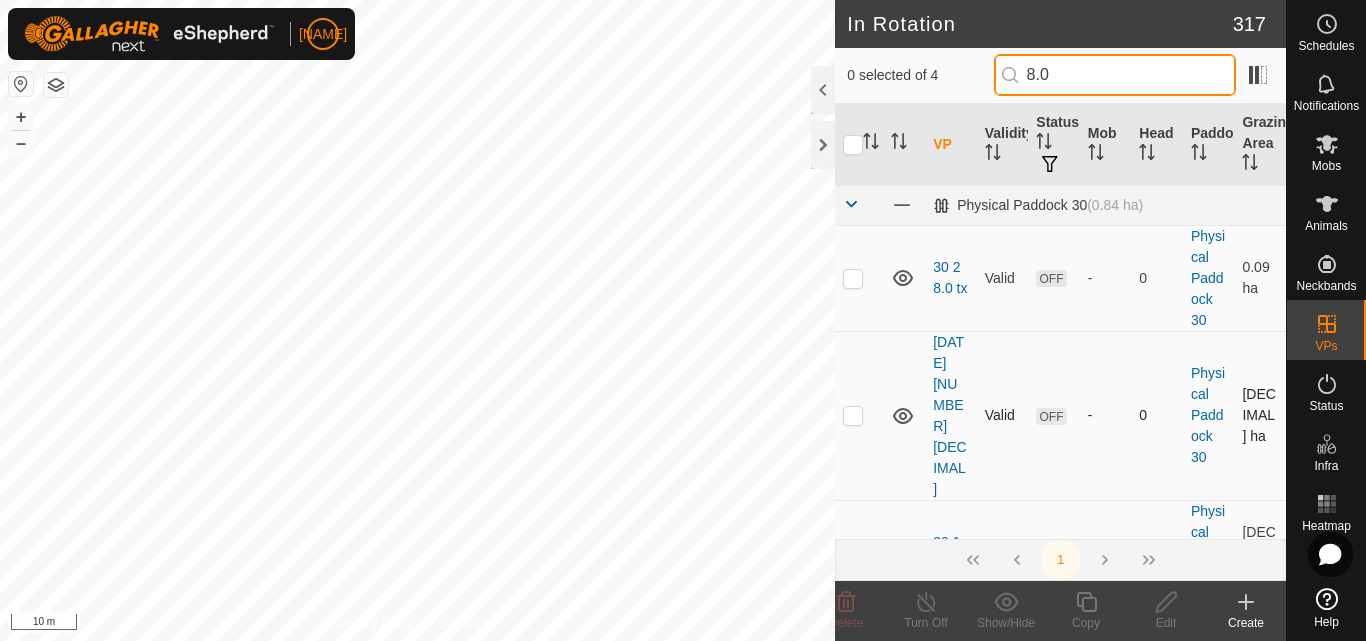 type on "8.0" 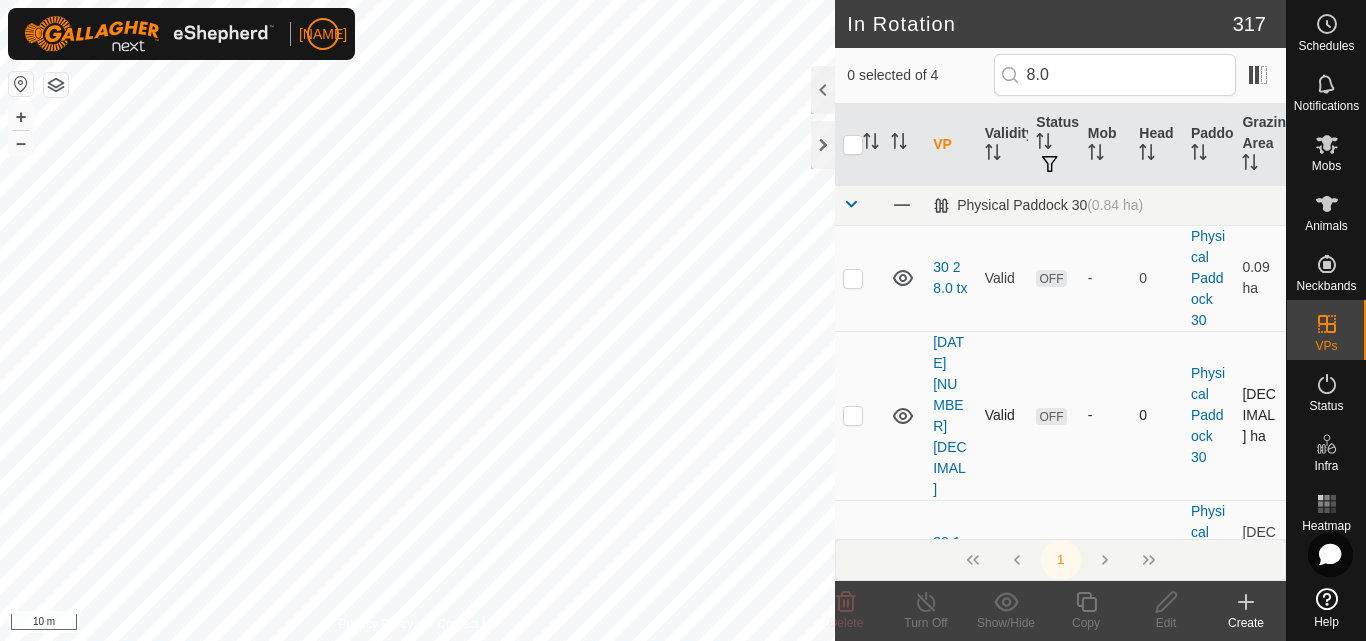 click at bounding box center (853, 415) 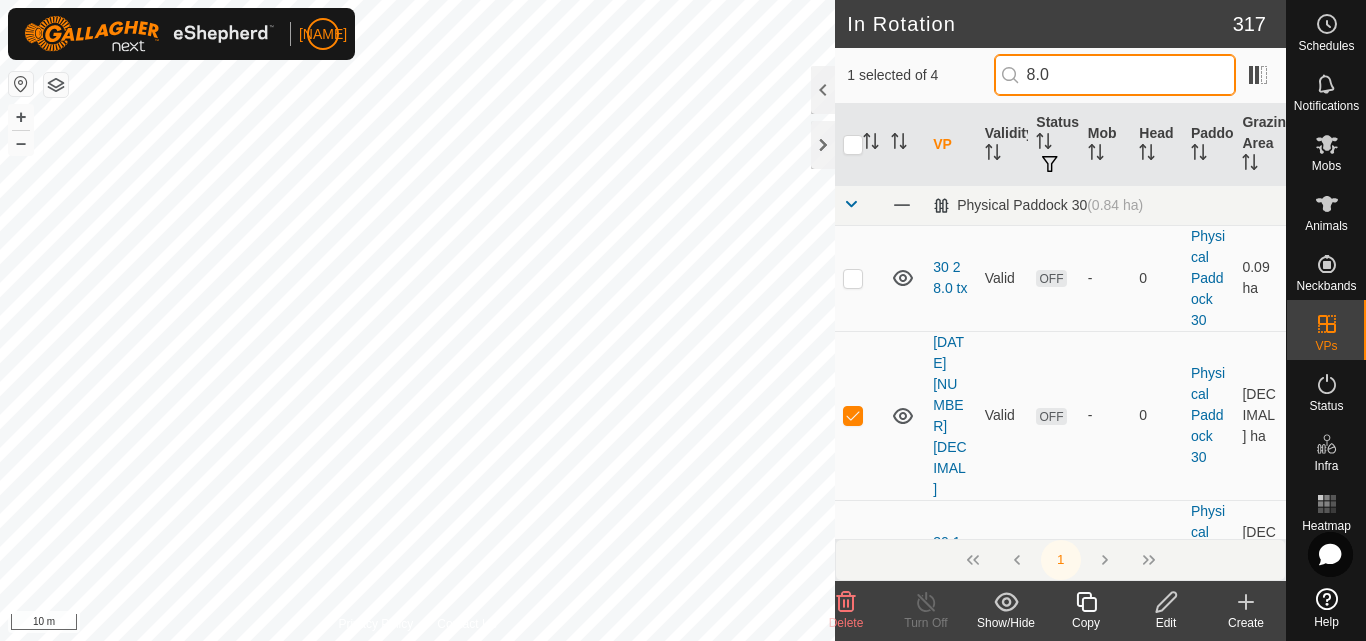 click on "8.0" at bounding box center (1115, 75) 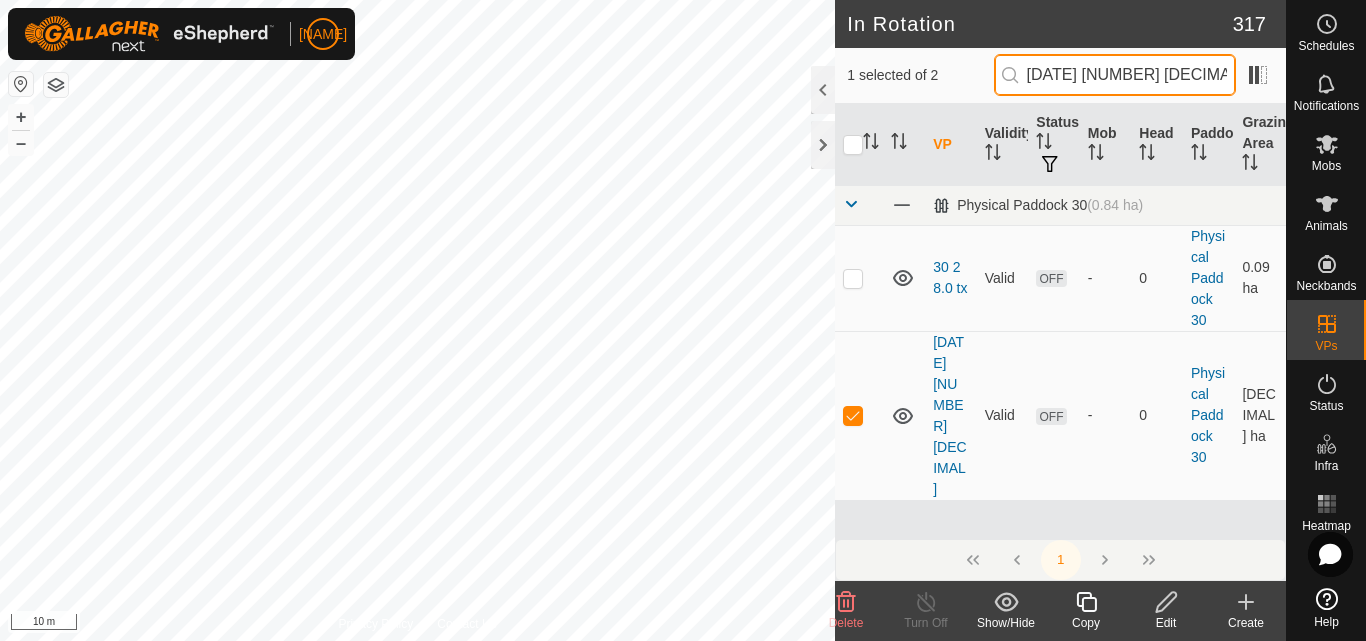 drag, startPoint x: 1103, startPoint y: 67, endPoint x: 1035, endPoint y: 81, distance: 69.426216 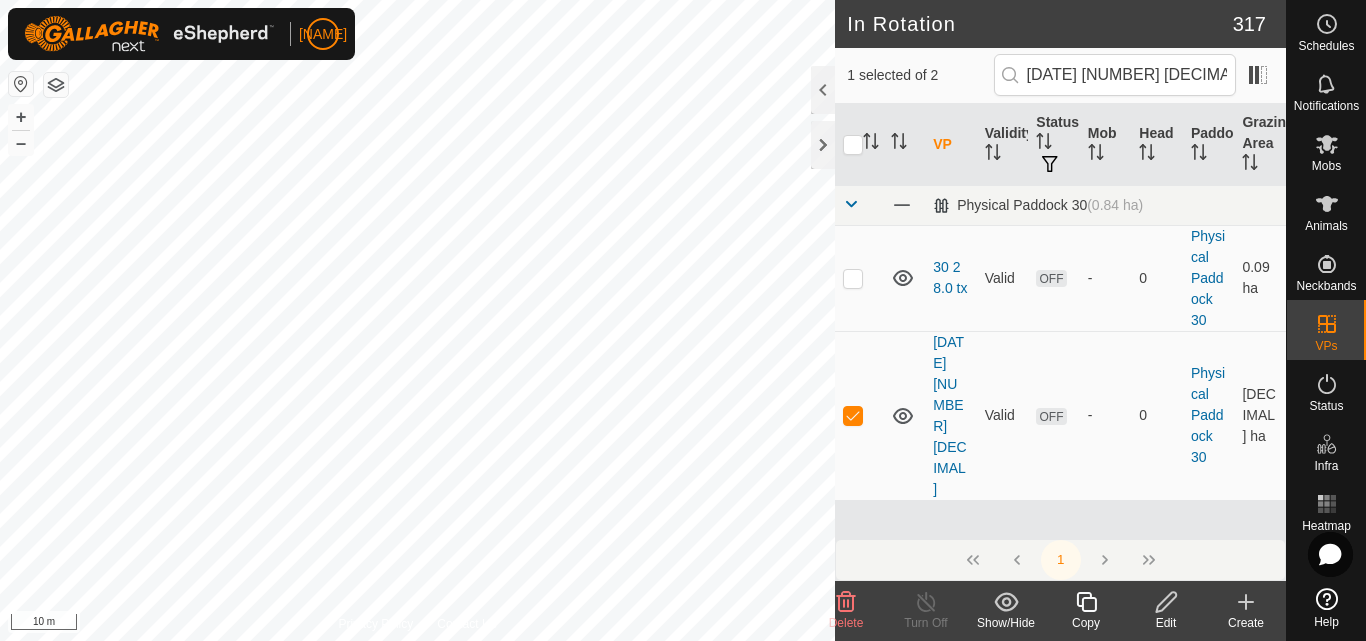 click 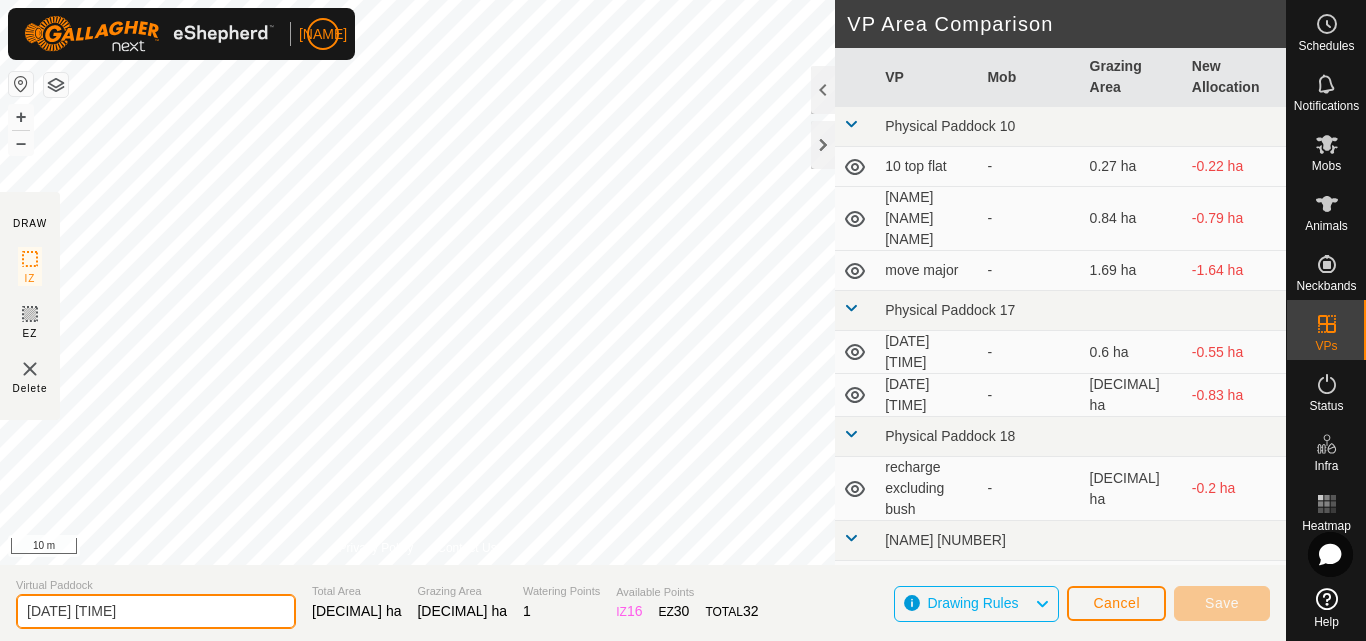 drag, startPoint x: 173, startPoint y: 607, endPoint x: 9, endPoint y: 614, distance: 164.14932 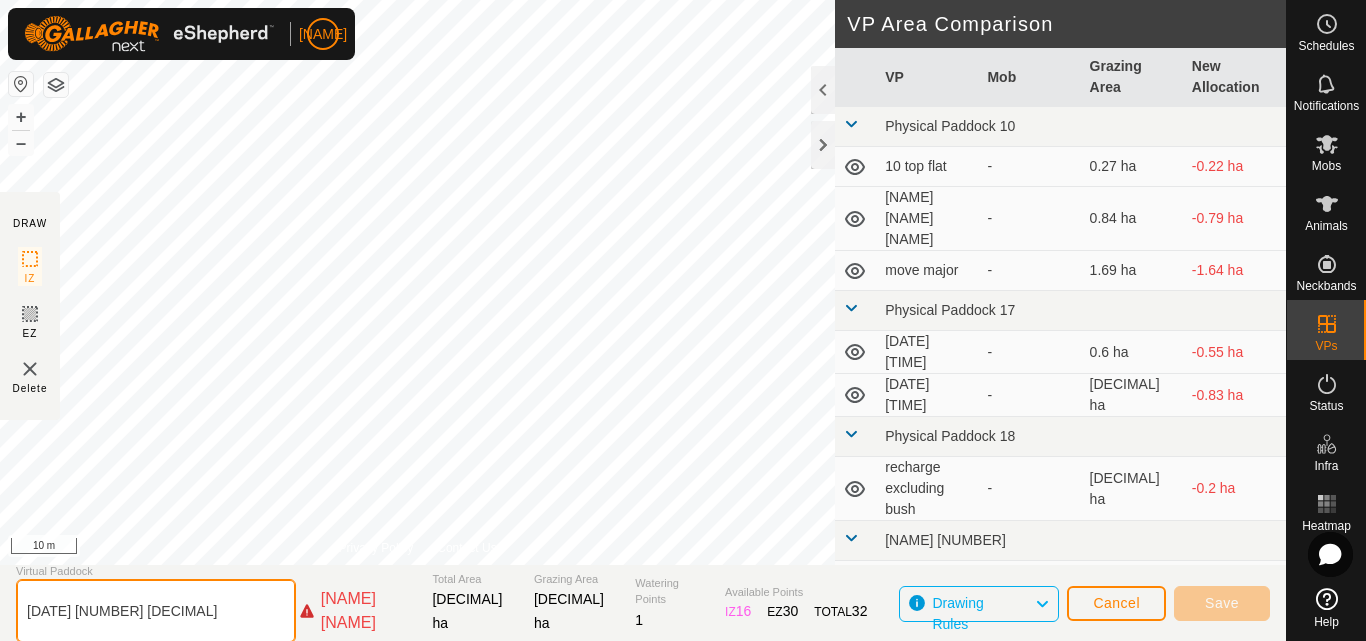 click on "[DATE] [NUMBER] [DECIMAL]" 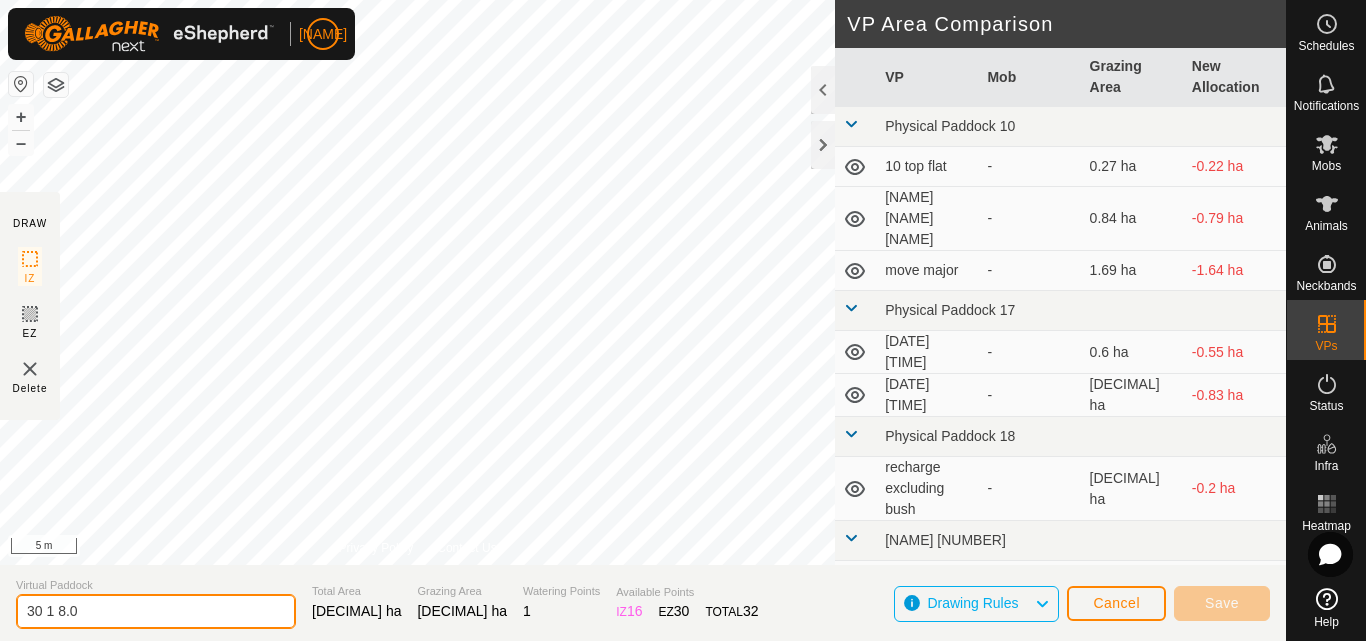 type on "30 1 8.0" 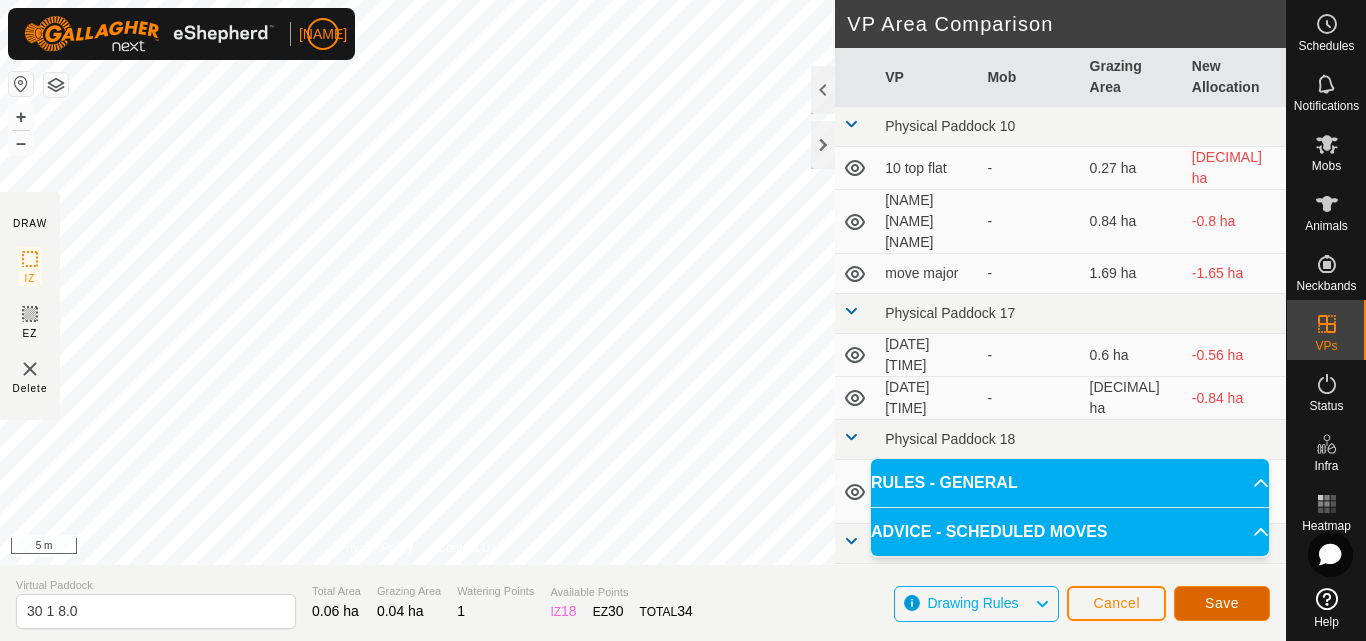 click on "Save" 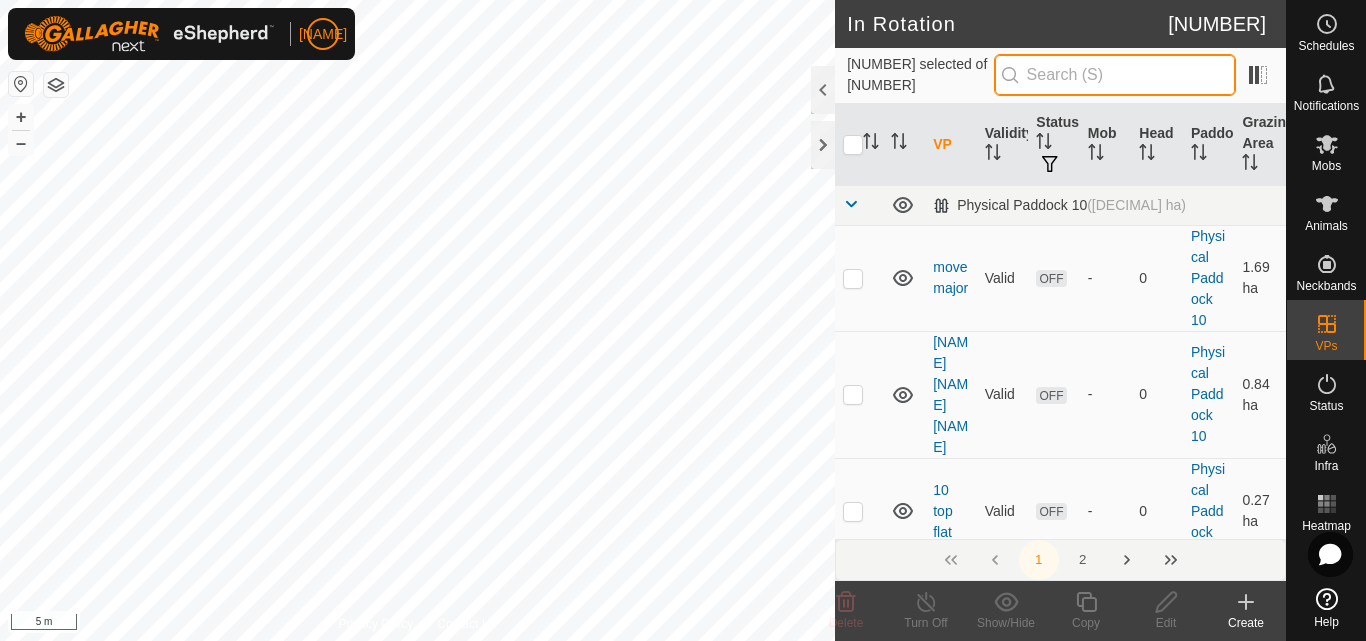 click at bounding box center [1115, 75] 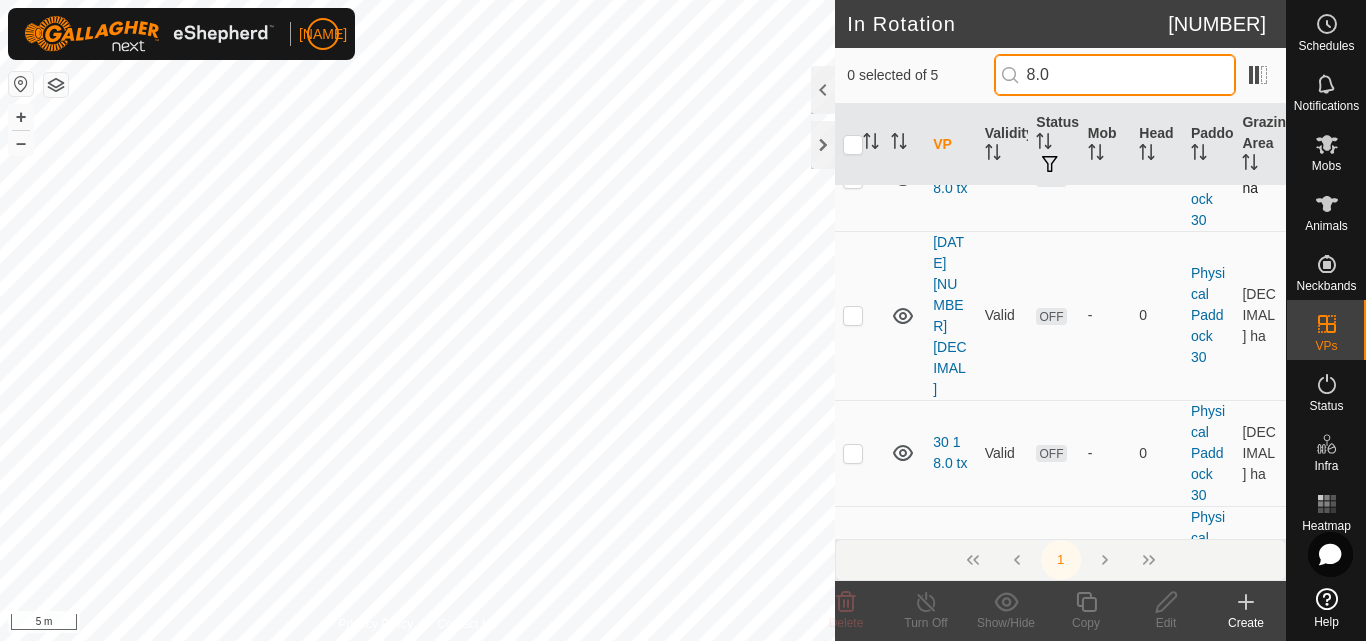 scroll, scrollTop: 0, scrollLeft: 0, axis: both 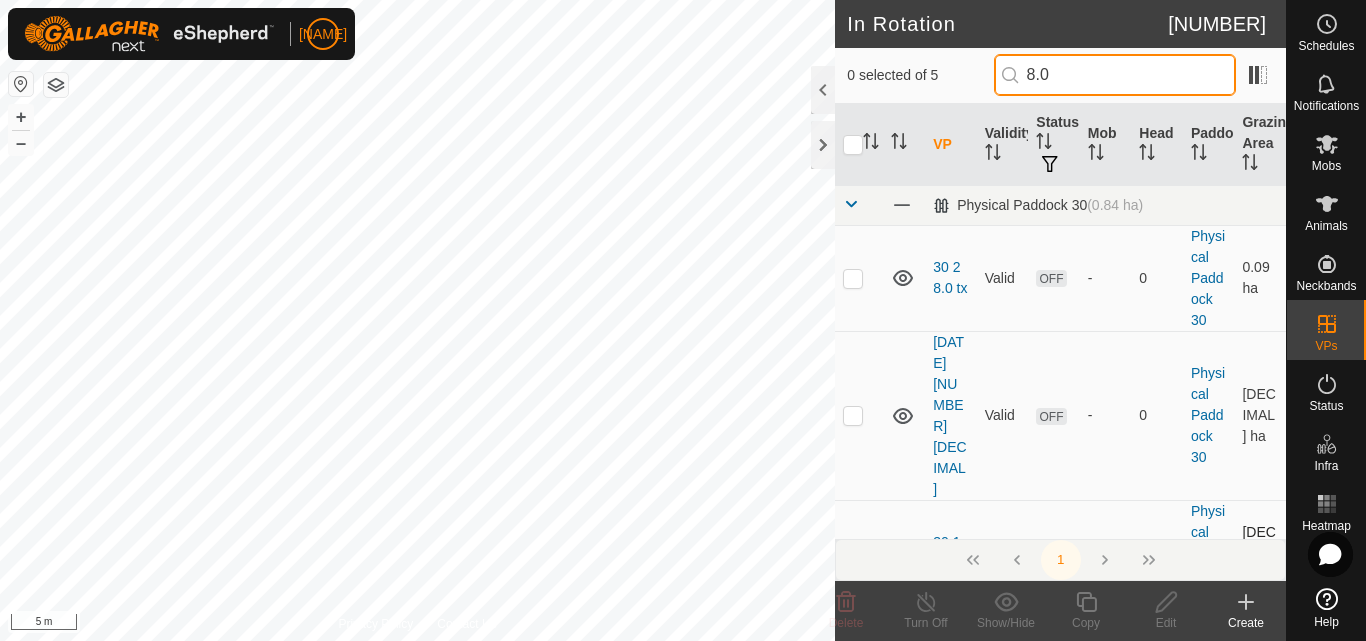 type on "8.0" 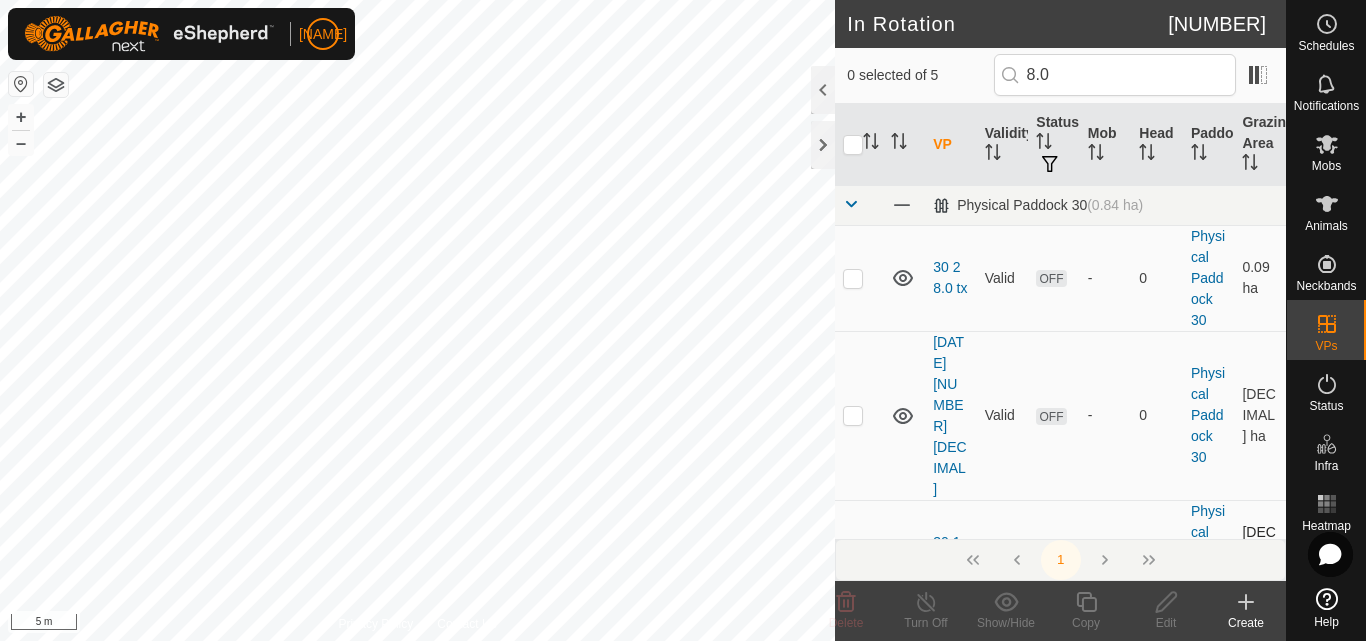 click at bounding box center (853, 553) 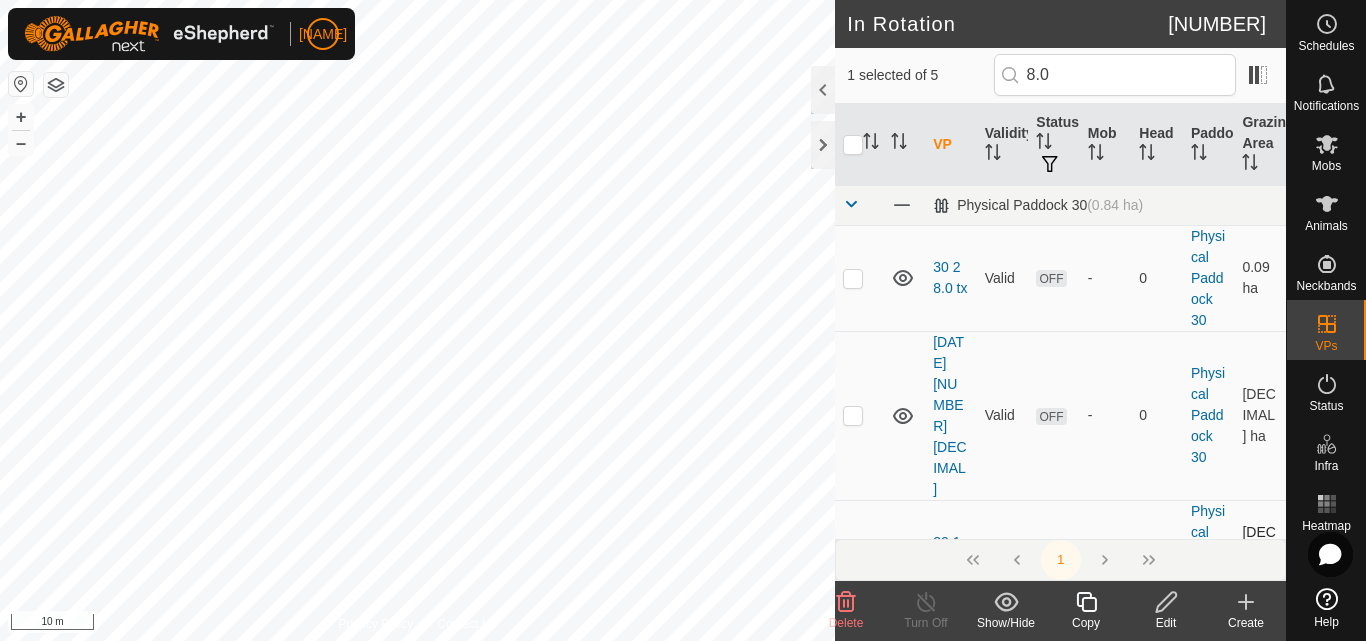 click at bounding box center [853, 553] 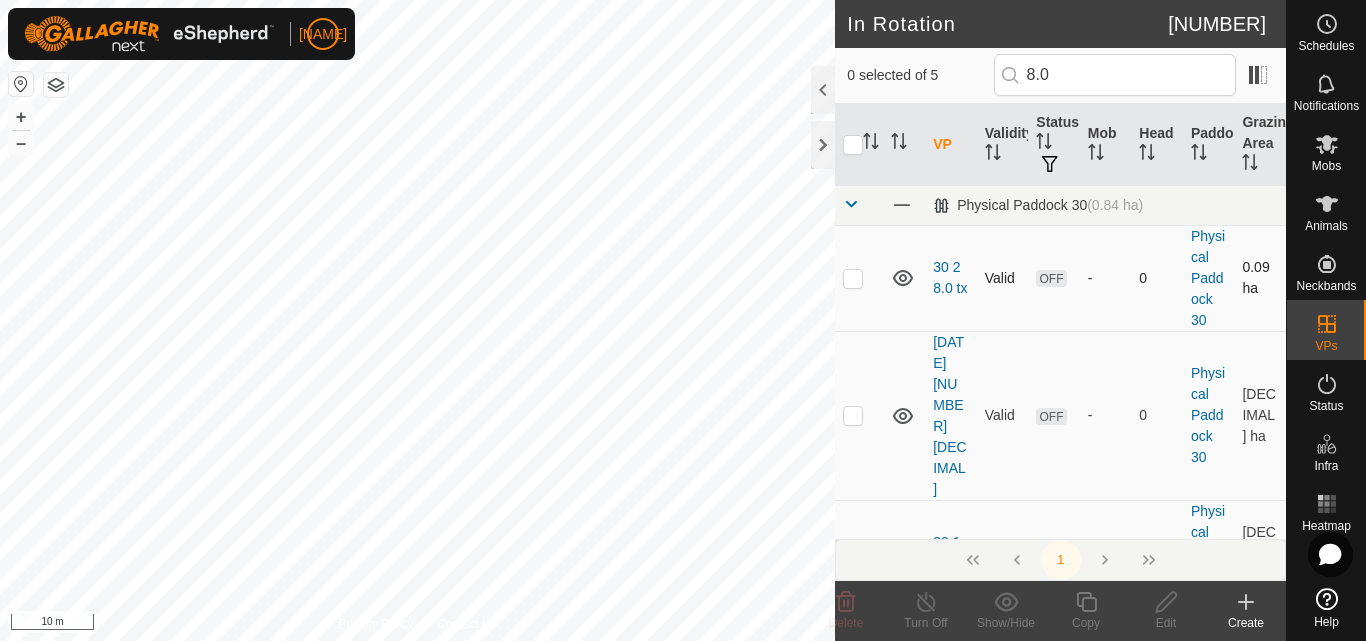 click at bounding box center (853, 278) 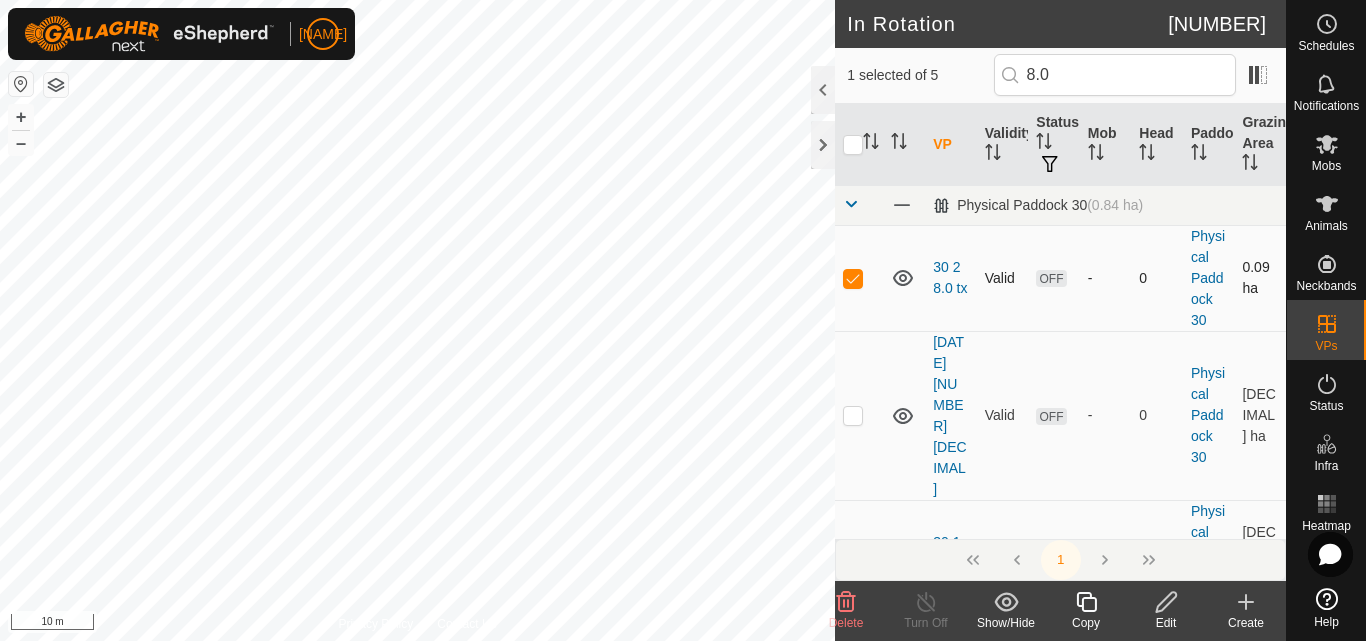 click at bounding box center [853, 278] 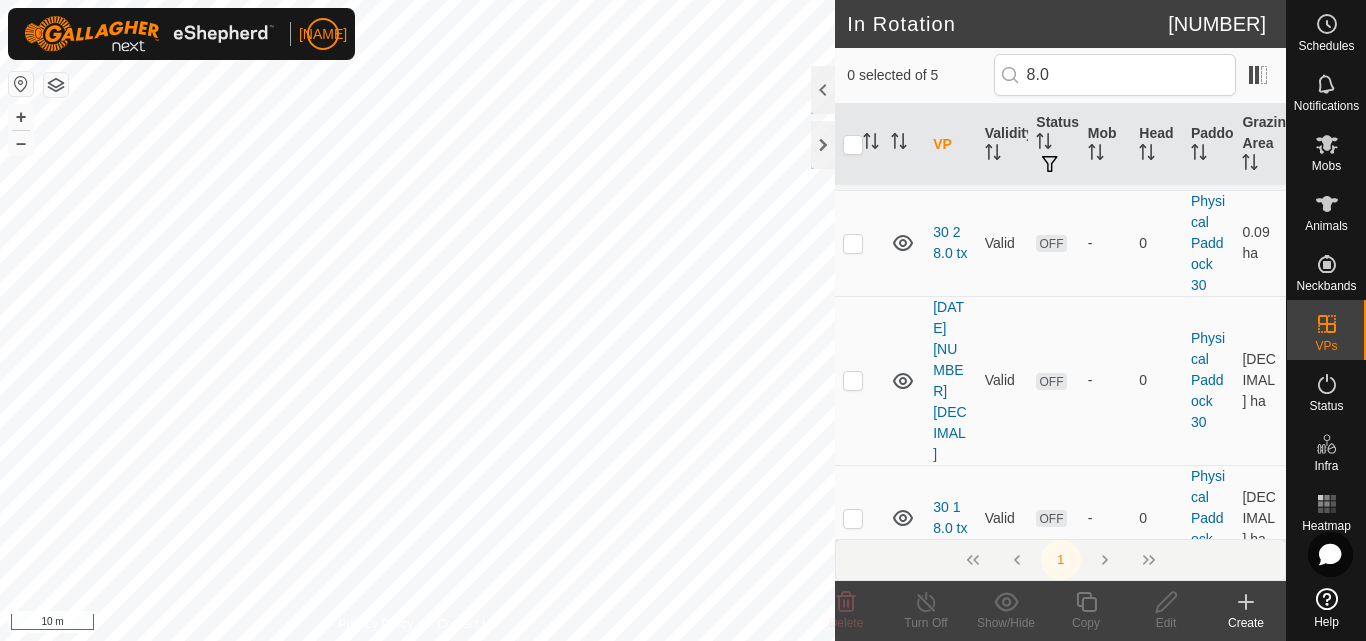 scroll, scrollTop: 0, scrollLeft: 0, axis: both 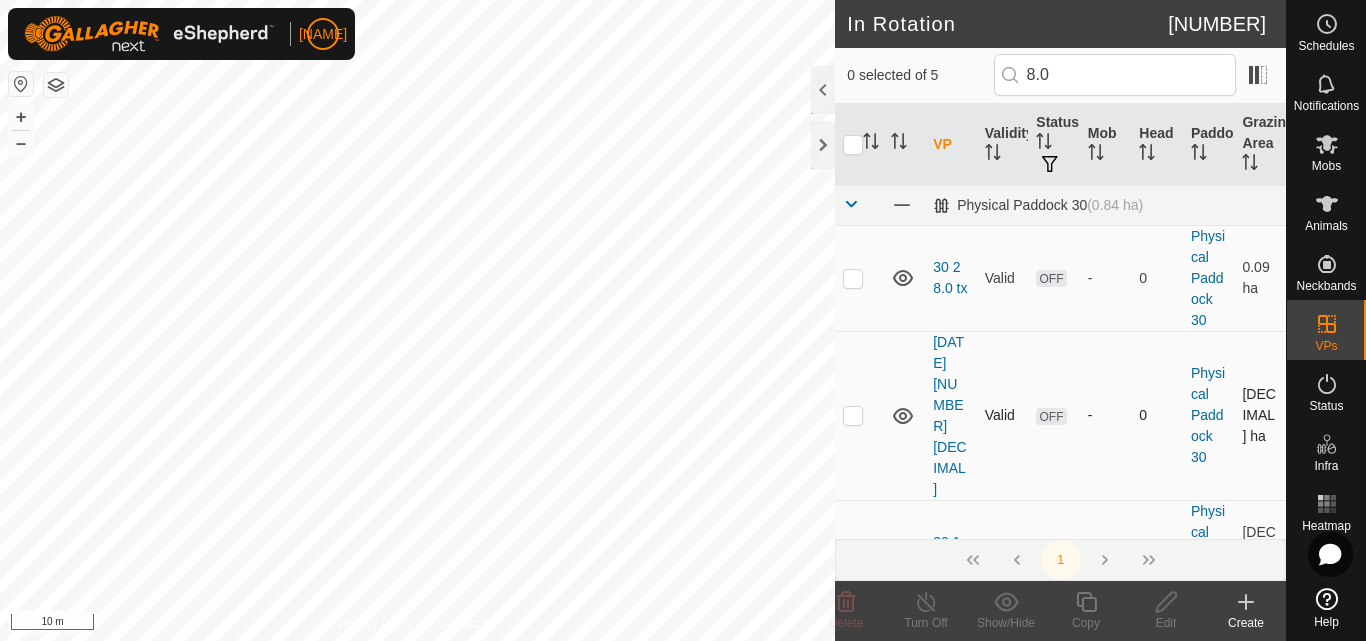 click at bounding box center (853, 415) 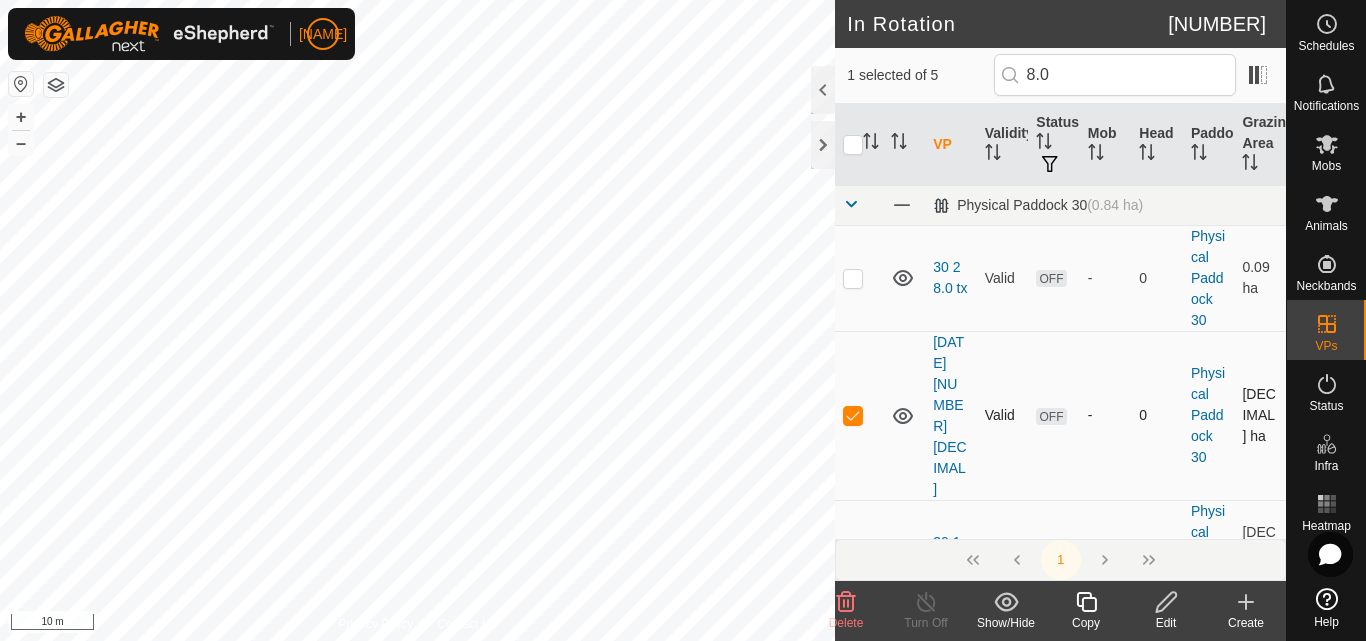 click at bounding box center (853, 415) 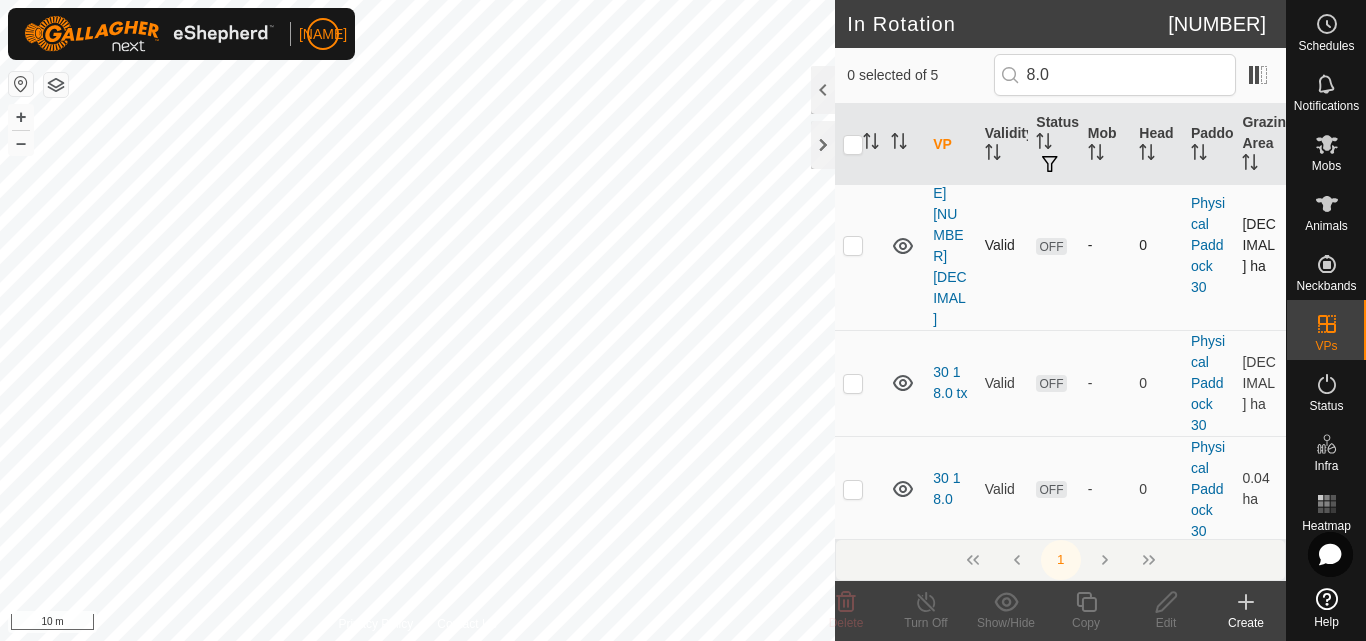 scroll, scrollTop: 200, scrollLeft: 0, axis: vertical 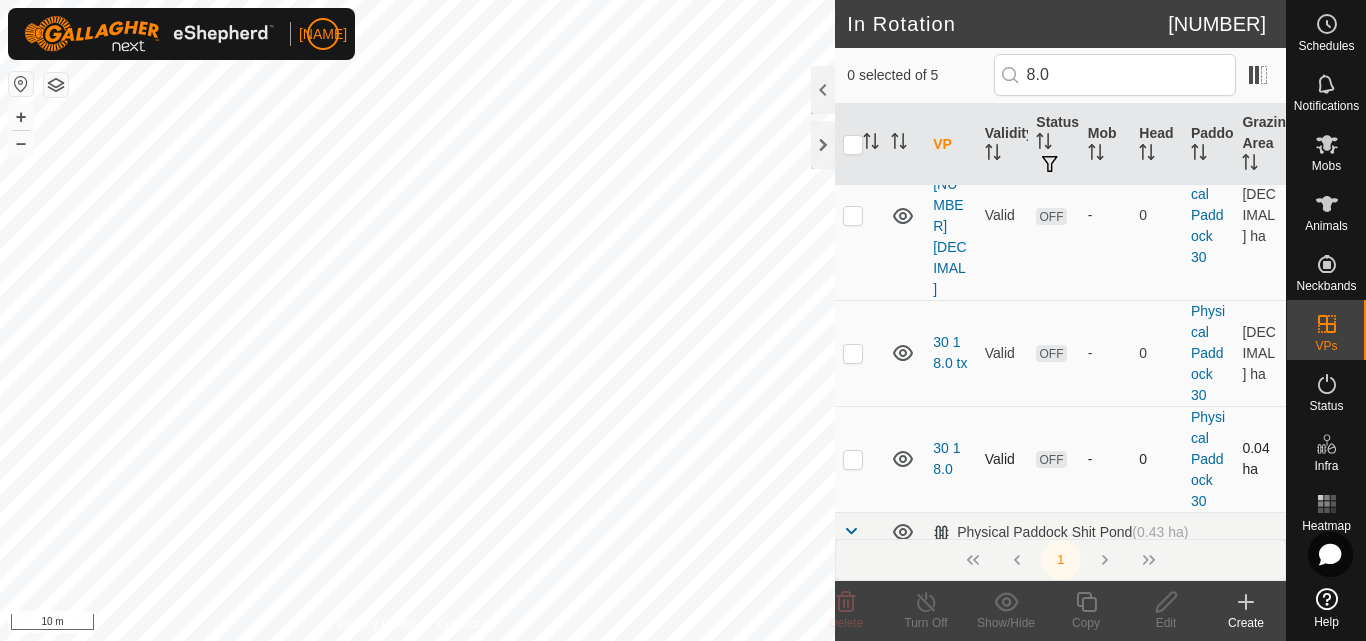 click at bounding box center (853, 459) 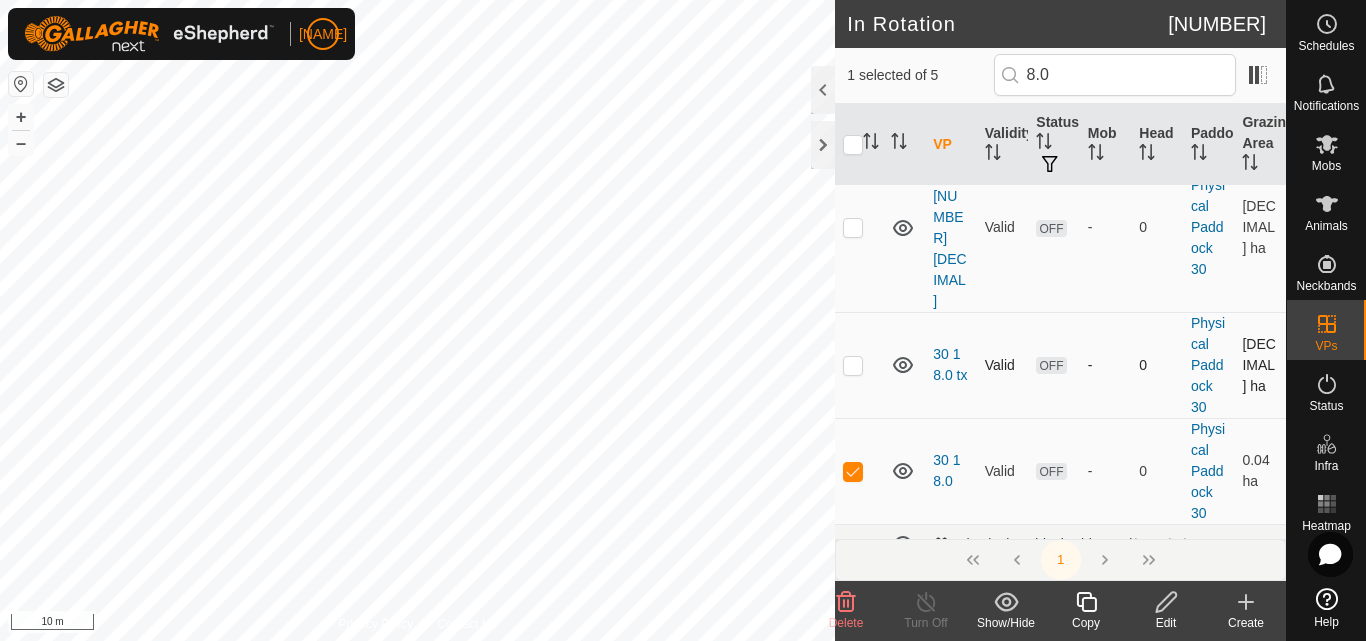 scroll, scrollTop: 200, scrollLeft: 0, axis: vertical 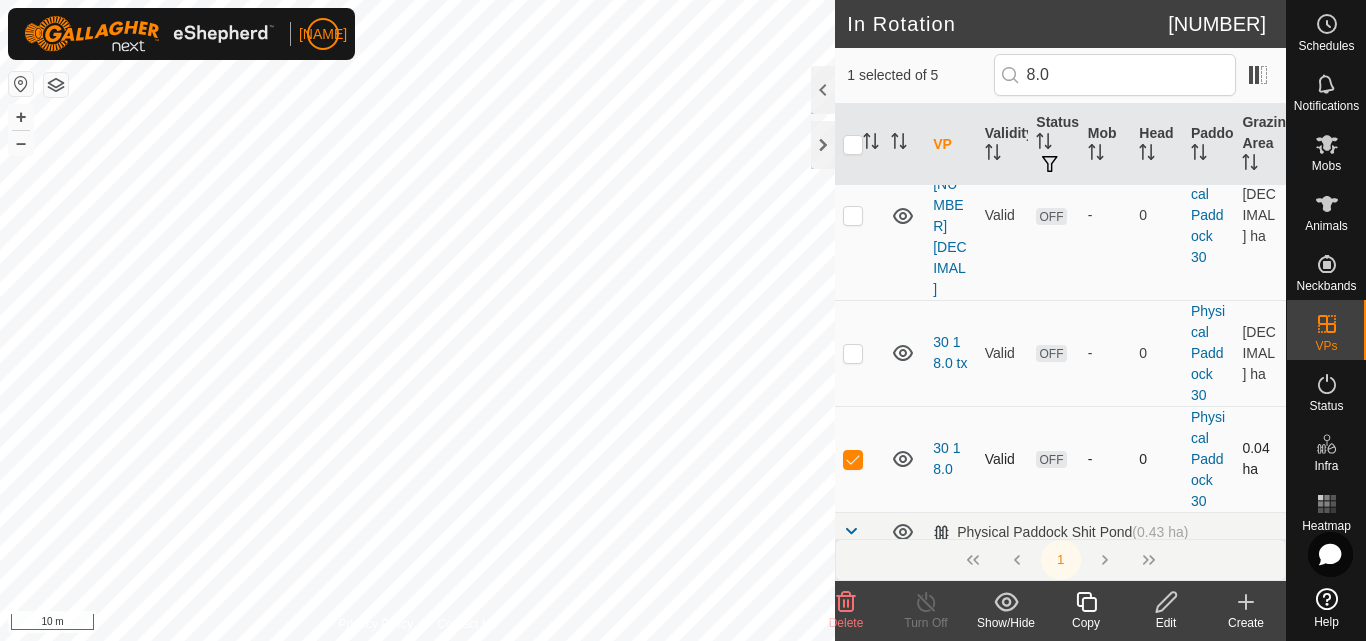 click at bounding box center (853, 459) 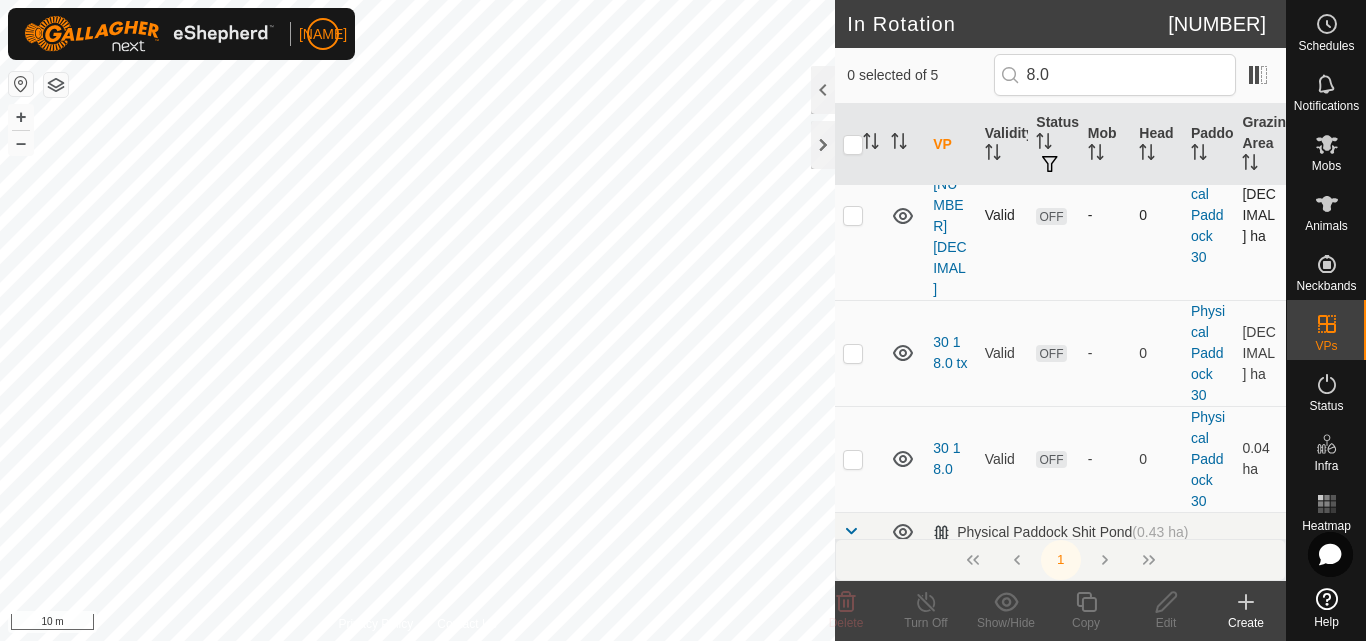 scroll, scrollTop: 0, scrollLeft: 0, axis: both 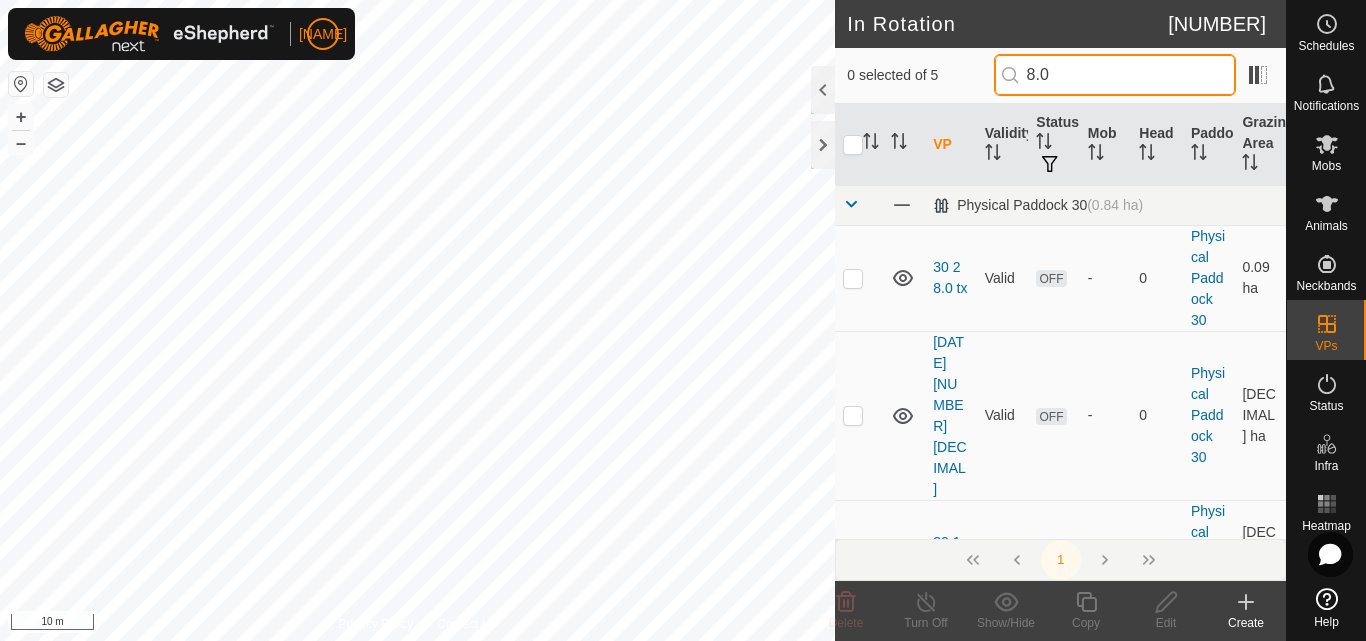 click on "8.0" at bounding box center (1115, 75) 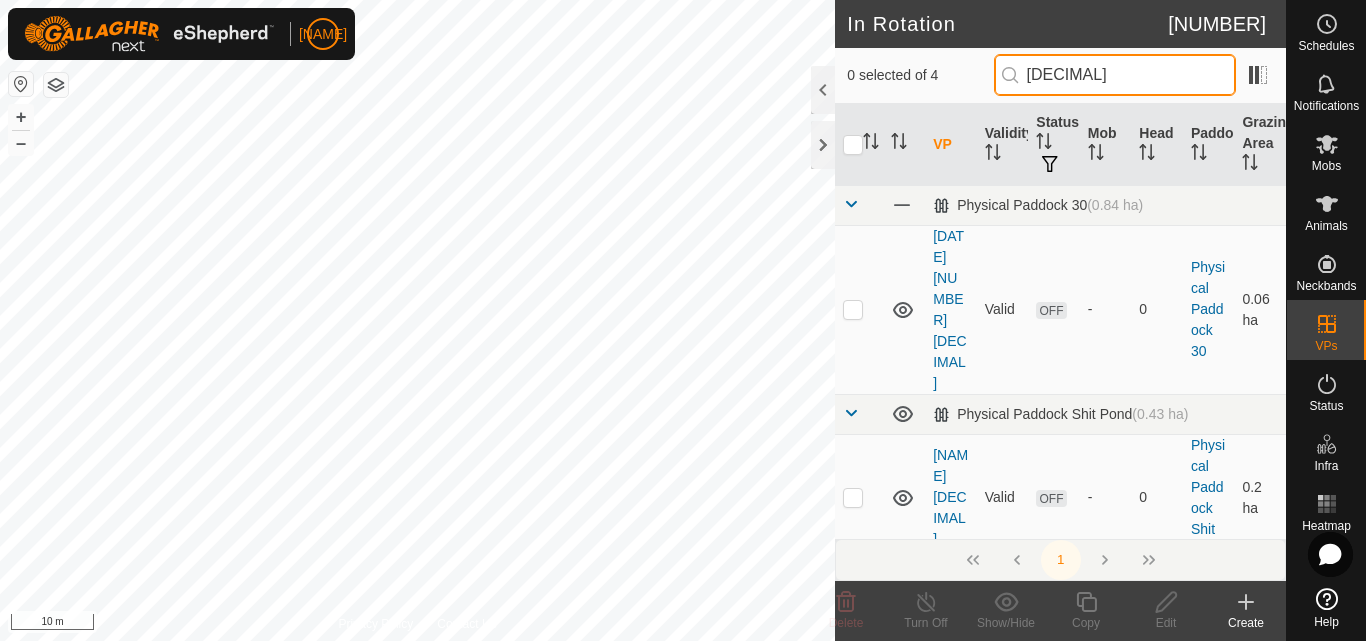 click on "[DECIMAL]" at bounding box center [1115, 75] 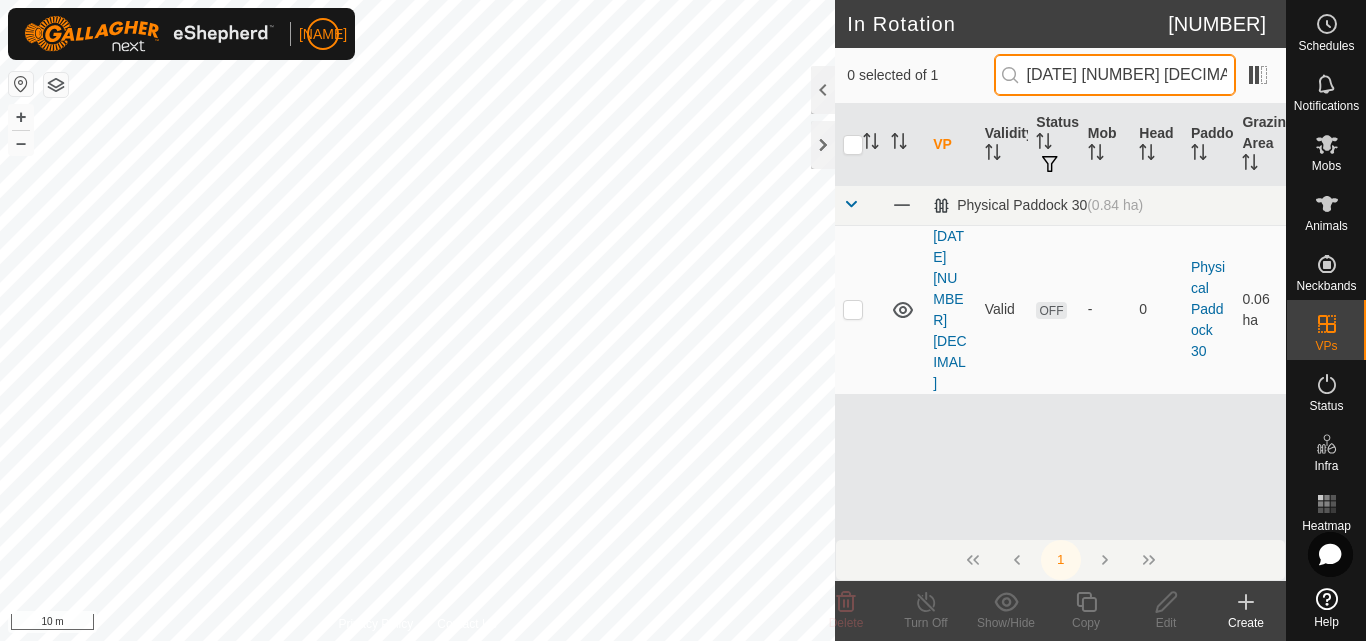 drag, startPoint x: 1107, startPoint y: 69, endPoint x: 1029, endPoint y: 80, distance: 78.77182 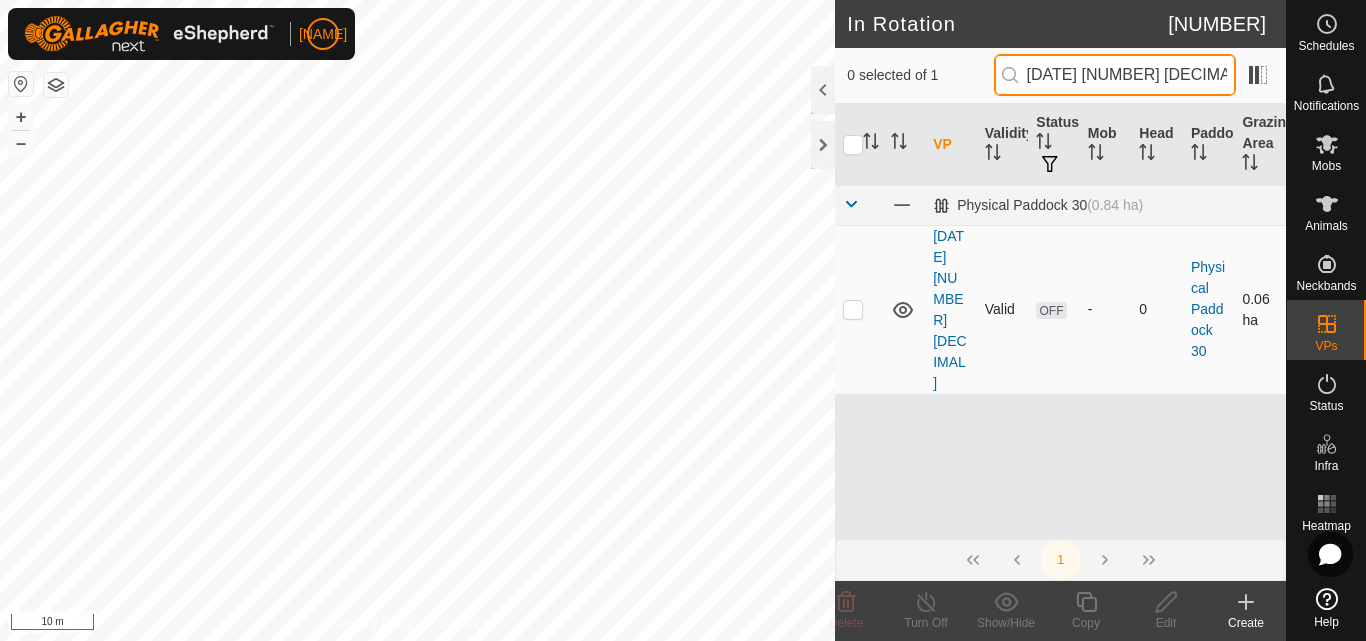 type on "[DATE] [NUMBER] [DECIMAL]" 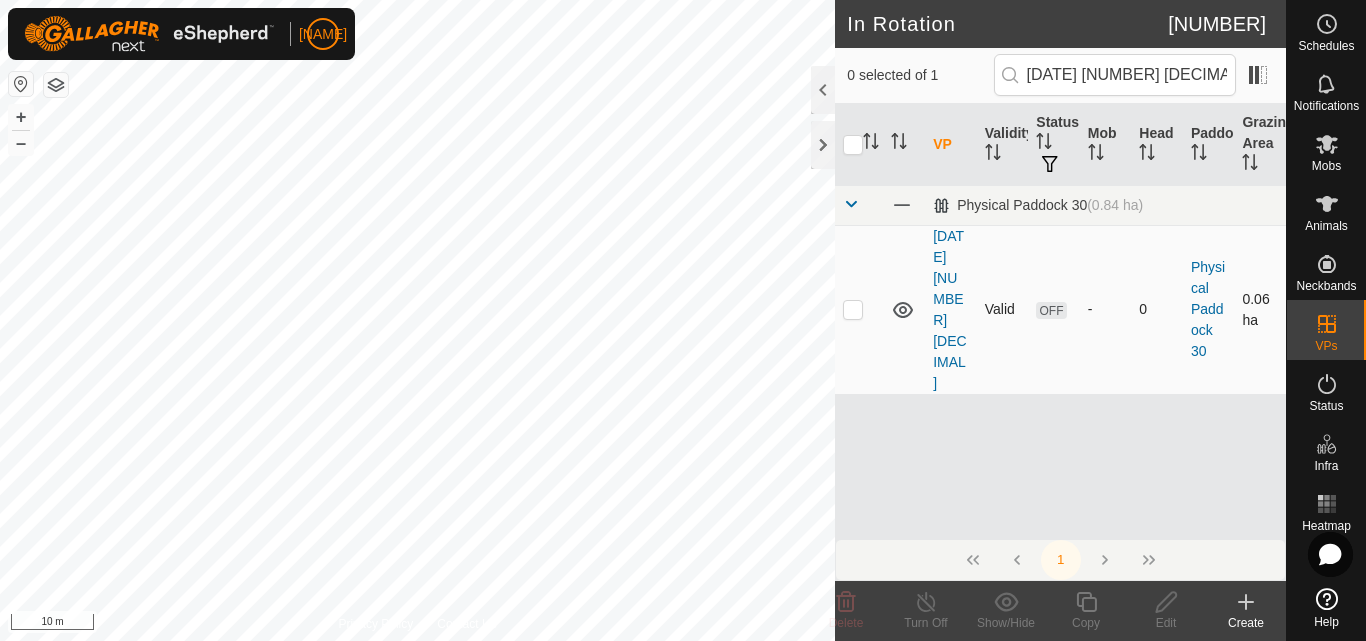 click at bounding box center [853, 309] 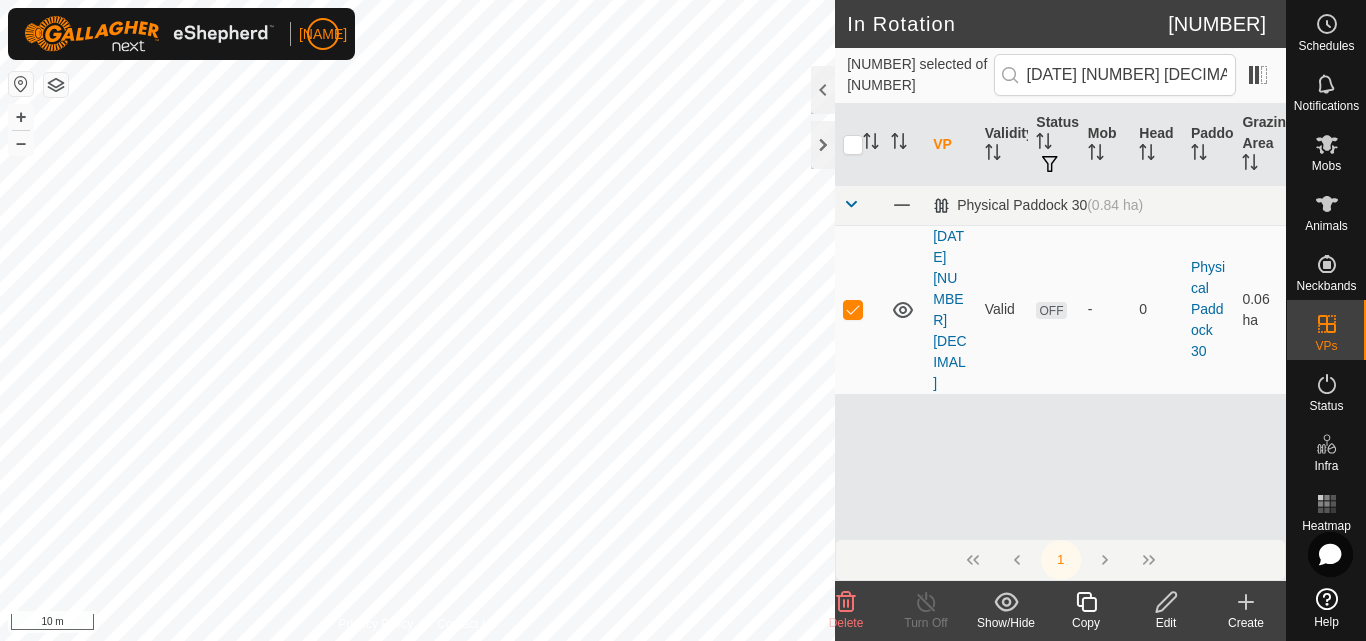 click 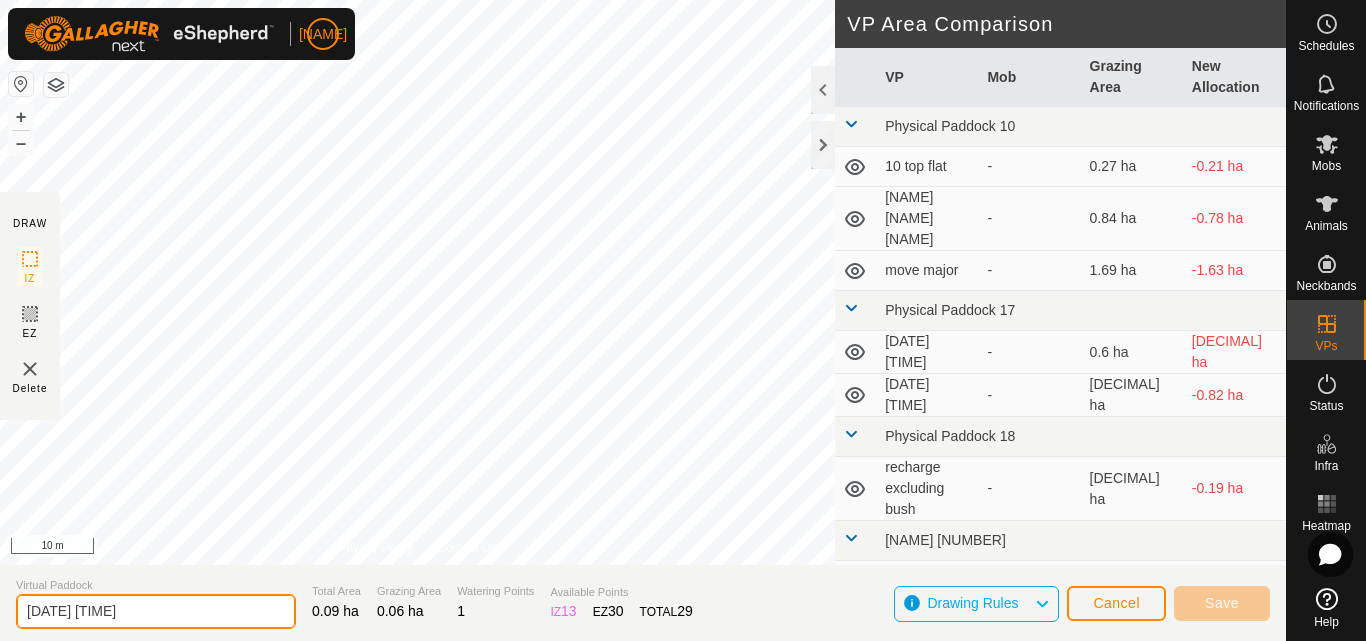 drag, startPoint x: 190, startPoint y: 610, endPoint x: 11, endPoint y: 616, distance: 179.10052 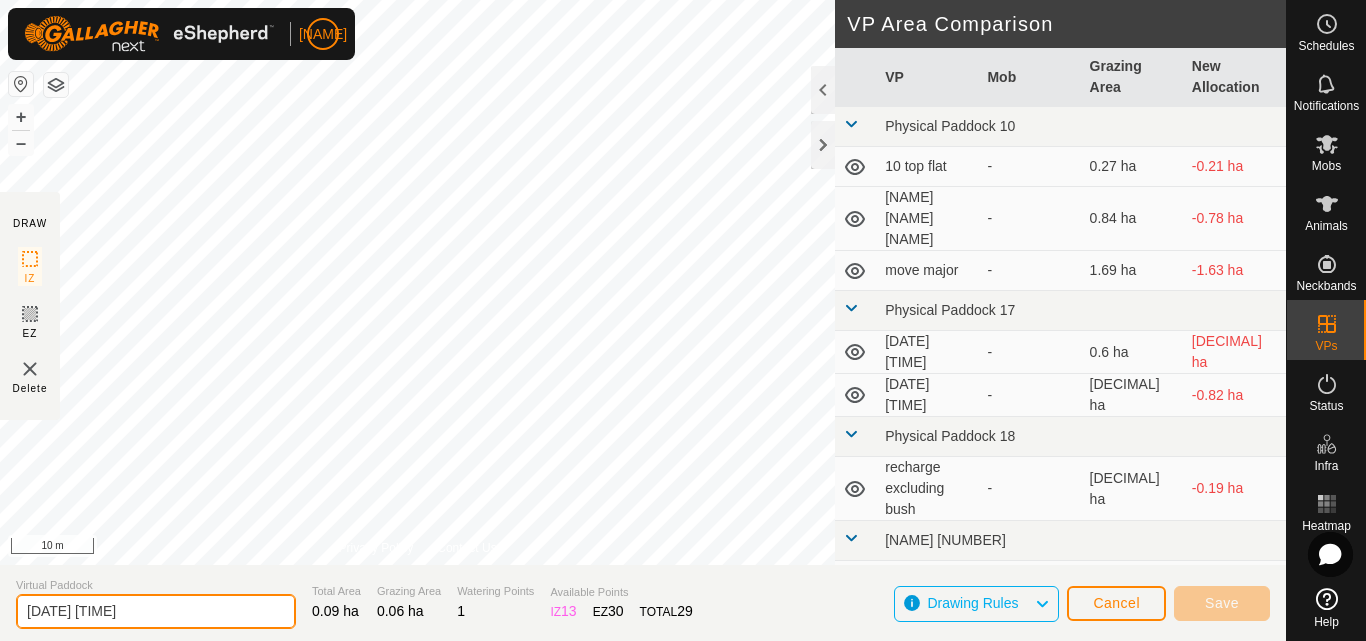 paste on "[DATE] [NUMBER] [DECIMAL]" 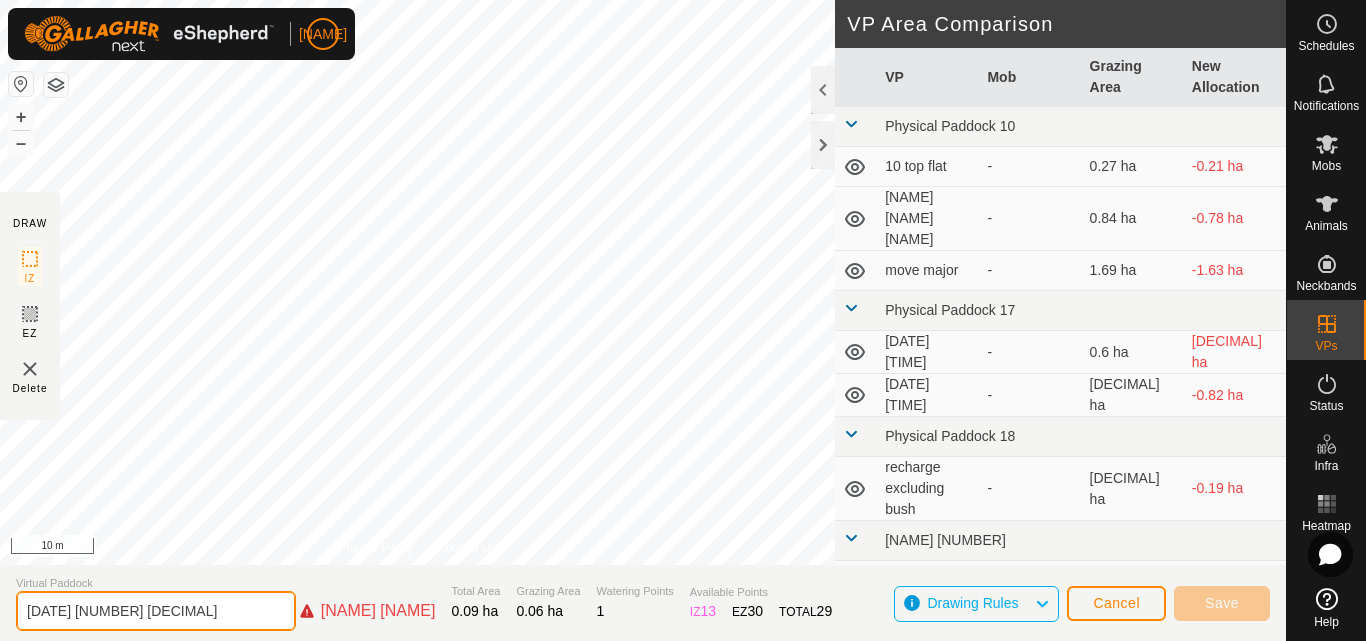 click on "[DATE] [NUMBER] [DECIMAL]" 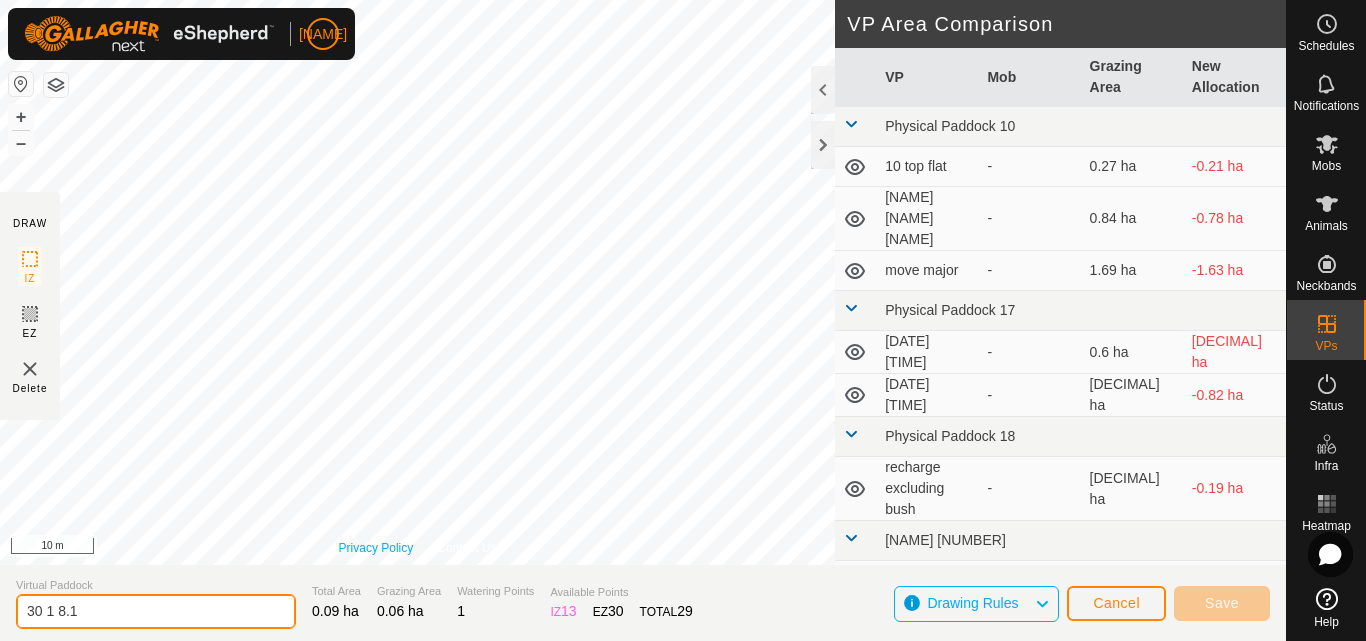 type on "30 1 8.1" 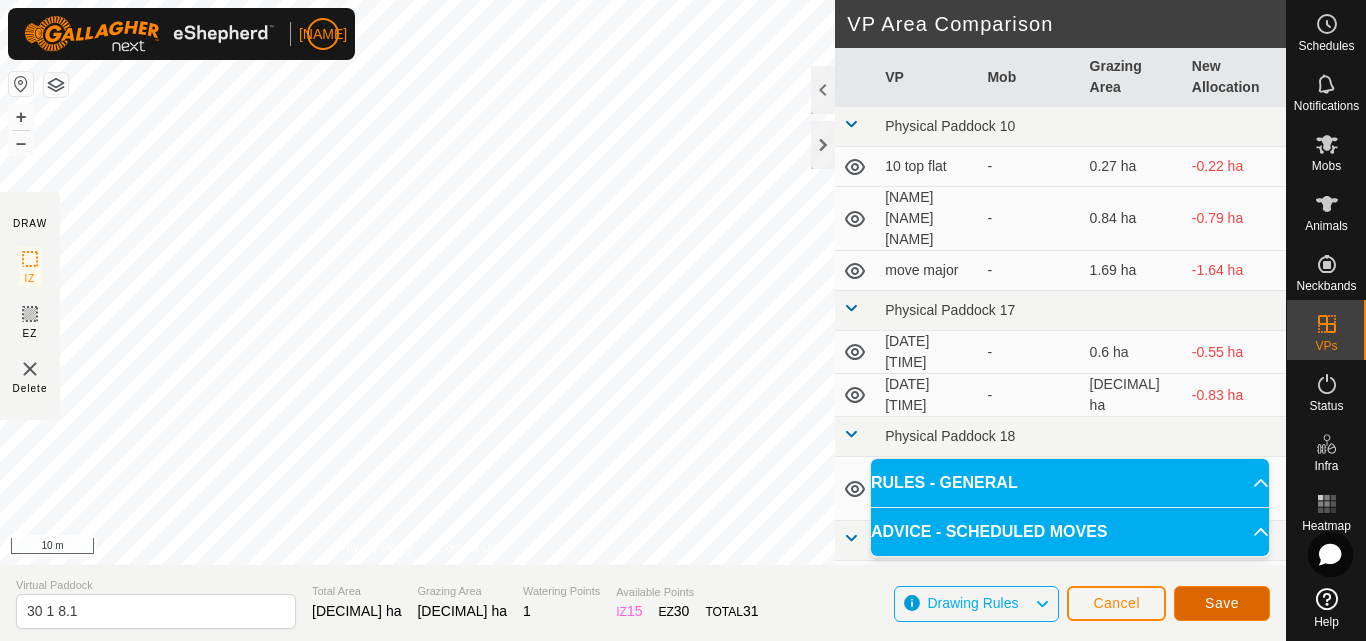 click on "Save" 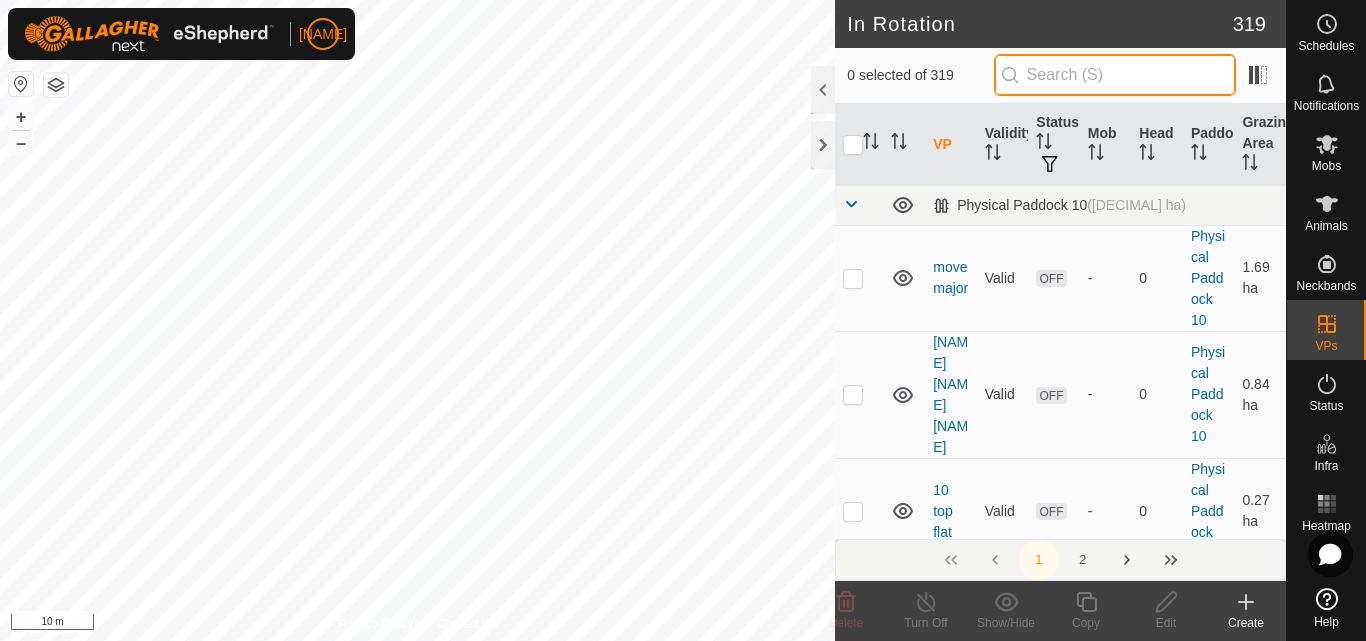 click at bounding box center [1115, 75] 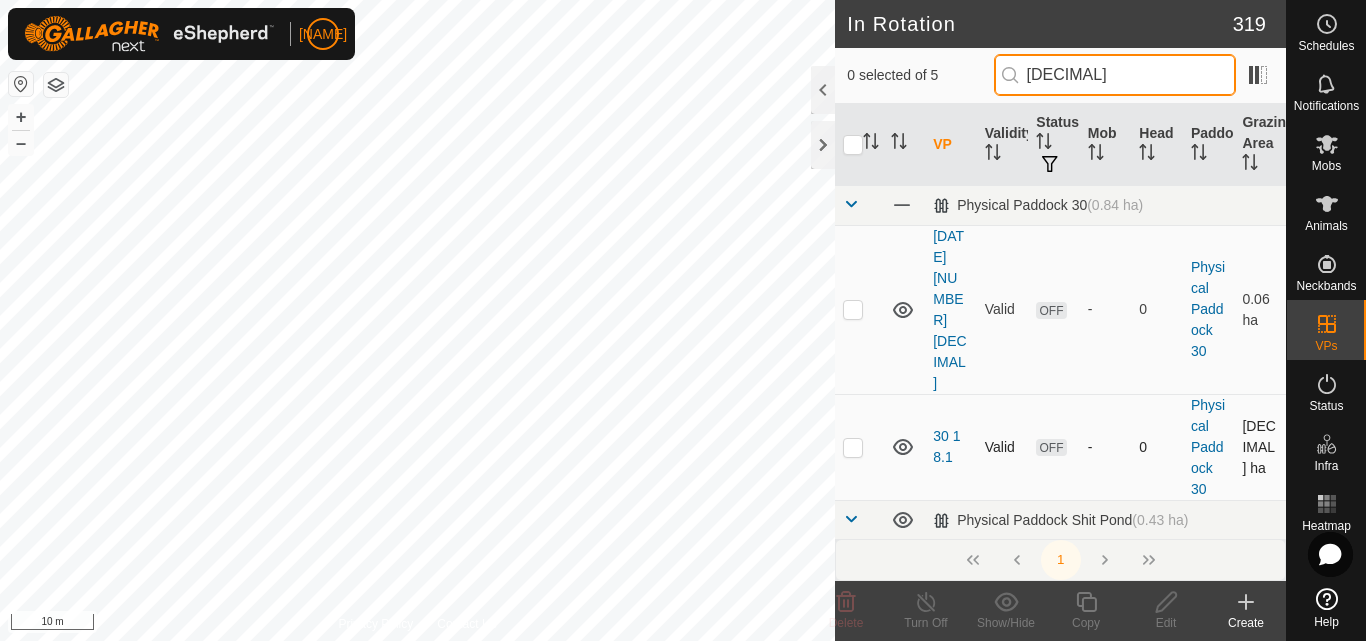 type on "[DECIMAL]" 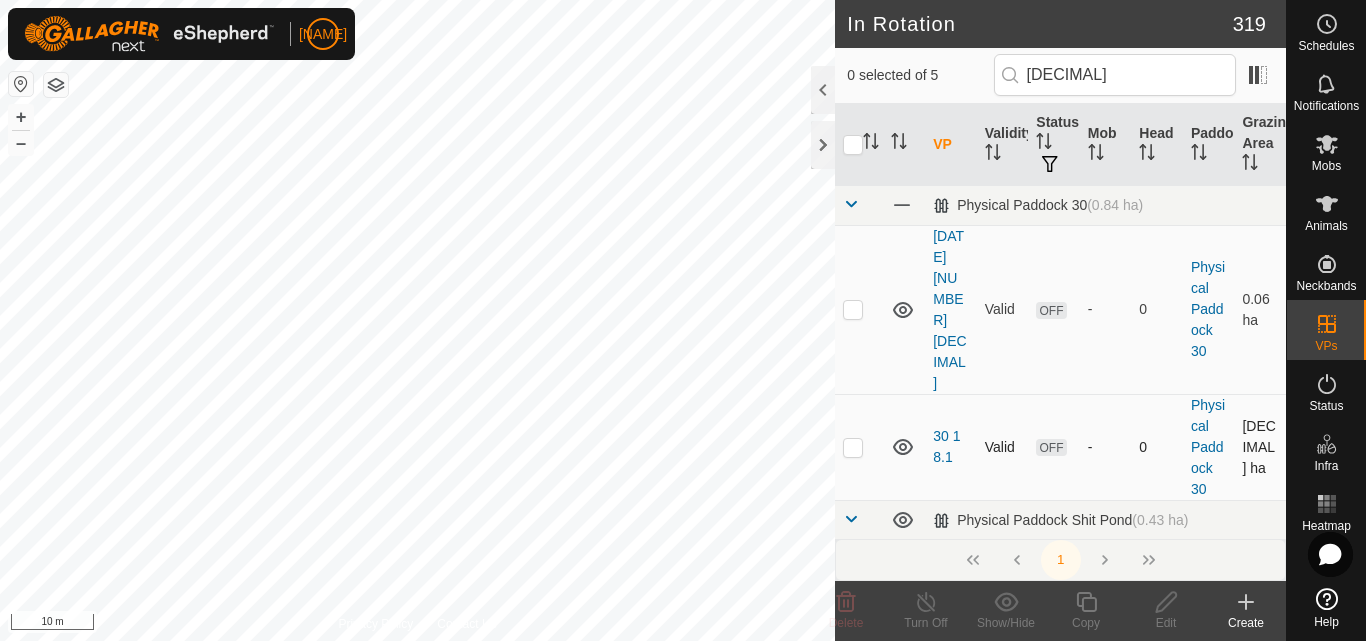 click at bounding box center (853, 447) 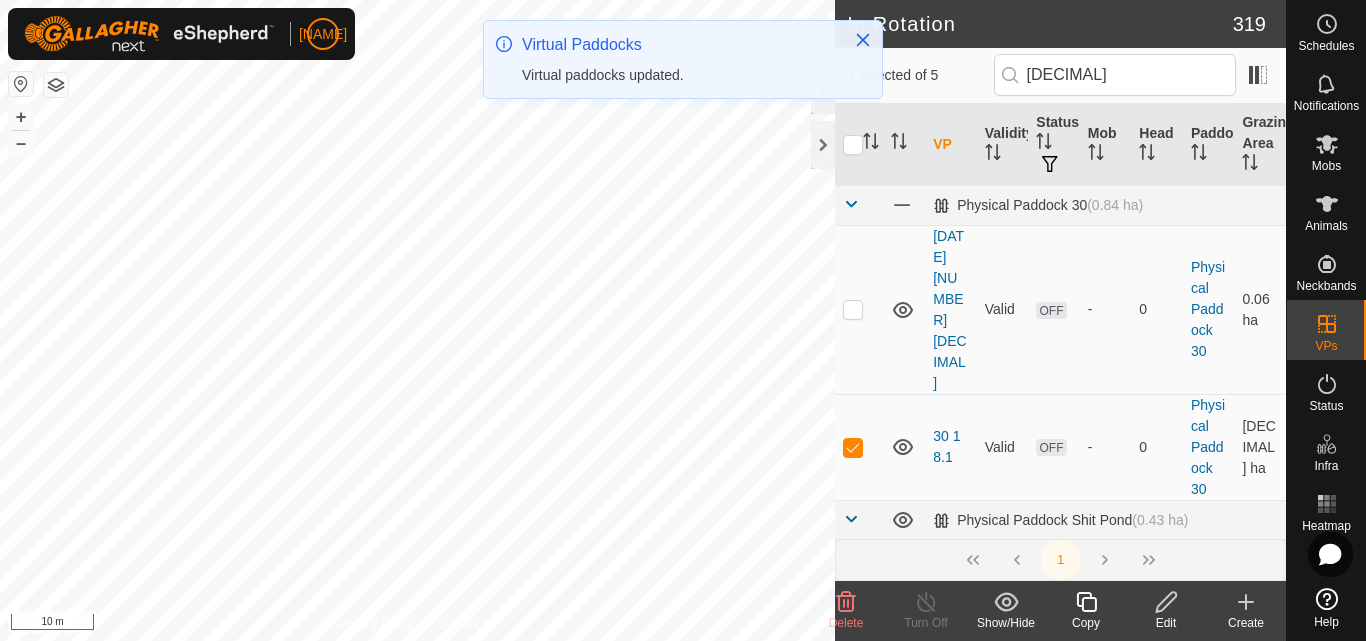 click at bounding box center (853, 447) 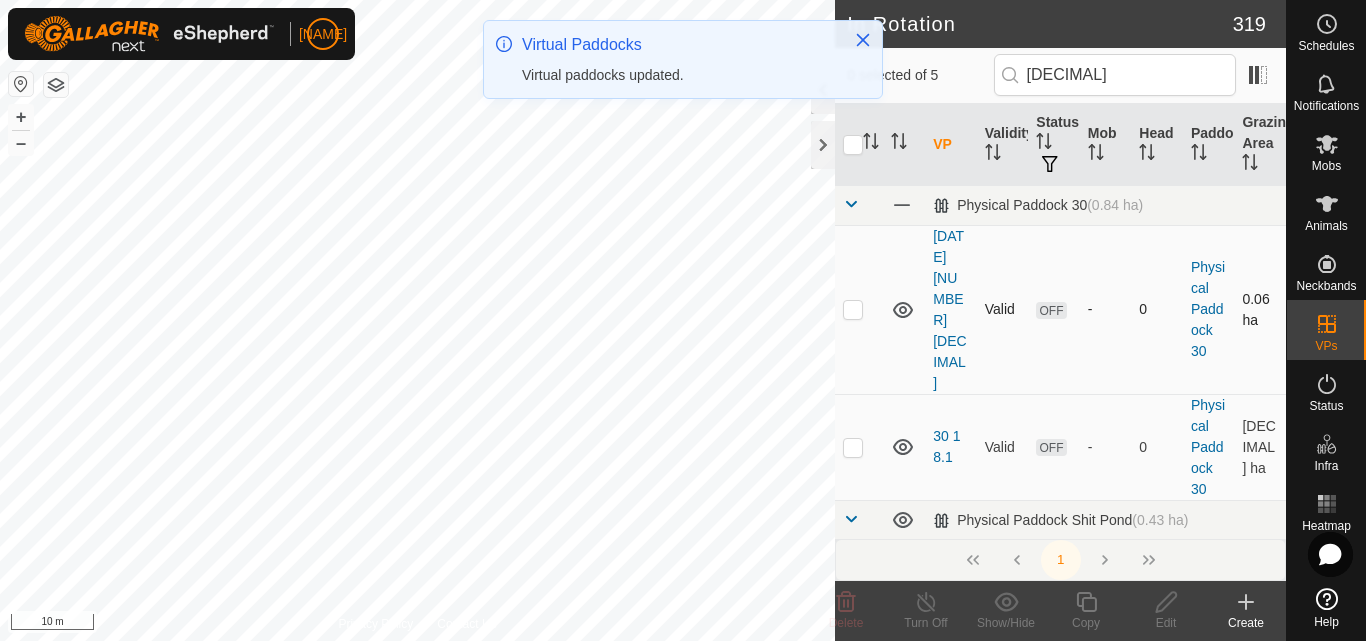 click at bounding box center (853, 309) 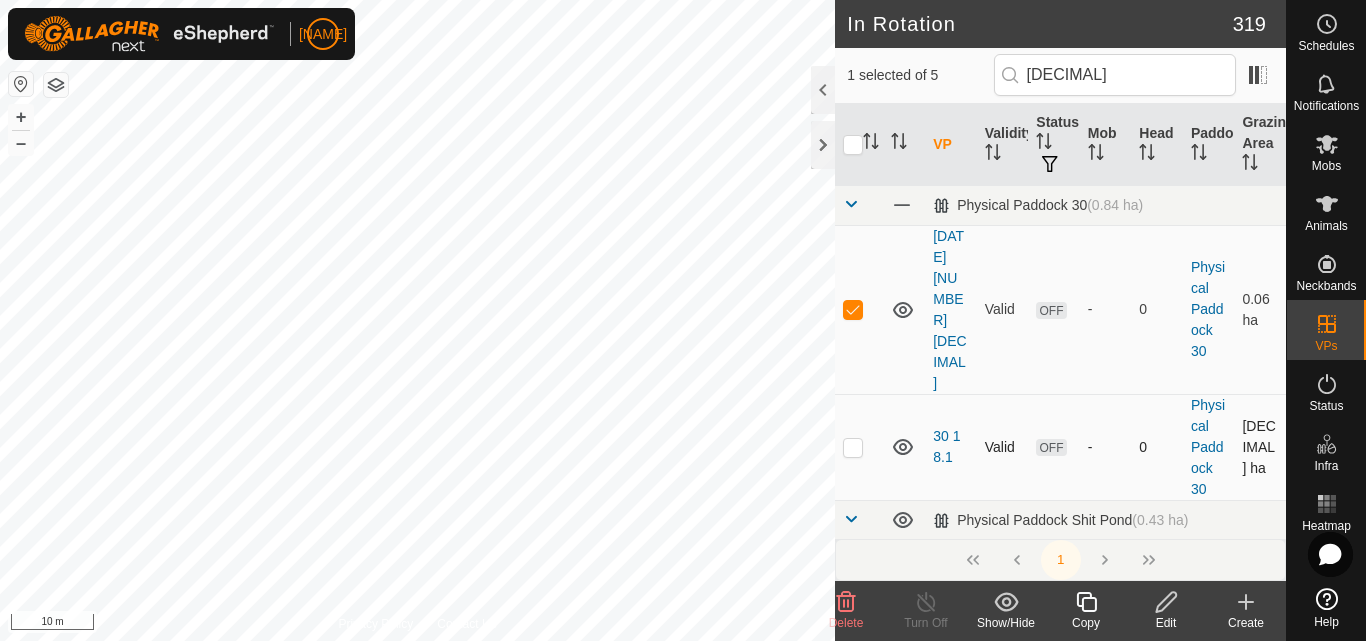 click at bounding box center (853, 447) 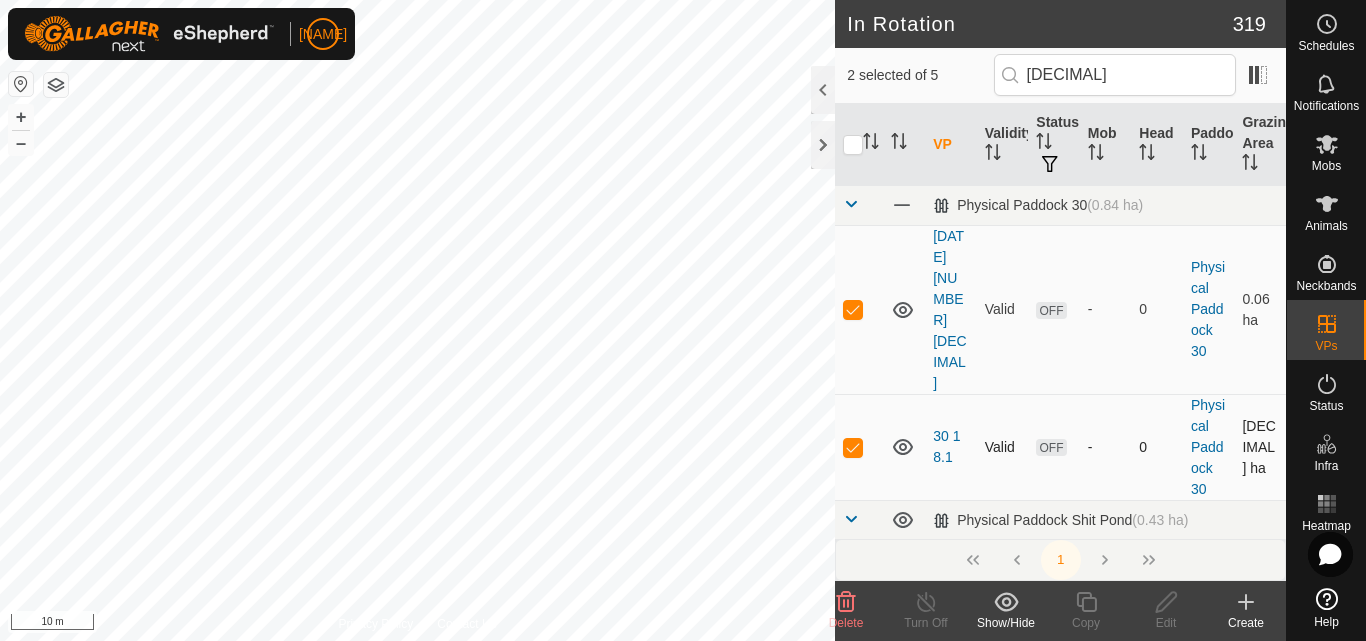 click at bounding box center (853, 447) 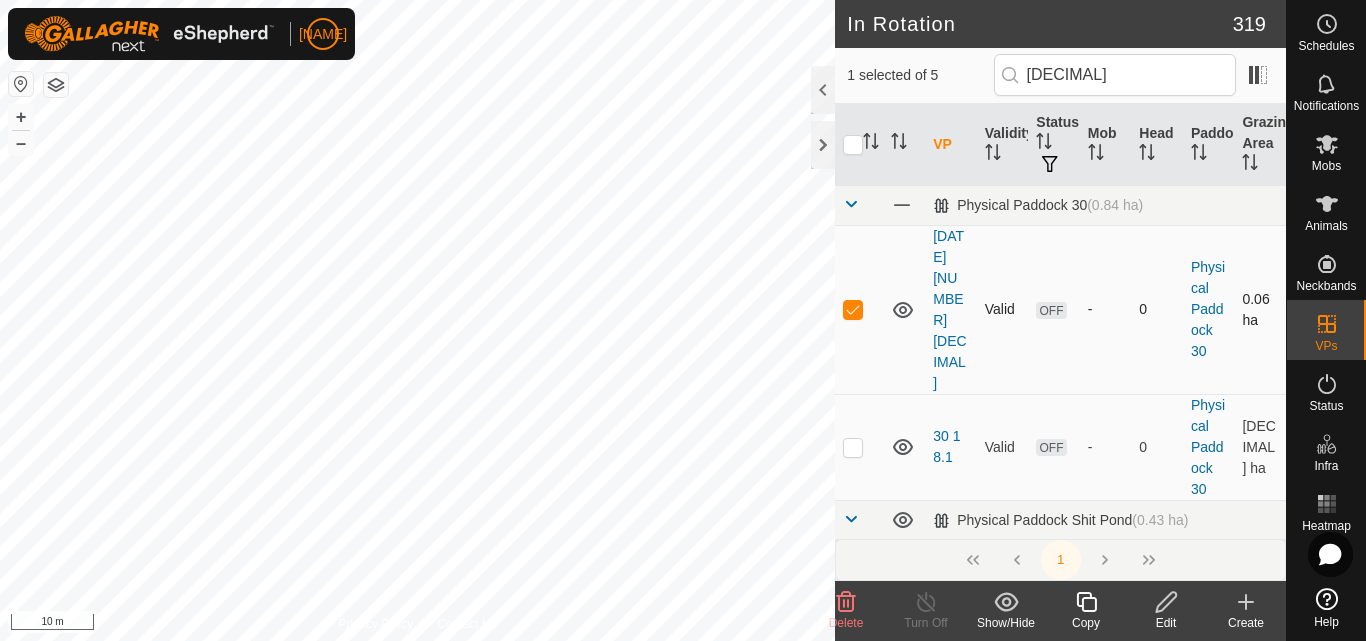 click at bounding box center [853, 309] 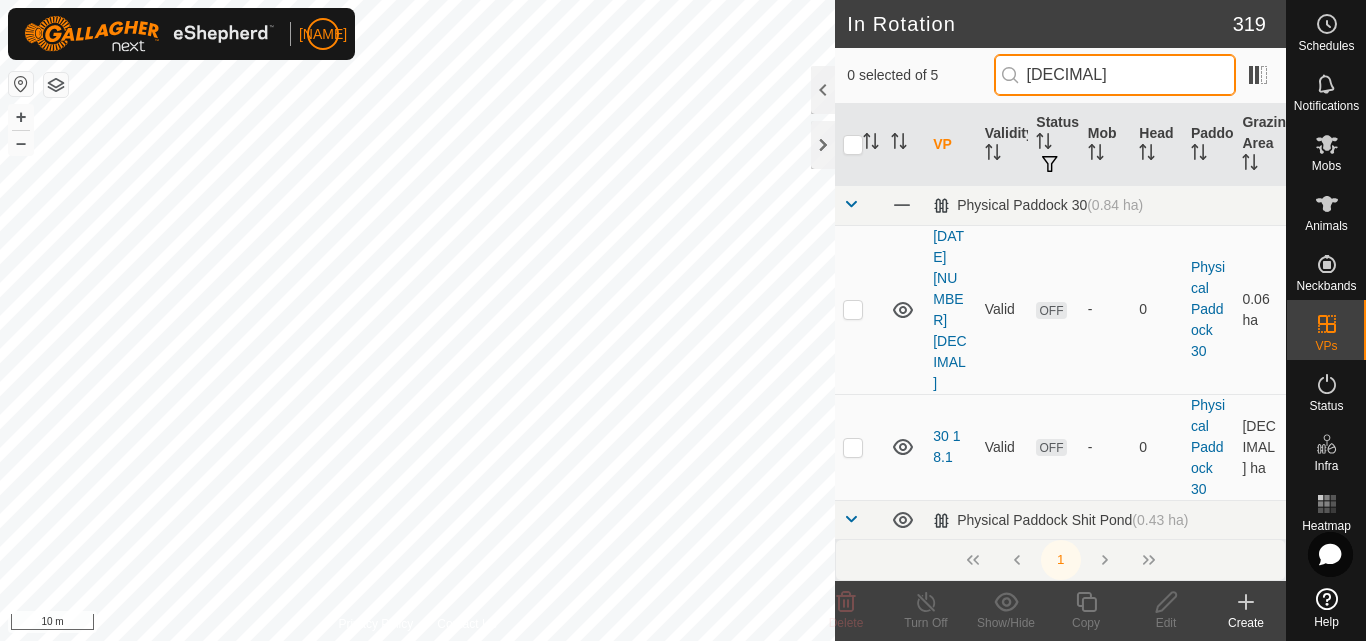 click on "[DECIMAL]" at bounding box center [1115, 75] 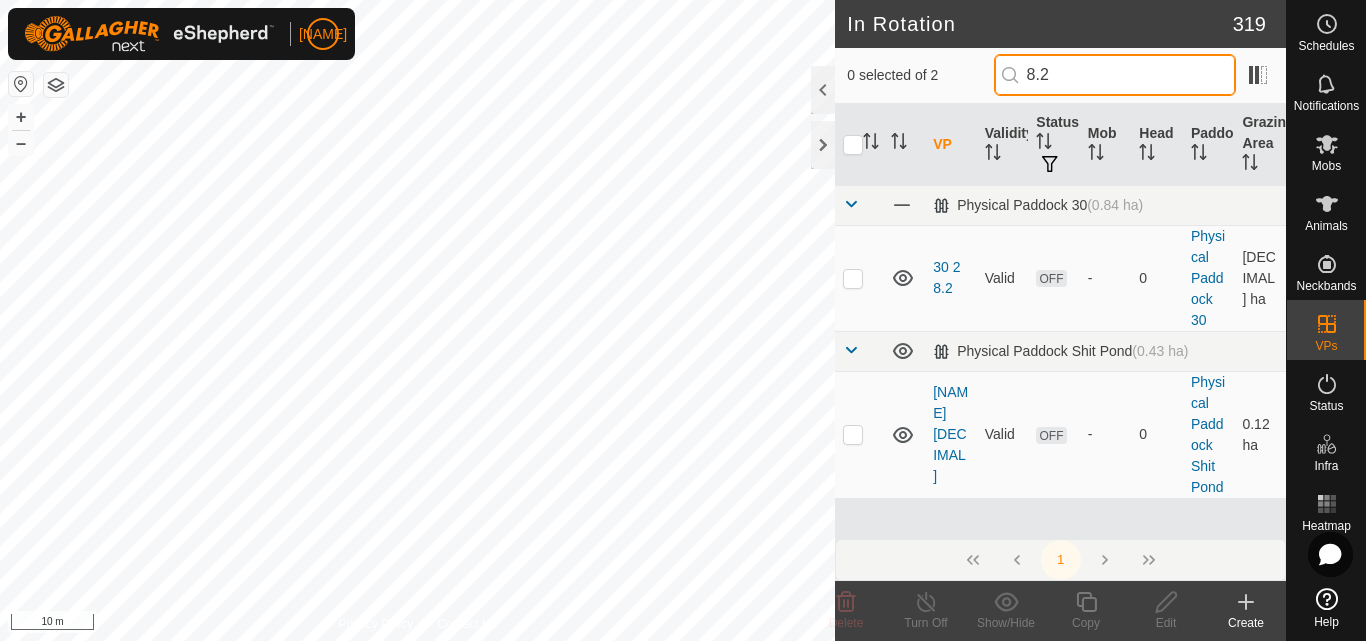 click on "8.2" at bounding box center [1115, 75] 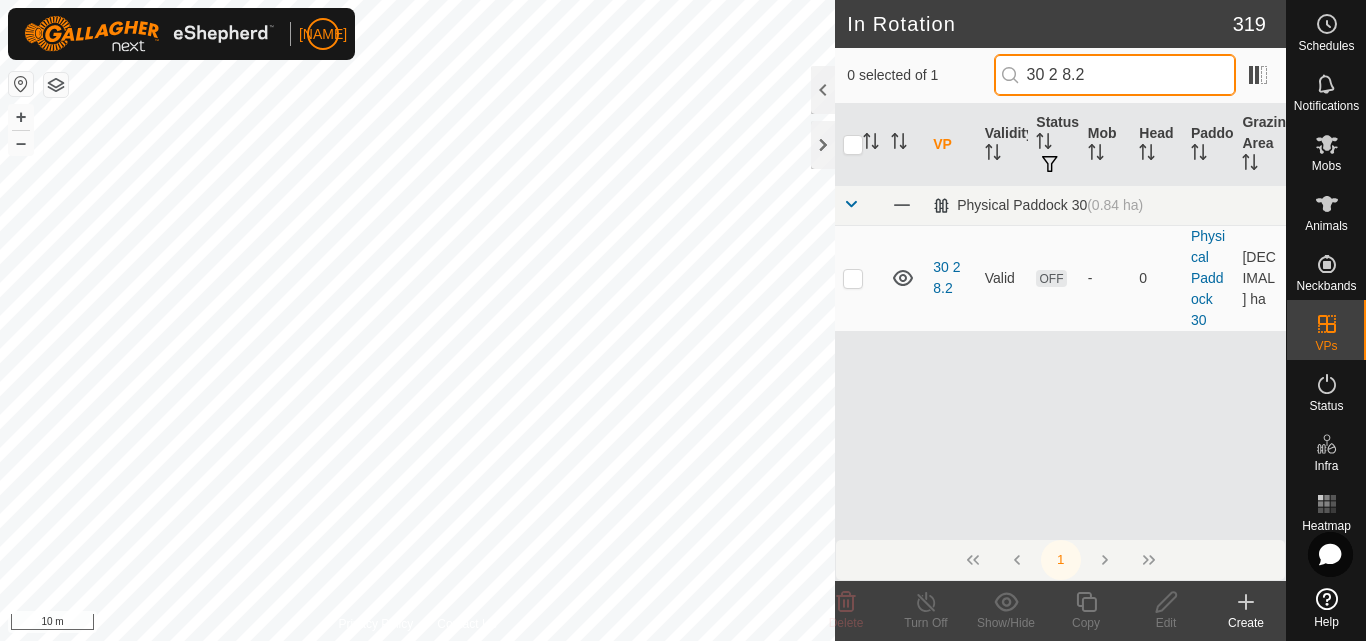 drag, startPoint x: 1097, startPoint y: 70, endPoint x: 1032, endPoint y: 80, distance: 65.76473 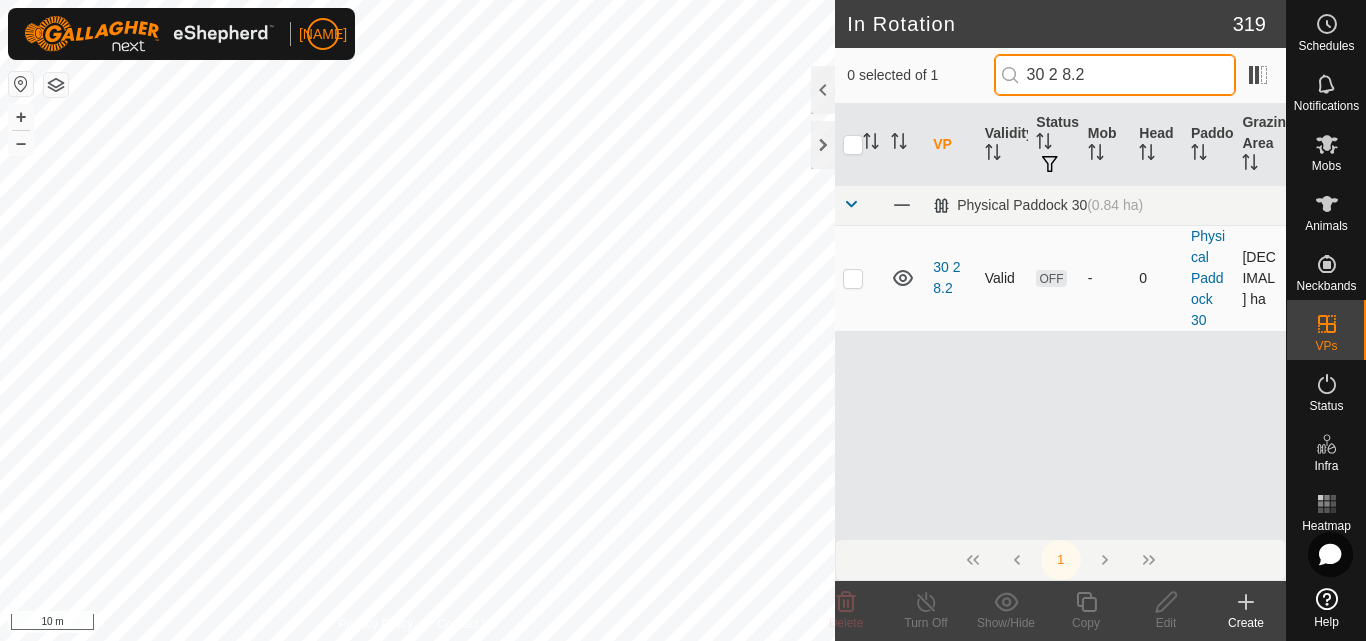 type on "30 2 8.2" 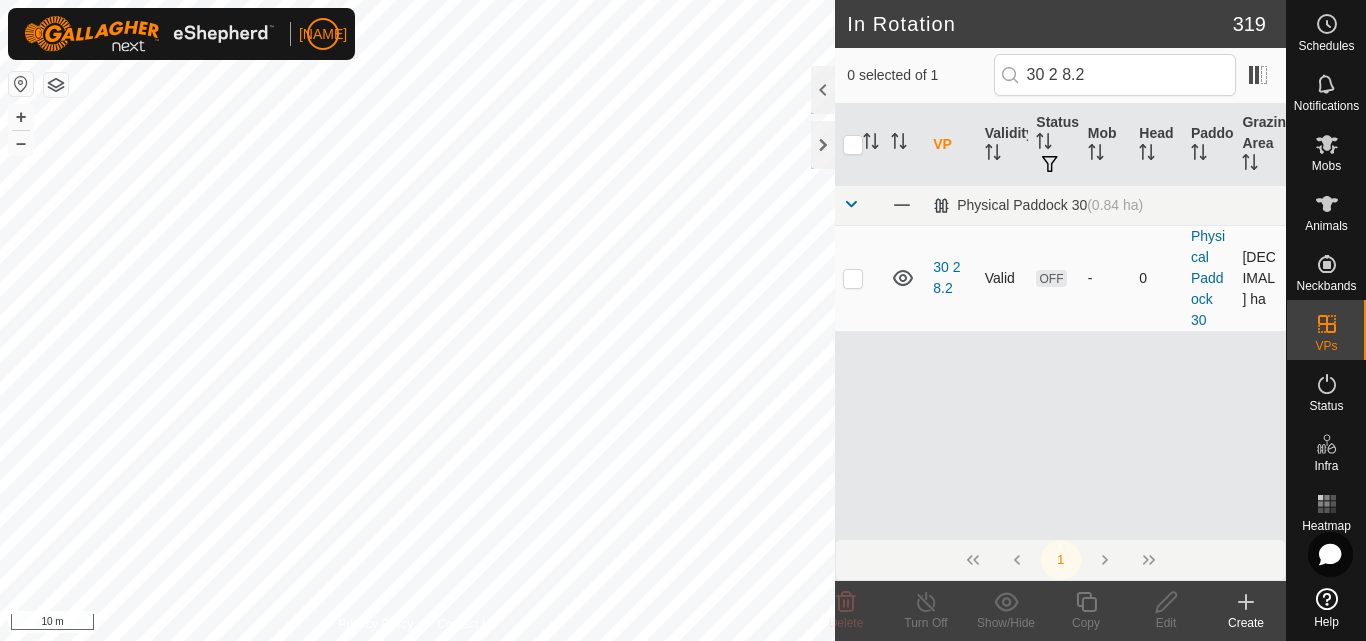 click at bounding box center [853, 278] 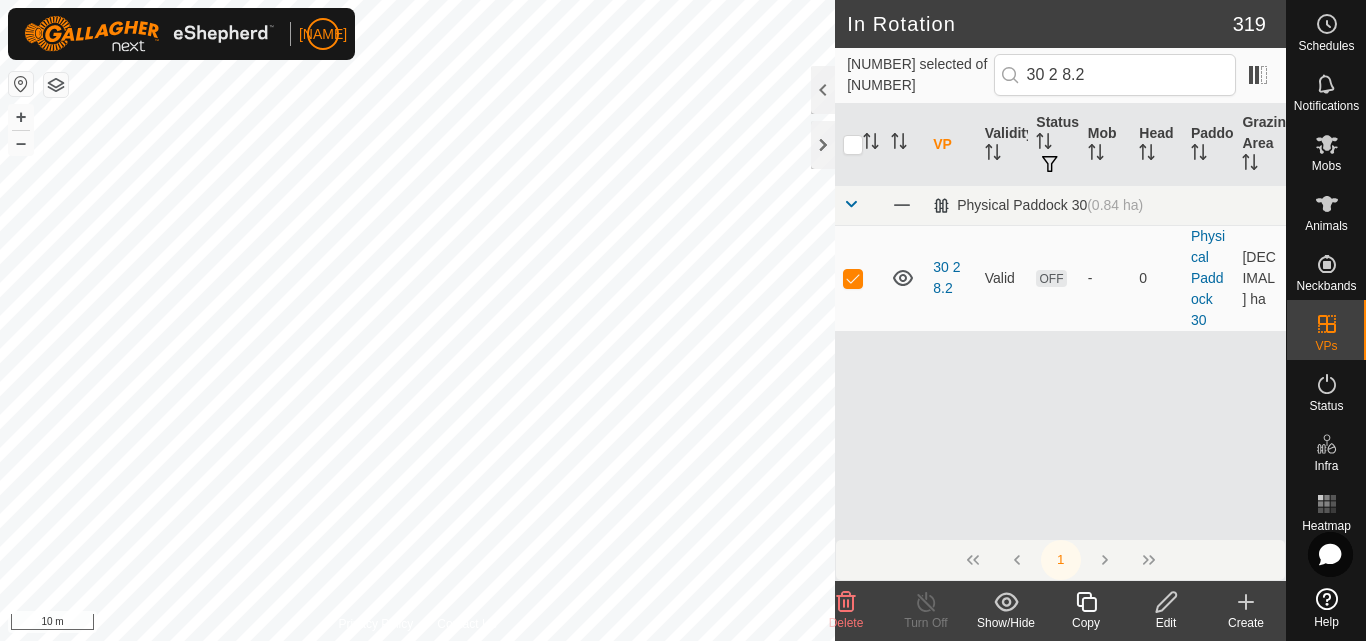 click 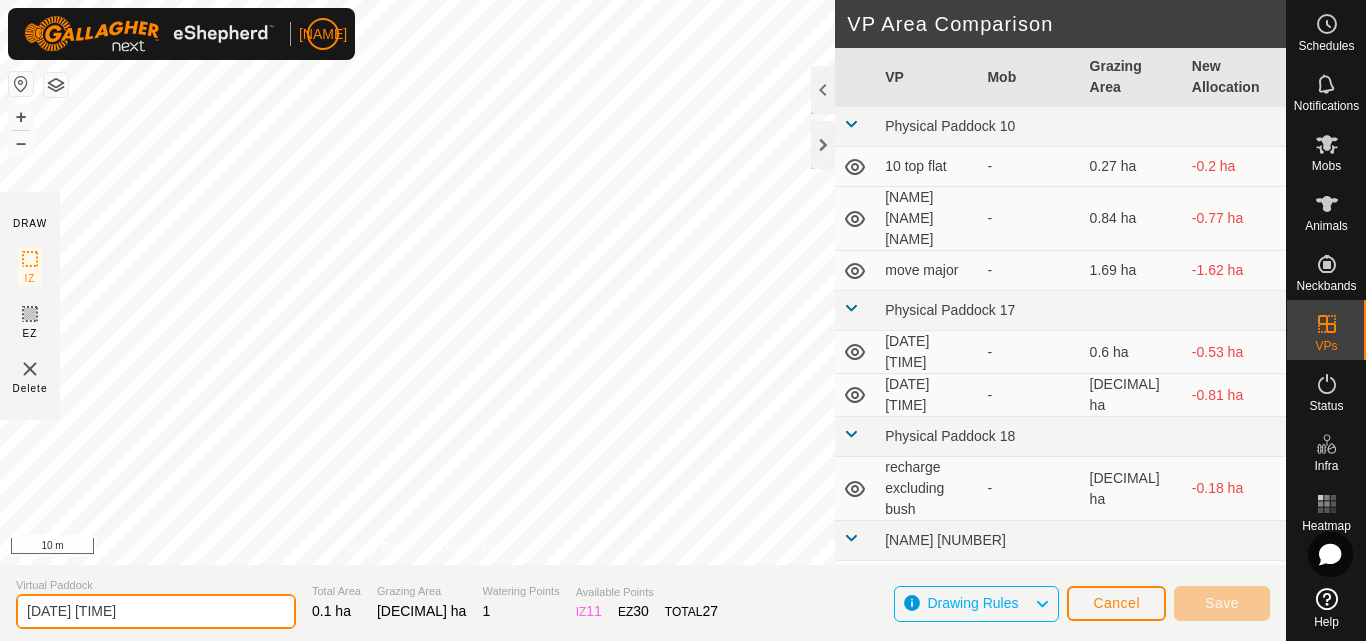 drag, startPoint x: 1090, startPoint y: 604, endPoint x: 10, endPoint y: 602, distance: 1080.0018 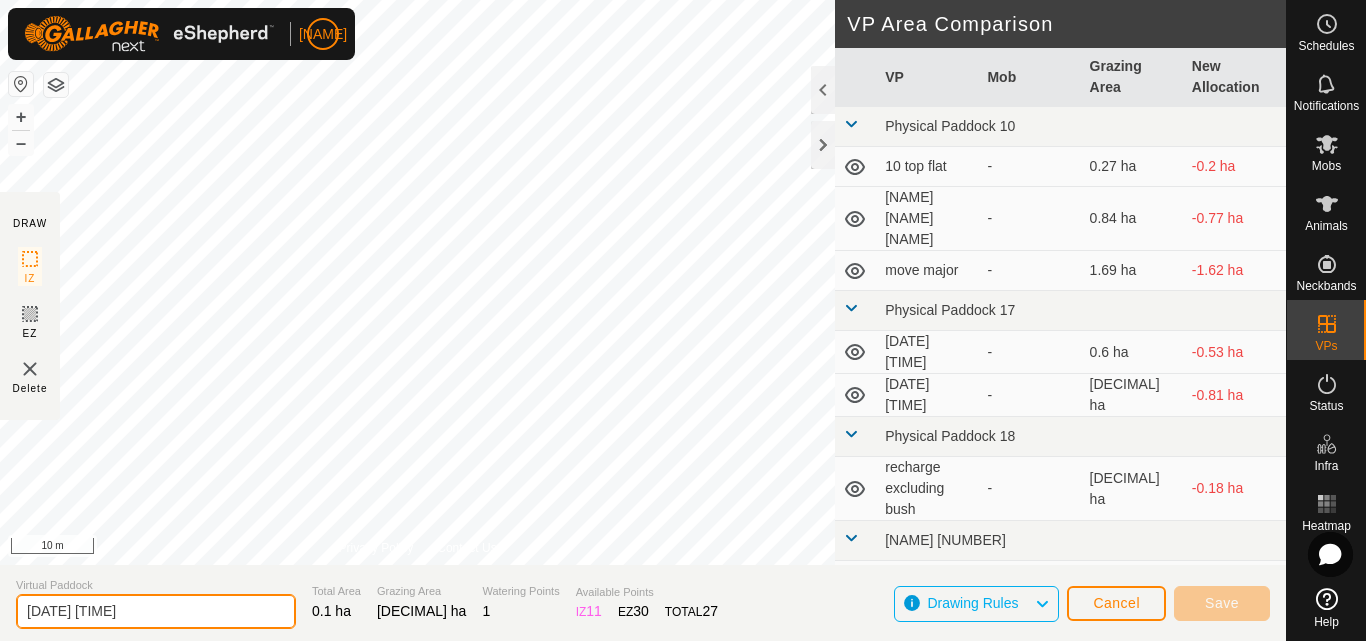 paste on "30 2 8.2" 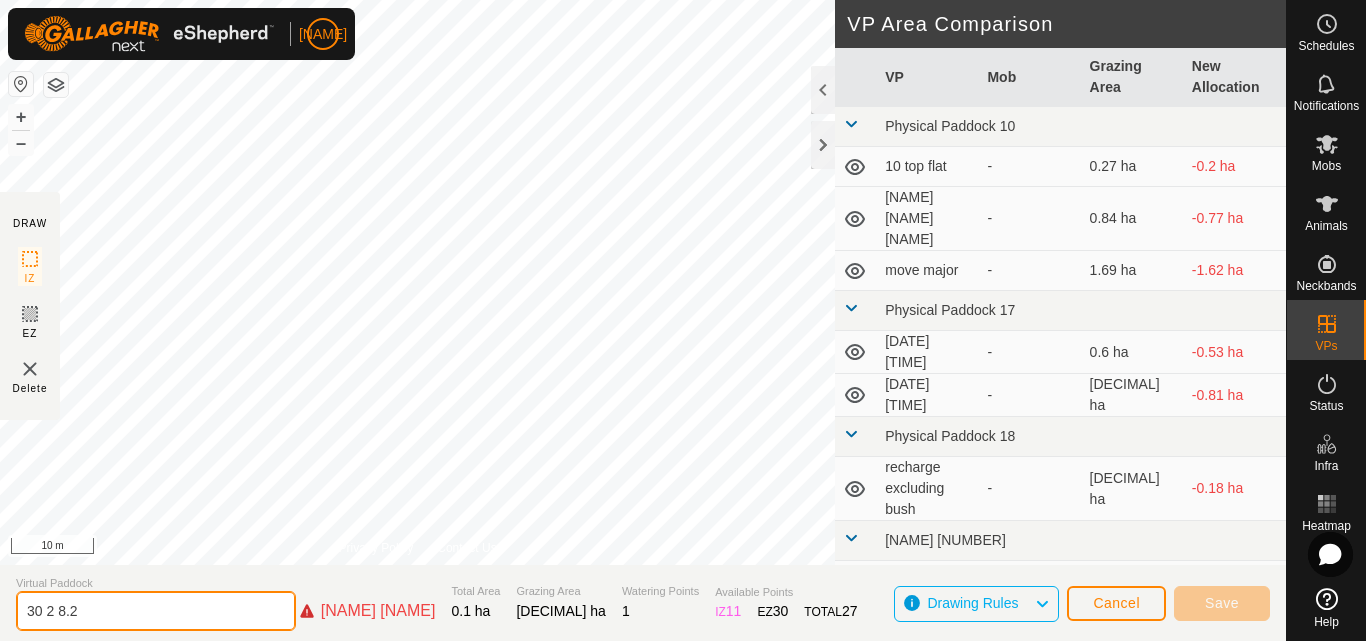 click on "30 2 8.2" 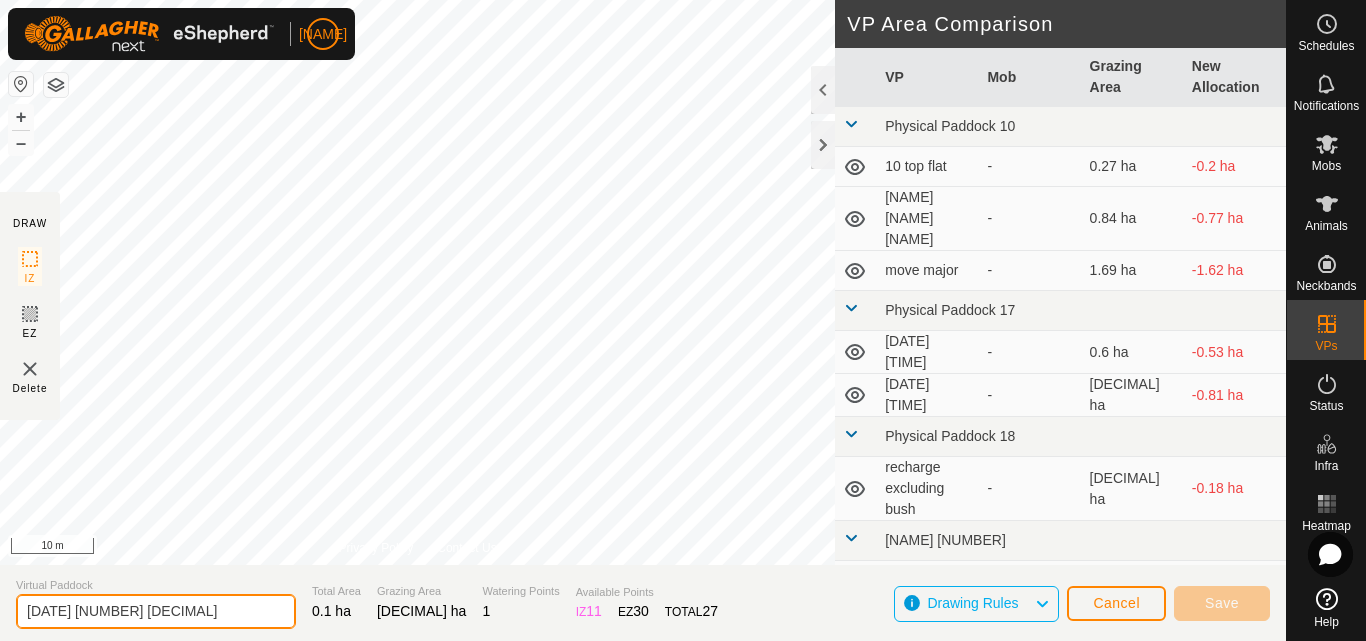 type on "[DATE] [NUMBER] [DECIMAL]" 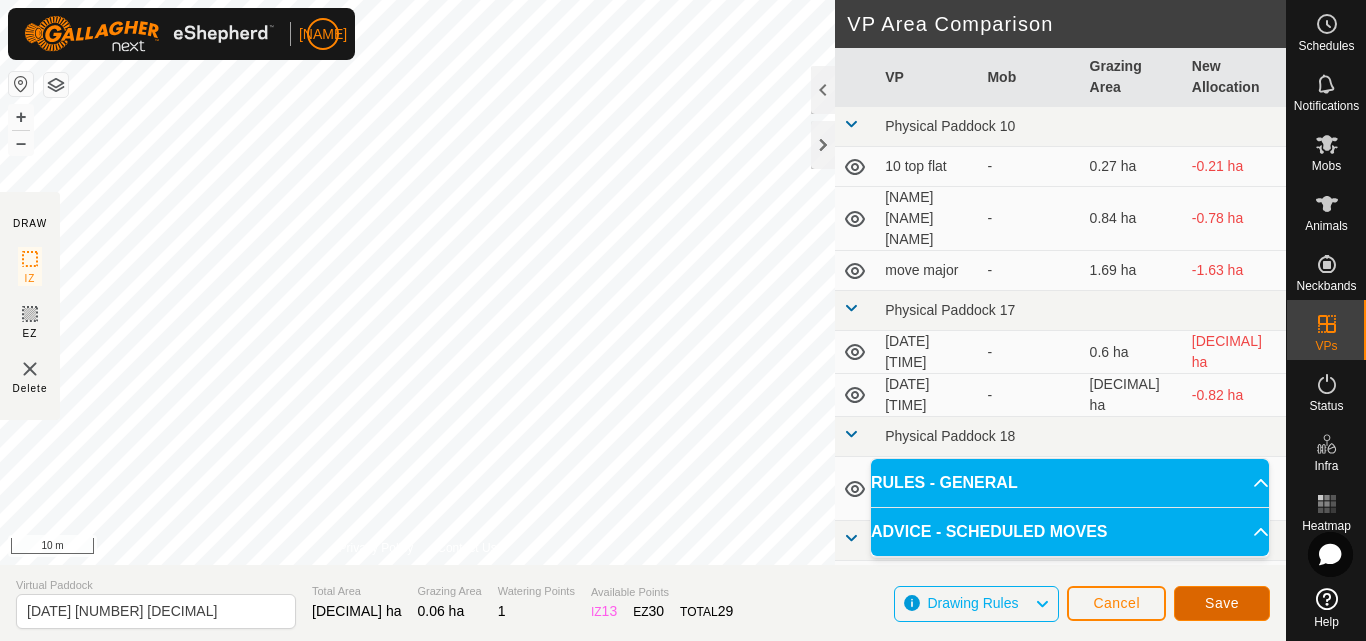 click on "Save" 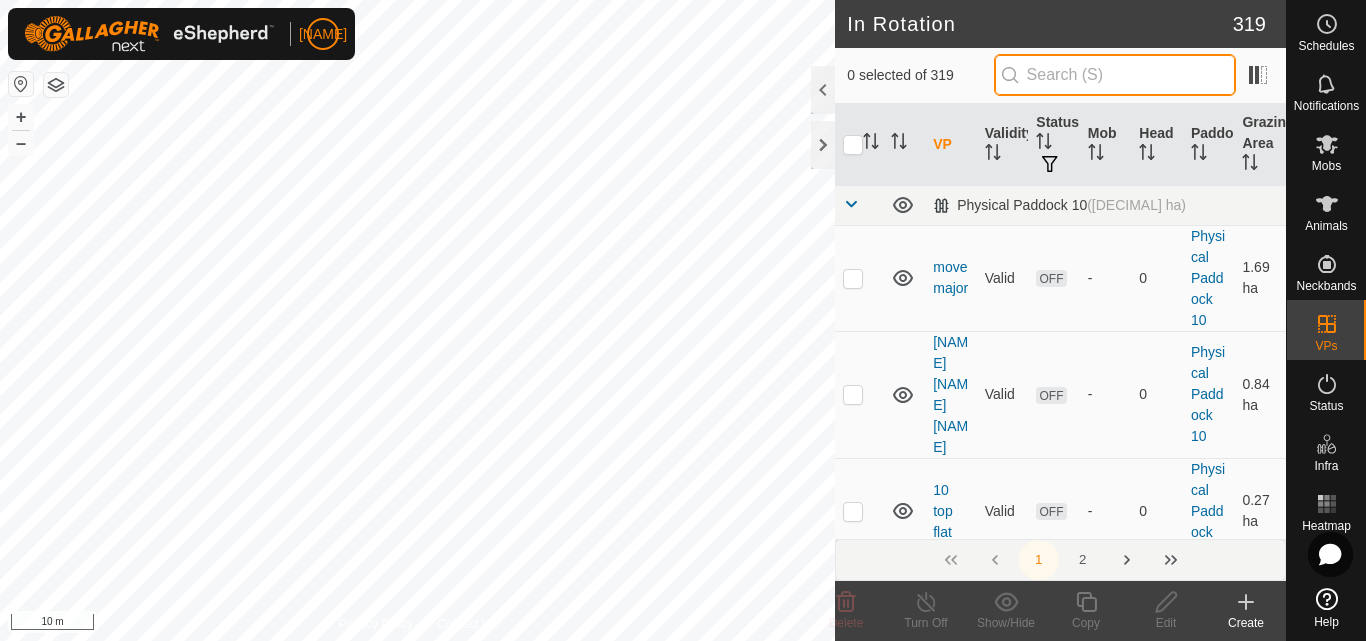 click at bounding box center [1115, 75] 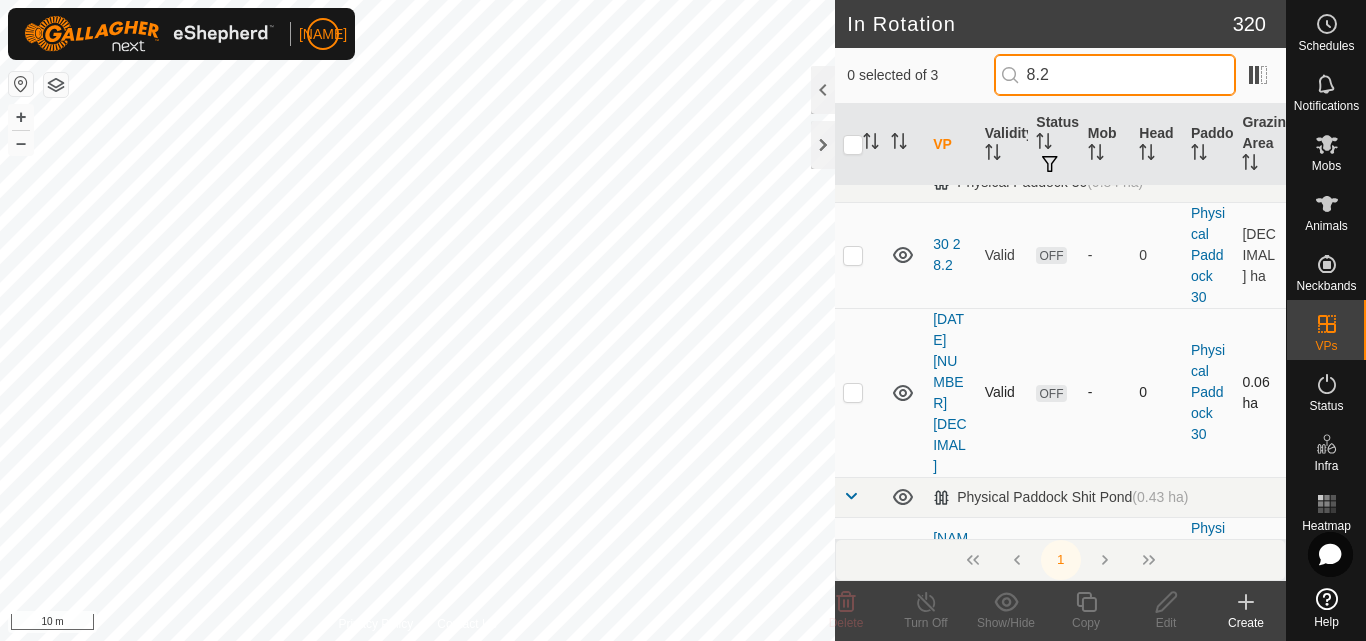 scroll, scrollTop: 0, scrollLeft: 0, axis: both 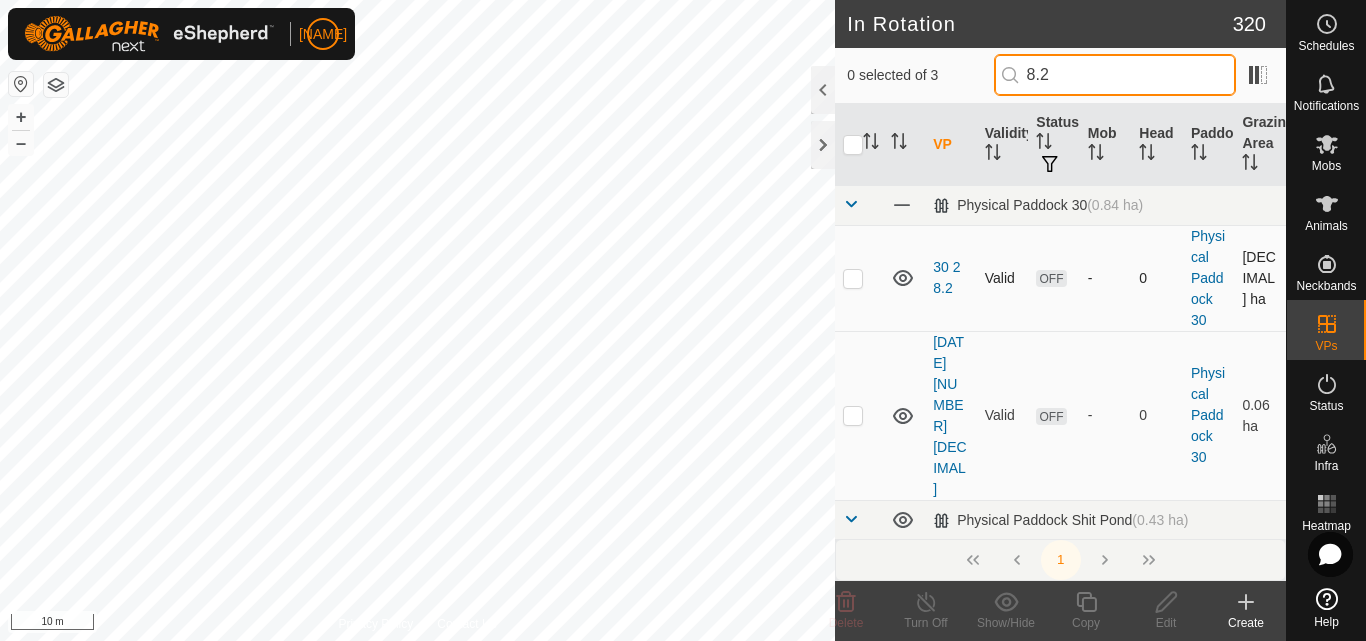 type on "8.2" 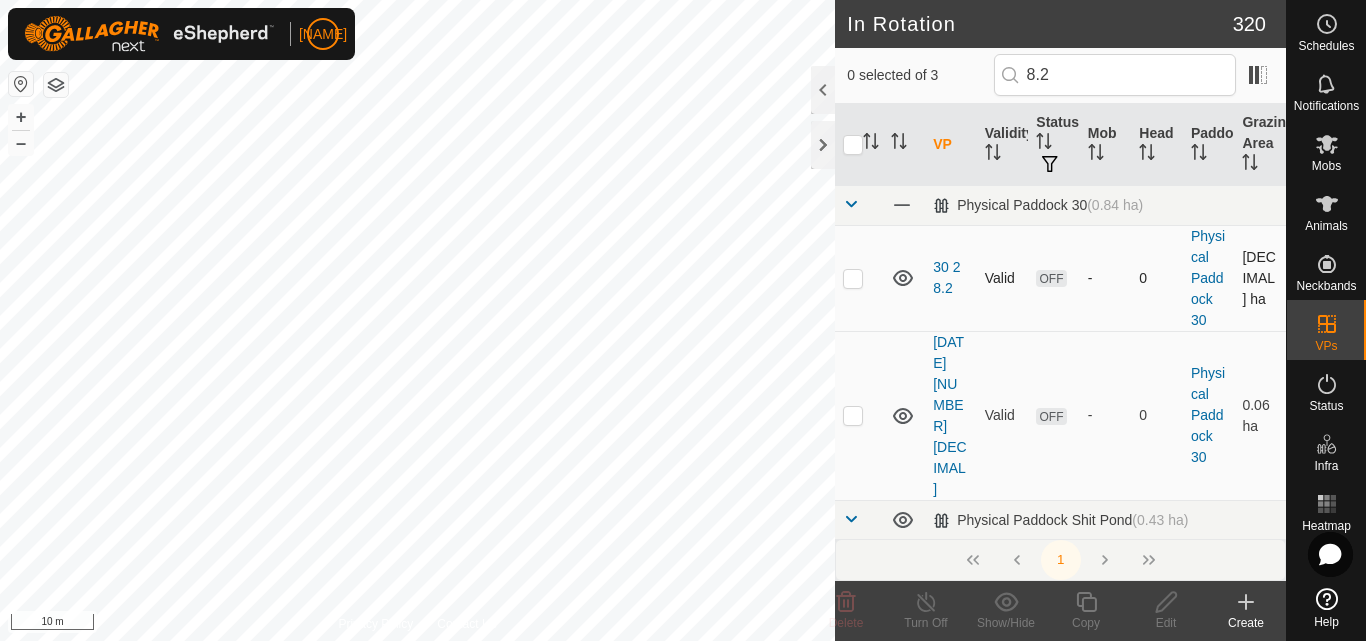 click at bounding box center (853, 278) 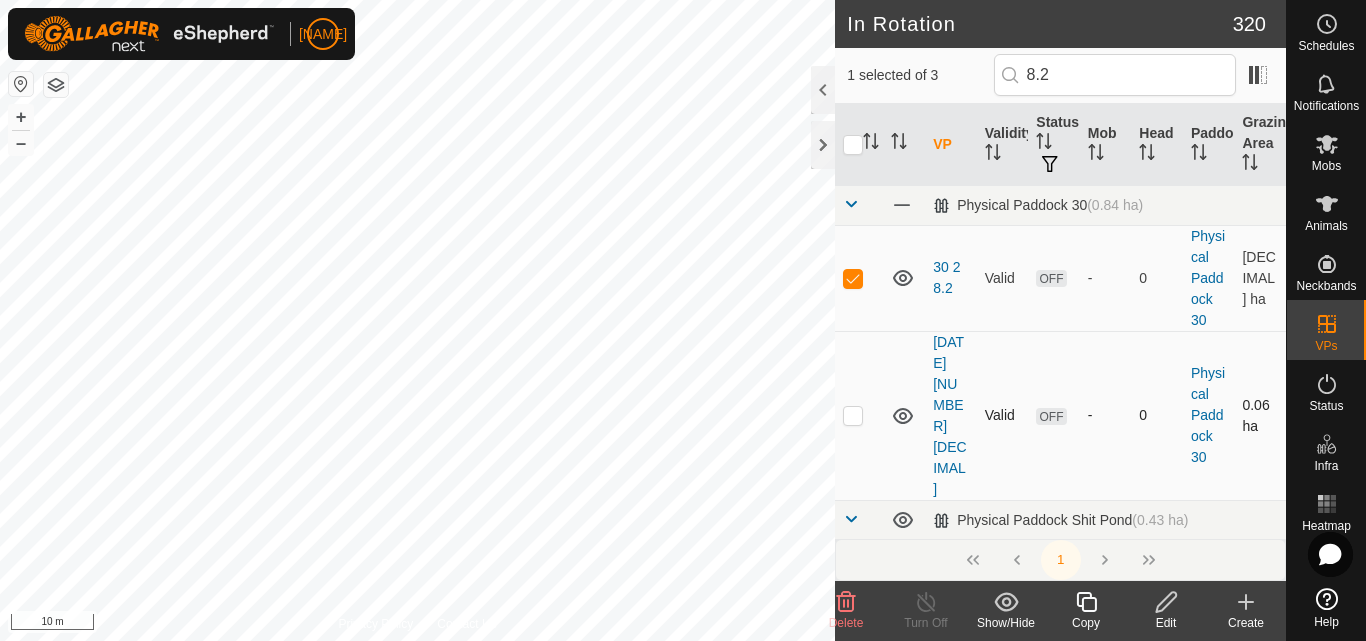 click at bounding box center [853, 415] 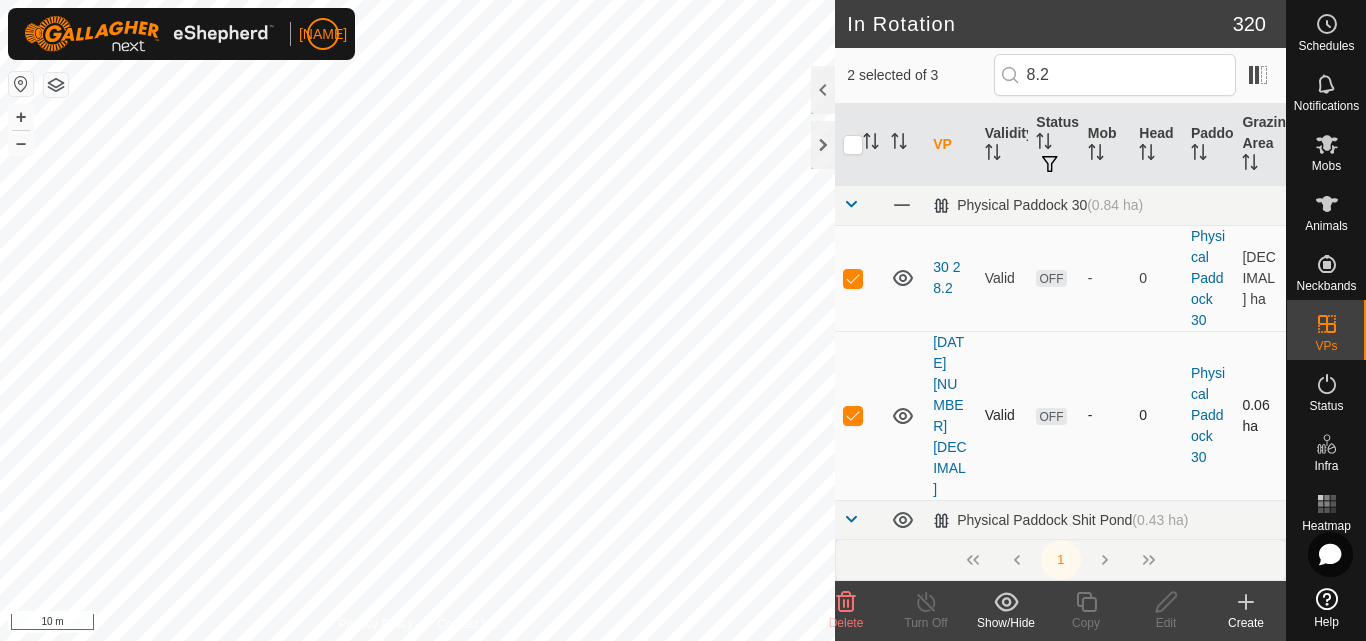 click at bounding box center (853, 415) 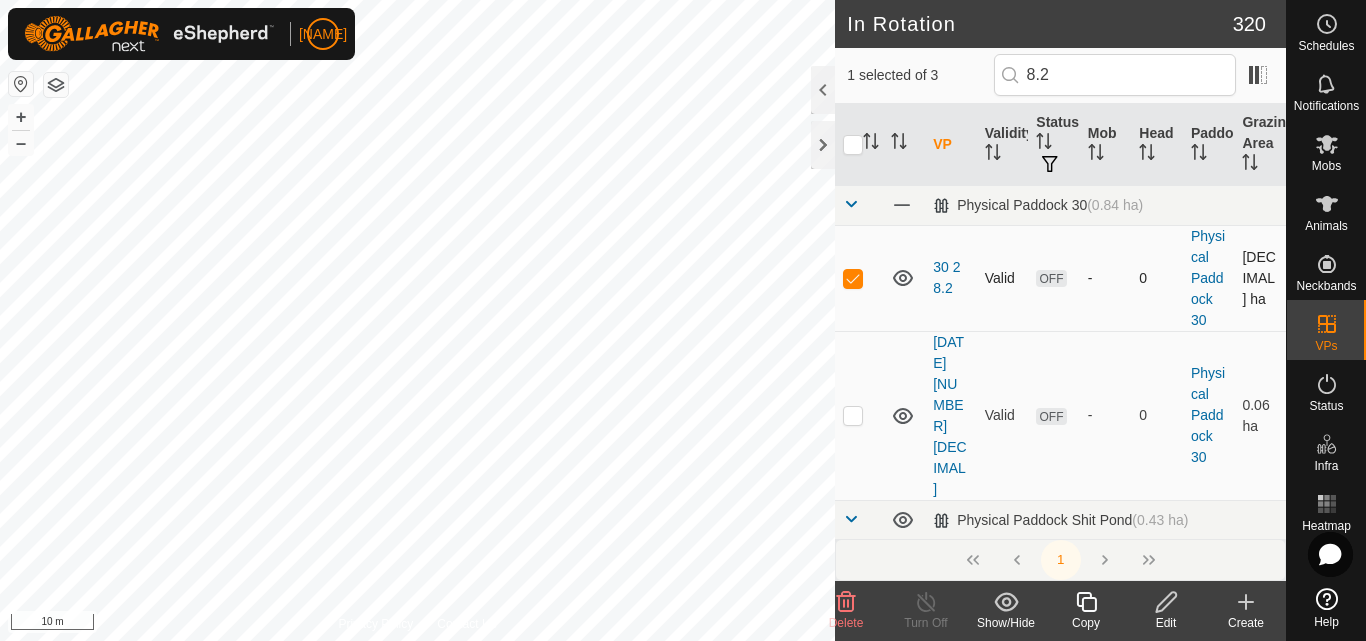 click at bounding box center [853, 278] 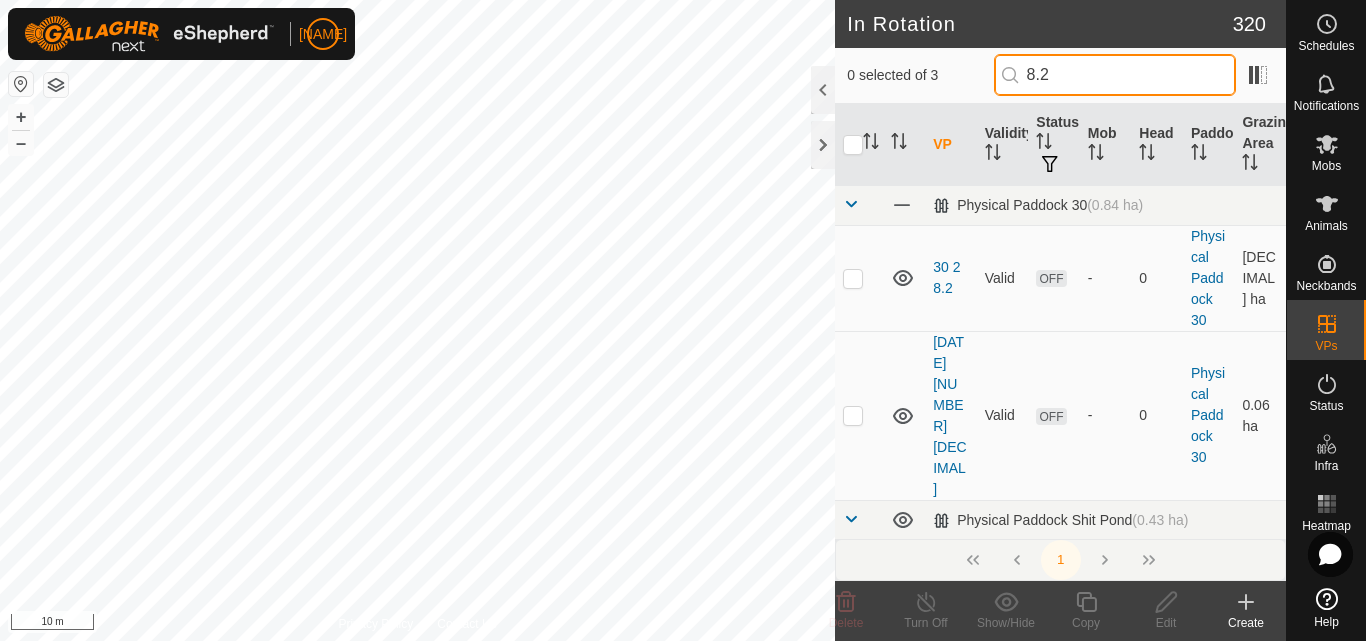click on "8.2" at bounding box center [1115, 75] 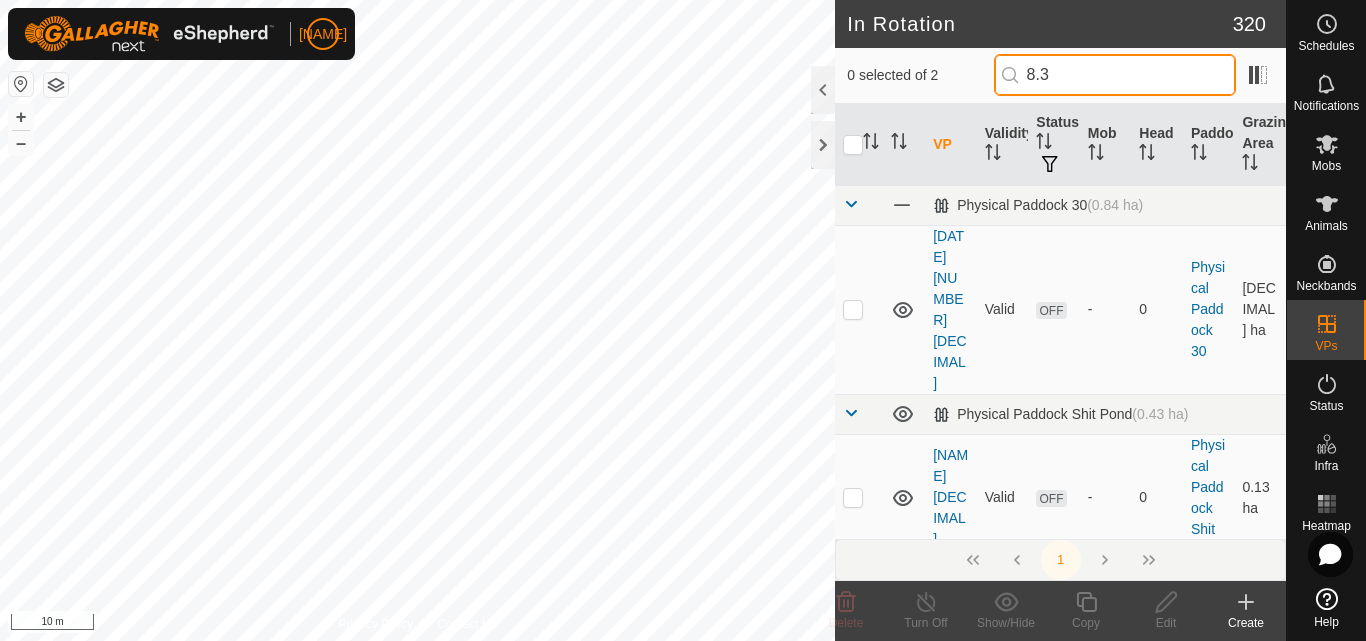 click on "8.3" at bounding box center [1115, 75] 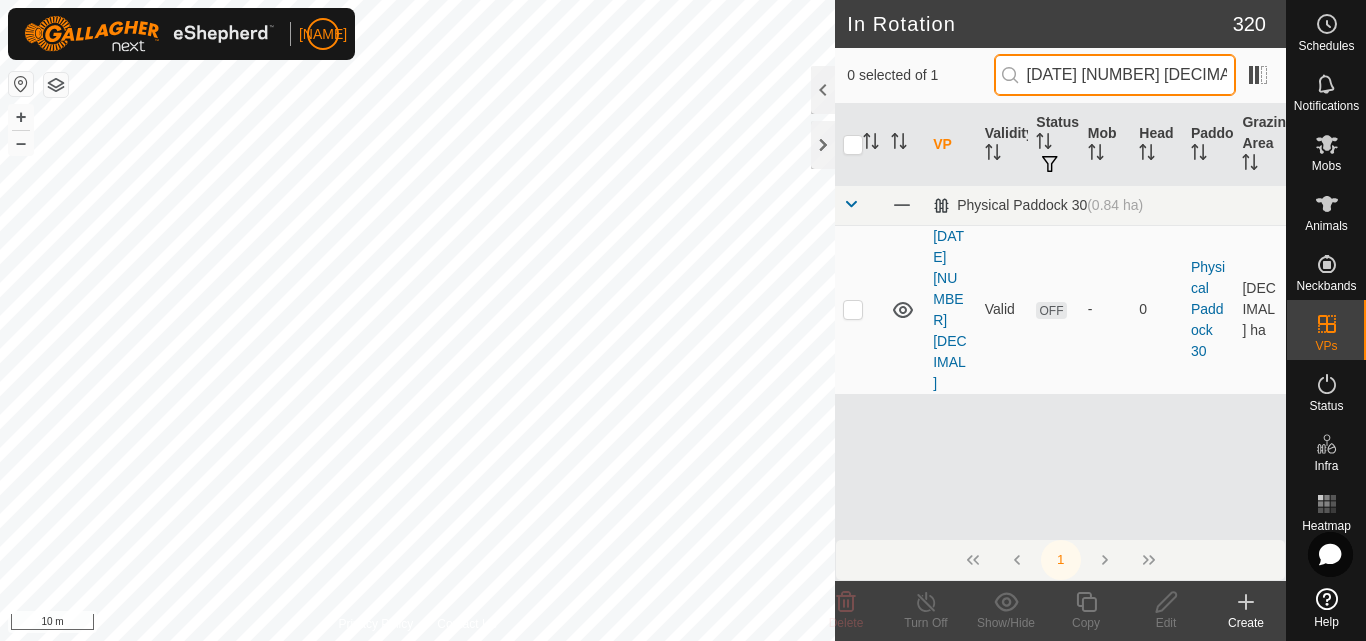drag, startPoint x: 1099, startPoint y: 65, endPoint x: 1033, endPoint y: 77, distance: 67.08204 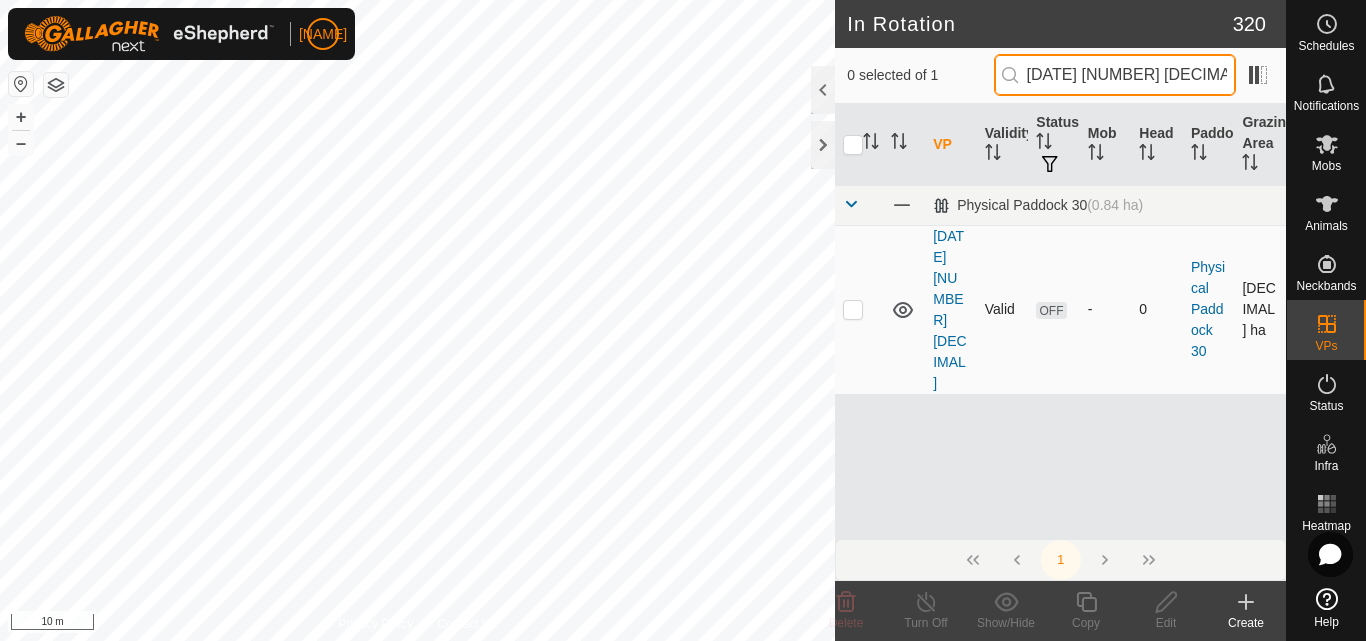 type on "[DATE] [NUMBER] [DECIMAL]" 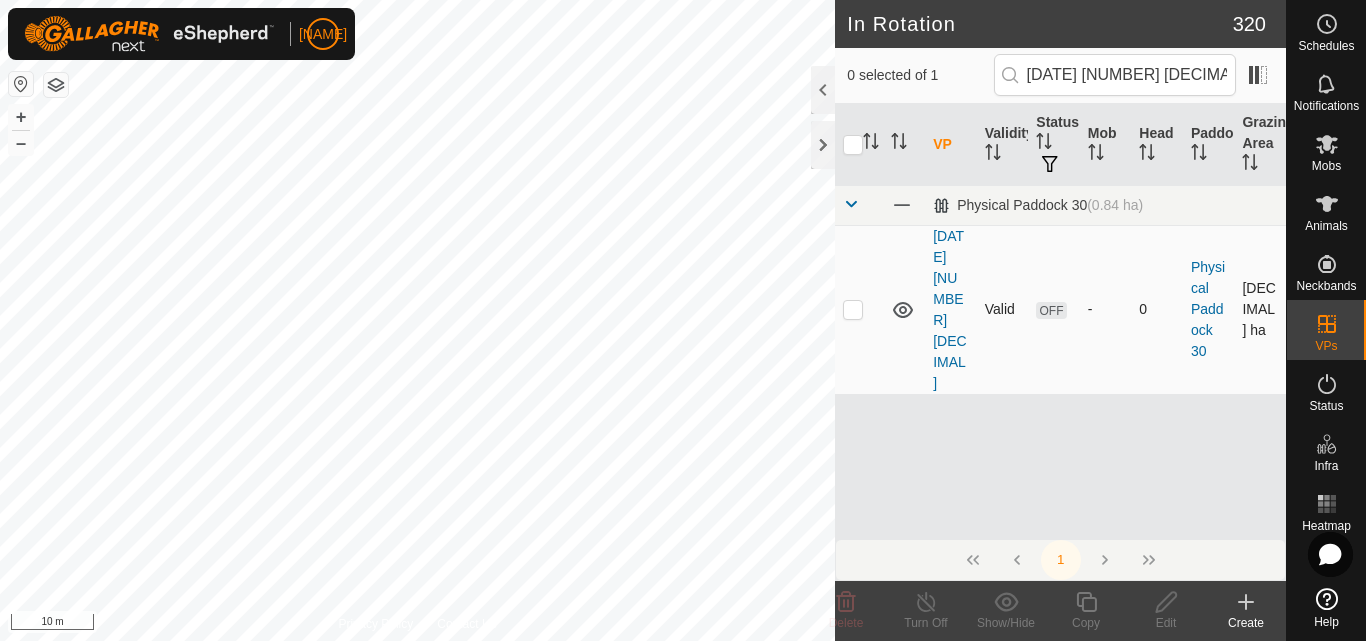 click at bounding box center [853, 309] 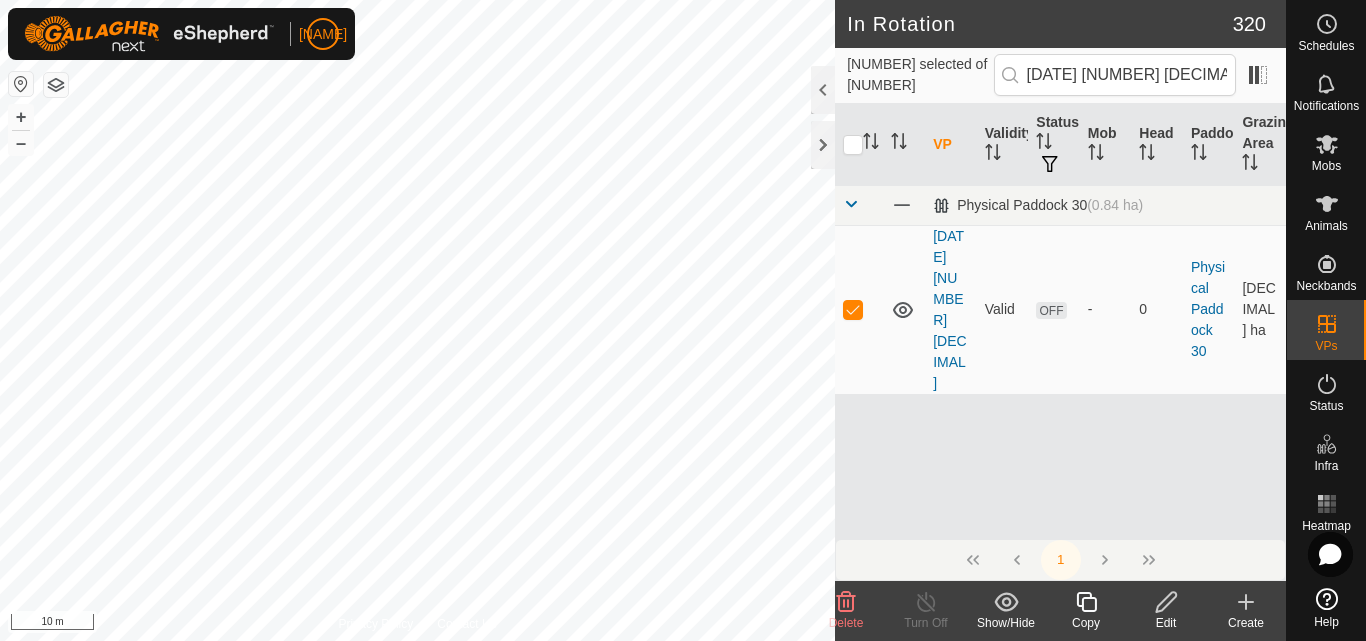 click 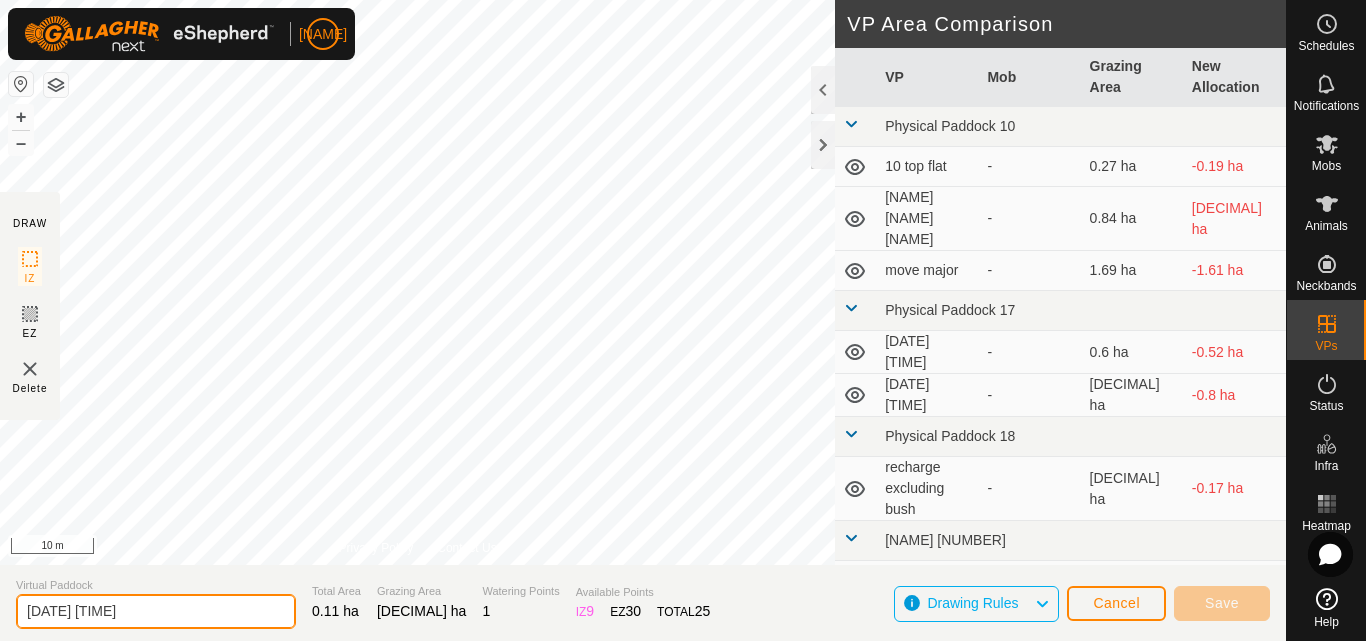 drag, startPoint x: 162, startPoint y: 601, endPoint x: 16, endPoint y: 616, distance: 146.76852 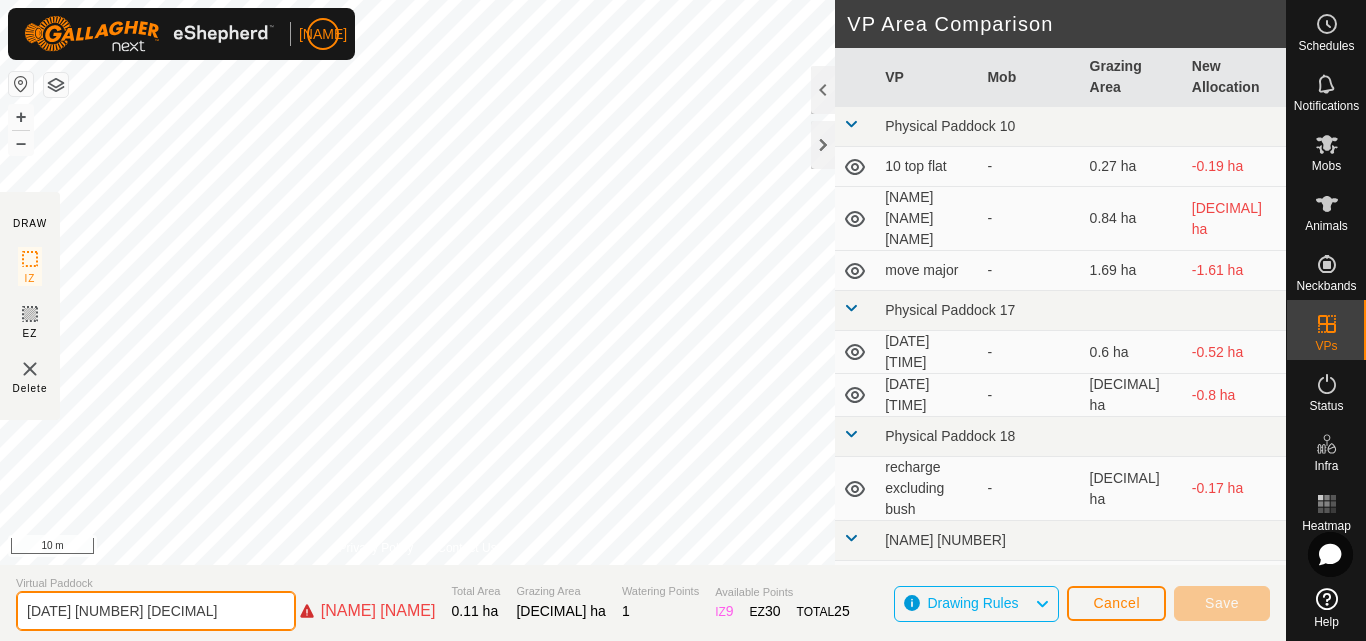 click on "[DATE] [NUMBER] [DECIMAL]" 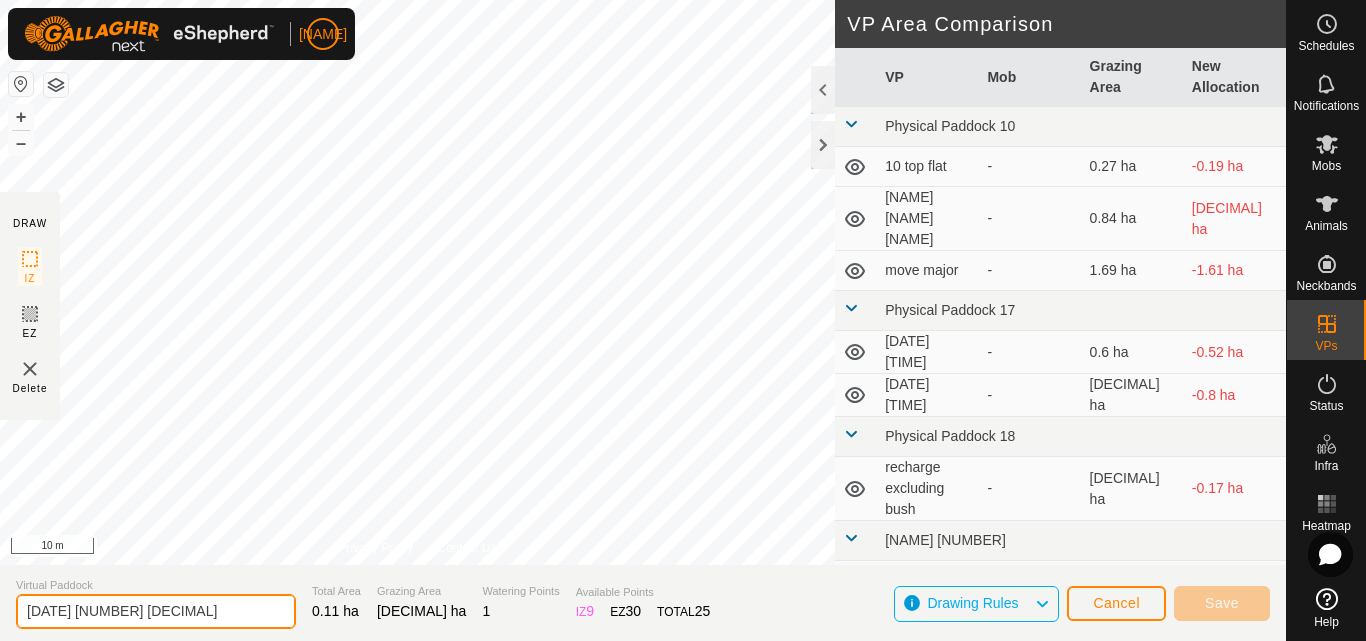 type on "[DATE] [NUMBER] [DECIMAL]" 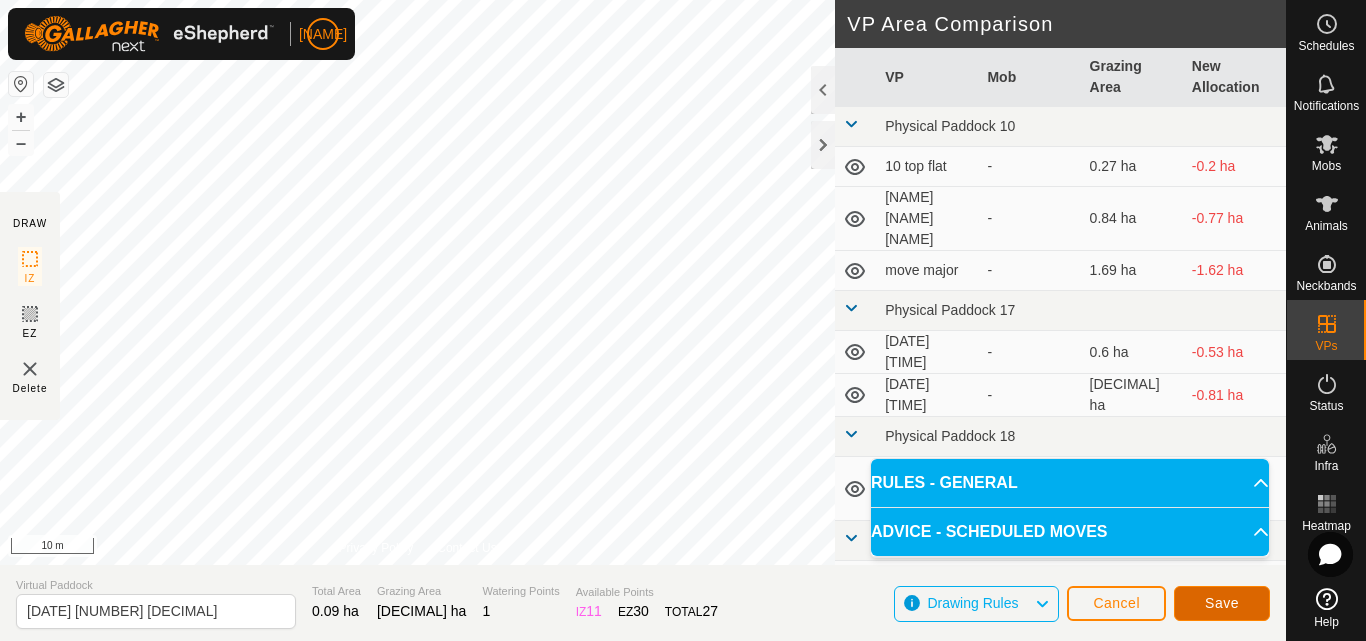 click on "Save" 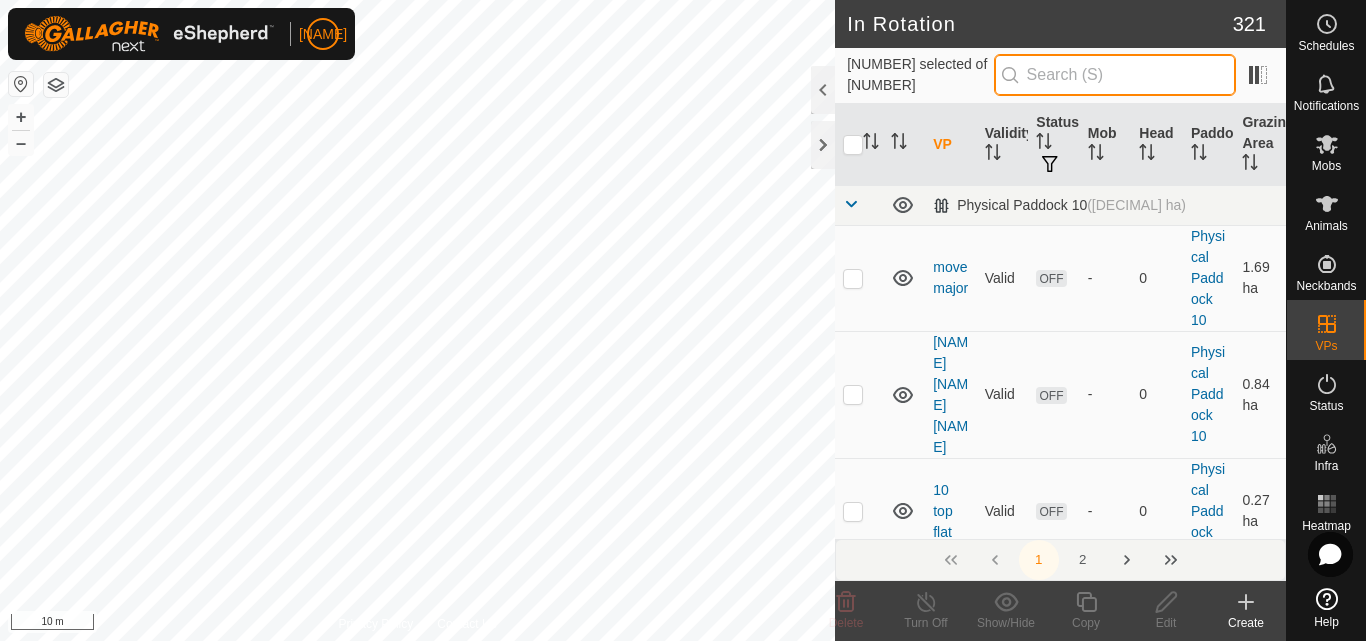 click at bounding box center (1115, 75) 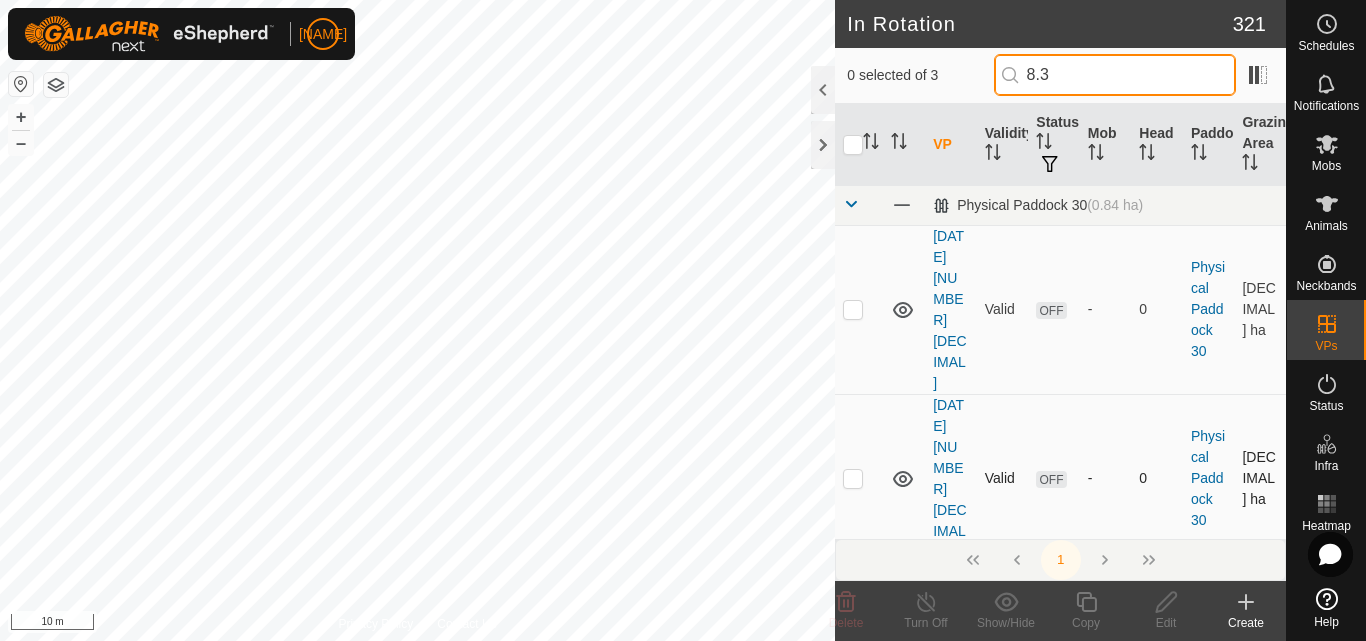 type on "8.3" 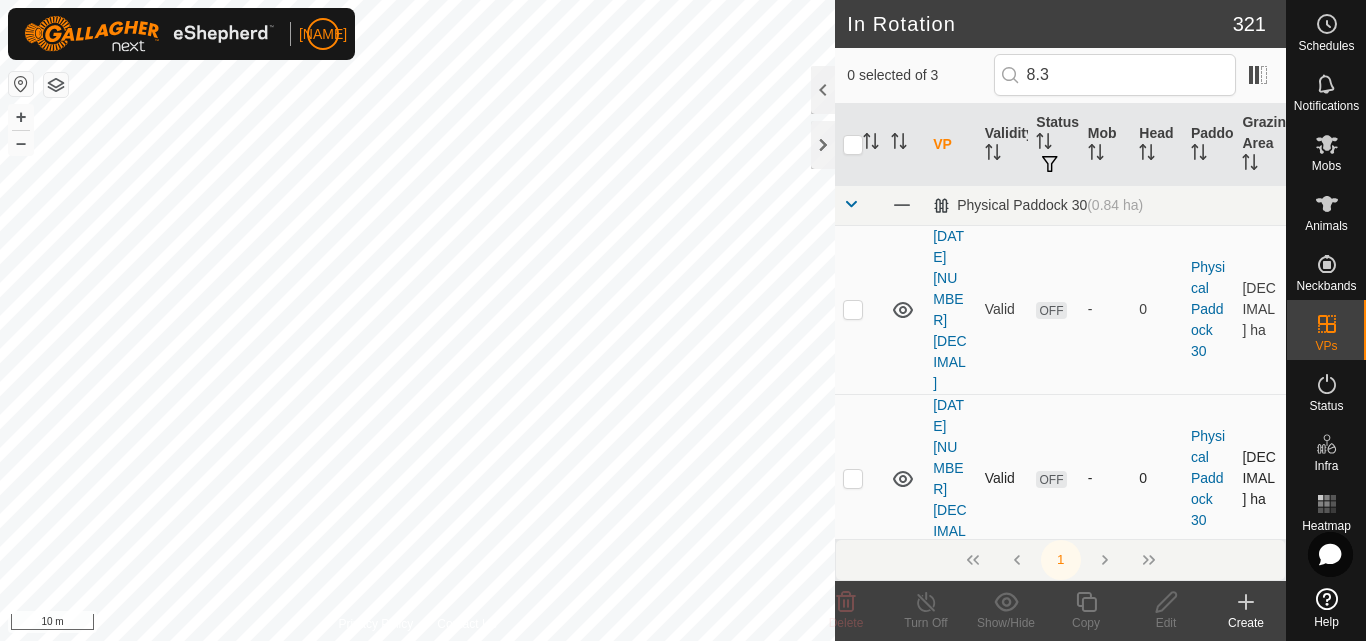 click at bounding box center (853, 478) 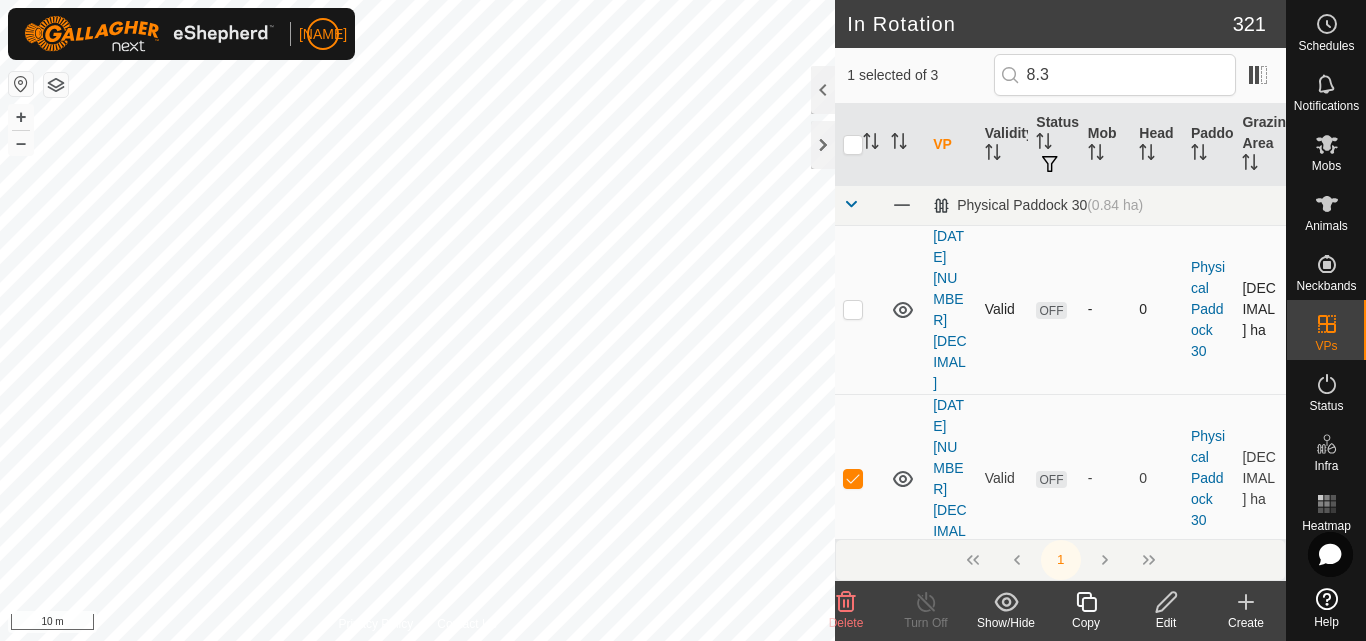 click at bounding box center [853, 309] 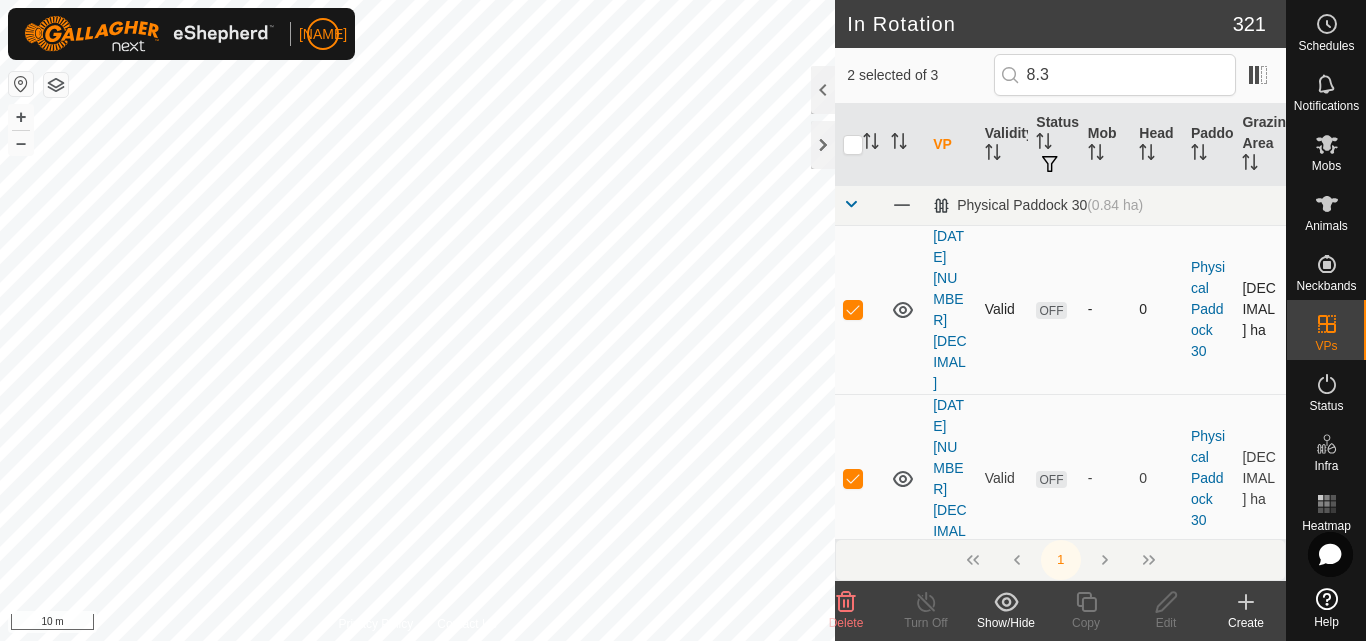 click at bounding box center (853, 309) 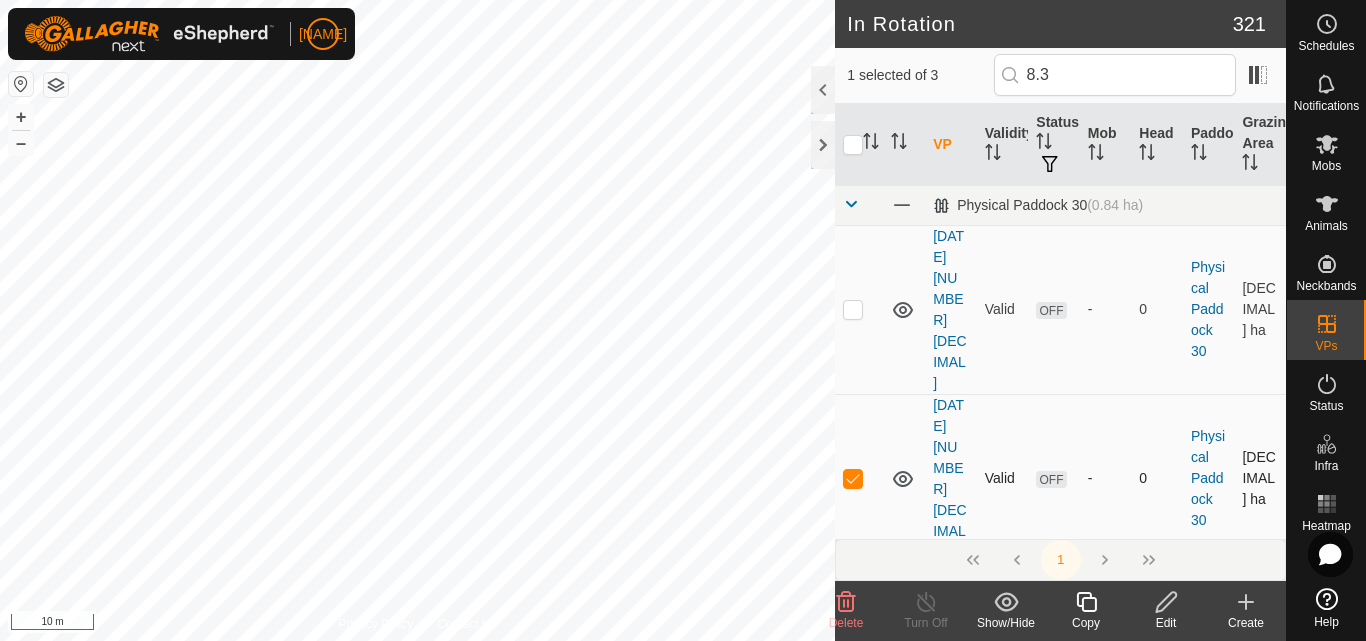 click at bounding box center (853, 478) 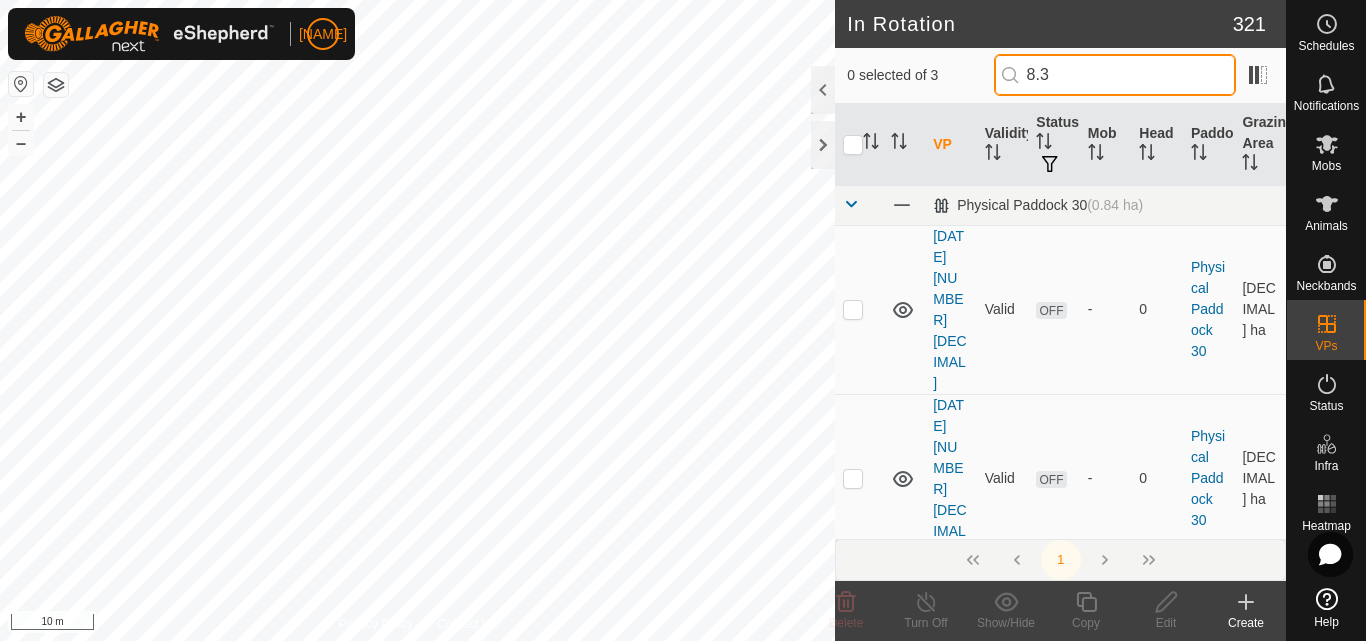 click on "8.3" at bounding box center (1115, 75) 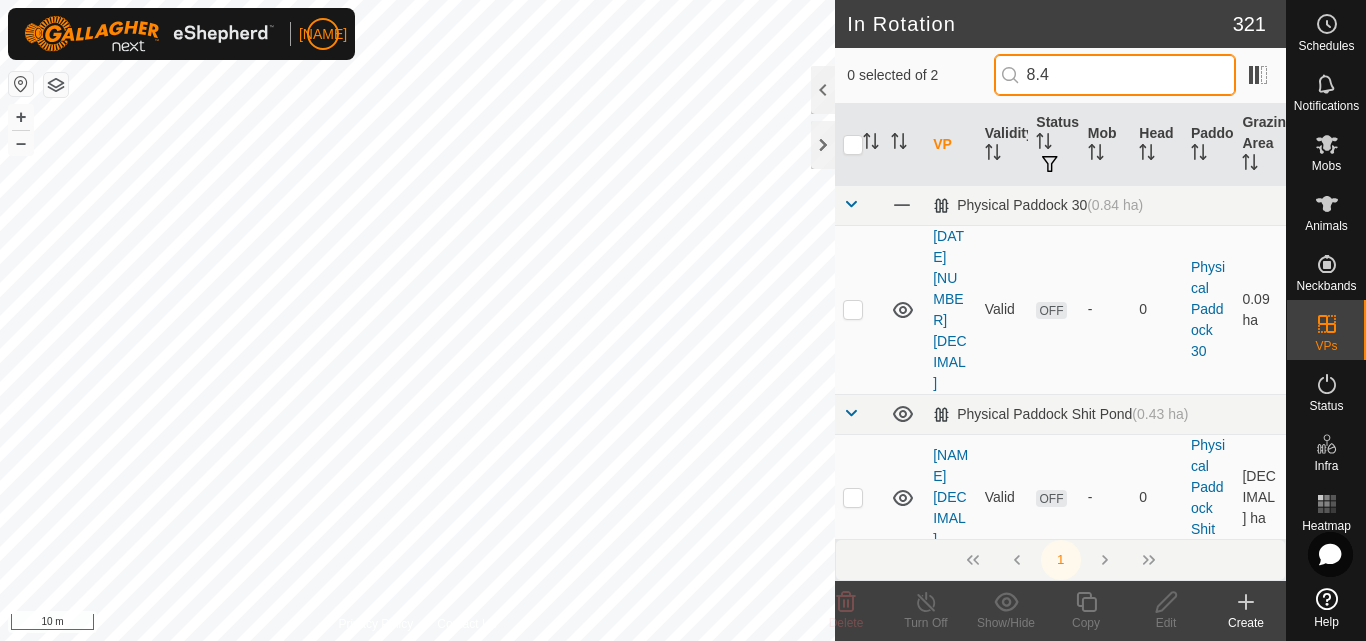 click on "8.4" at bounding box center [1115, 75] 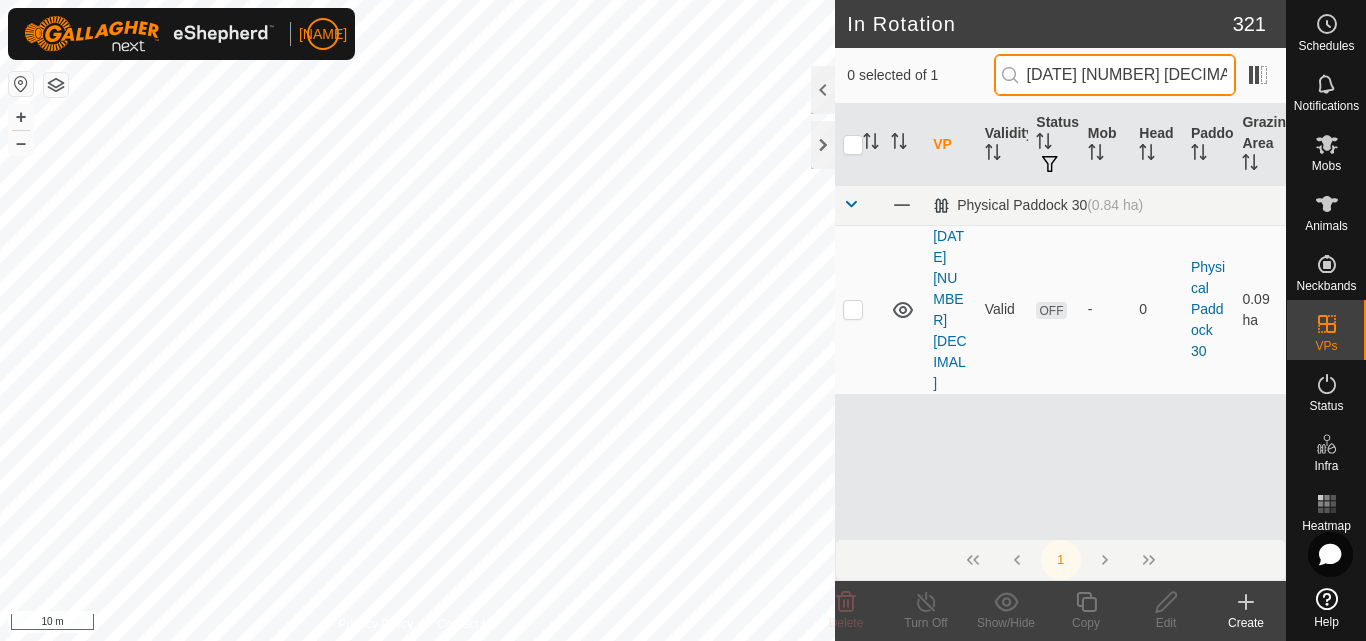 drag, startPoint x: 1112, startPoint y: 69, endPoint x: 1032, endPoint y: 75, distance: 80.224686 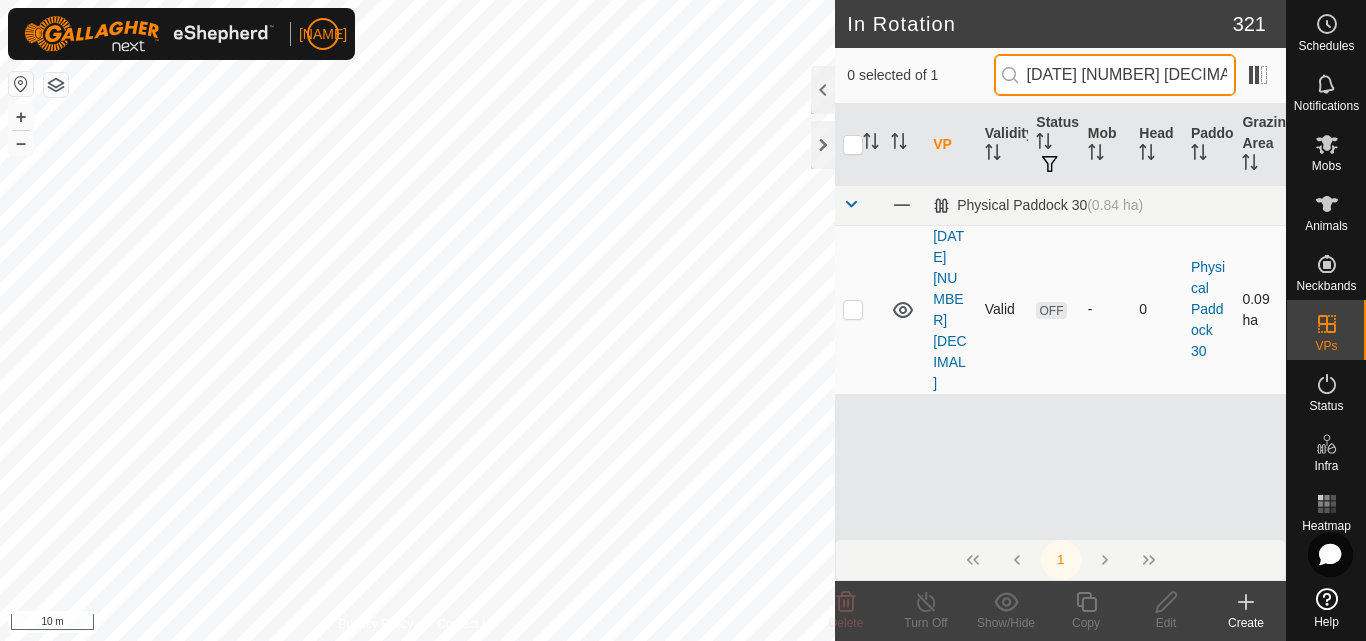 type on "[DATE] [NUMBER] [DECIMAL]" 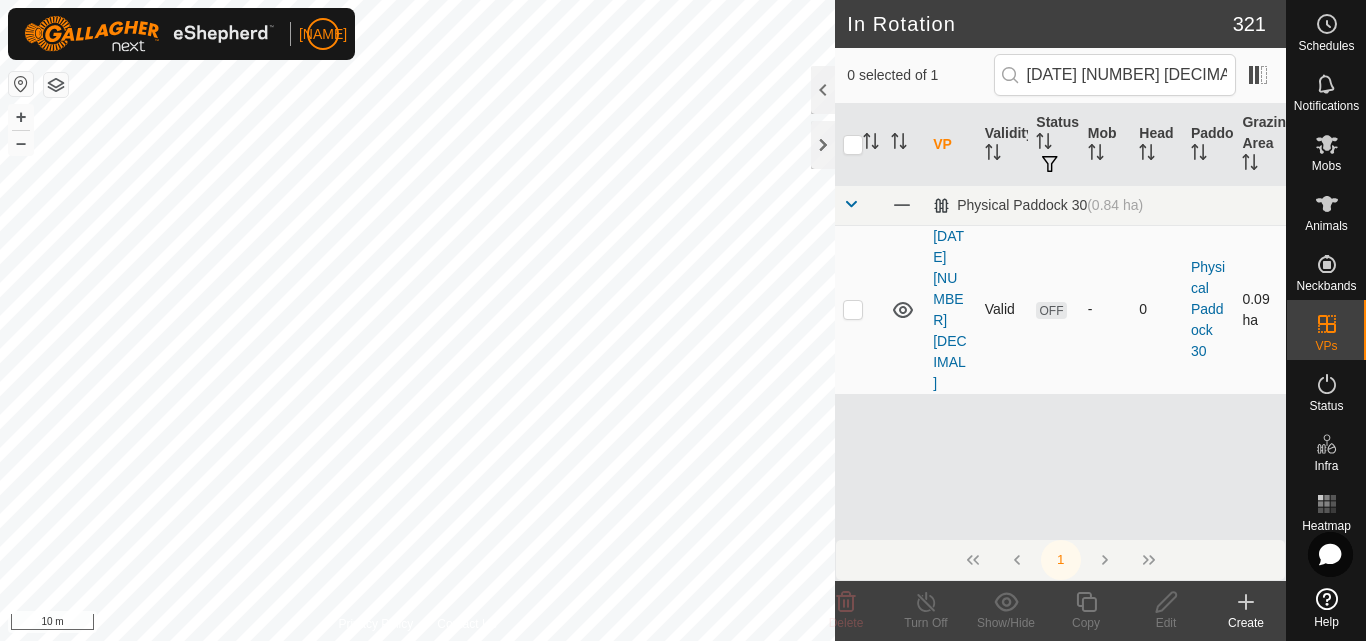 click at bounding box center [853, 309] 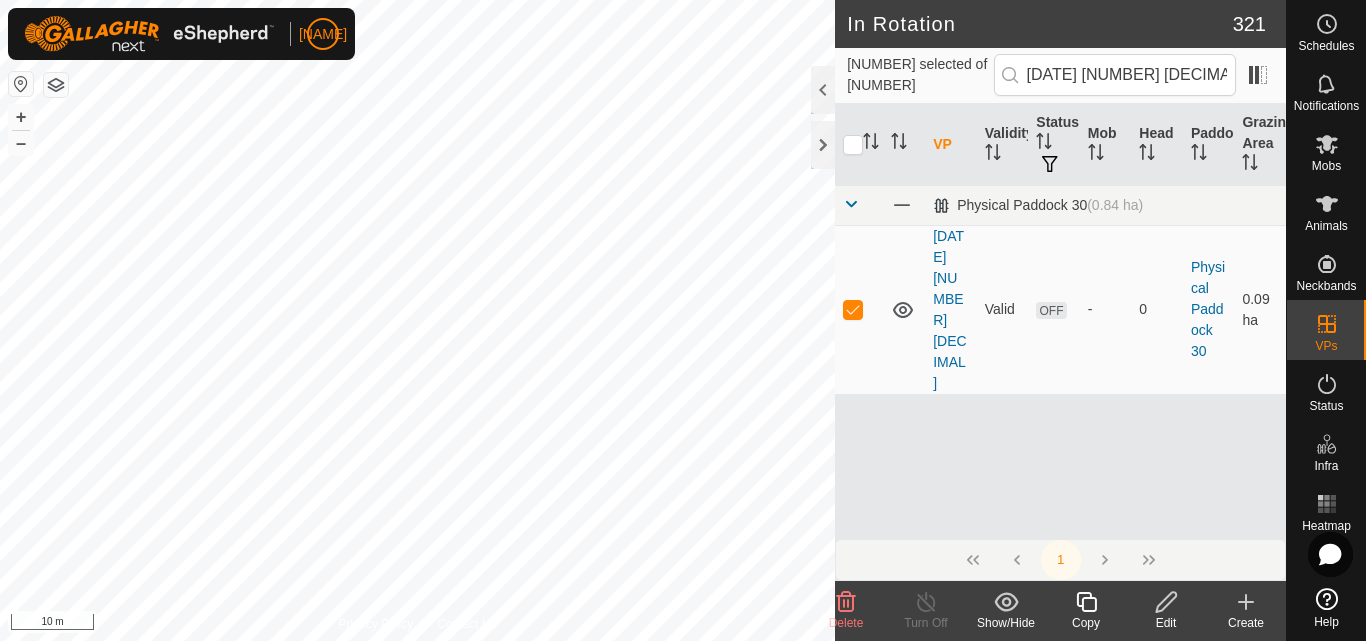 click 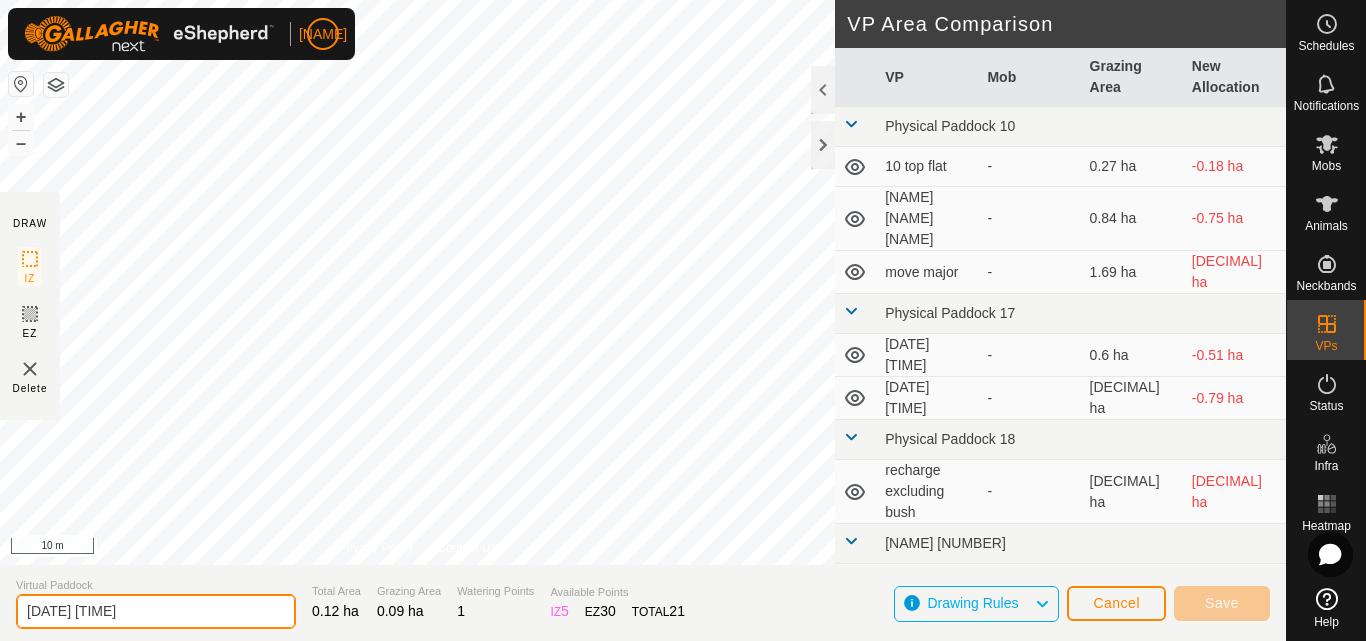 drag, startPoint x: 173, startPoint y: 609, endPoint x: 15, endPoint y: 613, distance: 158.05063 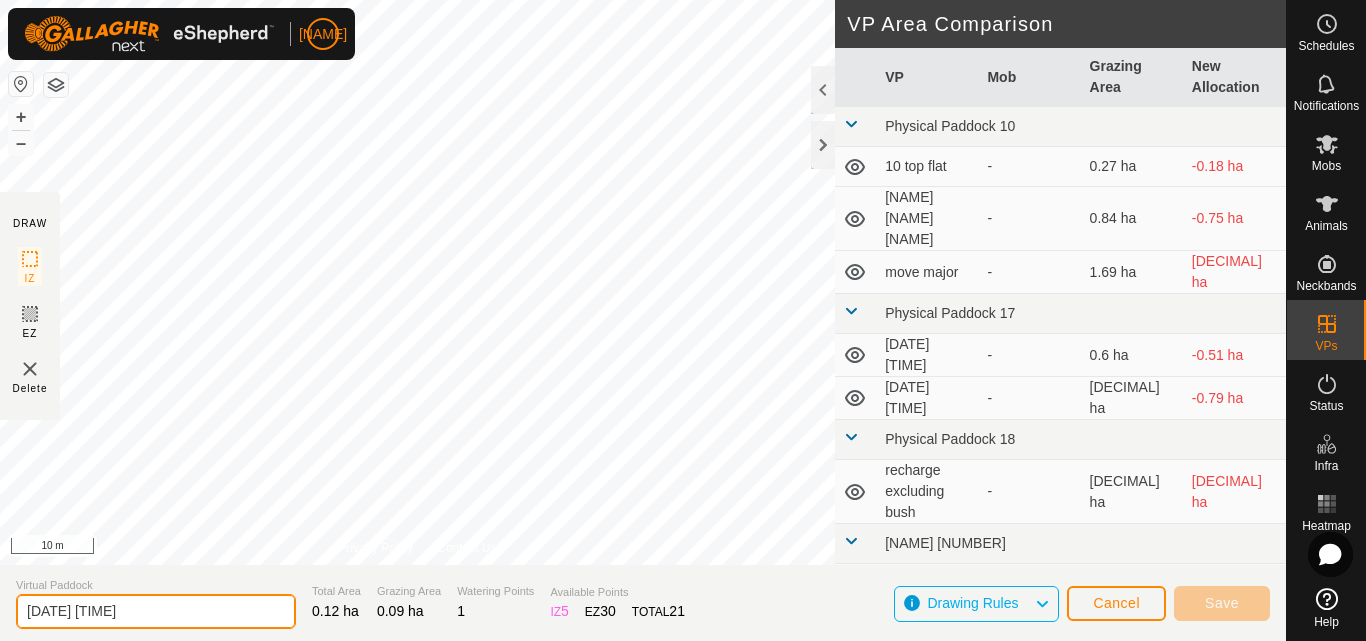 paste on "[DATE] [NUMBER] [DECIMAL]" 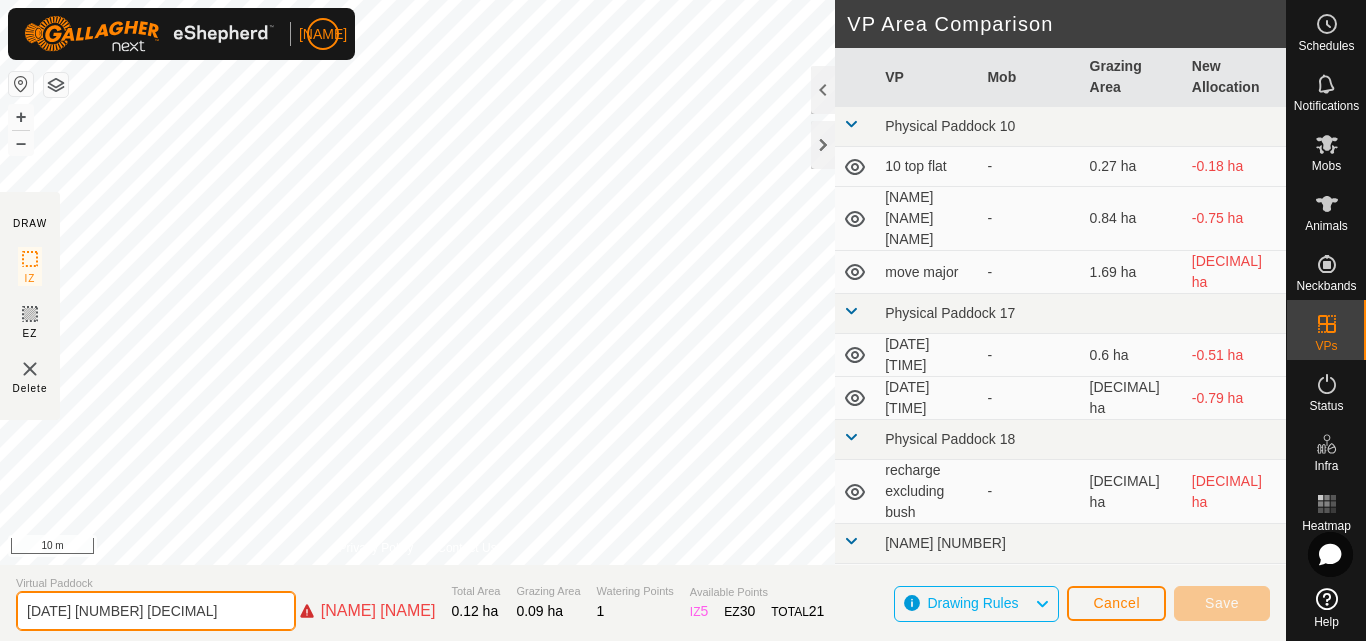click on "[DATE] [NUMBER] [DECIMAL]" 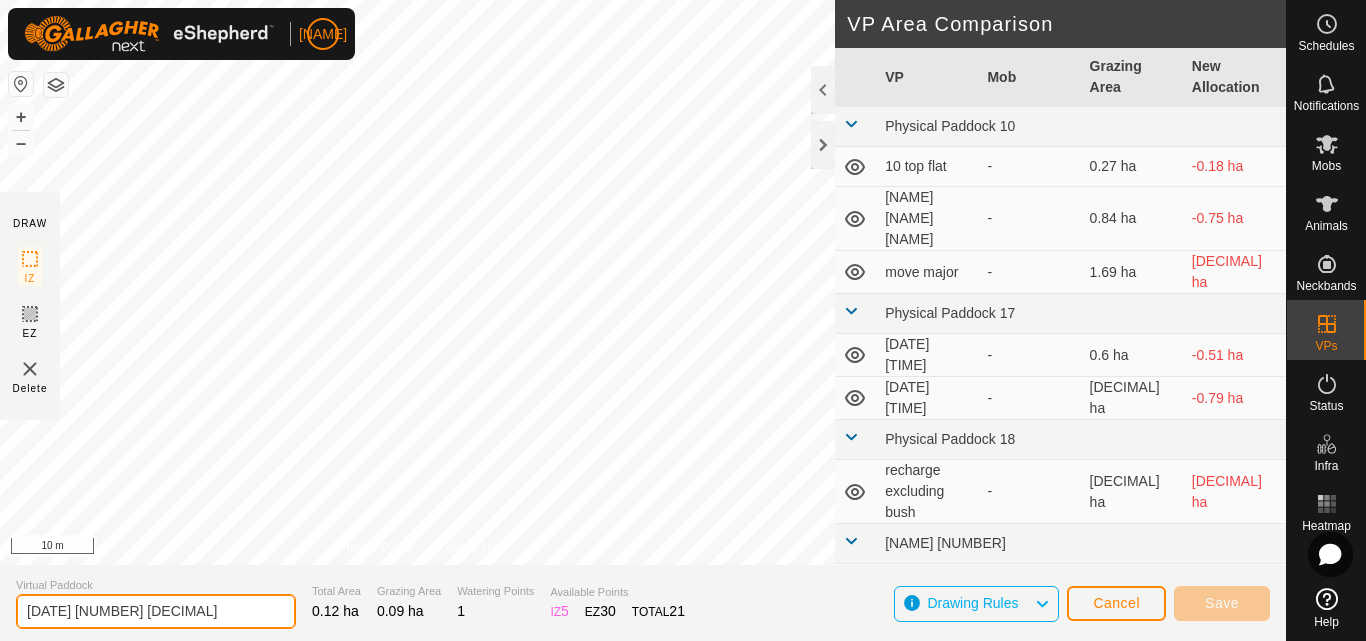 type on "[DATE] [NUMBER] [DECIMAL]" 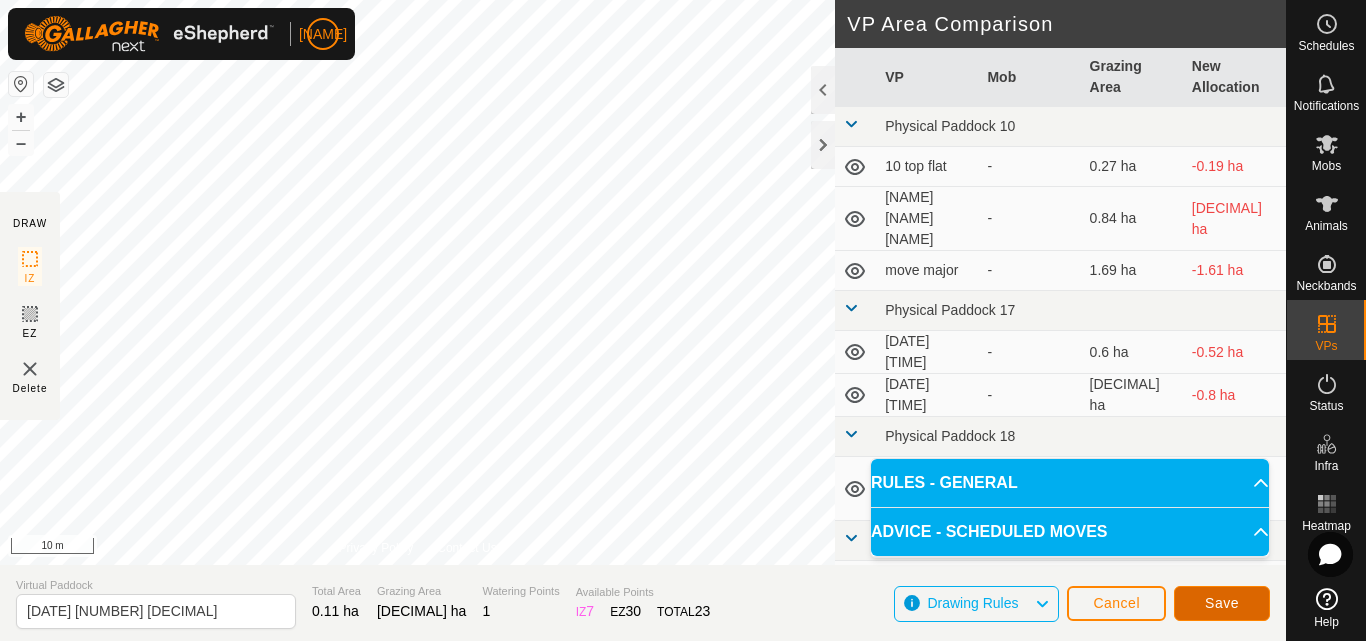 click on "Save" 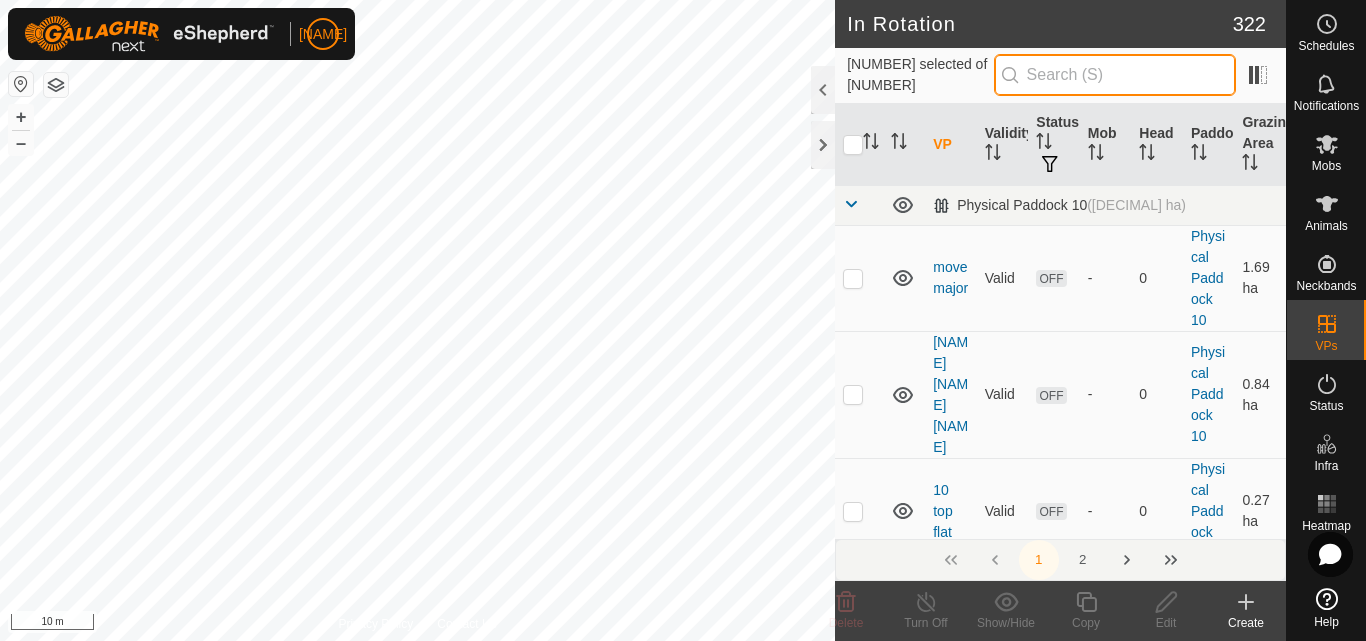 click at bounding box center [1115, 75] 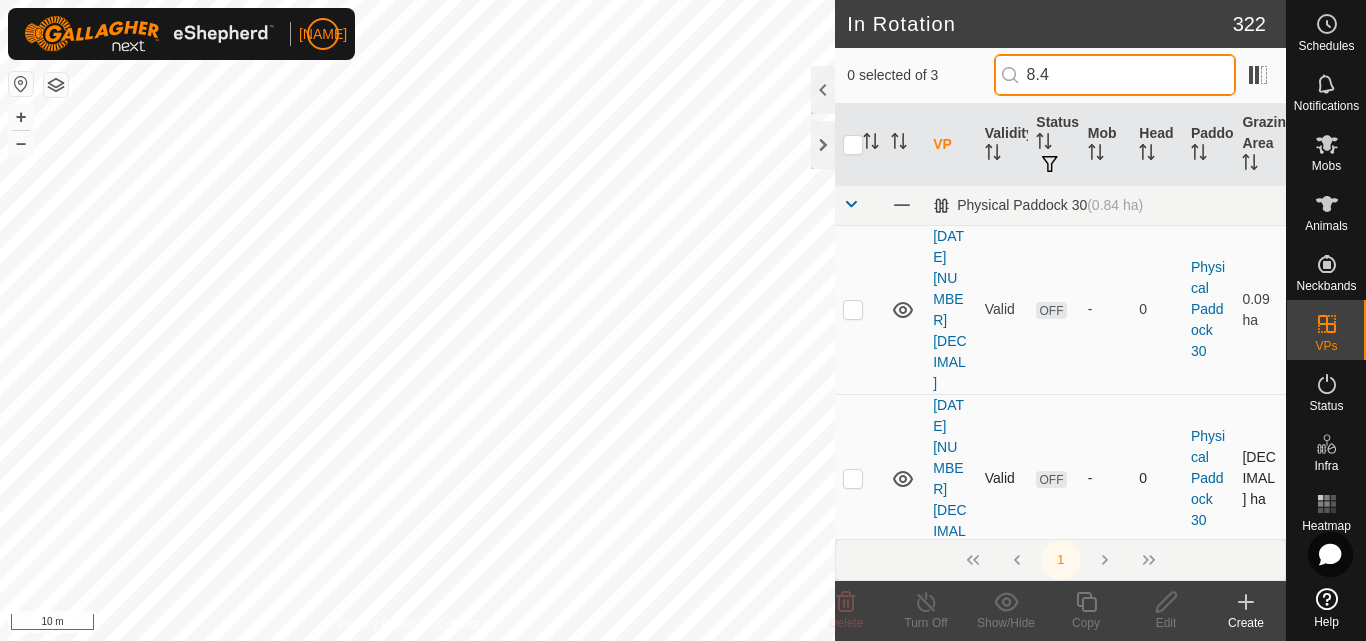 type on "8.4" 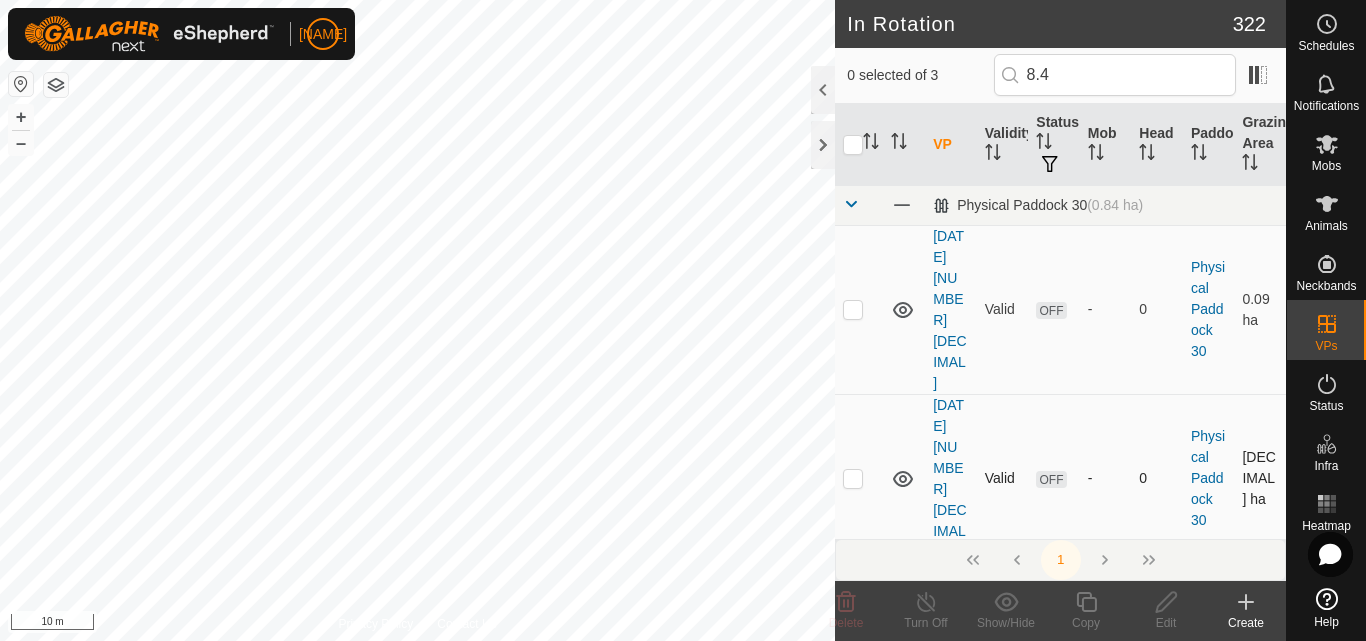 click at bounding box center (853, 478) 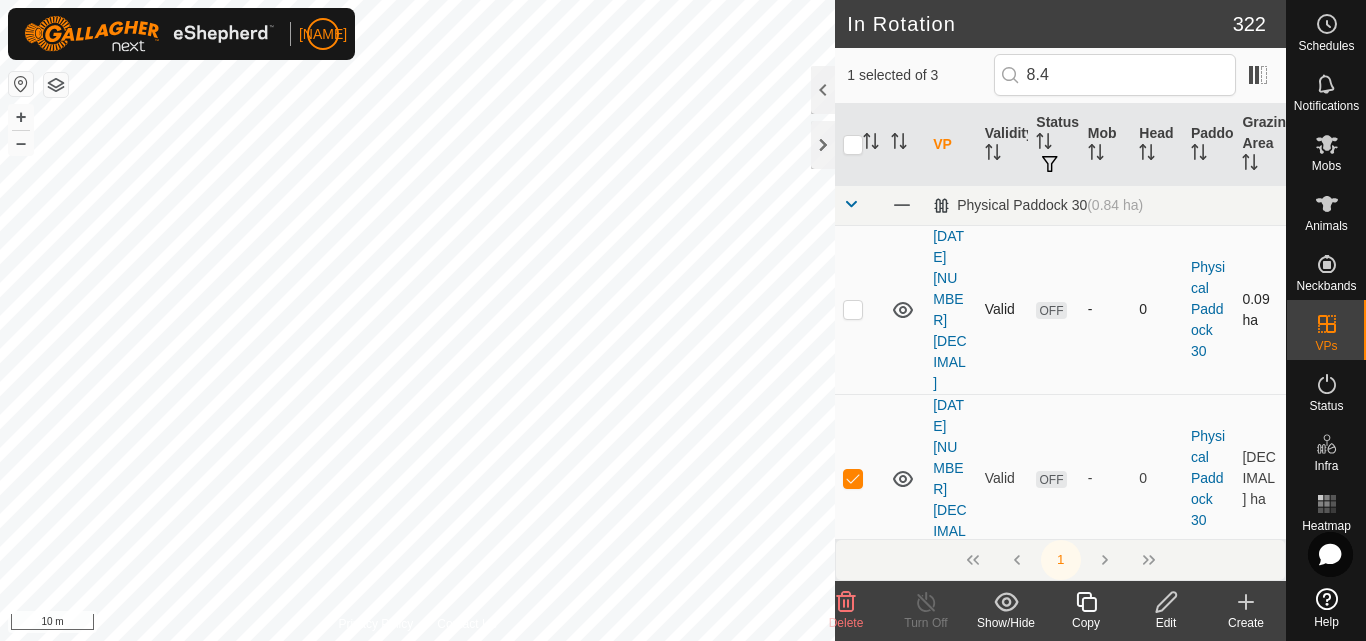 click at bounding box center (853, 309) 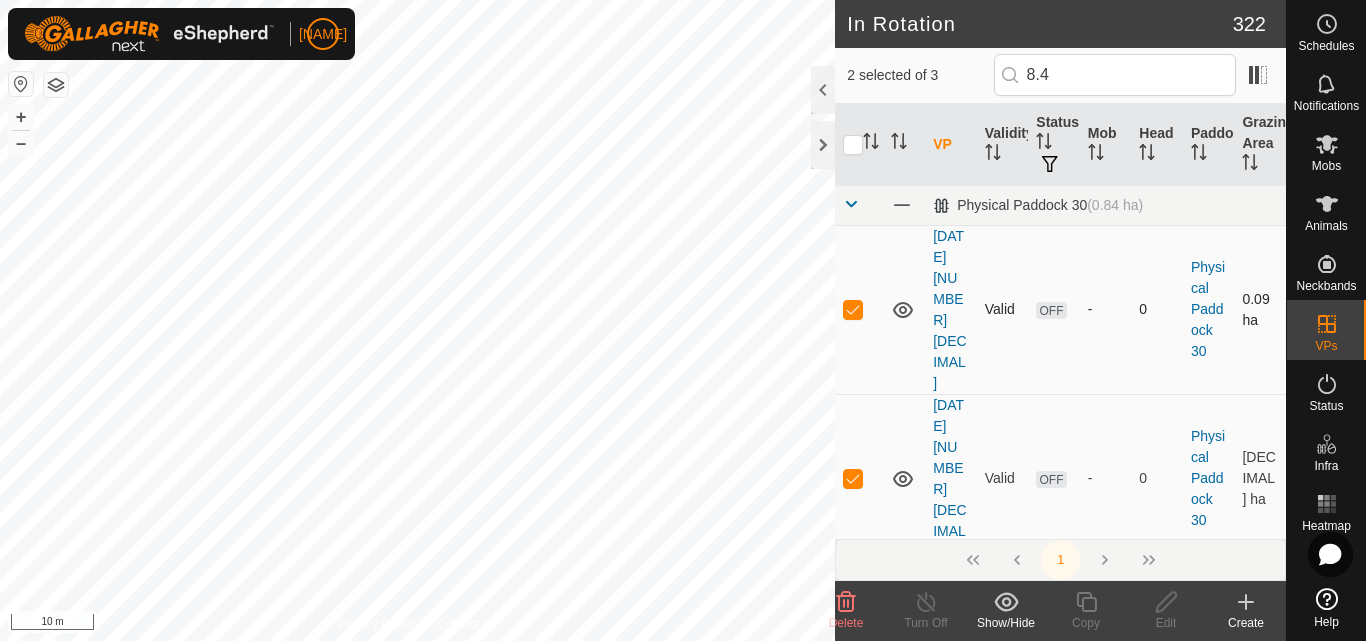 click at bounding box center (853, 309) 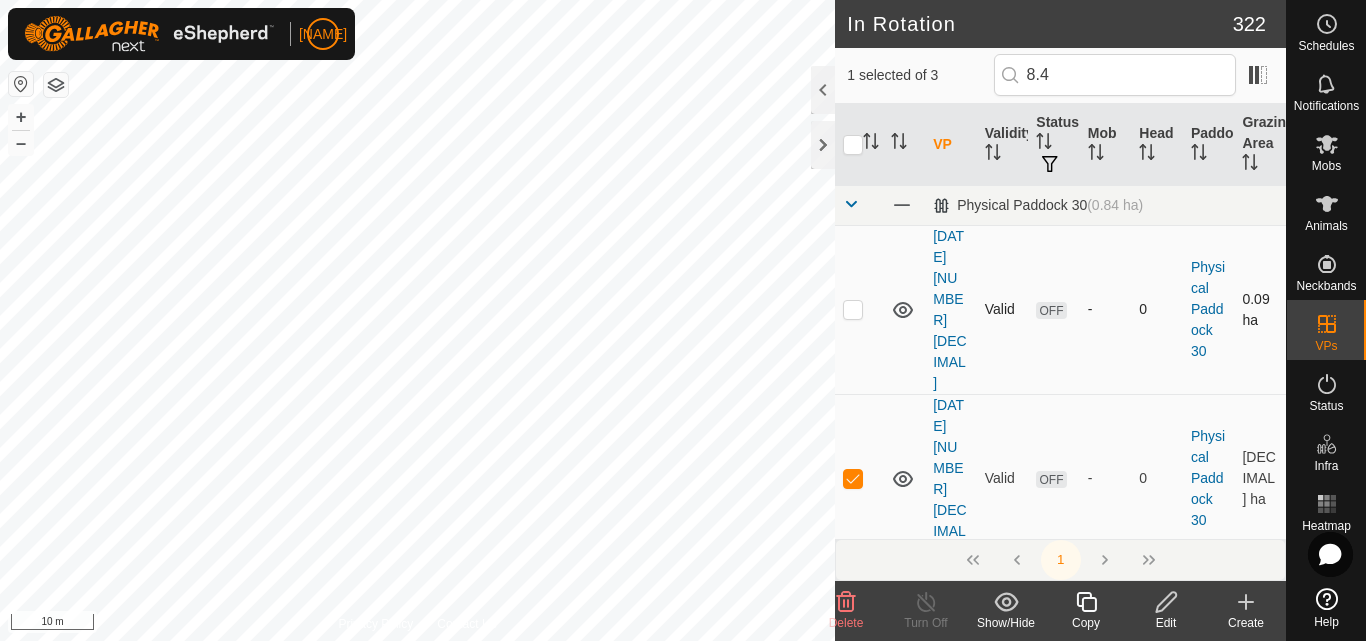 checkbox on "false" 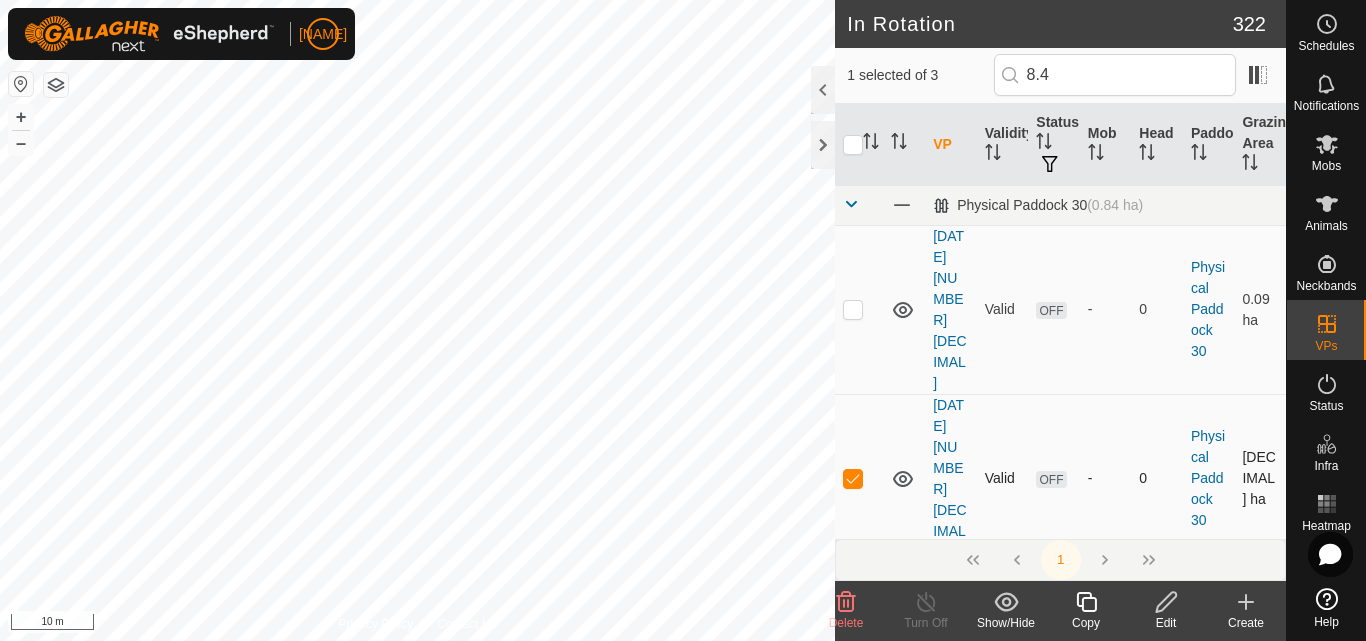 click at bounding box center (853, 478) 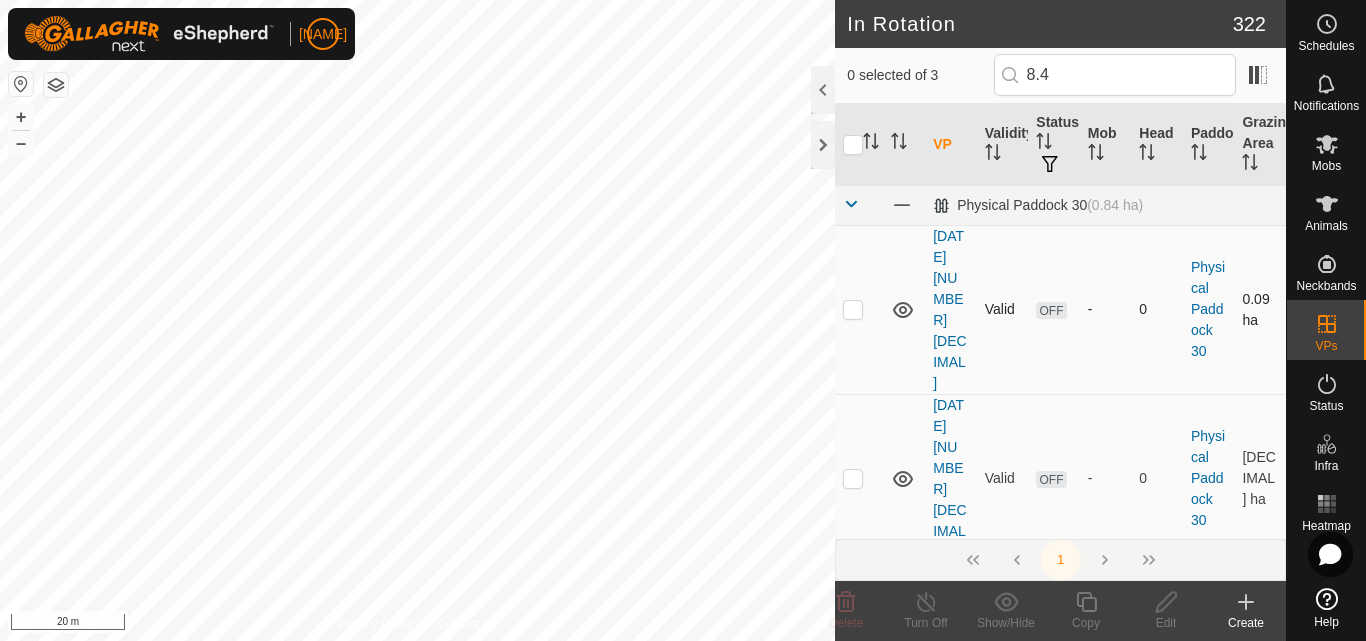 click at bounding box center [853, 309] 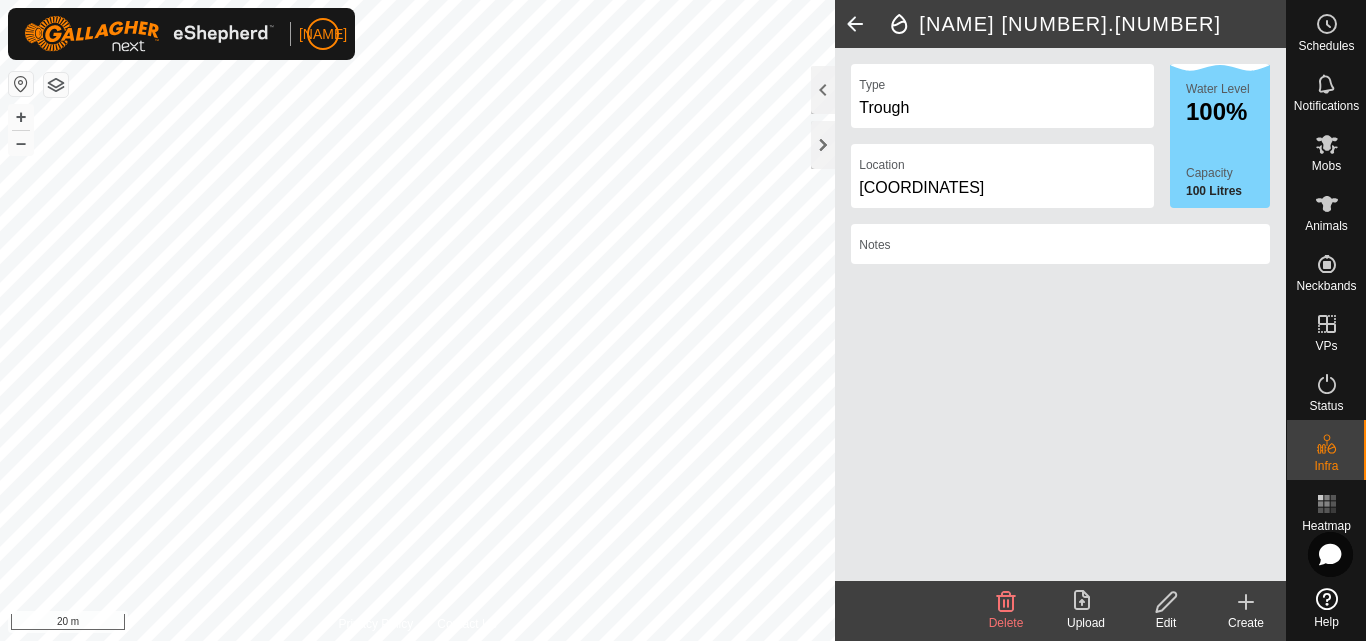 click 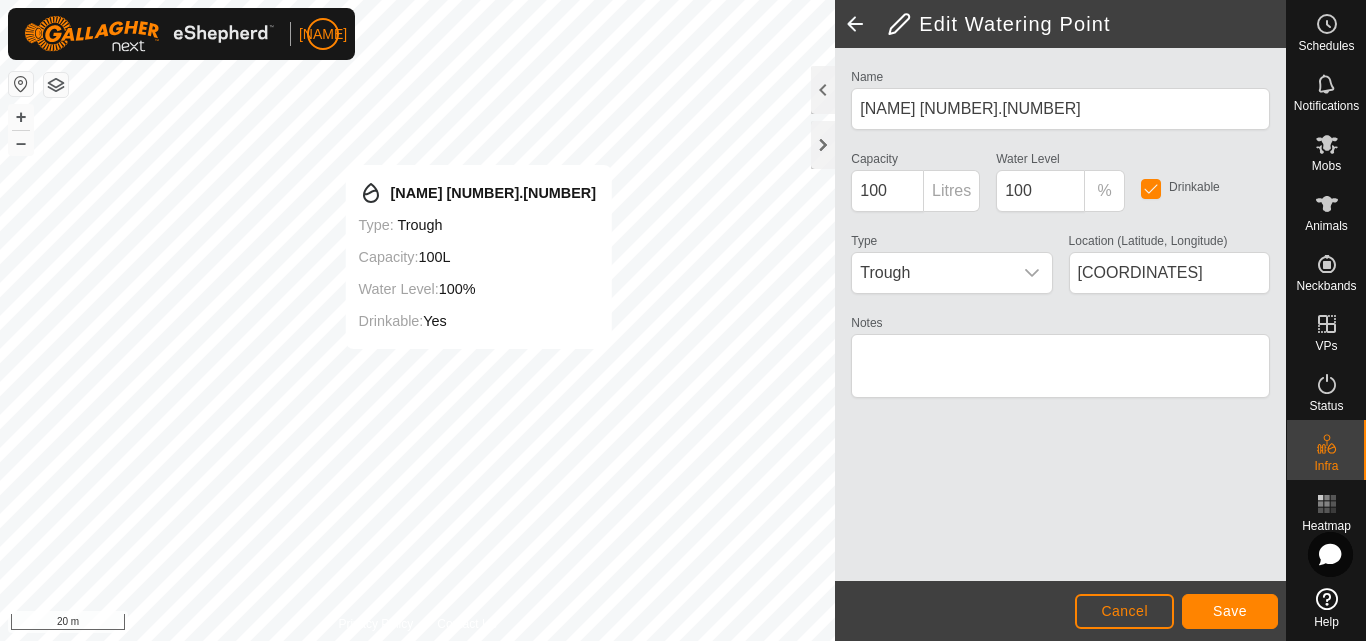 type on "[COORDINATES]" 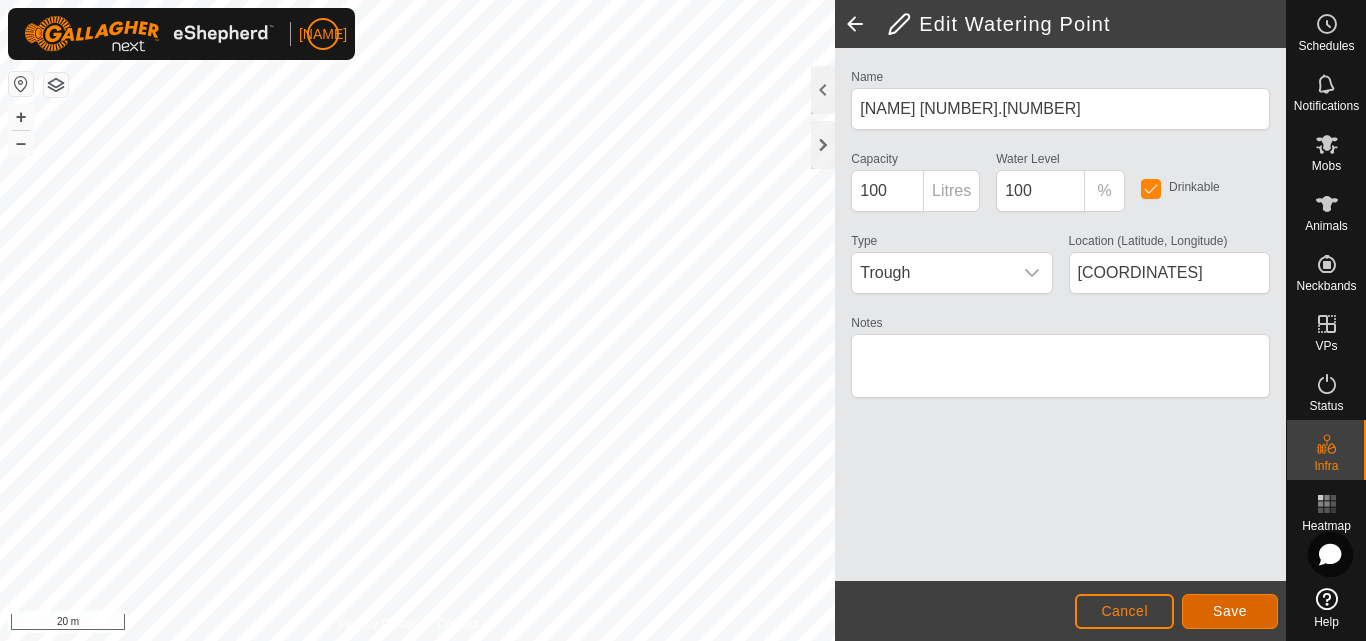 click on "Save" 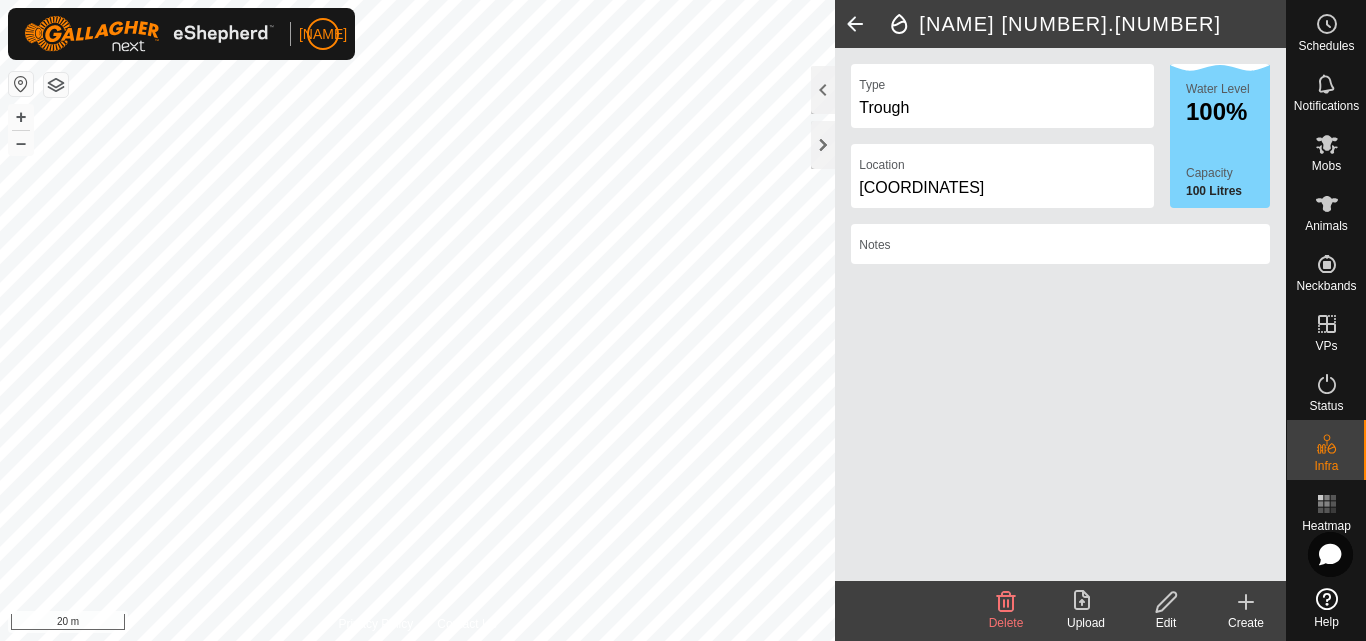 click 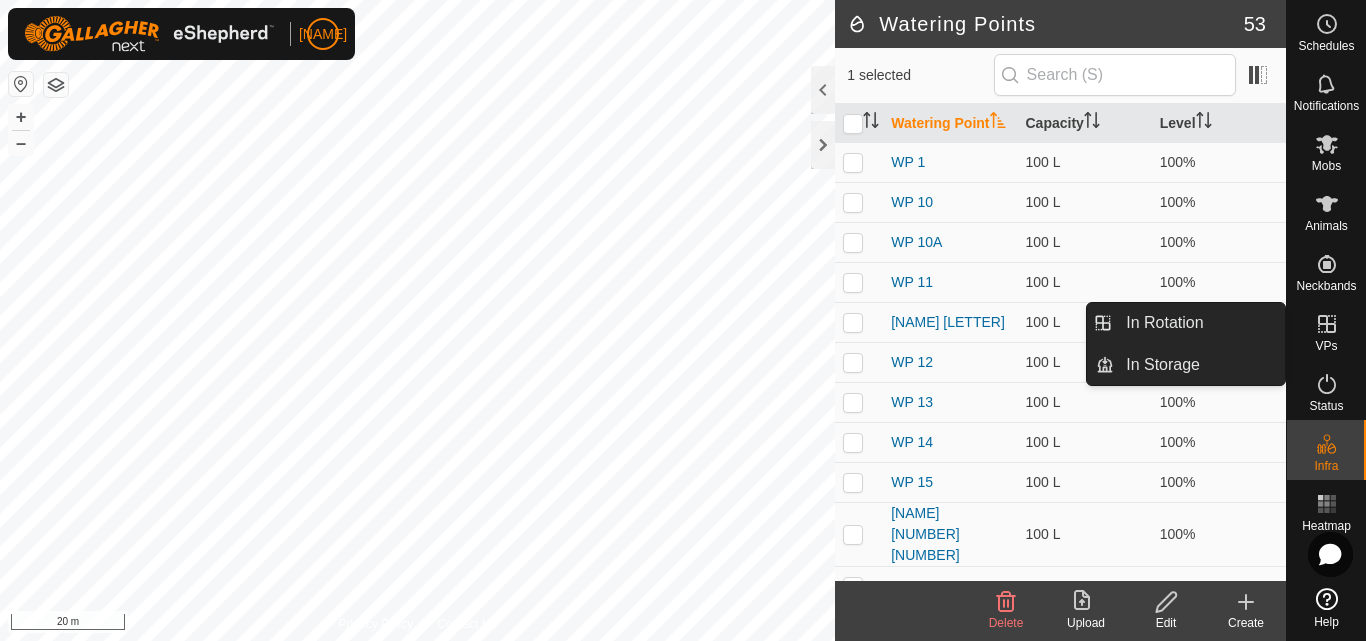 click 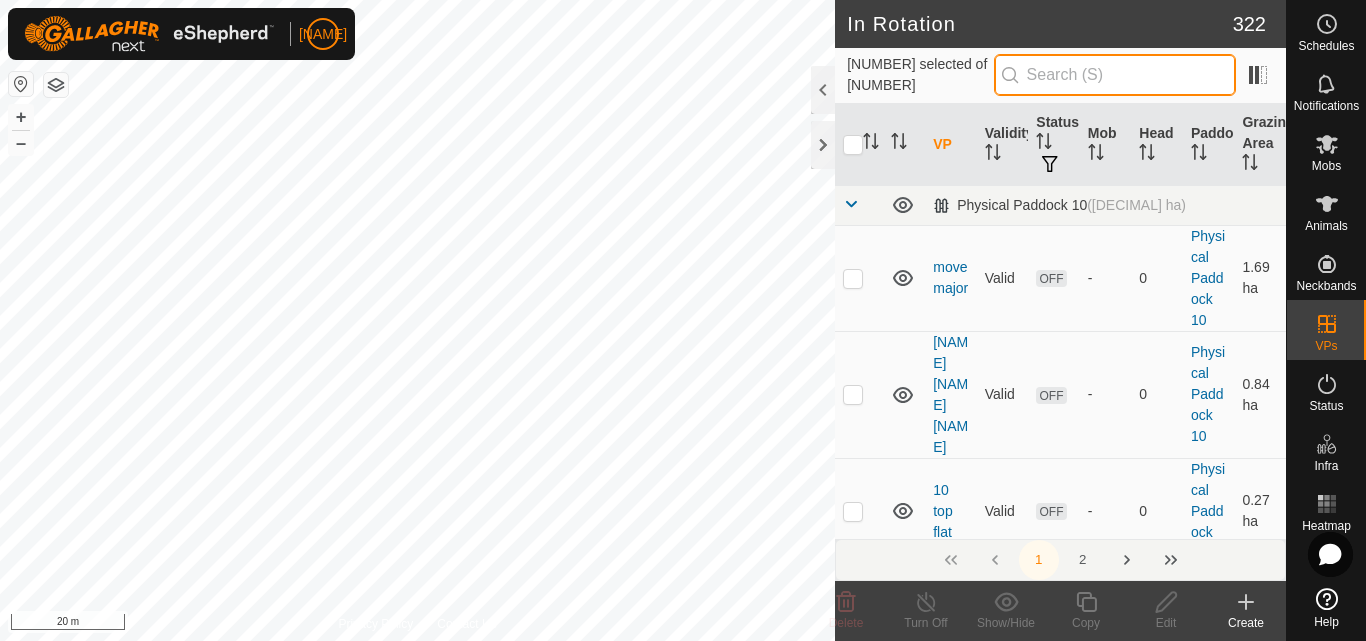 click at bounding box center (1115, 75) 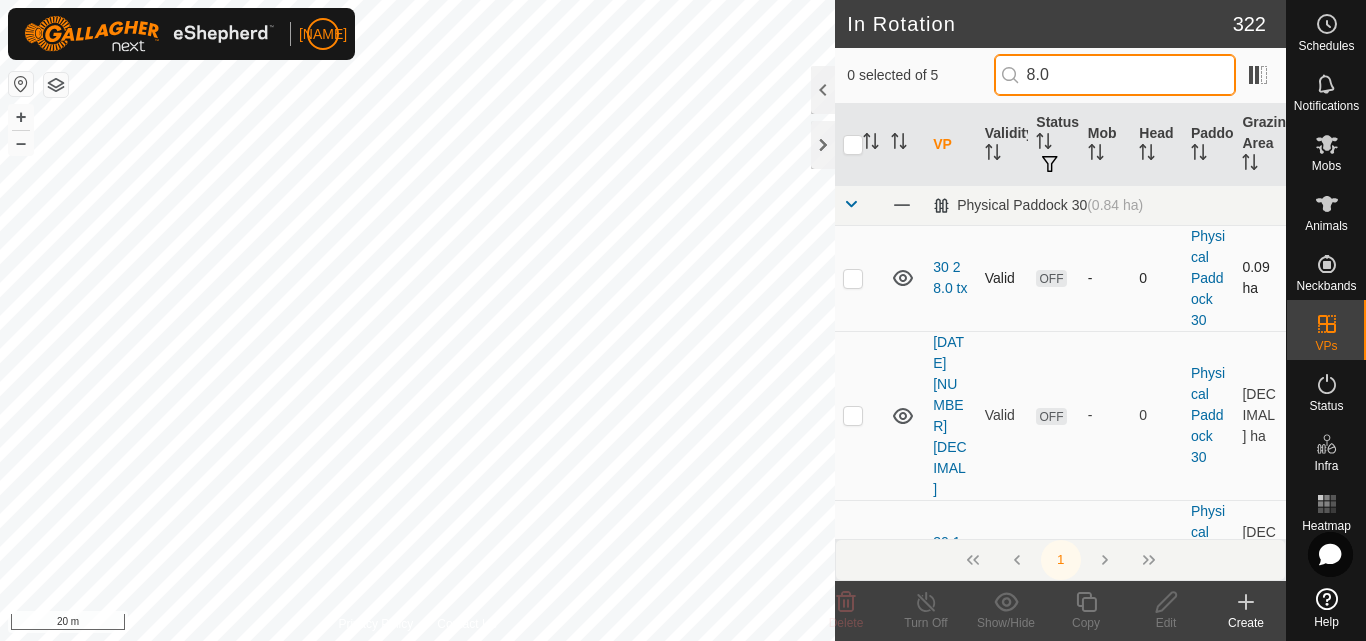type on "8.0" 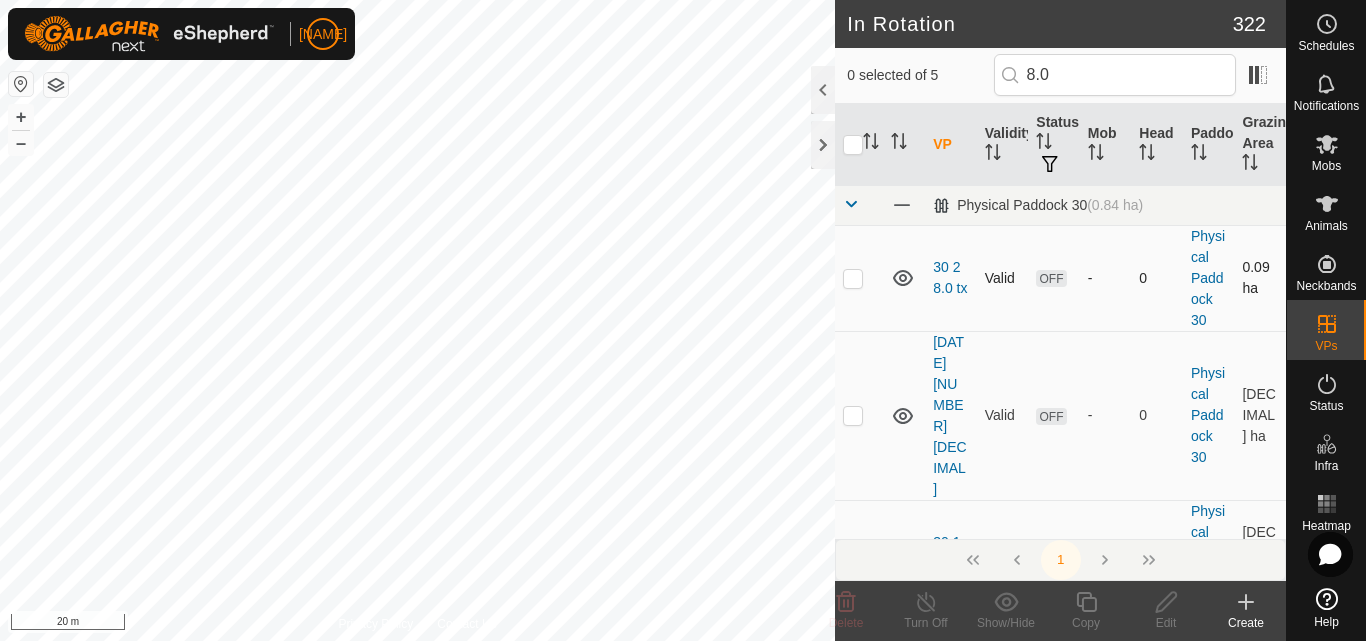 click at bounding box center [853, 278] 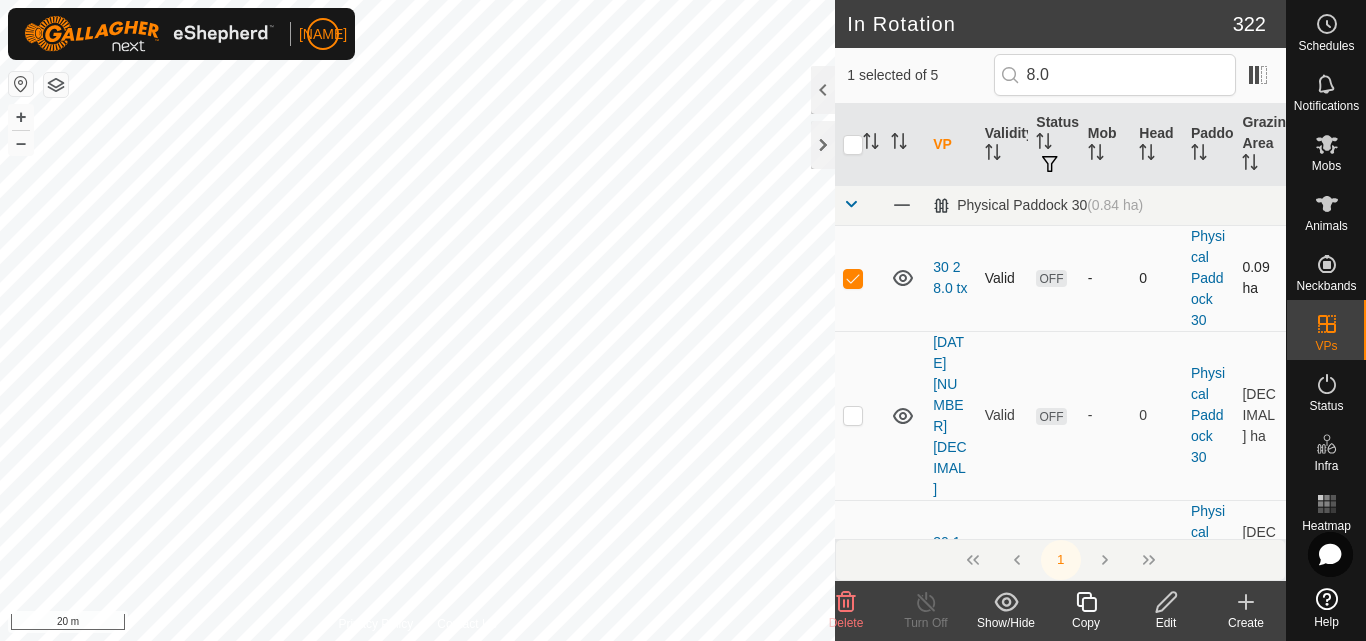 click at bounding box center [853, 278] 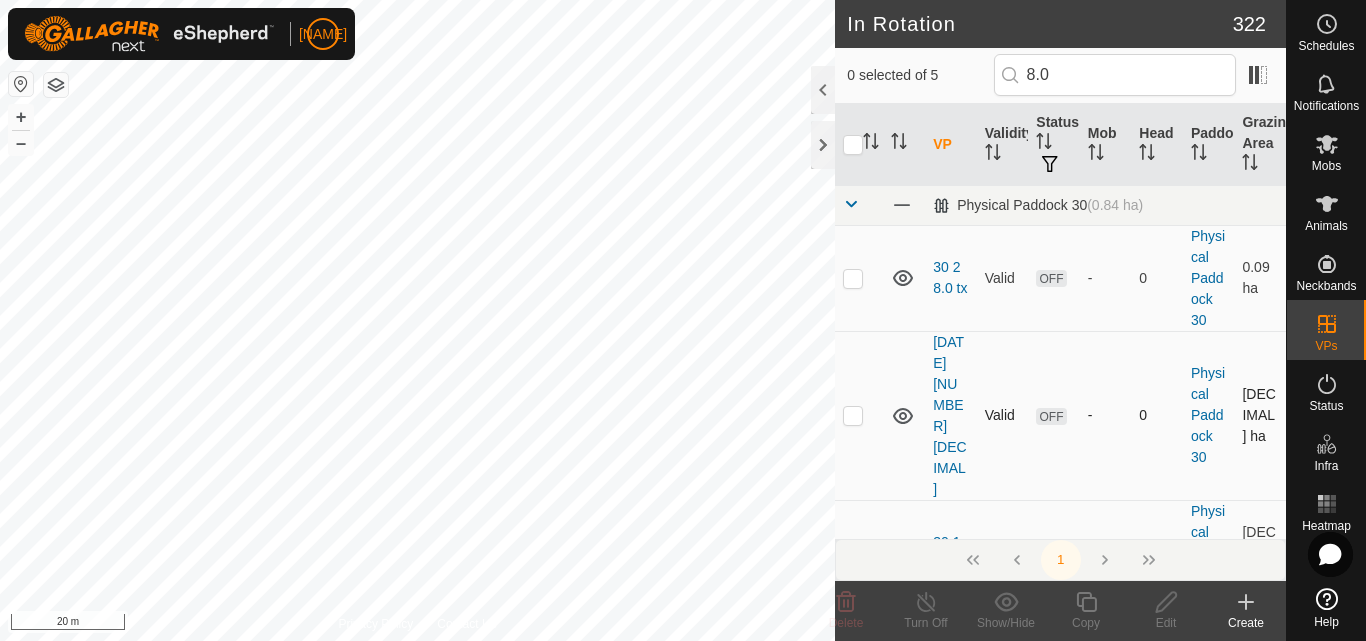 click at bounding box center (853, 415) 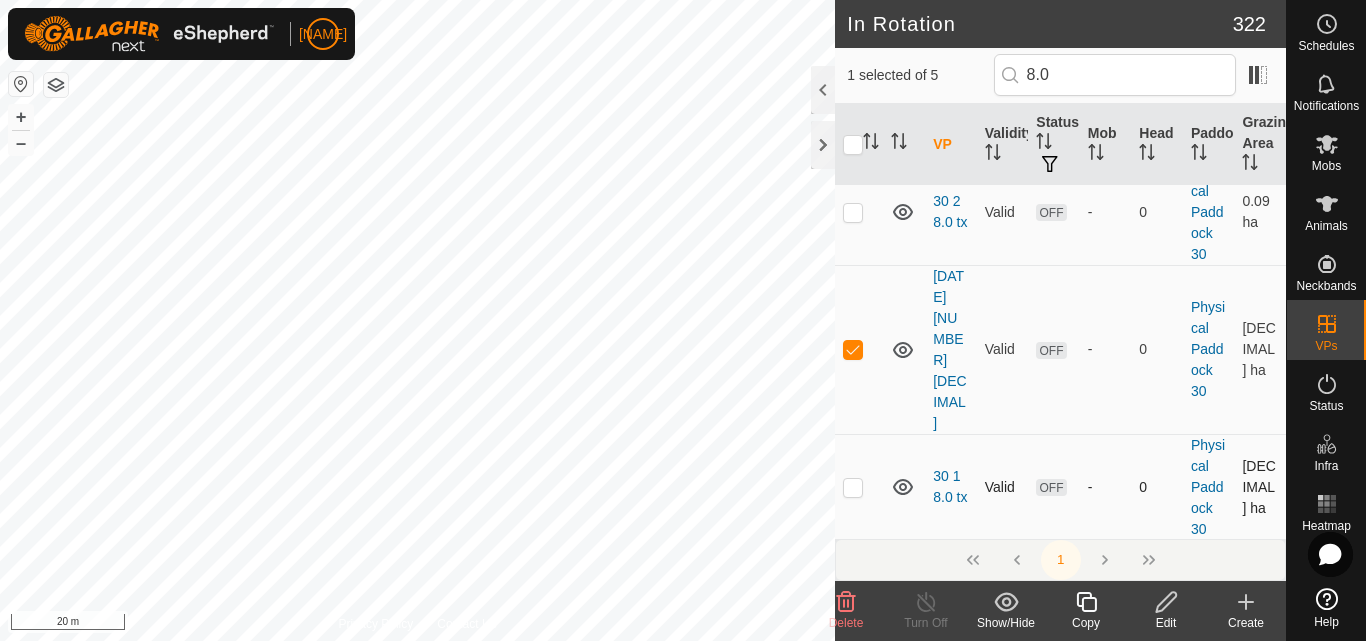 scroll, scrollTop: 100, scrollLeft: 0, axis: vertical 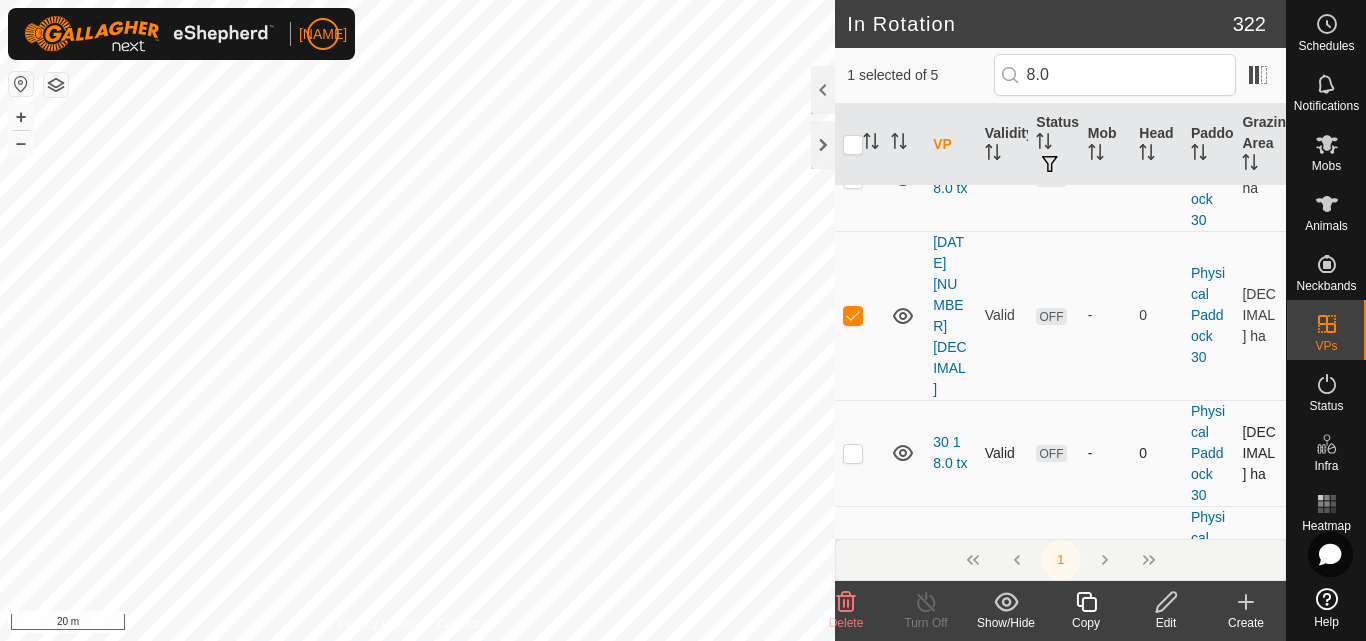 click at bounding box center [853, 453] 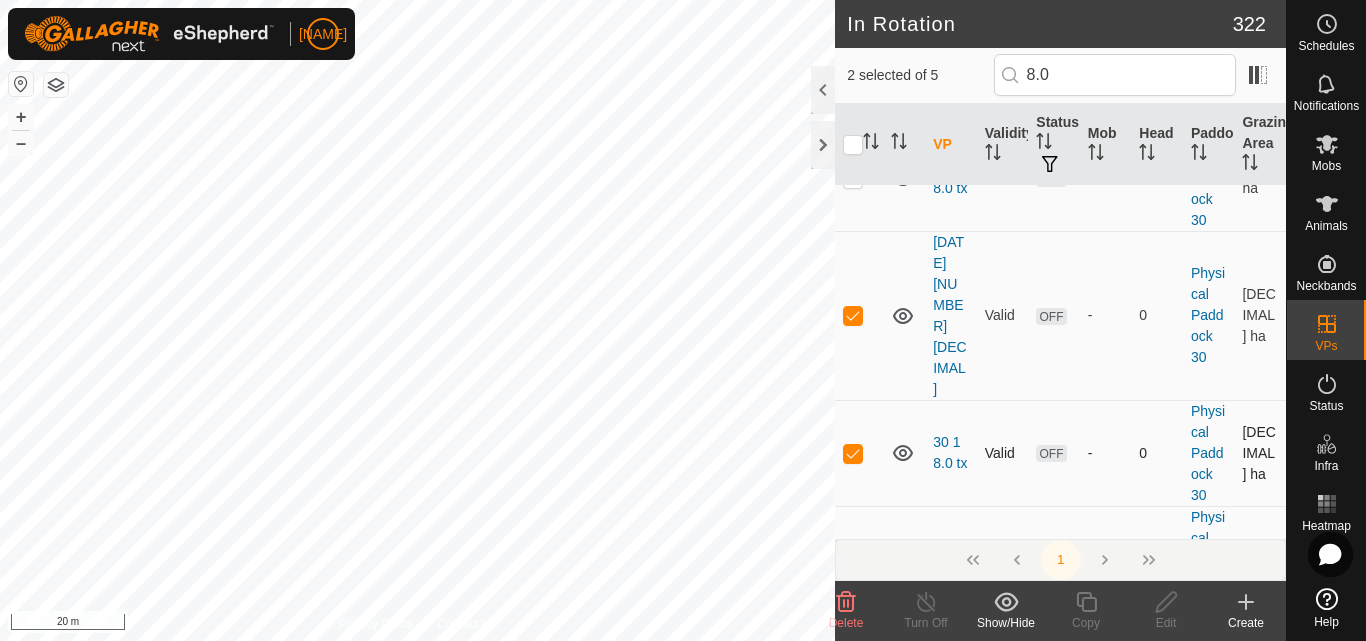 scroll, scrollTop: 0, scrollLeft: 0, axis: both 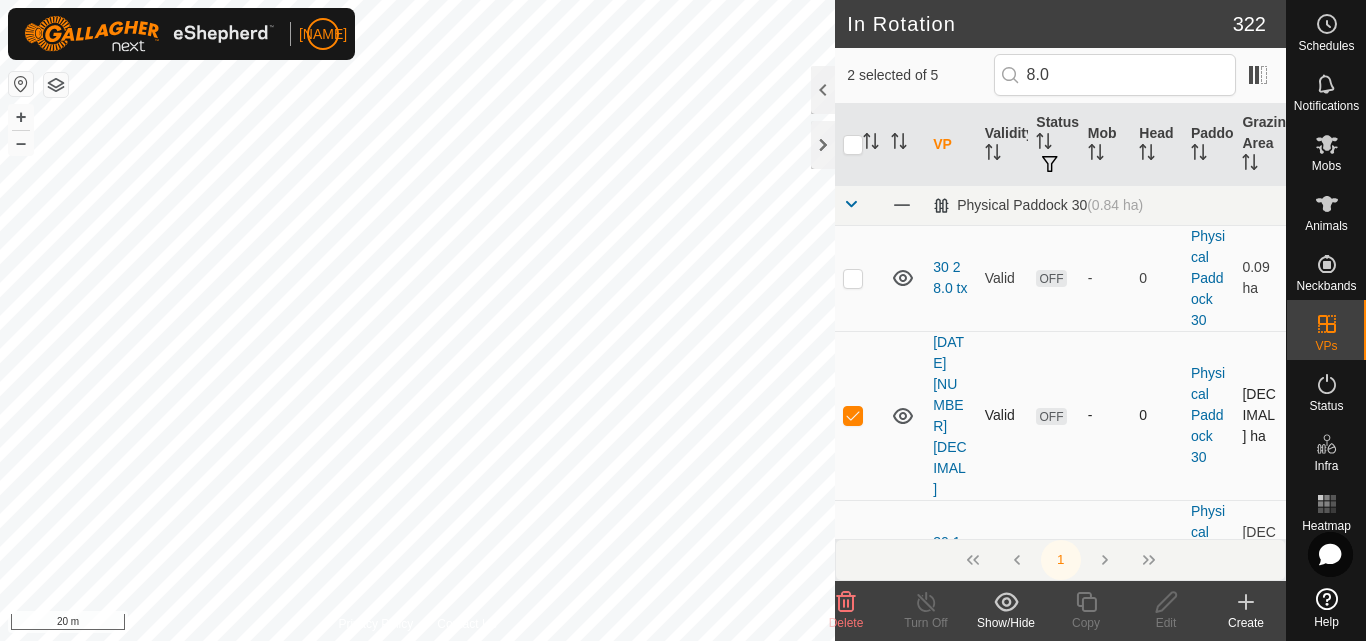click at bounding box center [853, 415] 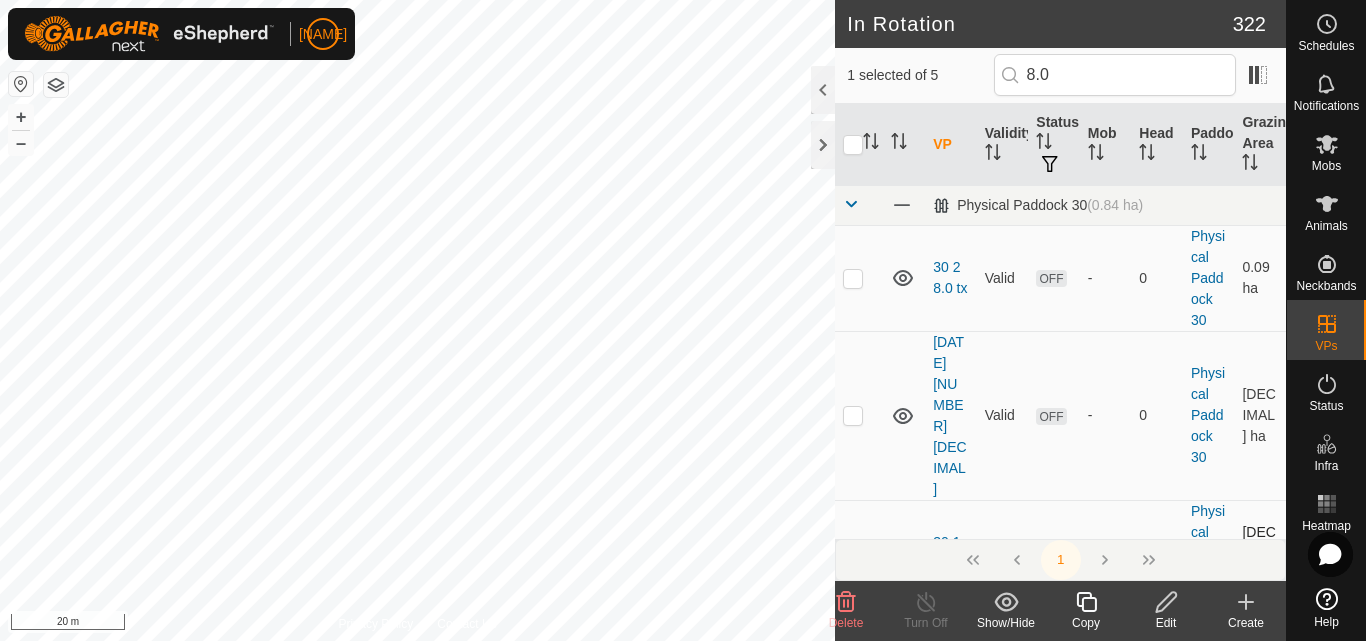 click at bounding box center (853, 553) 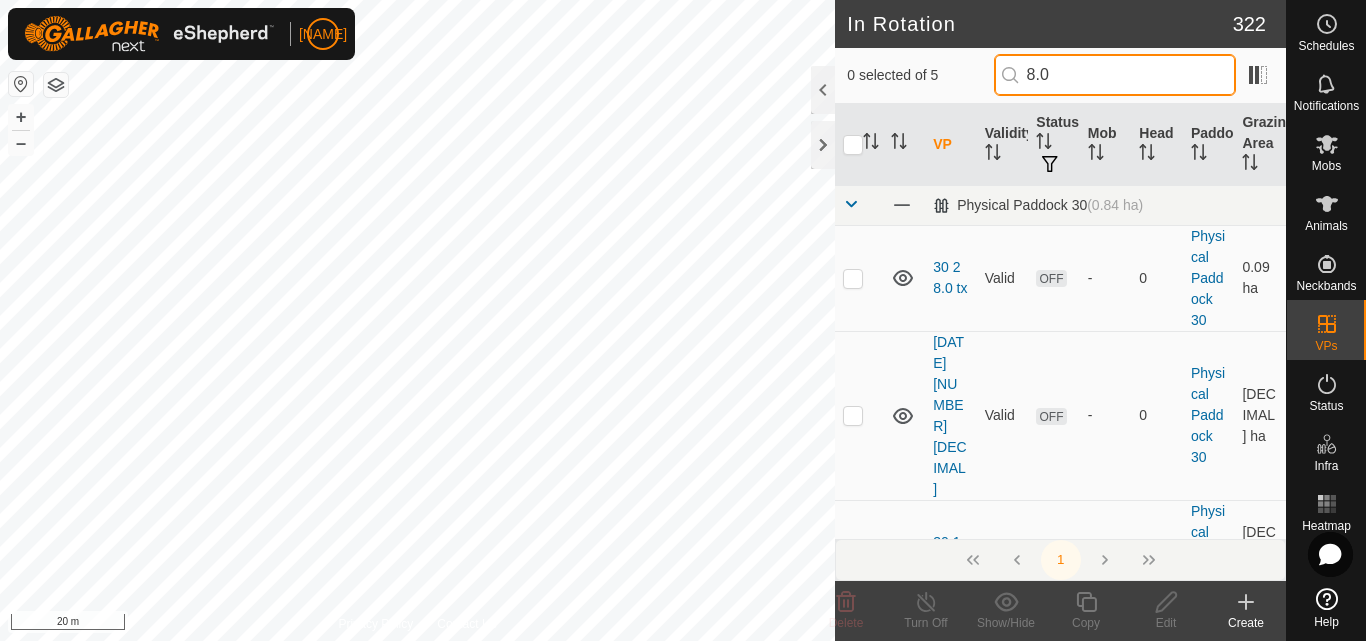 click on "8.0" at bounding box center (1115, 75) 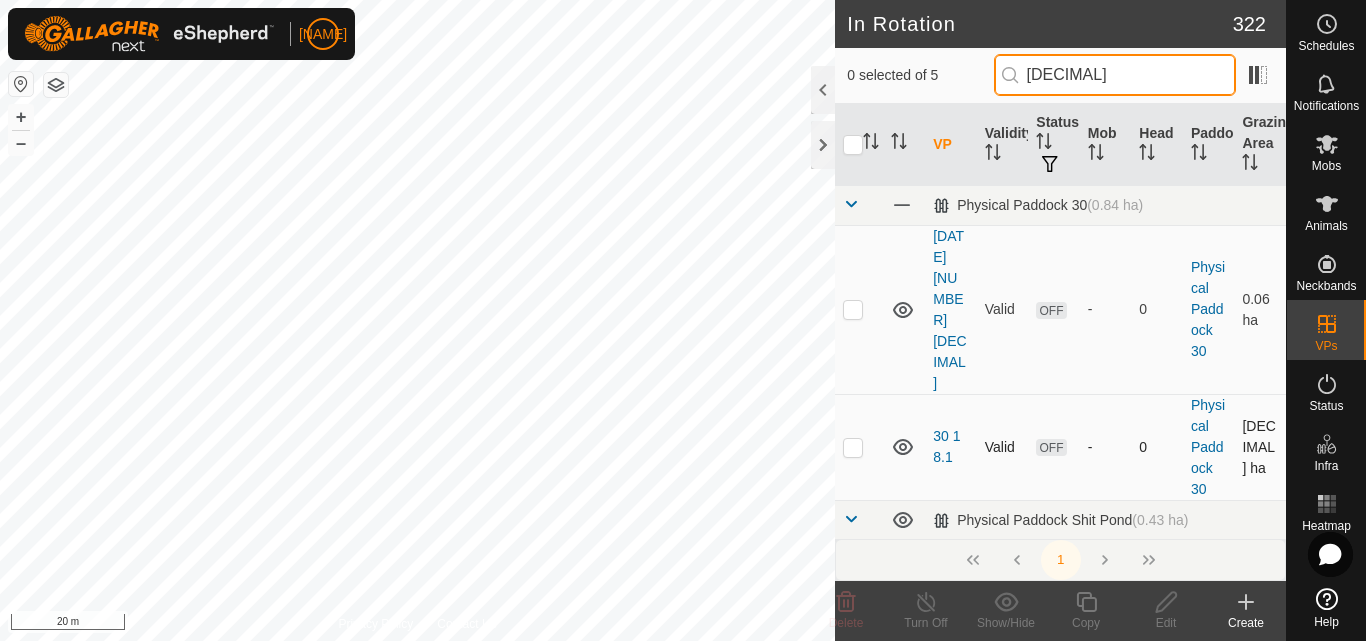 type on "[DECIMAL]" 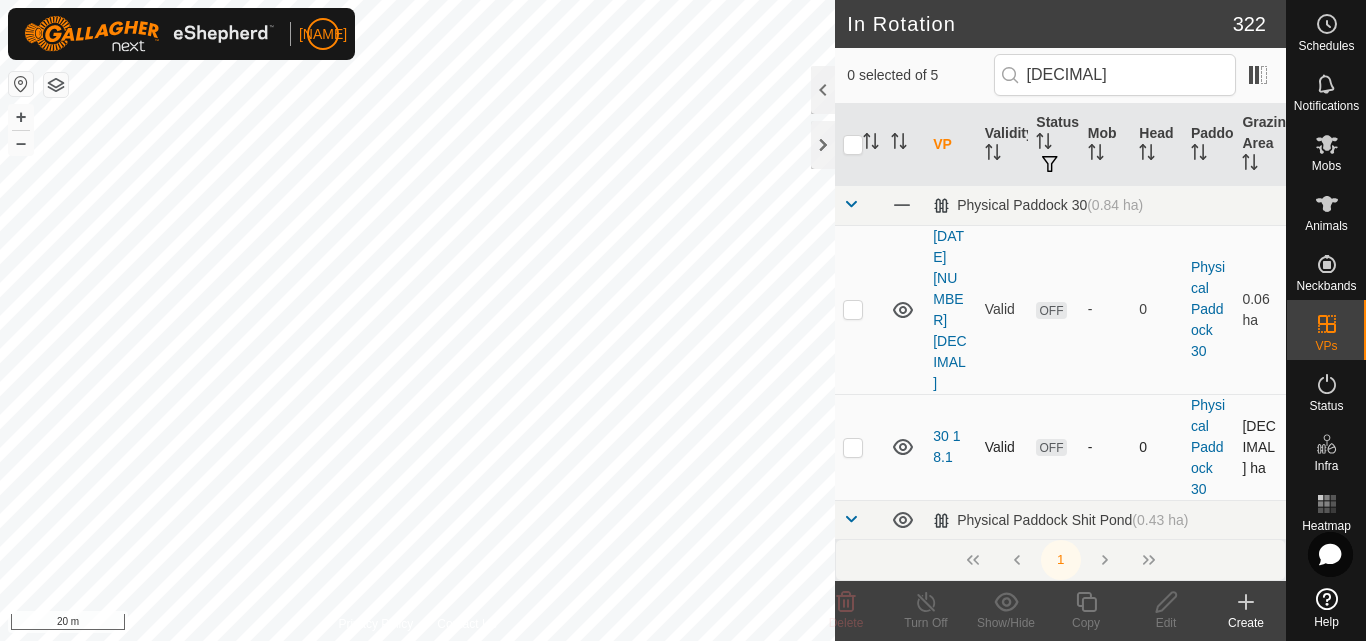 click at bounding box center (853, 447) 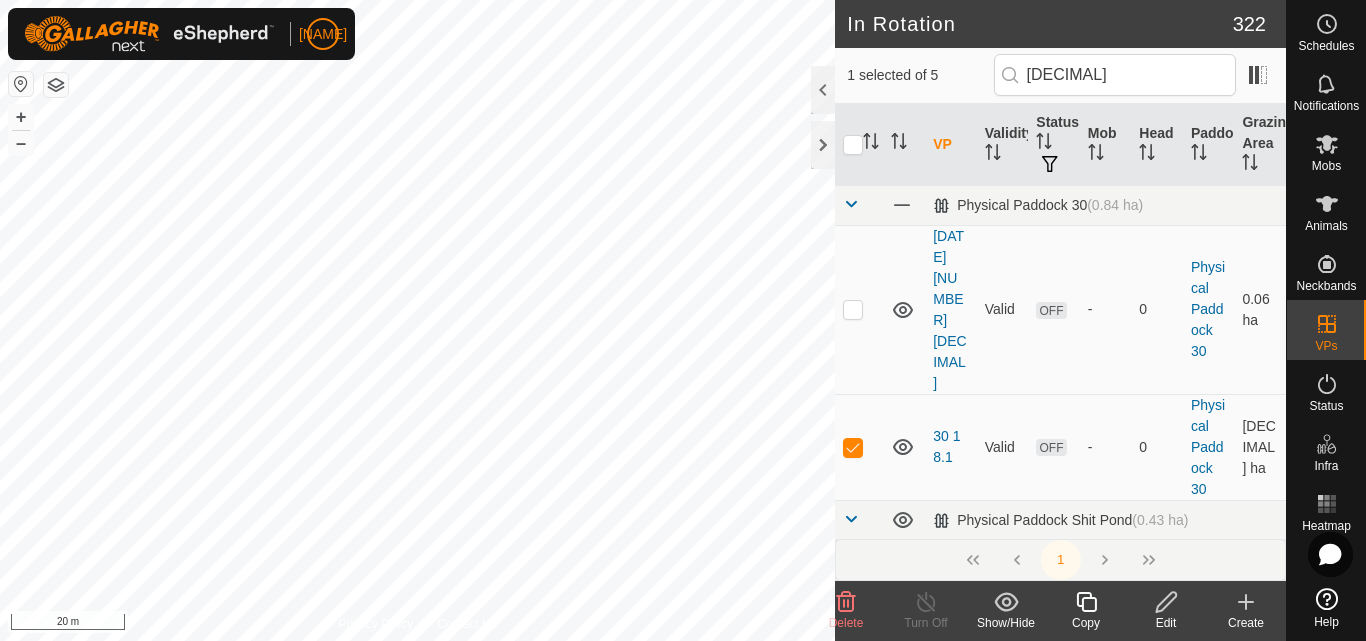 click 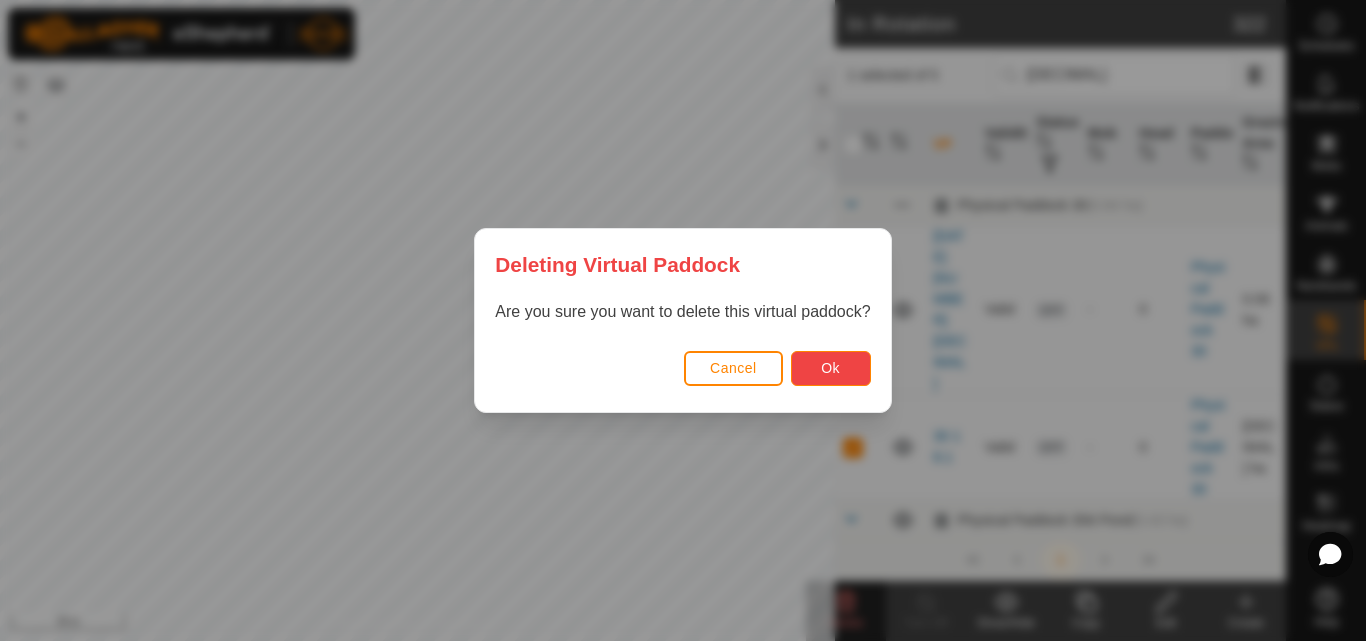 click on "Ok" at bounding box center [831, 368] 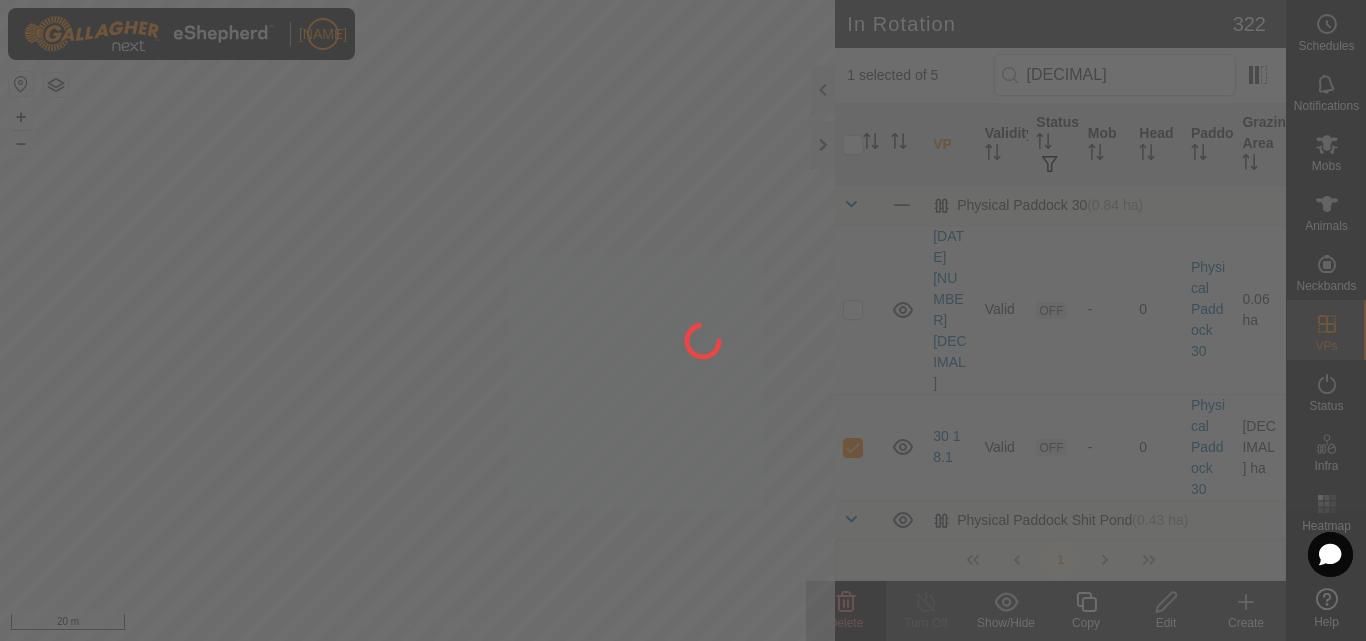 checkbox on "false" 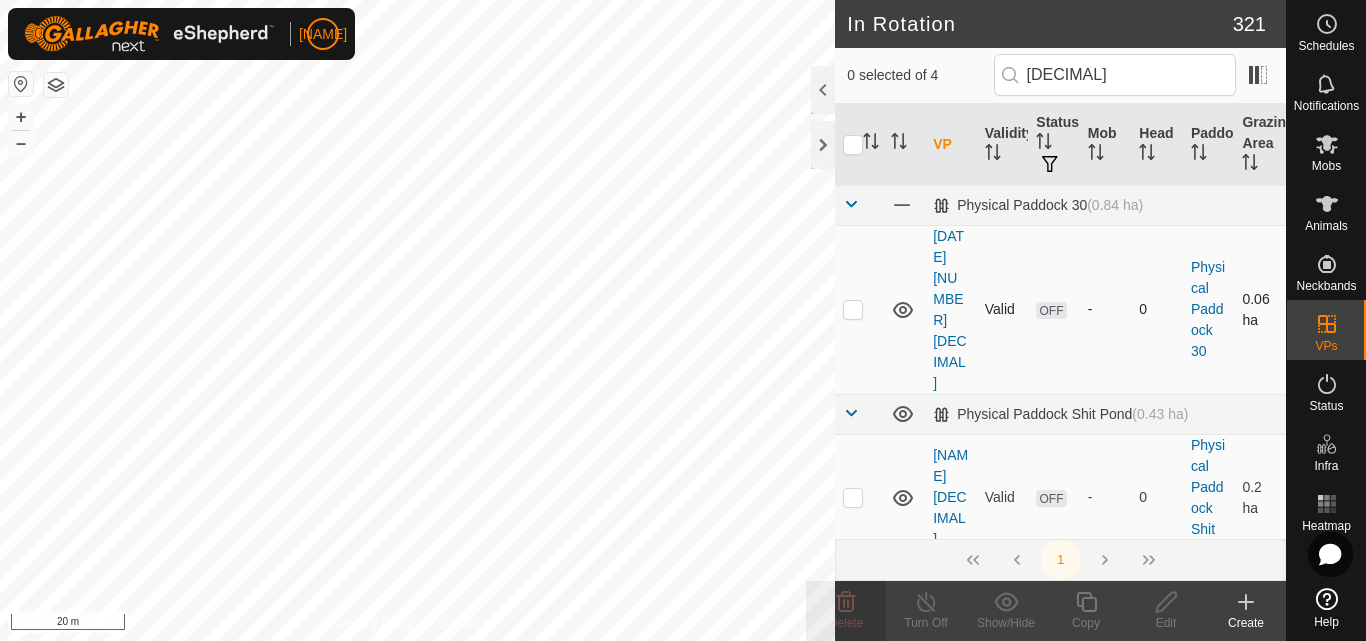 click at bounding box center [853, 309] 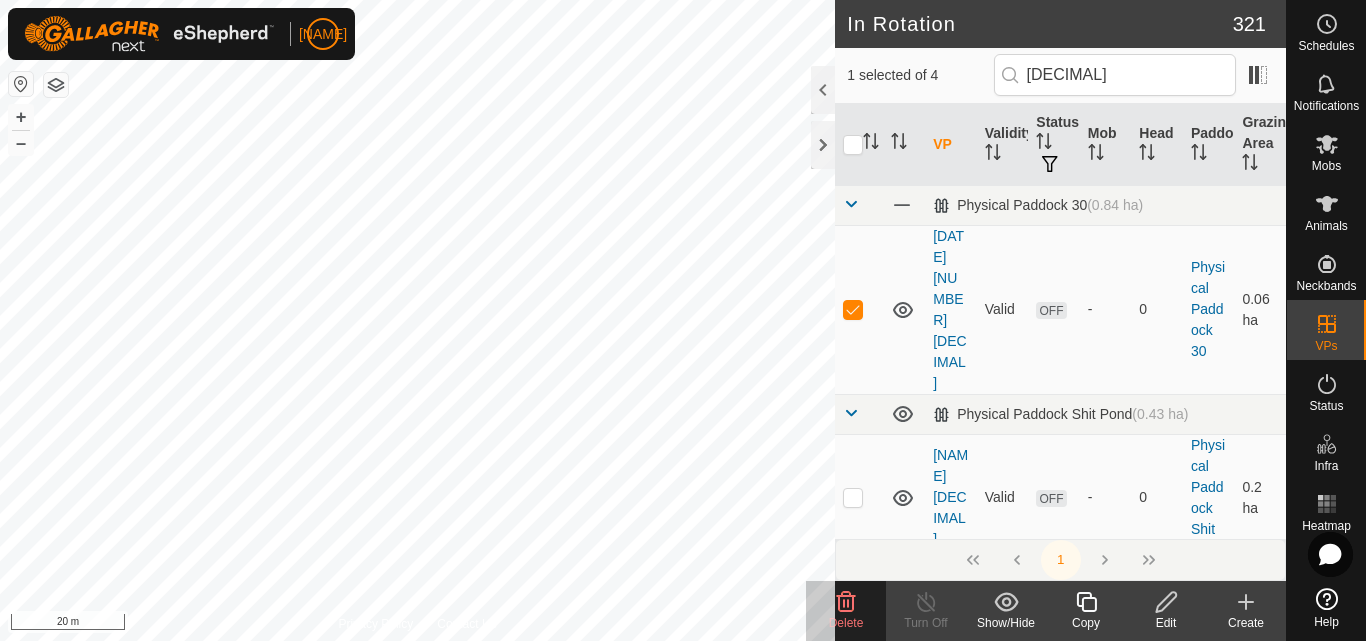 click 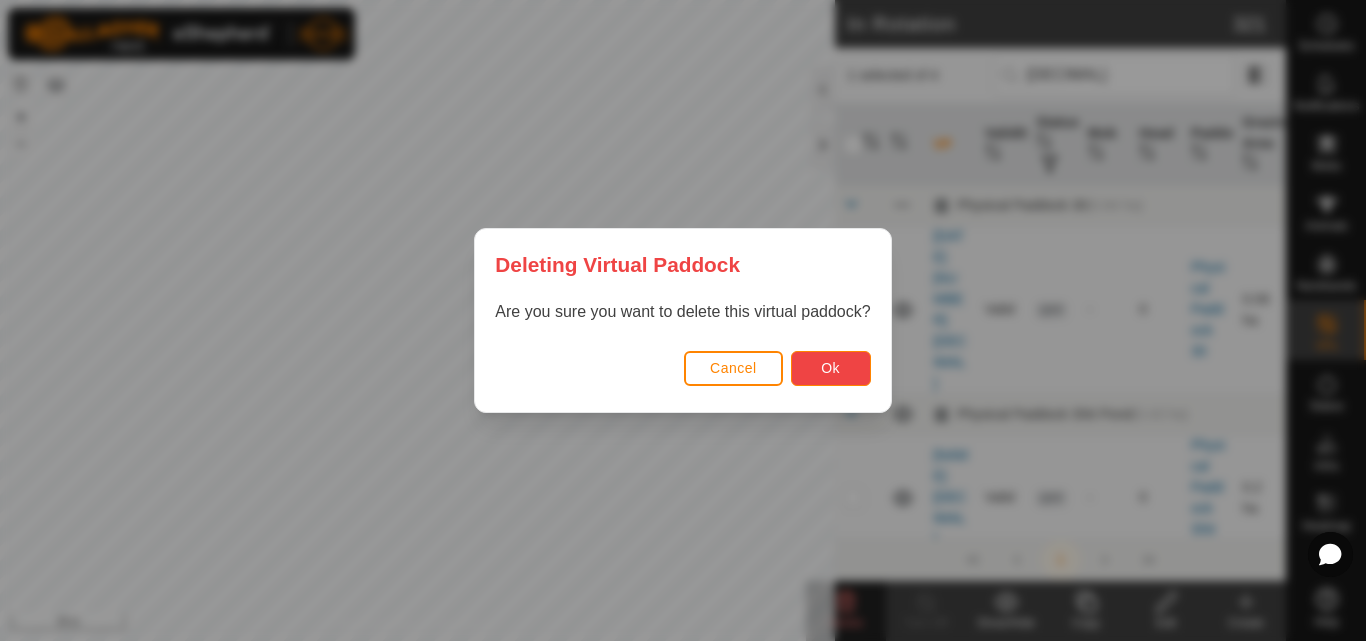 click on "Ok" at bounding box center (830, 368) 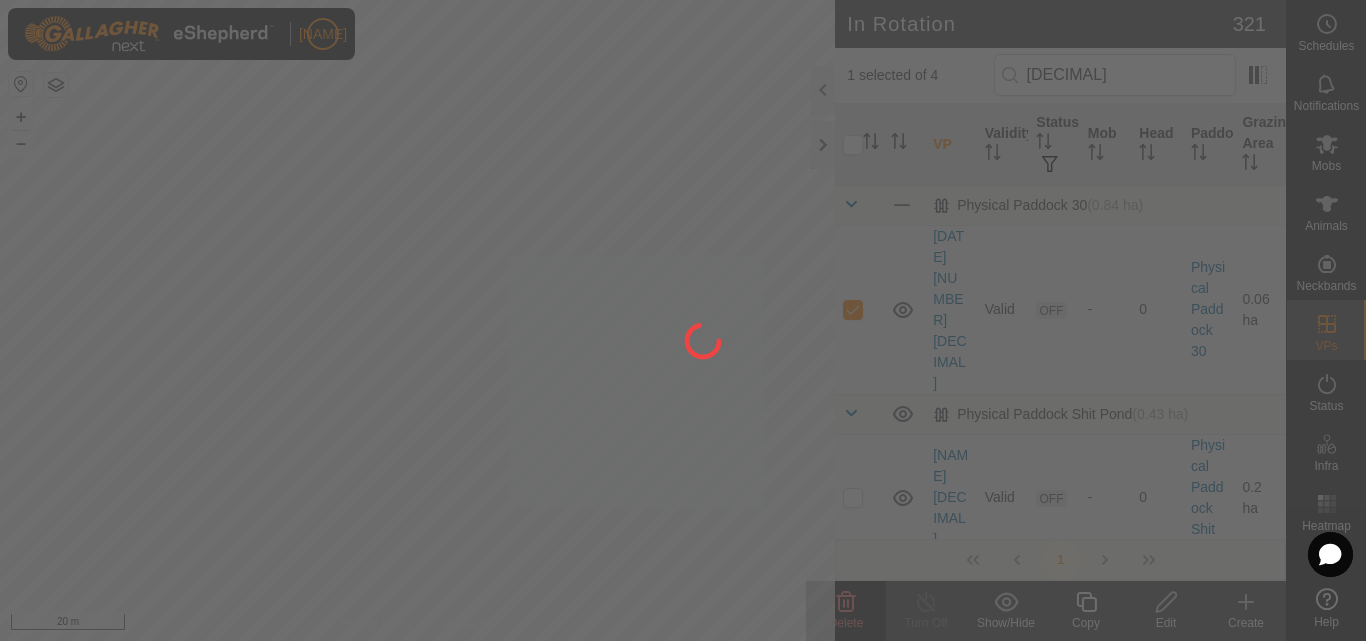 checkbox on "false" 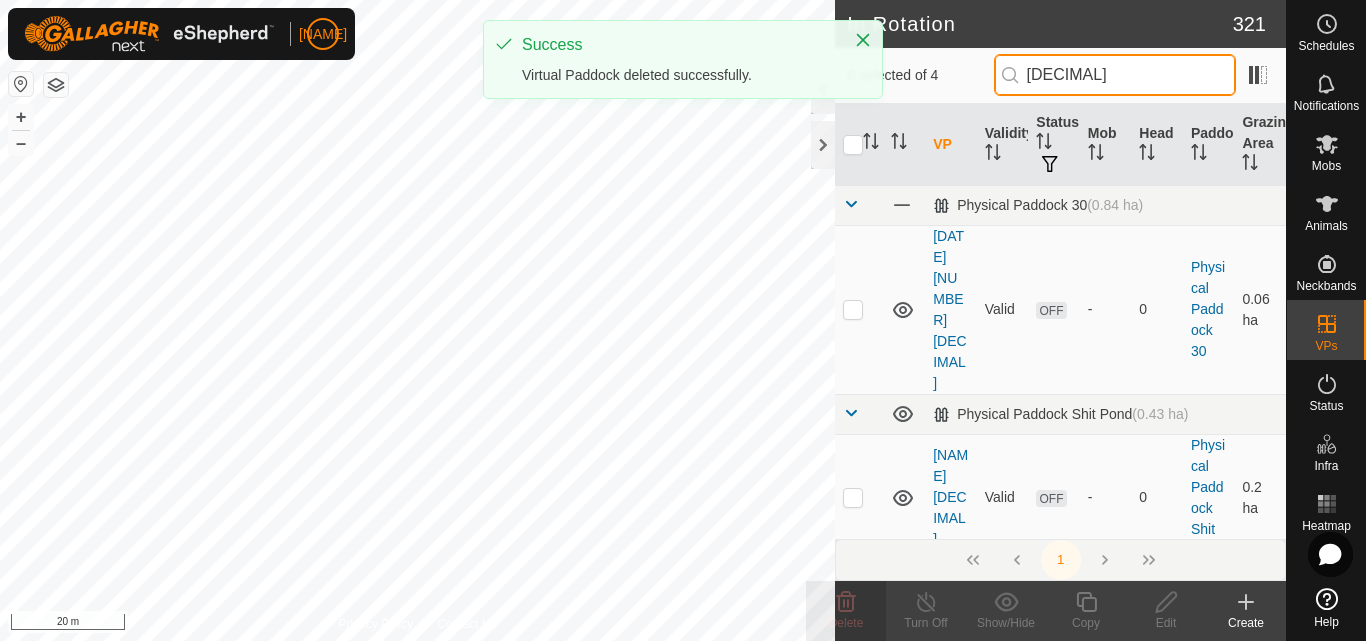 click on "[DECIMAL]" at bounding box center [1115, 75] 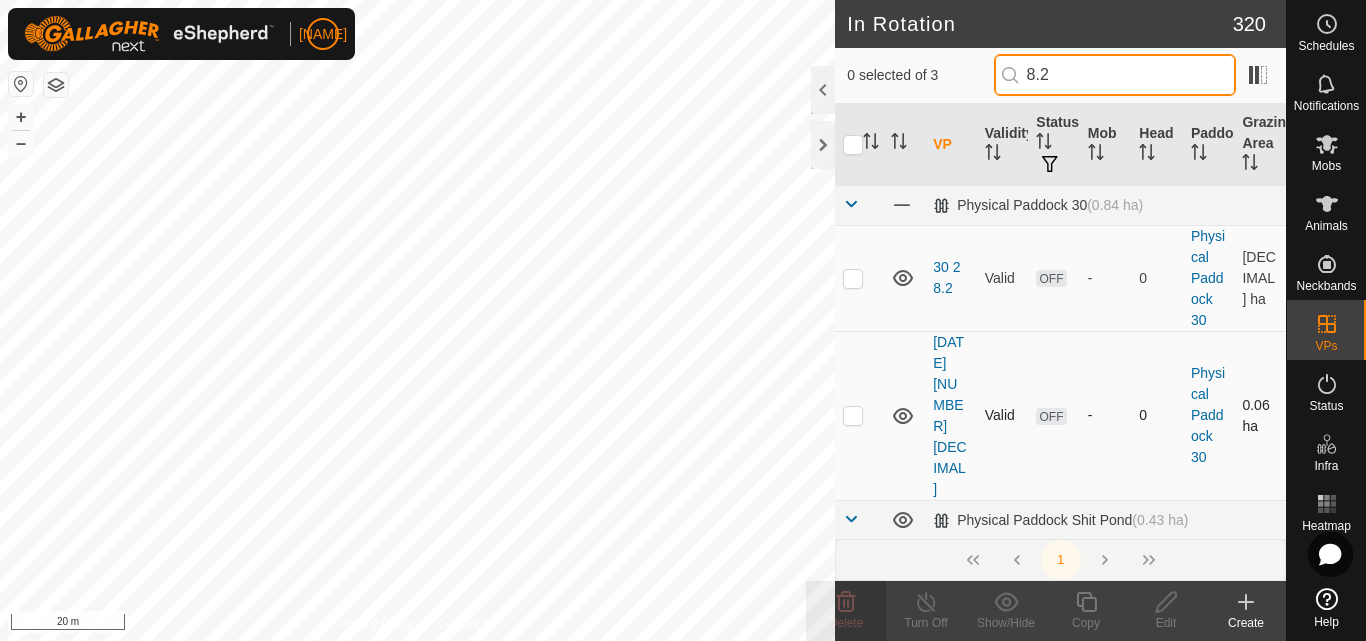 type on "8.2" 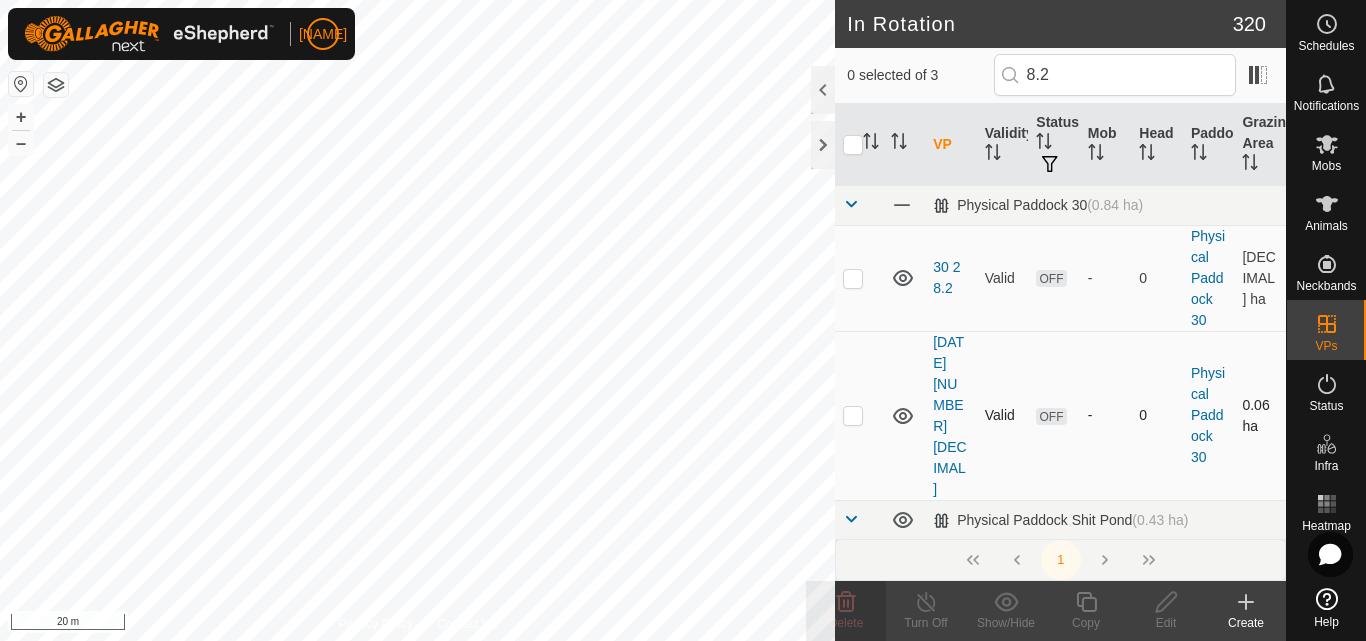 click at bounding box center (853, 415) 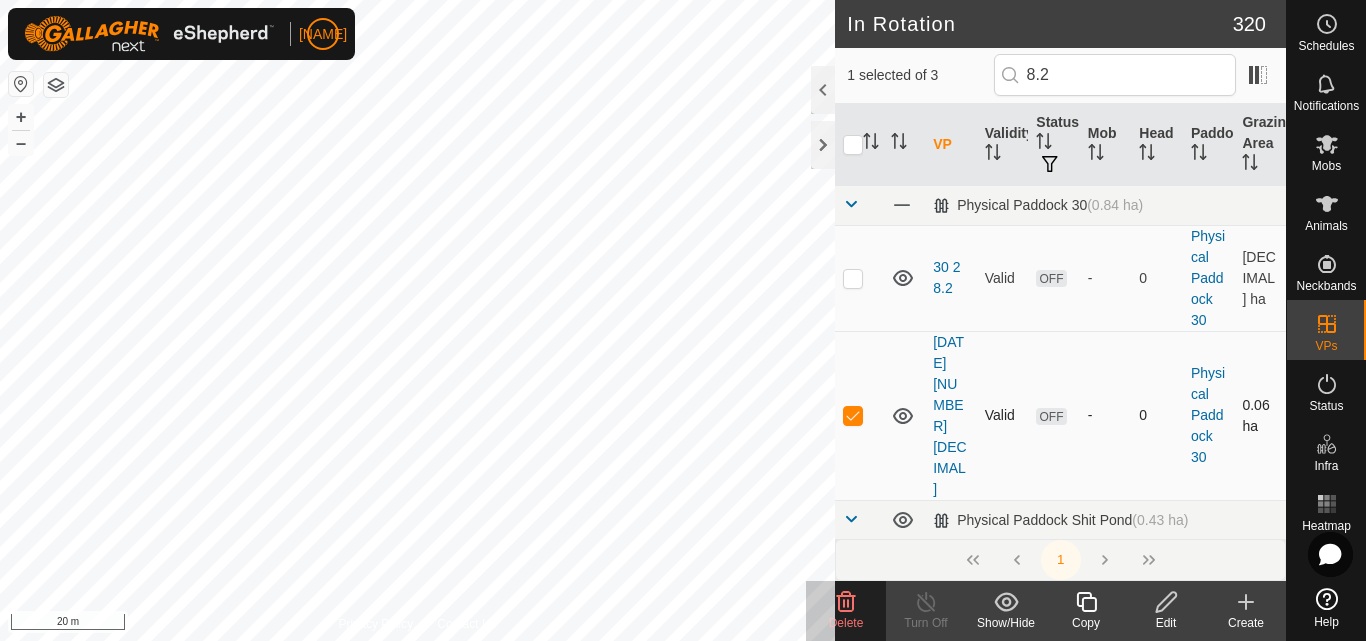 click at bounding box center [853, 415] 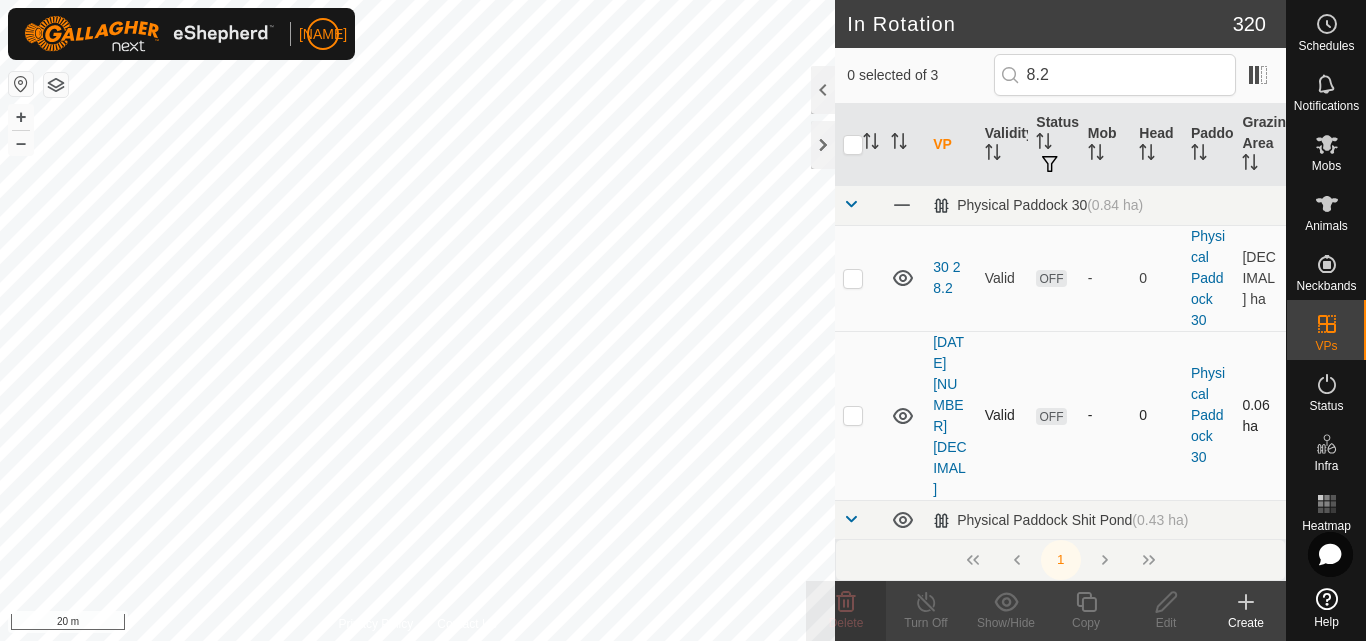 click at bounding box center (853, 415) 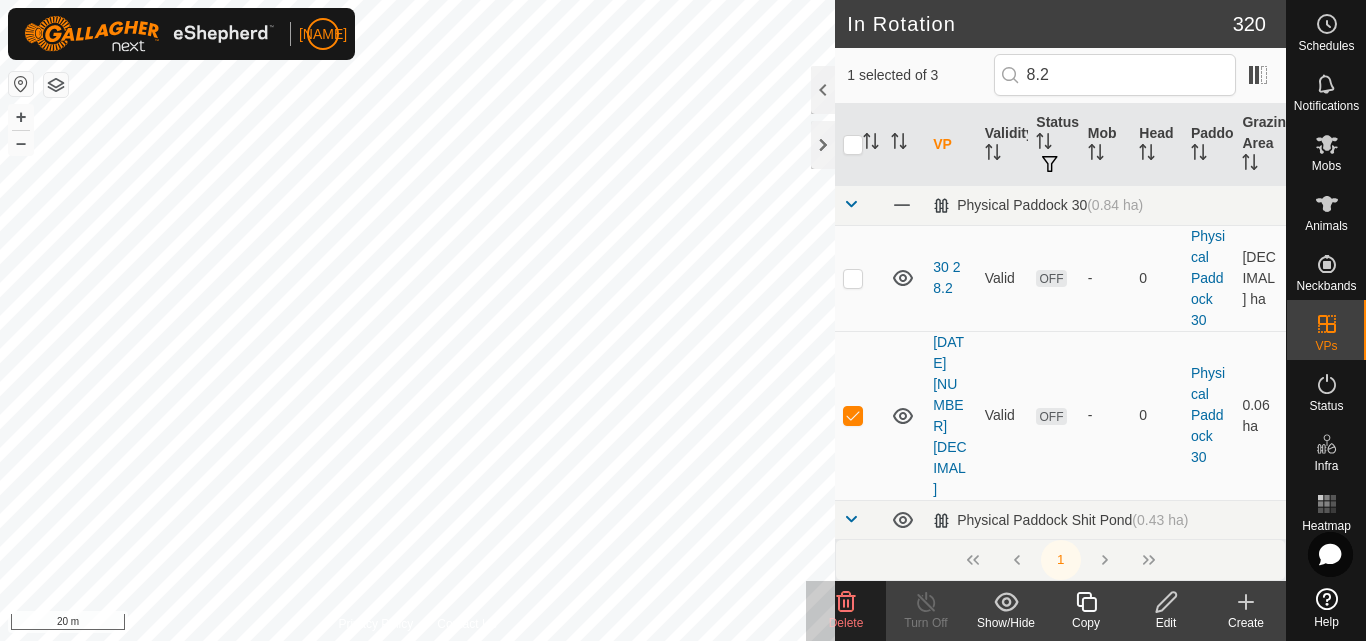 click 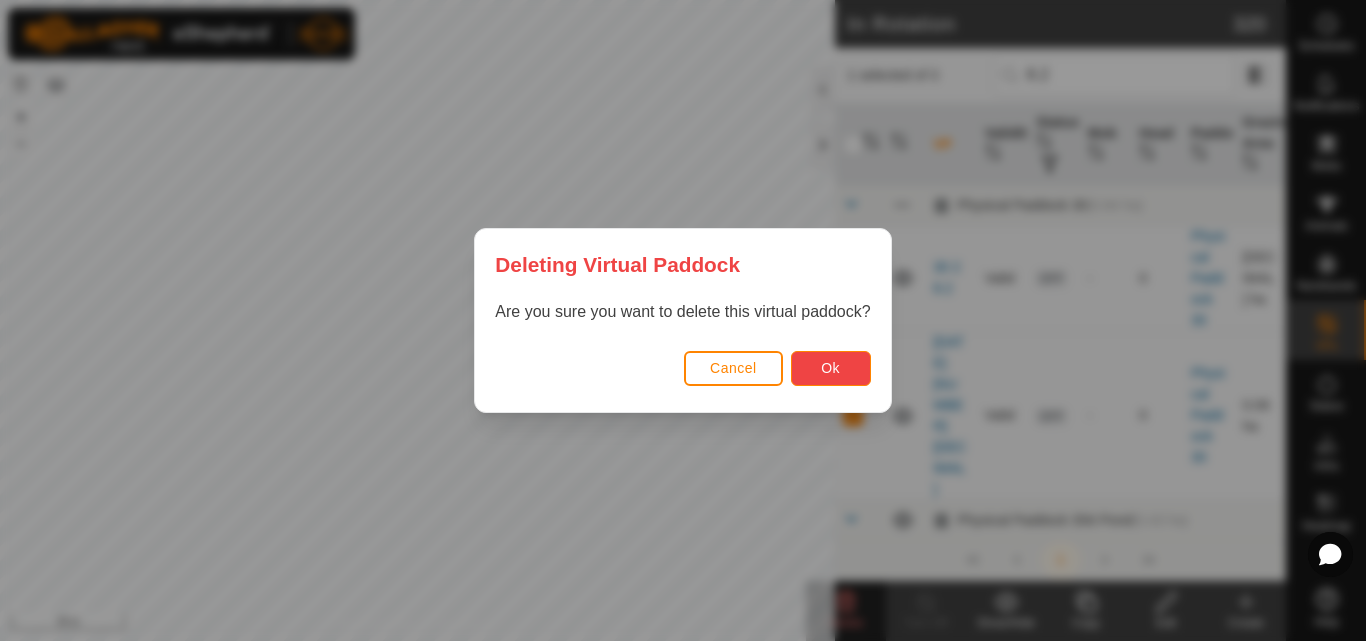 click on "Ok" at bounding box center (831, 368) 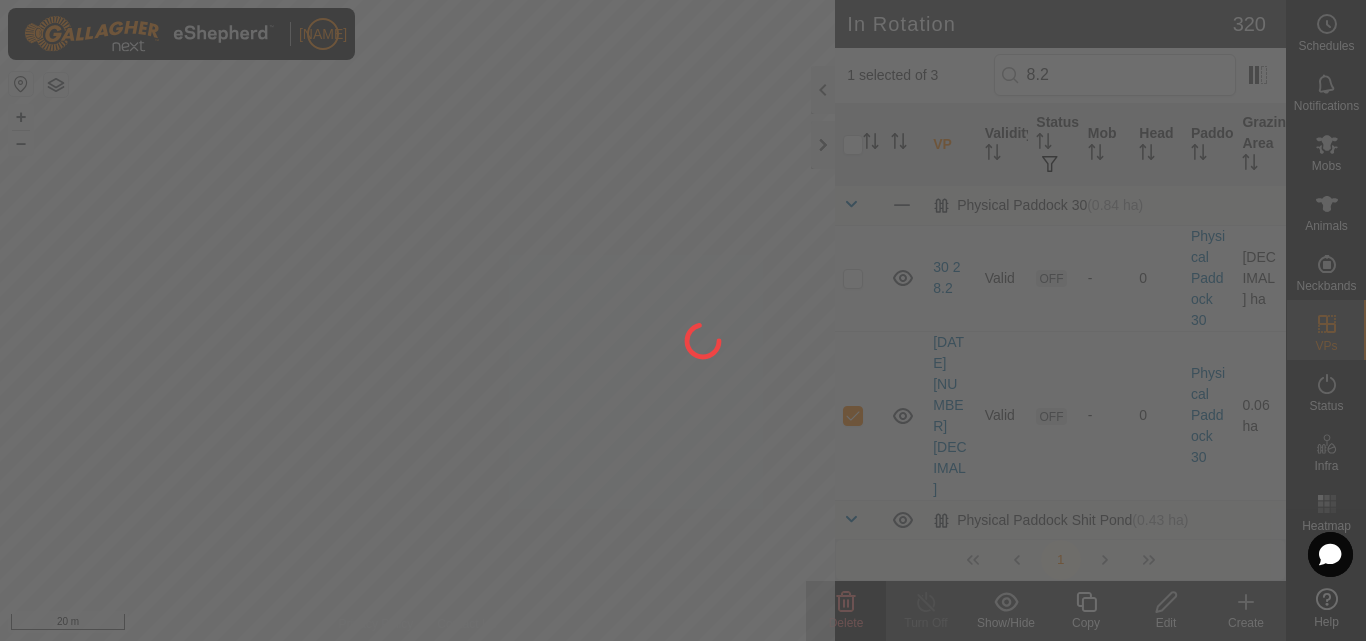 checkbox on "false" 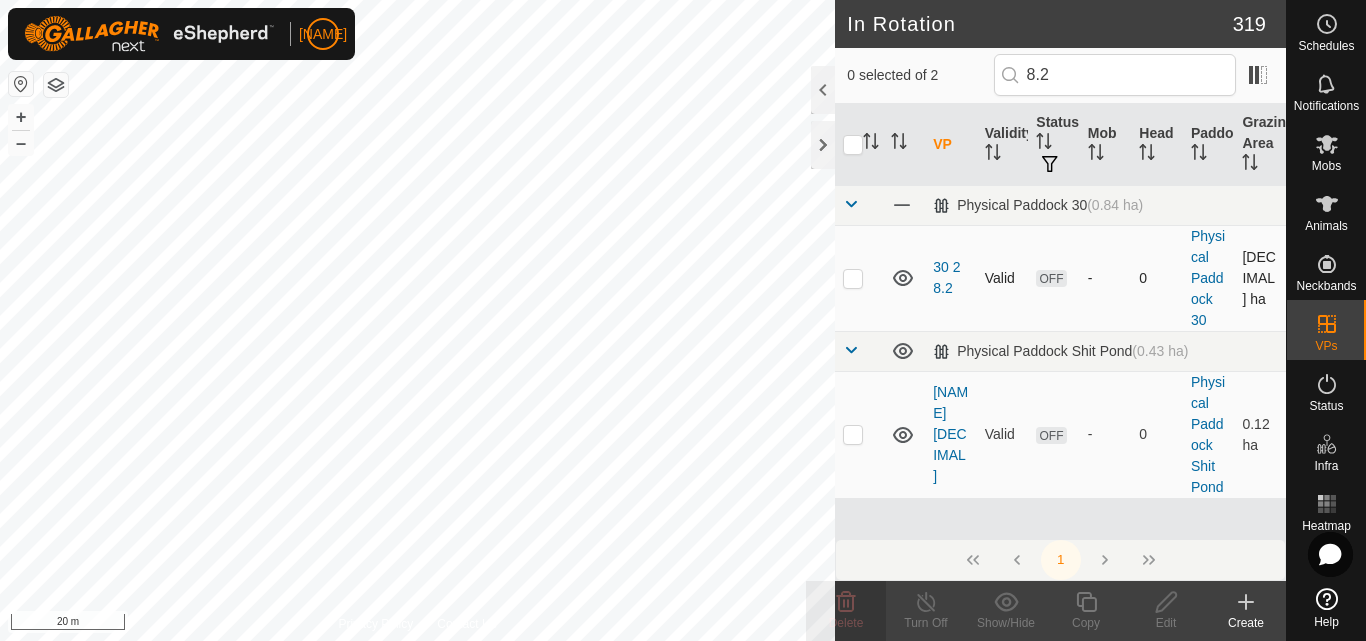 click at bounding box center [853, 278] 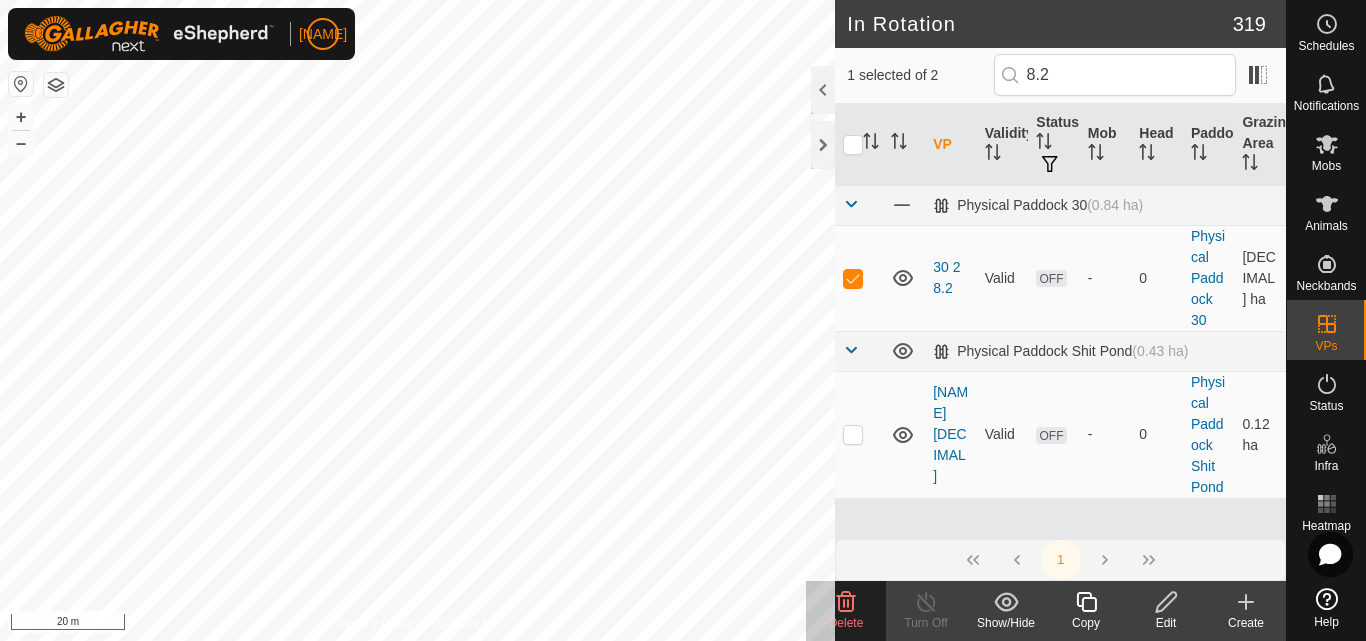 click 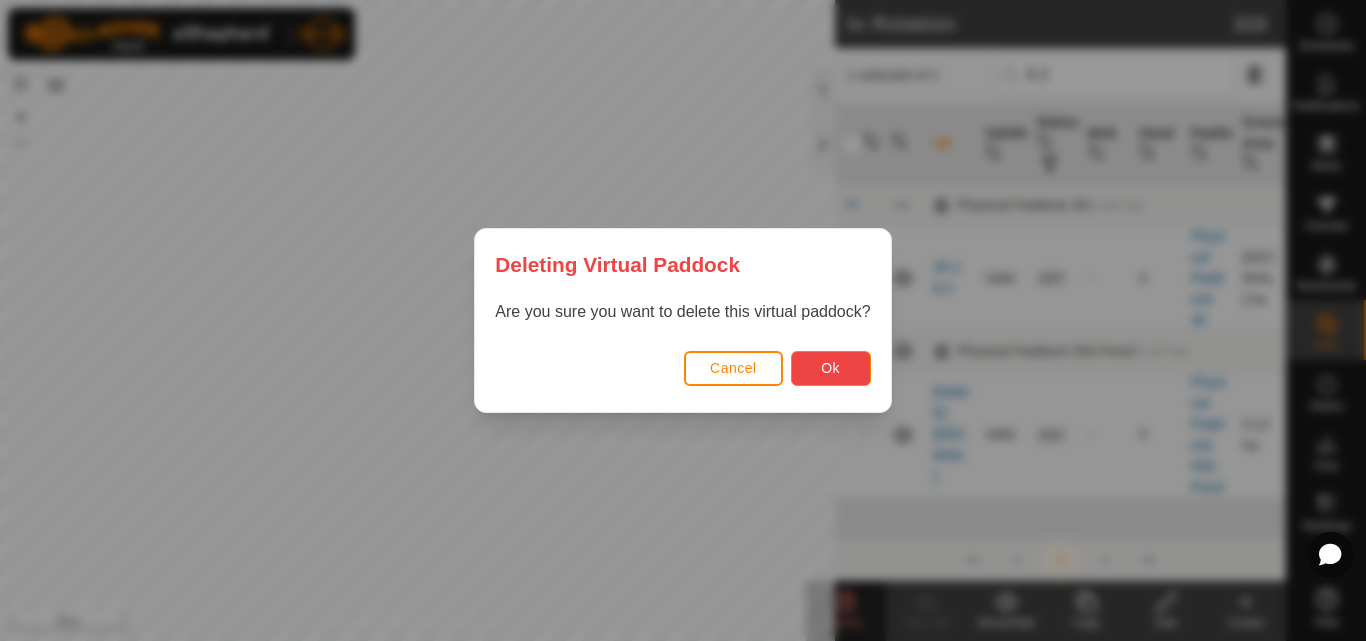 click on "Ok" at bounding box center (830, 368) 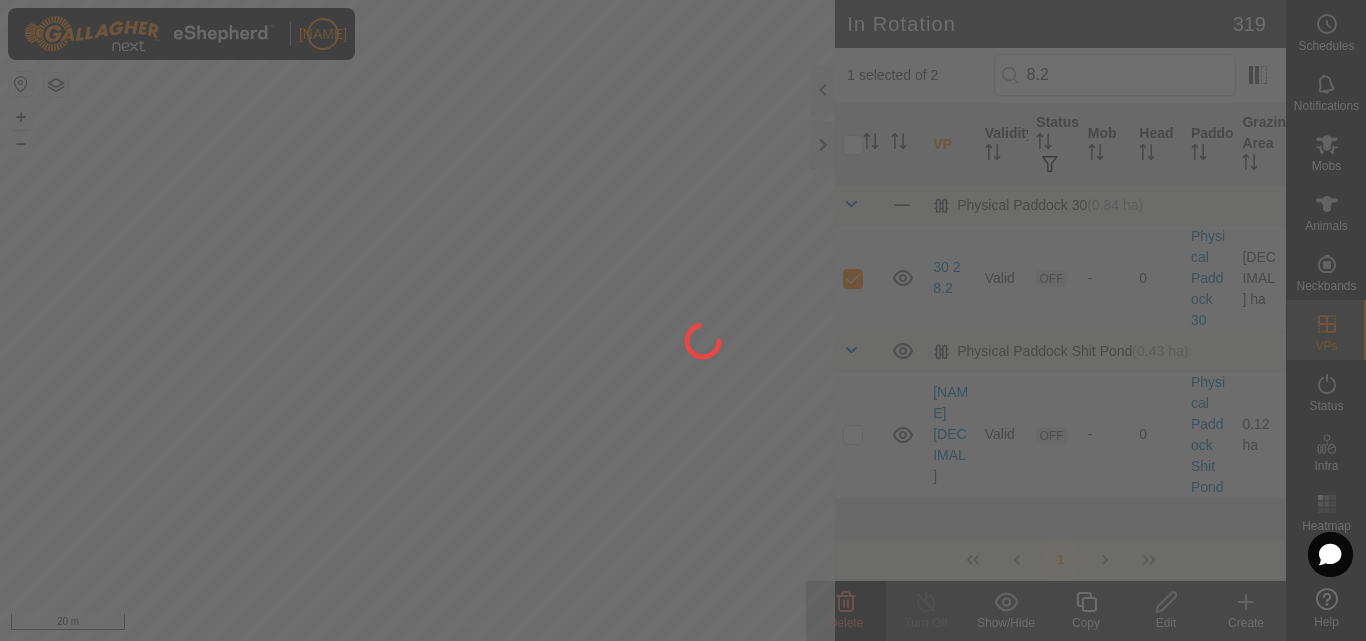 checkbox on "false" 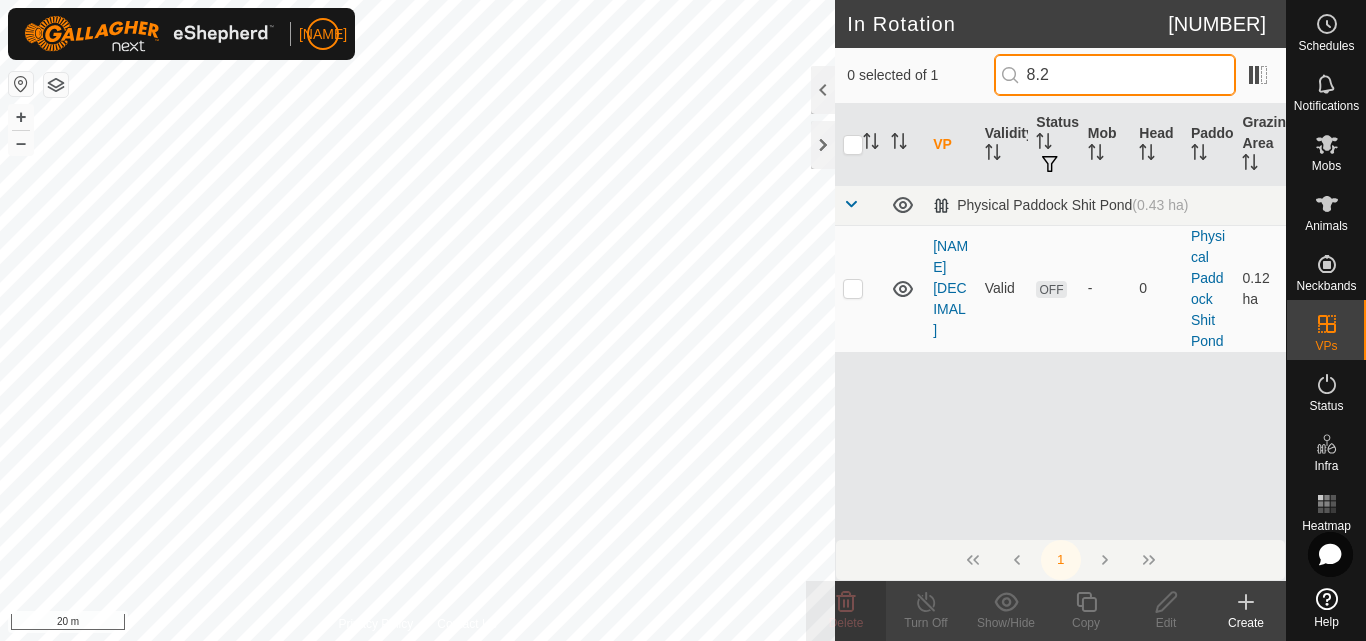 click on "8.2" at bounding box center (1115, 75) 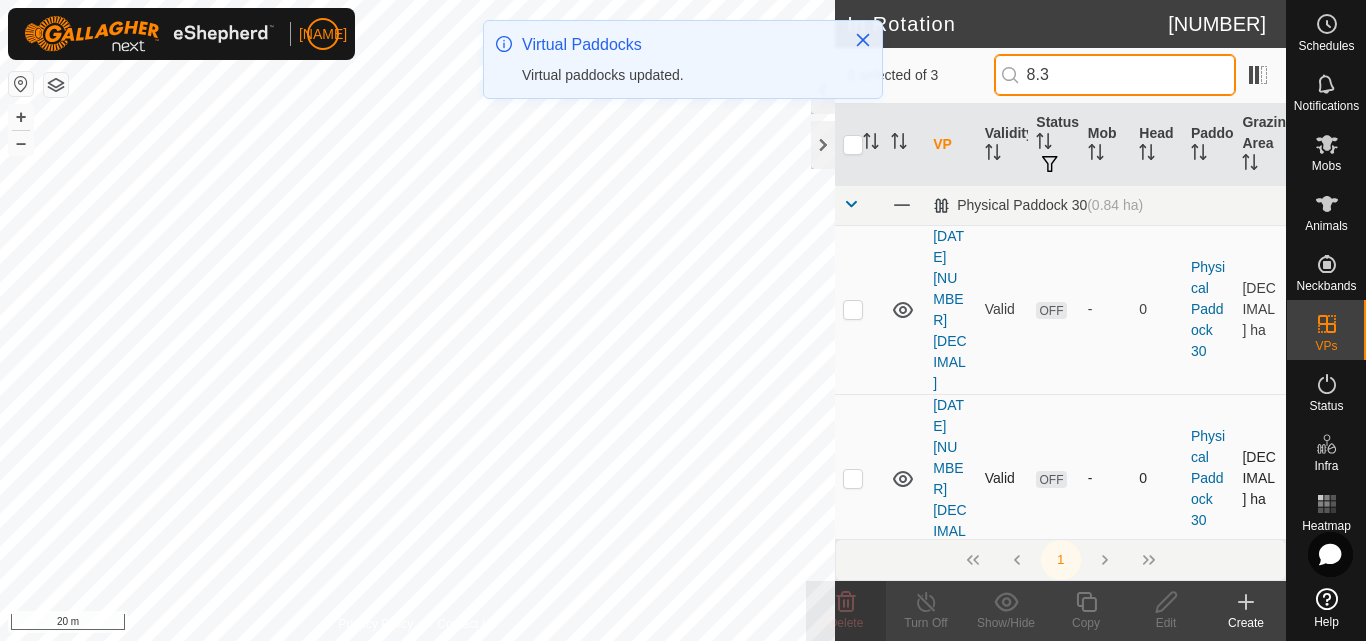 type on "8.3" 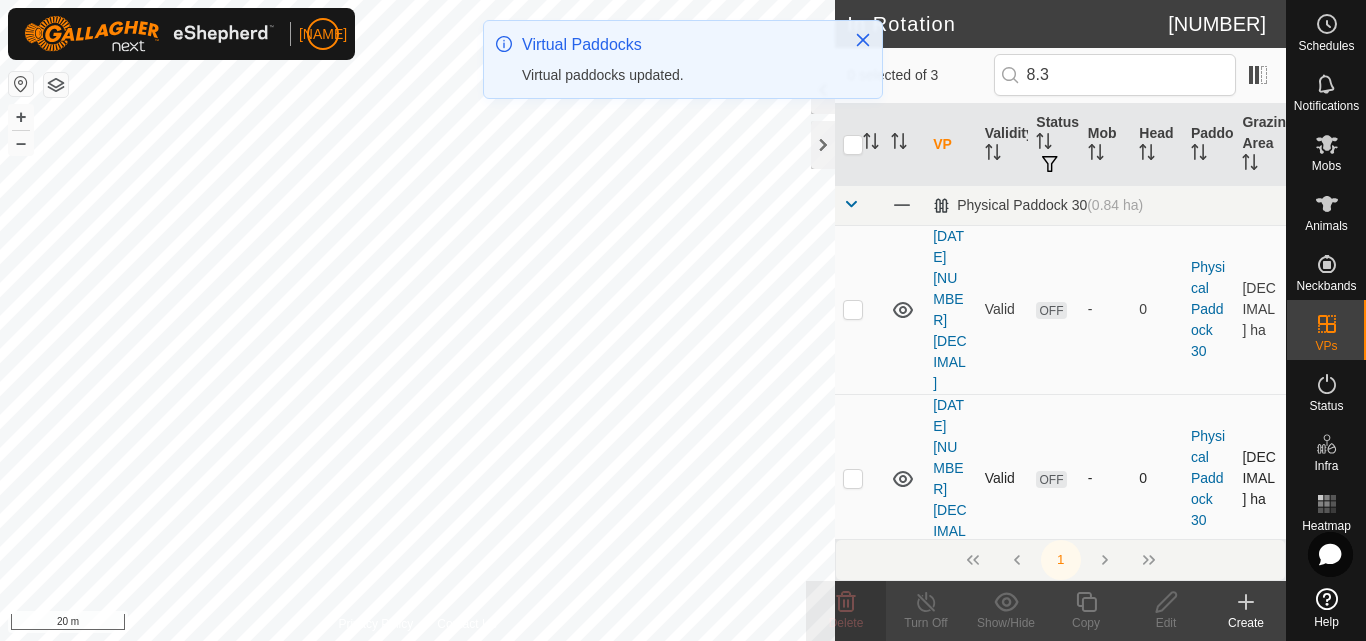 click at bounding box center (853, 478) 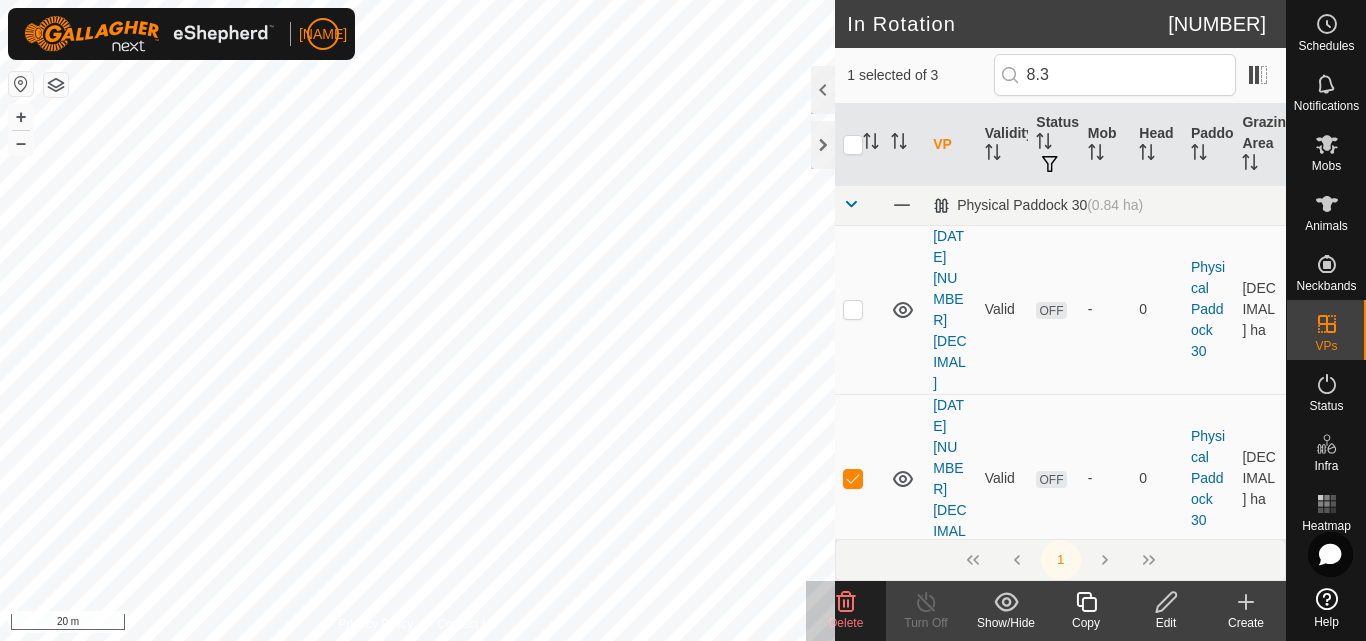 click 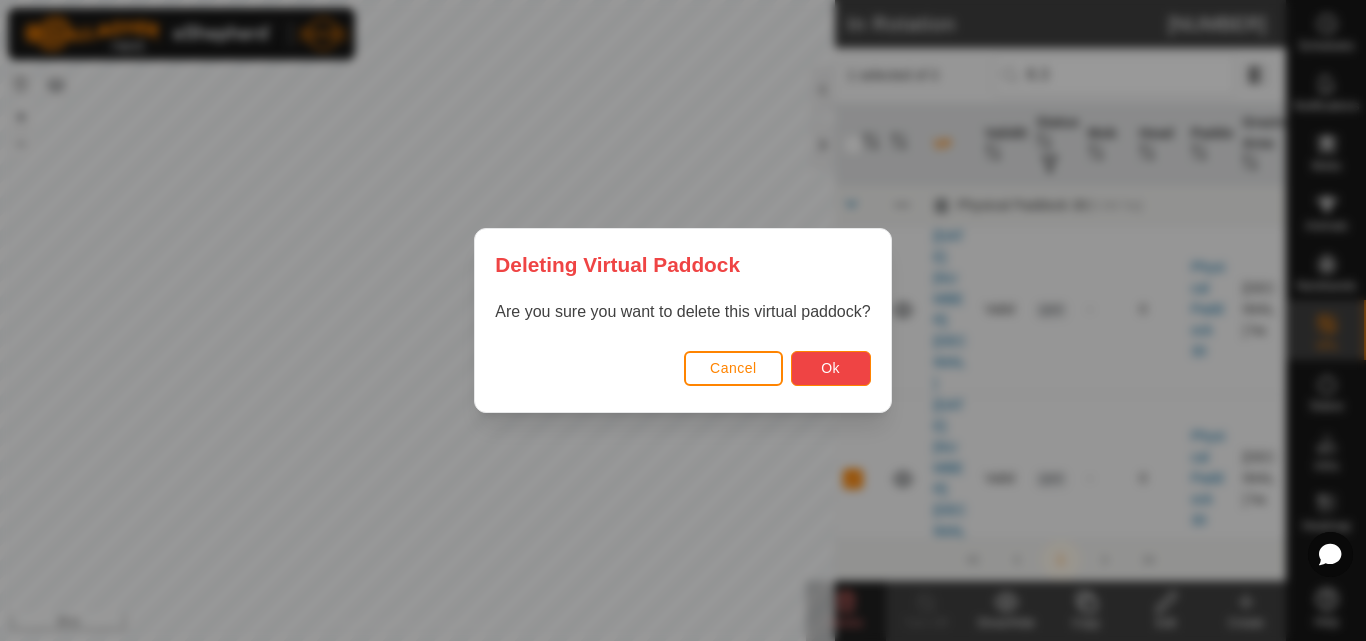 click on "Ok" at bounding box center [830, 368] 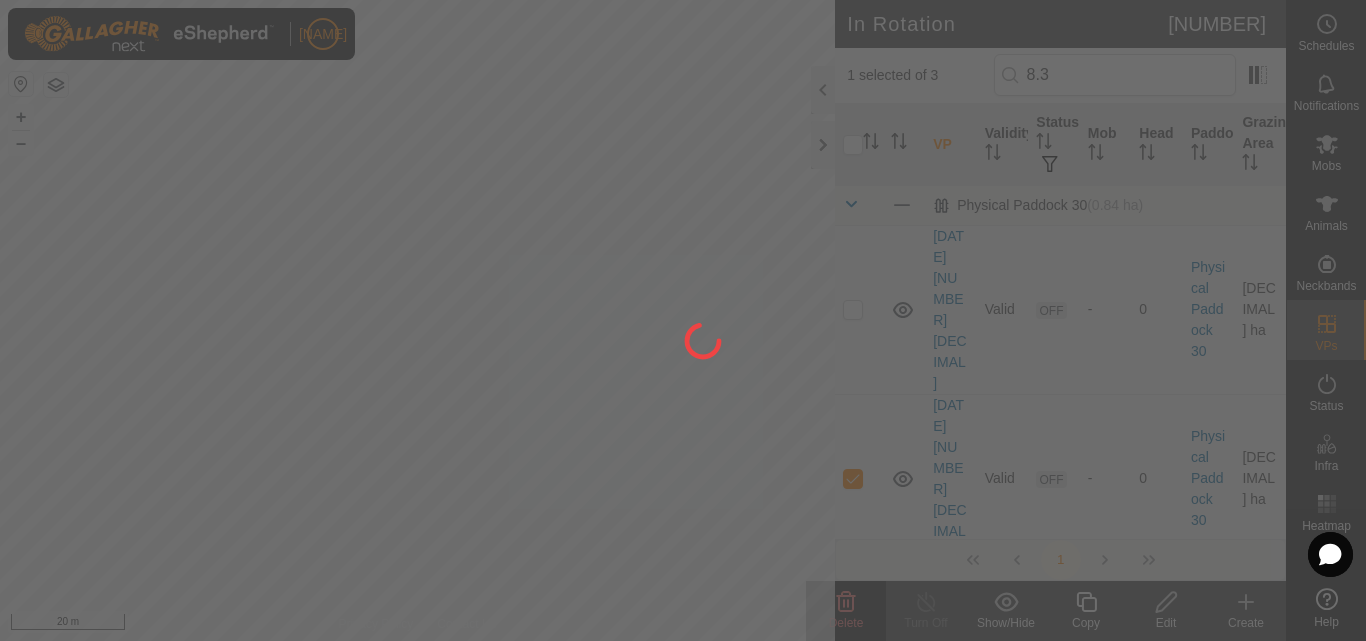 checkbox on "false" 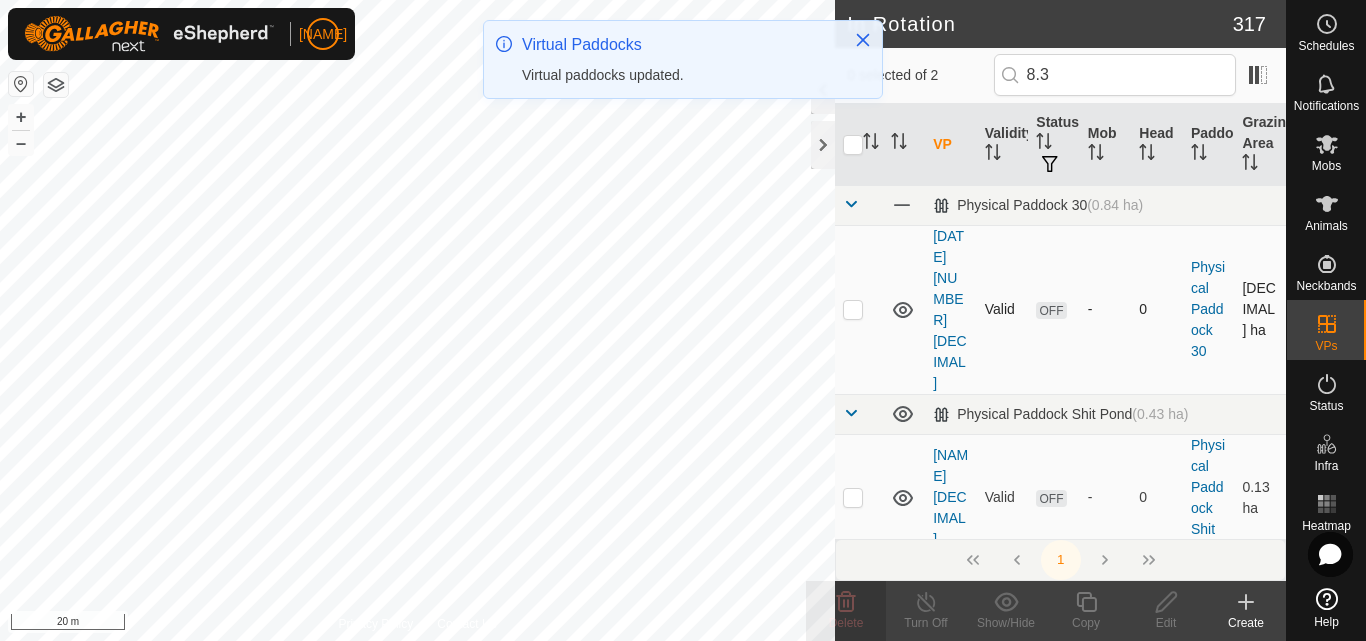 click at bounding box center [853, 309] 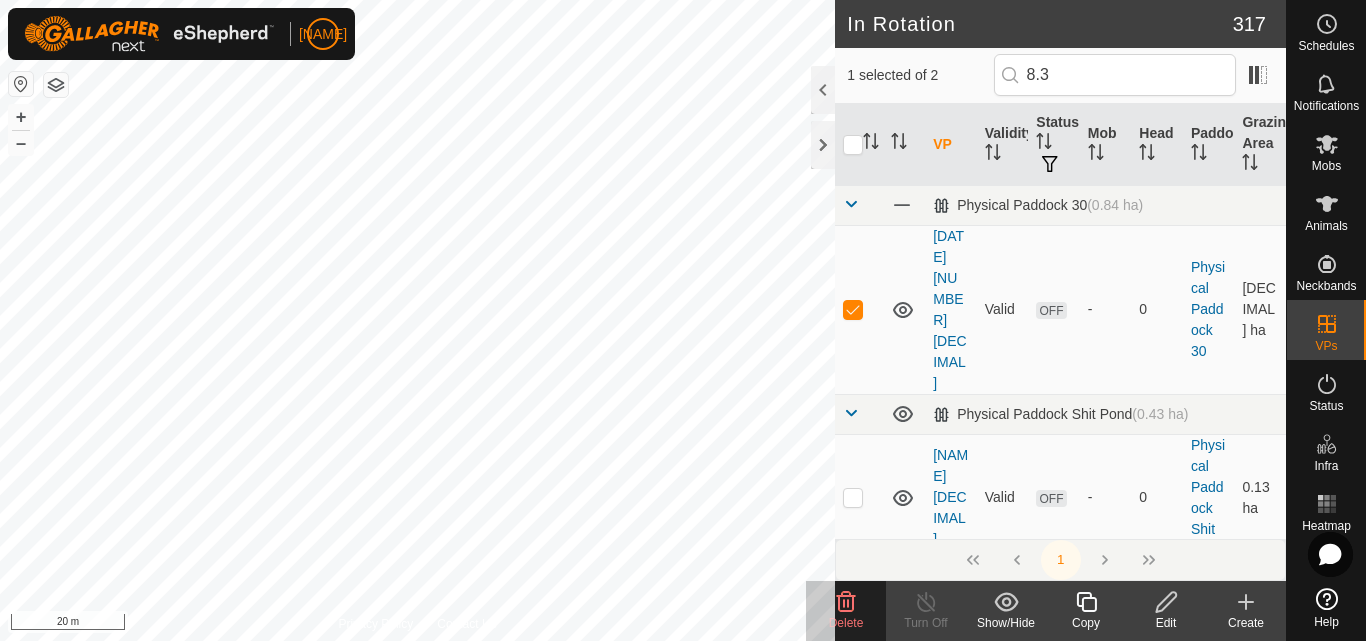click 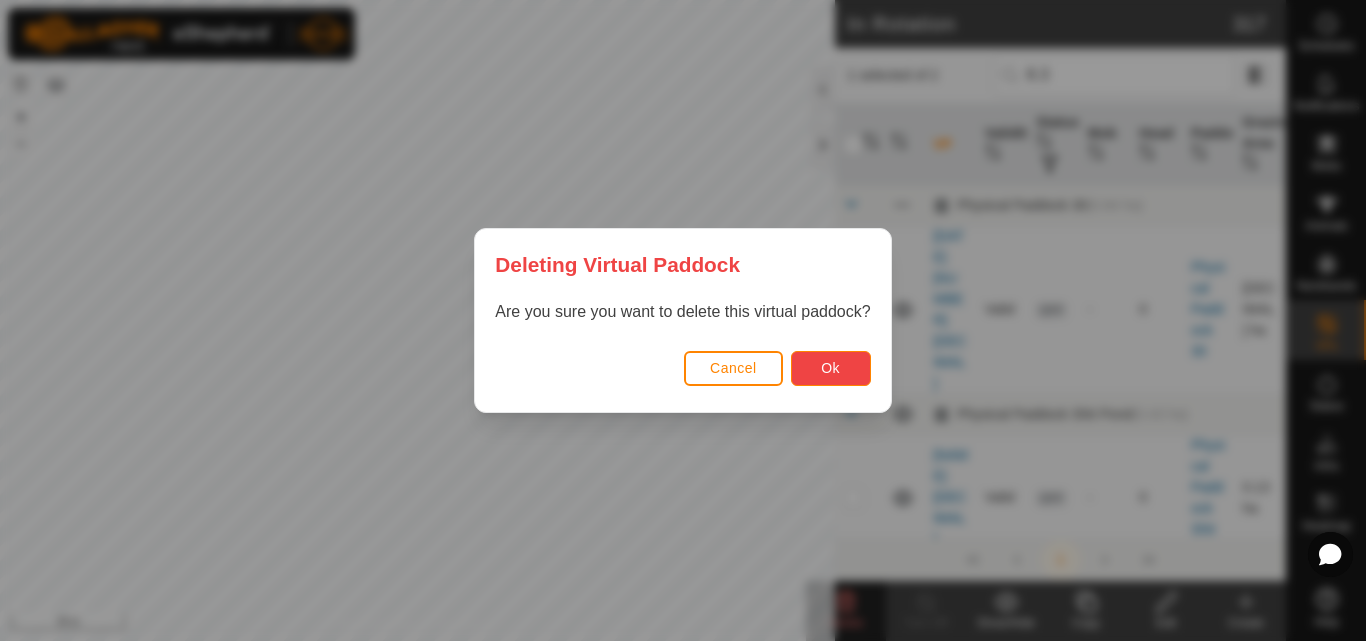 click on "Ok" at bounding box center [830, 368] 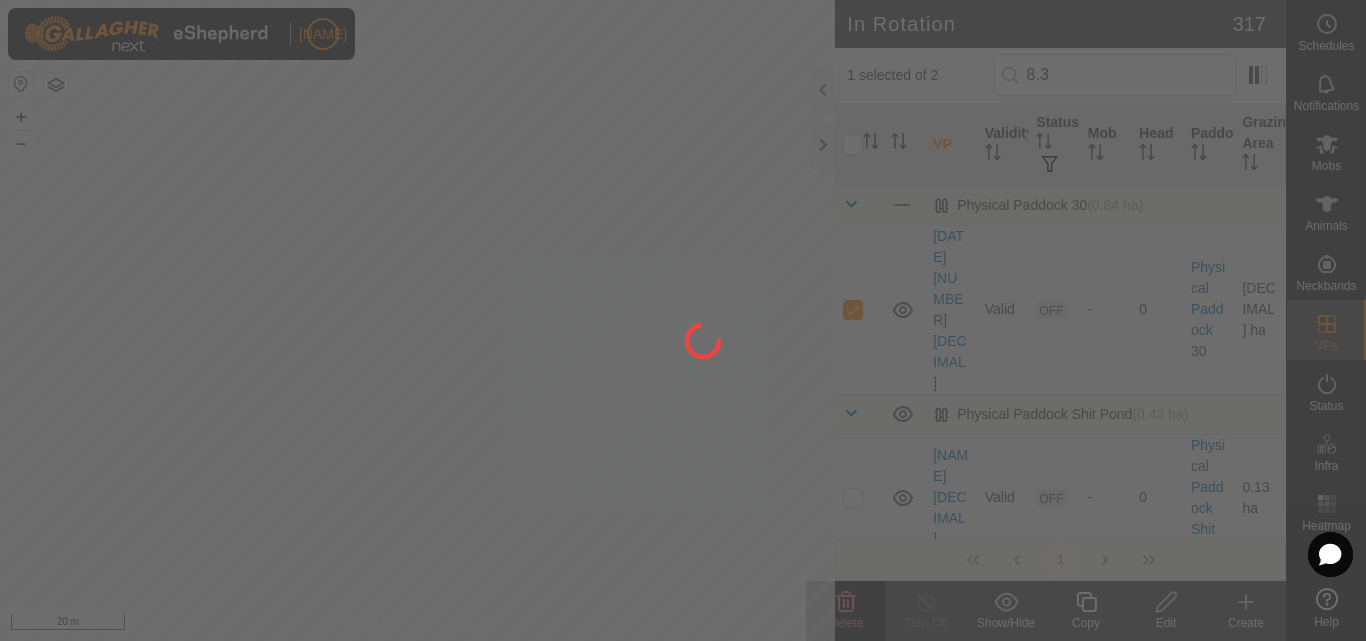 checkbox on "false" 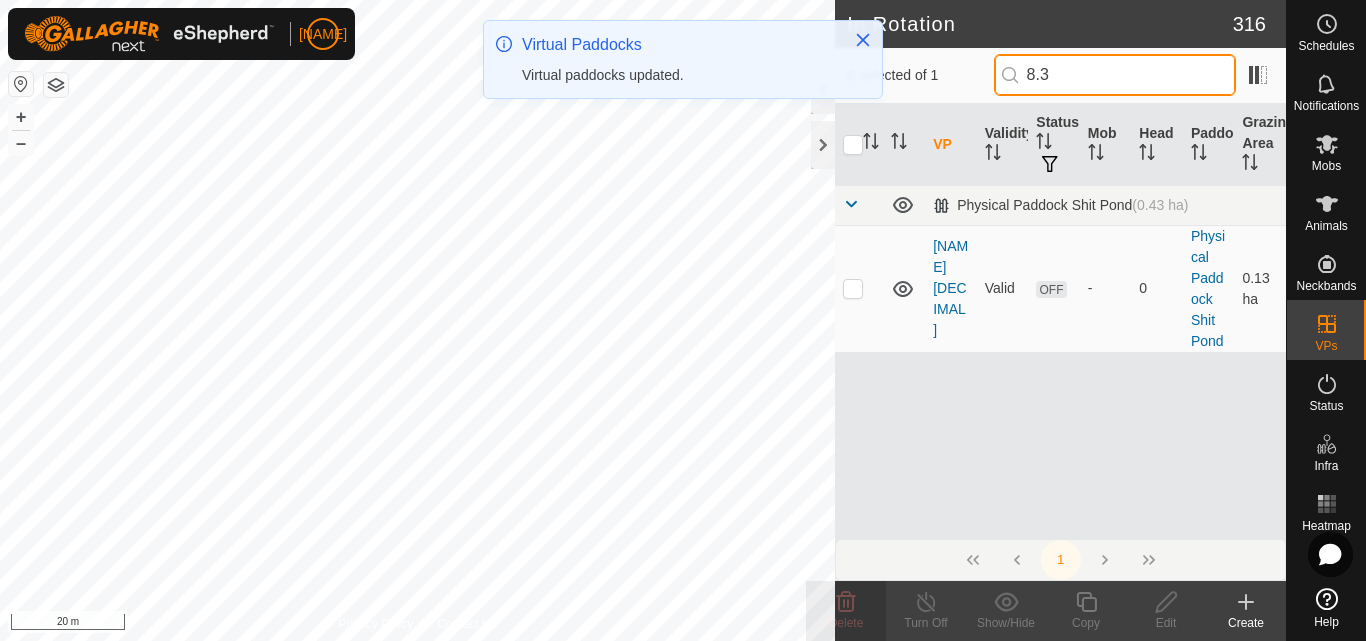 click on "8.3" at bounding box center (1115, 75) 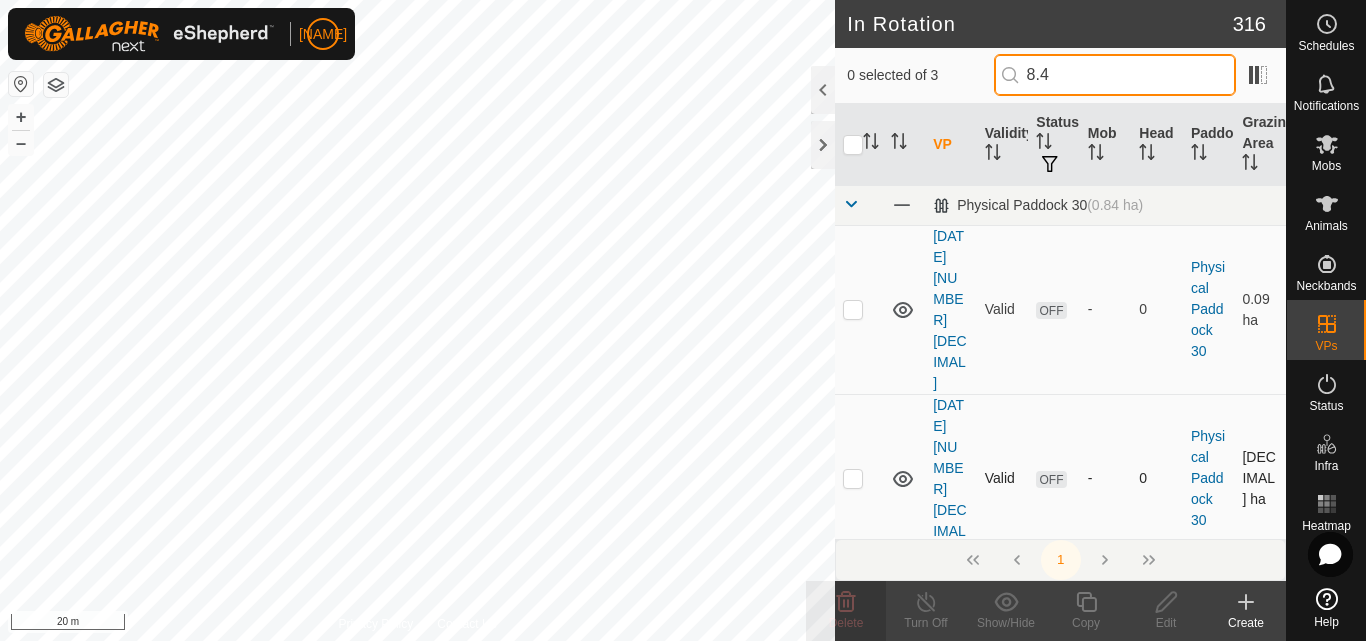 type on "8.4" 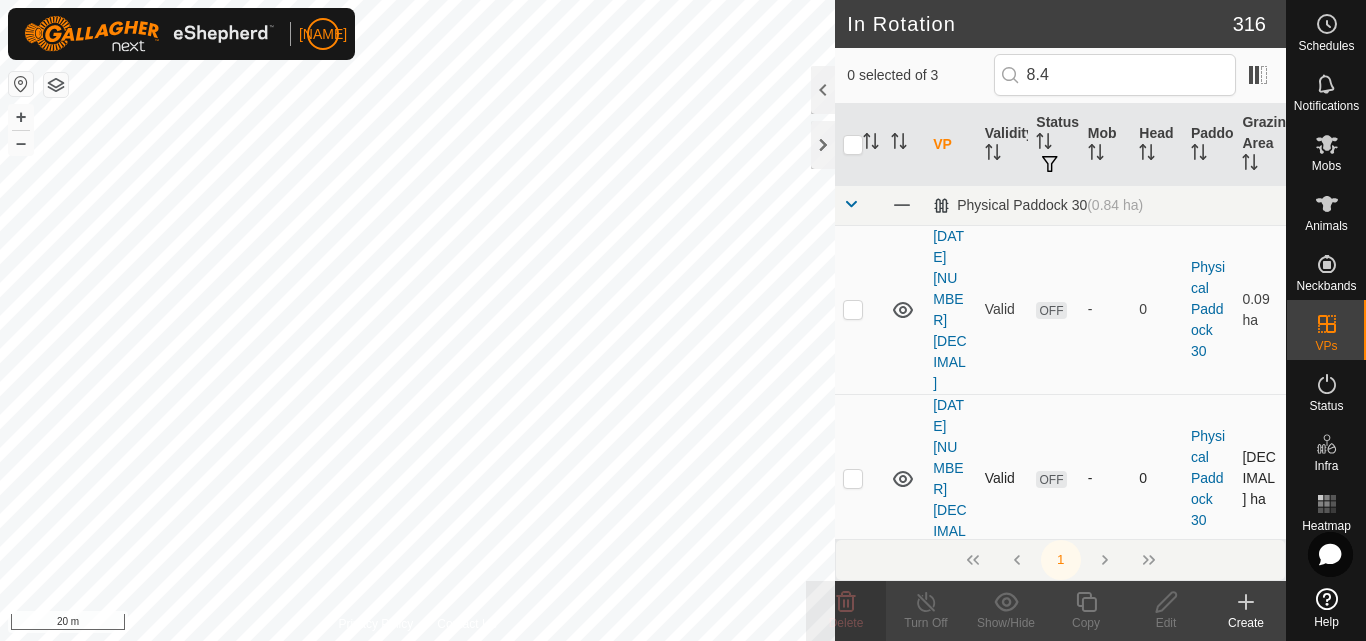 click at bounding box center (853, 478) 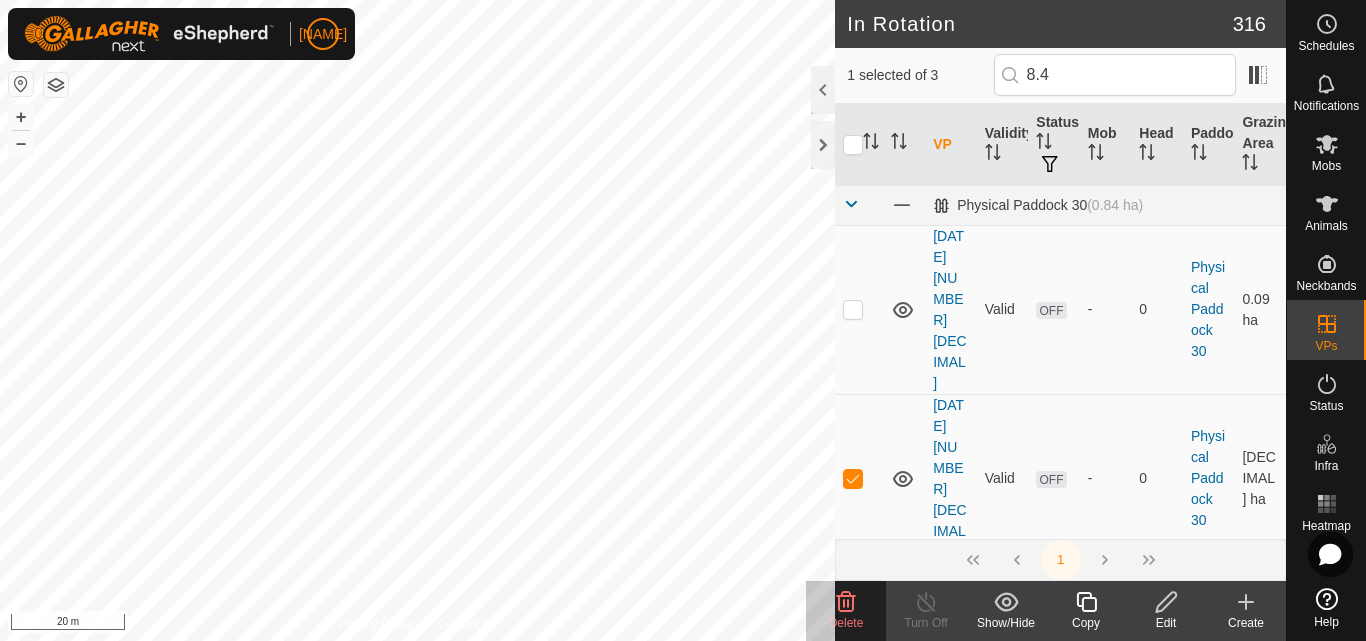 click 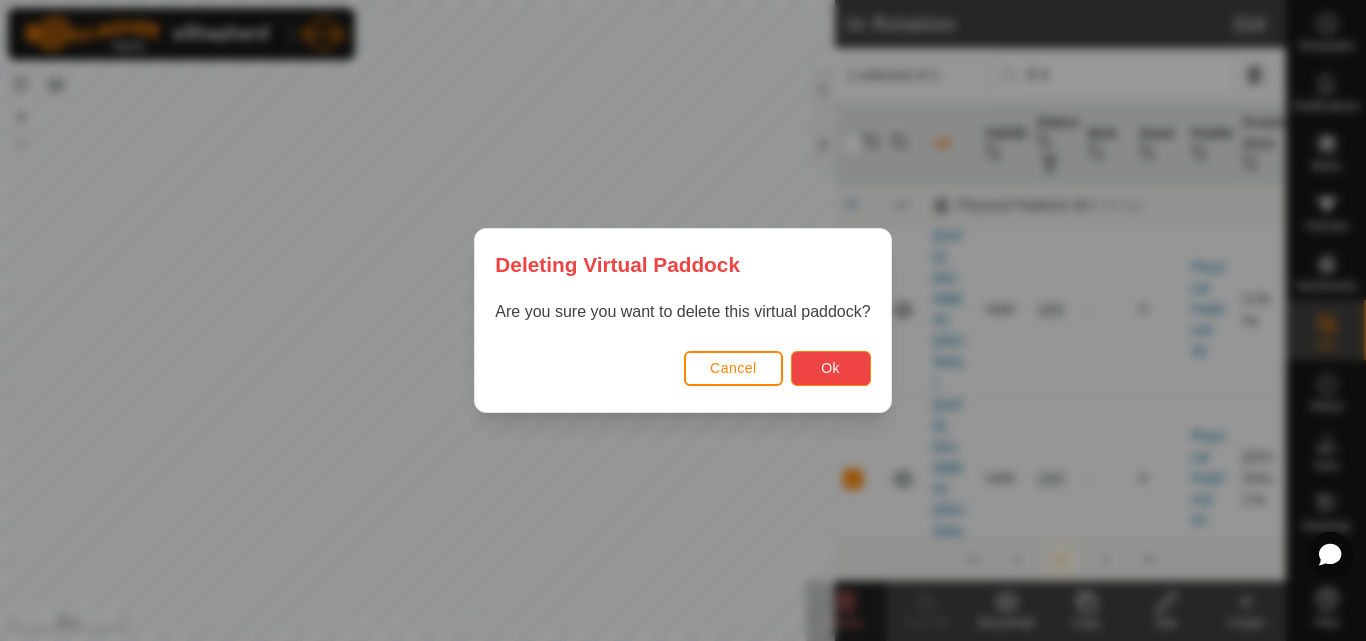 click on "Ok" at bounding box center [830, 368] 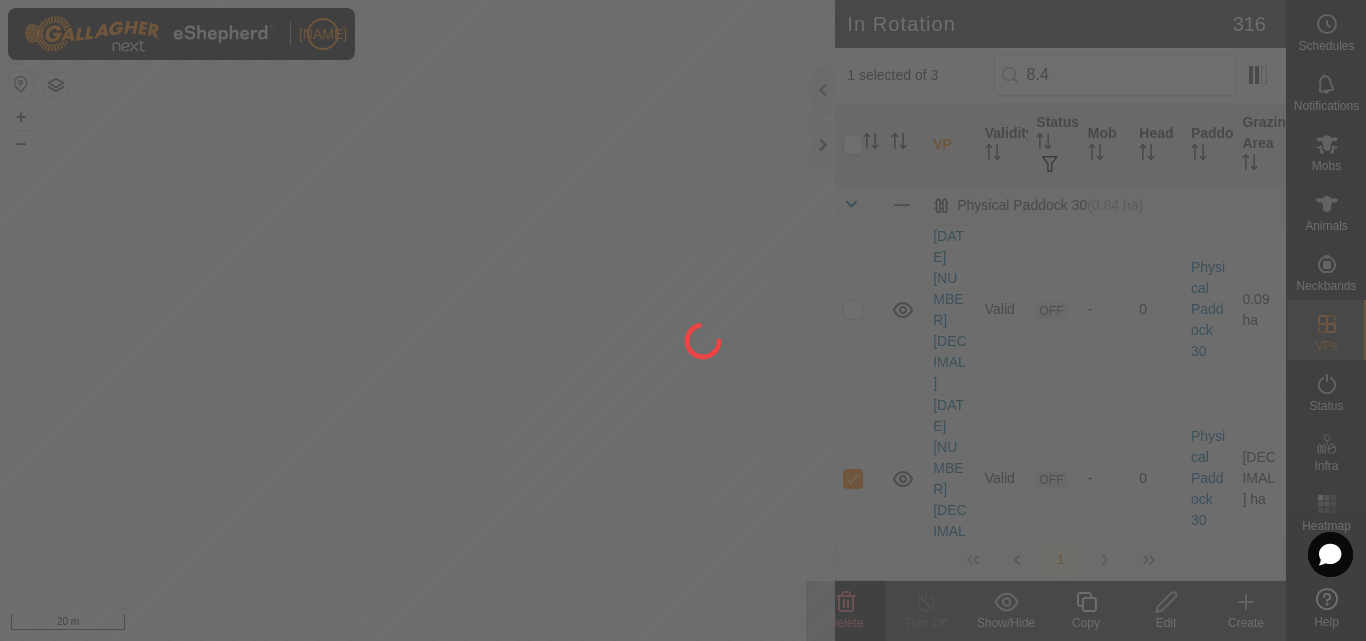 checkbox on "false" 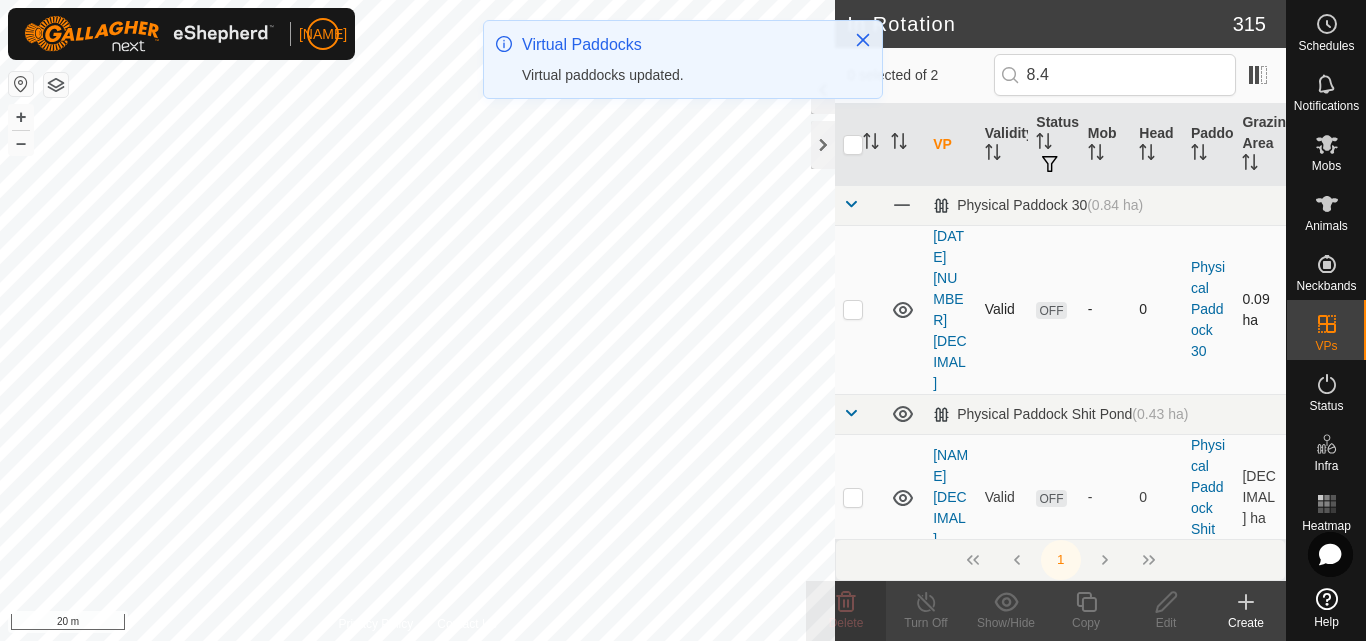 click at bounding box center (853, 309) 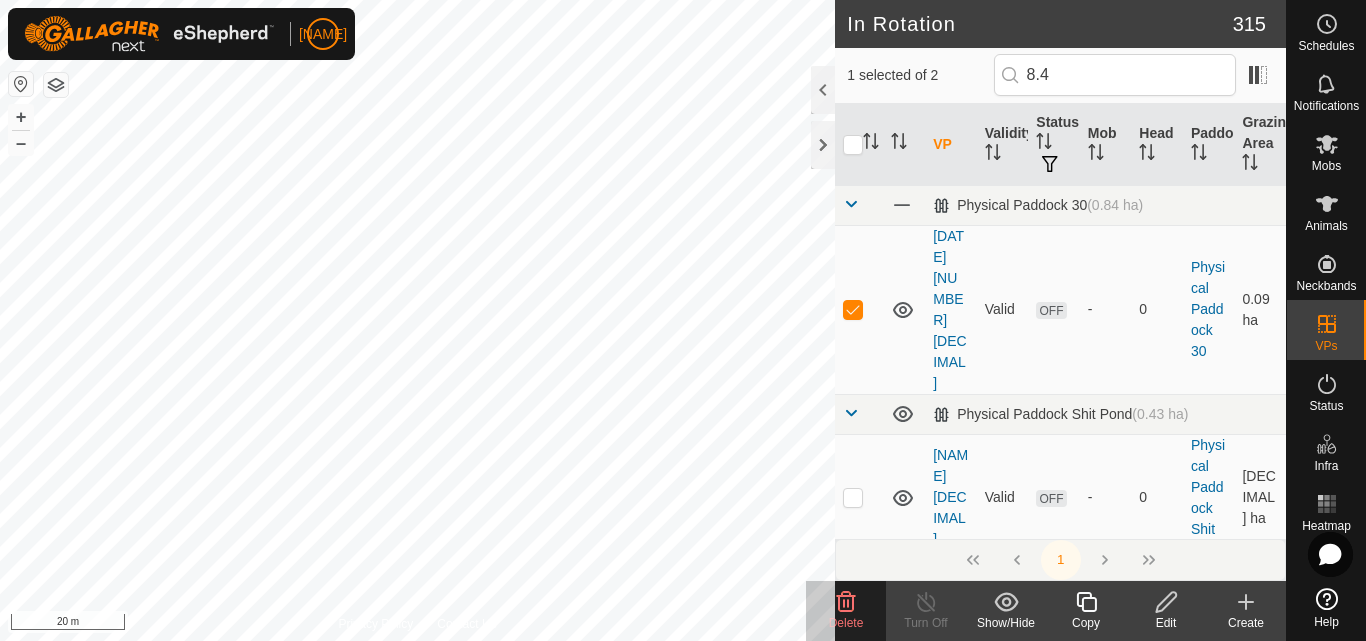 click 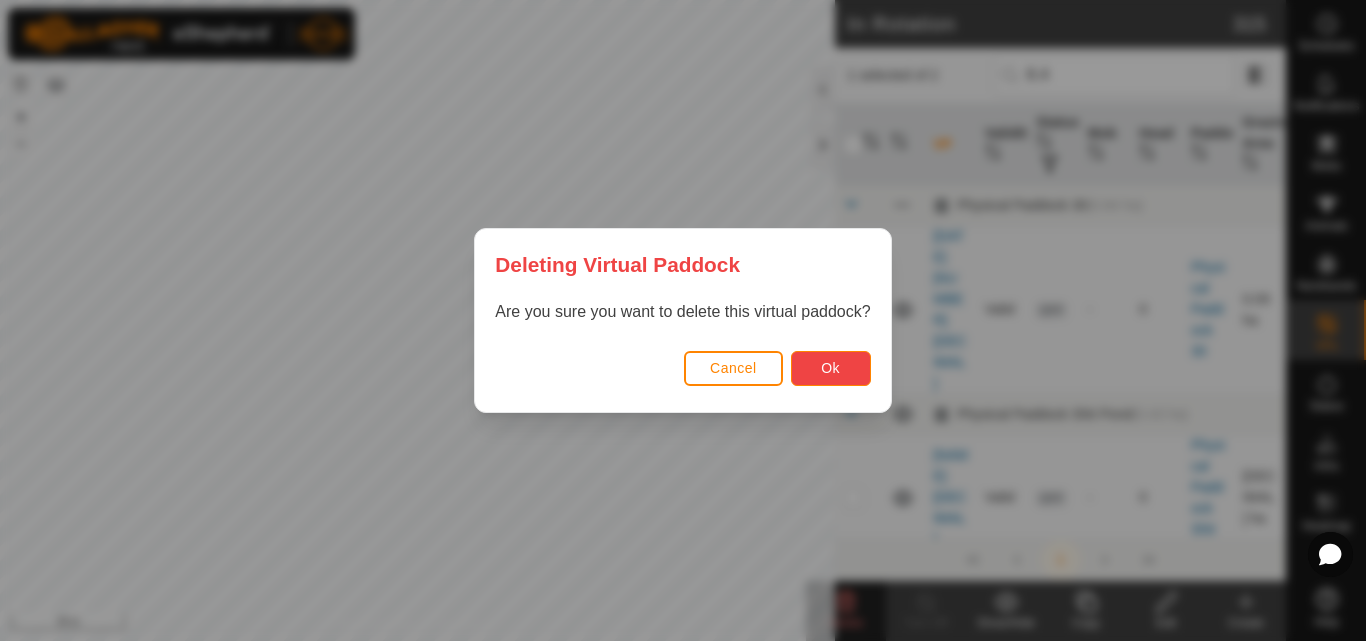 click on "Ok" at bounding box center [830, 368] 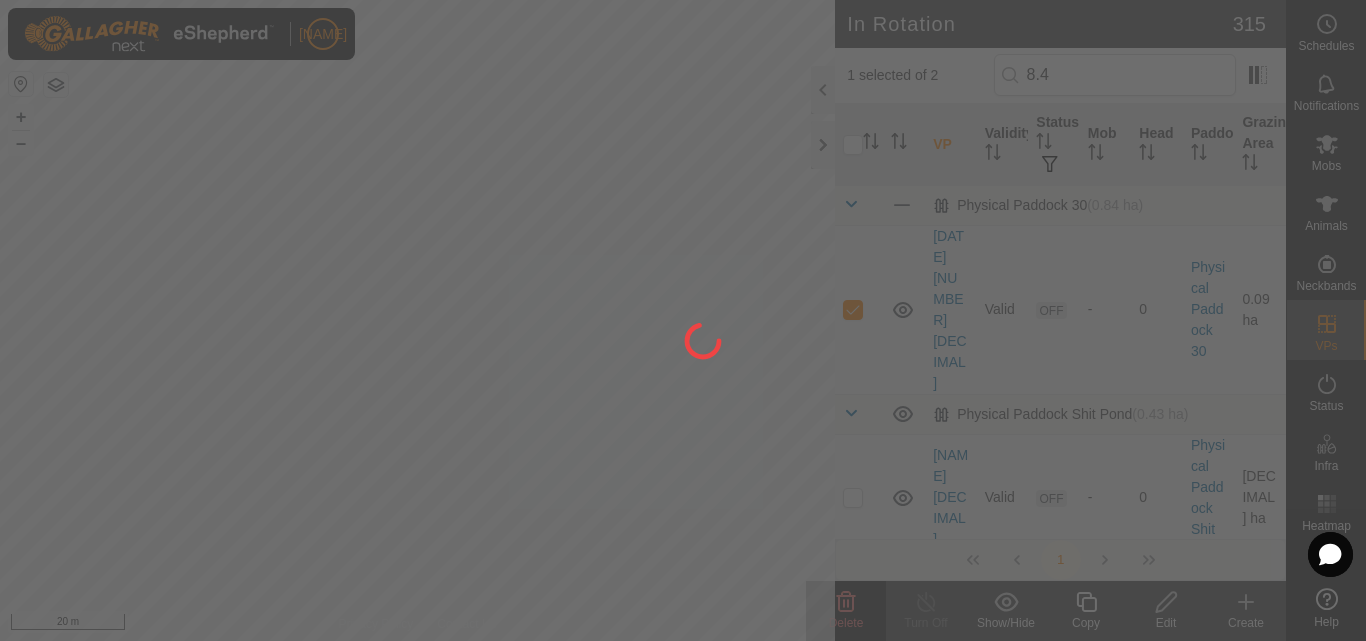 checkbox on "false" 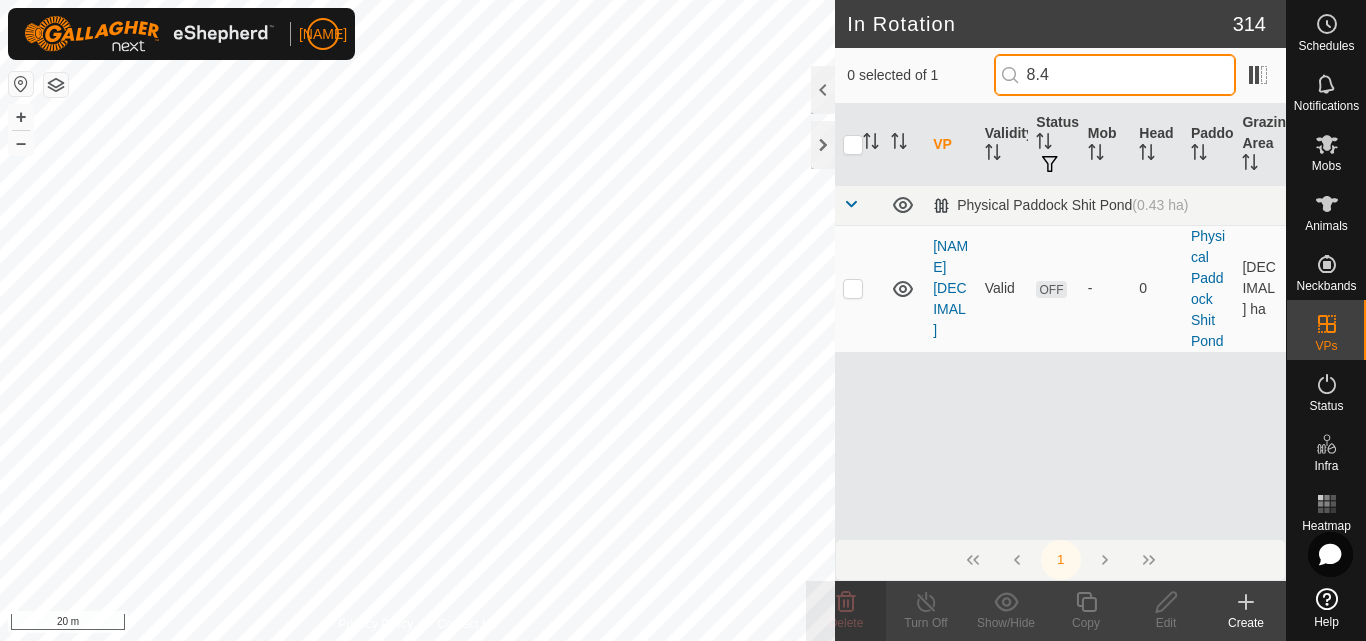click on "8.4" at bounding box center [1115, 75] 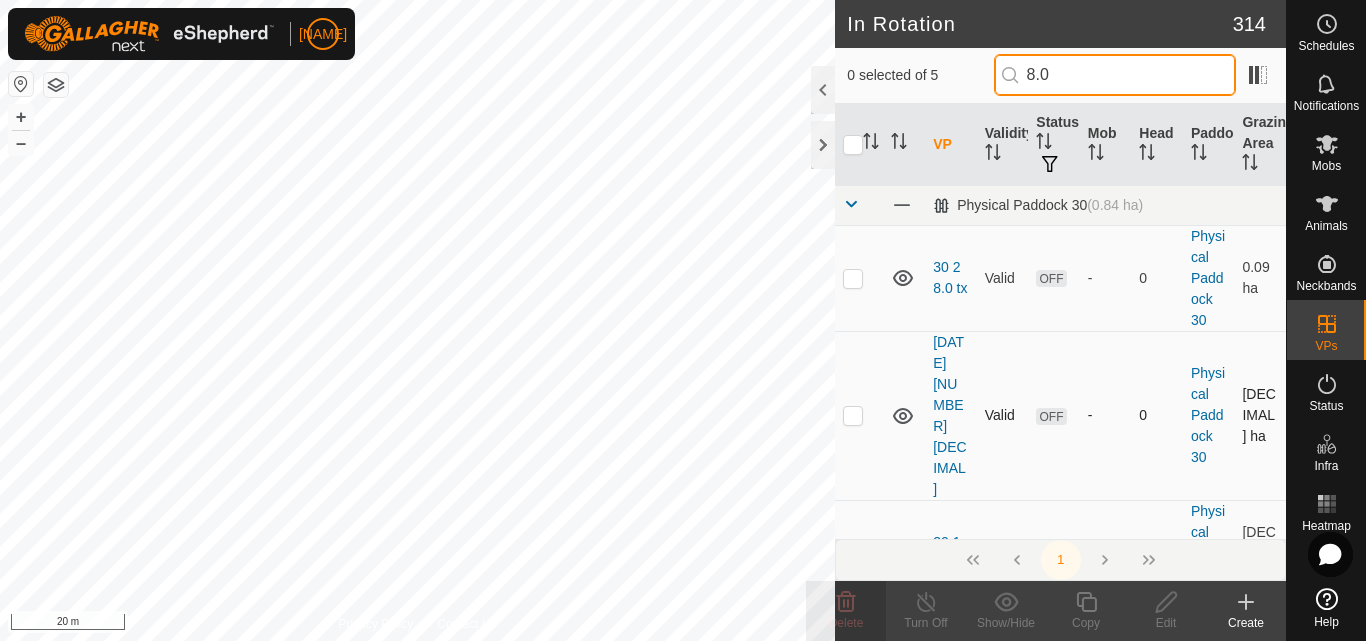 type on "8.0" 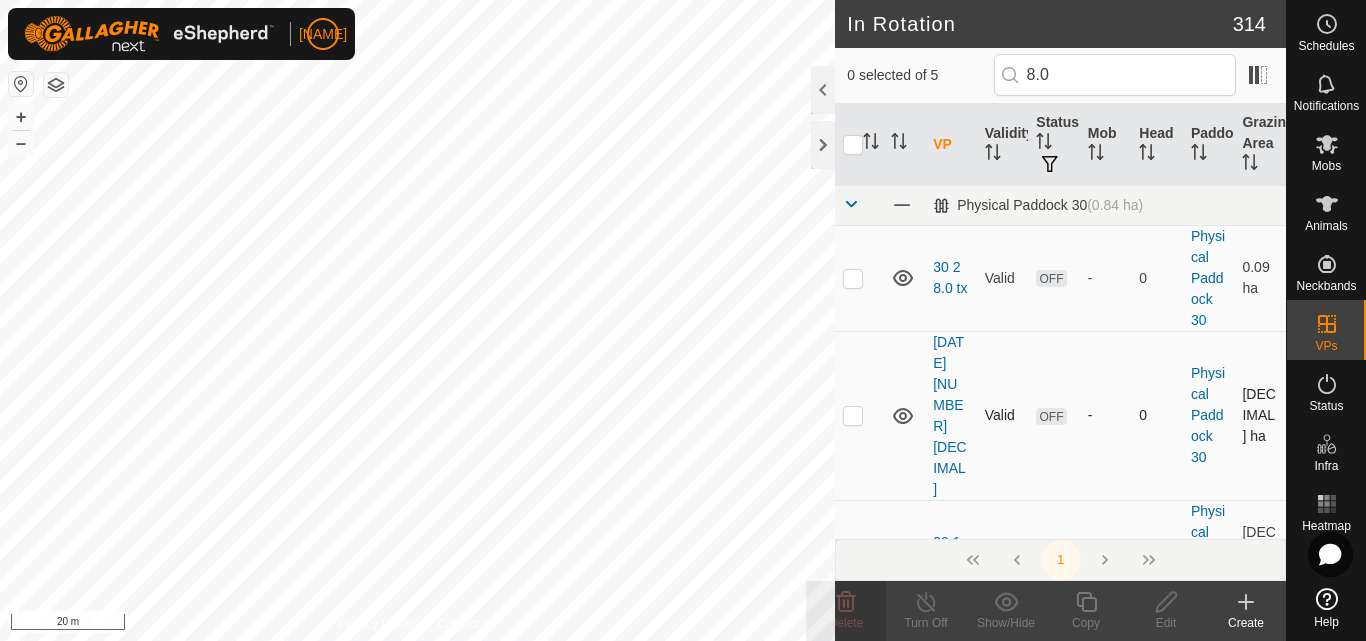 click at bounding box center [853, 415] 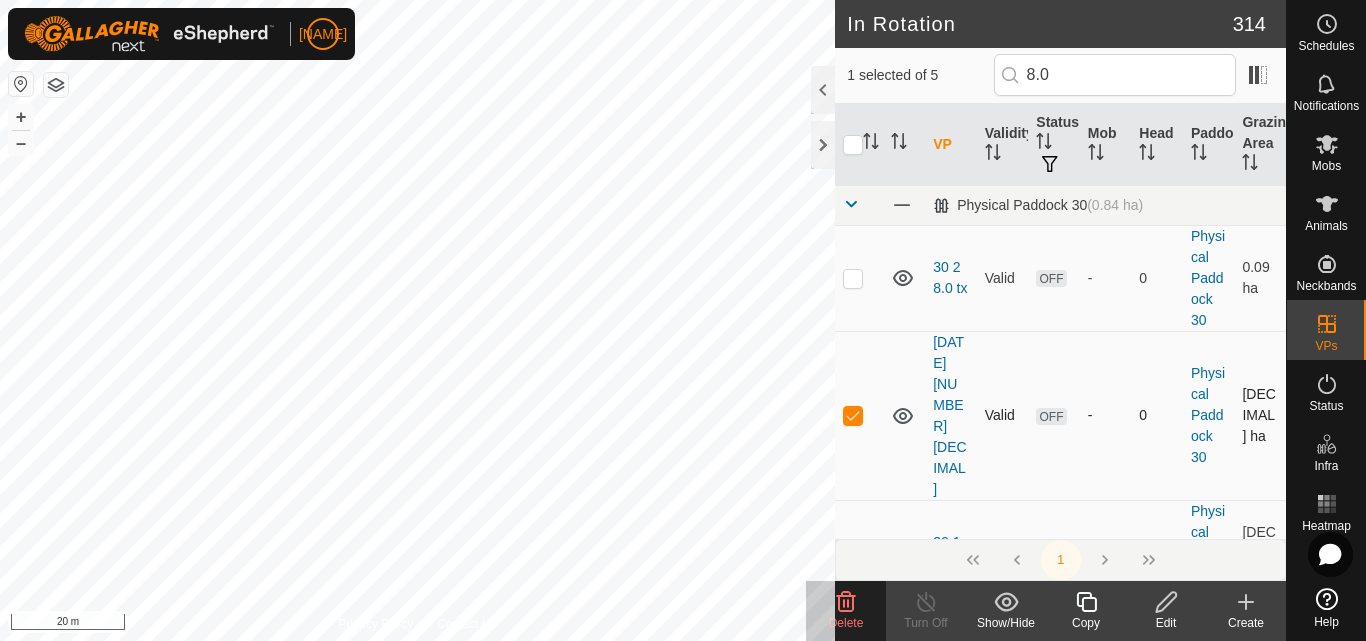 checkbox on "true" 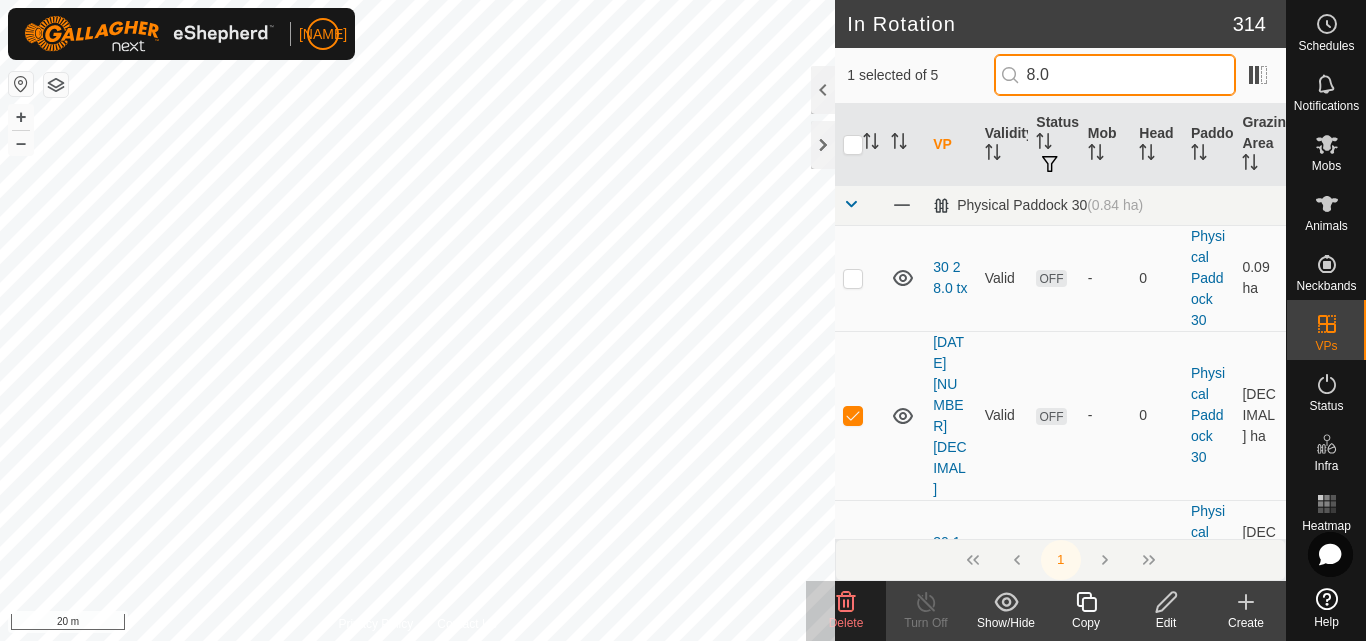 click on "8.0" at bounding box center (1115, 75) 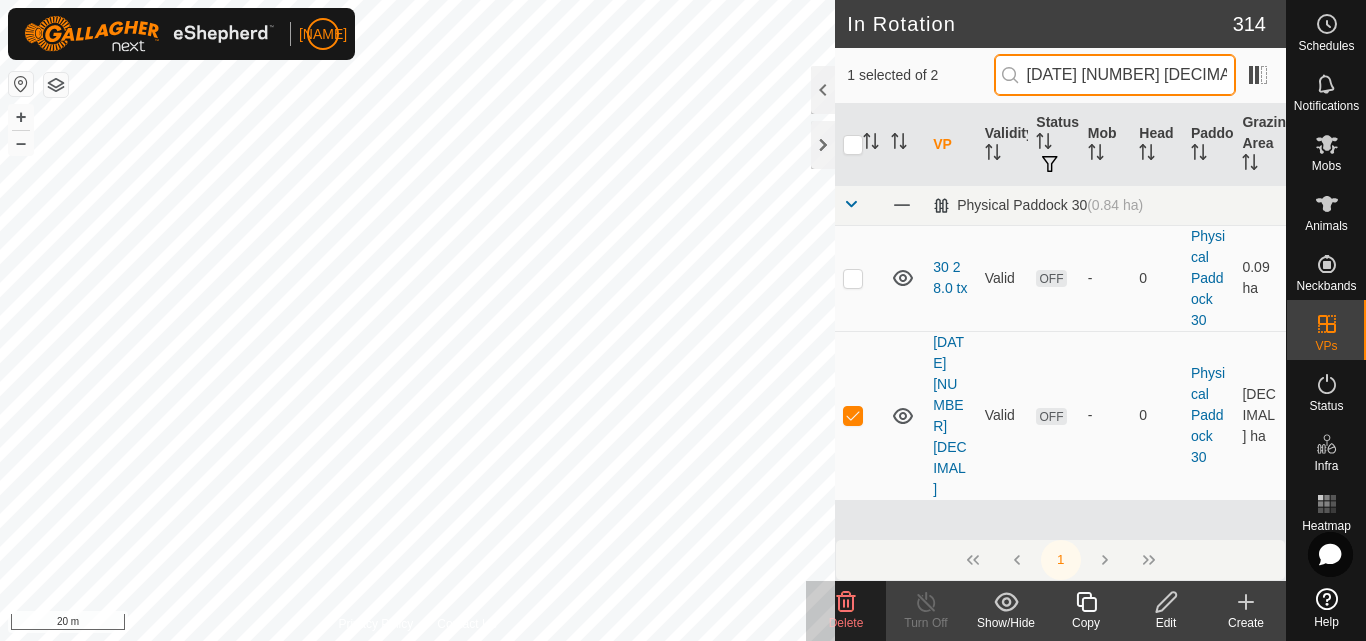 drag, startPoint x: 1111, startPoint y: 72, endPoint x: 1030, endPoint y: 74, distance: 81.02469 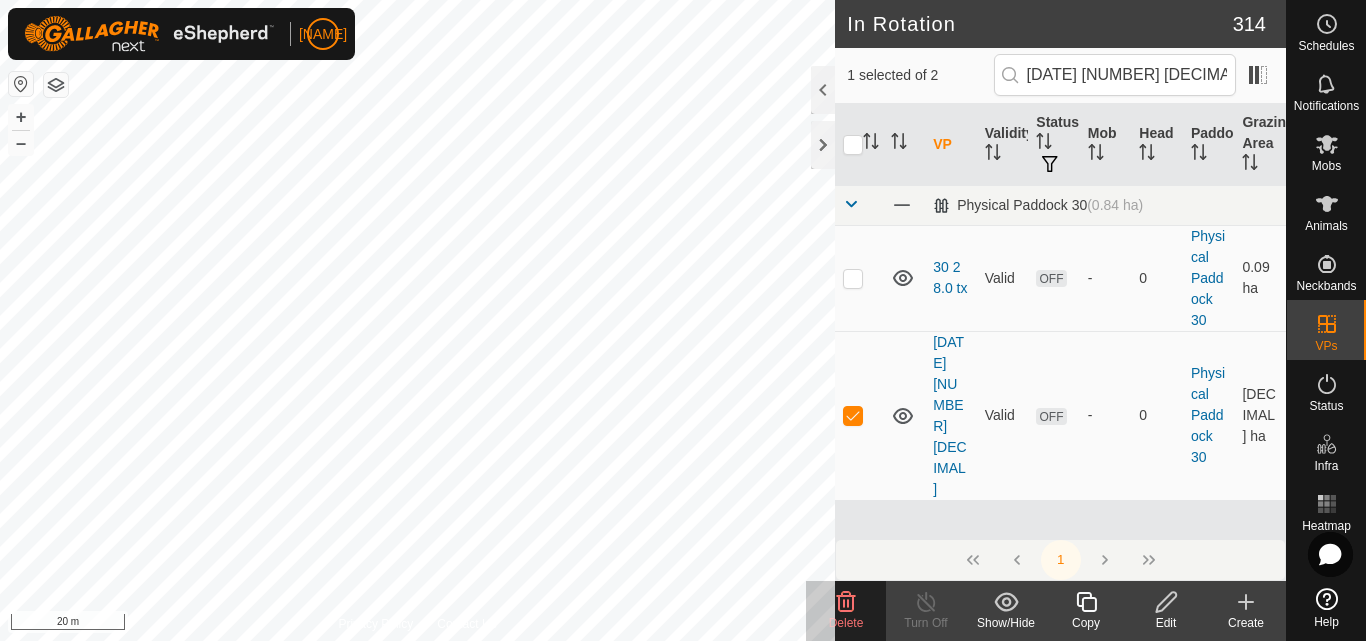 click 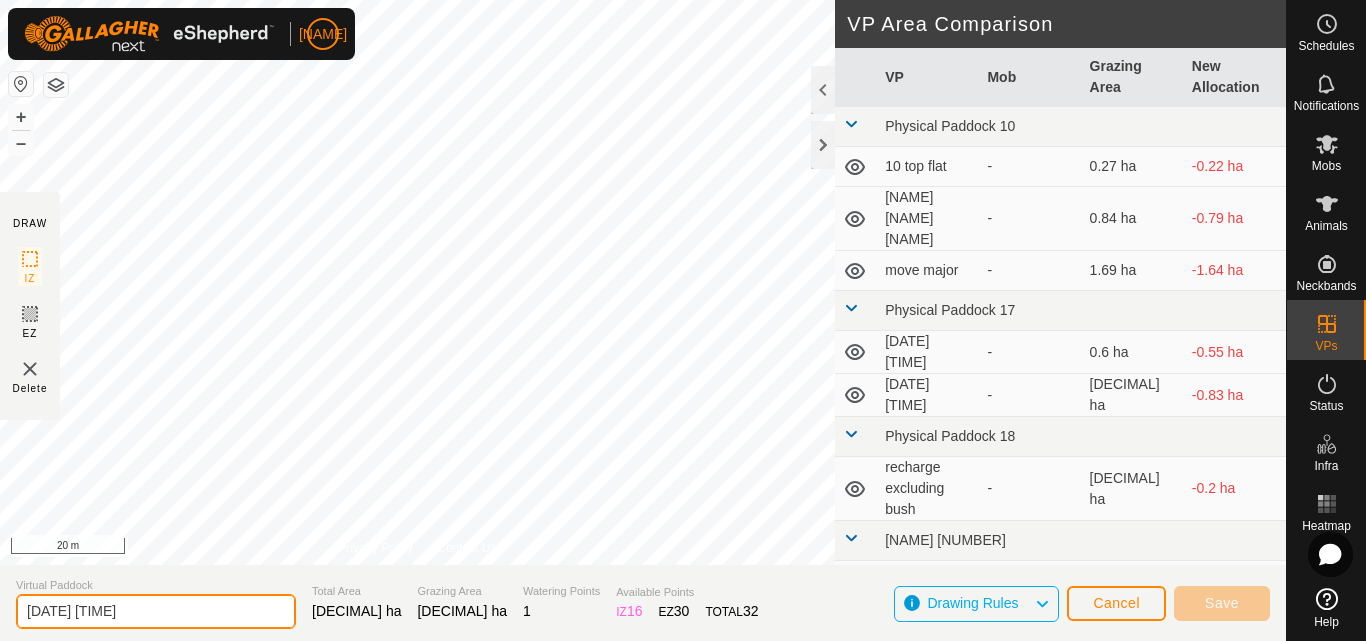 drag, startPoint x: 173, startPoint y: 608, endPoint x: 16, endPoint y: 609, distance: 157.00319 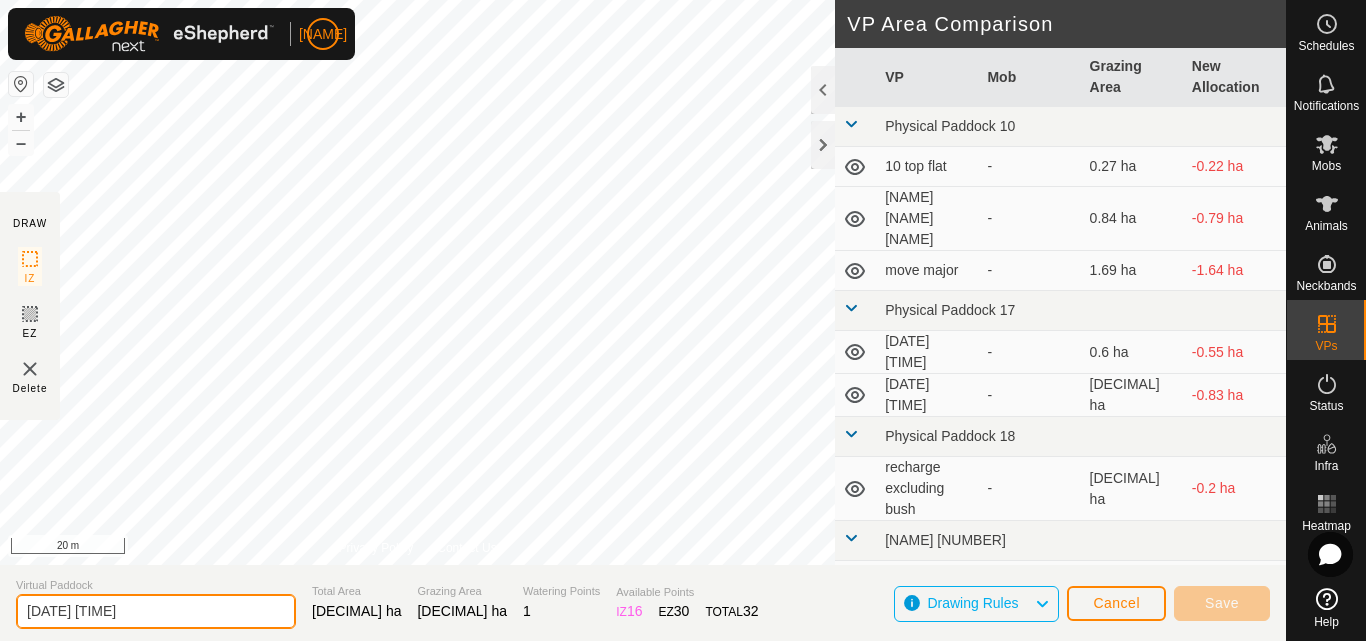 paste on "[DATE] [NUMBER] [DECIMAL]" 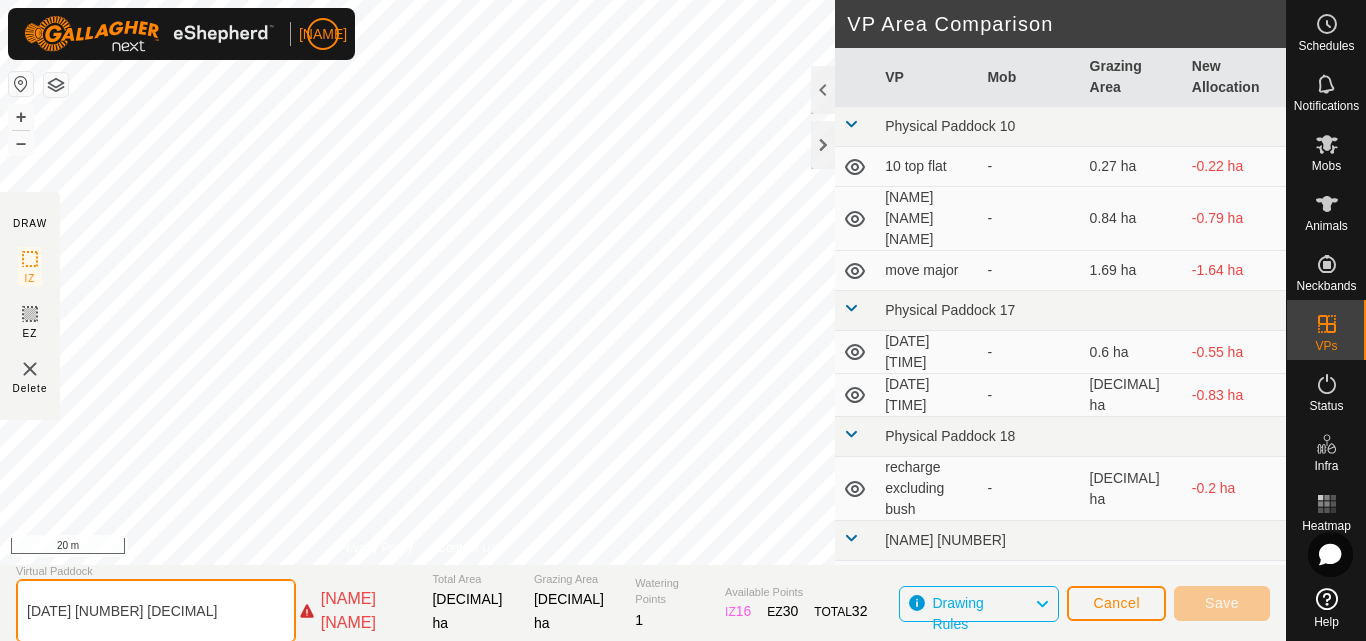 click on "[DATE] [NUMBER] [DECIMAL]" 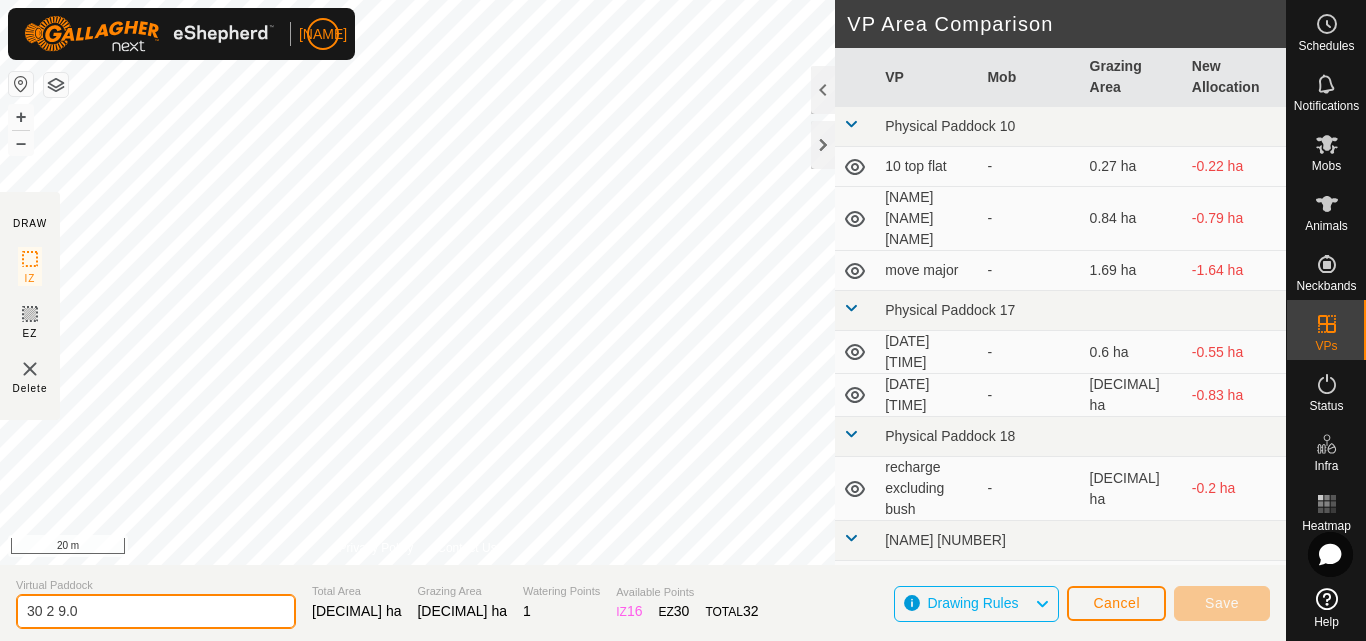 type on "30 2 9.0" 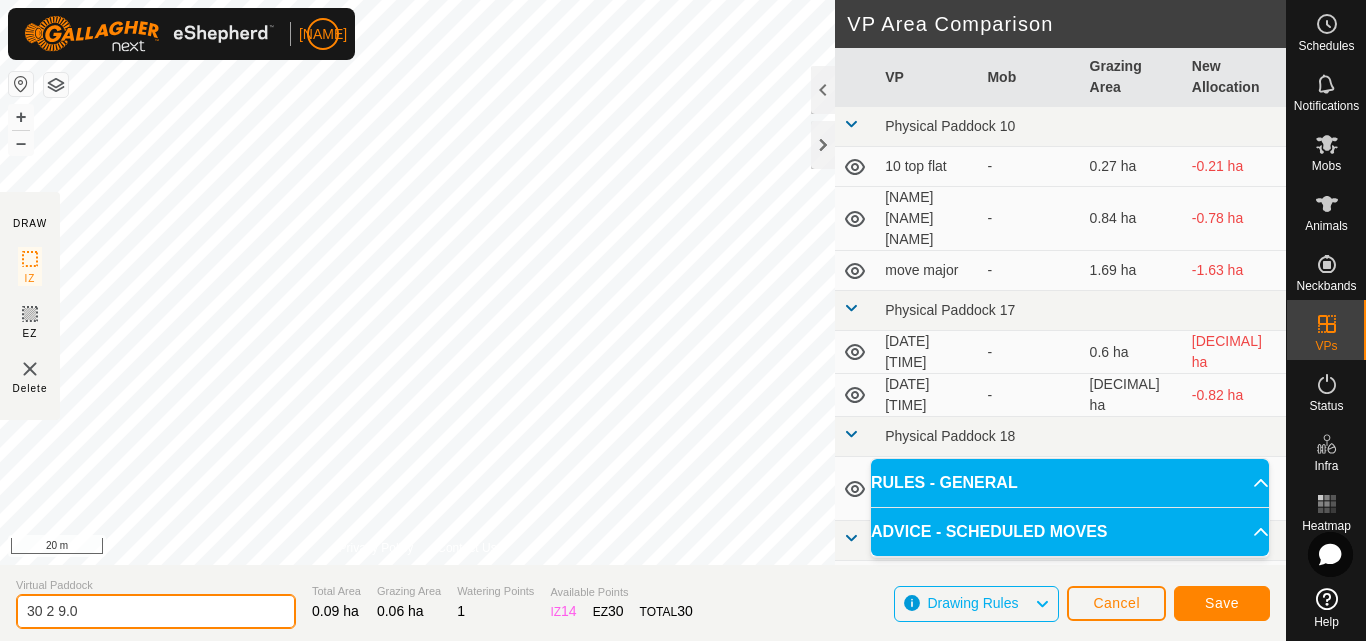 drag, startPoint x: 93, startPoint y: 611, endPoint x: 8, endPoint y: 618, distance: 85.28775 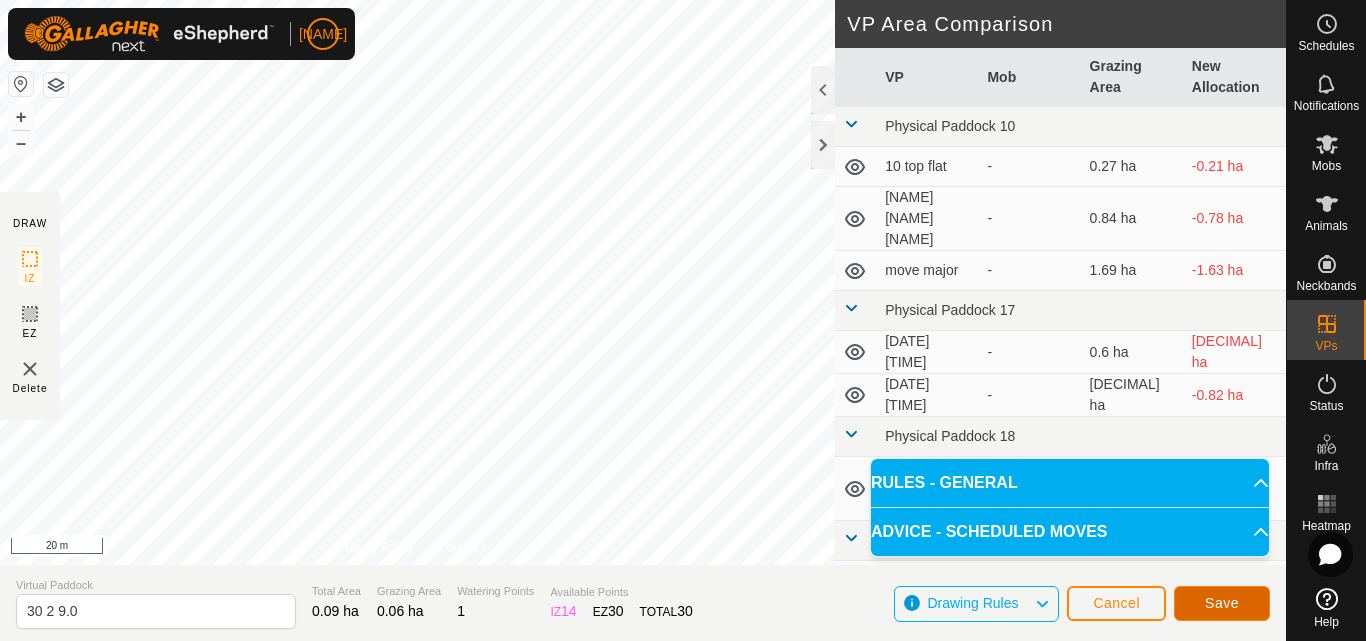click on "Save" 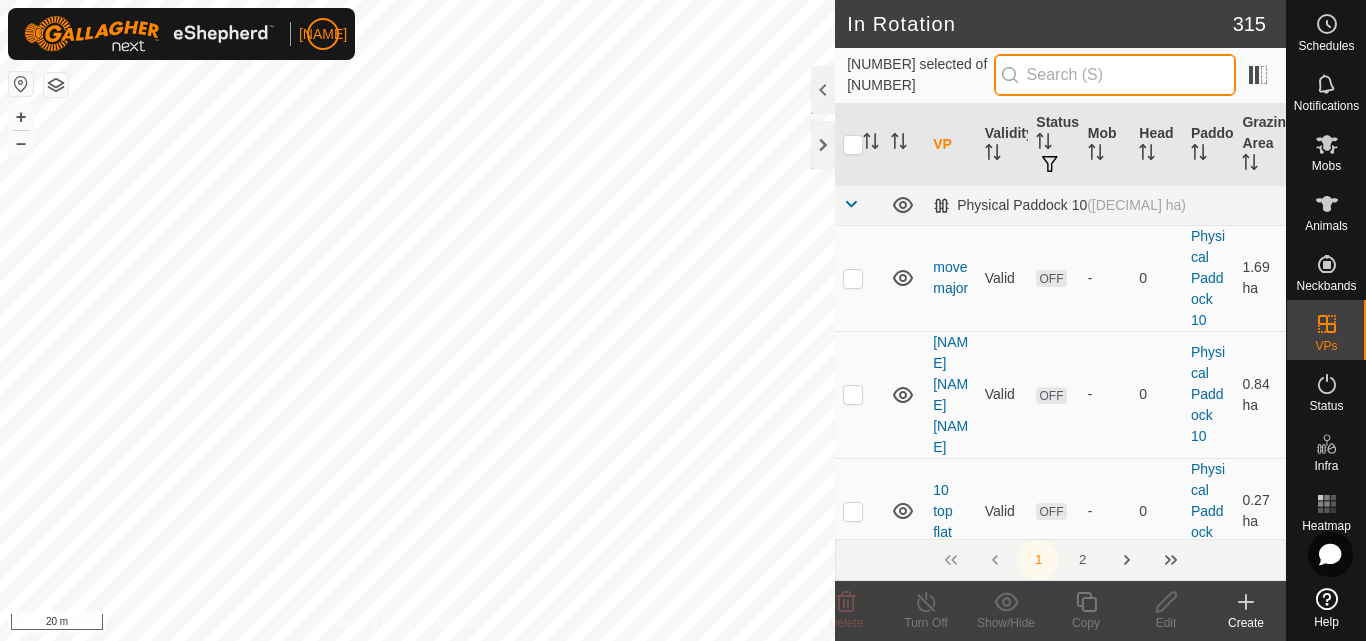 click at bounding box center (1115, 75) 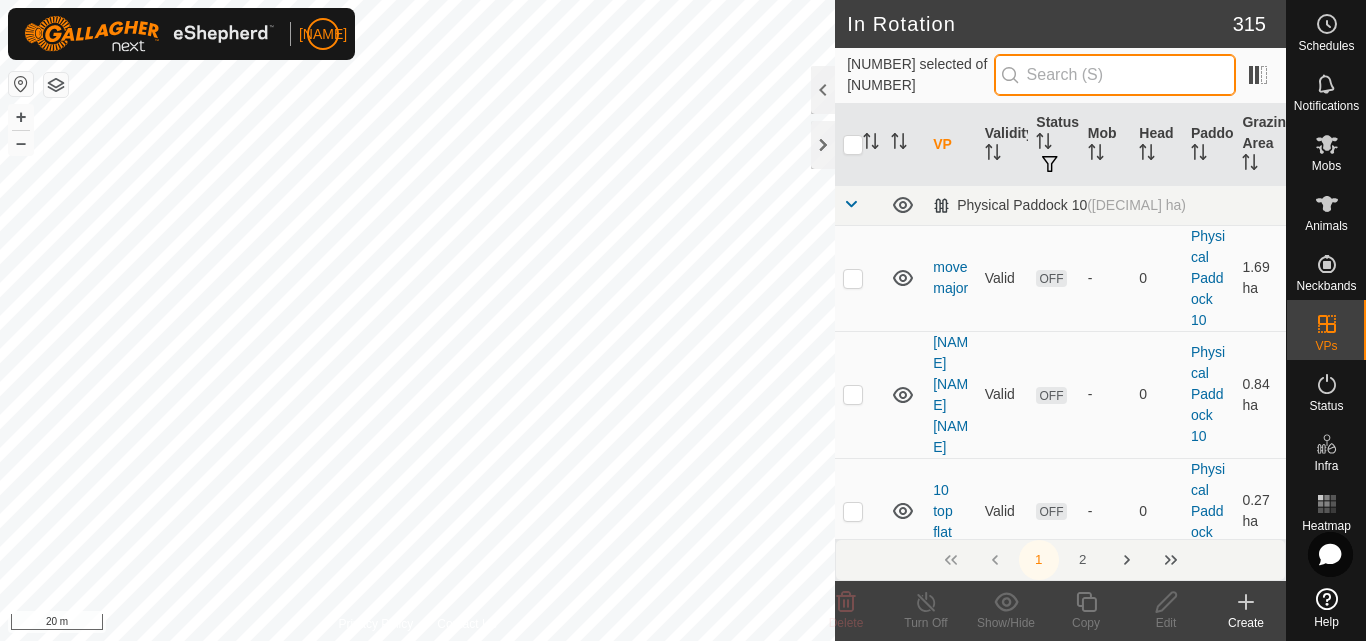 paste on "30 2 9.0" 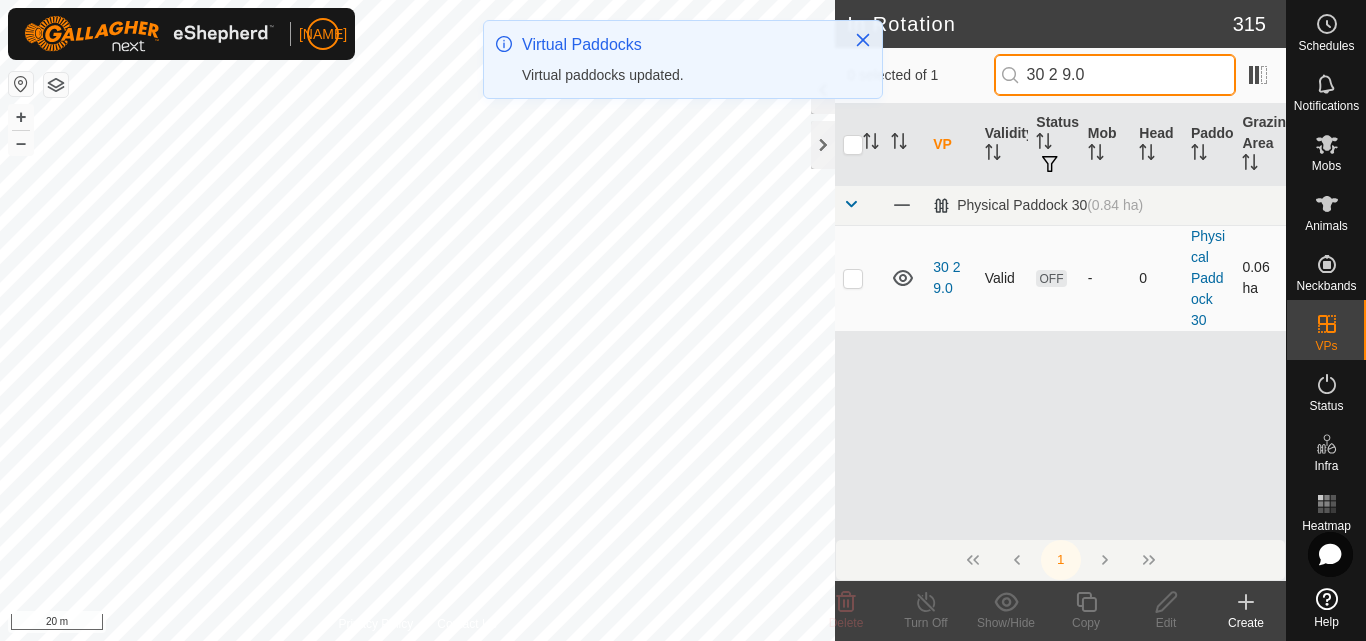 type on "30 2 9.0" 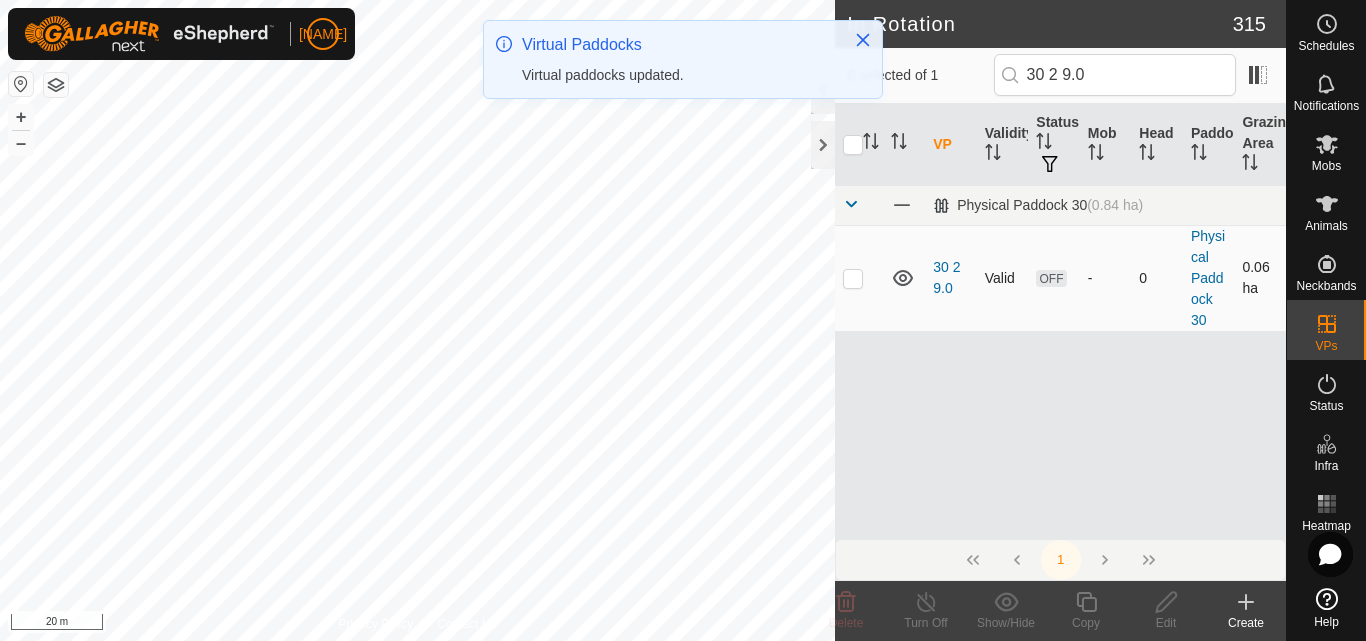 click at bounding box center [853, 278] 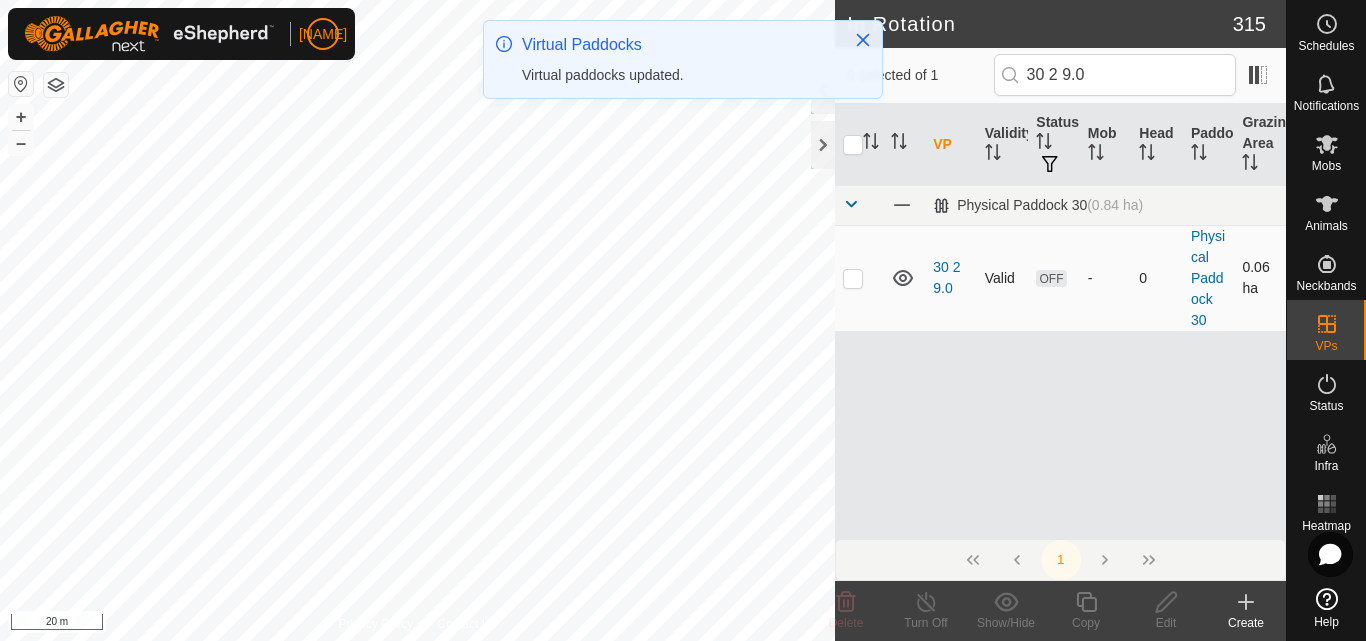 checkbox on "true" 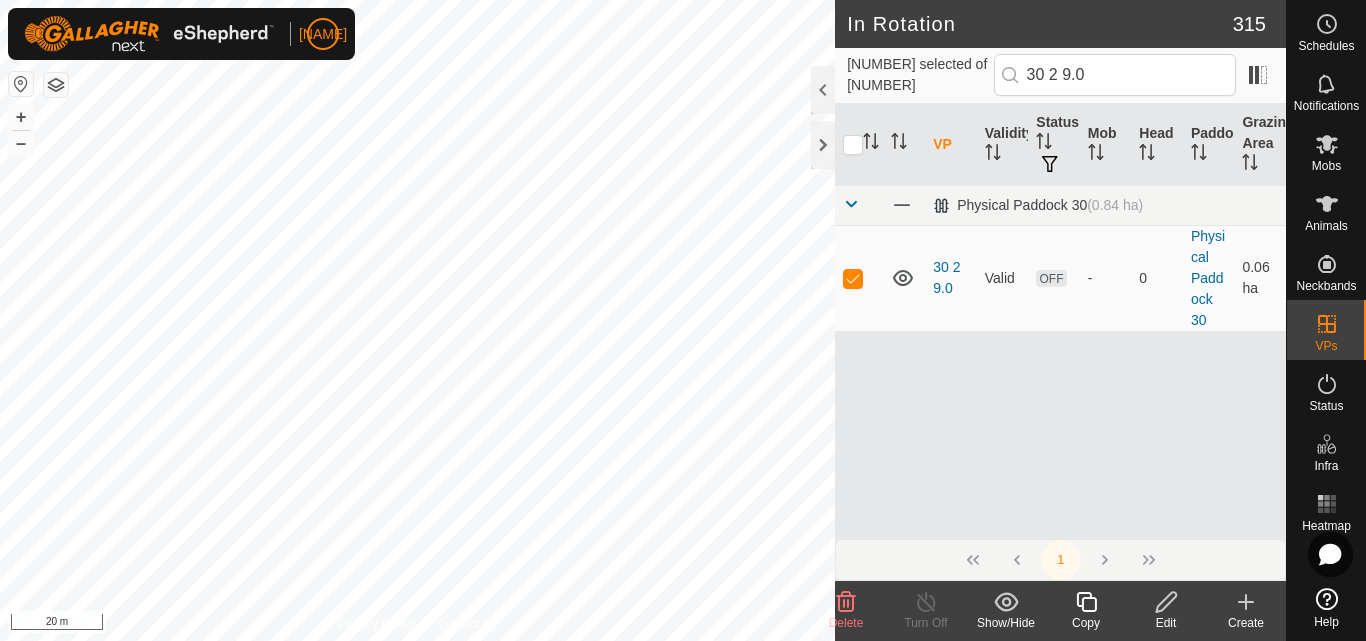 click 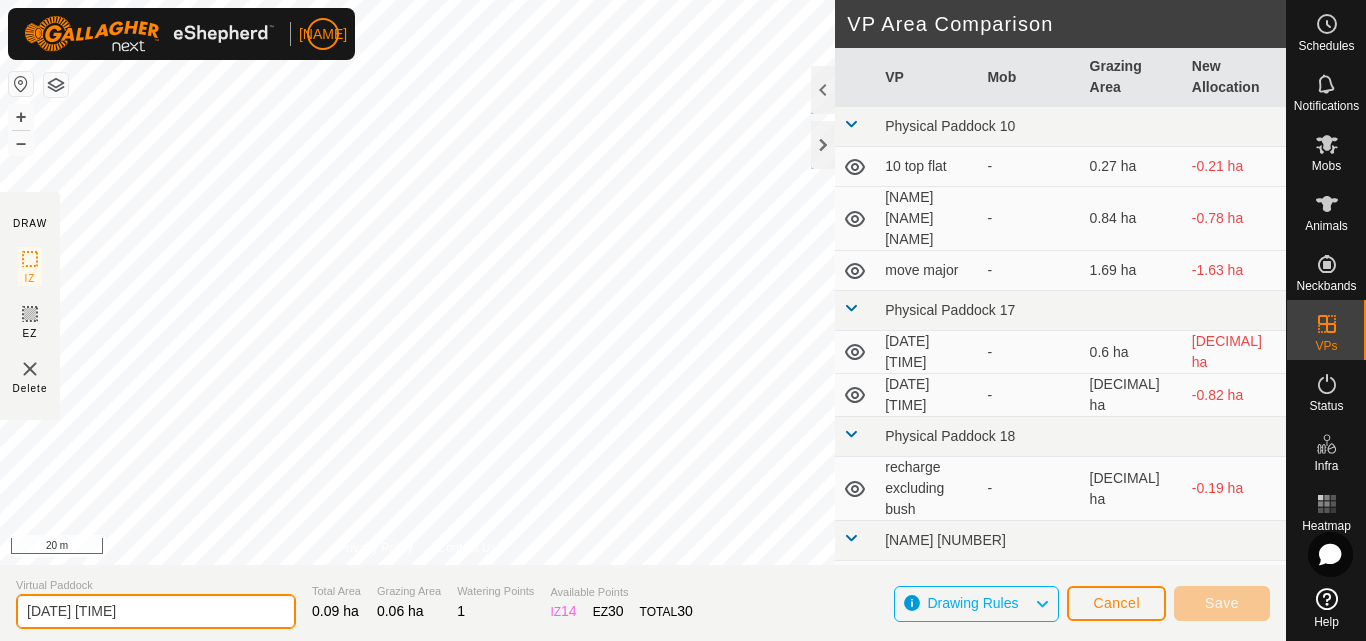 drag, startPoint x: 179, startPoint y: 607, endPoint x: 7, endPoint y: 608, distance: 172.00291 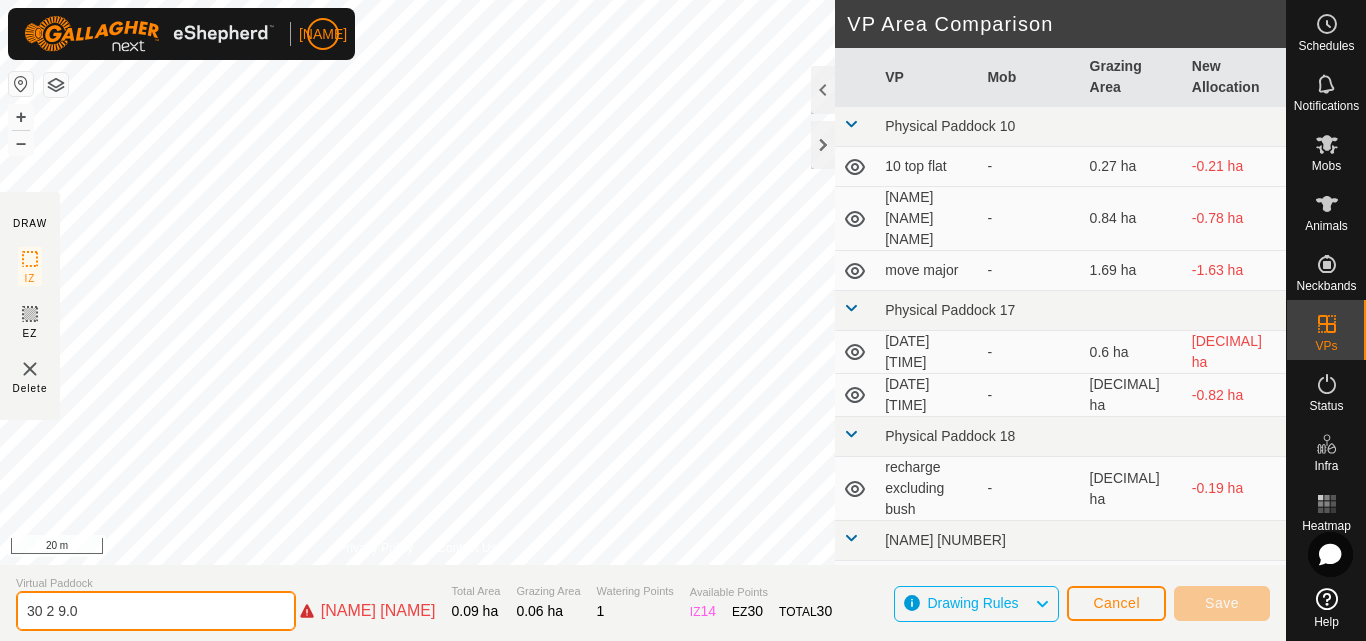 click on "30 2 9.0" 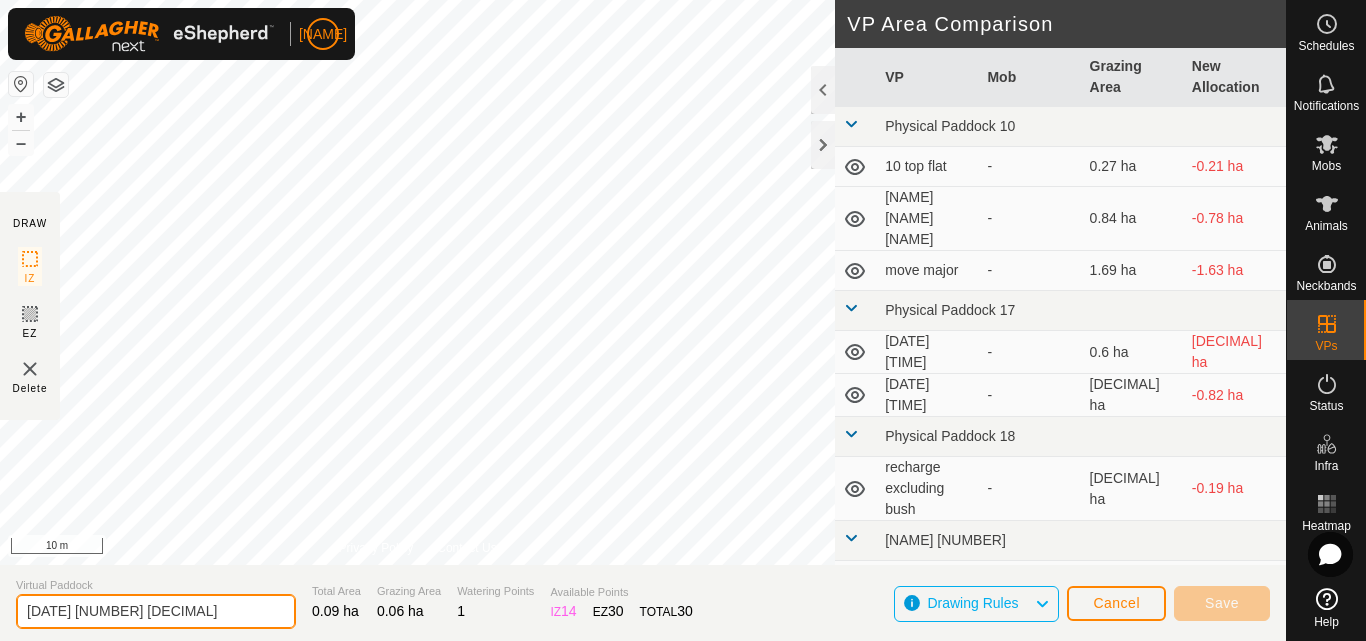 type on "[DATE] [NUMBER] [DECIMAL]" 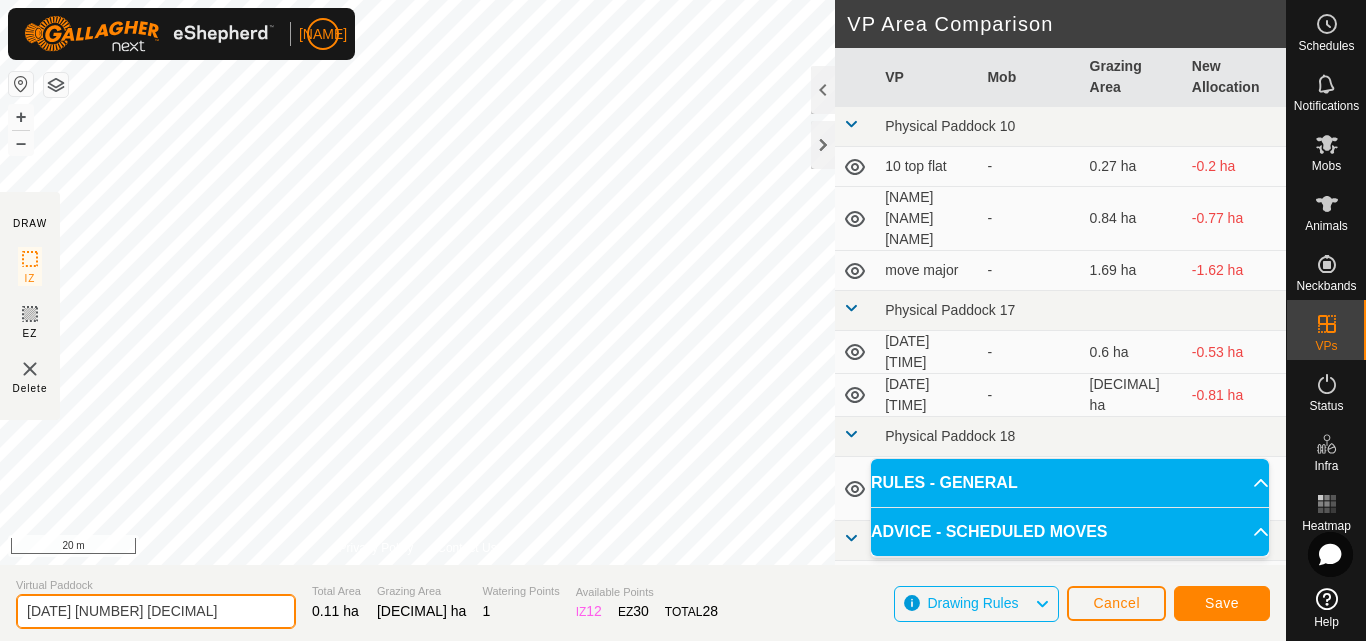 drag, startPoint x: 114, startPoint y: 608, endPoint x: 14, endPoint y: 609, distance: 100.005 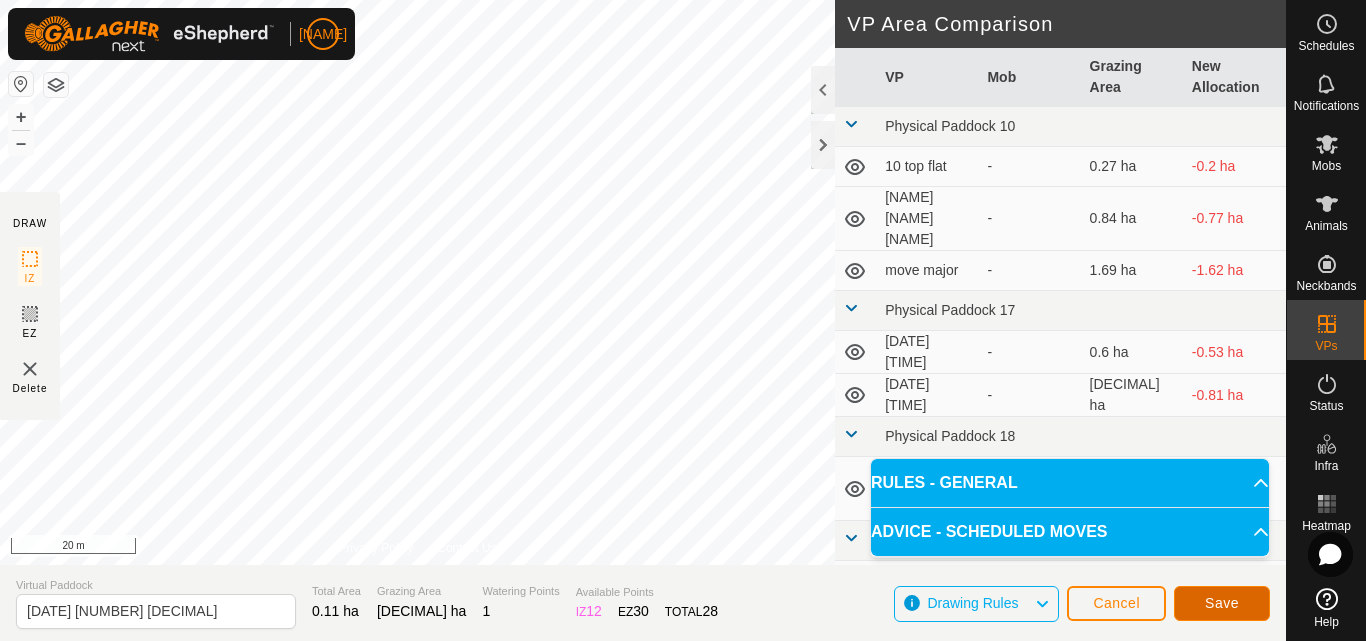 click on "Save" 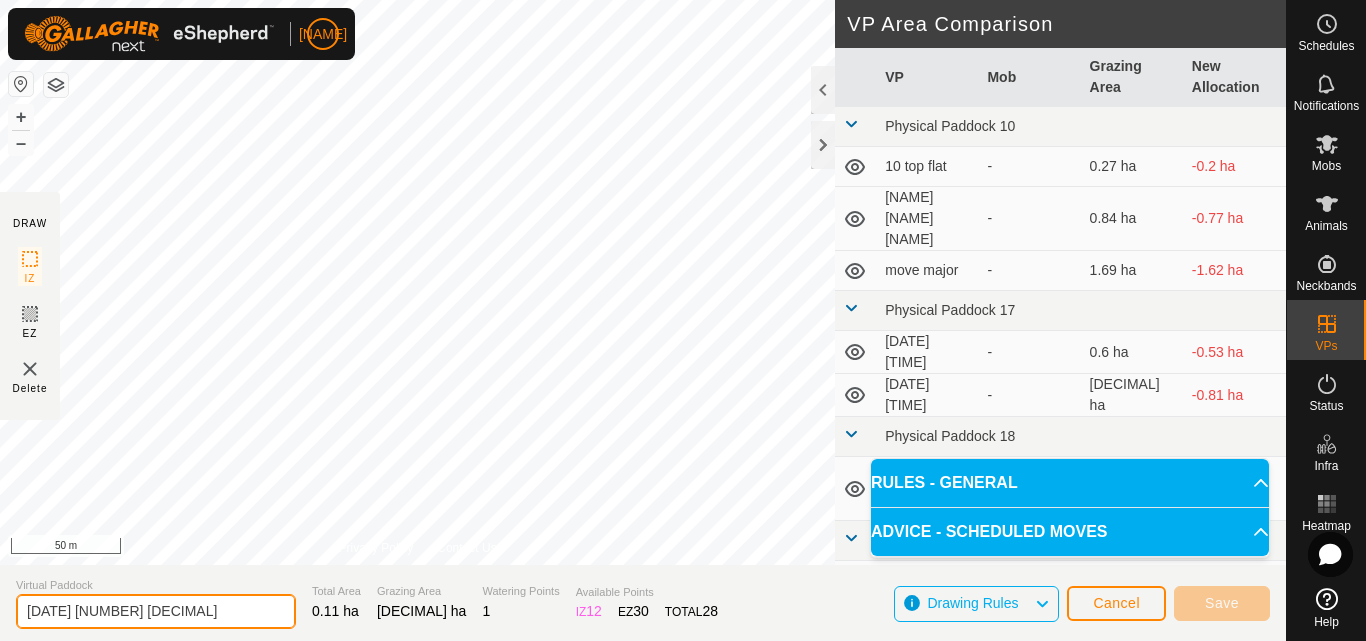 click on "[DATE] [NUMBER] [DECIMAL]" 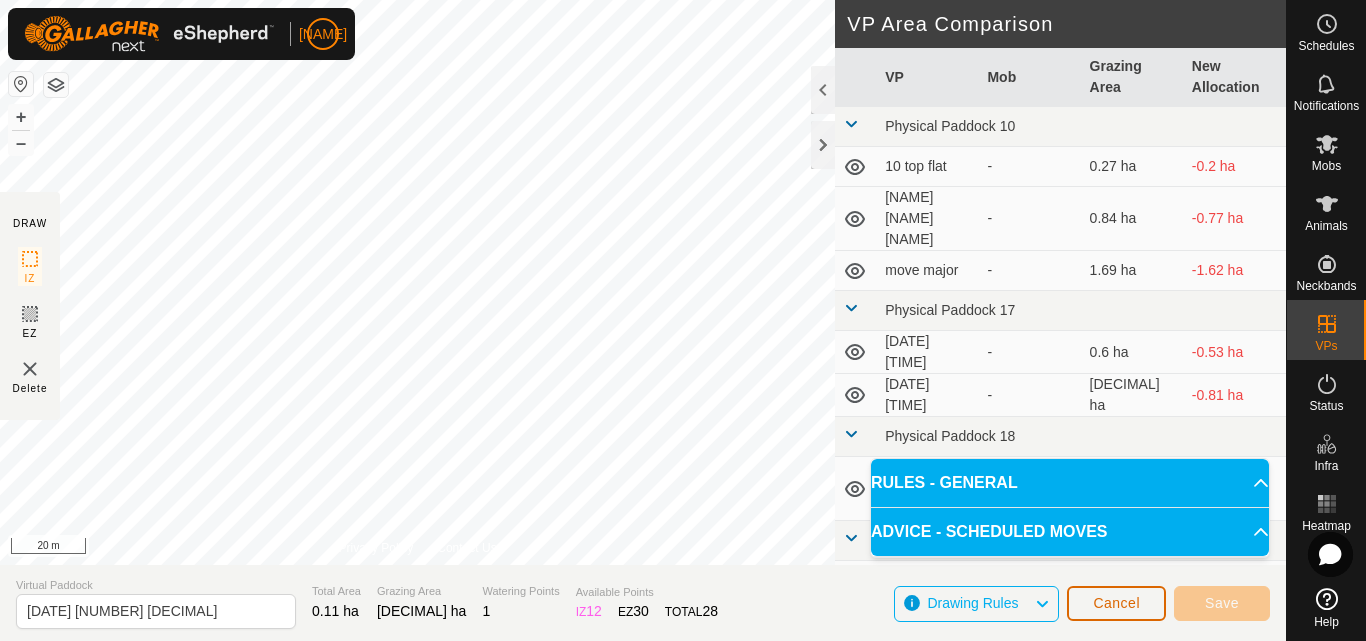 click on "Cancel" 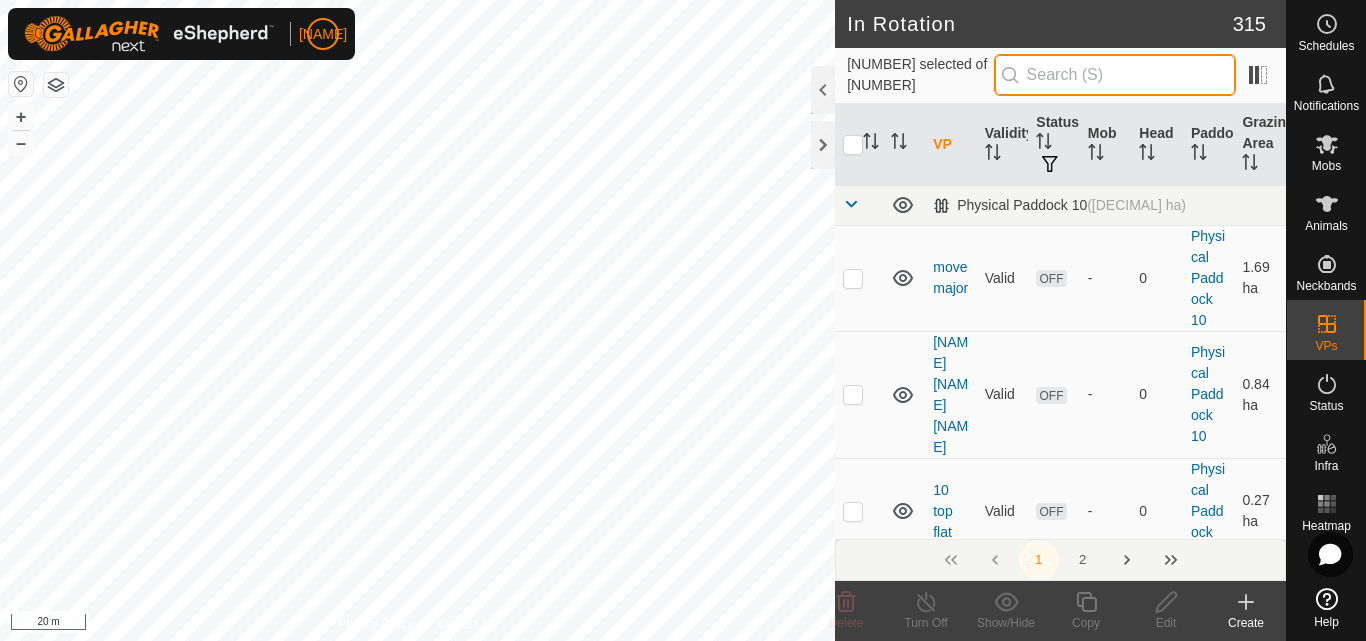click at bounding box center (1115, 75) 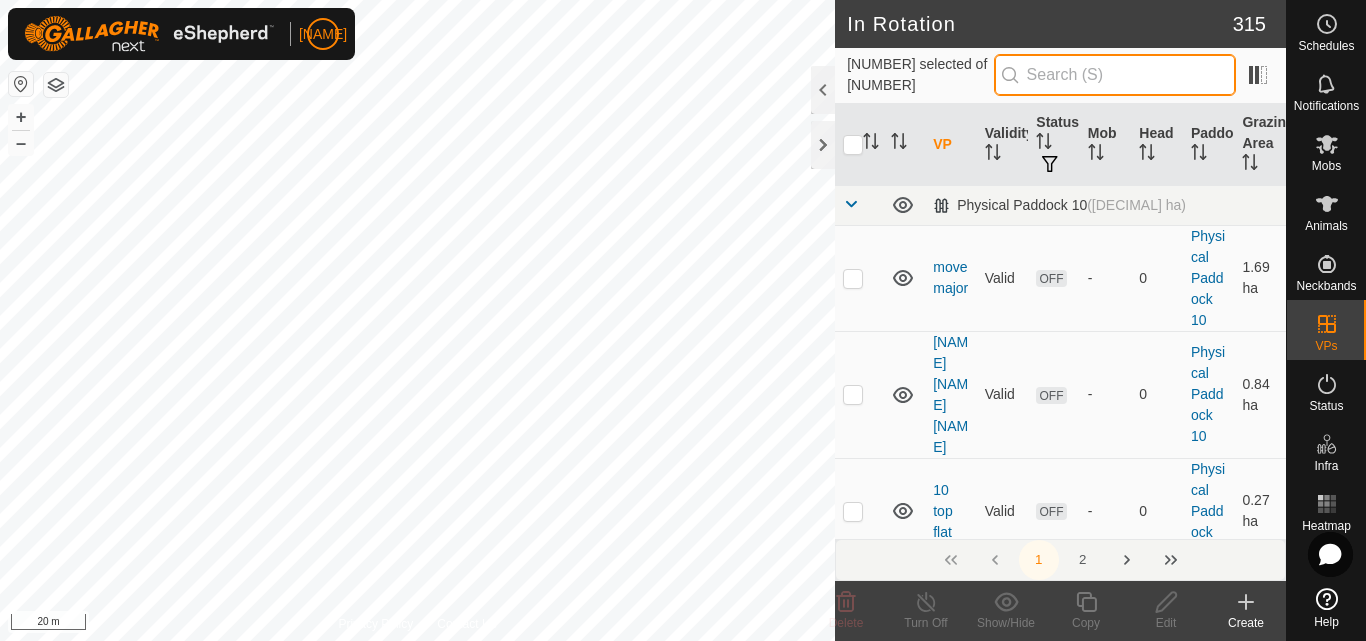 paste on "[DATE] [NUMBER] [DECIMAL]" 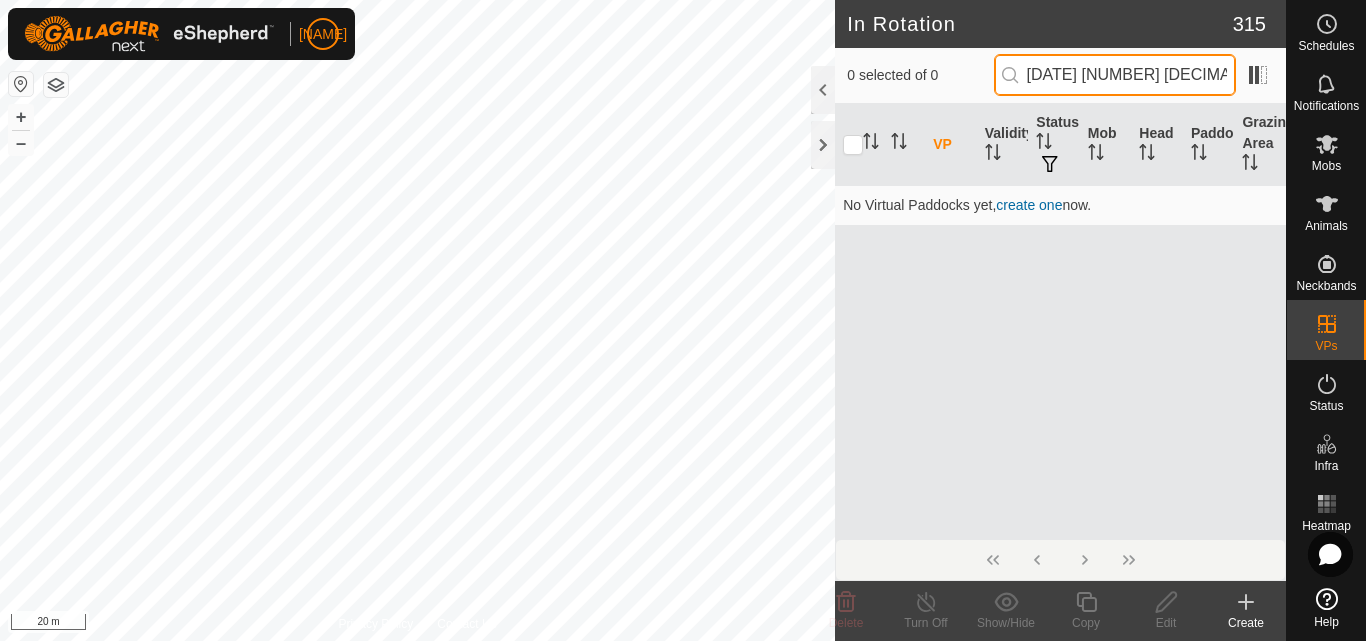 click on "[DATE] [NUMBER] [DECIMAL]" at bounding box center [1115, 75] 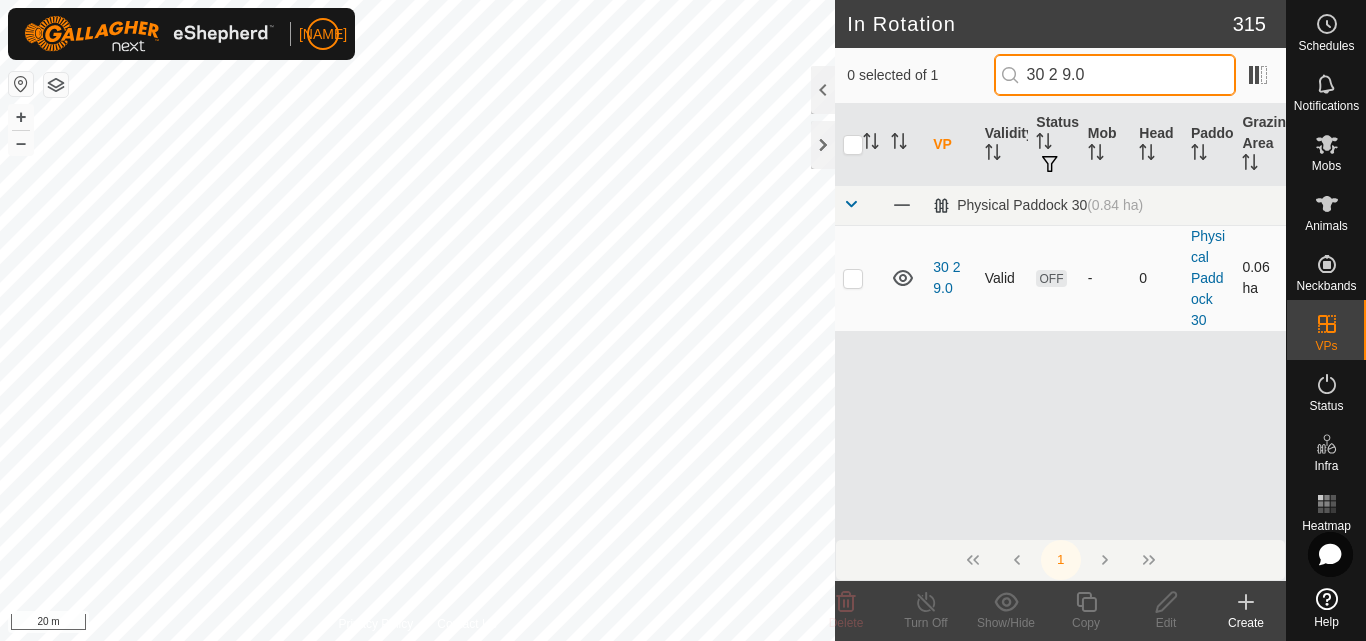type on "30 2 9.0" 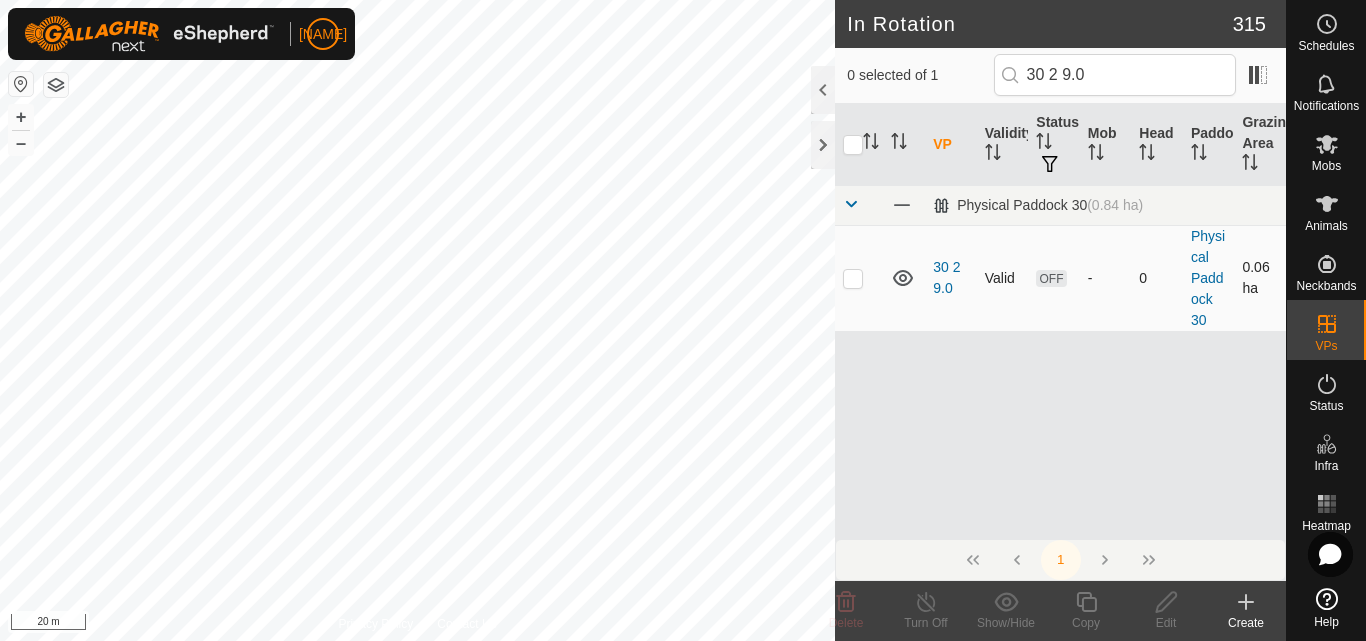 click at bounding box center (853, 278) 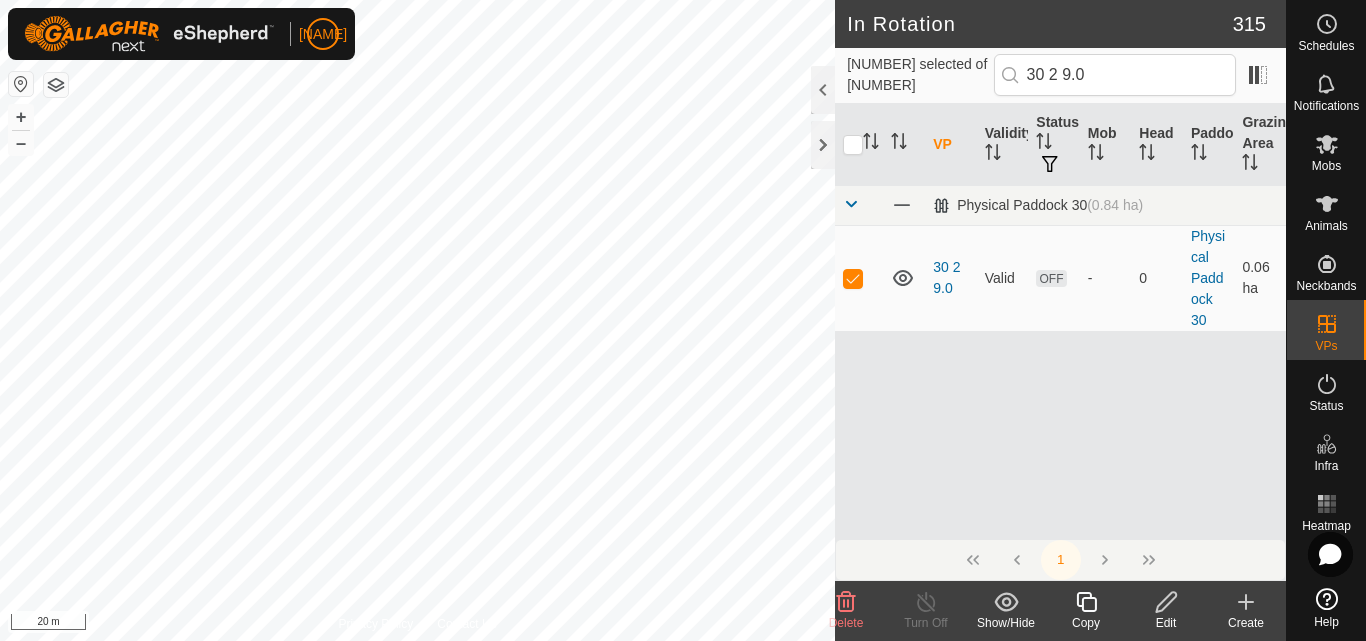 click 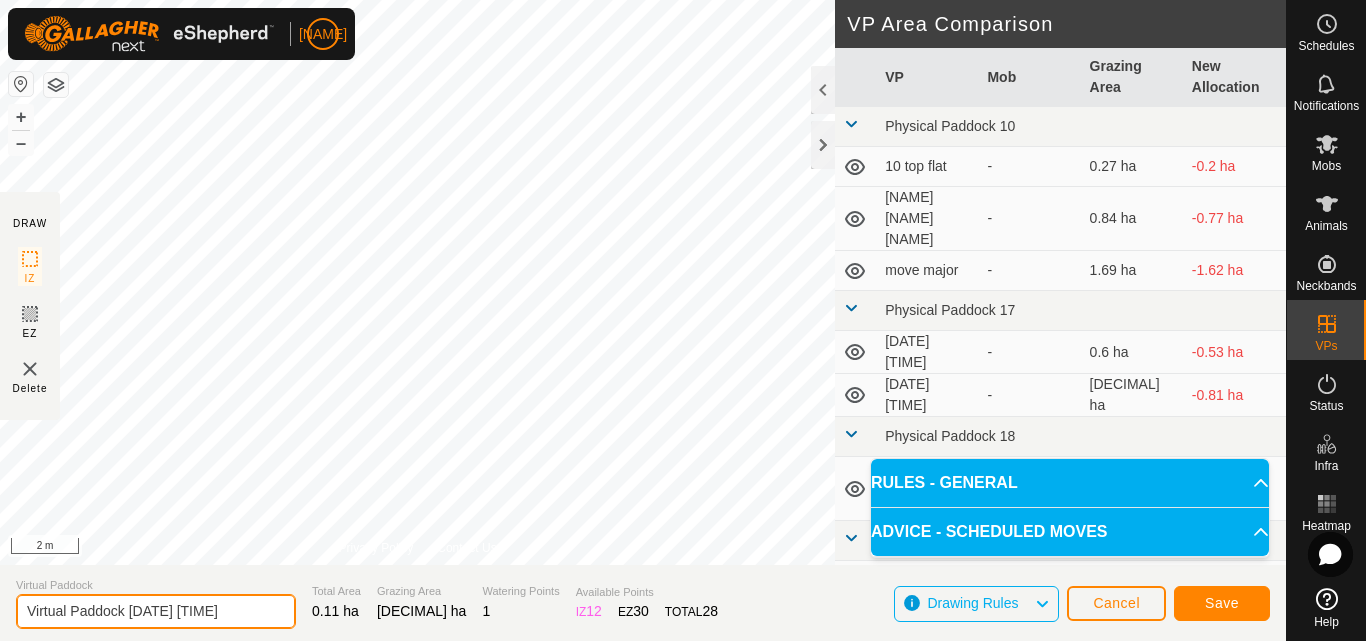 drag, startPoint x: 158, startPoint y: 613, endPoint x: 5, endPoint y: 627, distance: 153.63919 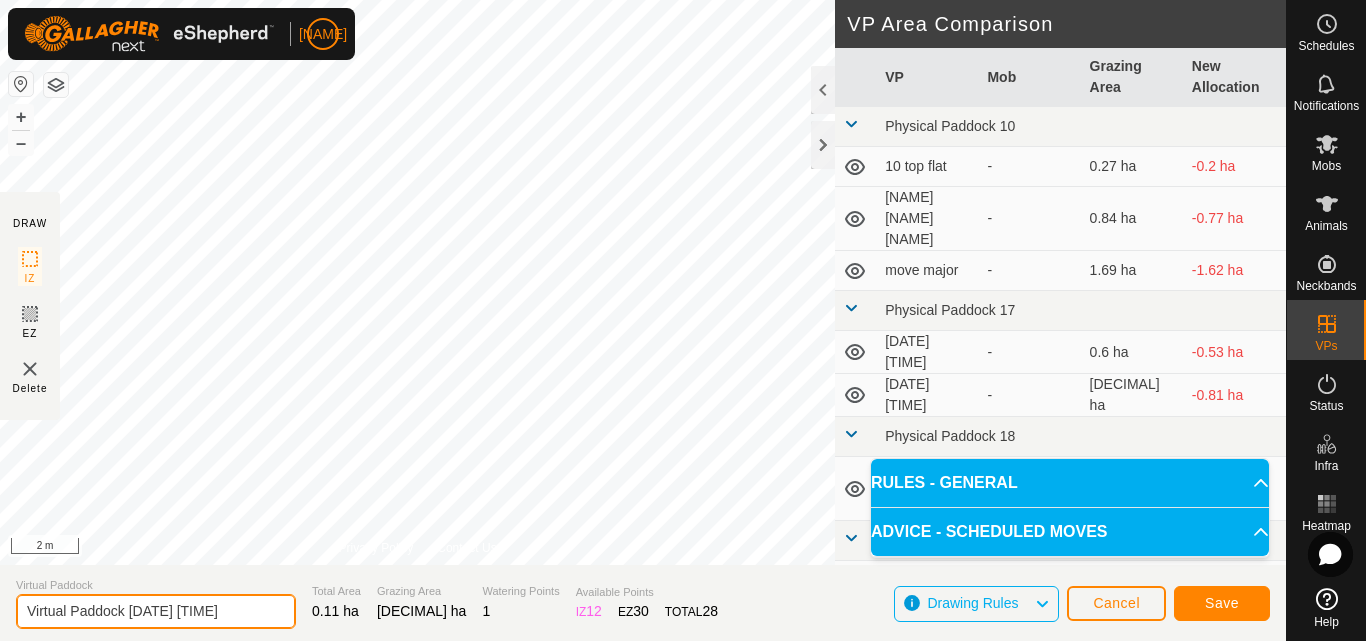 paste on "[DATE] [NUMBER] [DECIMAL]" 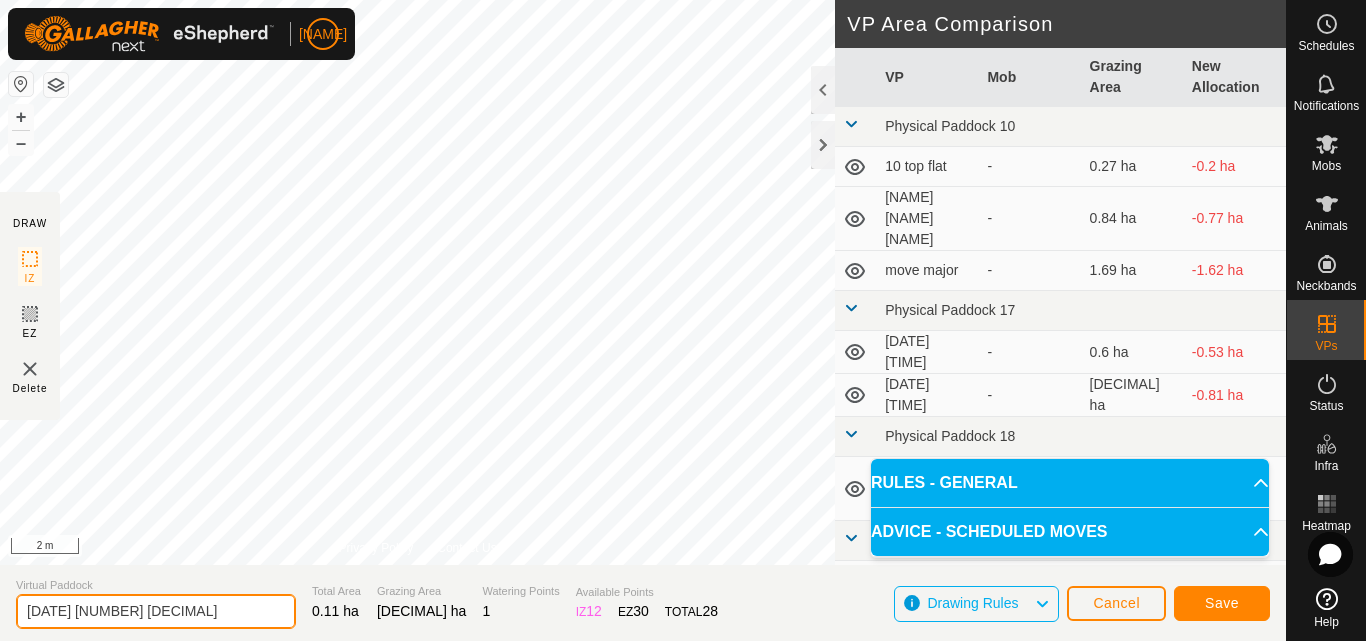 type on "[DATE] [NUMBER] [DECIMAL]" 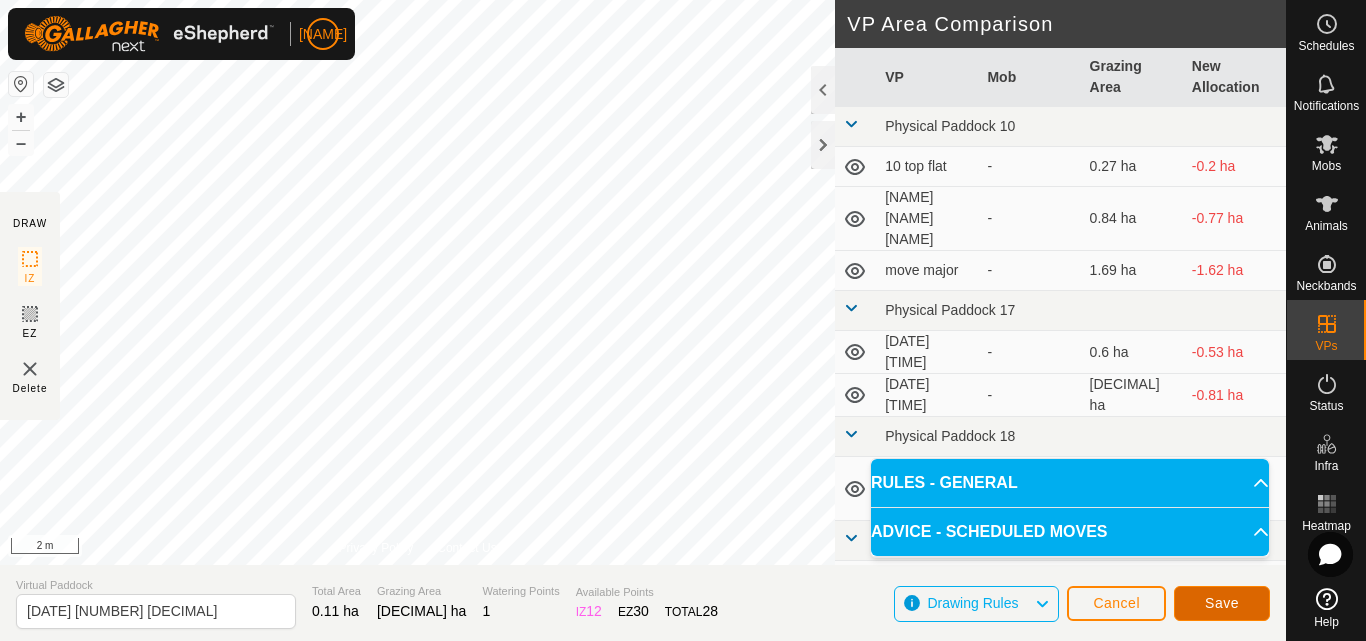 click on "Save" 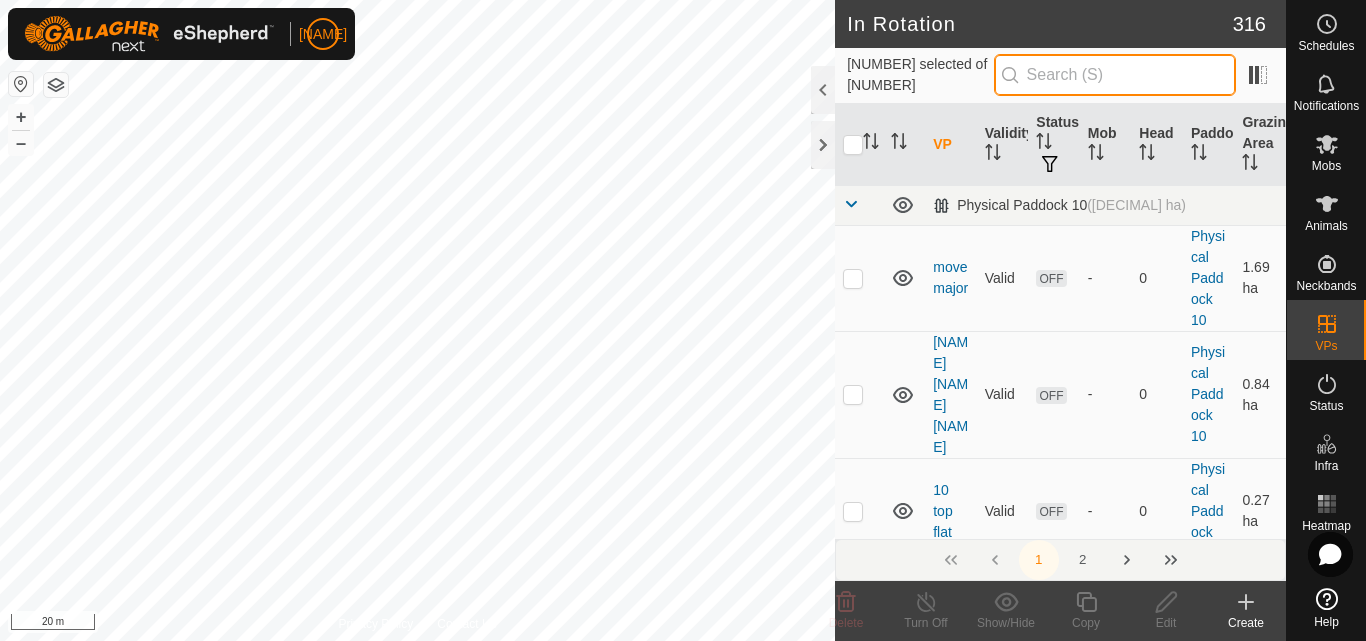 click at bounding box center [1115, 75] 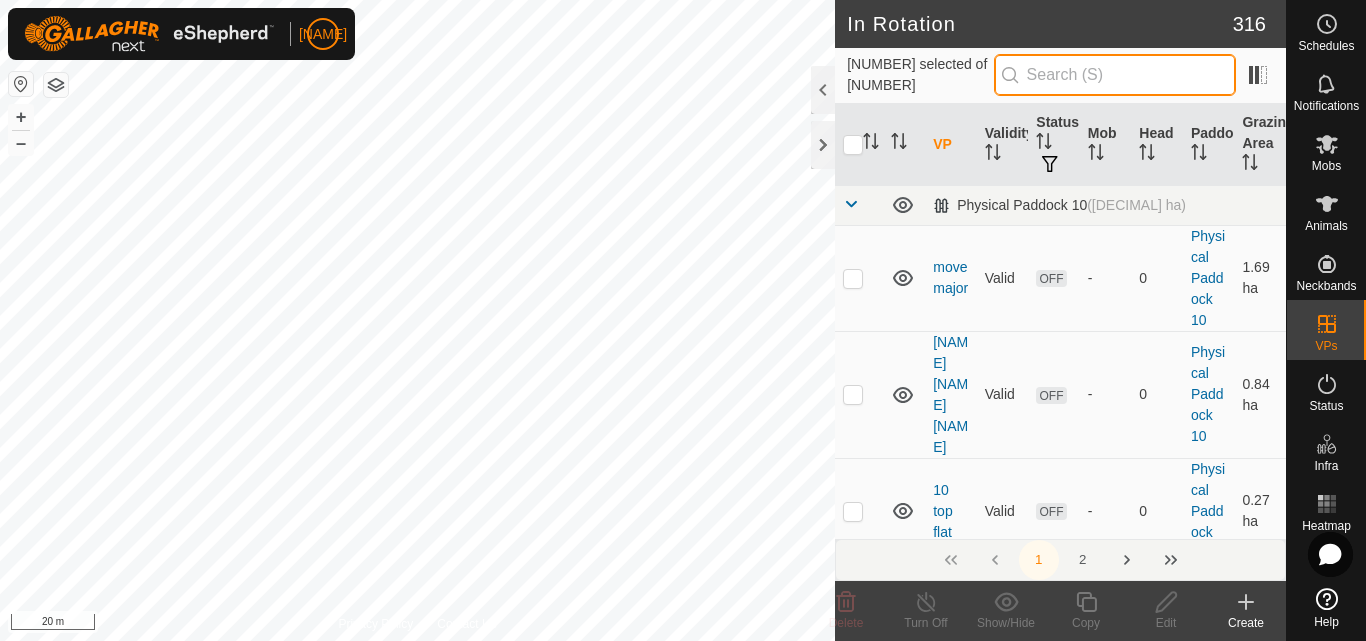 paste on "[DATE] [NUMBER] [DECIMAL]" 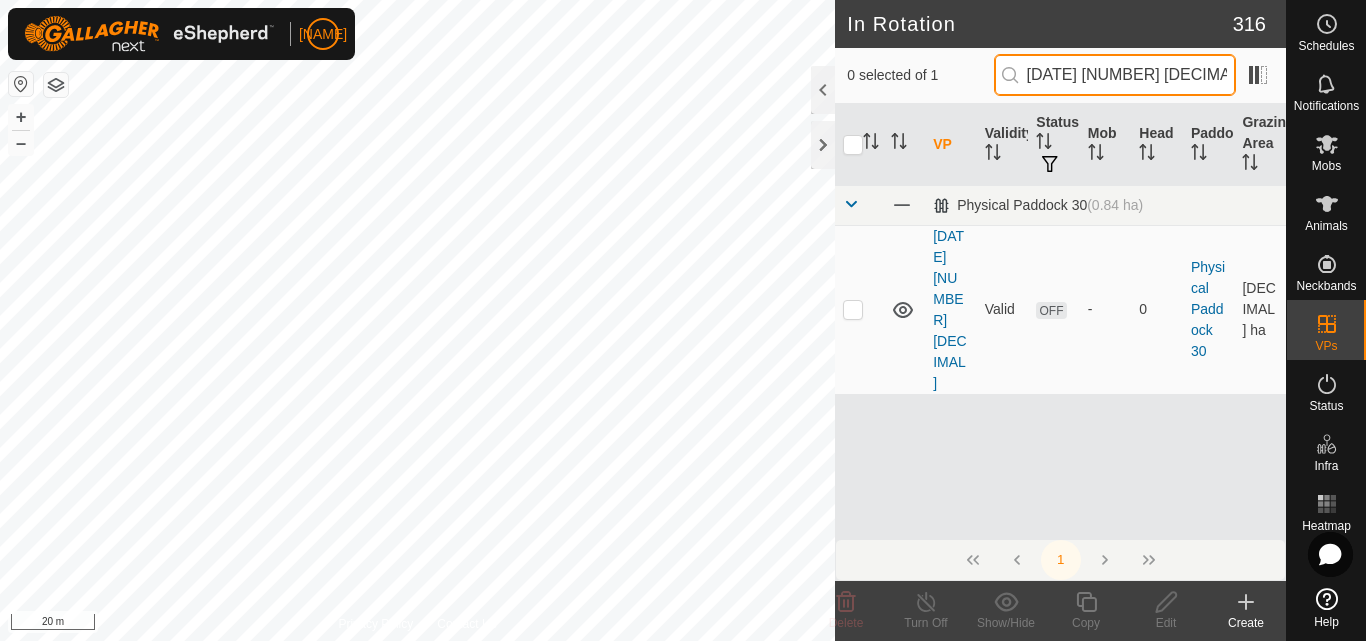 click on "[DATE] [NUMBER] [DECIMAL]" at bounding box center (1115, 75) 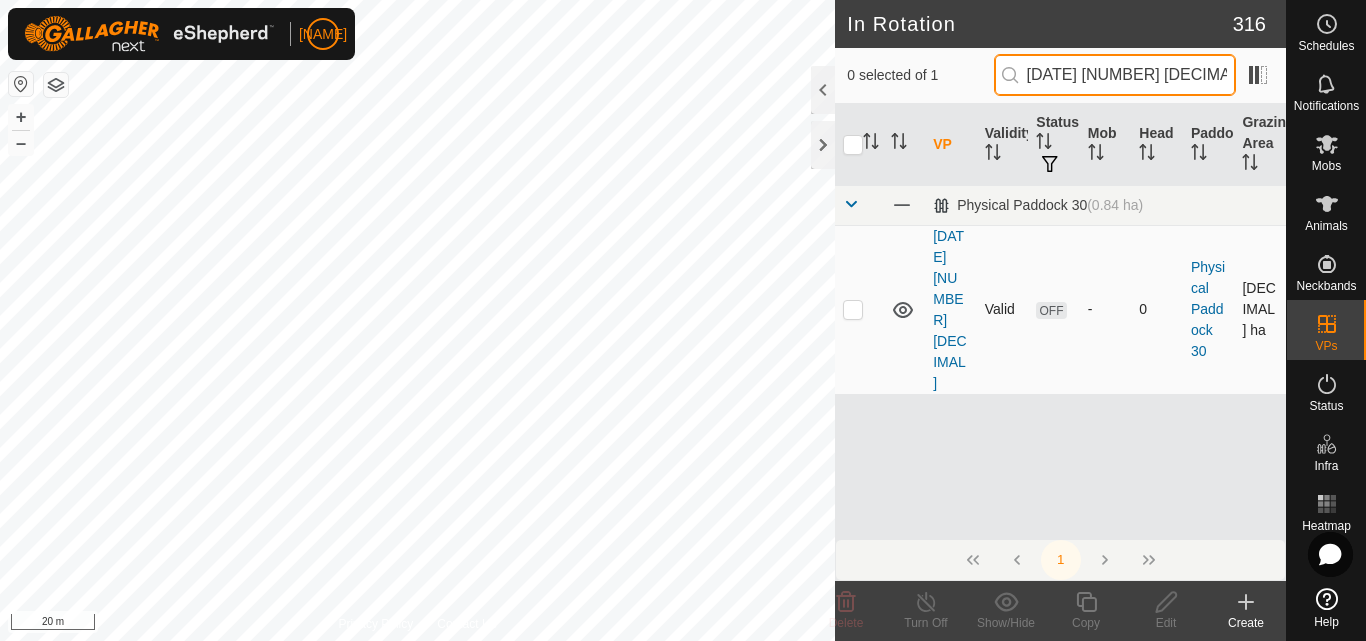 type on "[DATE] [NUMBER] [DECIMAL]" 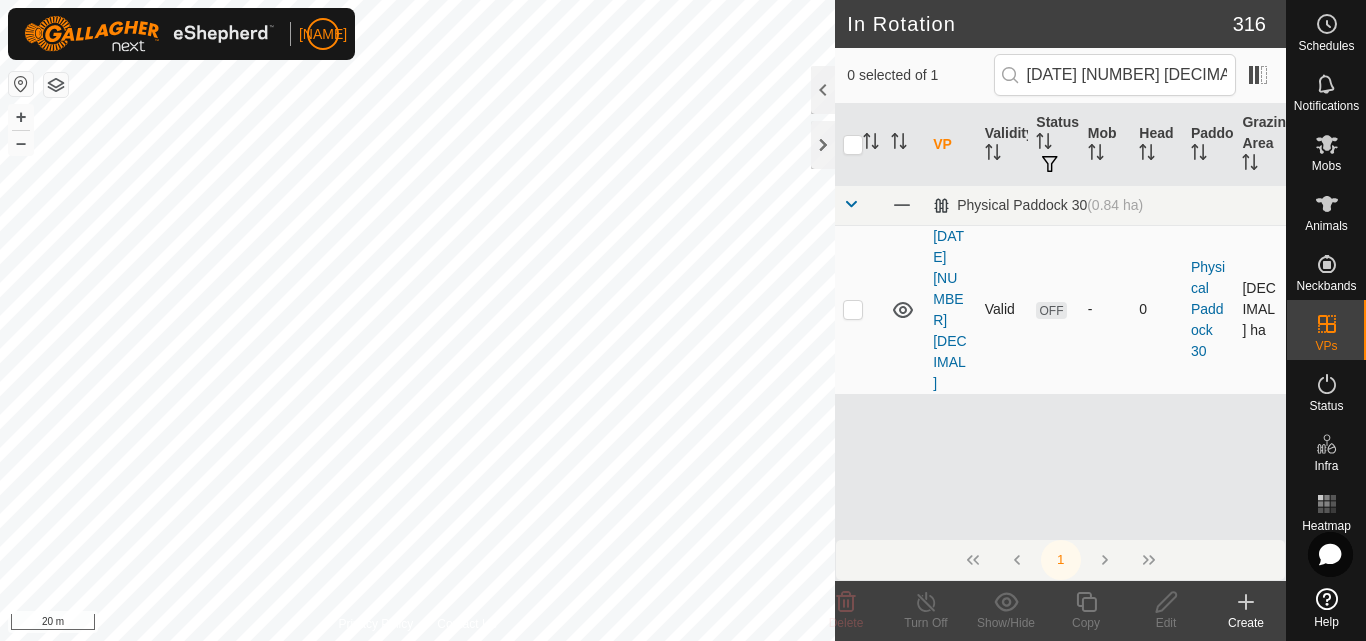 click at bounding box center (853, 309) 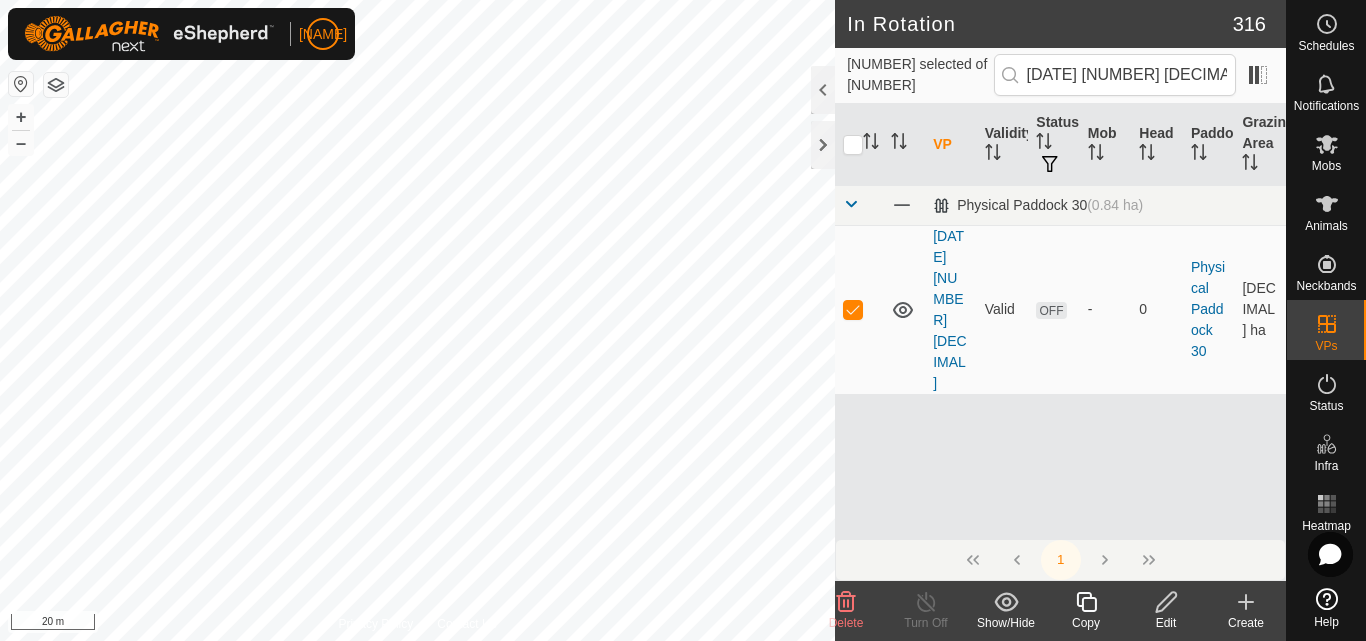 click 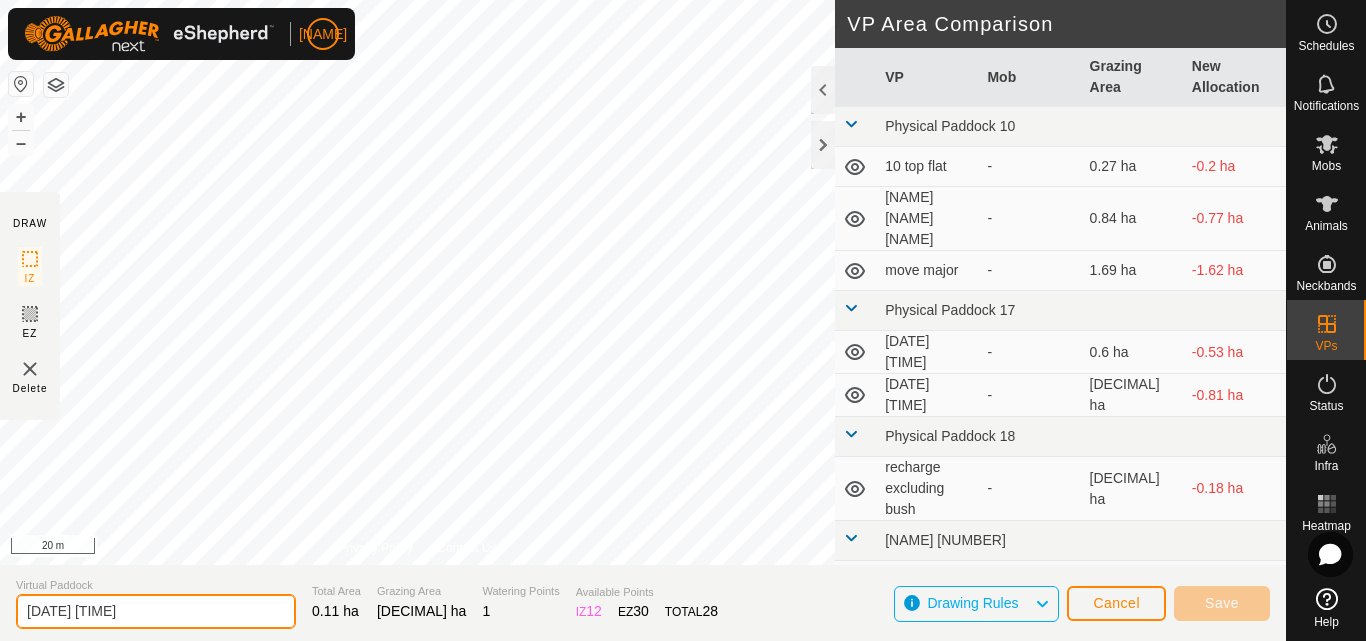 drag, startPoint x: 178, startPoint y: 606, endPoint x: 18, endPoint y: 605, distance: 160.00313 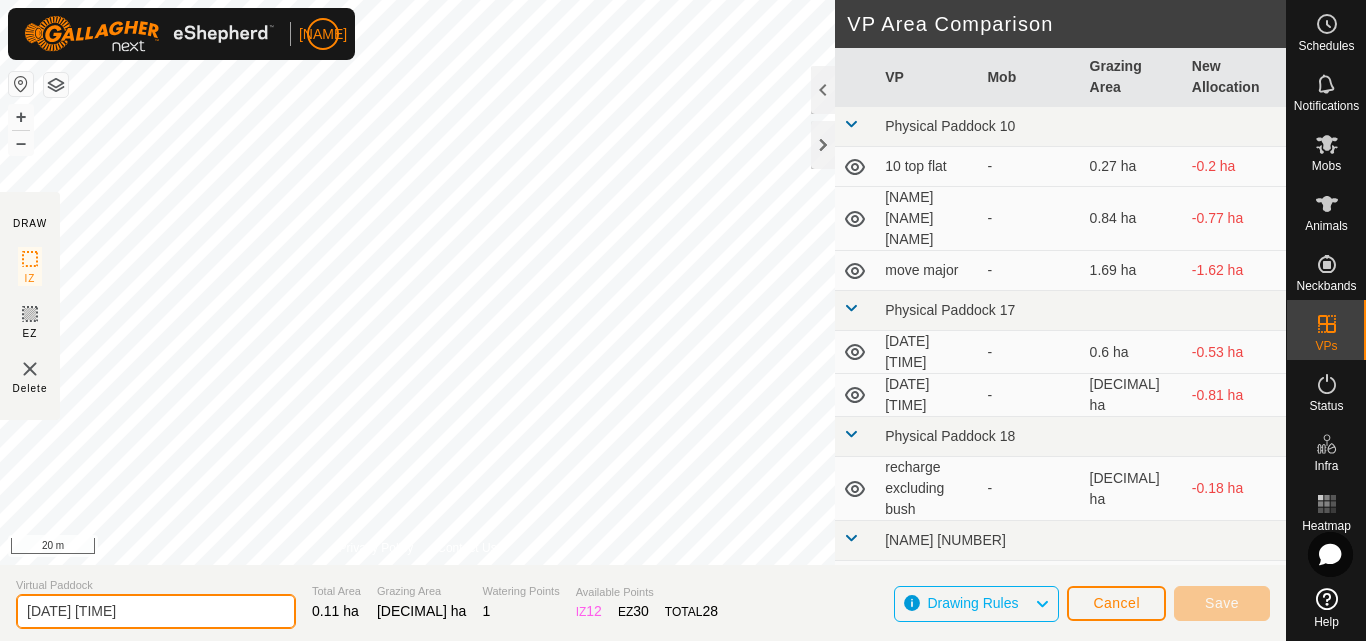paste on "[DATE] [NUMBER] [DECIMAL]" 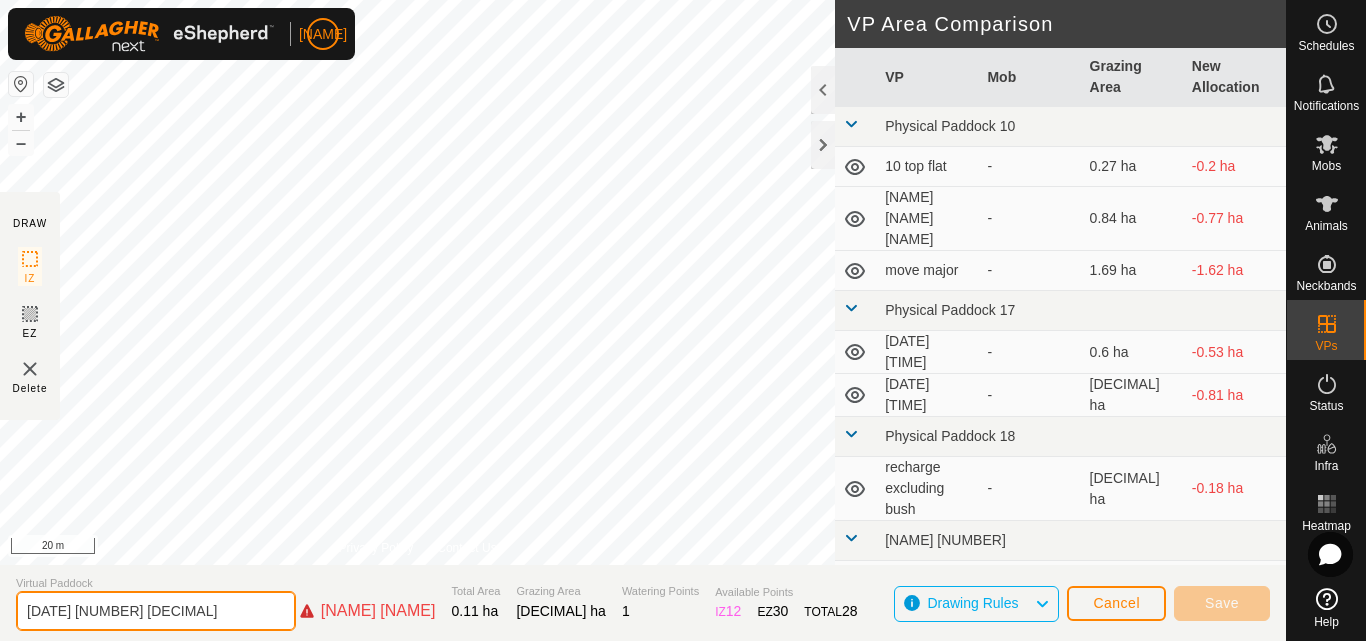 click on "[DATE] [NUMBER] [DECIMAL]" 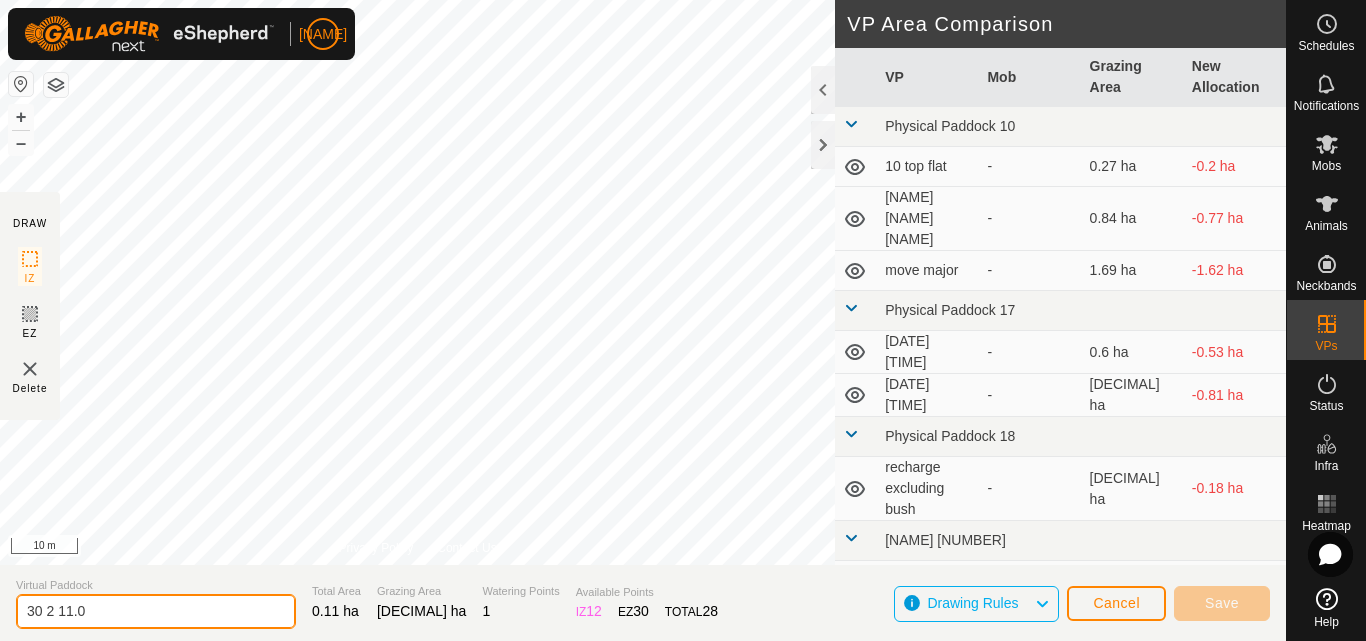 type on "30 2 11.0" 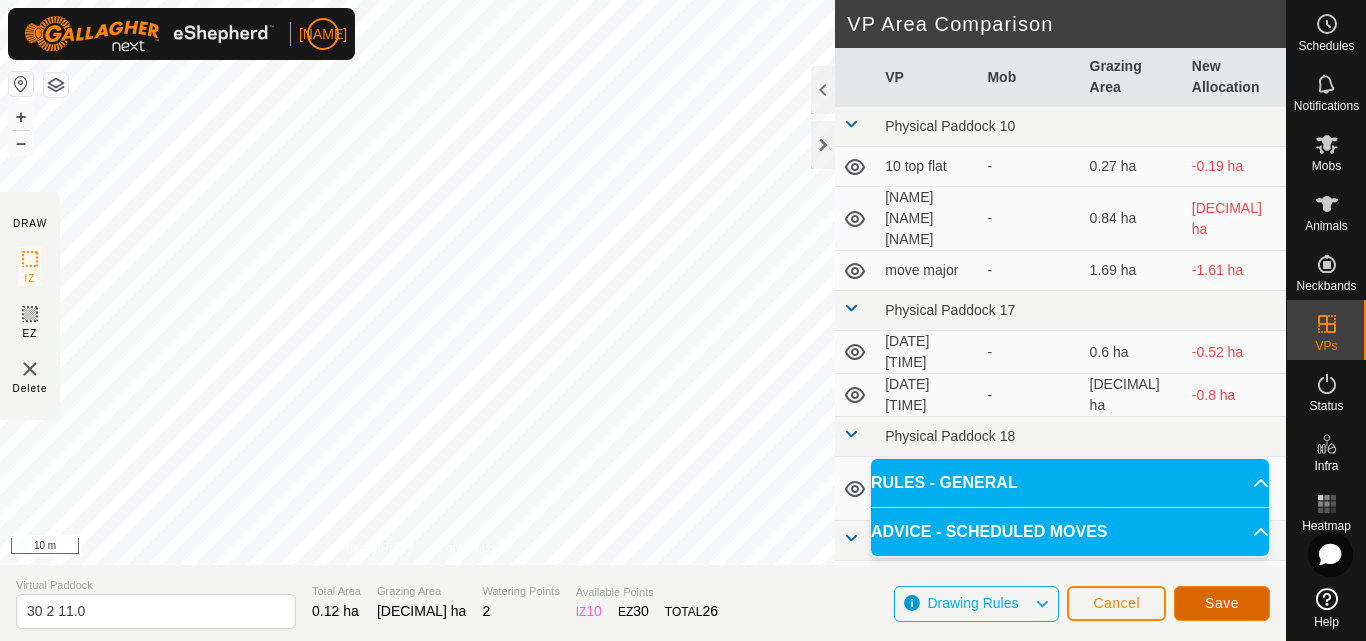 click on "Save" 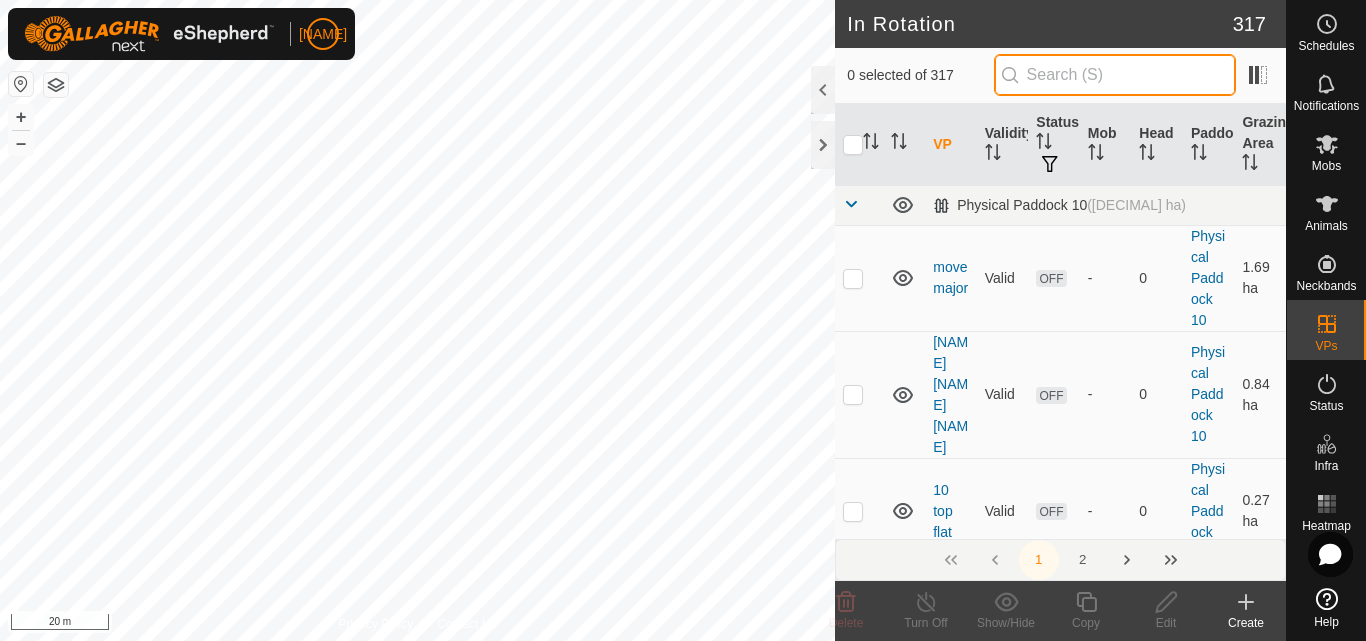 click at bounding box center (1115, 75) 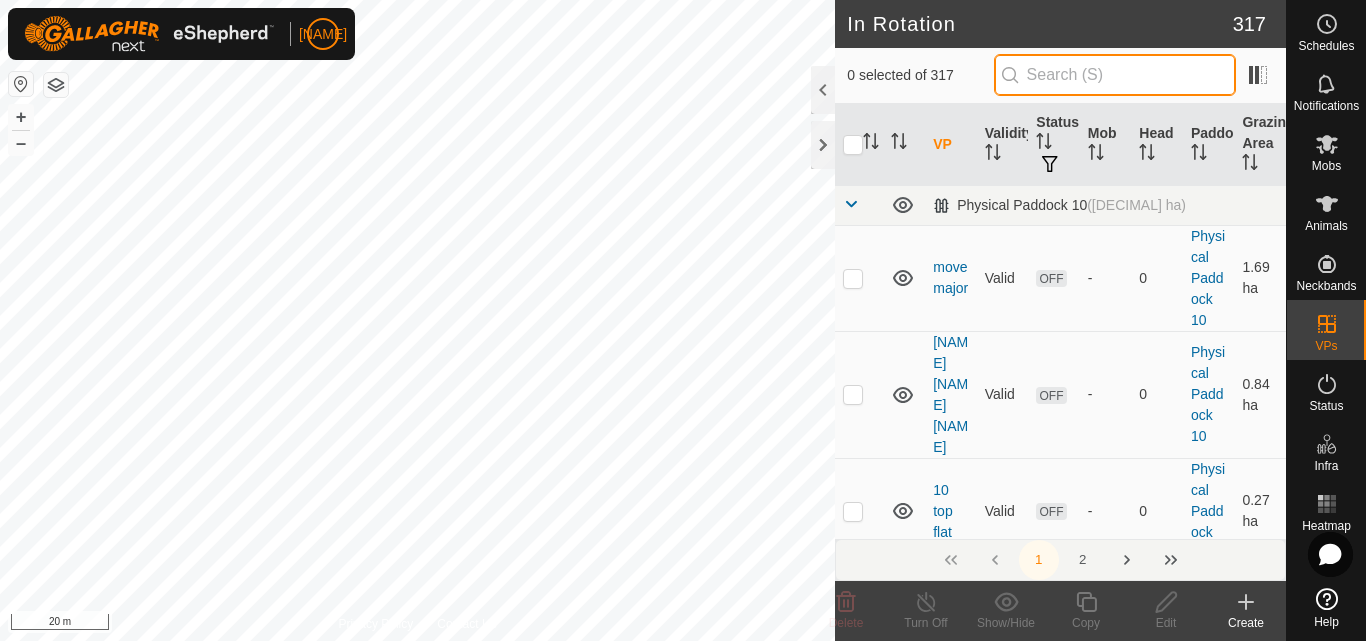 paste on "[DATE] [NUMBER] [DECIMAL]" 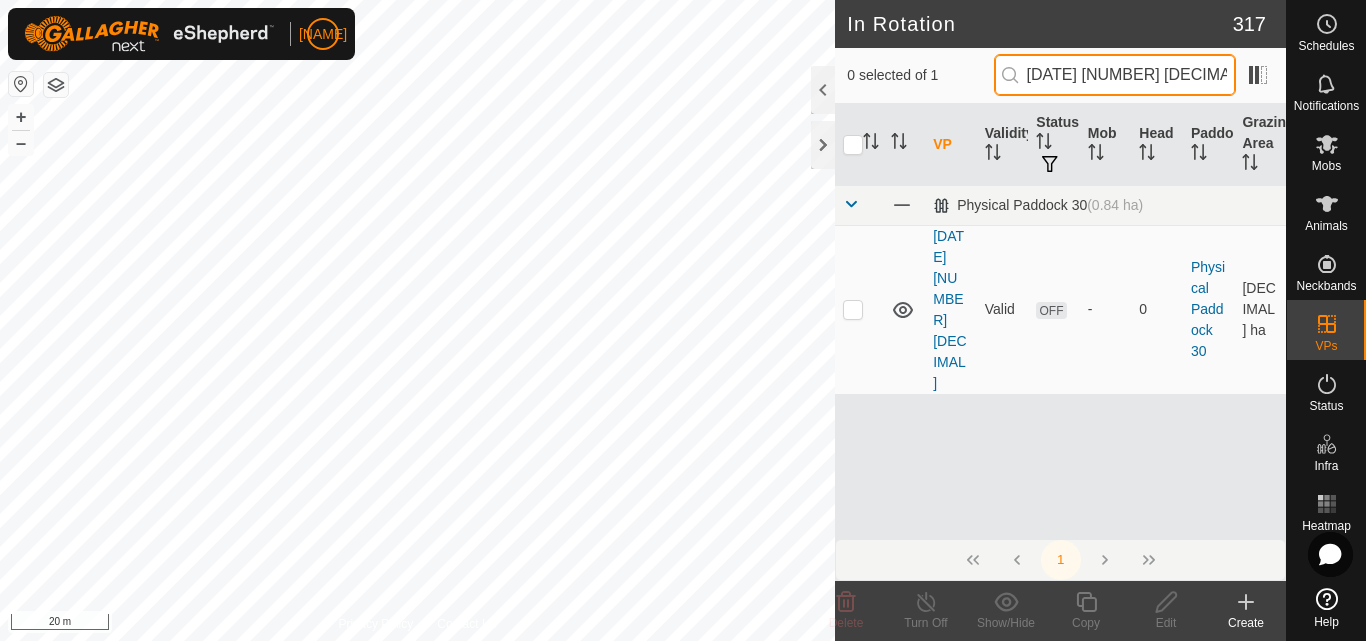 click on "[DATE] [NUMBER] [DECIMAL]" at bounding box center (1115, 75) 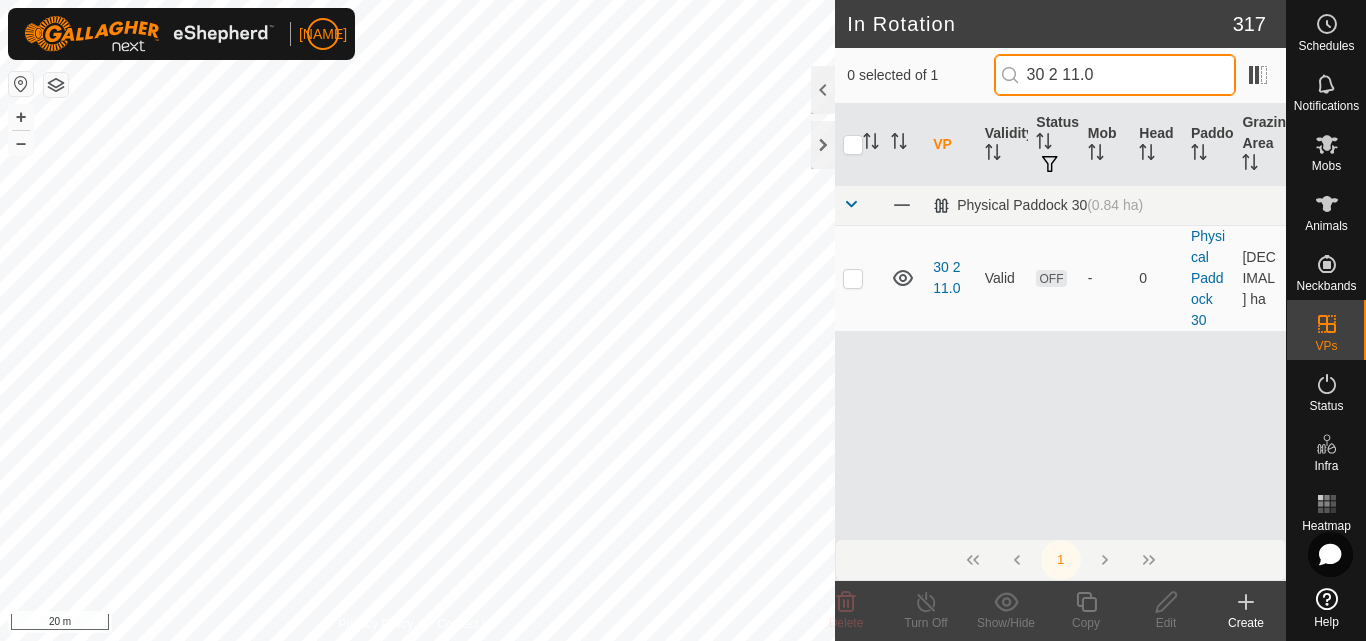 drag, startPoint x: 1123, startPoint y: 76, endPoint x: 1029, endPoint y: 78, distance: 94.02127 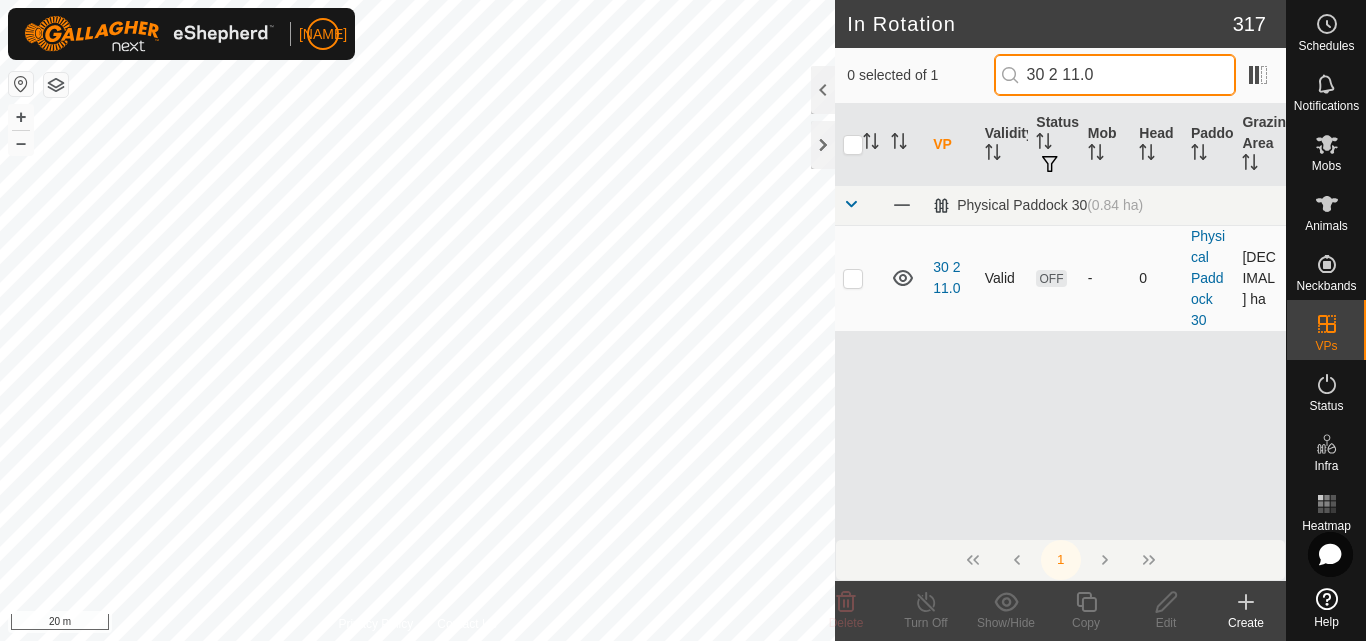 type on "30 2 11.0" 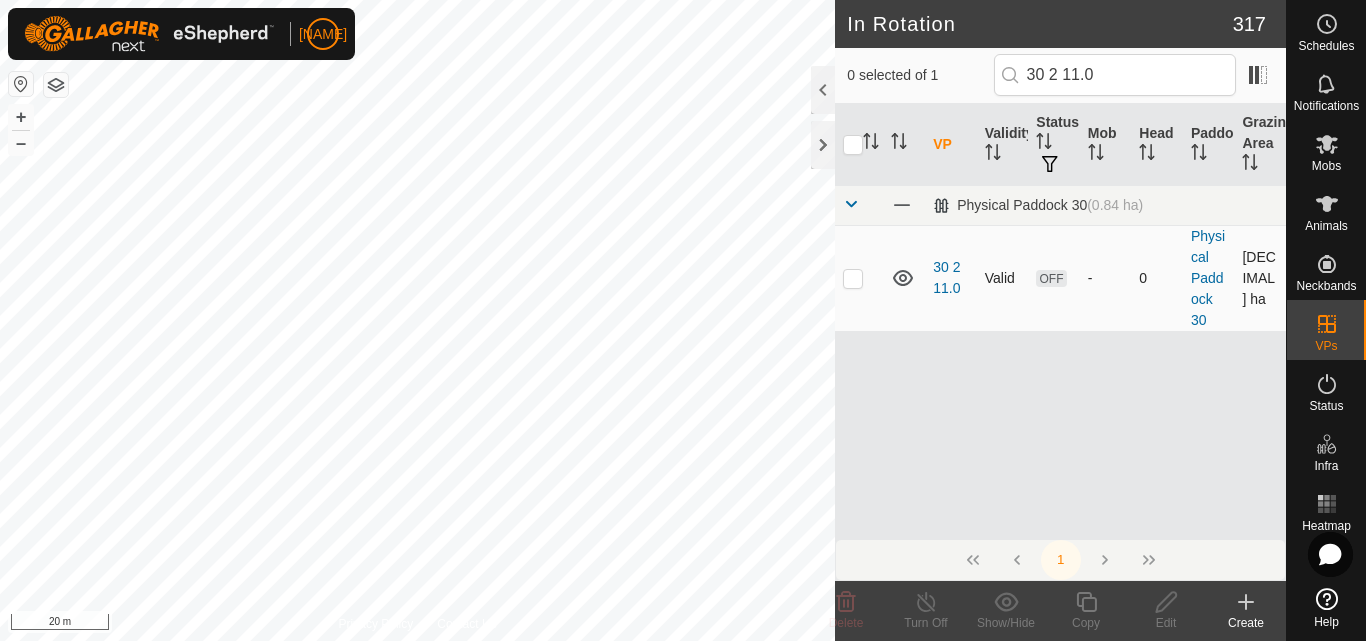click at bounding box center (853, 278) 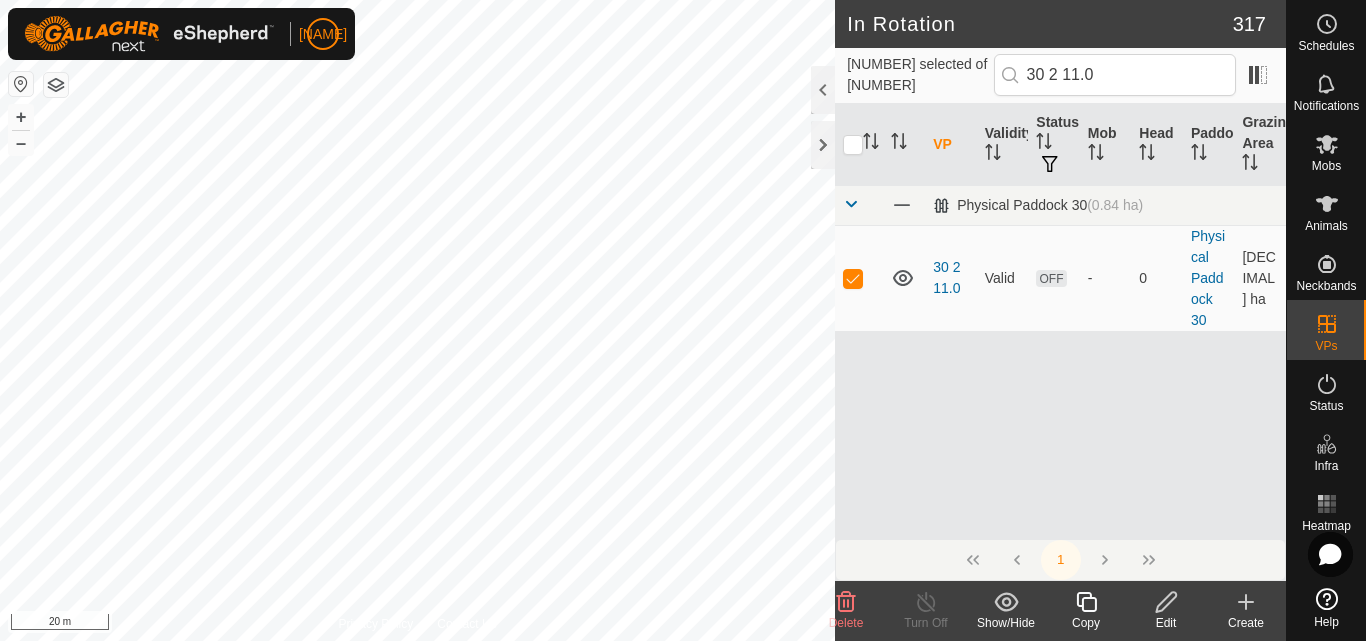 click 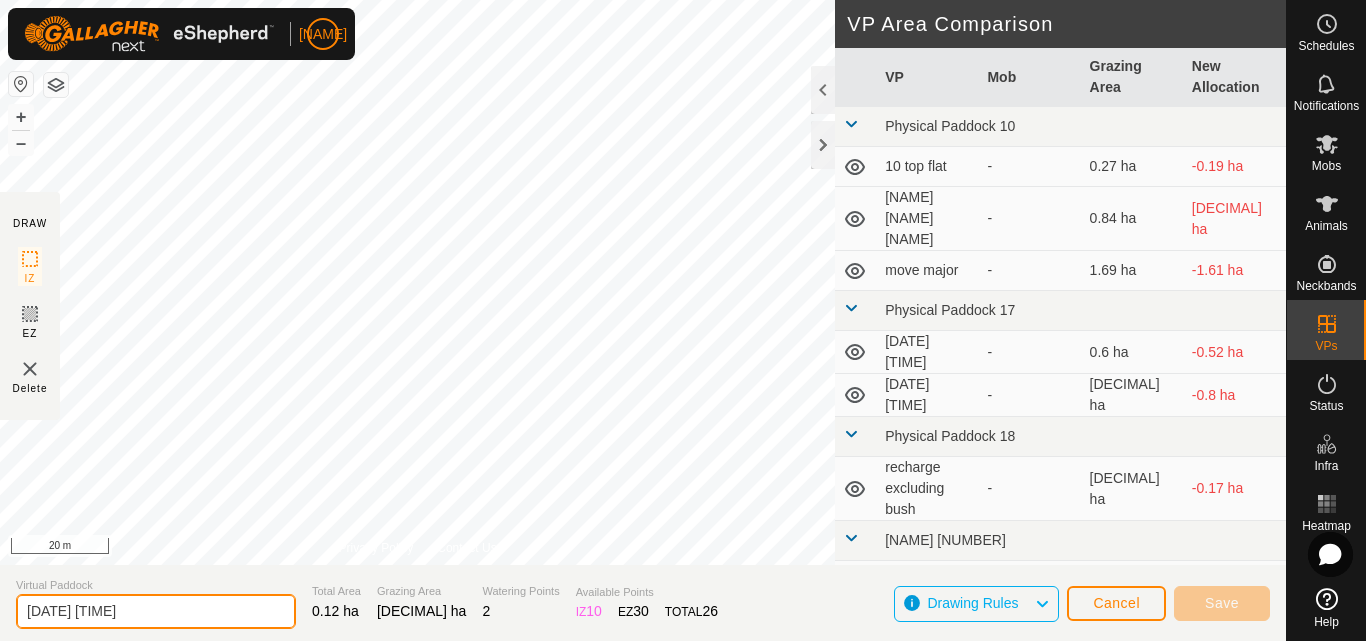 drag, startPoint x: 182, startPoint y: 604, endPoint x: 14, endPoint y: 604, distance: 168 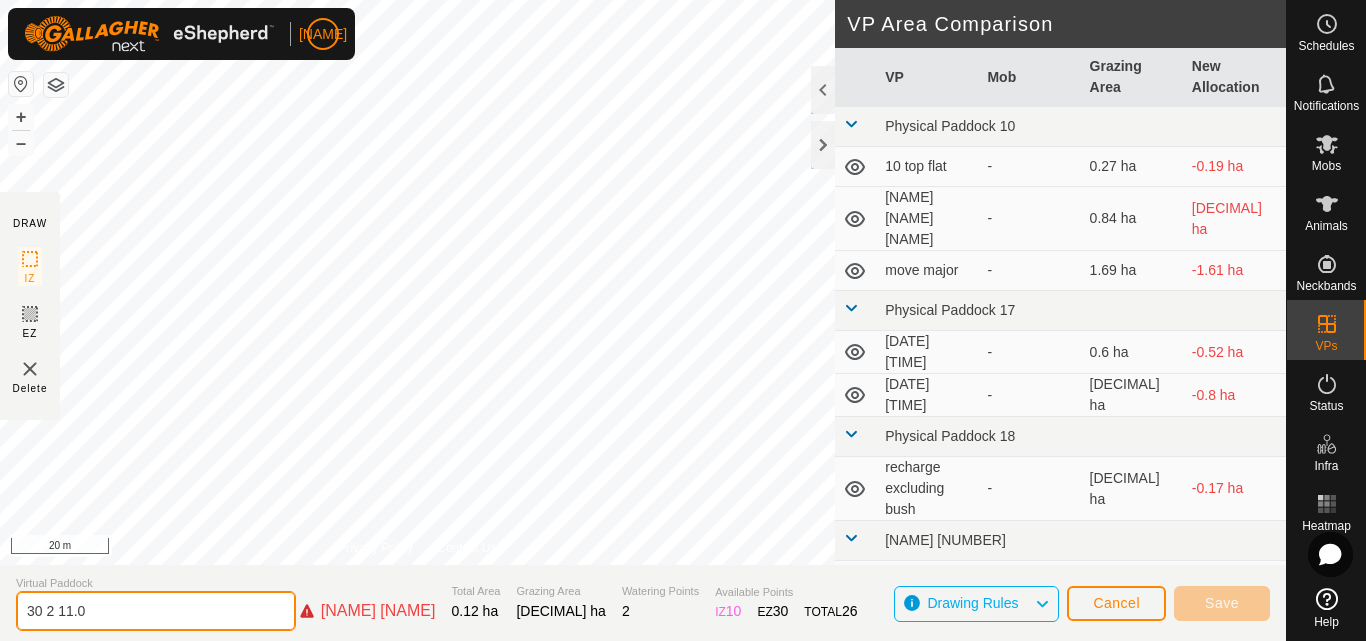 click on "30 2 11.0" 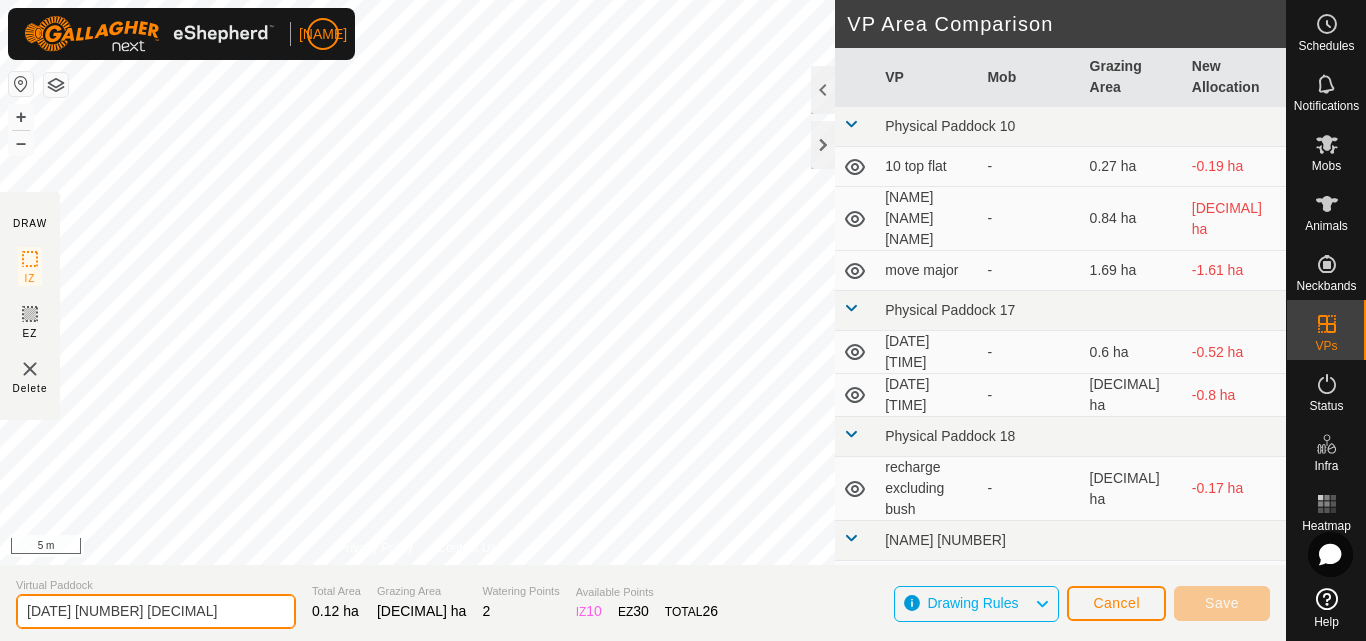 type on "[DATE] [NUMBER] [DECIMAL]" 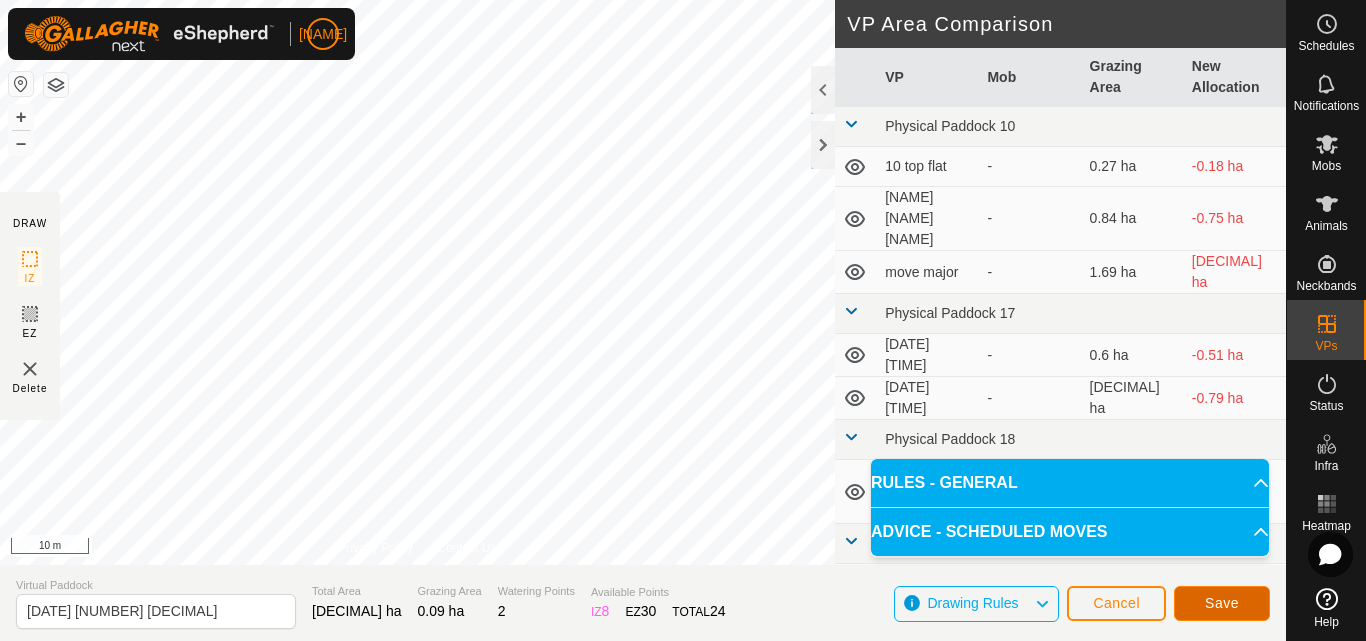 click on "Save" 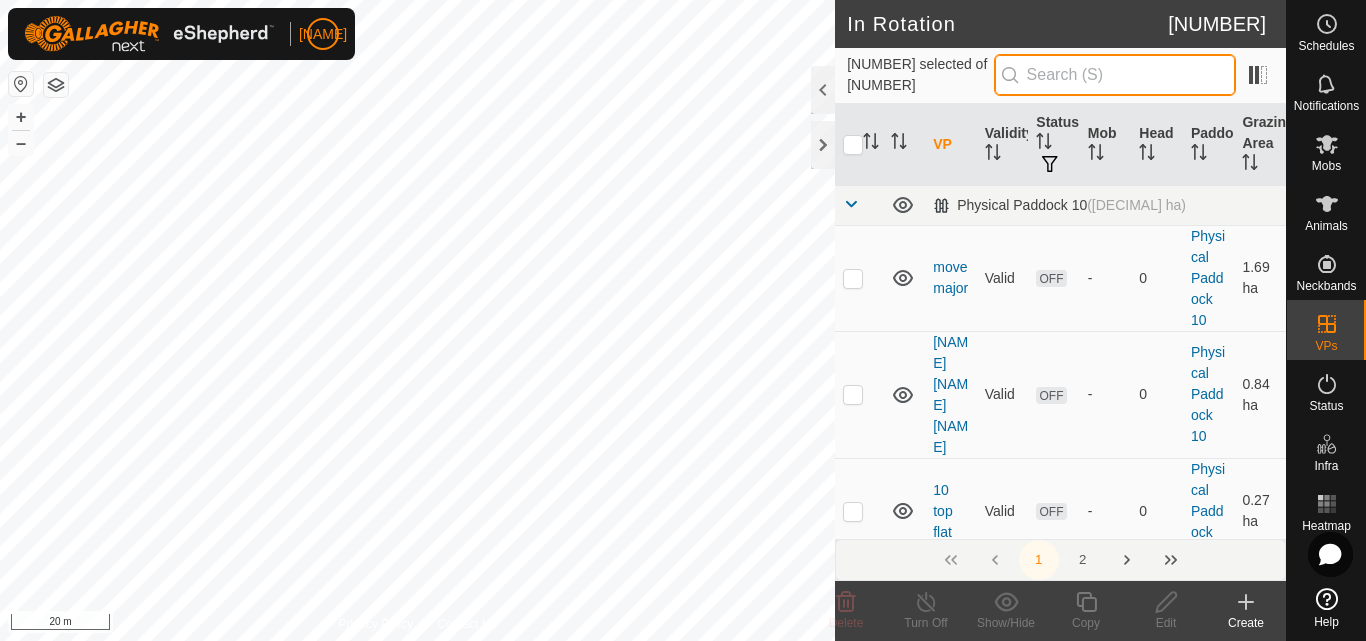 click at bounding box center [1115, 75] 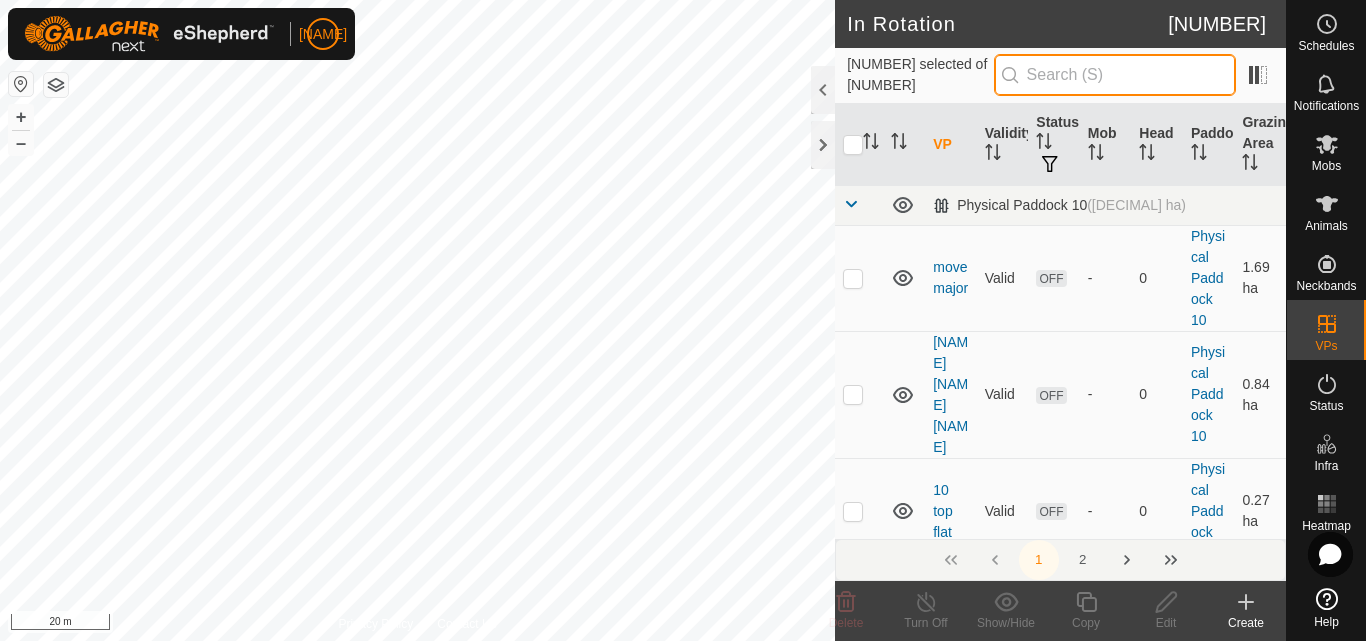 paste on "30 2 11.0" 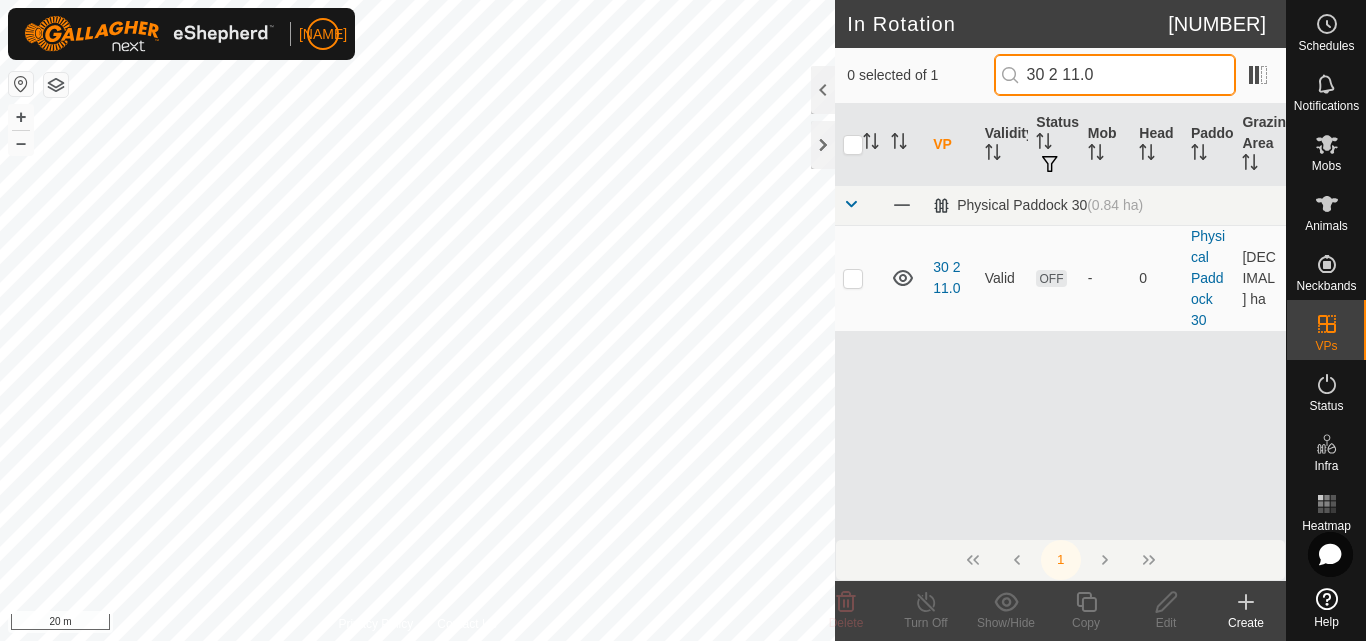 click on "30 2 11.0" at bounding box center [1115, 75] 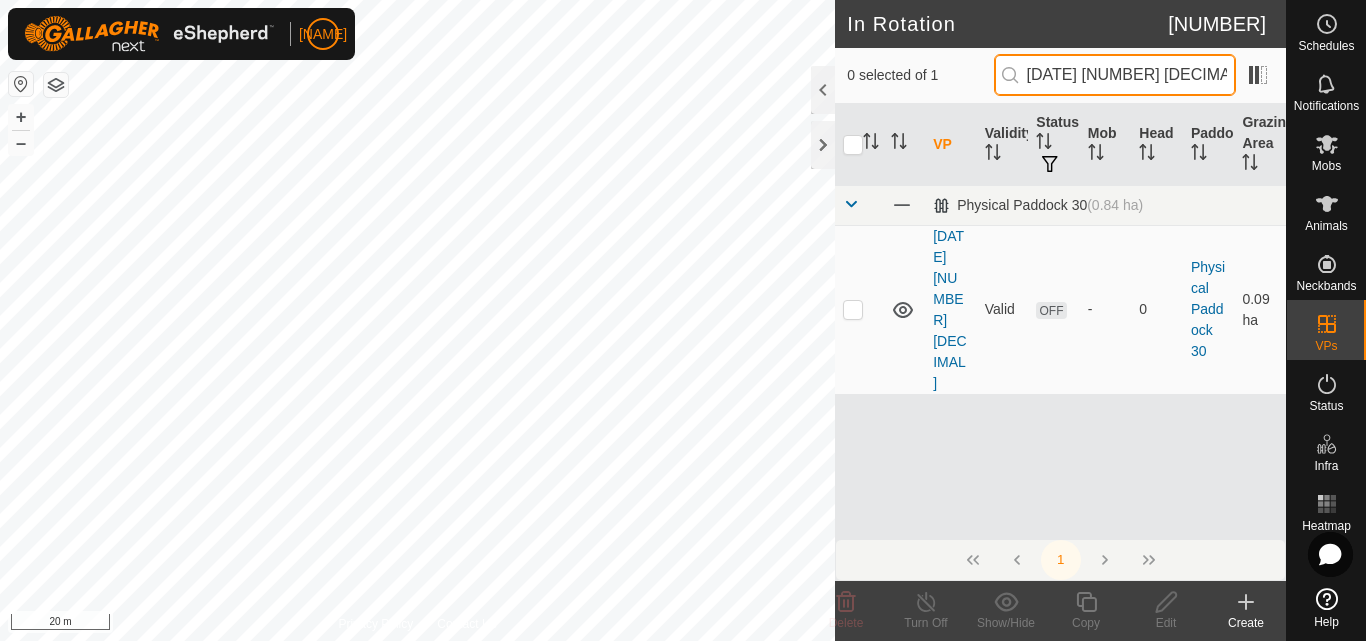 type on "[DATE] [NUMBER] [DECIMAL]" 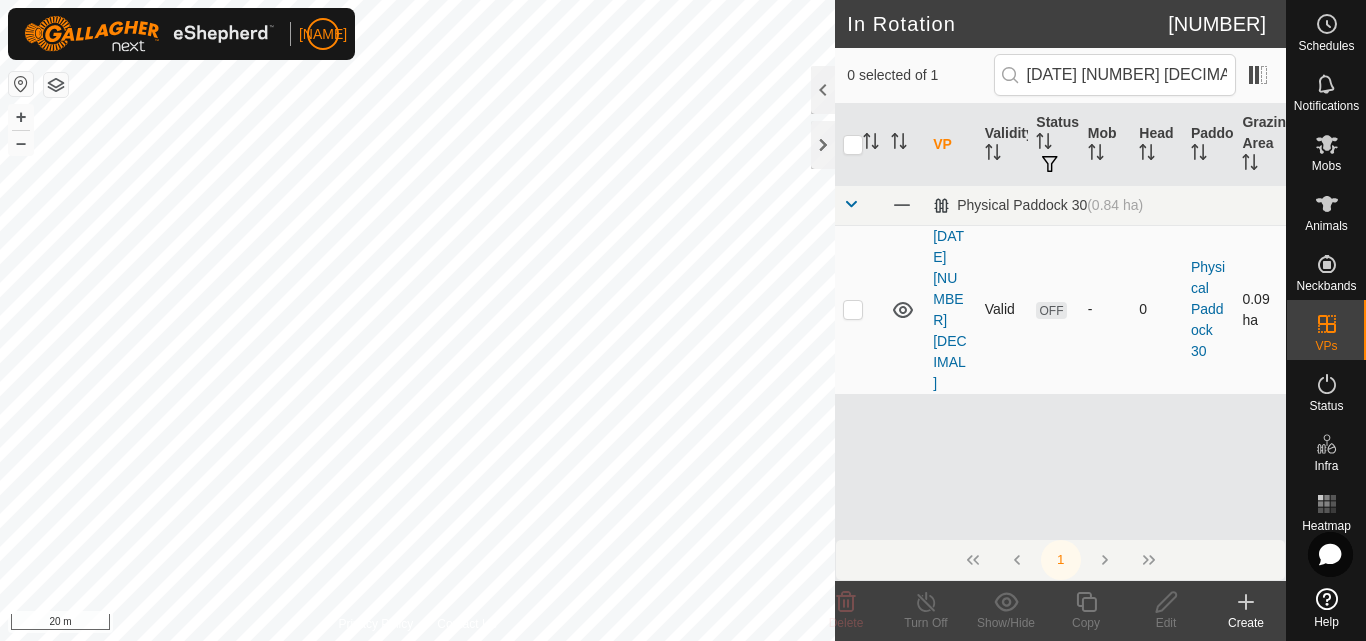 click at bounding box center (853, 309) 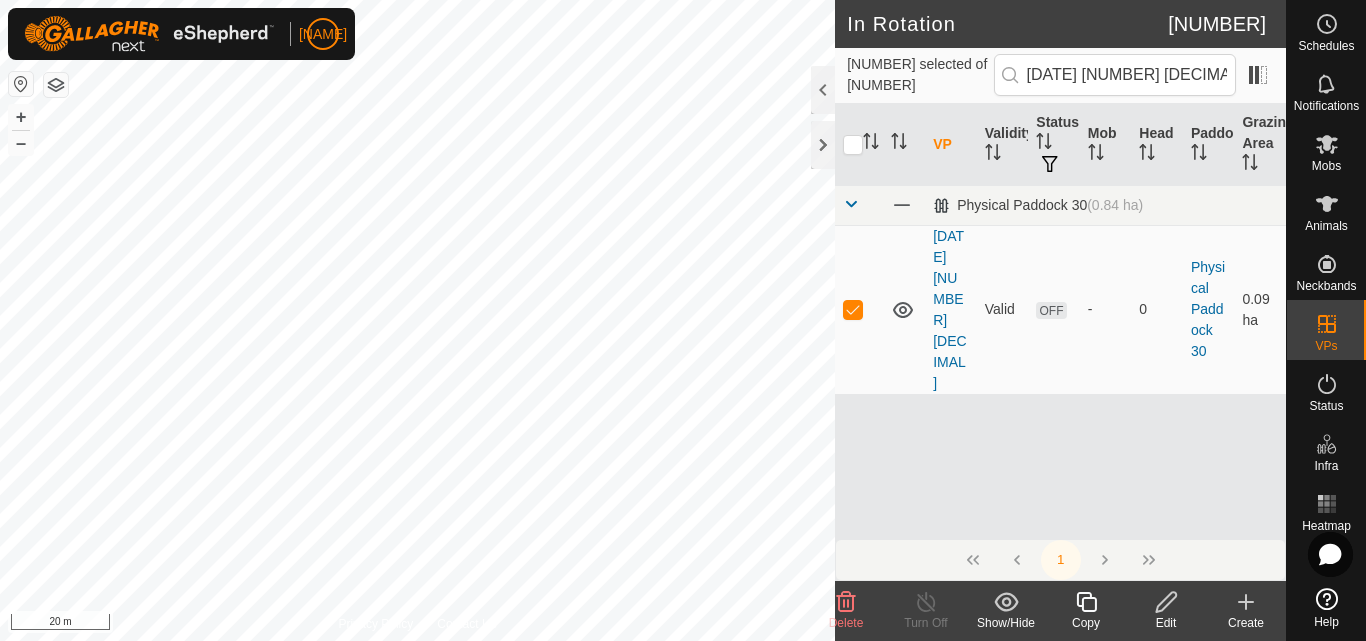 click 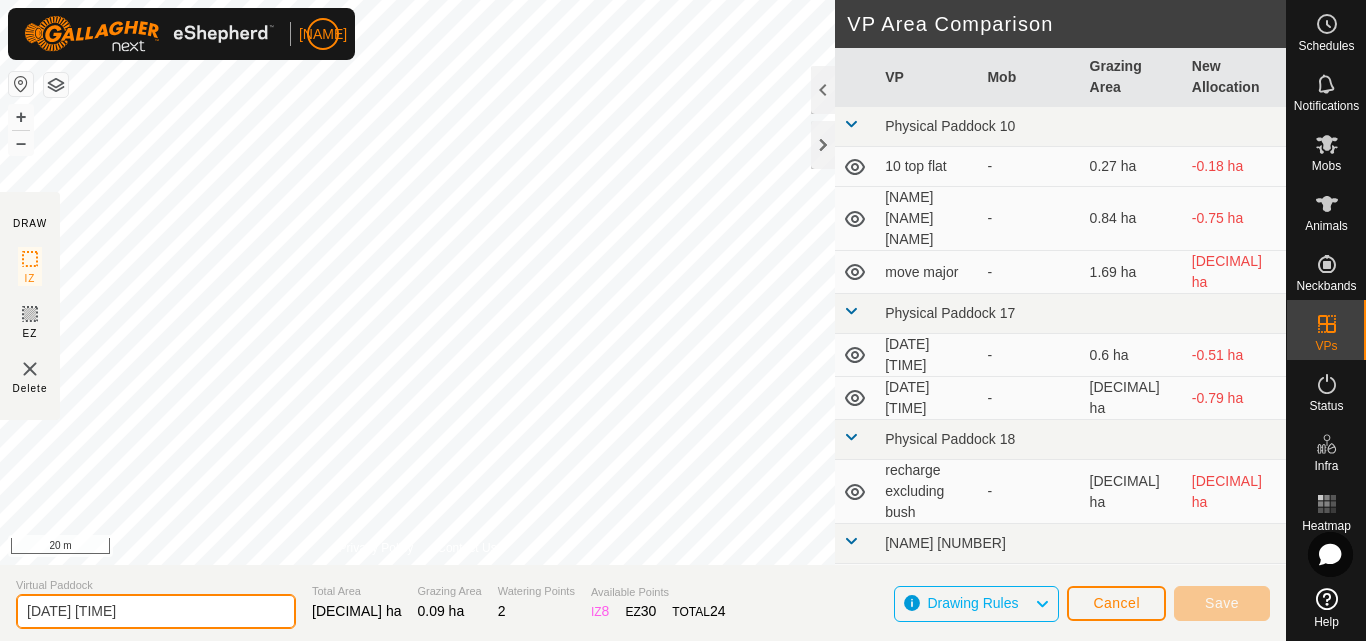 drag, startPoint x: 136, startPoint y: 613, endPoint x: 0, endPoint y: 614, distance: 136.00368 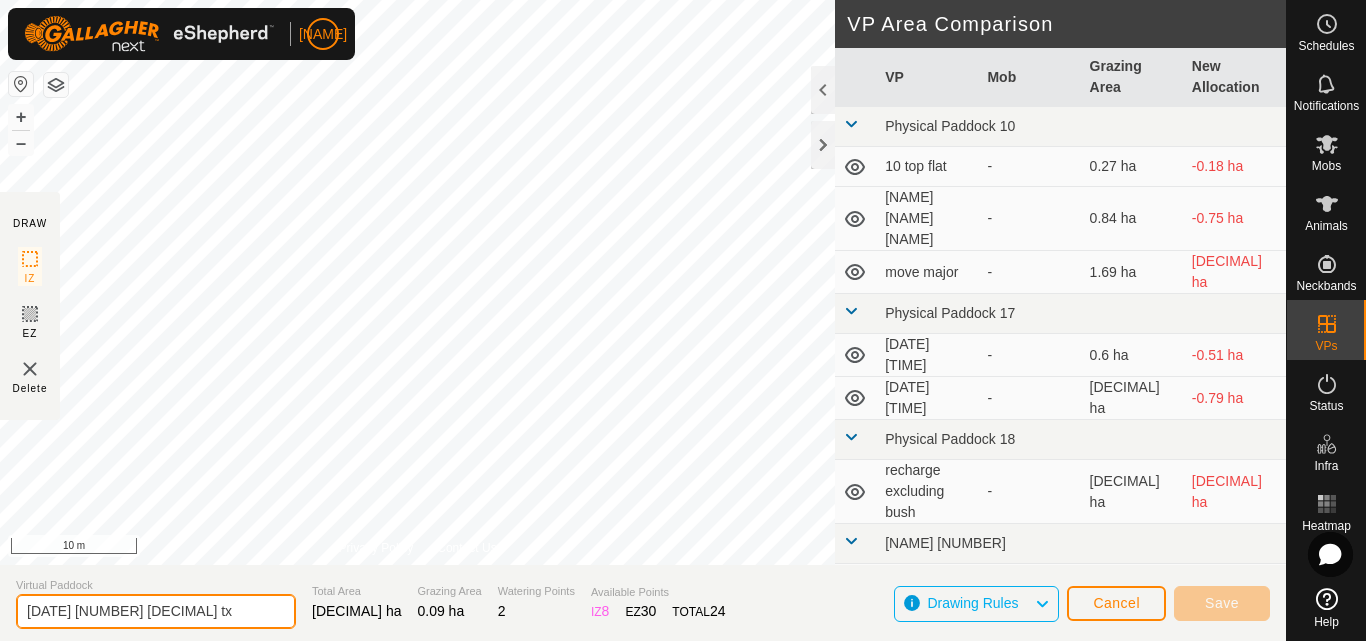type on "[DATE] [NUMBER] [DECIMAL] tx" 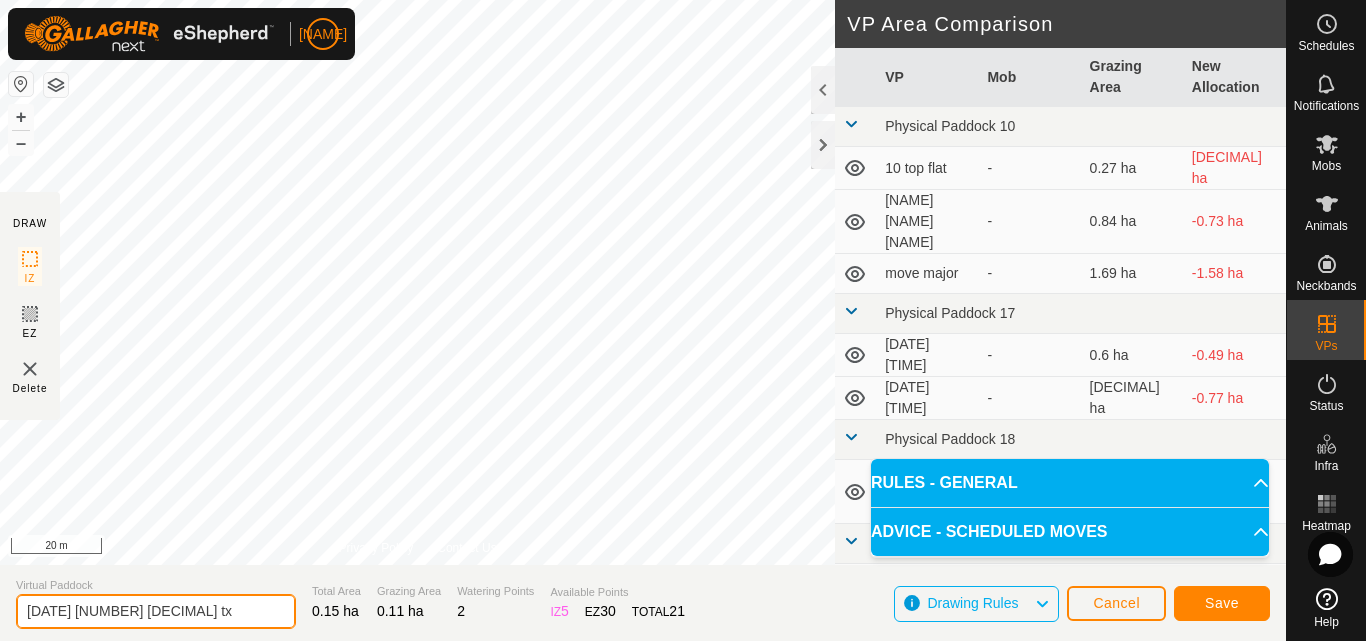 drag, startPoint x: 98, startPoint y: 614, endPoint x: 2, endPoint y: 616, distance: 96.02083 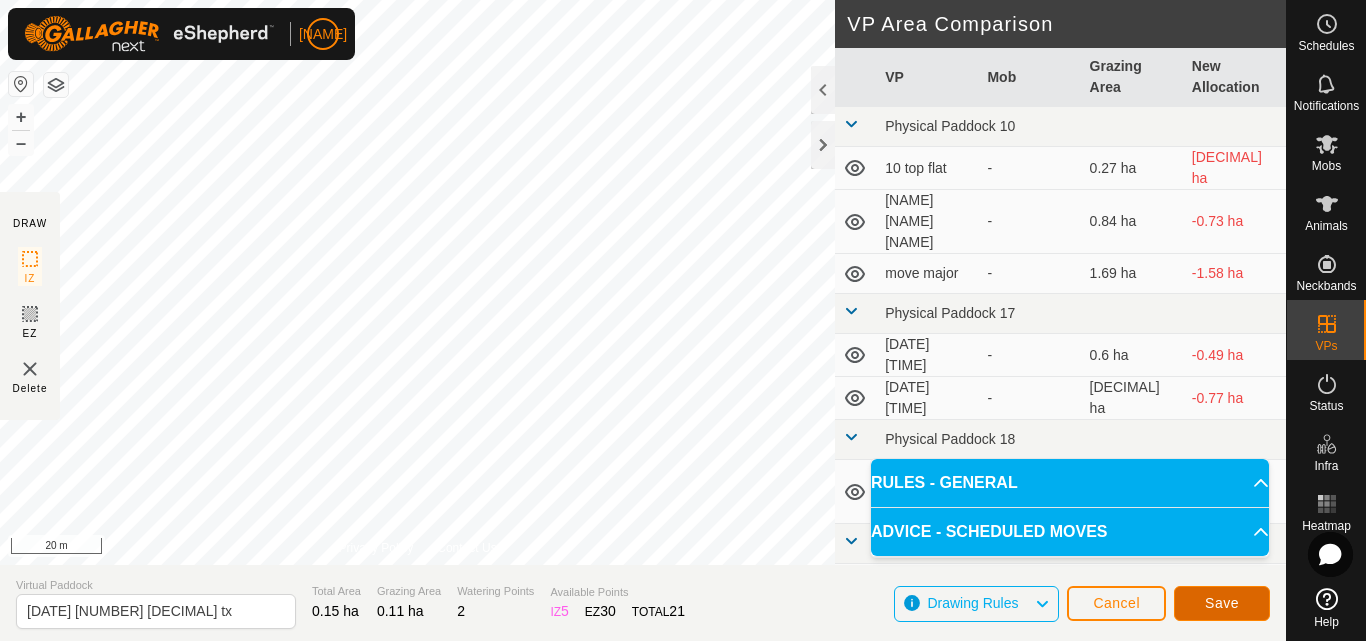 click on "Save" 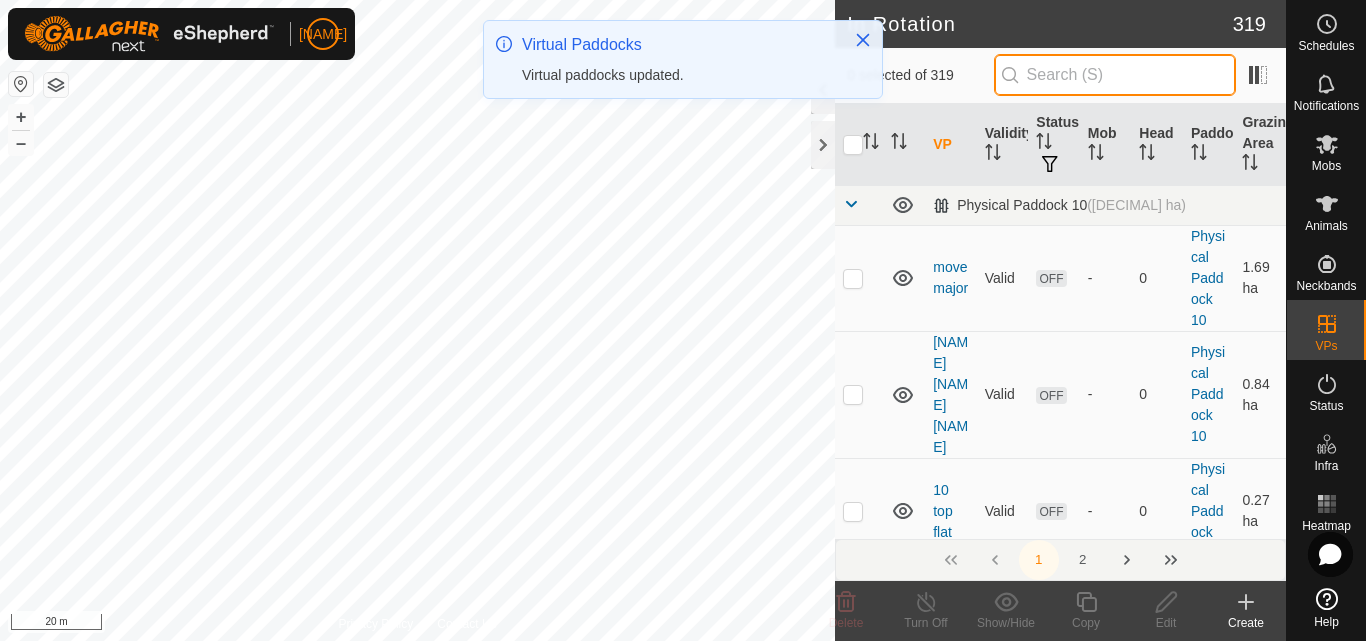 click at bounding box center [1115, 75] 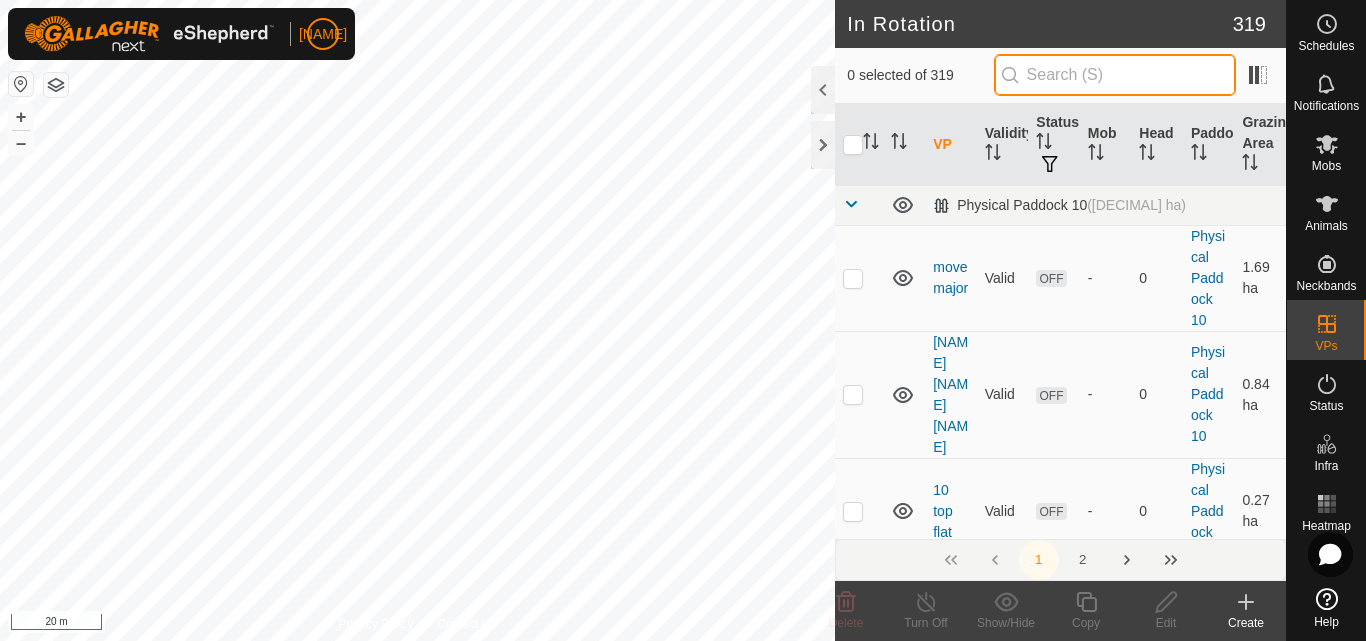 paste on "[DATE] [NUMBER] [DECIMAL] tx" 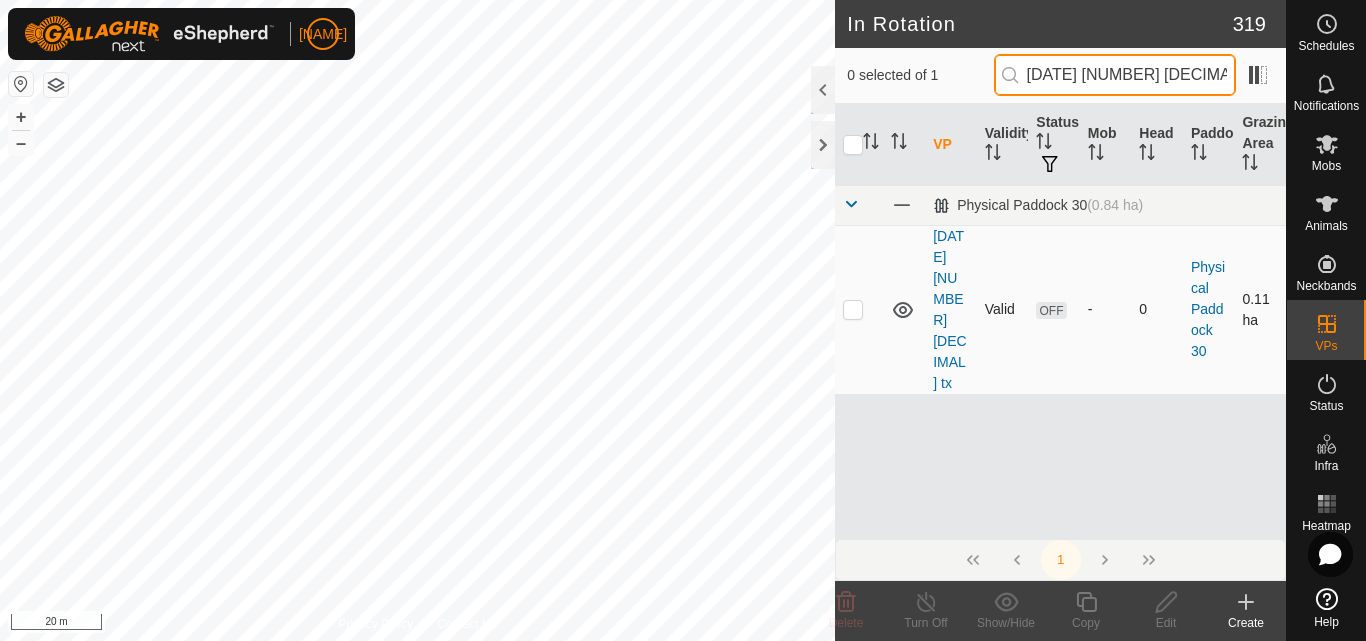 type on "[DATE] [NUMBER] [DECIMAL] tx" 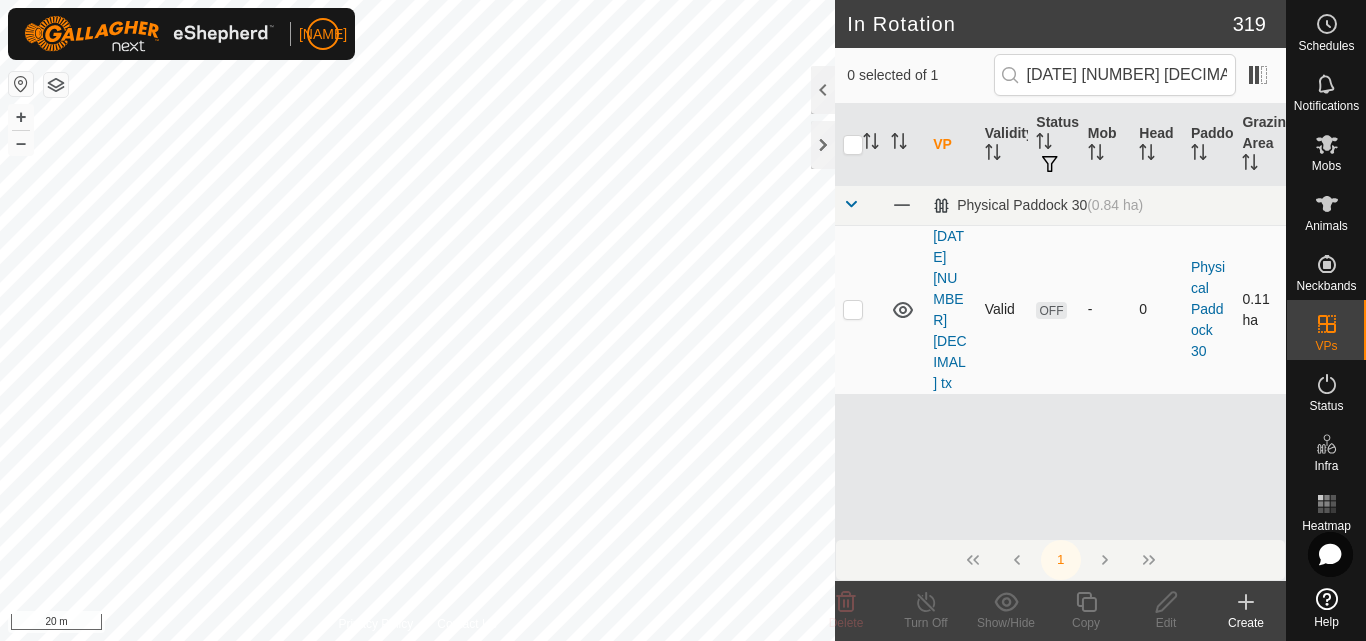 click at bounding box center (853, 309) 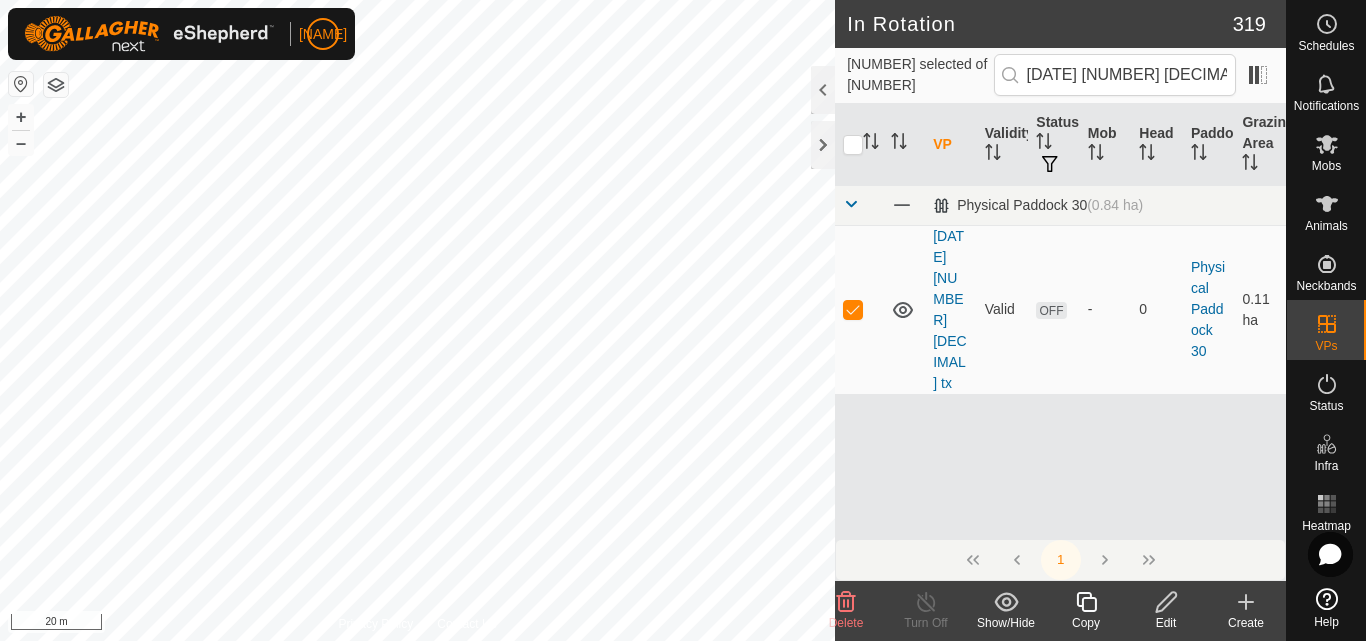click 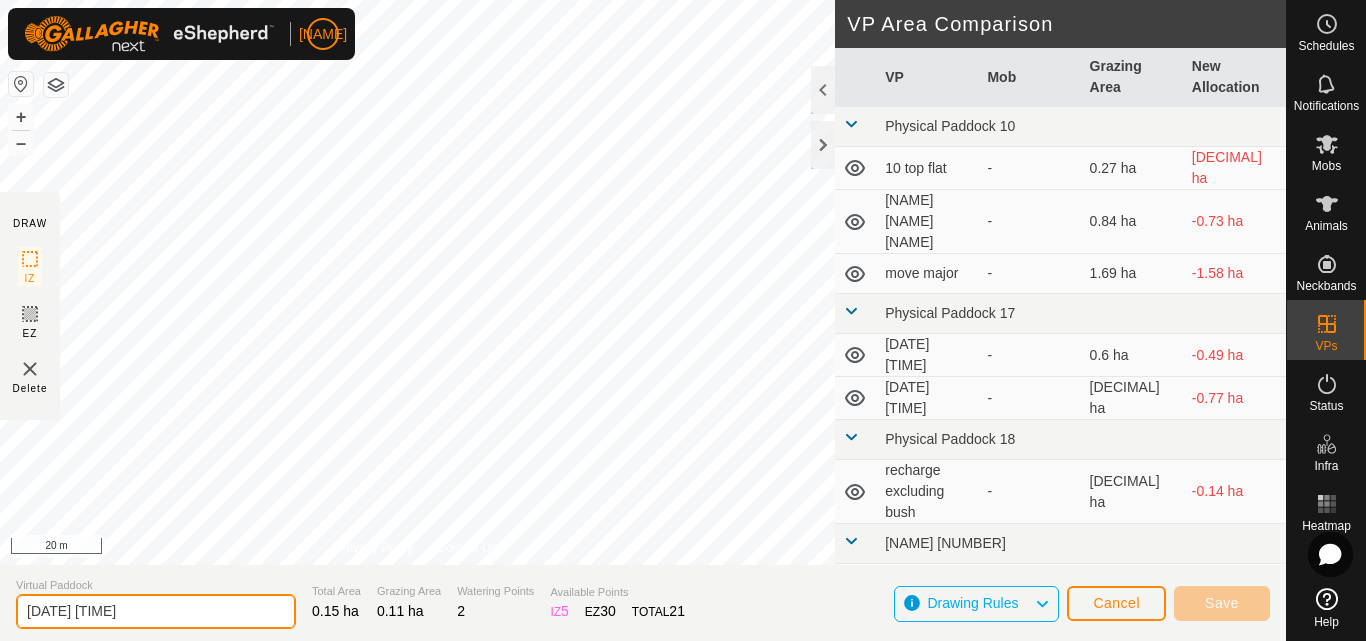 drag, startPoint x: 174, startPoint y: 606, endPoint x: 2, endPoint y: 613, distance: 172.14238 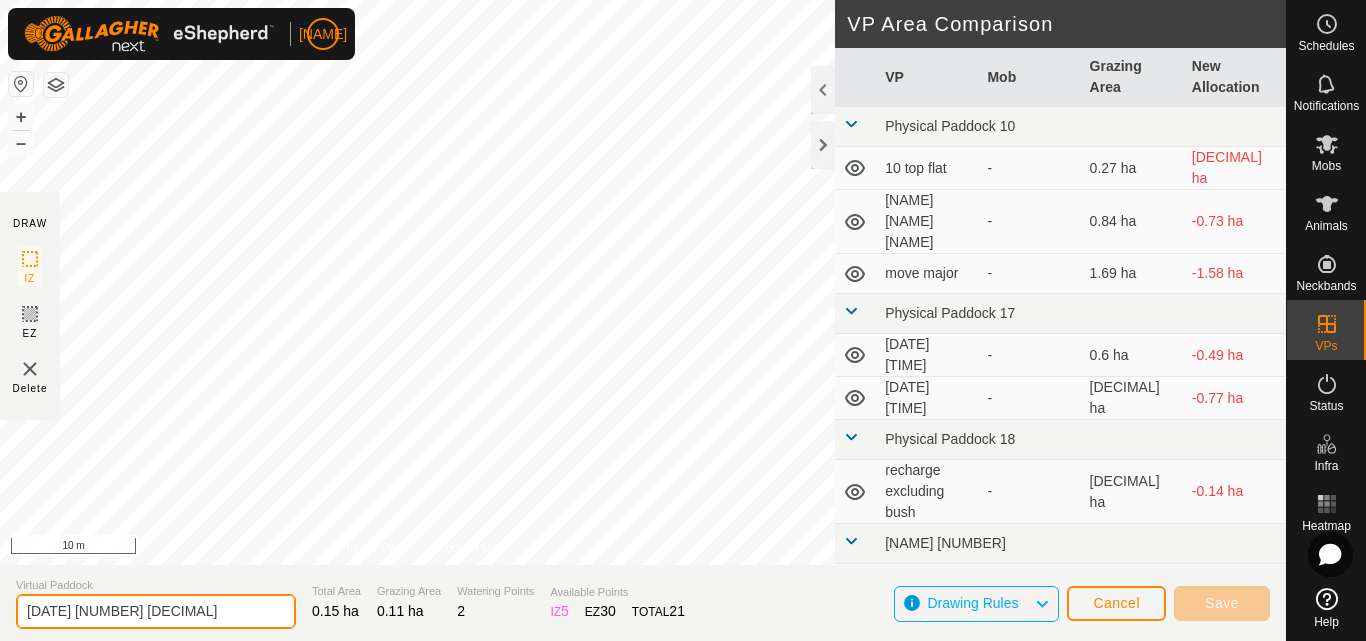 type on "[DATE] [NUMBER] [DECIMAL]" 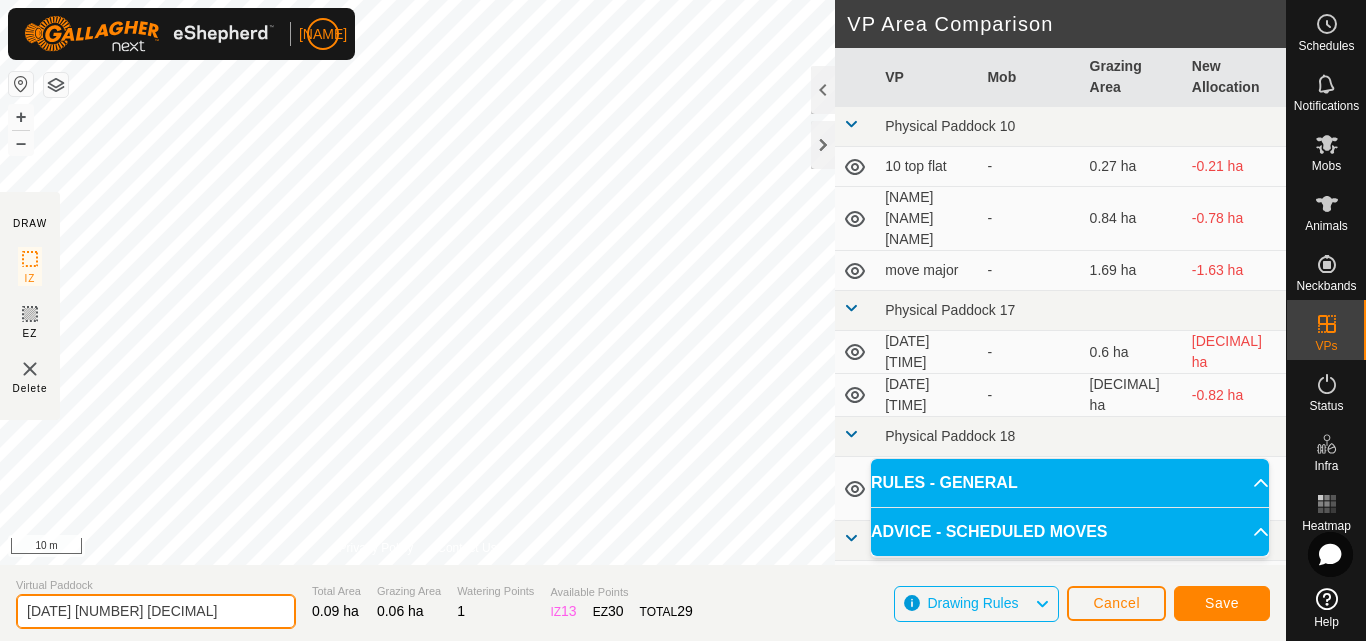drag, startPoint x: 100, startPoint y: 610, endPoint x: 7, endPoint y: 608, distance: 93.0215 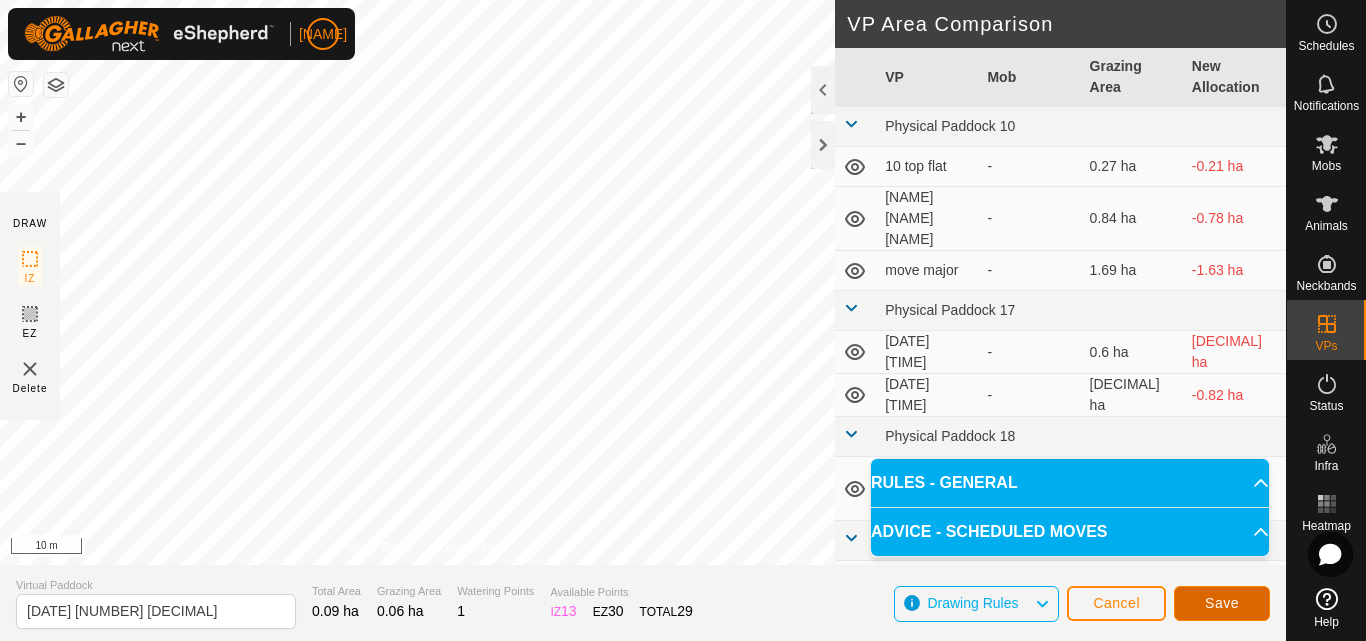 click on "Save" 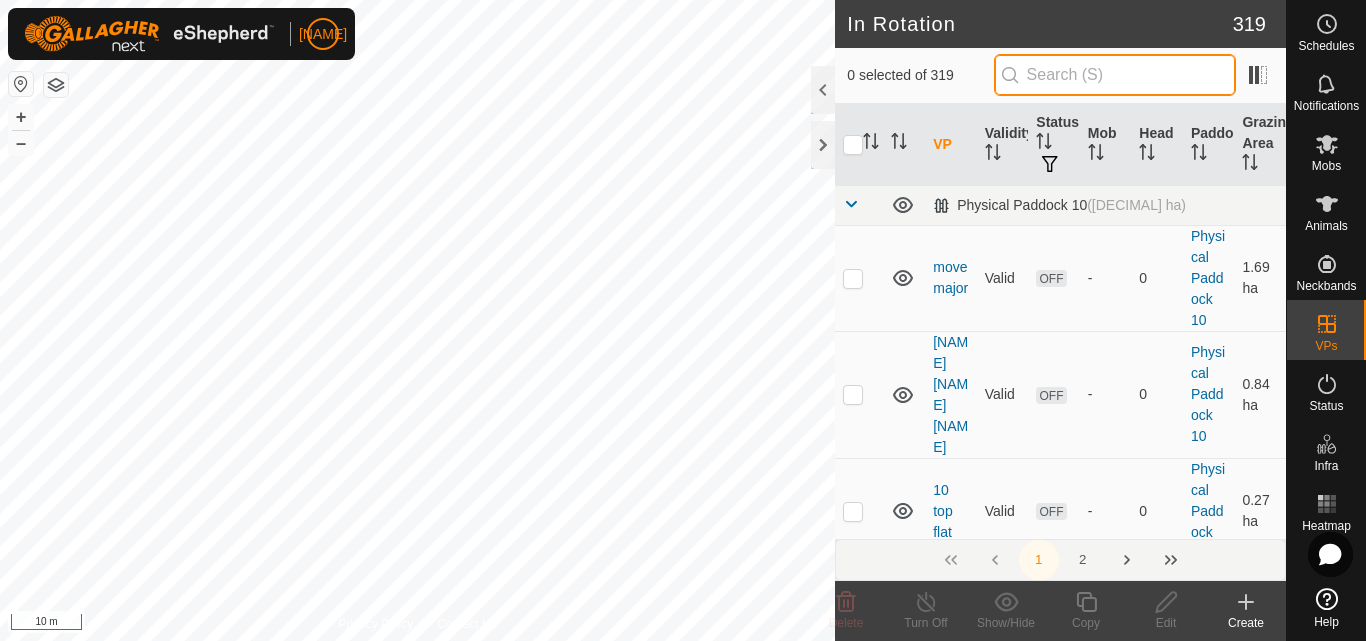 click at bounding box center [1115, 75] 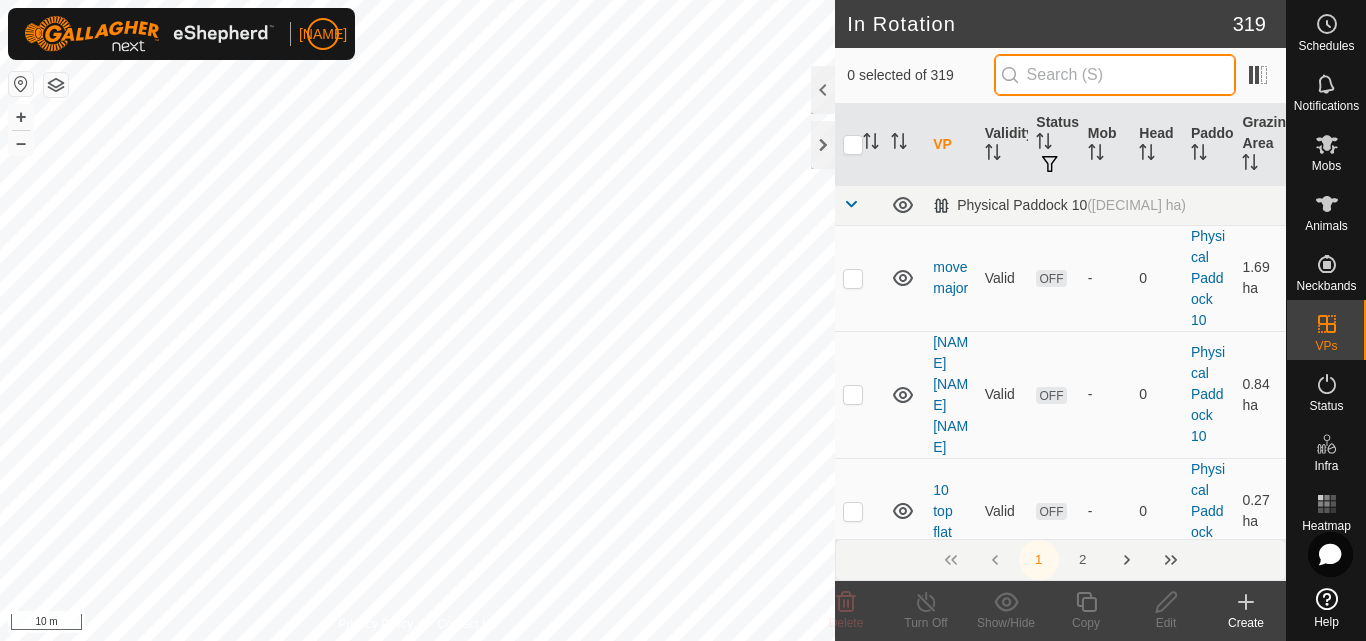 paste on "[DATE] [NUMBER] [DECIMAL]" 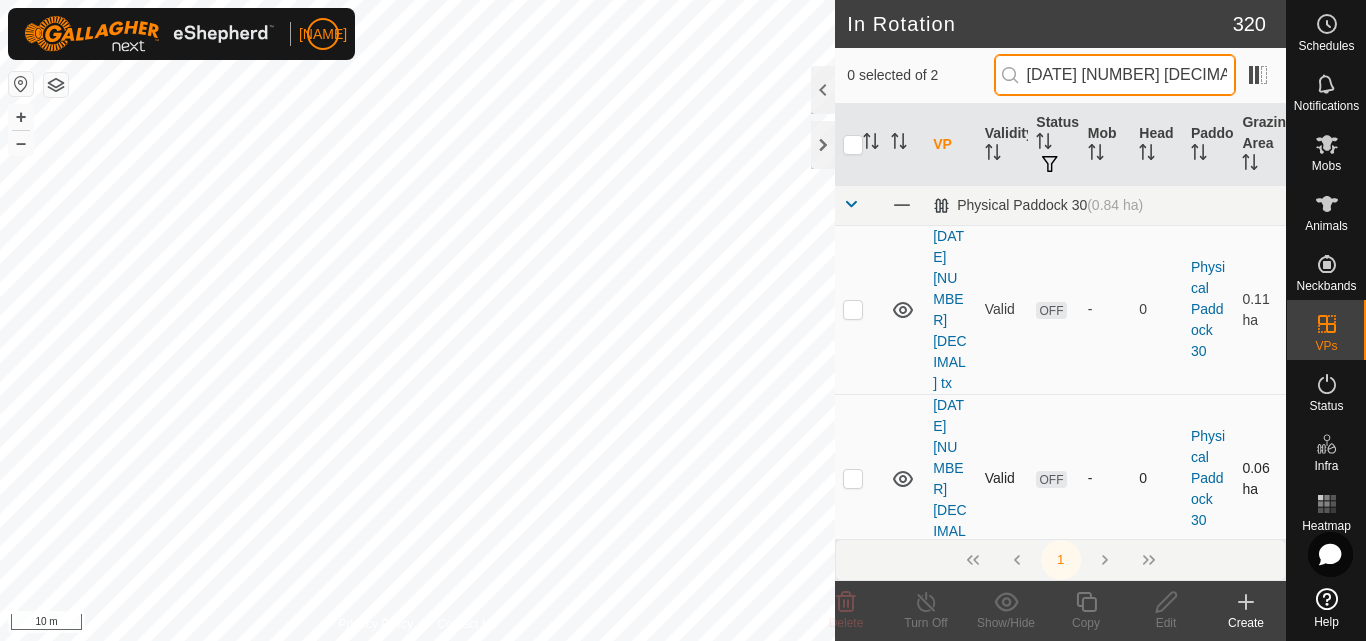 type on "[DATE] [NUMBER] [DECIMAL]" 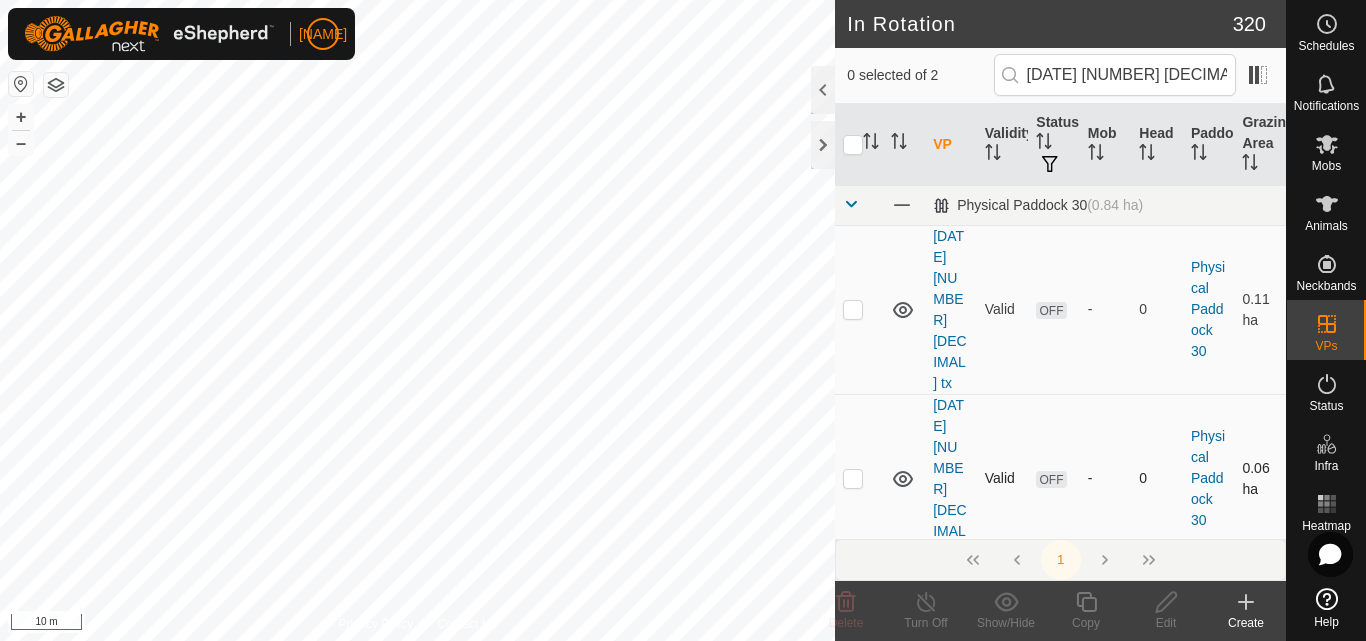 click at bounding box center (853, 478) 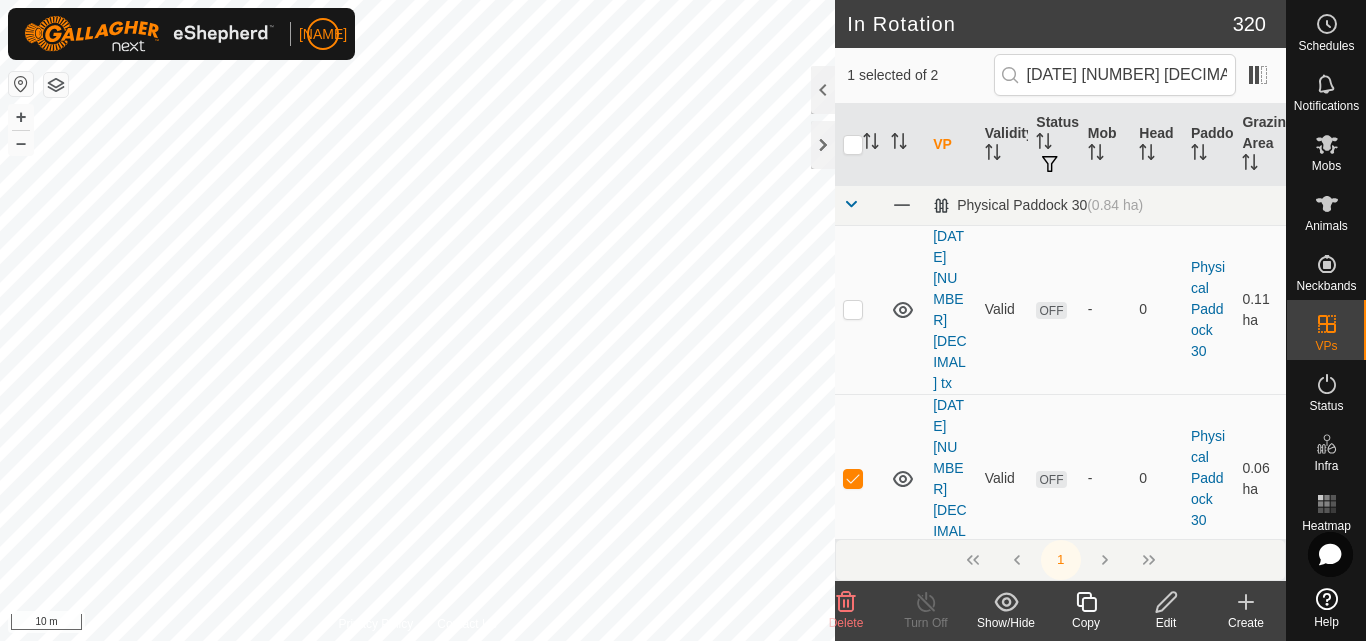 click 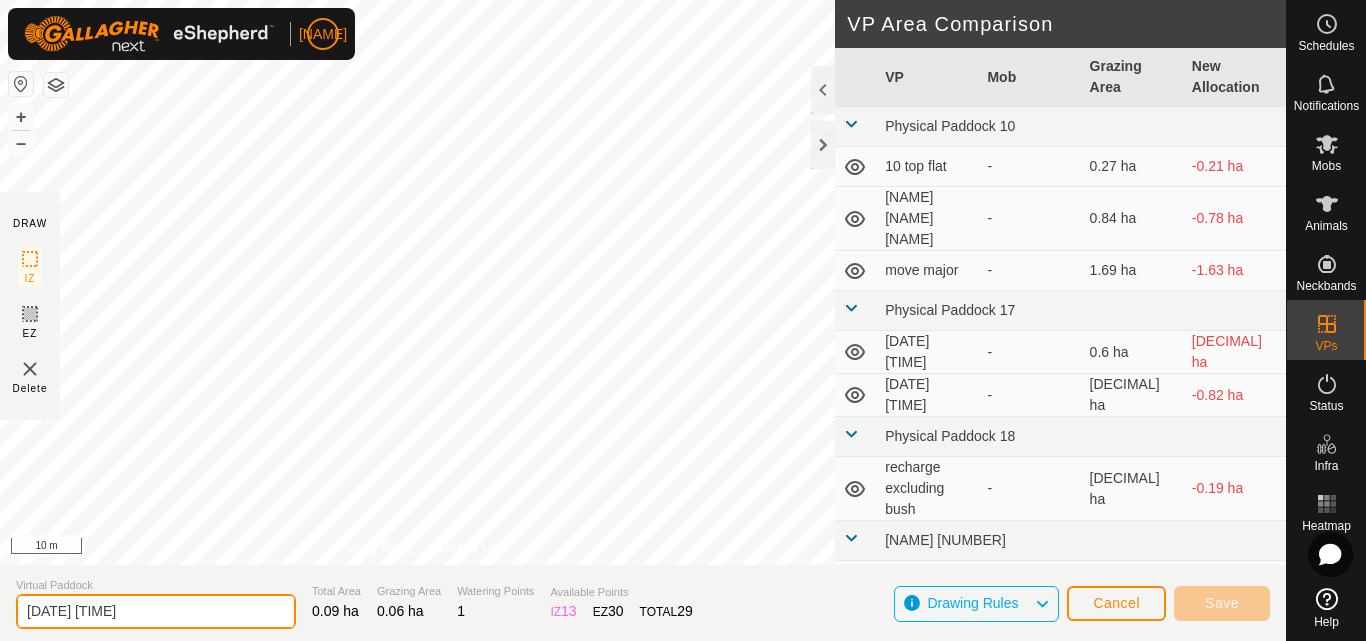 drag, startPoint x: 158, startPoint y: 610, endPoint x: 21, endPoint y: 611, distance: 137.00365 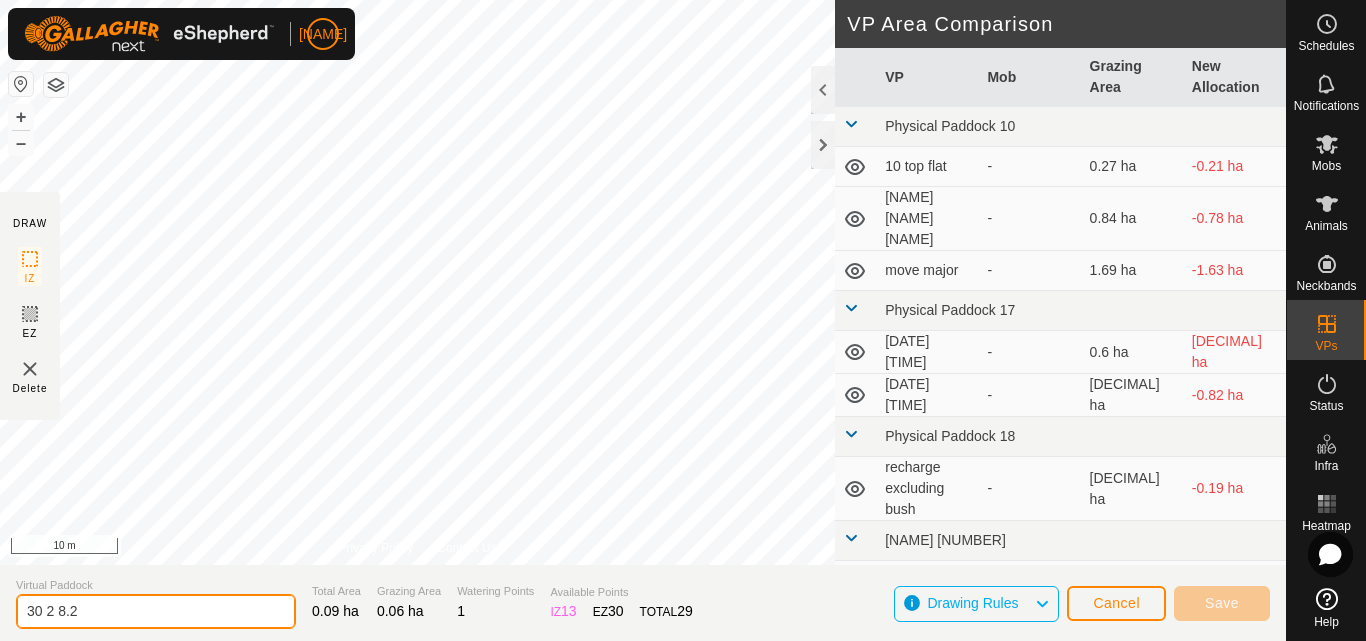 type on "30 2 8.2" 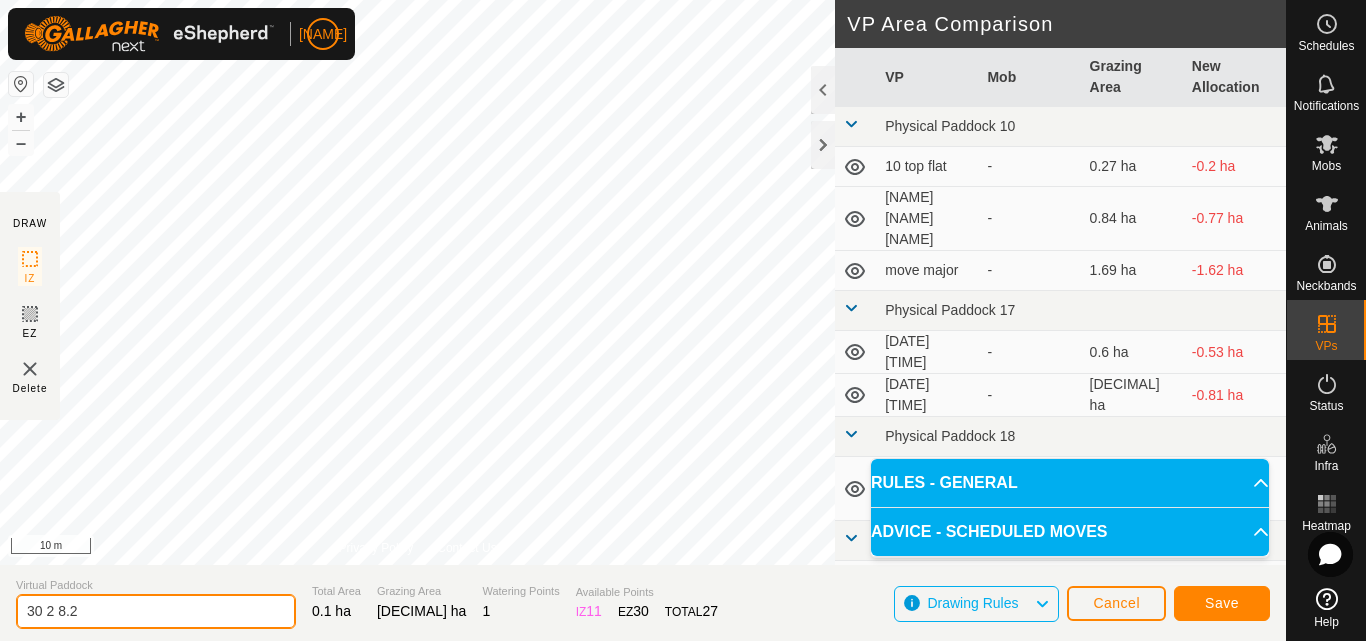 drag, startPoint x: 116, startPoint y: 610, endPoint x: 0, endPoint y: 610, distance: 116 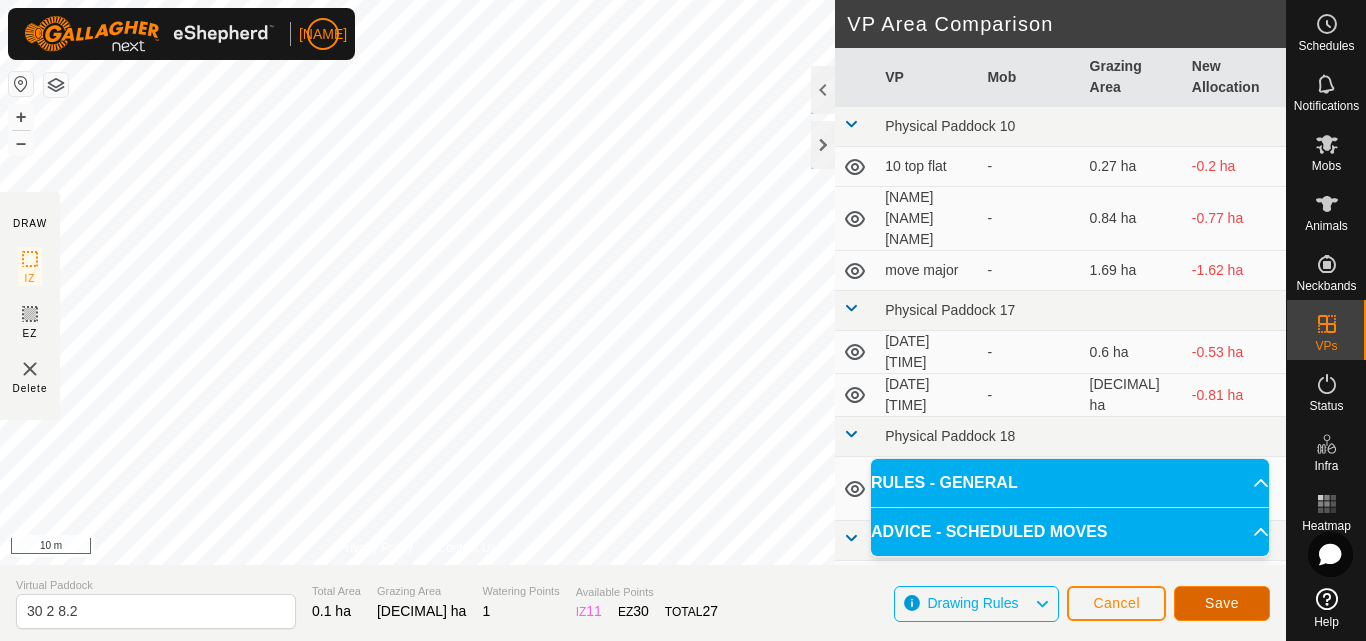 click on "Save" 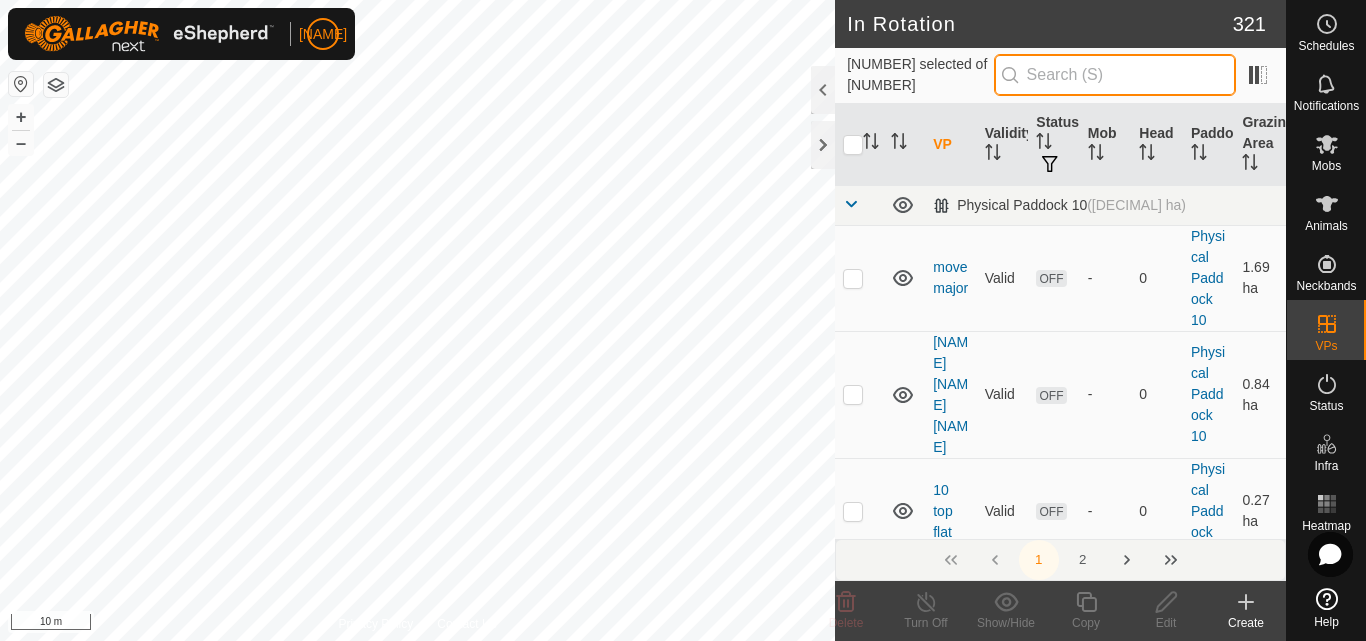 click at bounding box center [1115, 75] 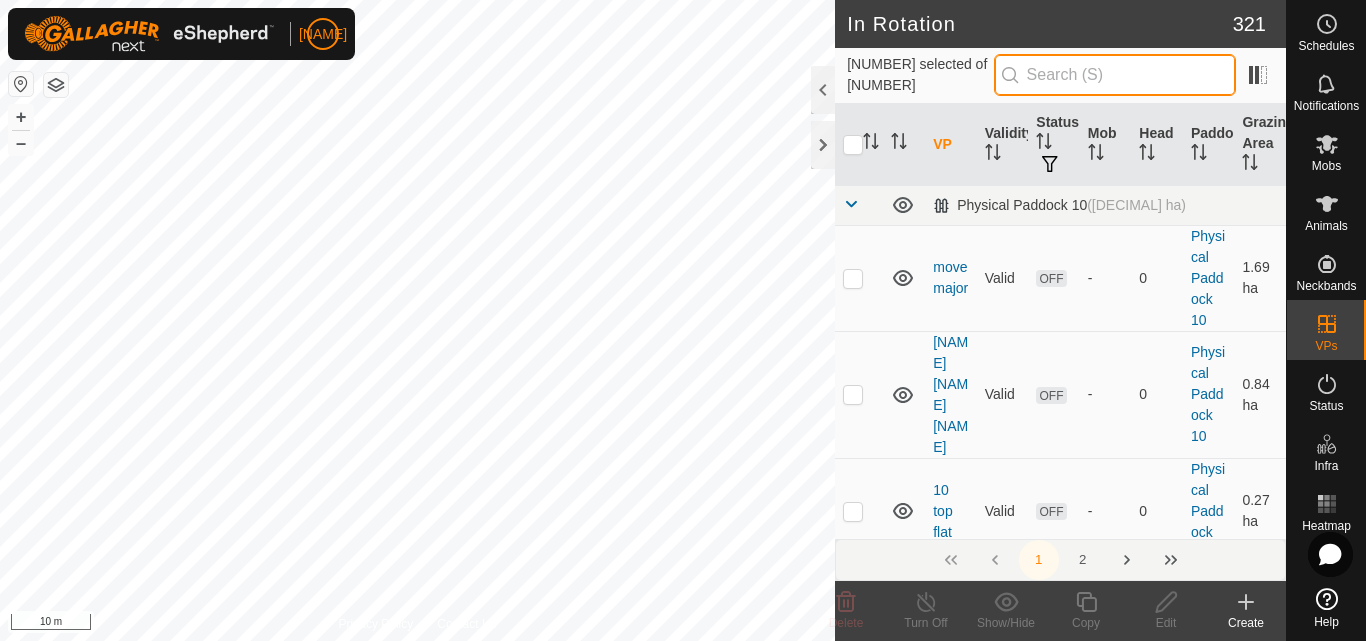 paste on "30 2 8.2" 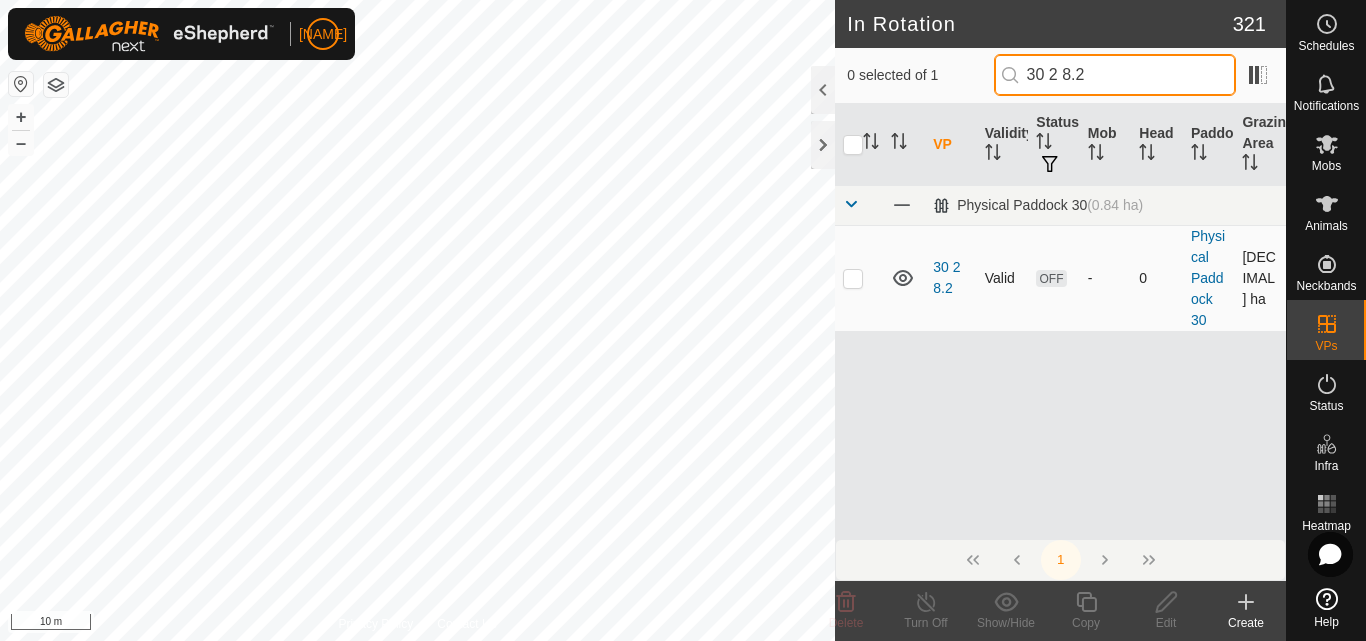 type on "30 2 8.2" 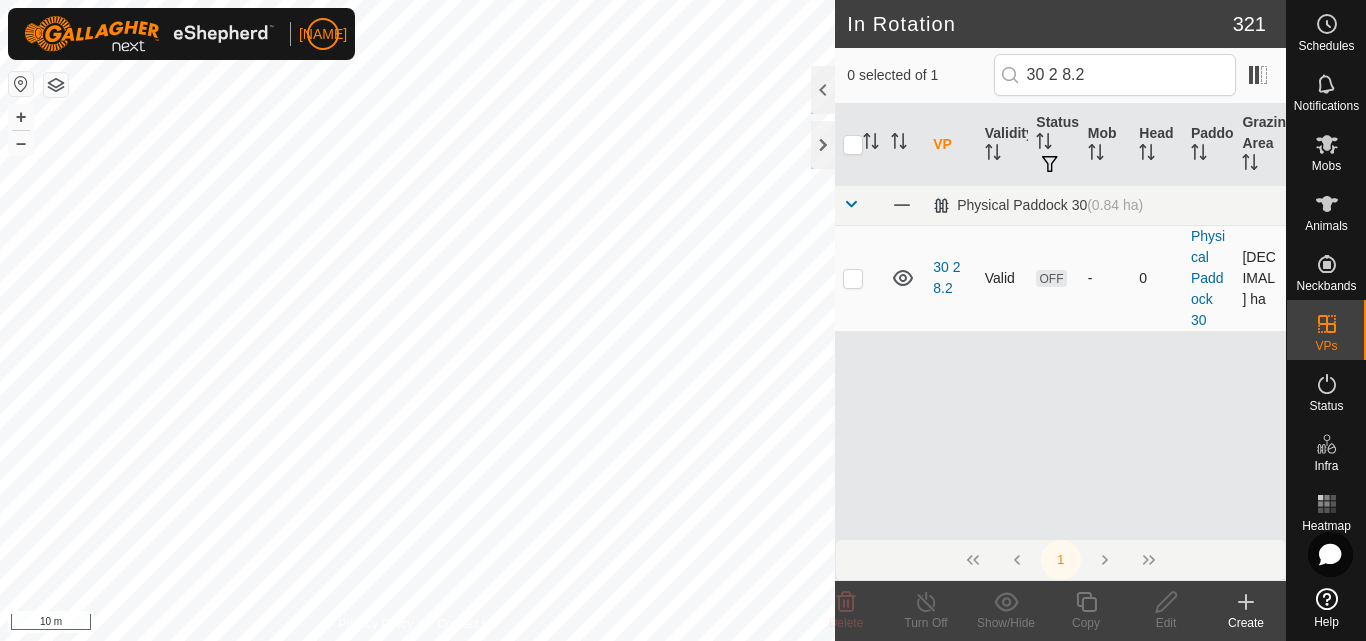 click at bounding box center (853, 278) 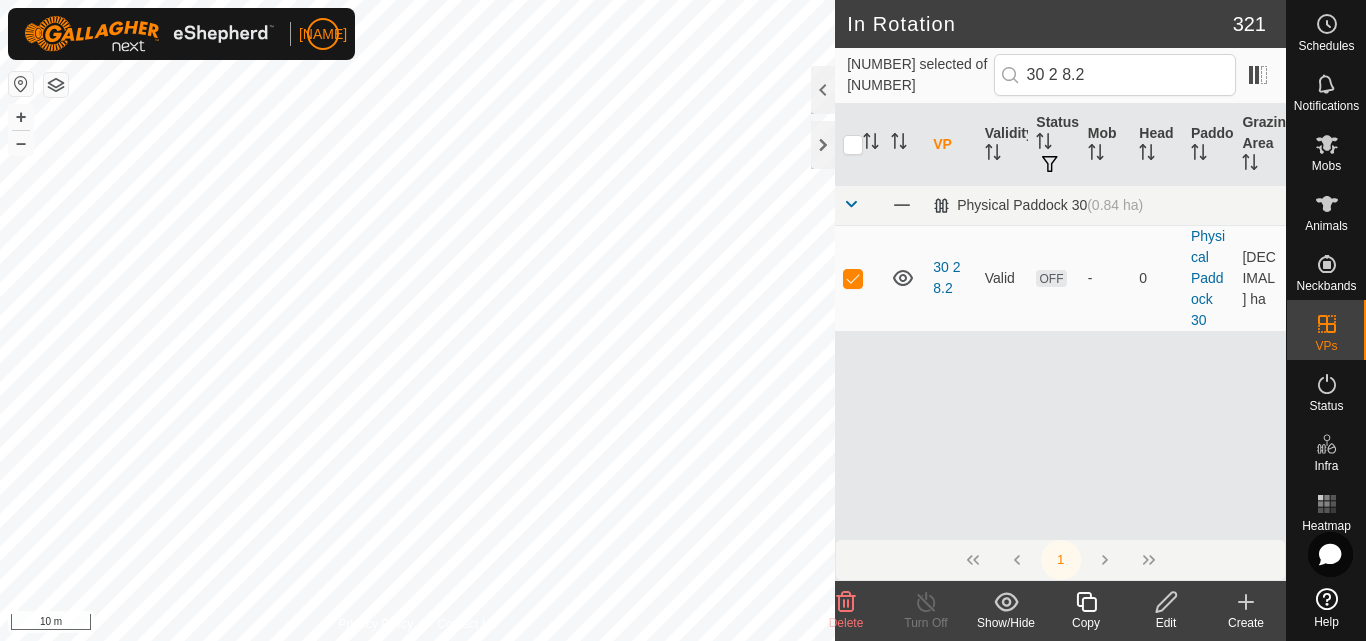 click 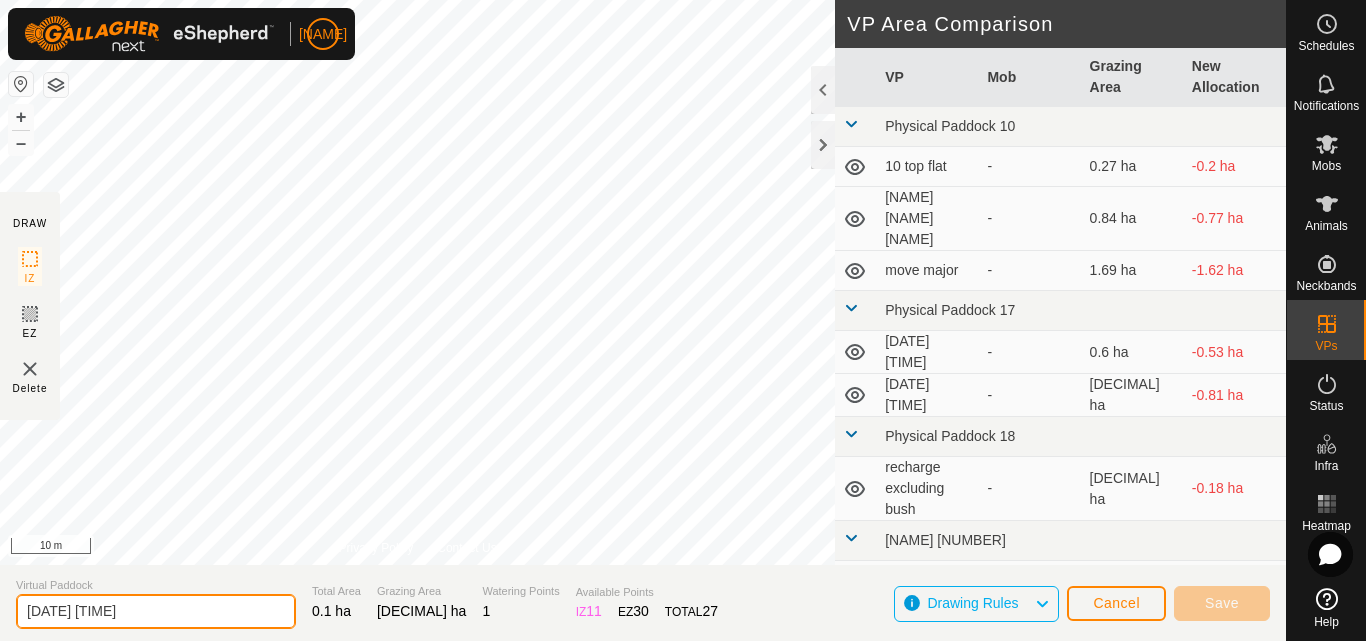 drag, startPoint x: 174, startPoint y: 610, endPoint x: 3, endPoint y: 614, distance: 171.04678 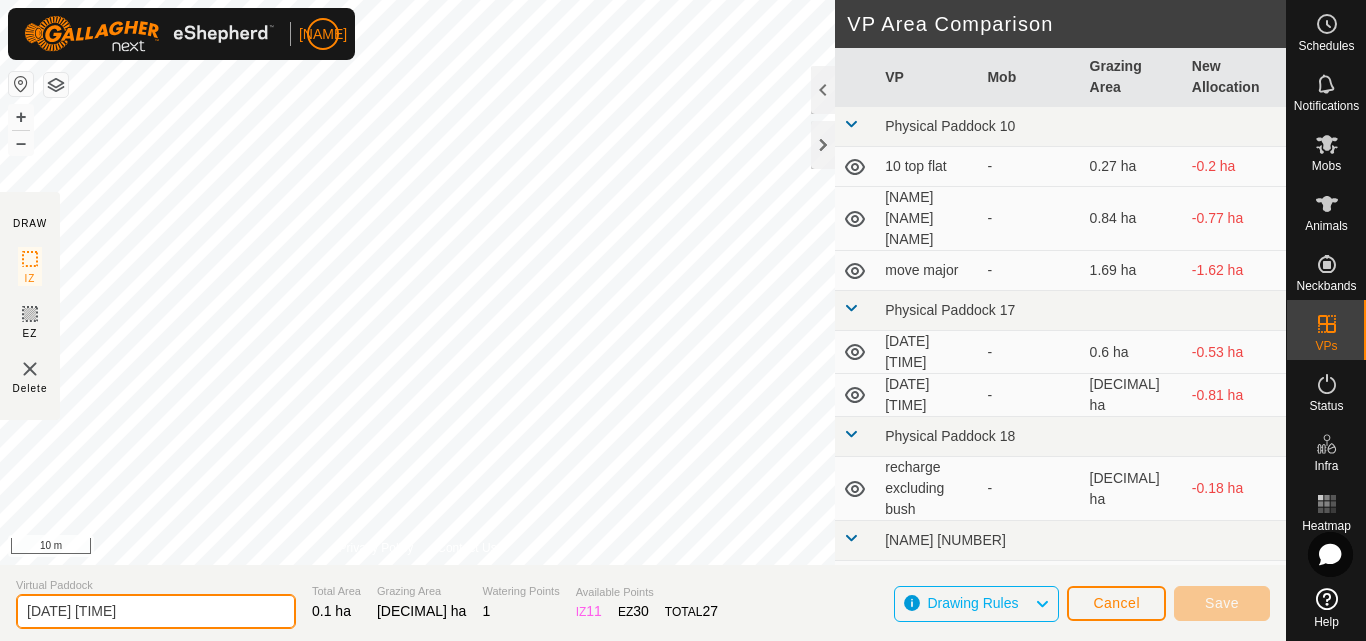 paste on "30 2 8.2" 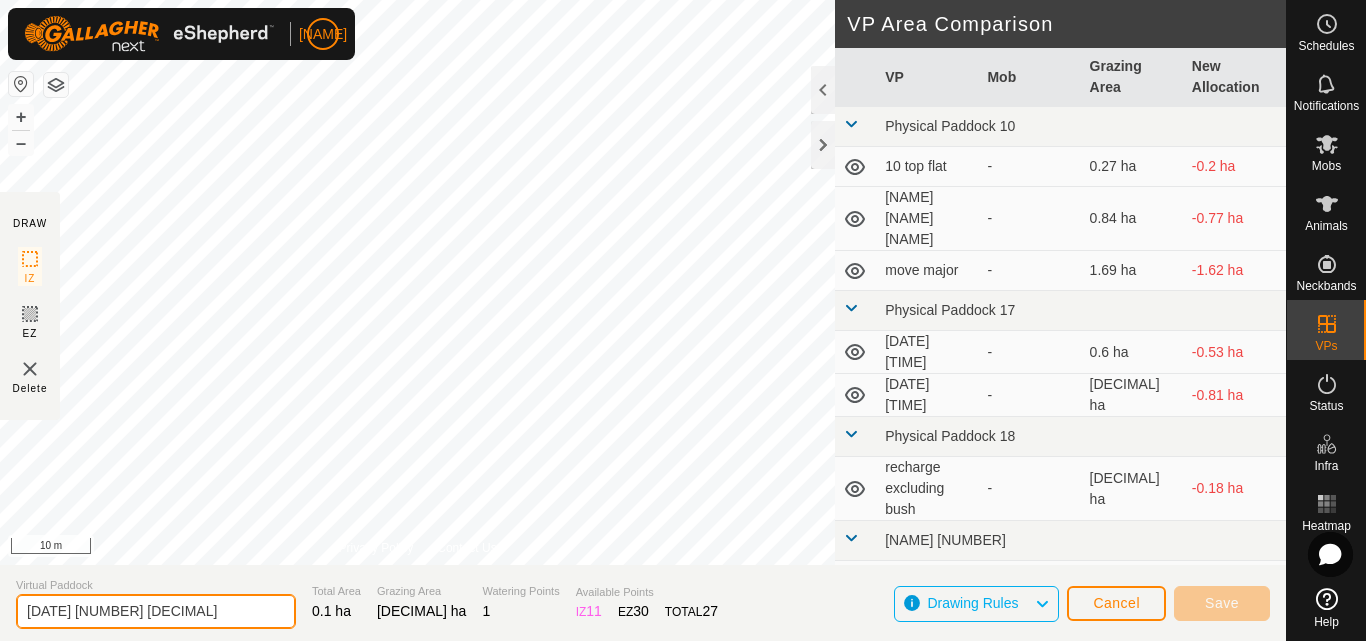 type on "[DATE] [NUMBER] [DECIMAL]" 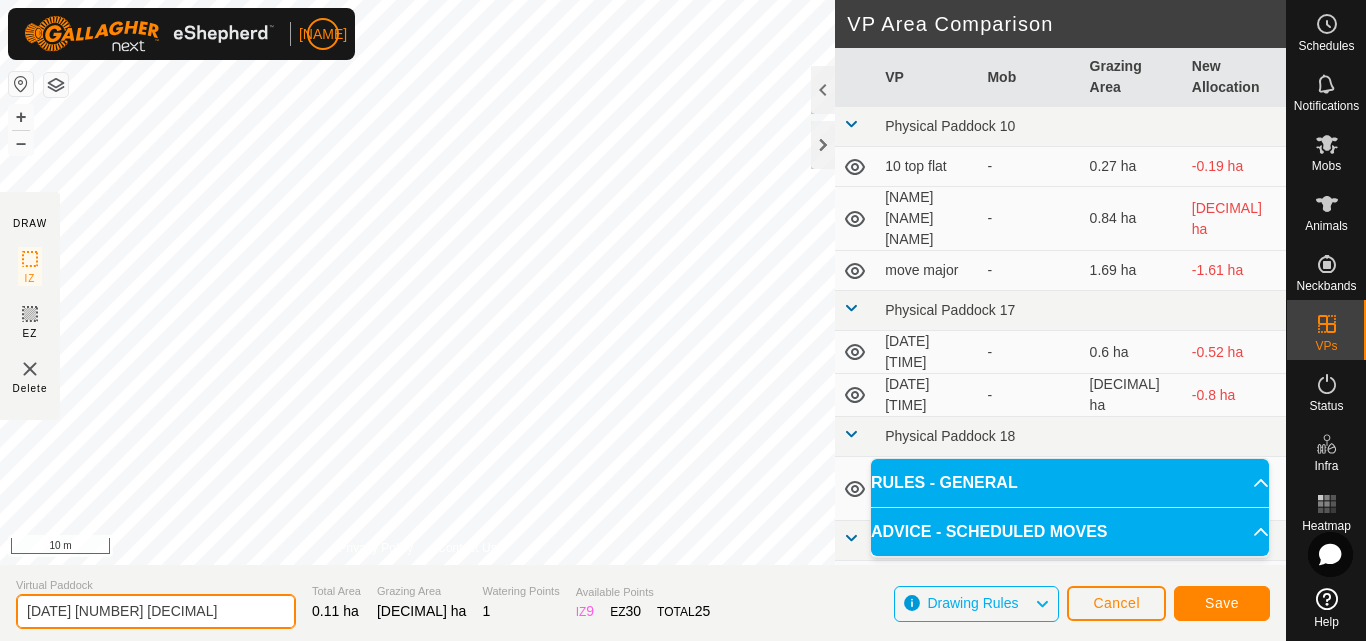 drag, startPoint x: 104, startPoint y: 609, endPoint x: 0, endPoint y: 607, distance: 104.019226 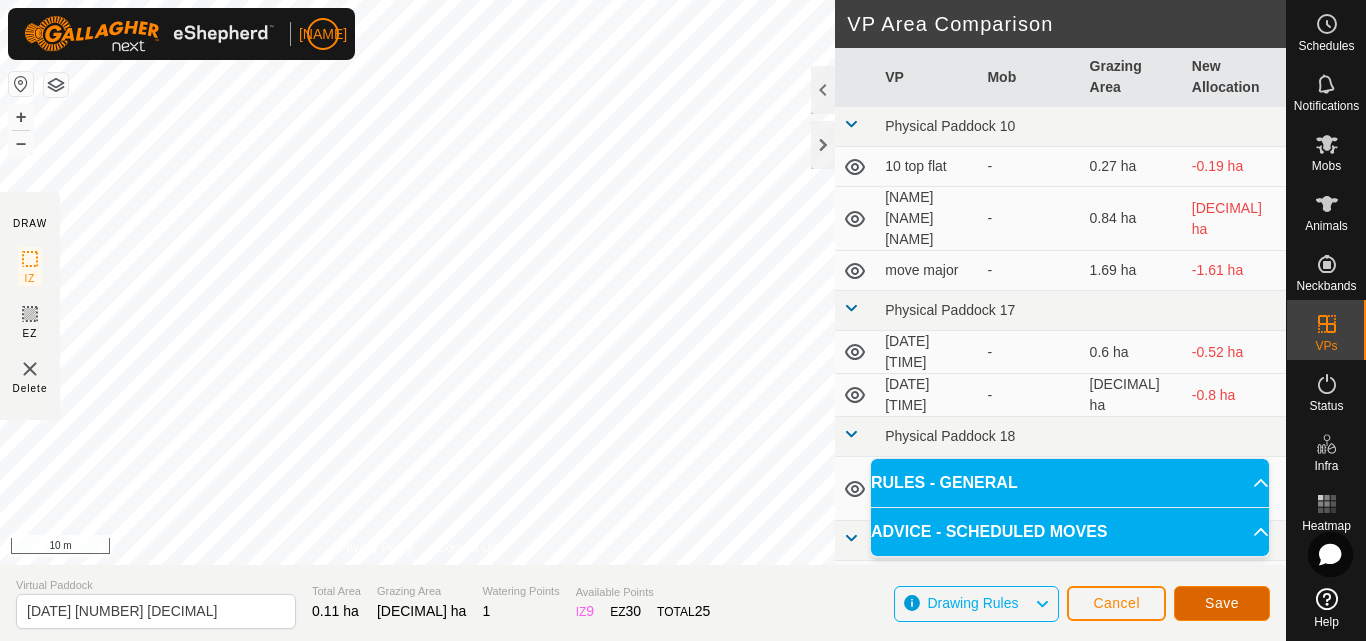 click on "Save" 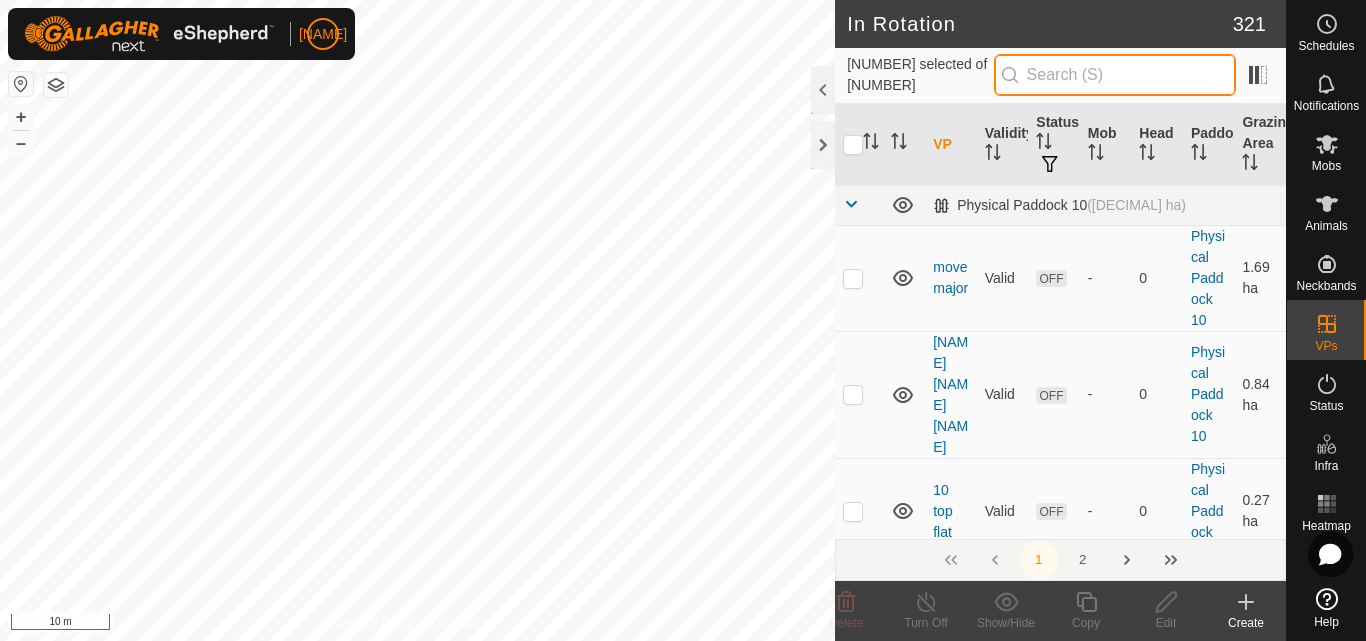 click at bounding box center [1115, 75] 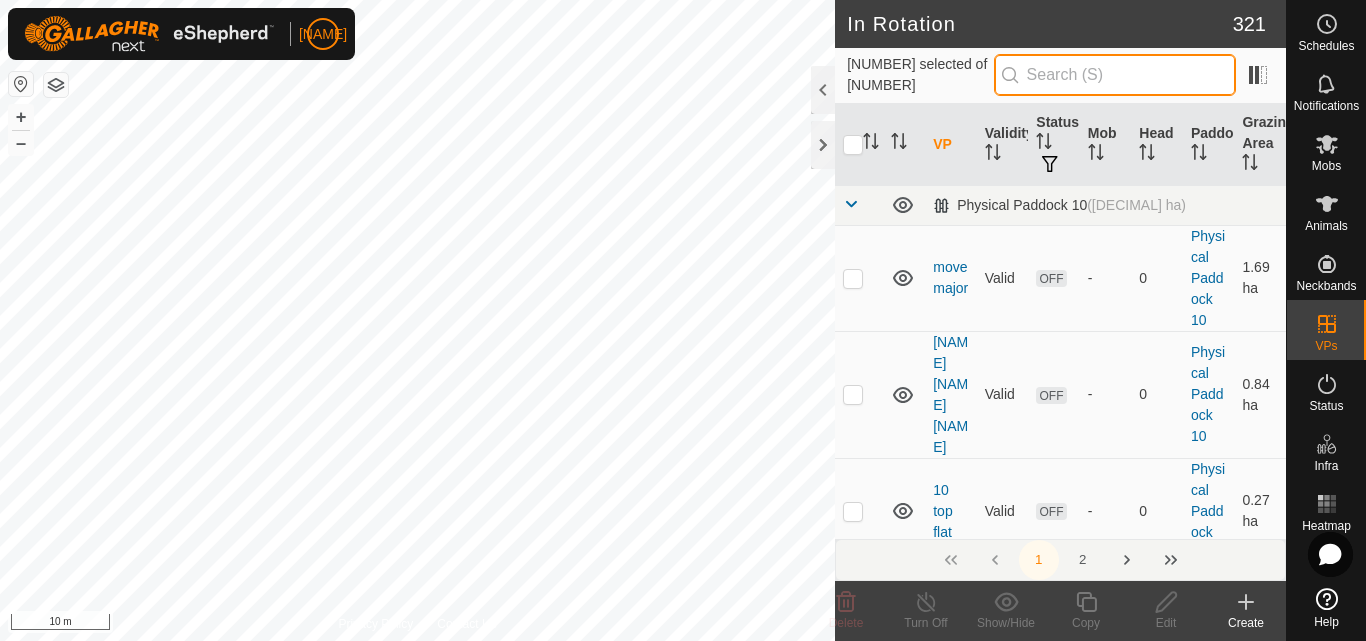 paste on "[DATE] [NUMBER] [DECIMAL]" 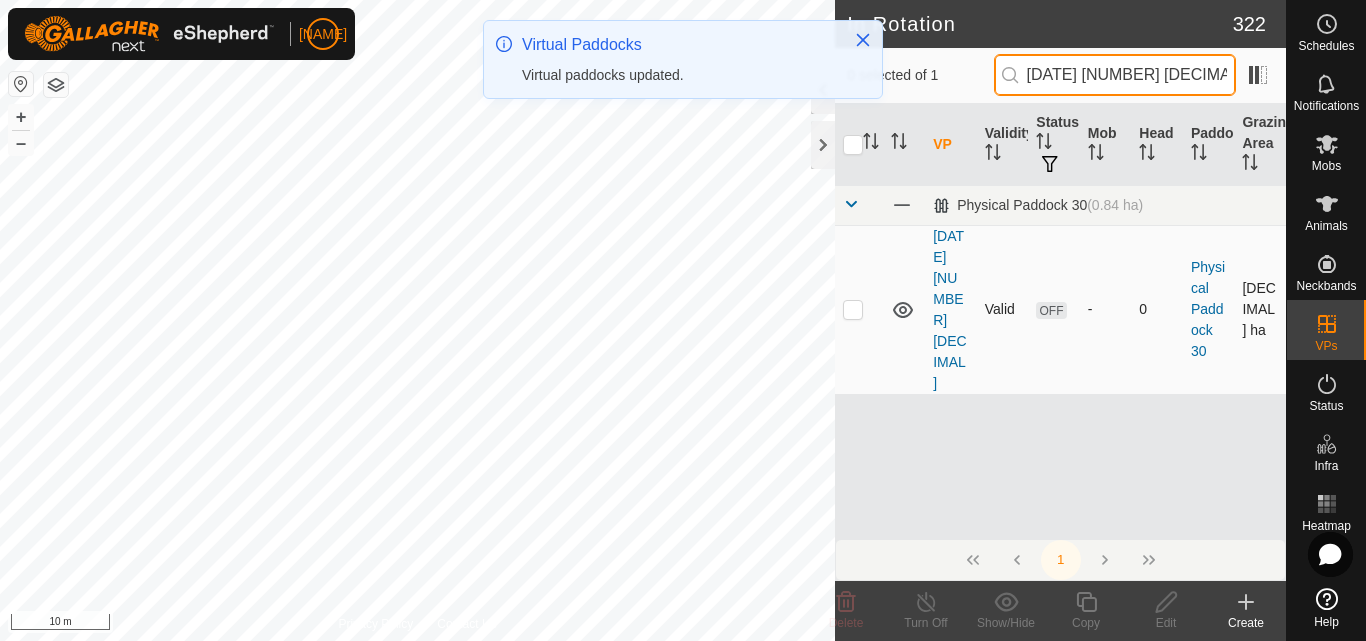 type on "[DATE] [NUMBER] [DECIMAL]" 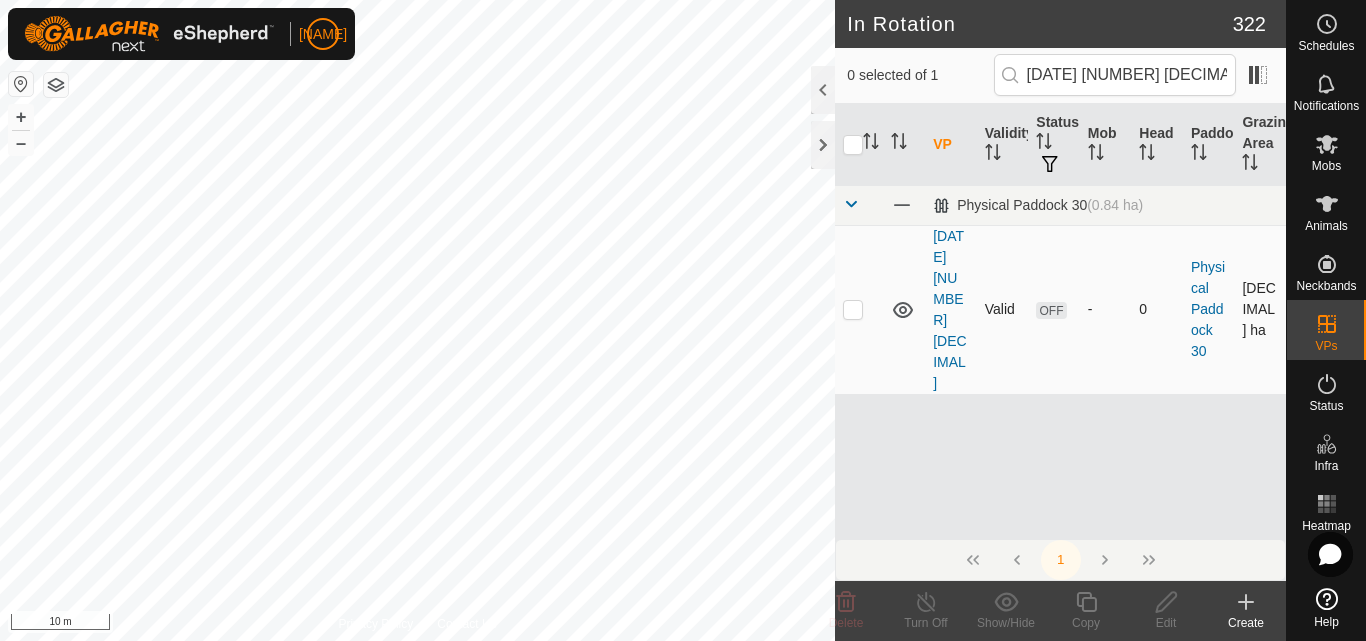 click at bounding box center [853, 309] 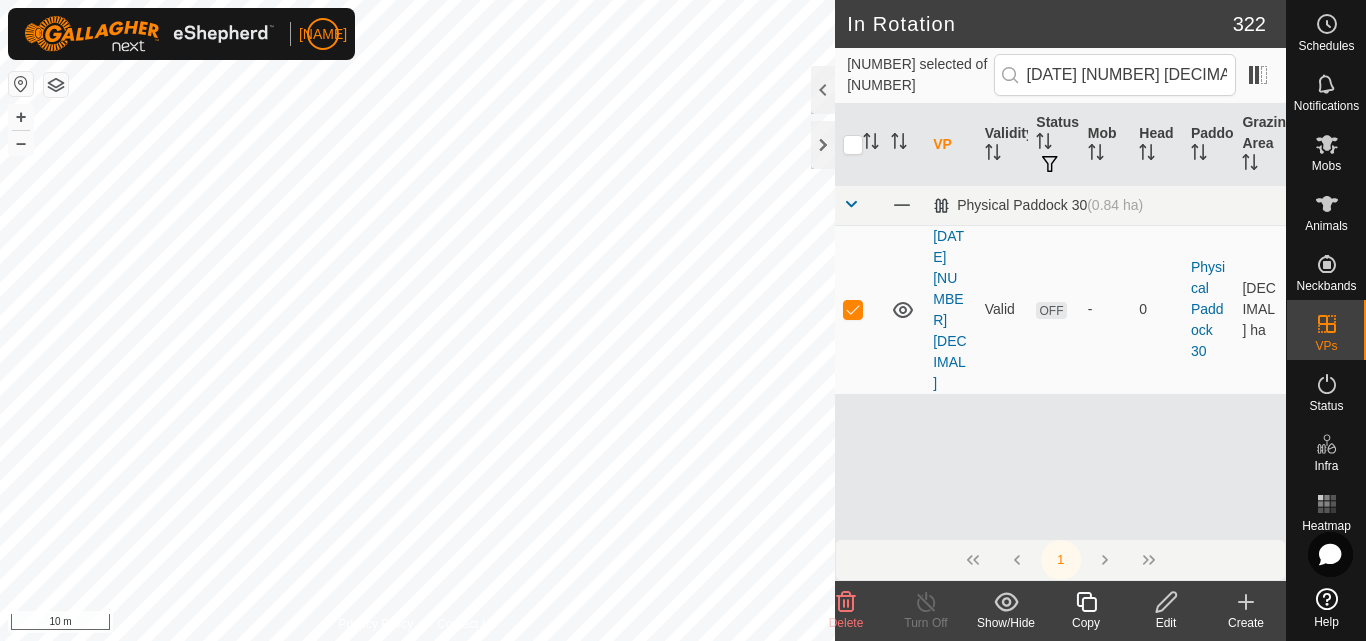click 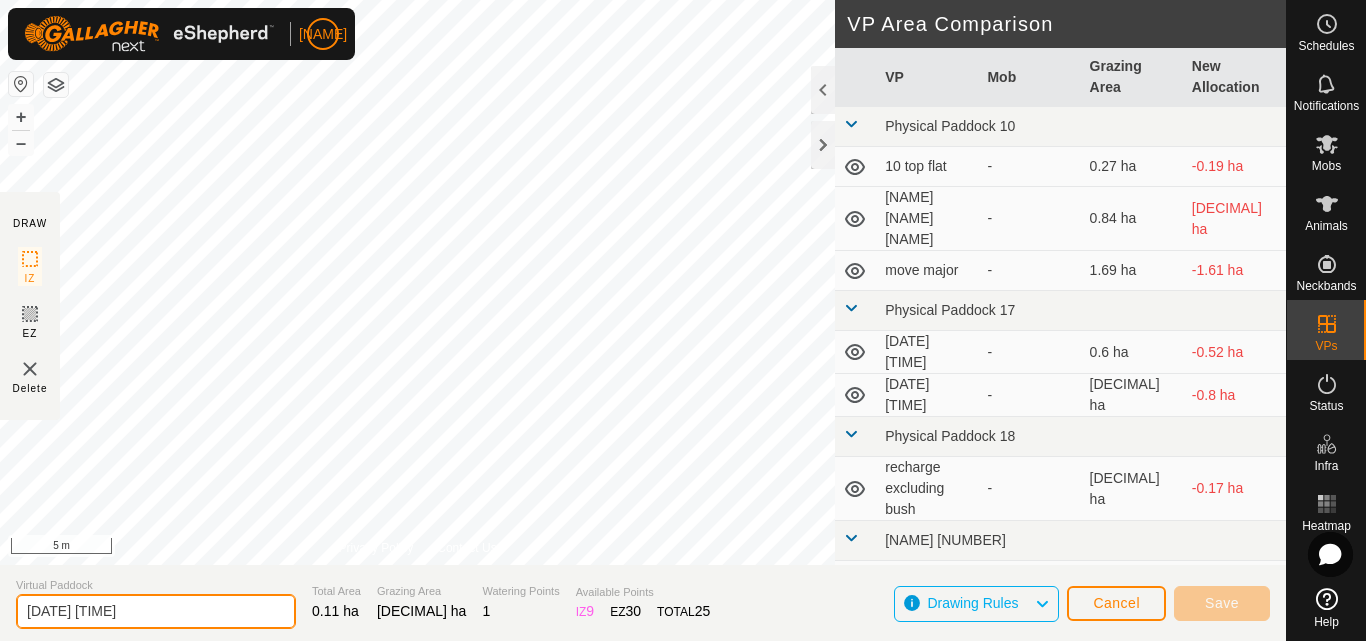 drag, startPoint x: 171, startPoint y: 617, endPoint x: 22, endPoint y: 639, distance: 150.6154 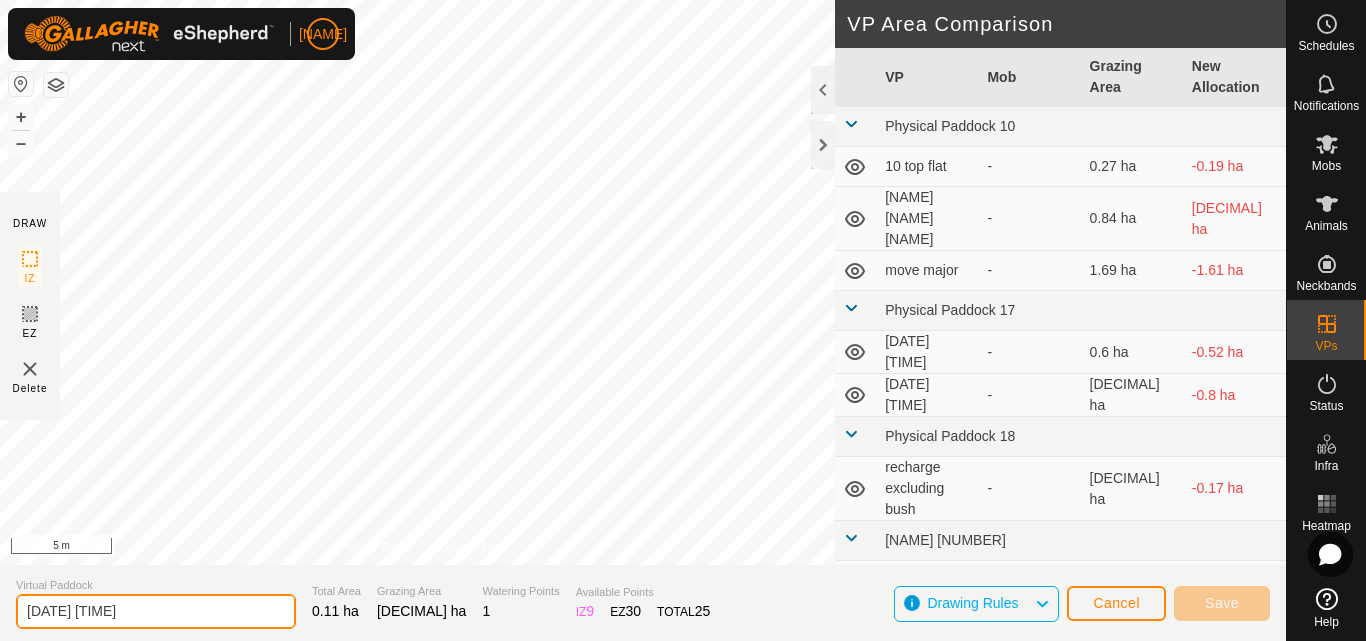 paste on "[DATE] [NUMBER] [DECIMAL]" 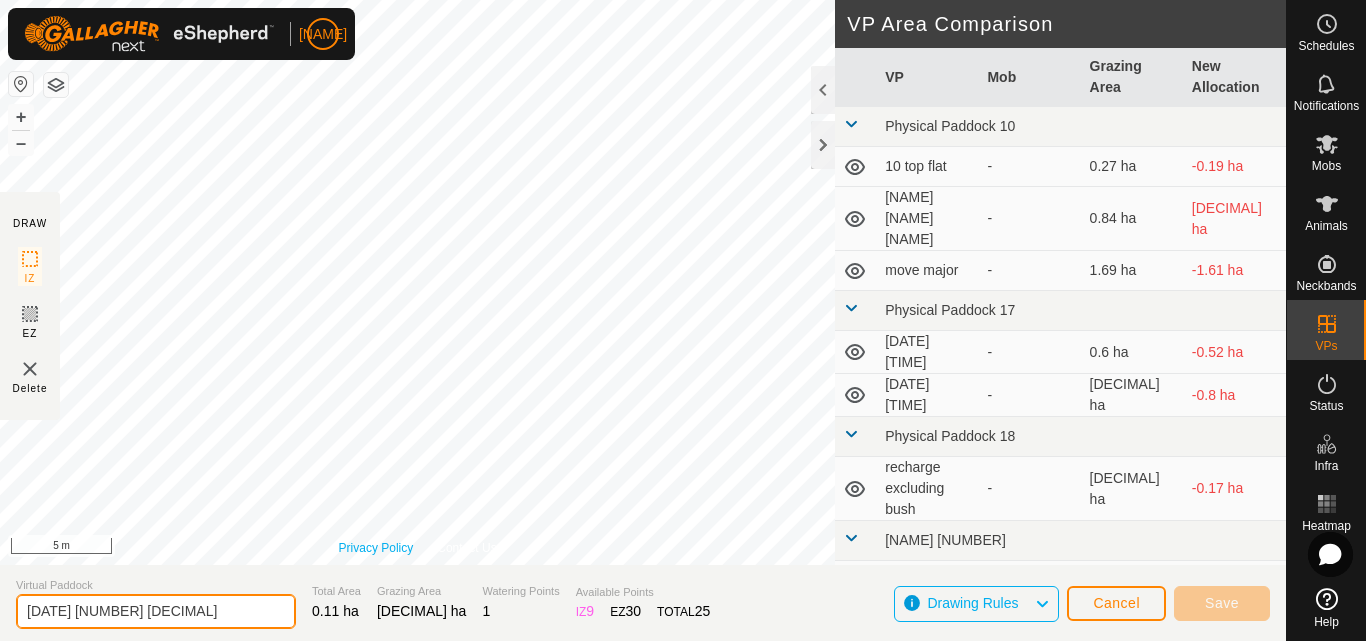 type on "[DATE] [NUMBER] [DECIMAL]" 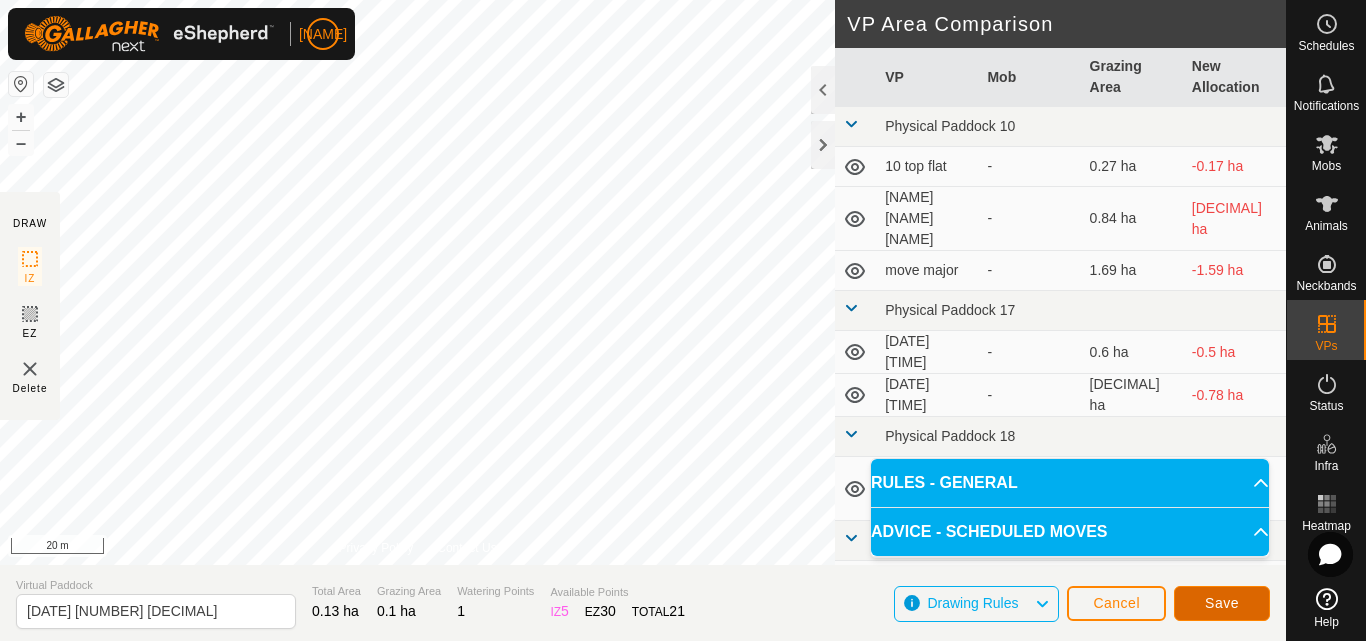 click on "Save" 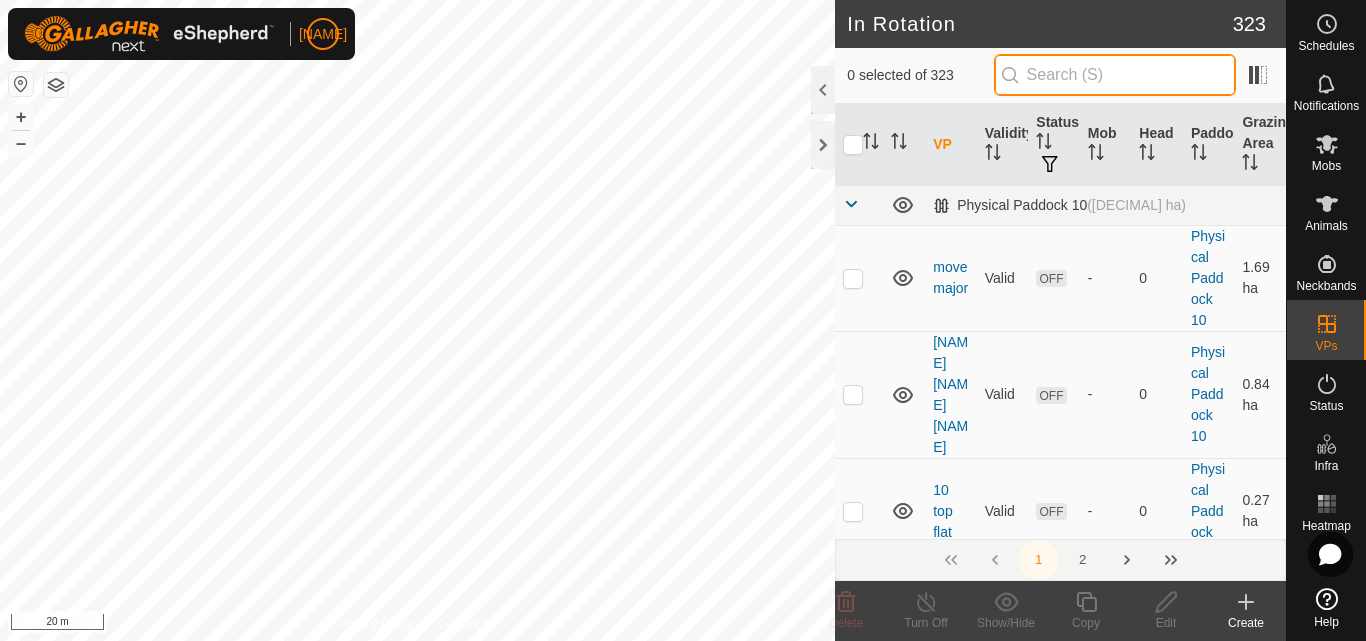 click at bounding box center (1115, 75) 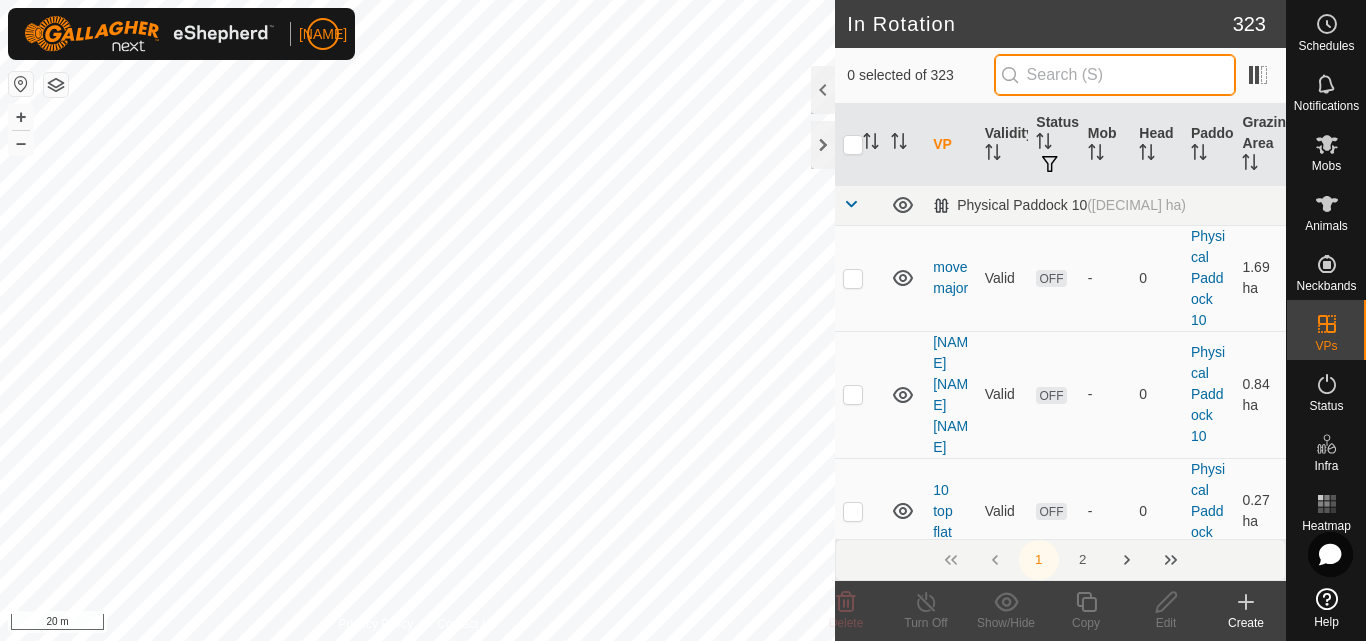 click at bounding box center [1115, 75] 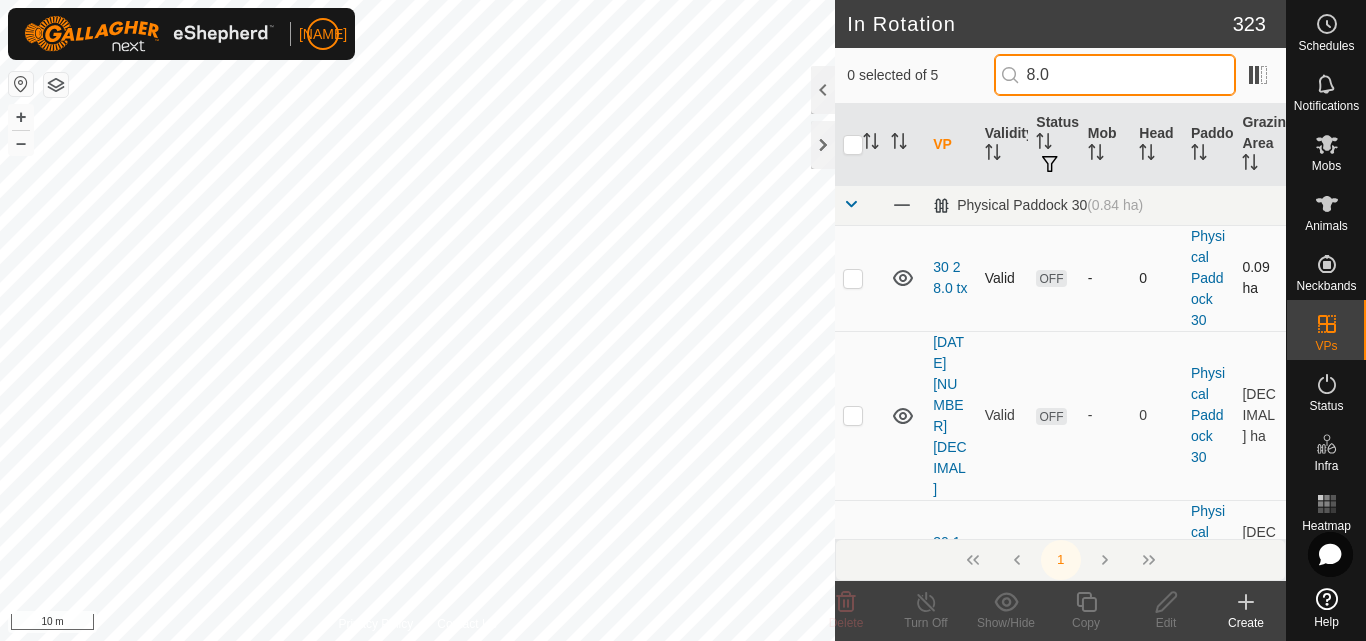 type on "8.0" 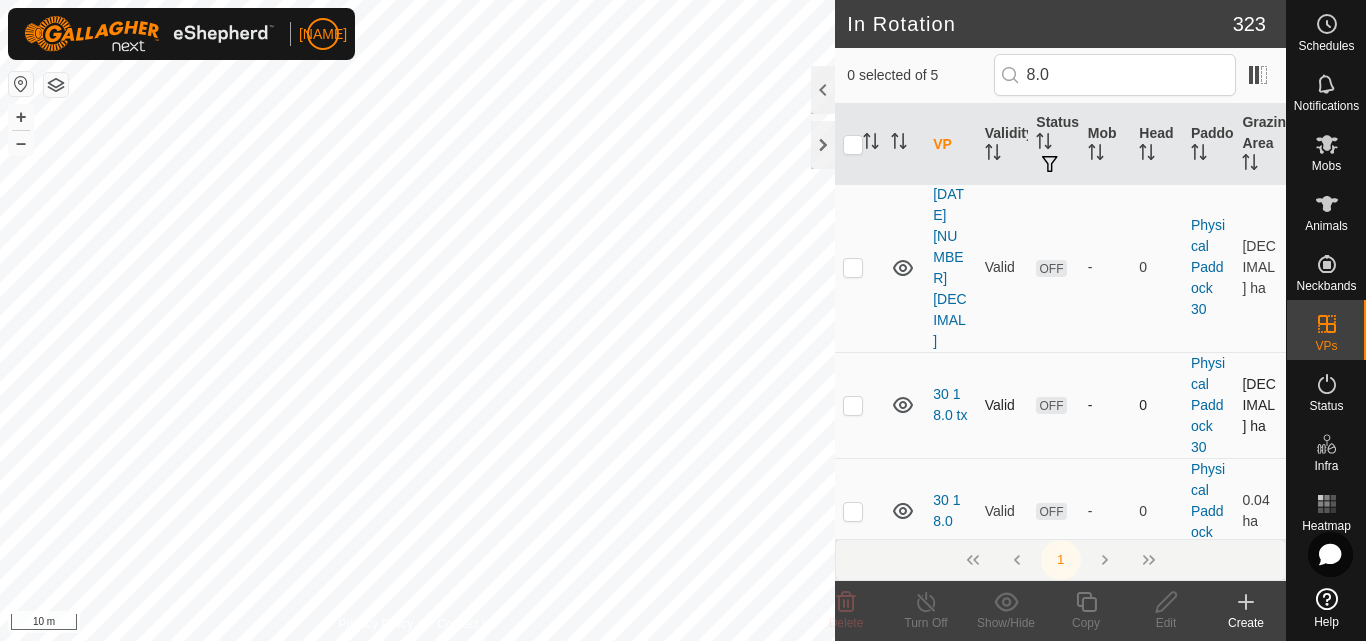 scroll, scrollTop: 178, scrollLeft: 0, axis: vertical 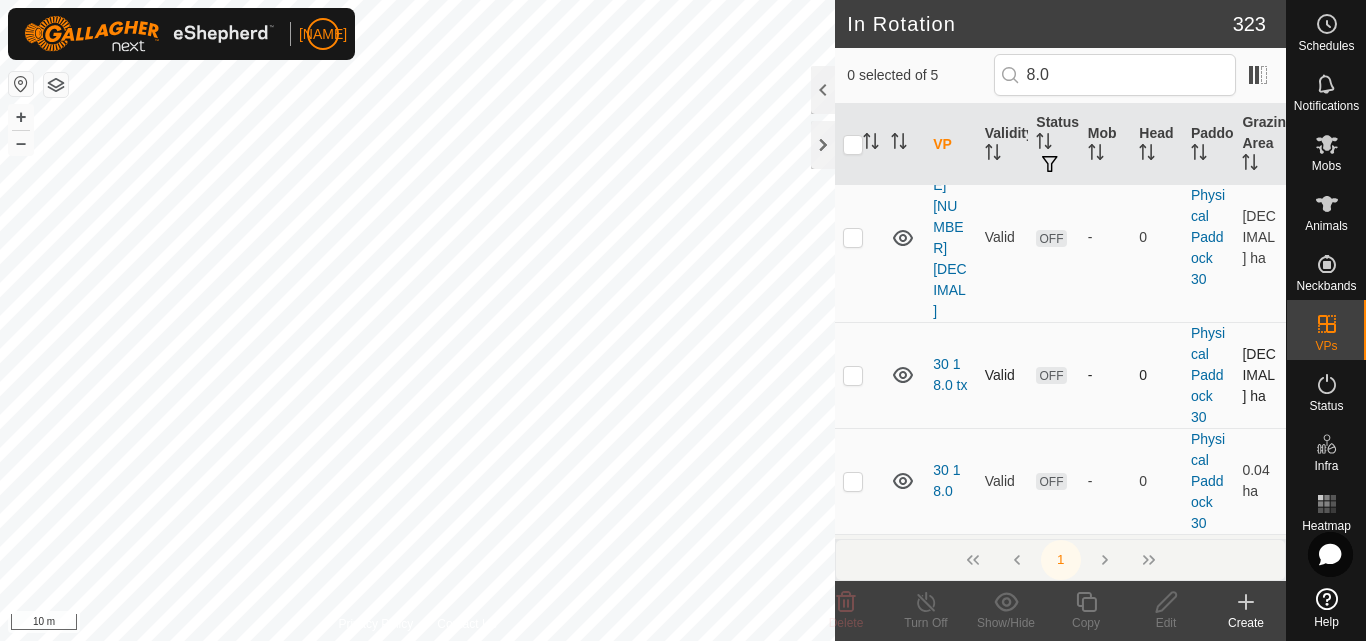 click at bounding box center [853, 375] 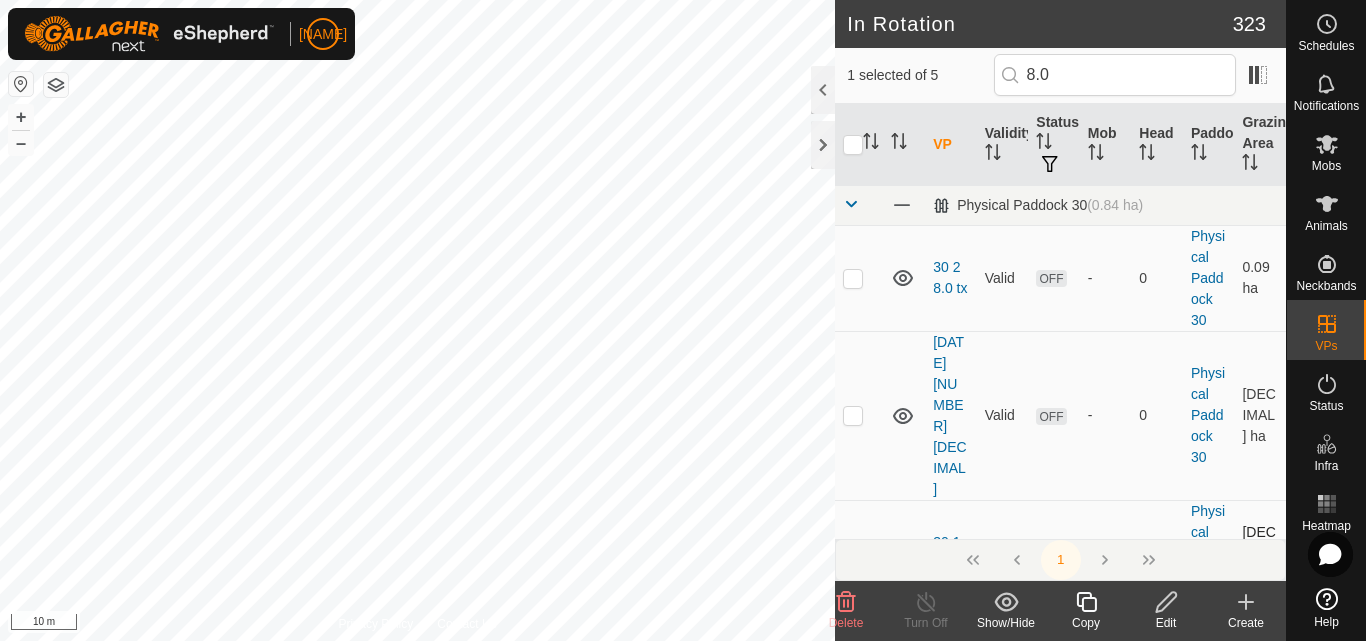 scroll, scrollTop: 100, scrollLeft: 0, axis: vertical 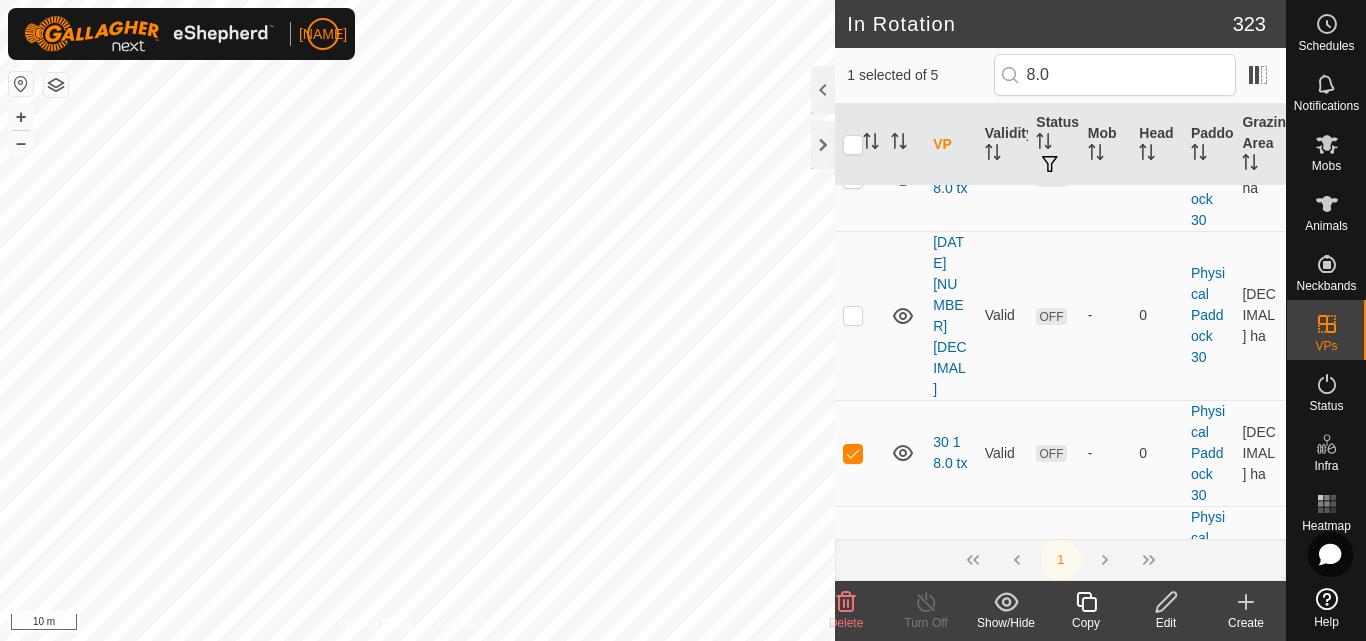 click at bounding box center [853, 559] 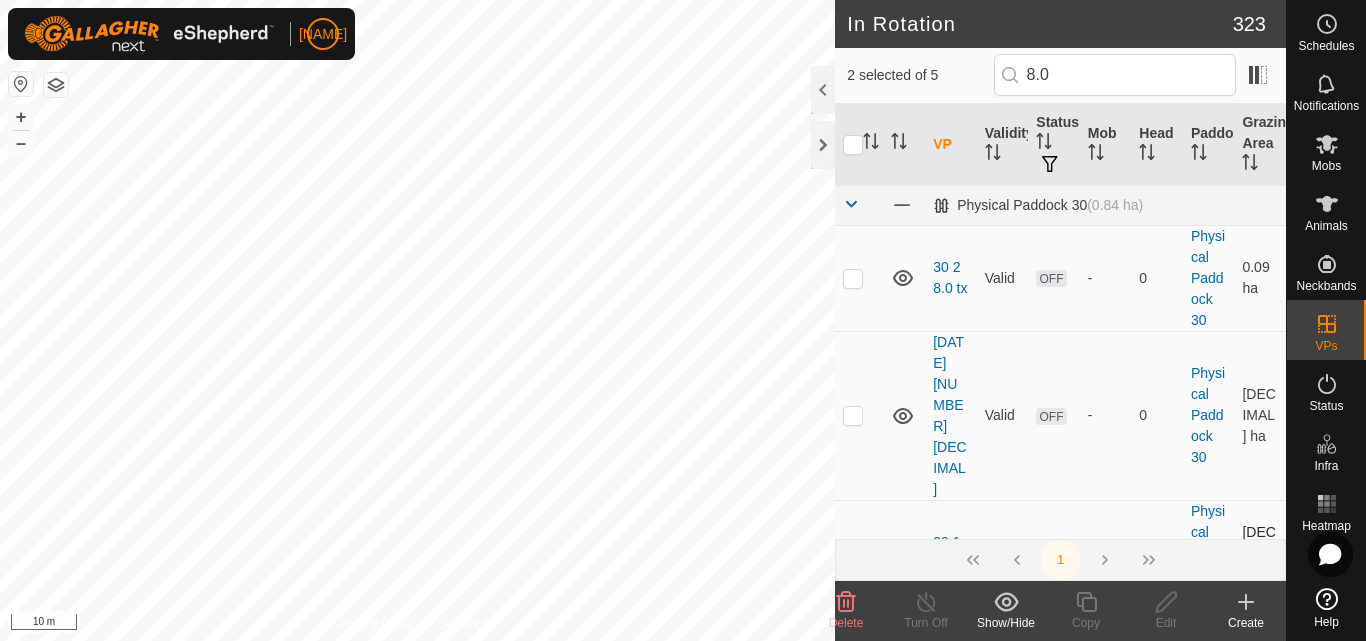click at bounding box center [853, 553] 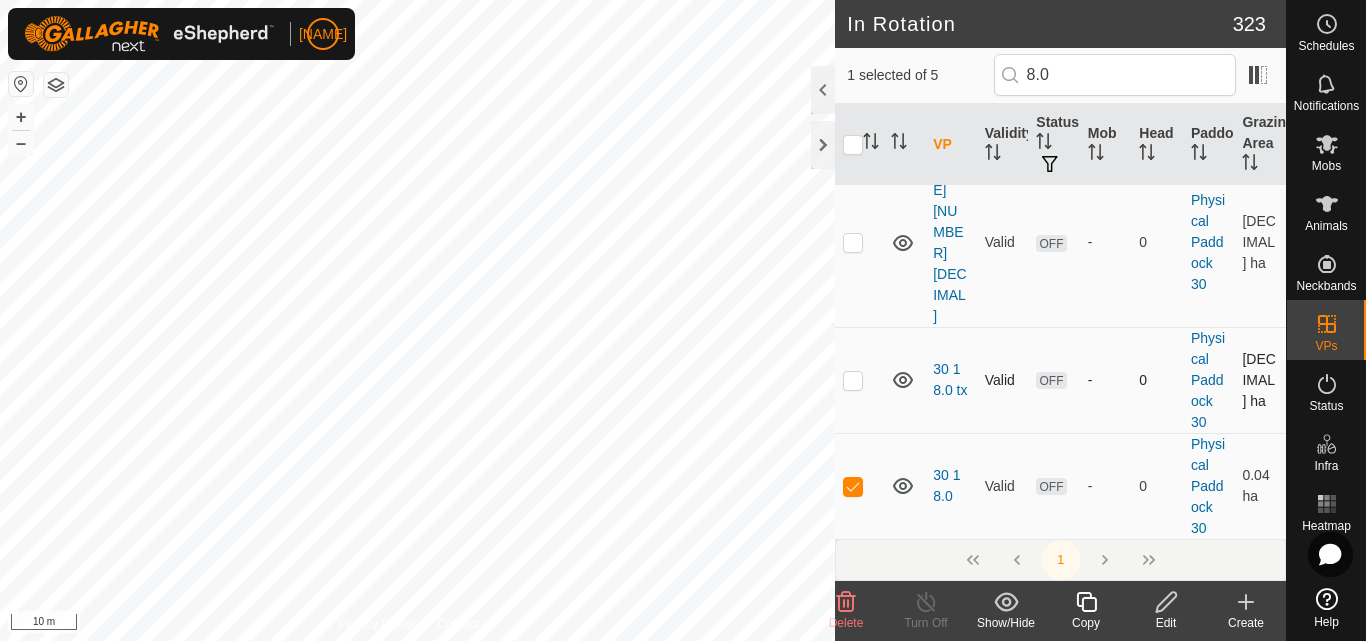 scroll, scrollTop: 200, scrollLeft: 0, axis: vertical 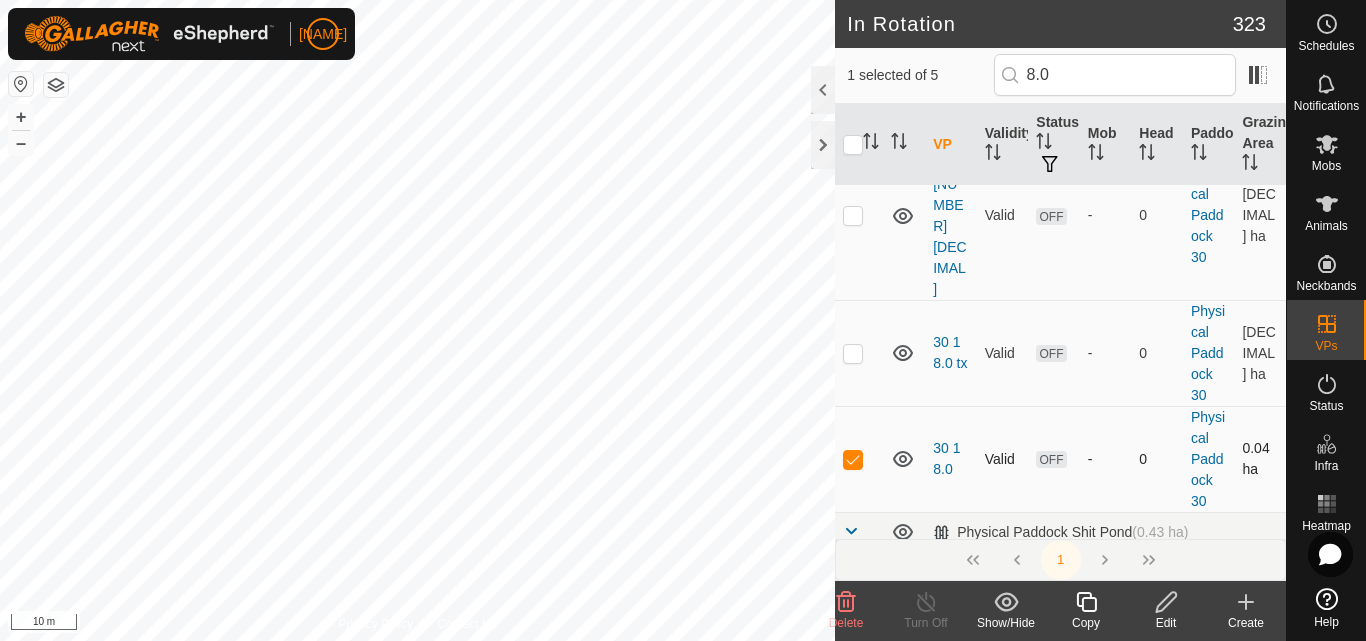 click at bounding box center (853, 459) 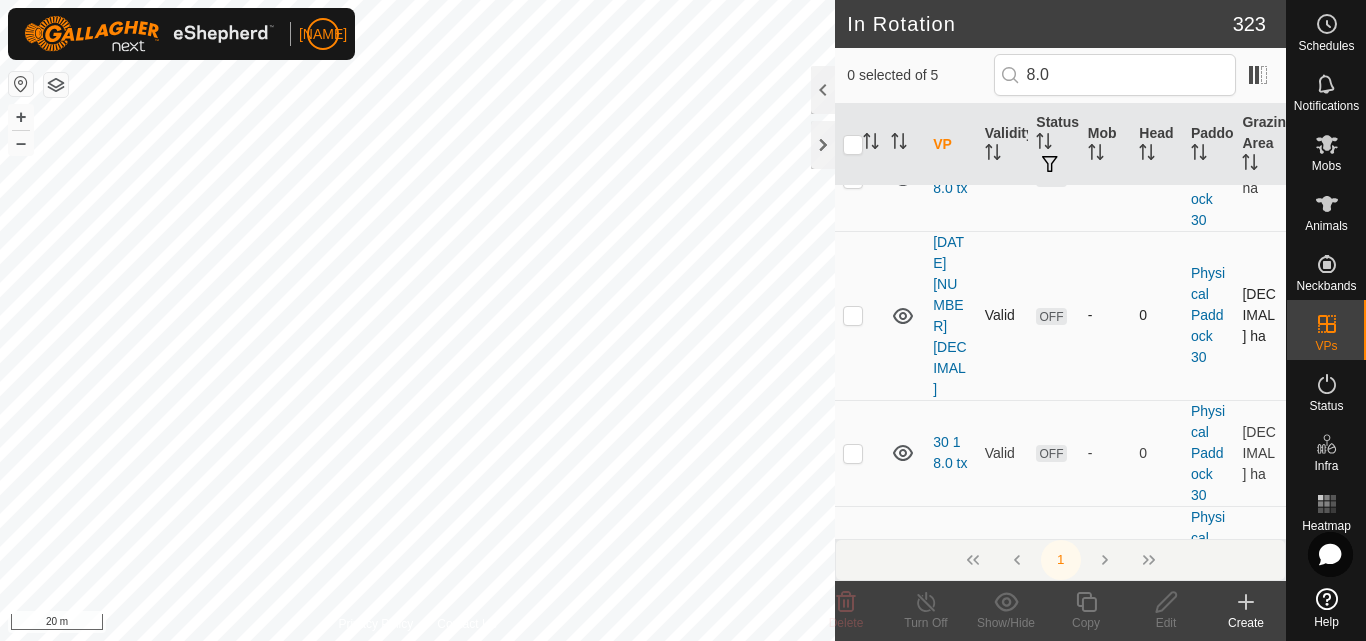 scroll, scrollTop: 0, scrollLeft: 0, axis: both 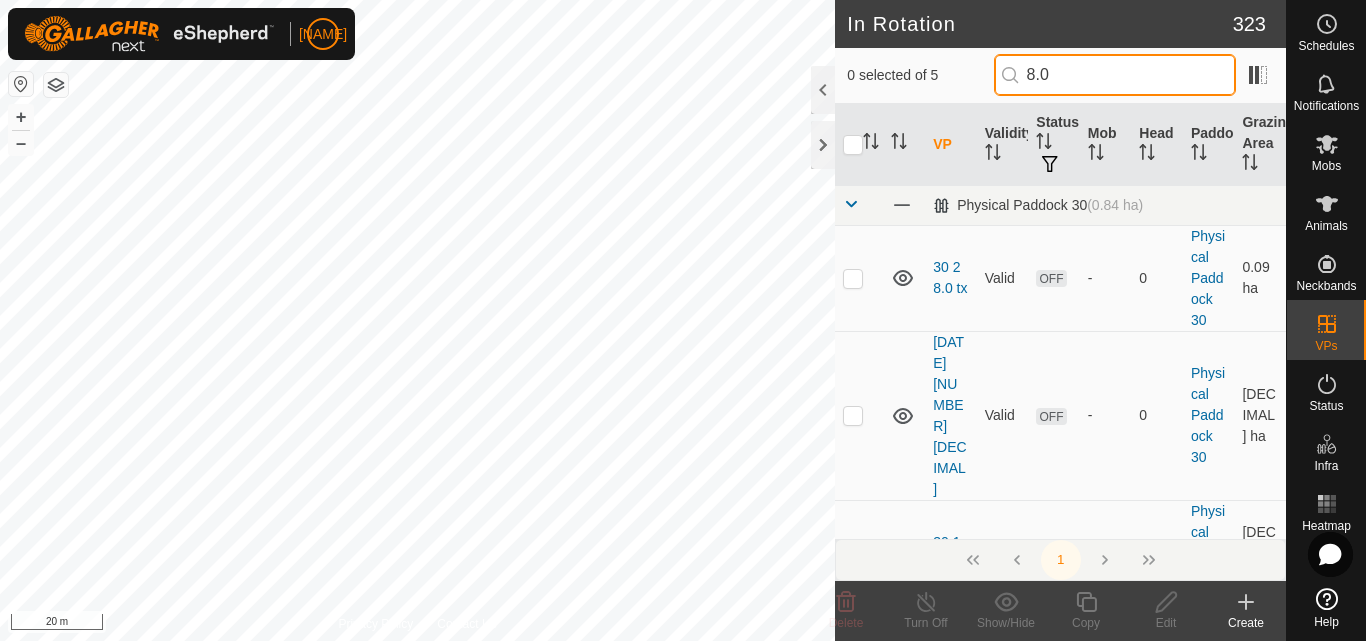 click on "8.0" at bounding box center [1115, 75] 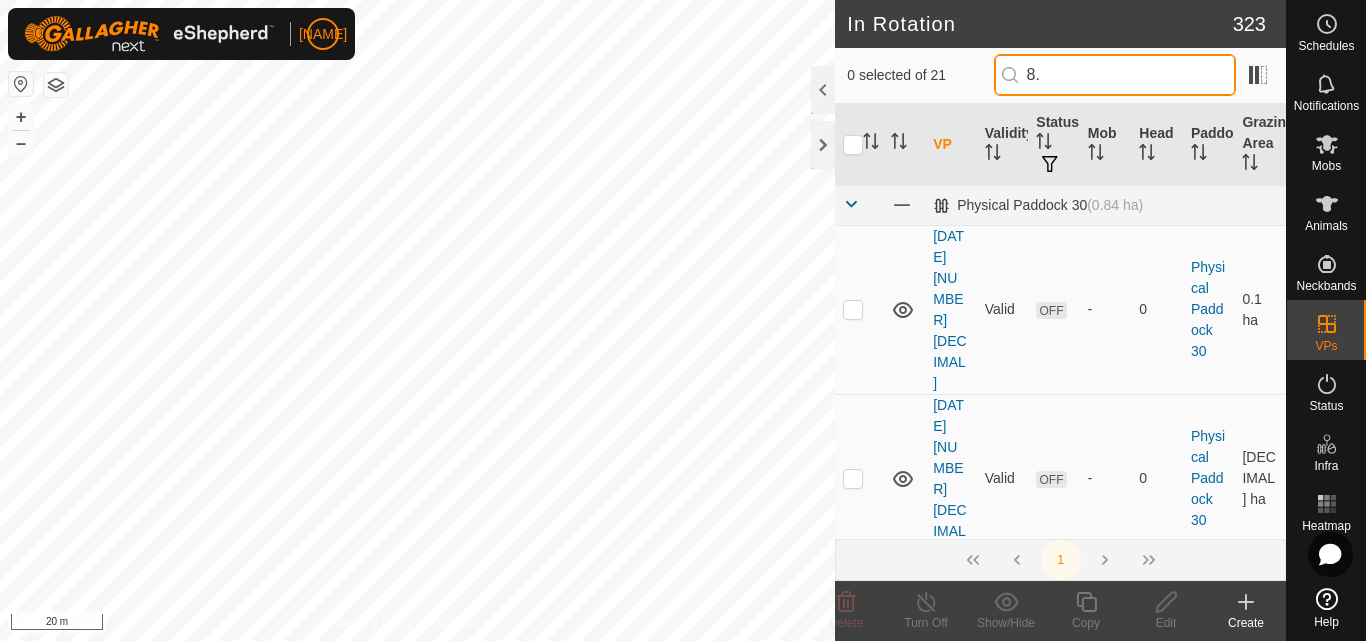 type on "8" 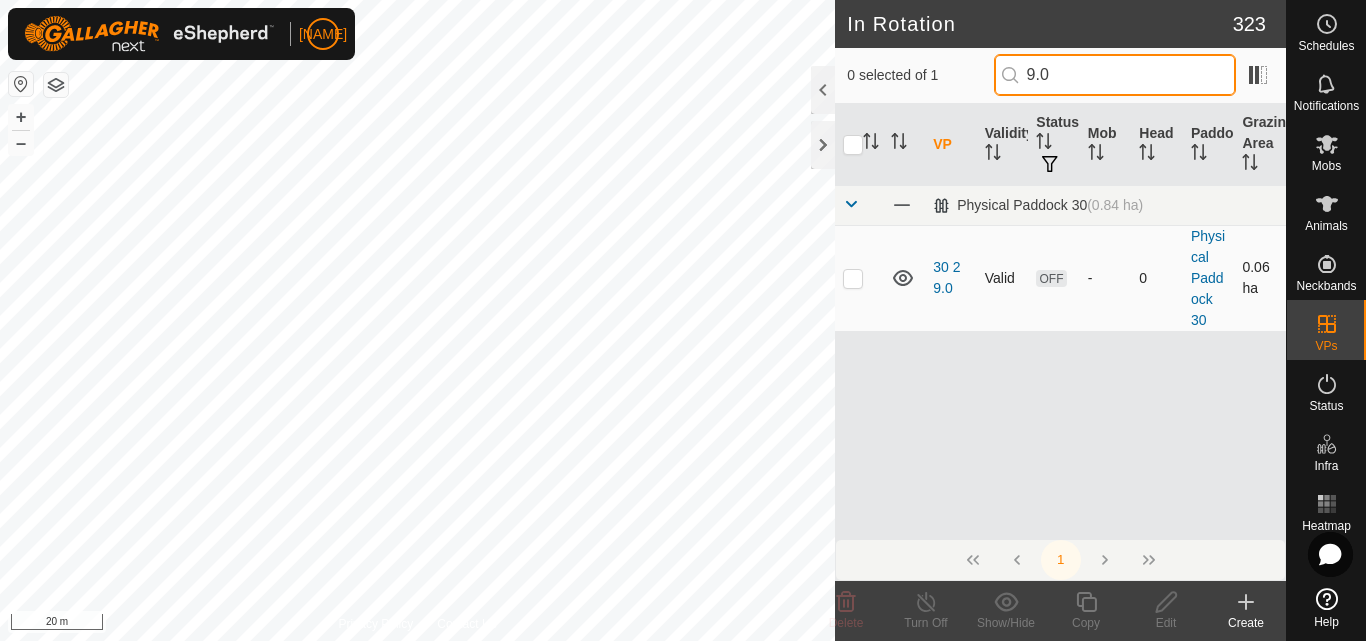type on "9.0" 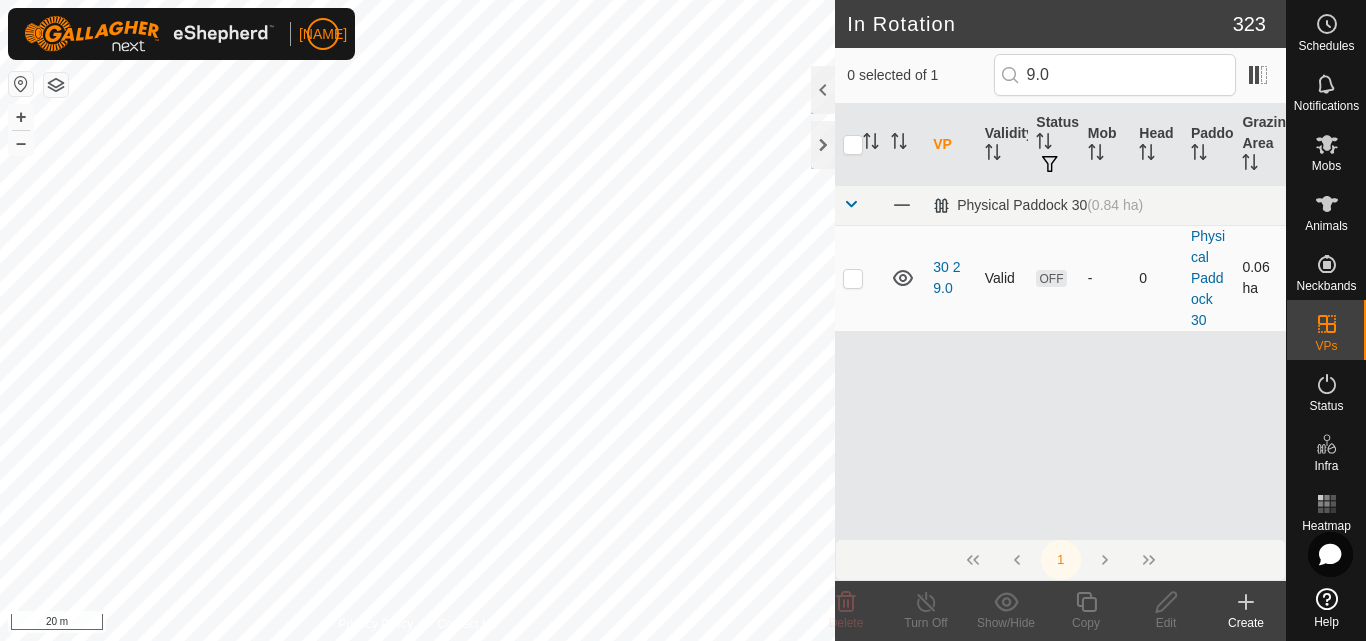 click at bounding box center [853, 278] 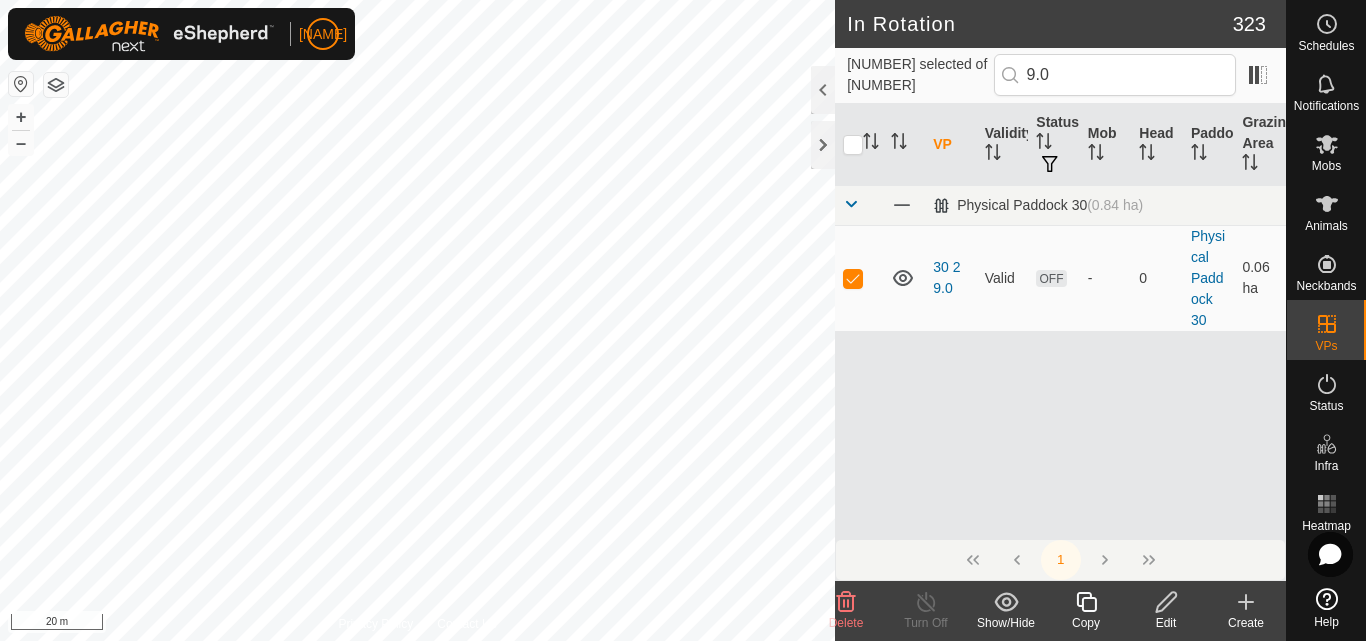 click 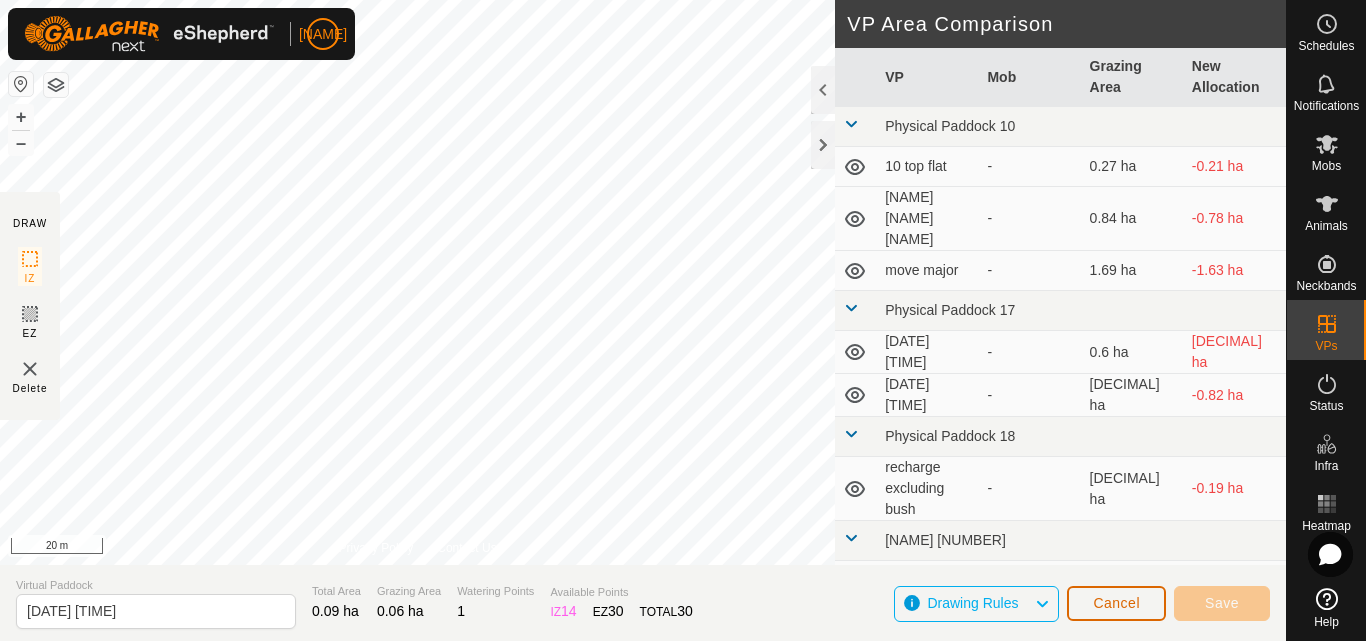 click on "Cancel" 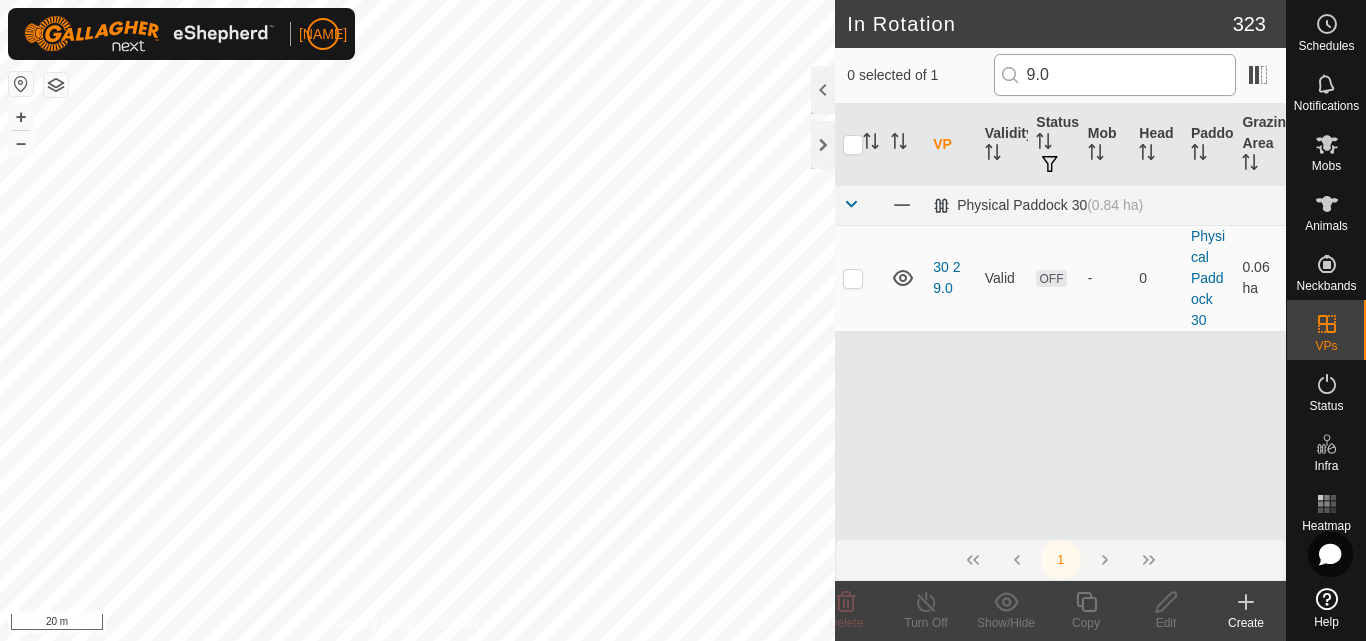 click on "9.0" at bounding box center (1115, 75) 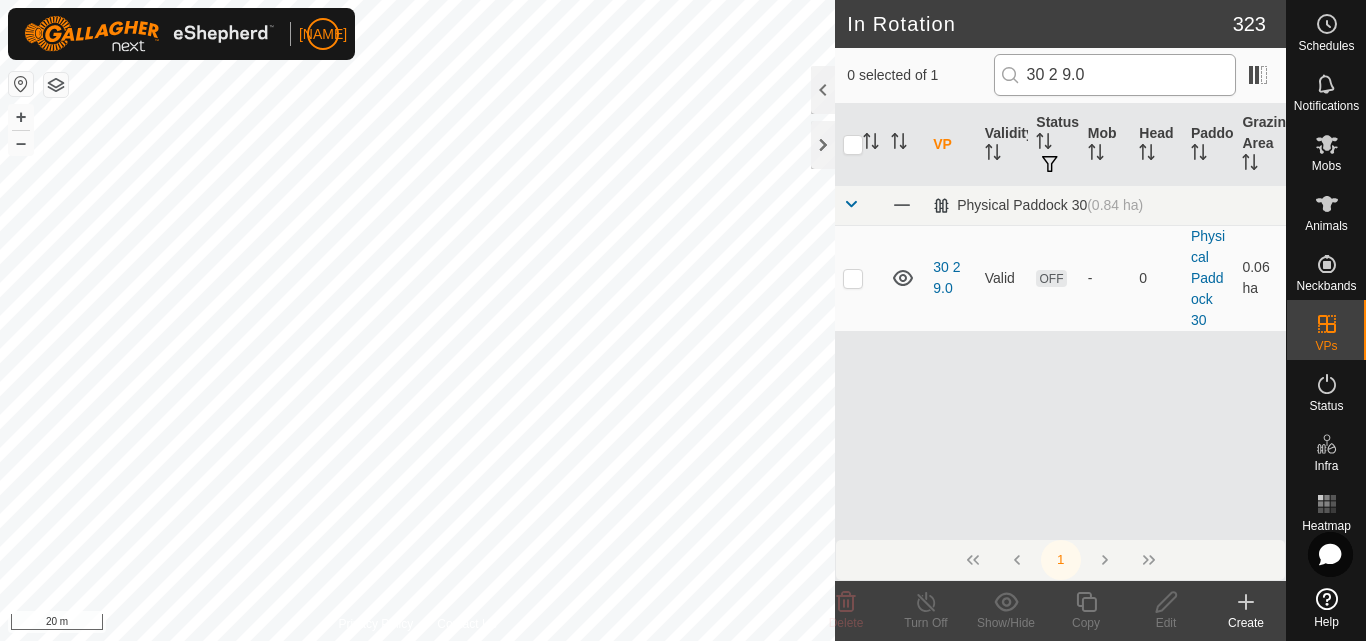 drag, startPoint x: 1112, startPoint y: 70, endPoint x: 1027, endPoint y: 75, distance: 85.146935 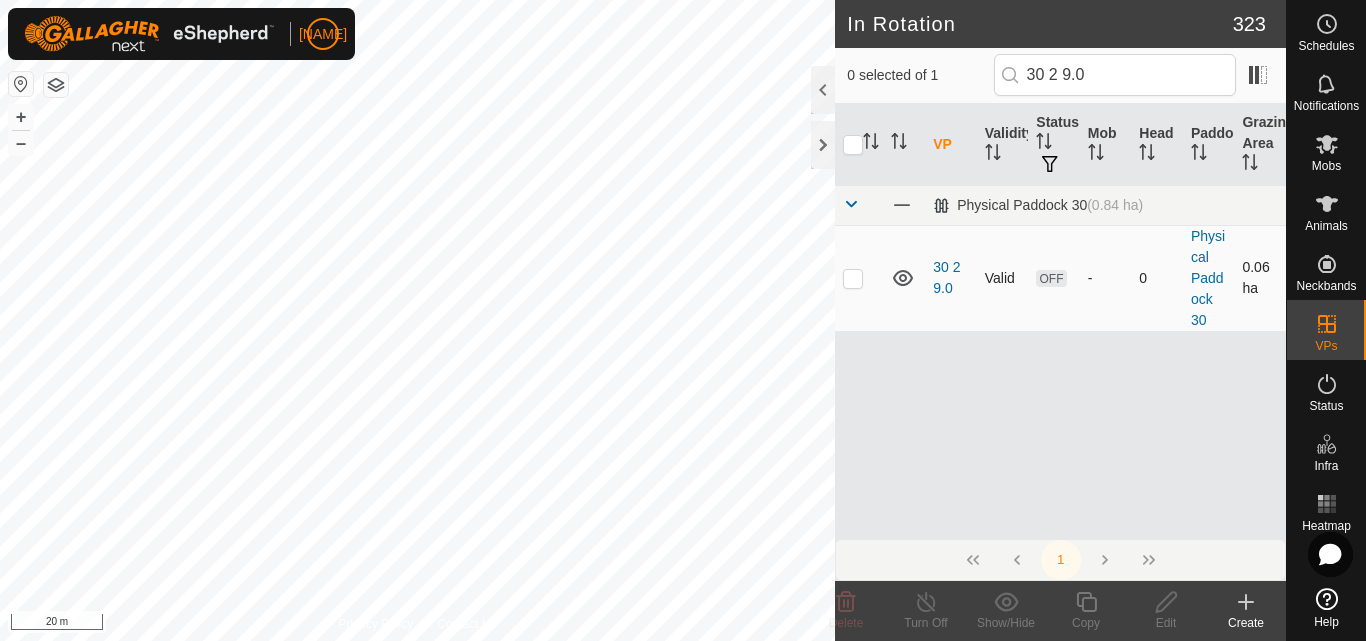 type on "30 2 9.0" 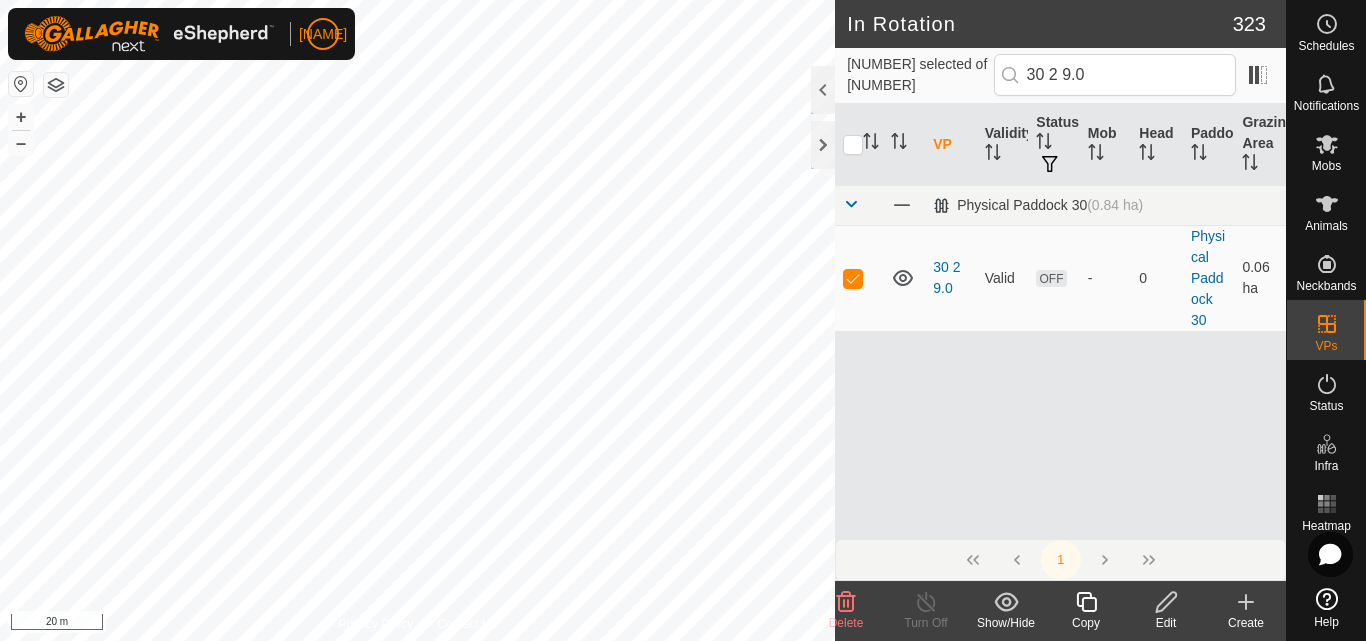 click 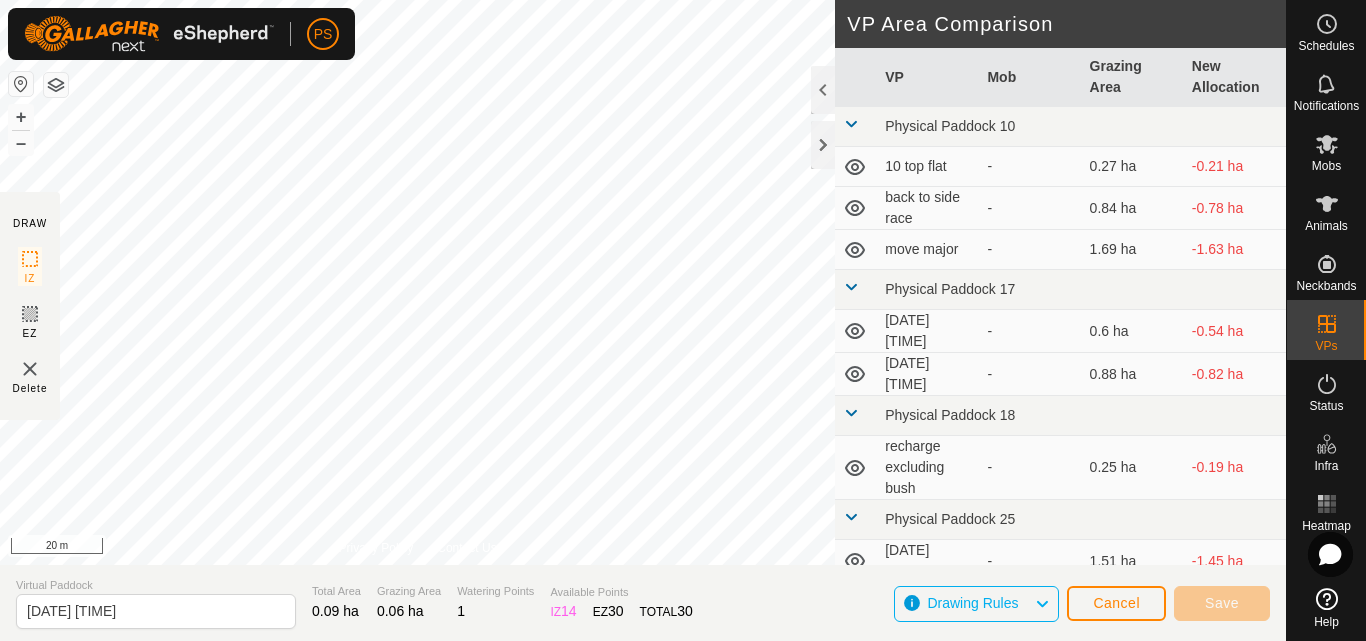 scroll, scrollTop: 0, scrollLeft: 0, axis: both 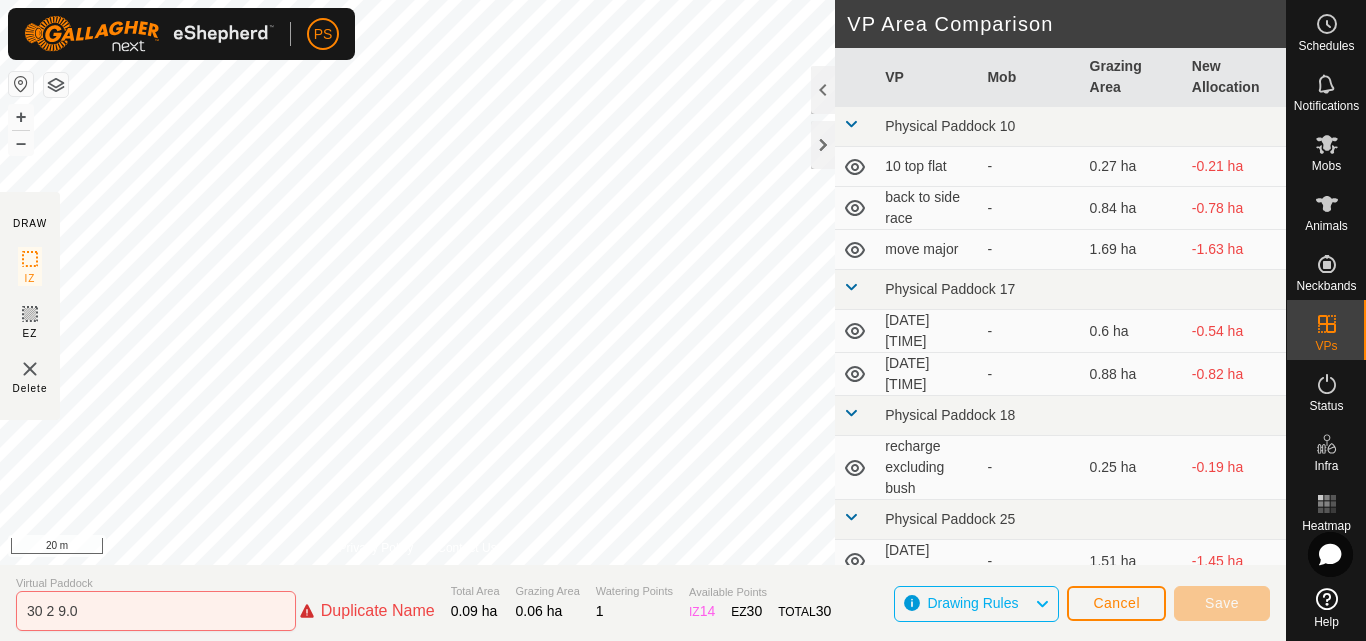 click on "Virtual Paddock [DATE] [TIME] Total Area 0.09 ha Grazing Area 0.06 ha Watering Points 1 Available Points IZ 14 EZ 30 TOTAL 30 Drawing Rules Cancel Save" 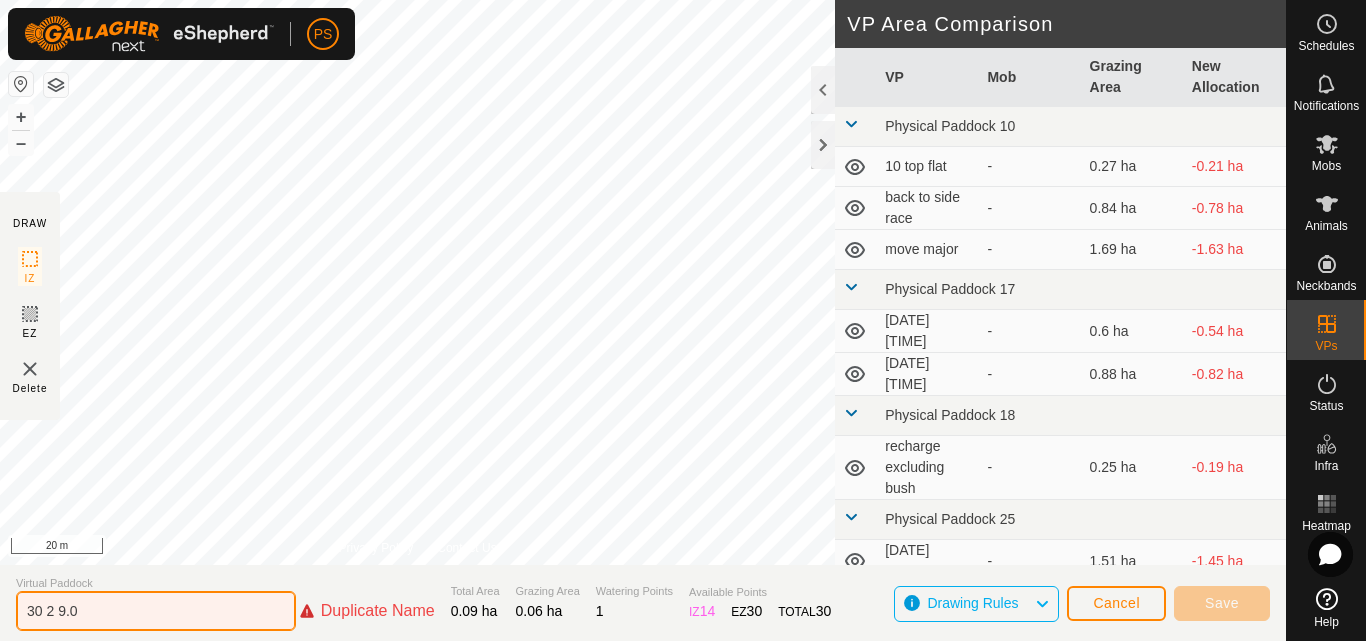 click on "30 2 9.0" 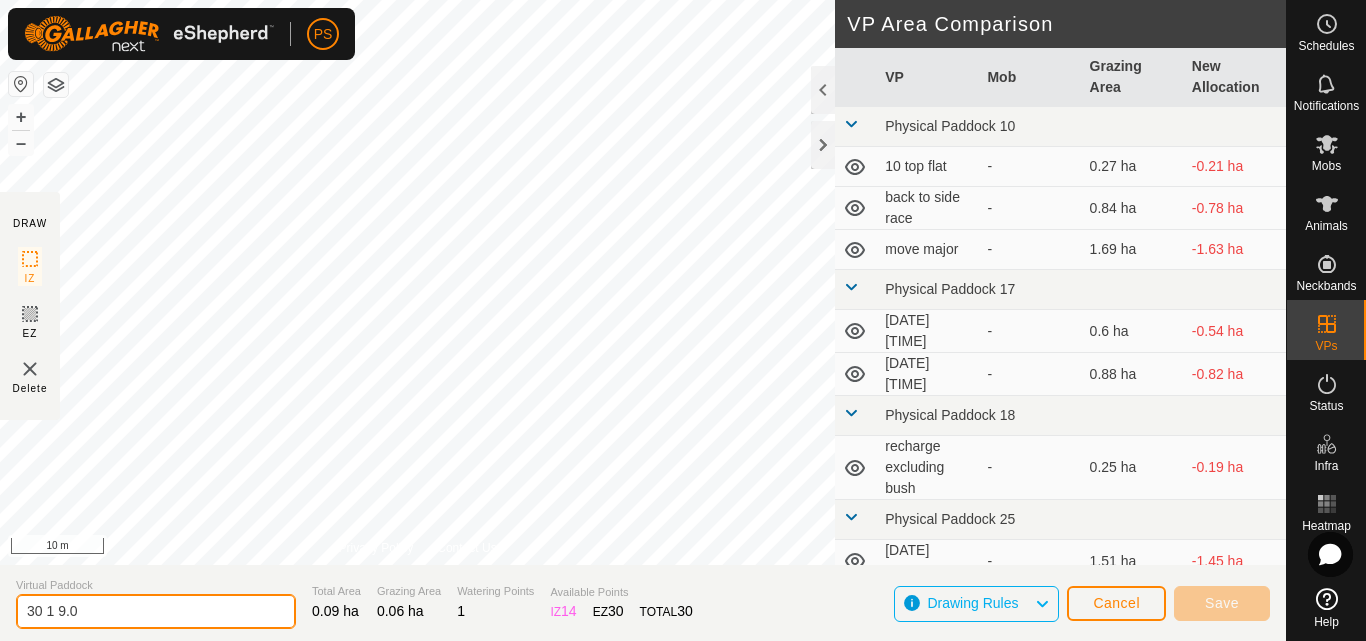 type on "30 1 9.0" 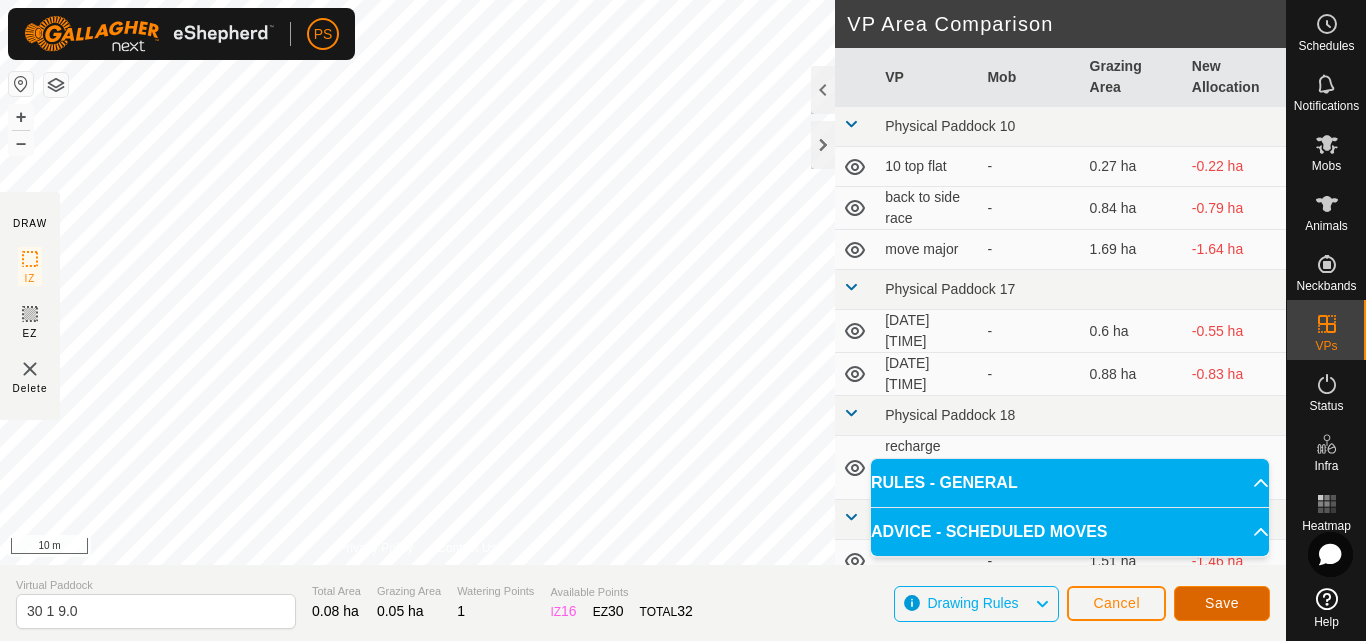 click on "Save" 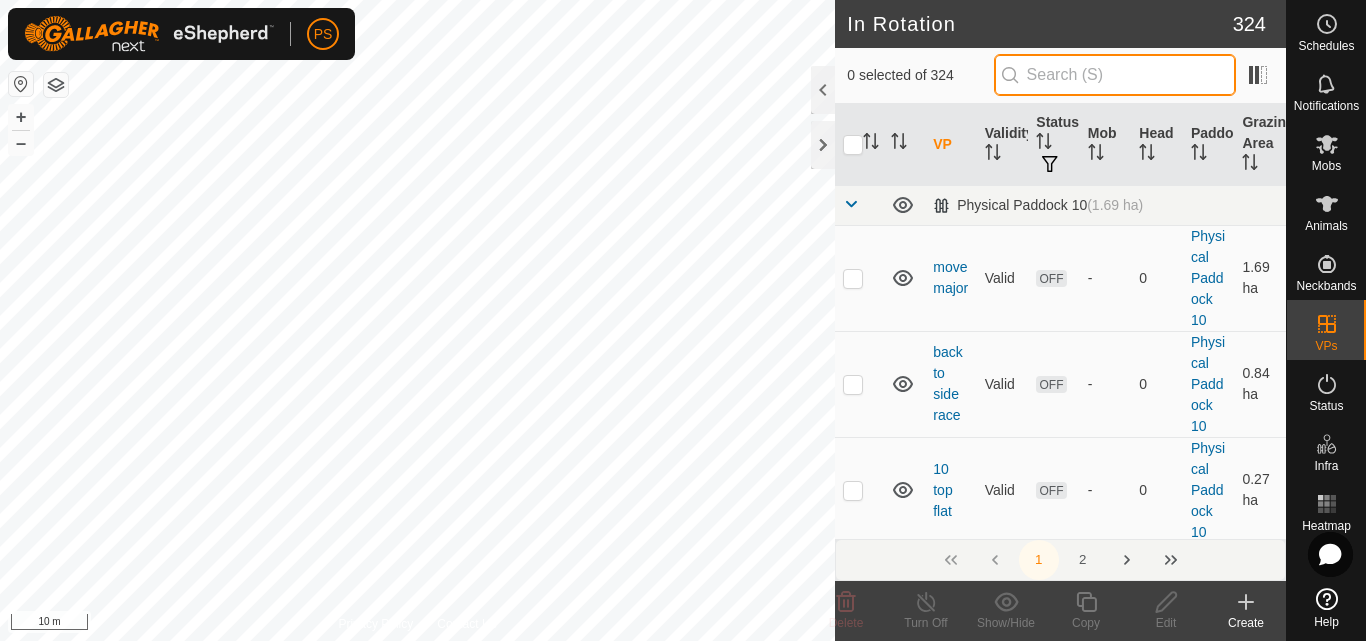click at bounding box center (1115, 75) 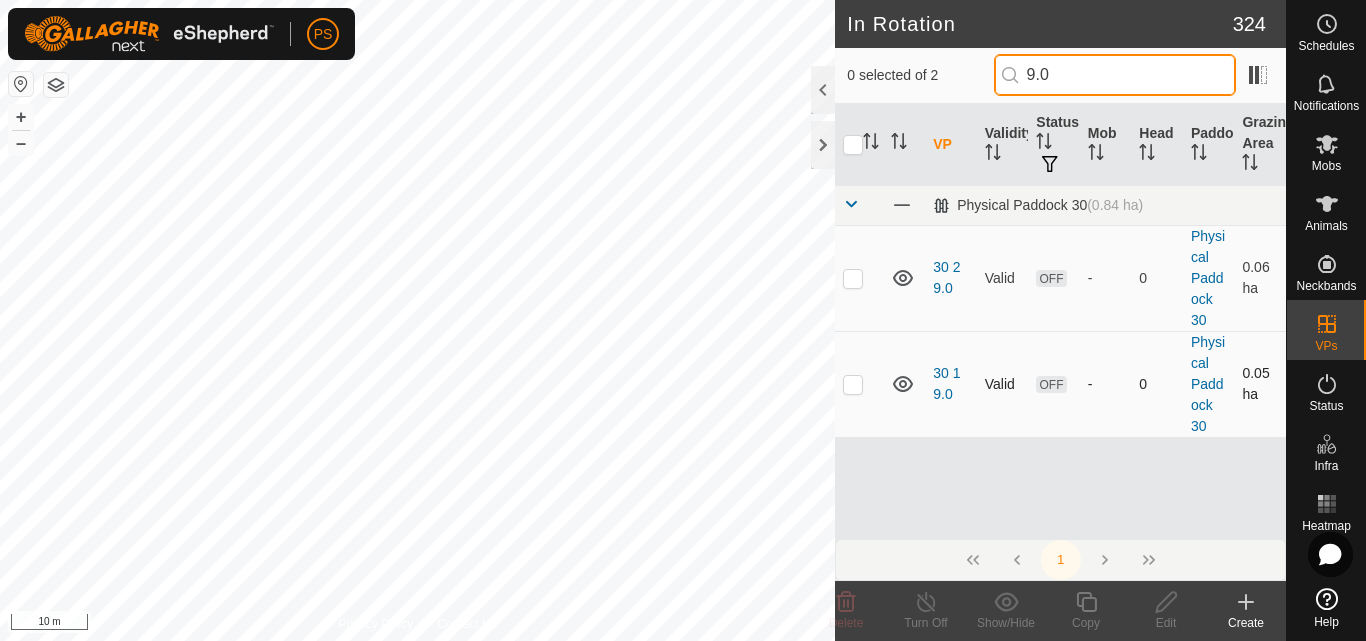 type on "9.0" 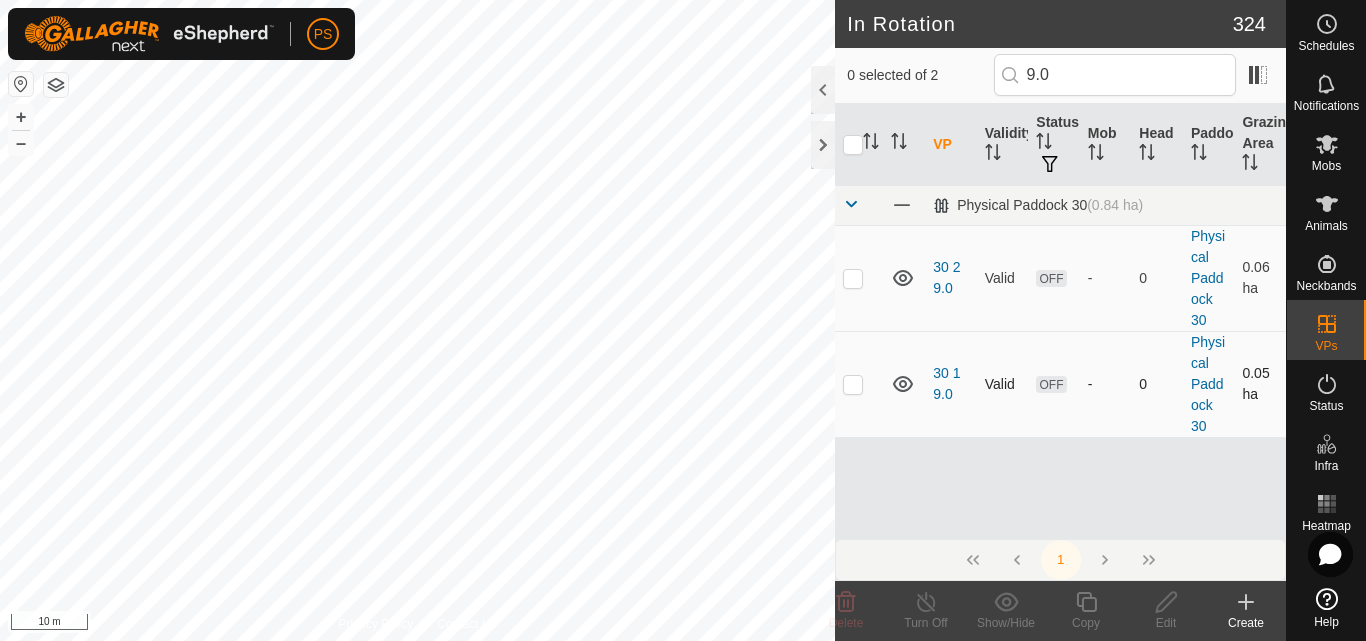 click at bounding box center (853, 384) 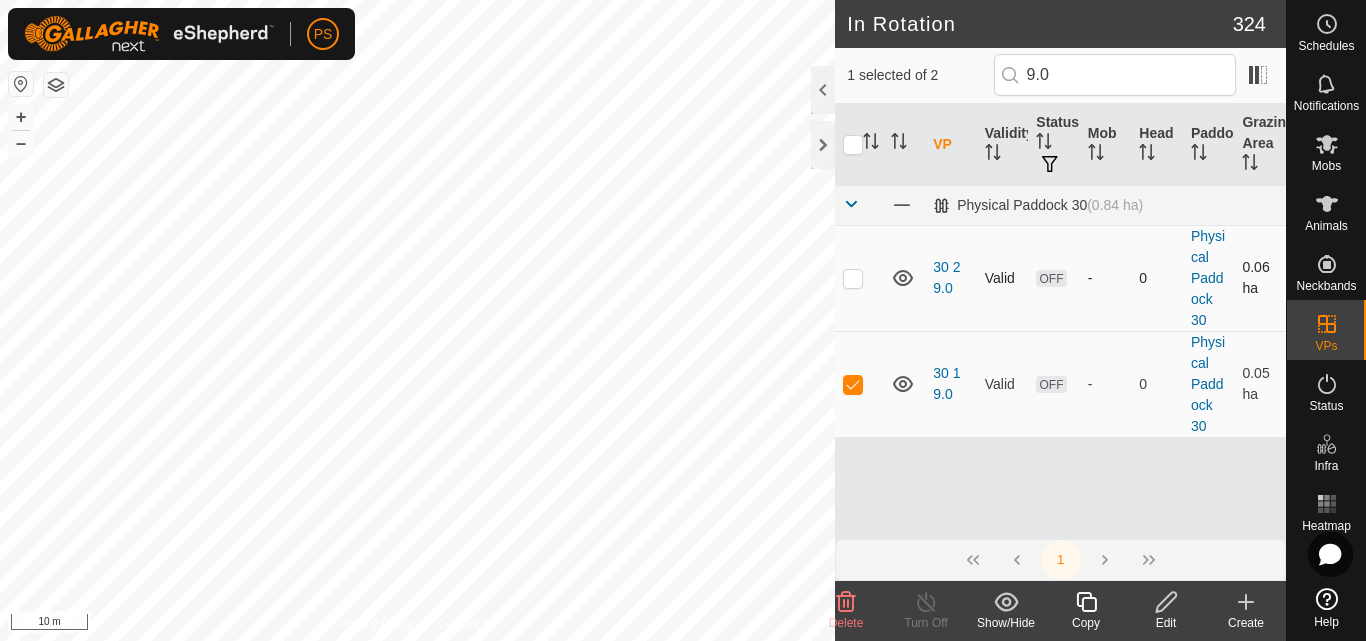 click at bounding box center (853, 278) 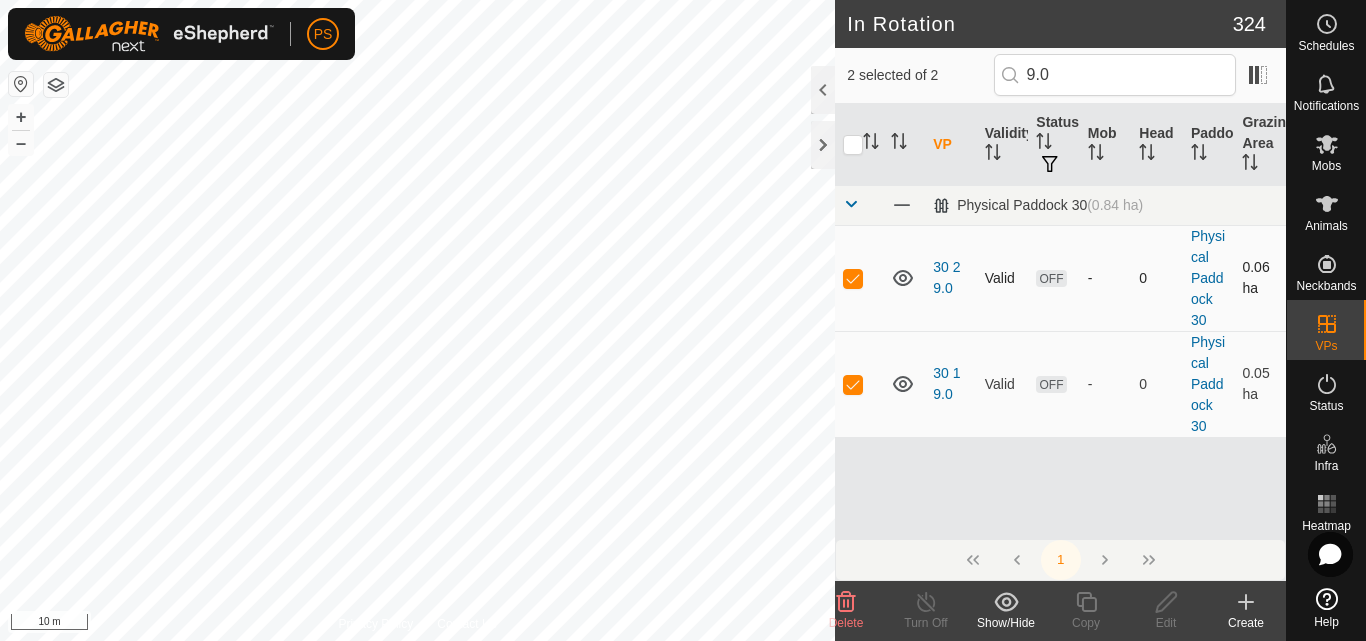 click at bounding box center [853, 278] 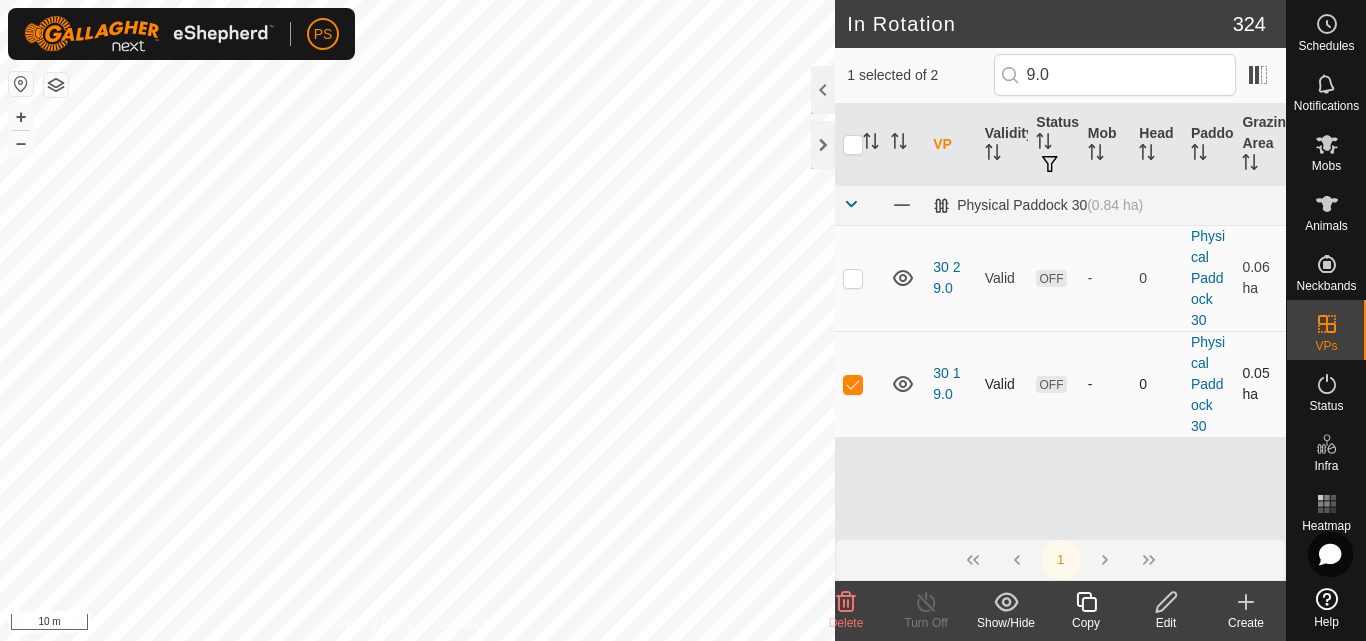 click at bounding box center [853, 384] 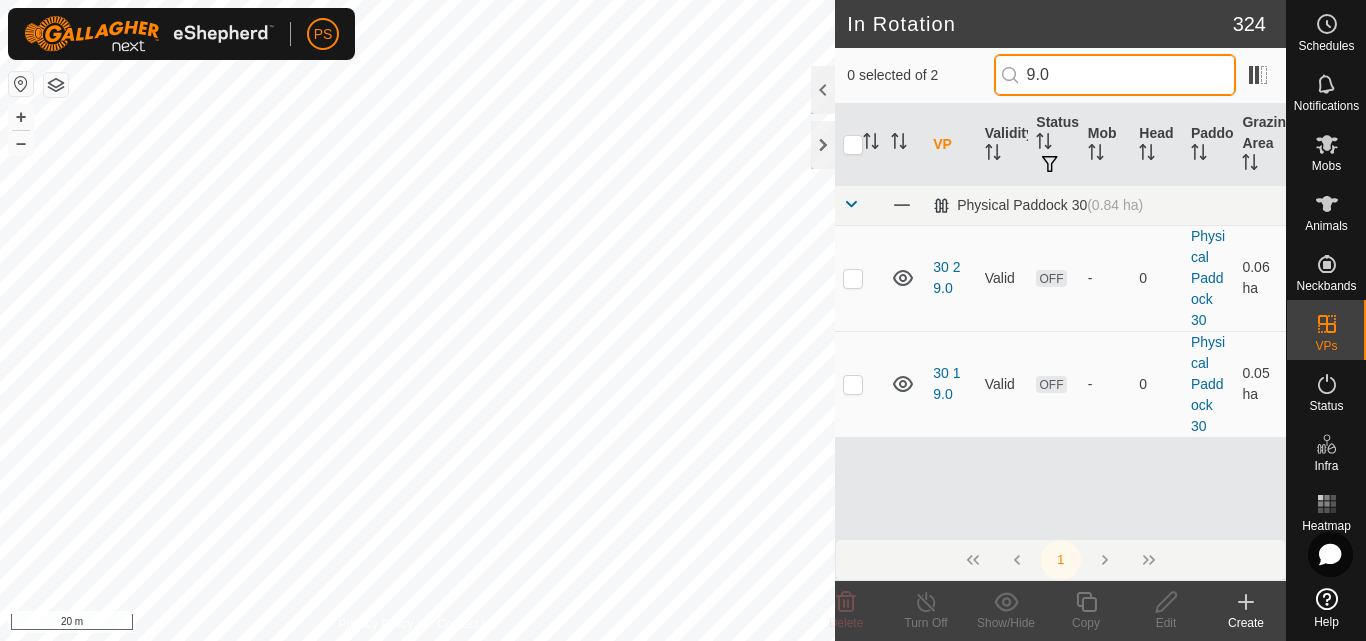 click on "9.0" at bounding box center (1115, 75) 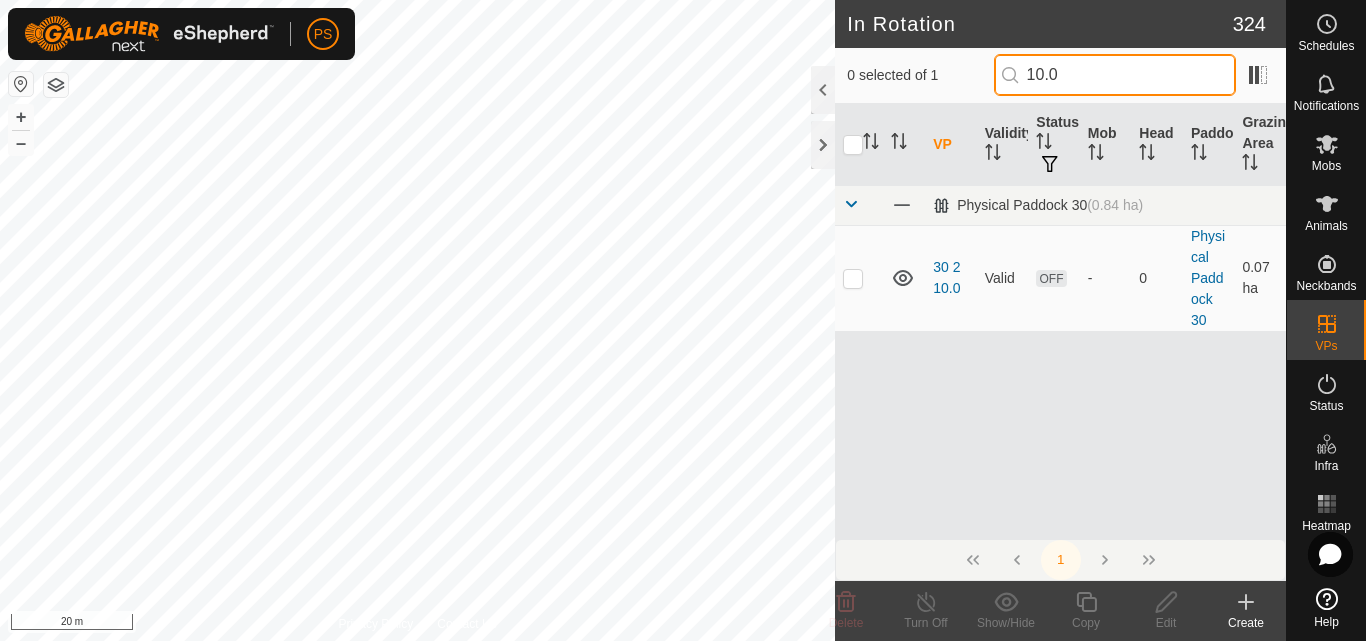 click on "10.0" at bounding box center (1115, 75) 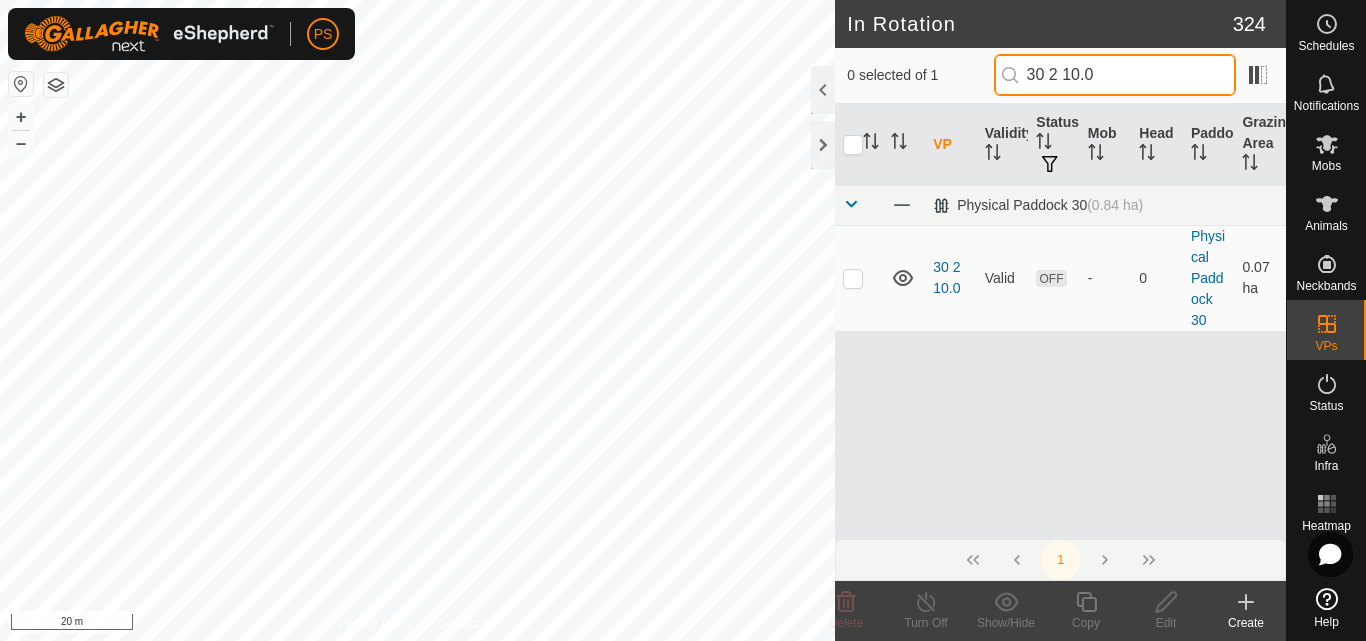 drag, startPoint x: 1106, startPoint y: 73, endPoint x: 1031, endPoint y: 75, distance: 75.026665 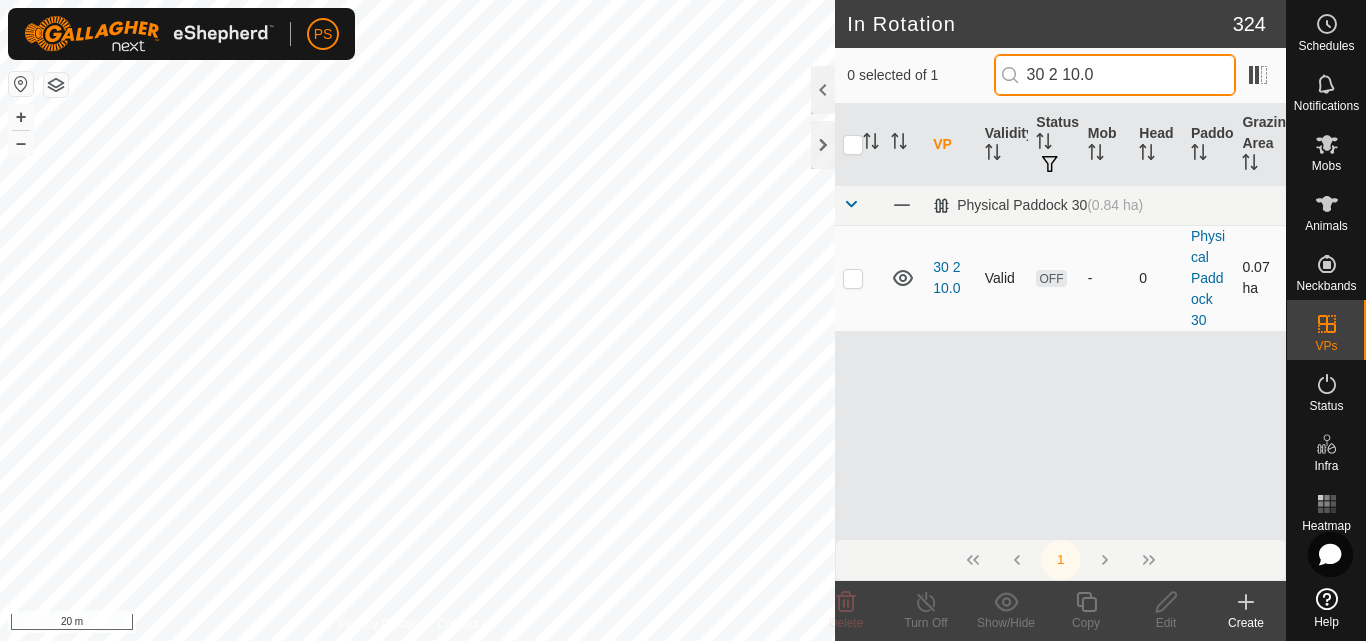 type on "[DATE] [NUMBER] [DECIMAL]" 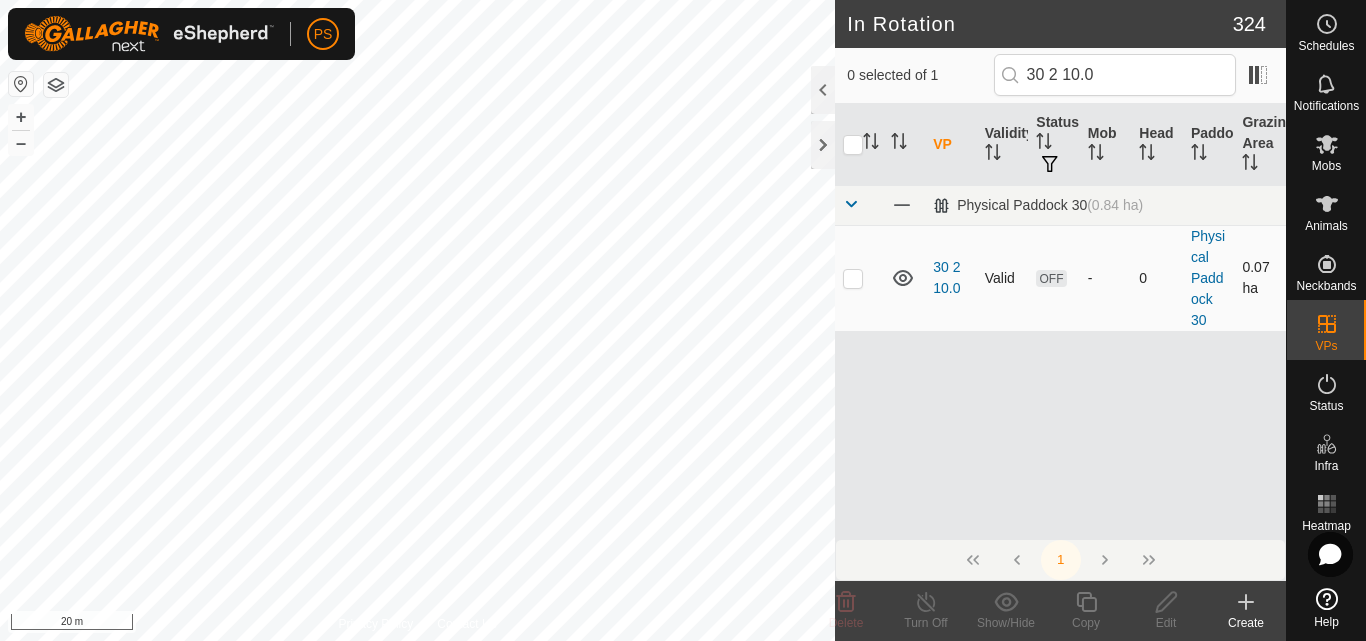 click at bounding box center (853, 278) 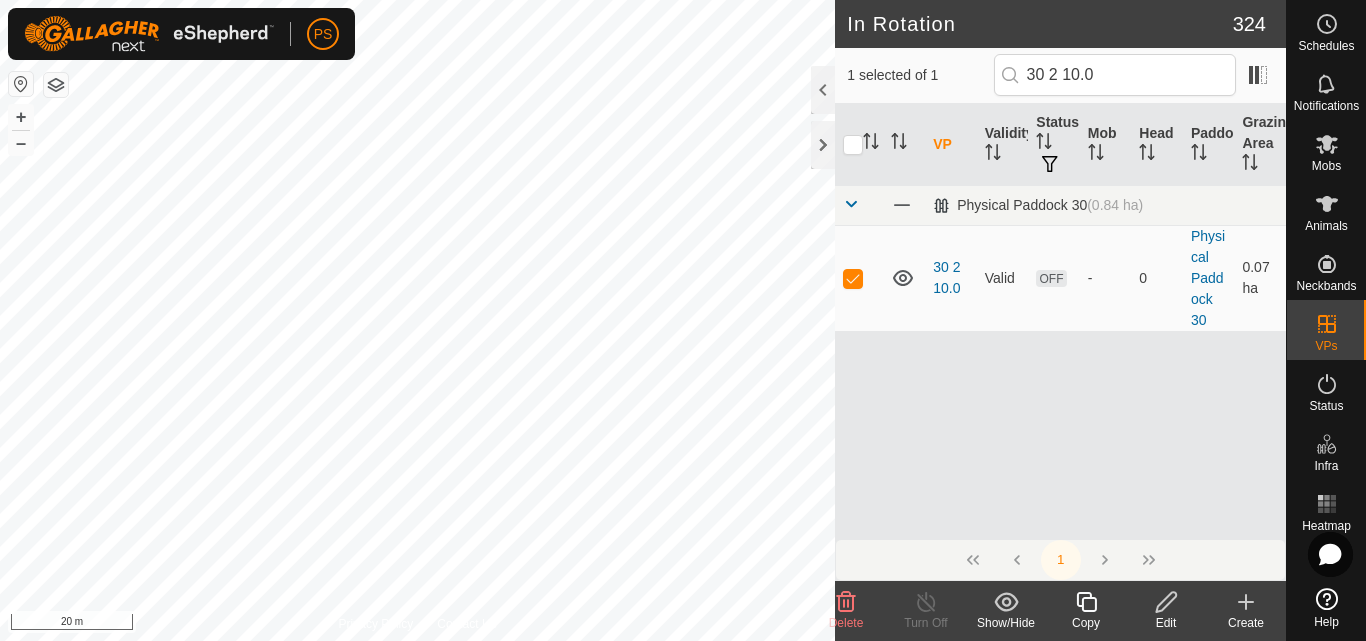click 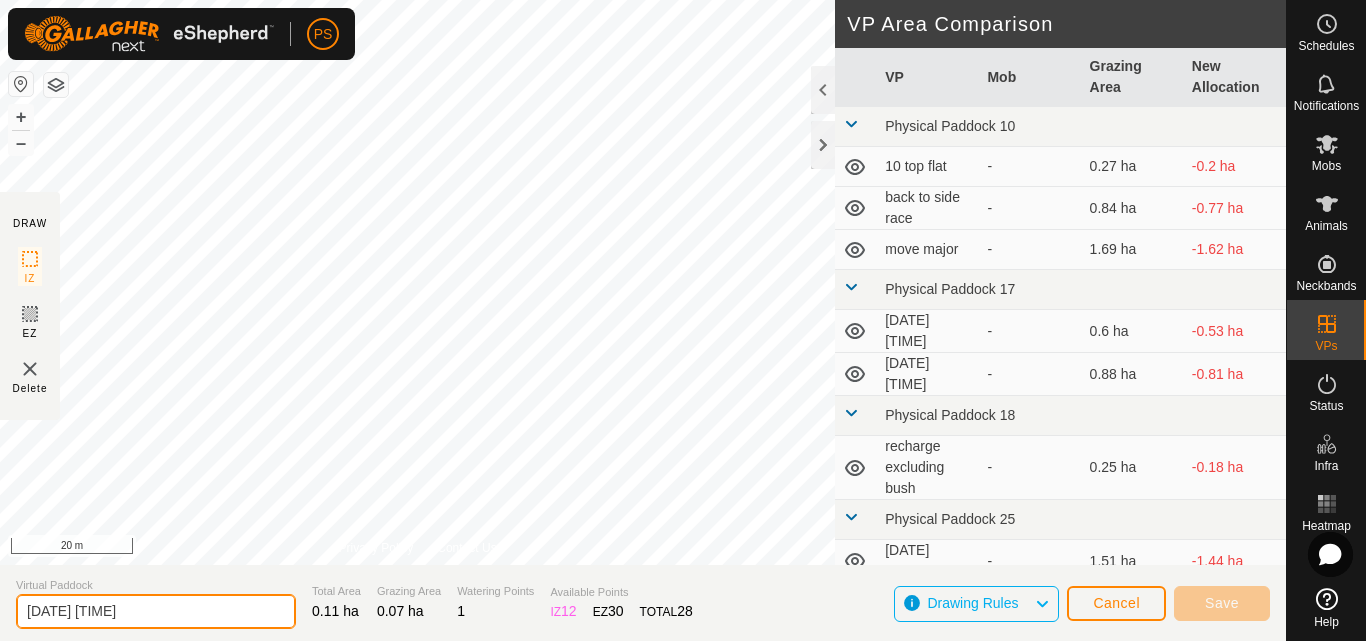 drag, startPoint x: 167, startPoint y: 610, endPoint x: 13, endPoint y: 609, distance: 154.00325 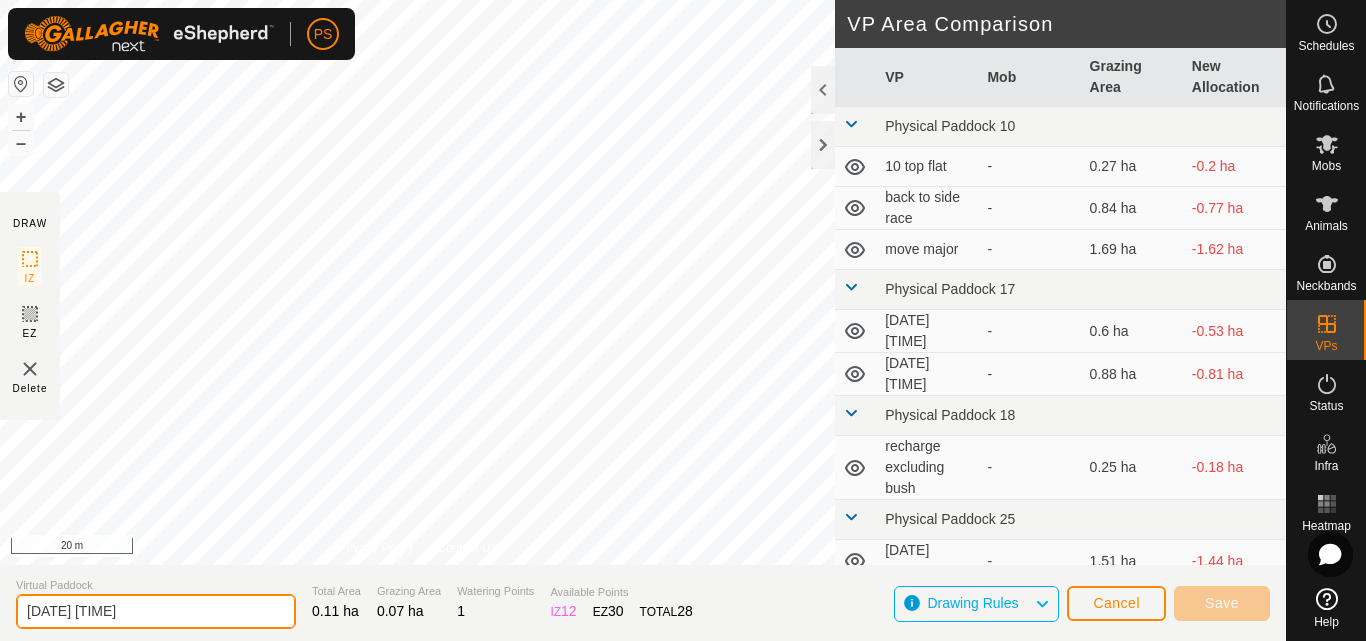 paste on "[DATE] [NUMBER] [DECIMAL]" 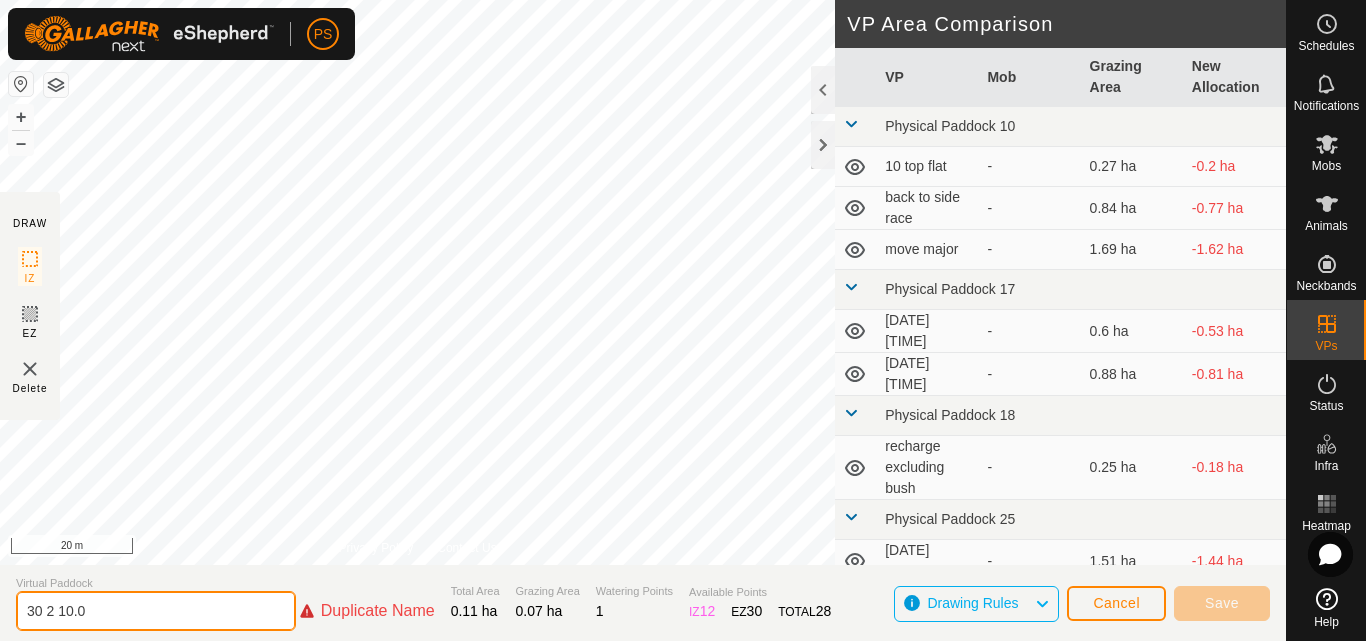 click on "[DATE] [NUMBER] [DECIMAL]" 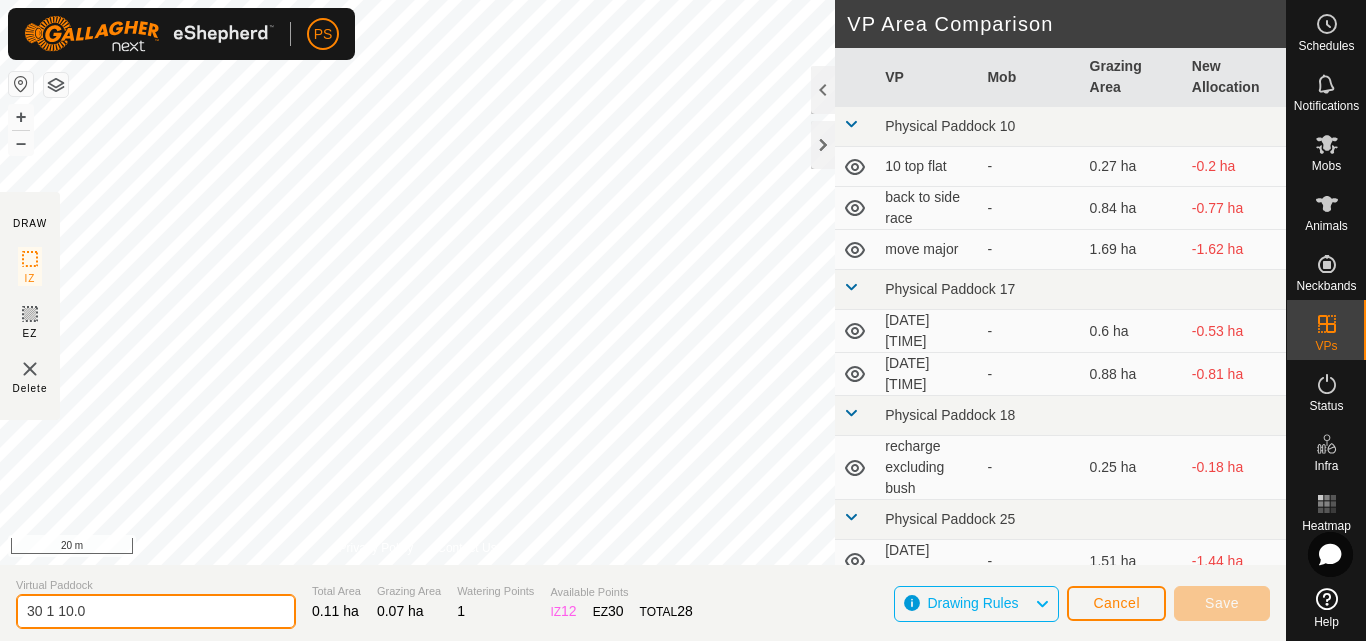 type on "30 1 10.0" 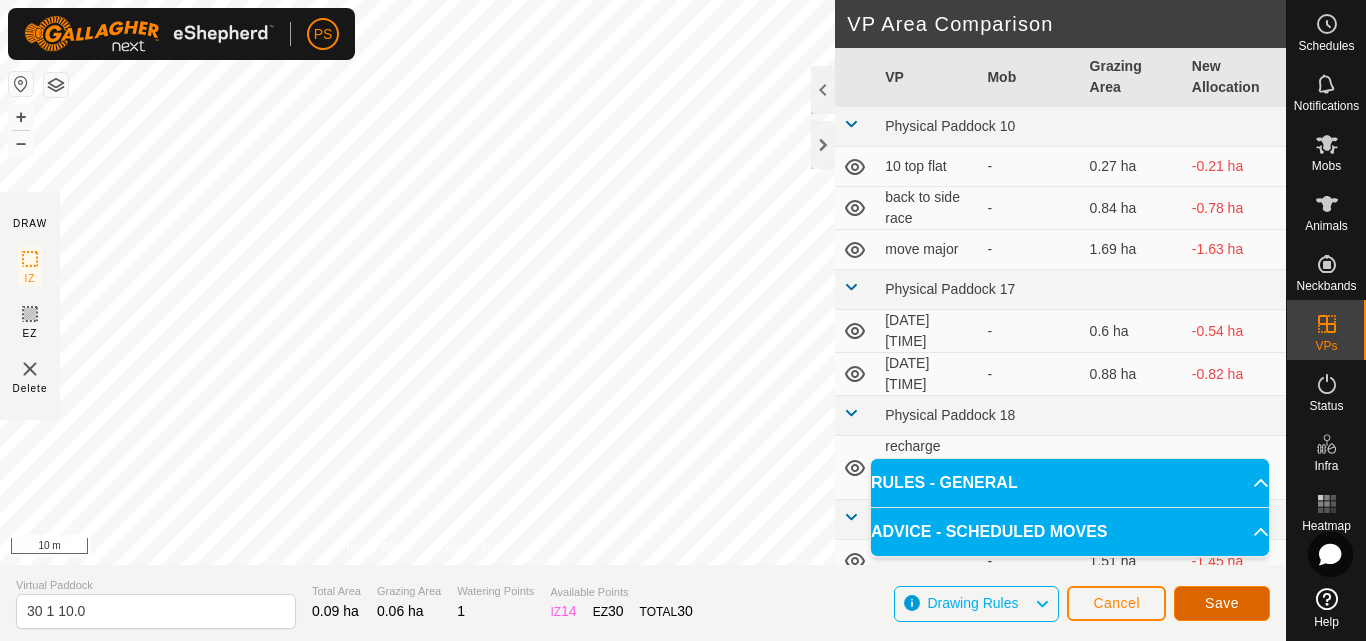 click on "Save" 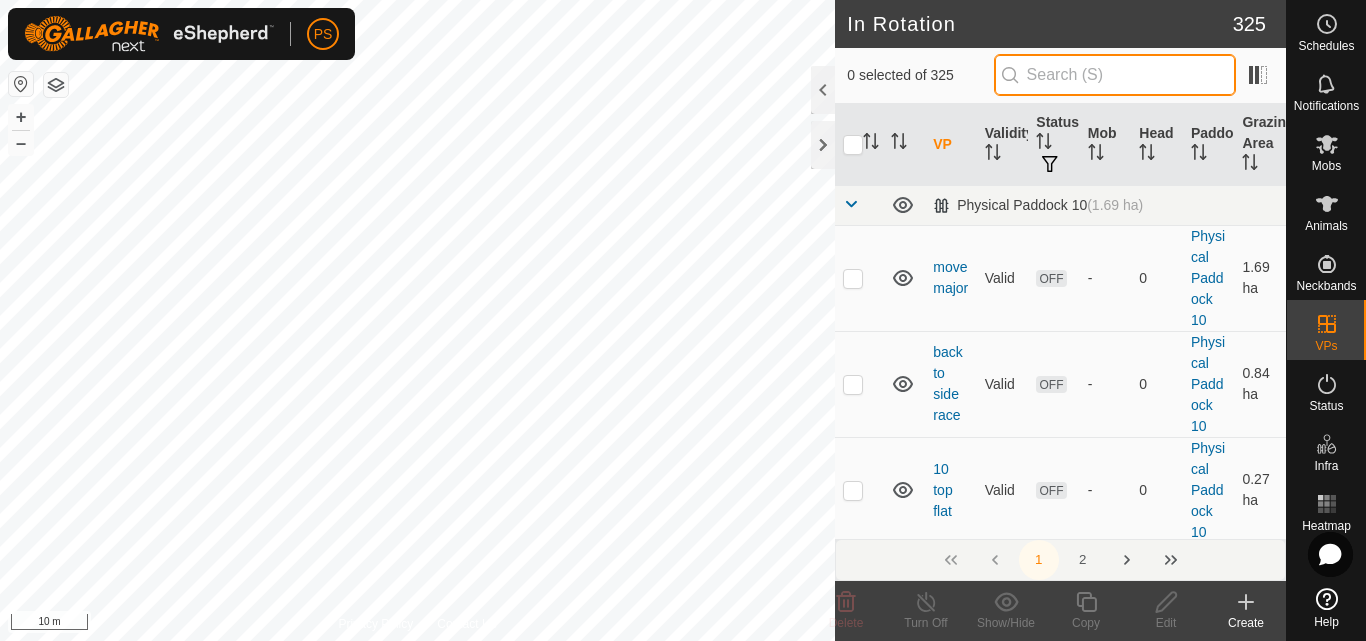 click at bounding box center [1115, 75] 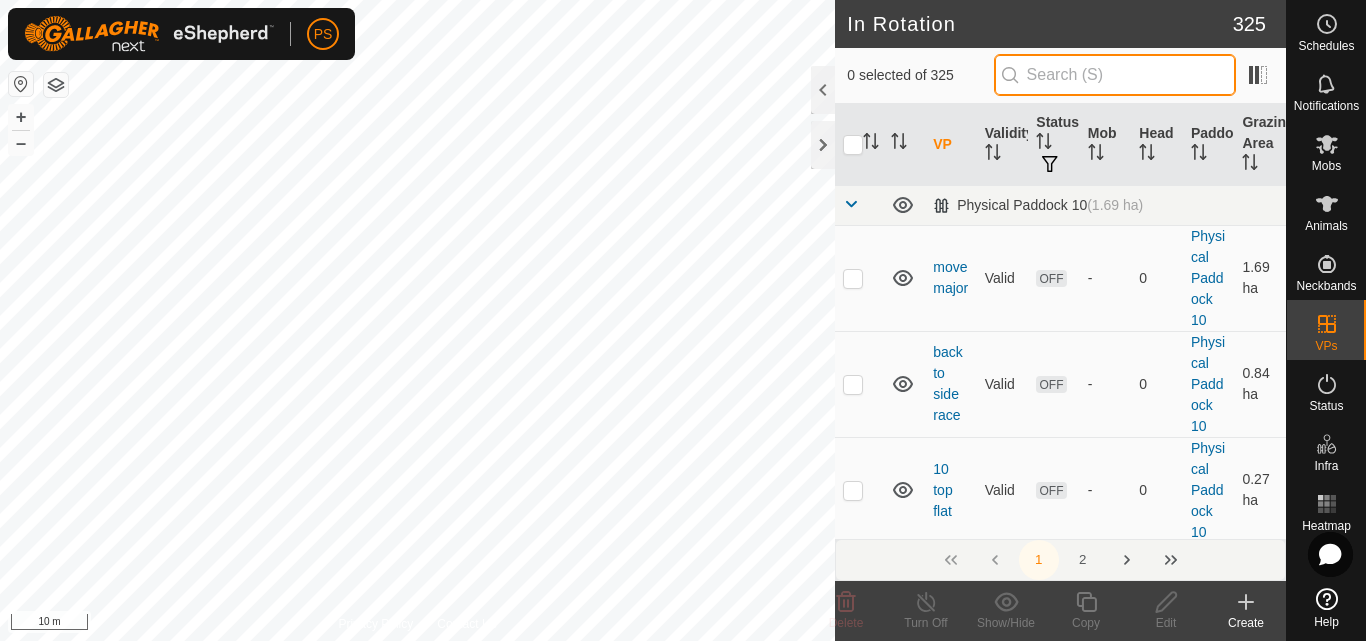paste on "[DATE] [NUMBER] [DECIMAL]" 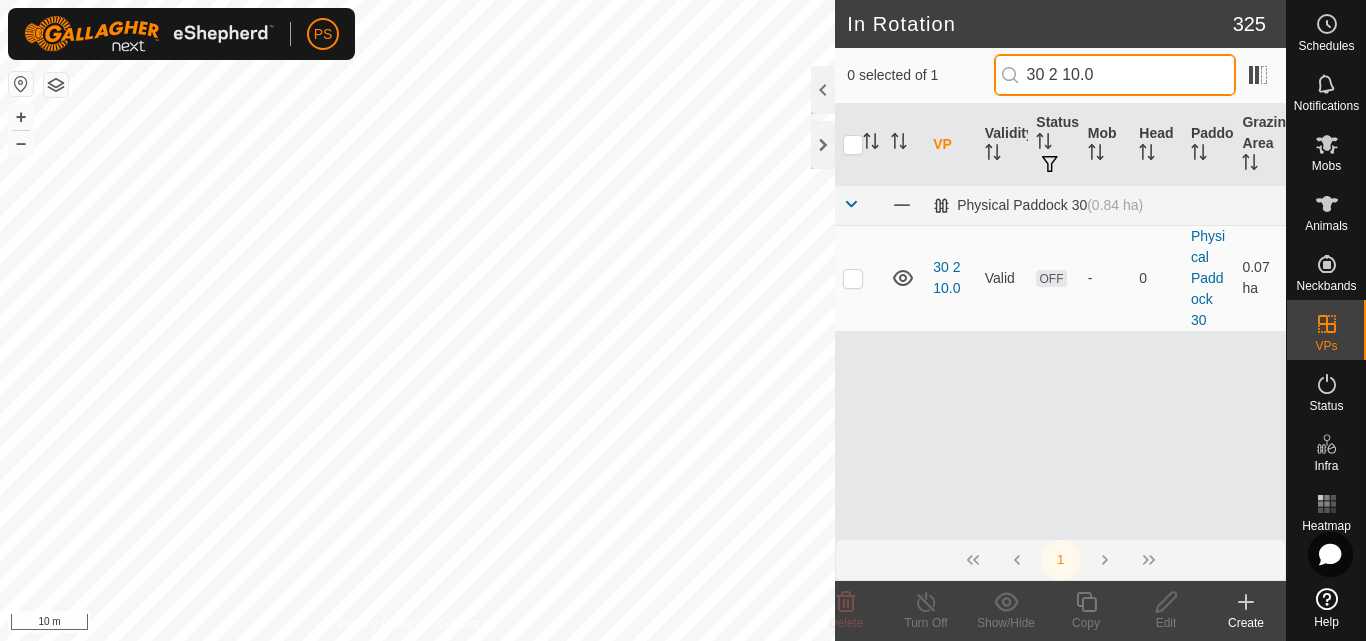 drag, startPoint x: 1144, startPoint y: 71, endPoint x: 1011, endPoint y: 74, distance: 133.03383 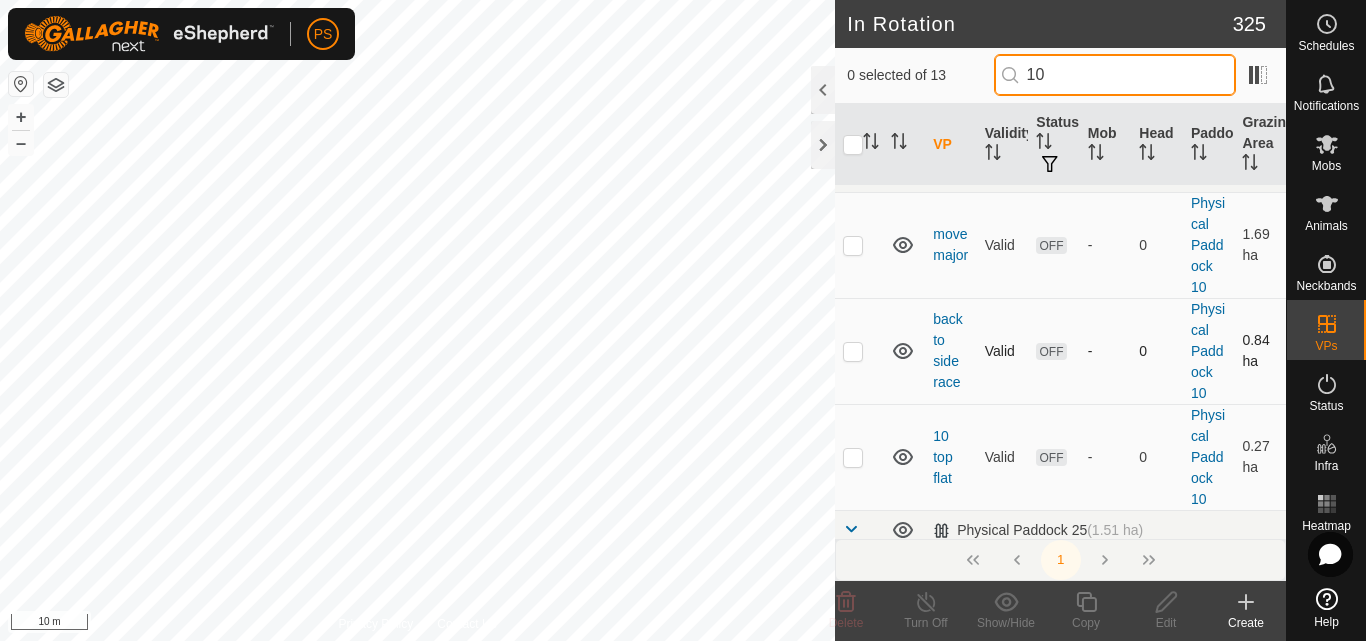 scroll, scrollTop: 0, scrollLeft: 0, axis: both 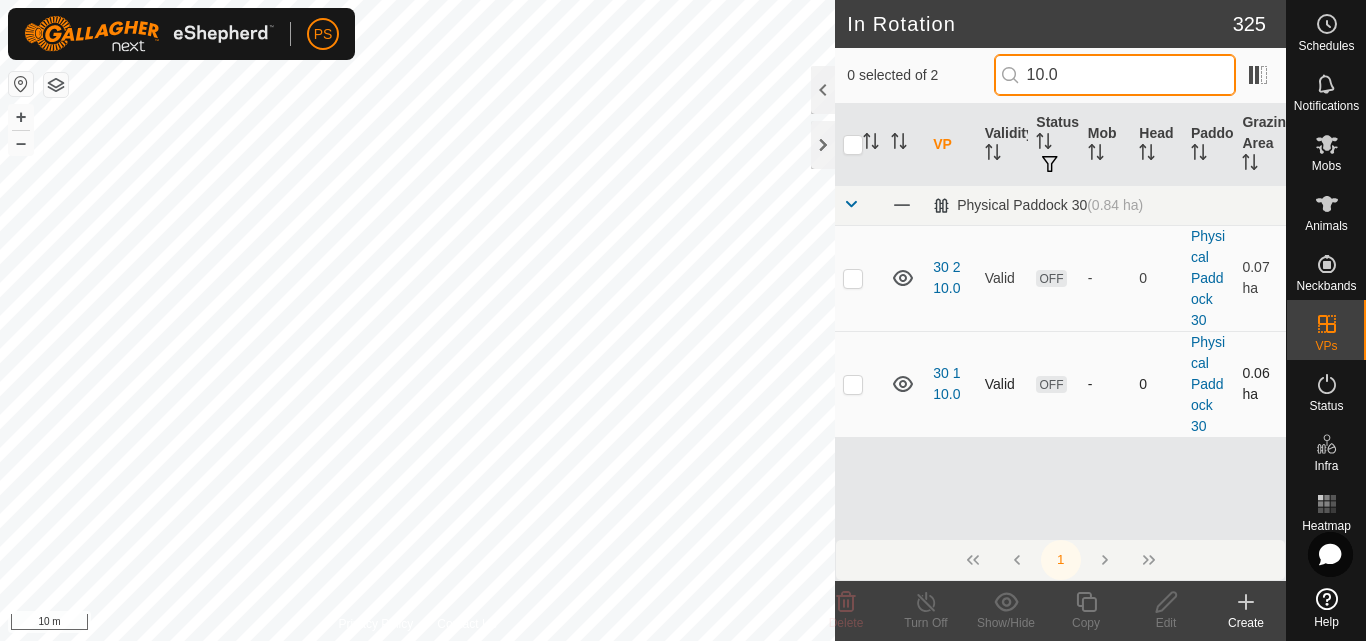 type on "10.0" 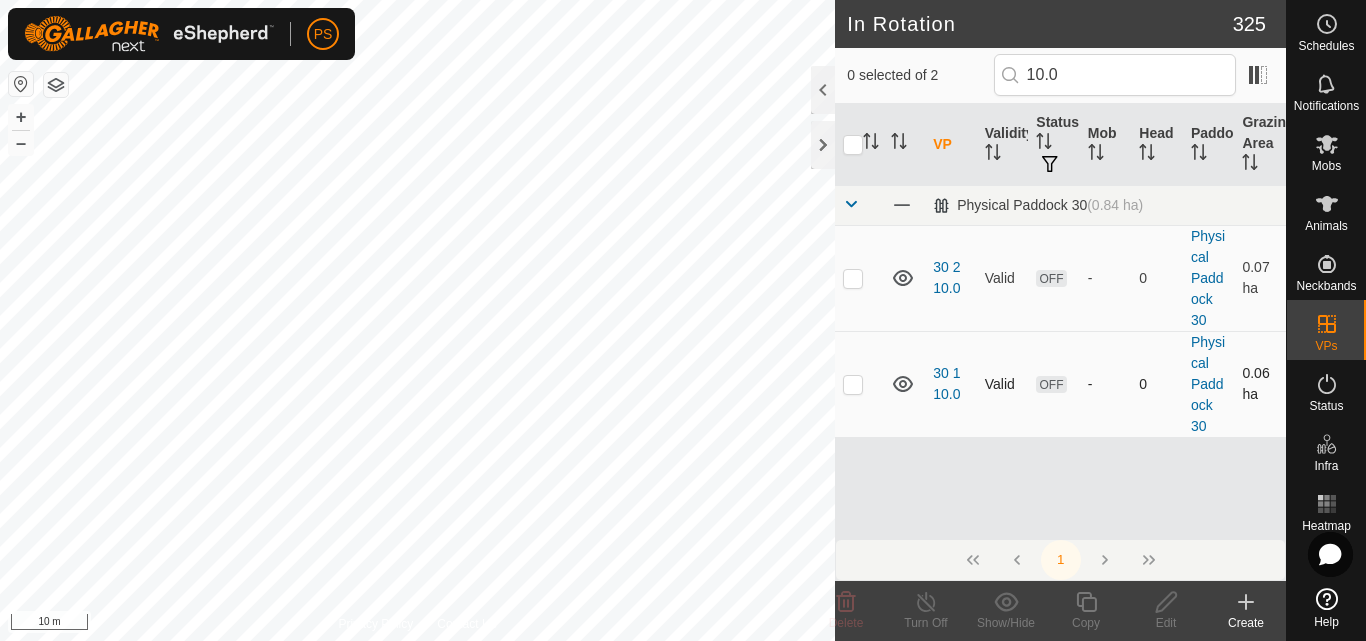 click at bounding box center [853, 384] 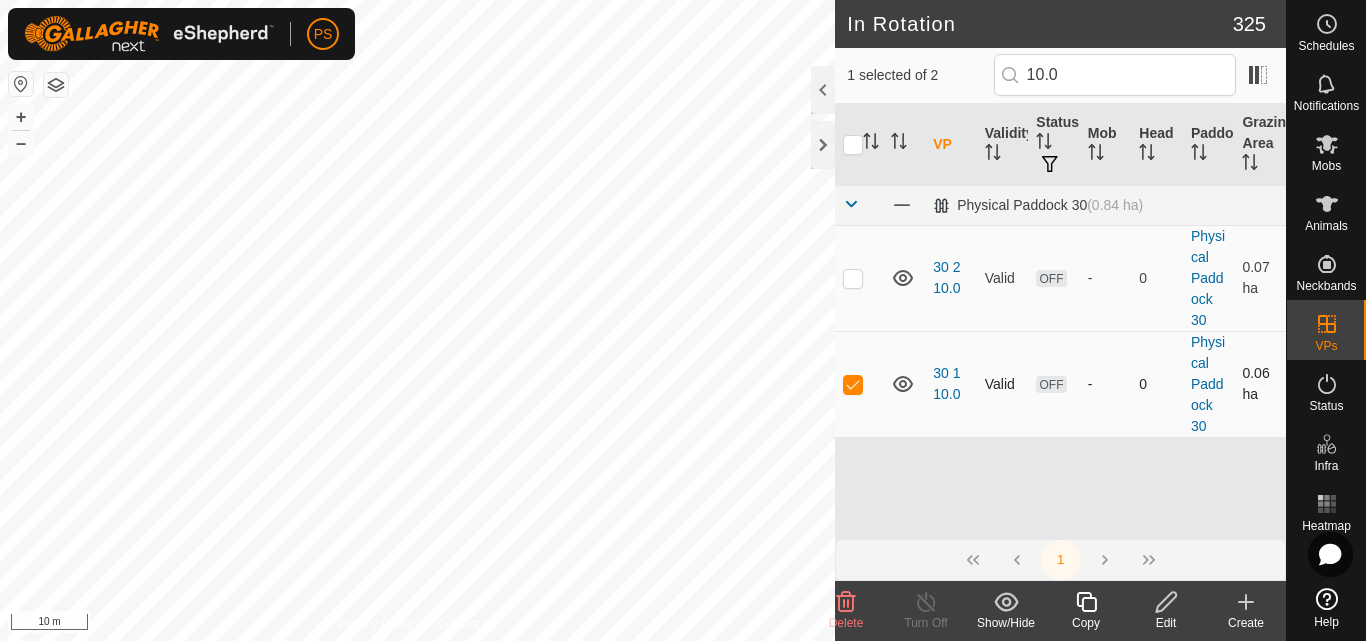 click at bounding box center (853, 384) 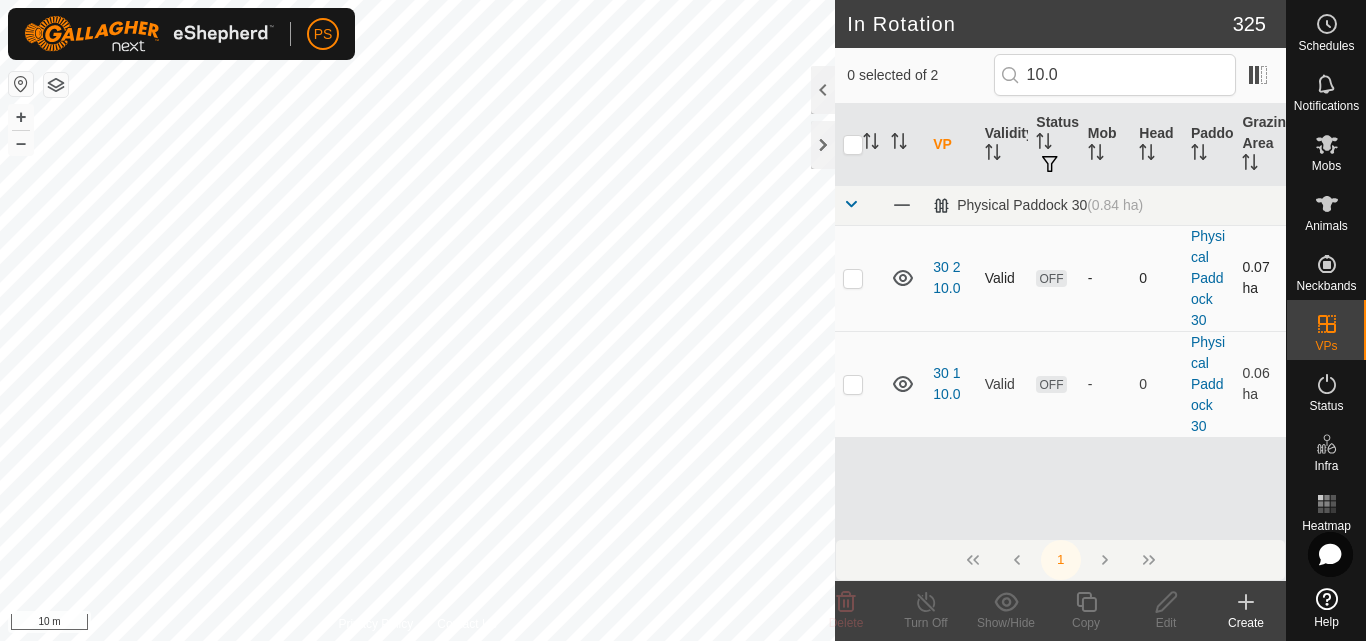 click at bounding box center [853, 278] 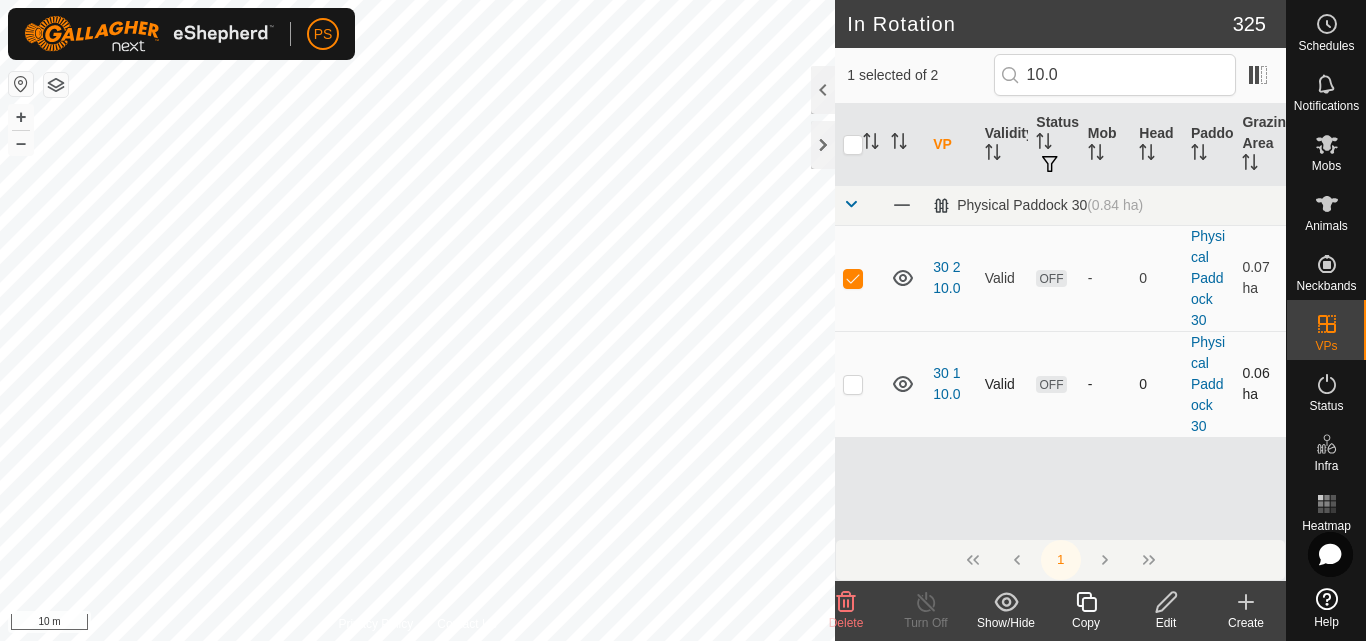 click at bounding box center (853, 384) 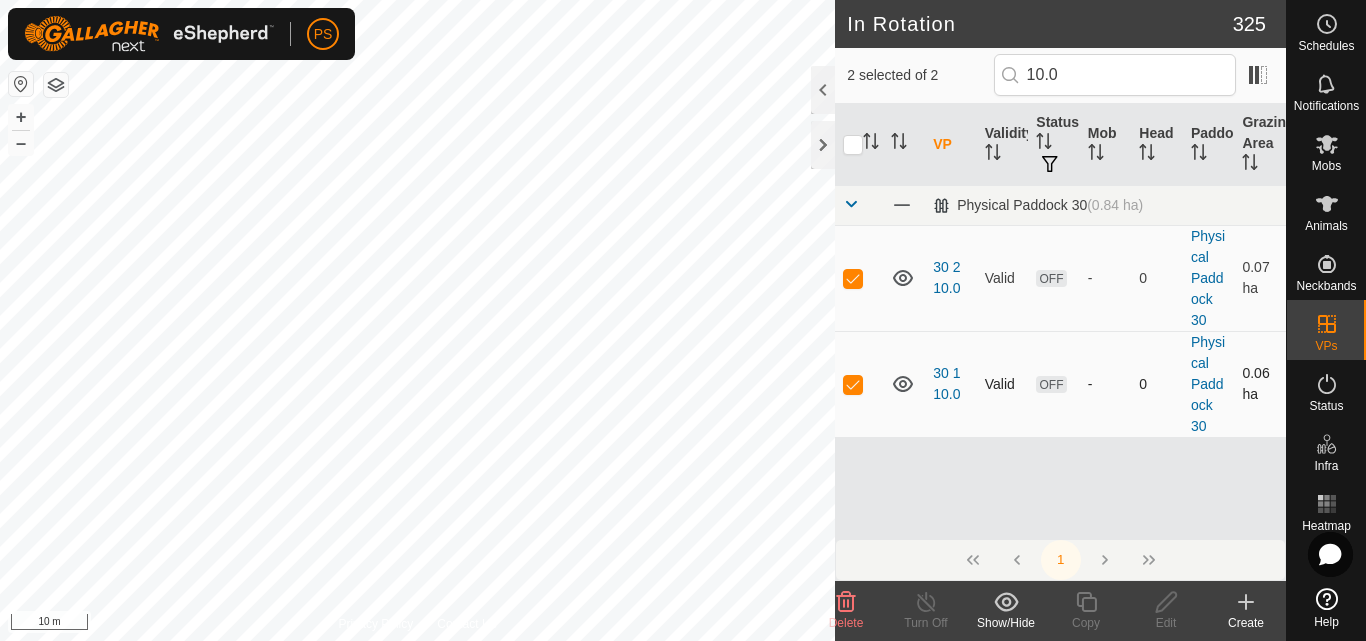 click at bounding box center [853, 384] 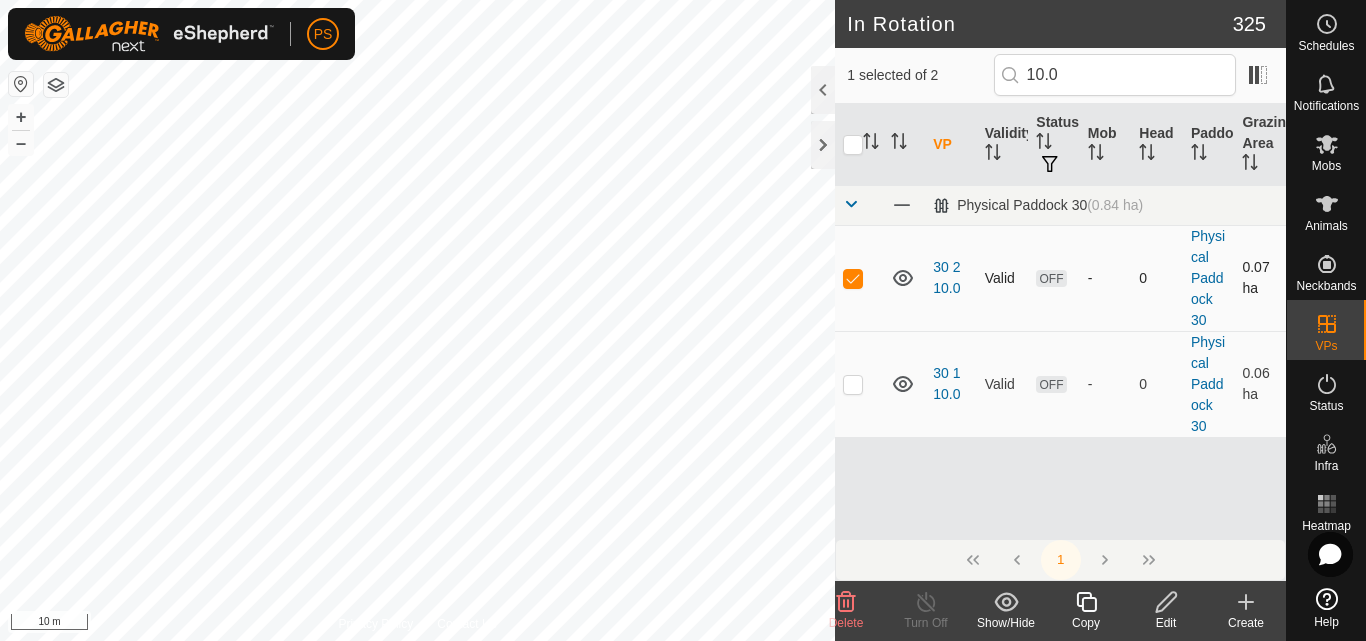 click at bounding box center (853, 278) 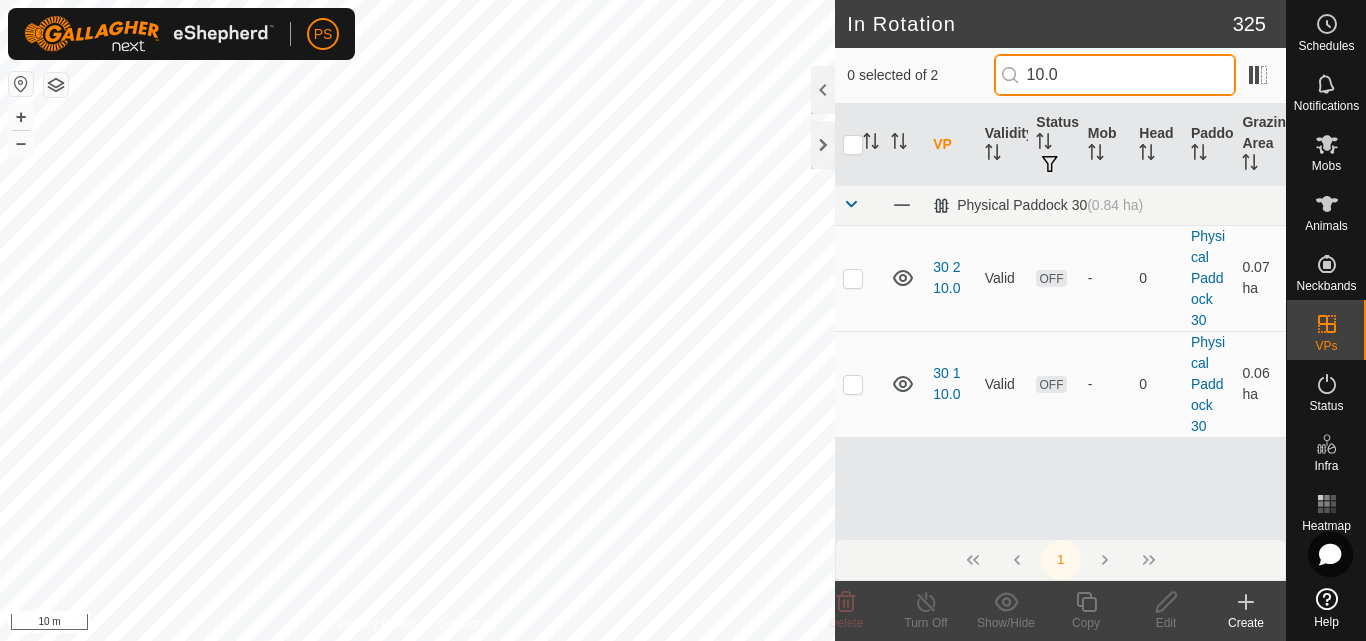 click on "10.0" at bounding box center (1115, 75) 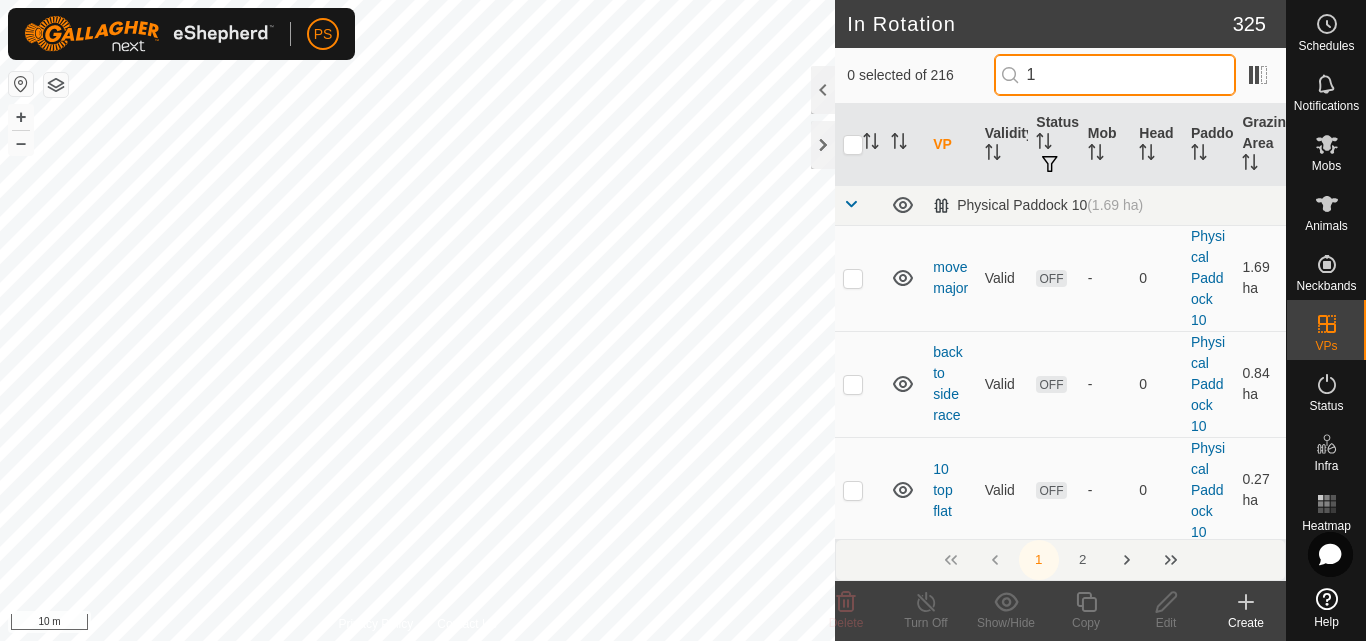 click on "1" at bounding box center [1115, 75] 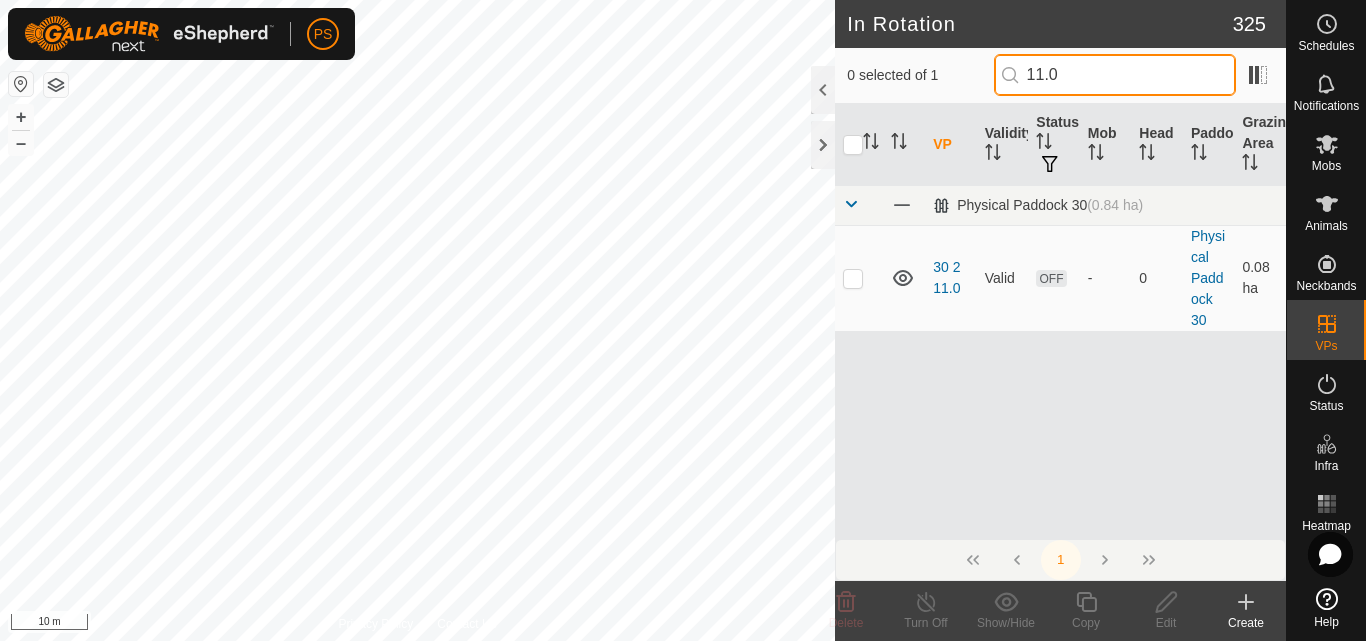click on "11.0" at bounding box center (1115, 75) 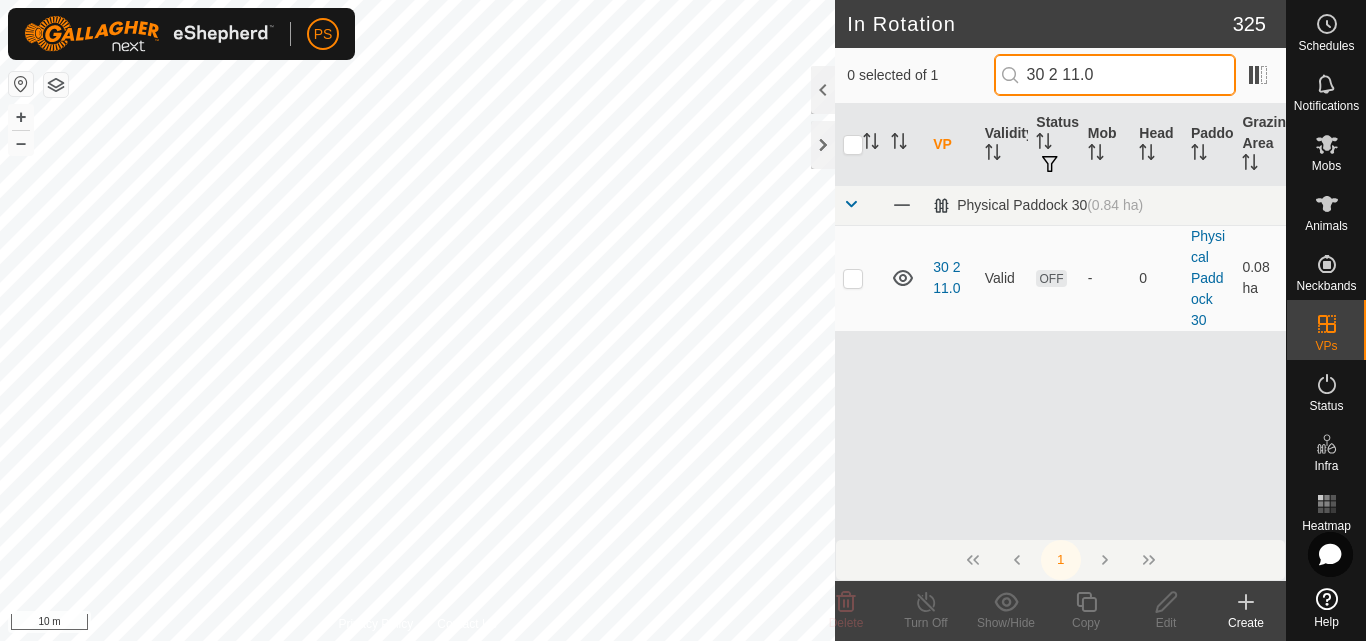 drag, startPoint x: 1098, startPoint y: 73, endPoint x: 1031, endPoint y: 72, distance: 67.00746 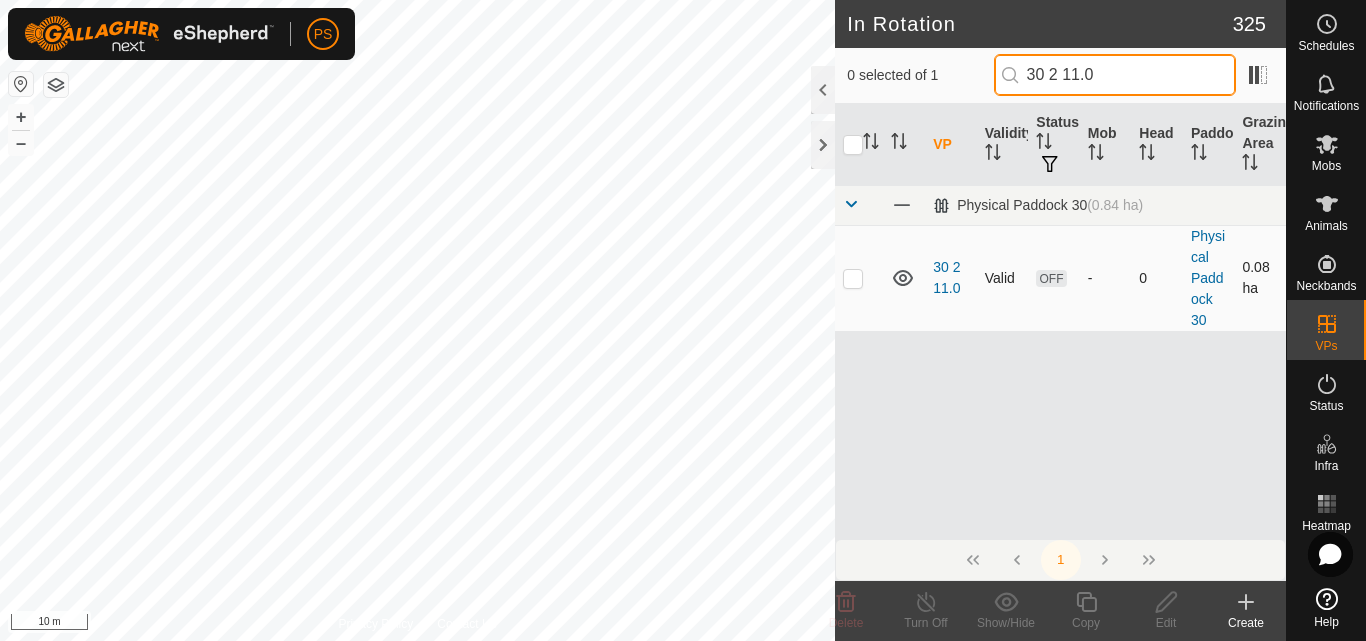 type on "30 2 11.0" 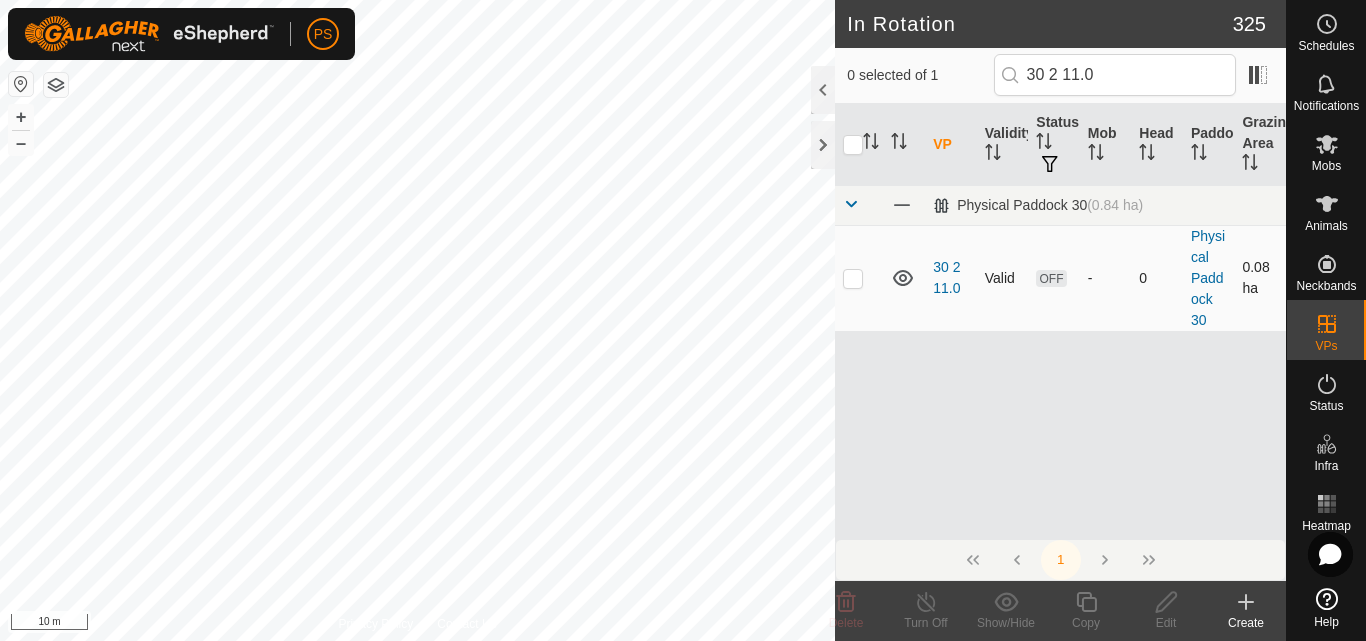 click at bounding box center (853, 278) 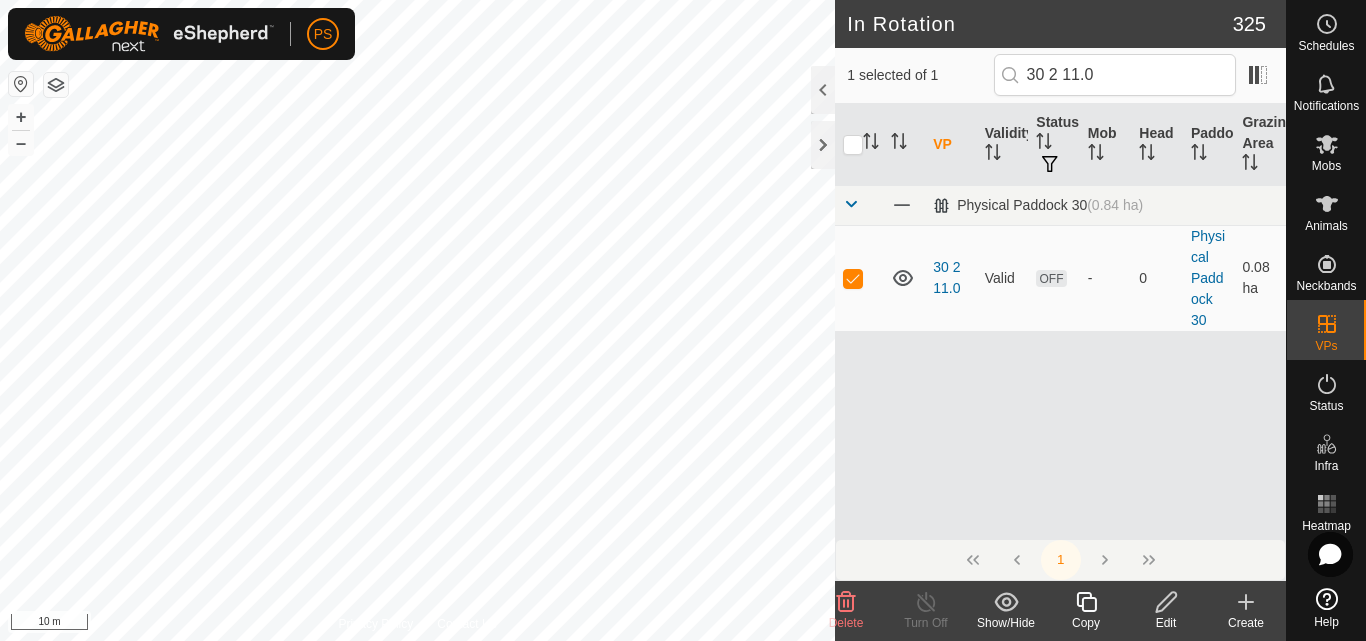 click 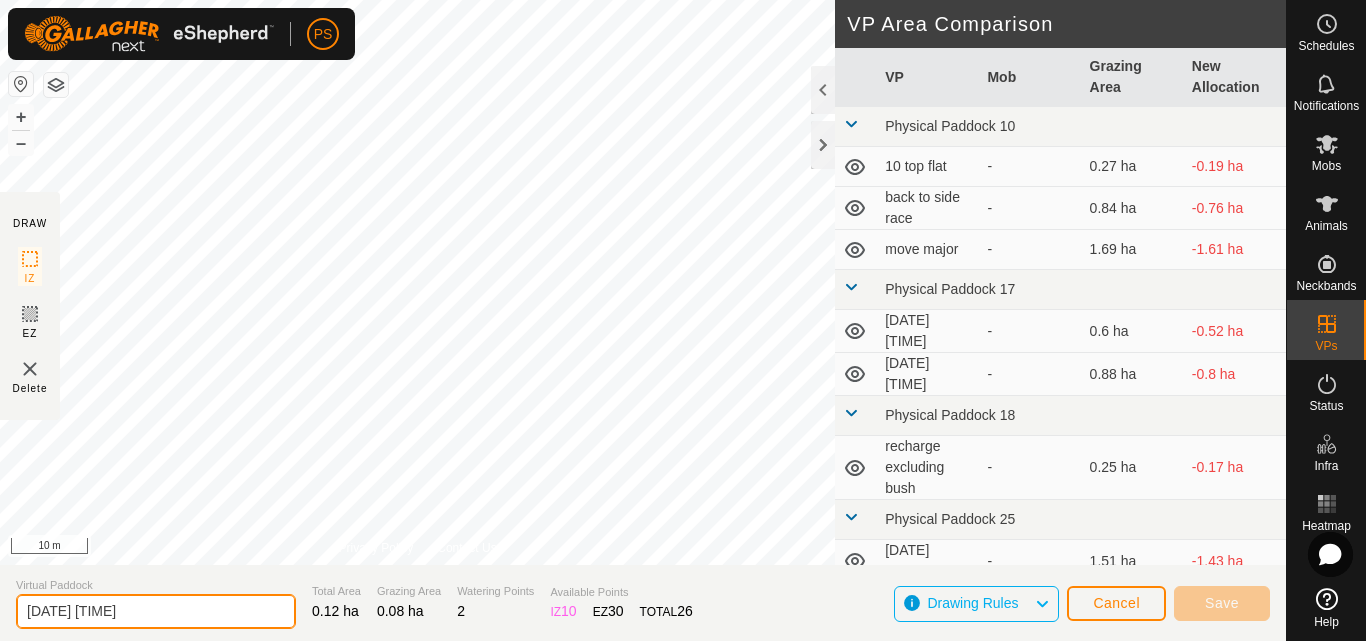 drag, startPoint x: 177, startPoint y: 607, endPoint x: 12, endPoint y: 615, distance: 165.19383 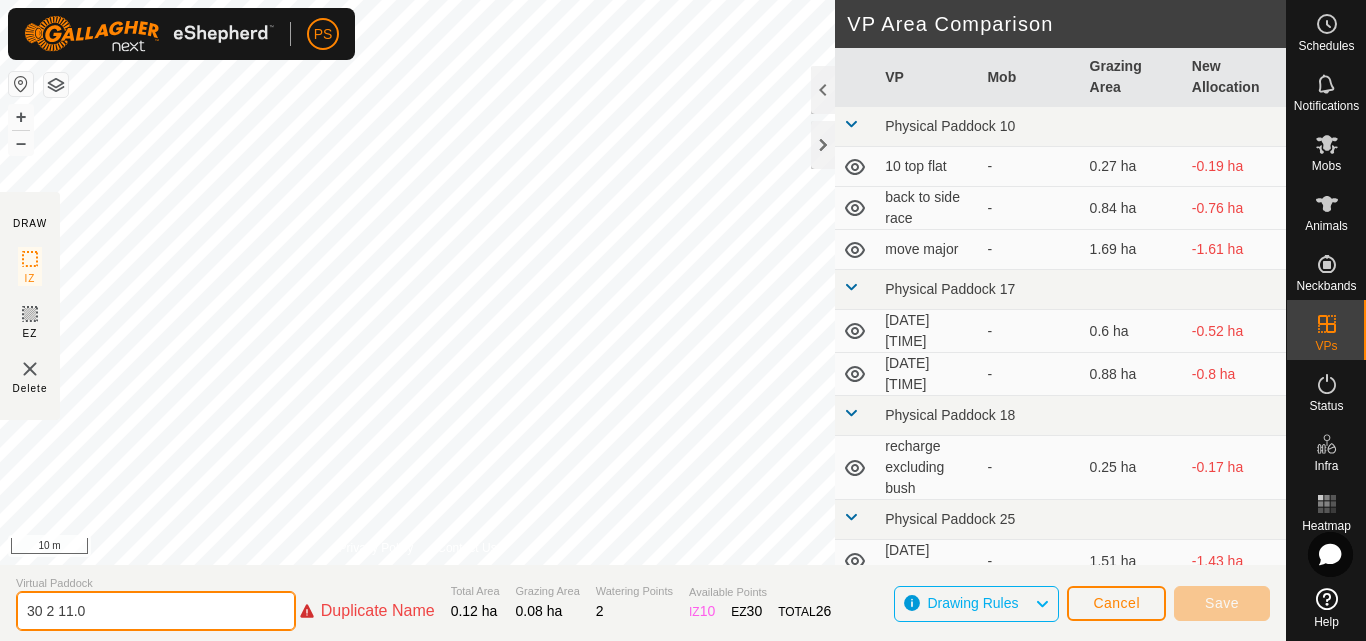 click on "30 2 11.0" 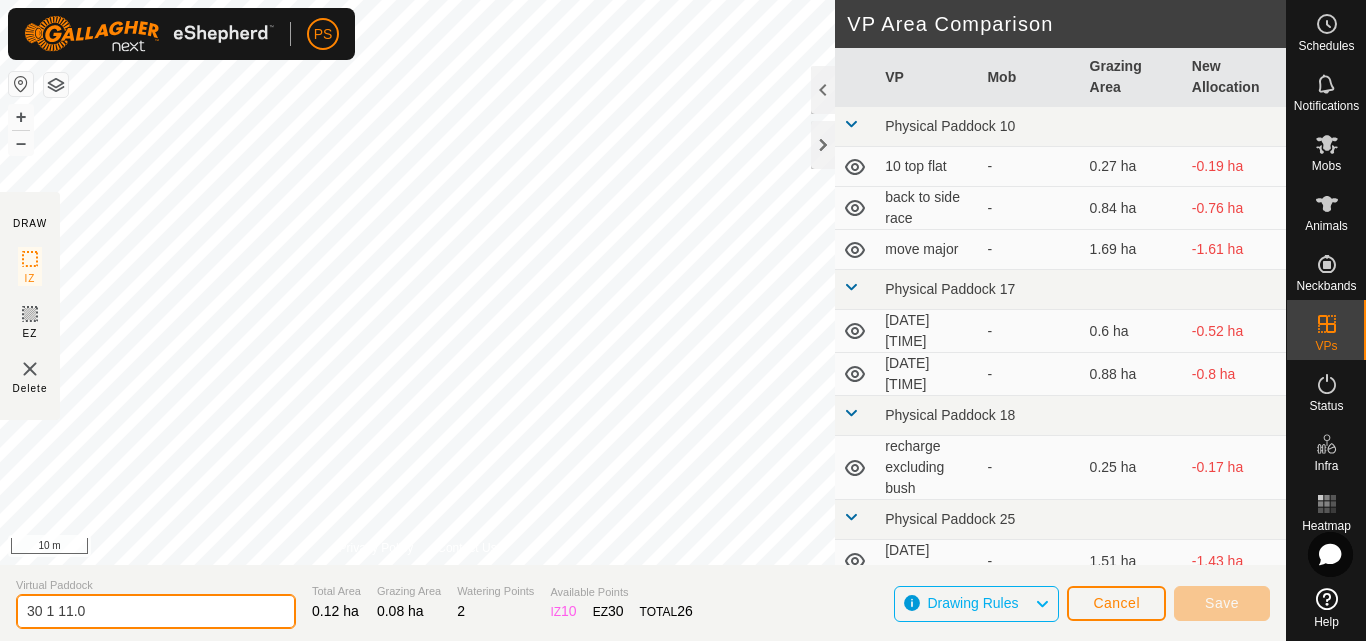 type on "30 1 11.0" 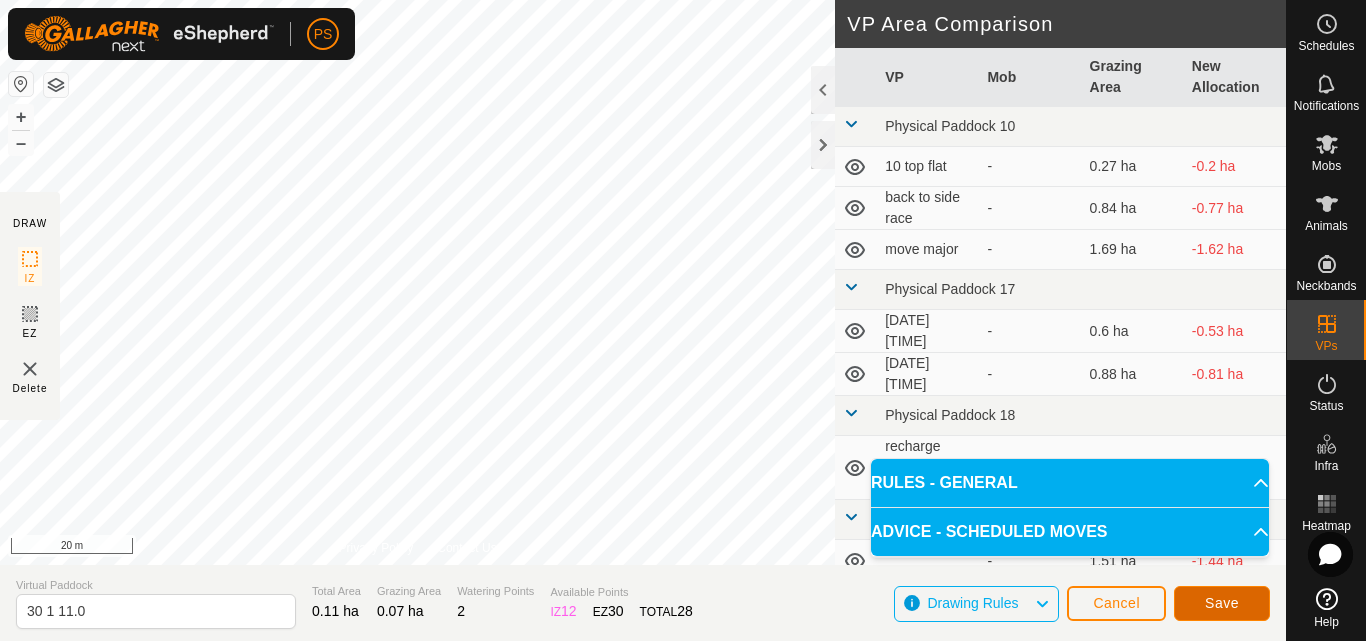 click on "Save" 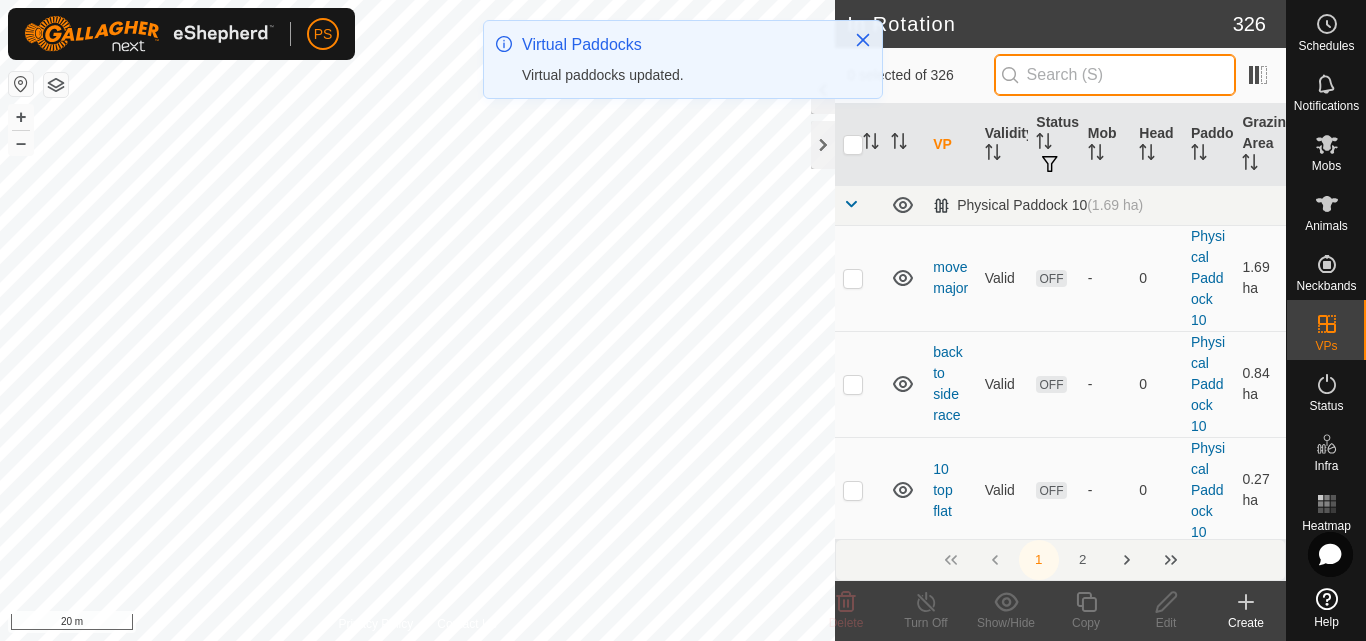 click at bounding box center (1115, 75) 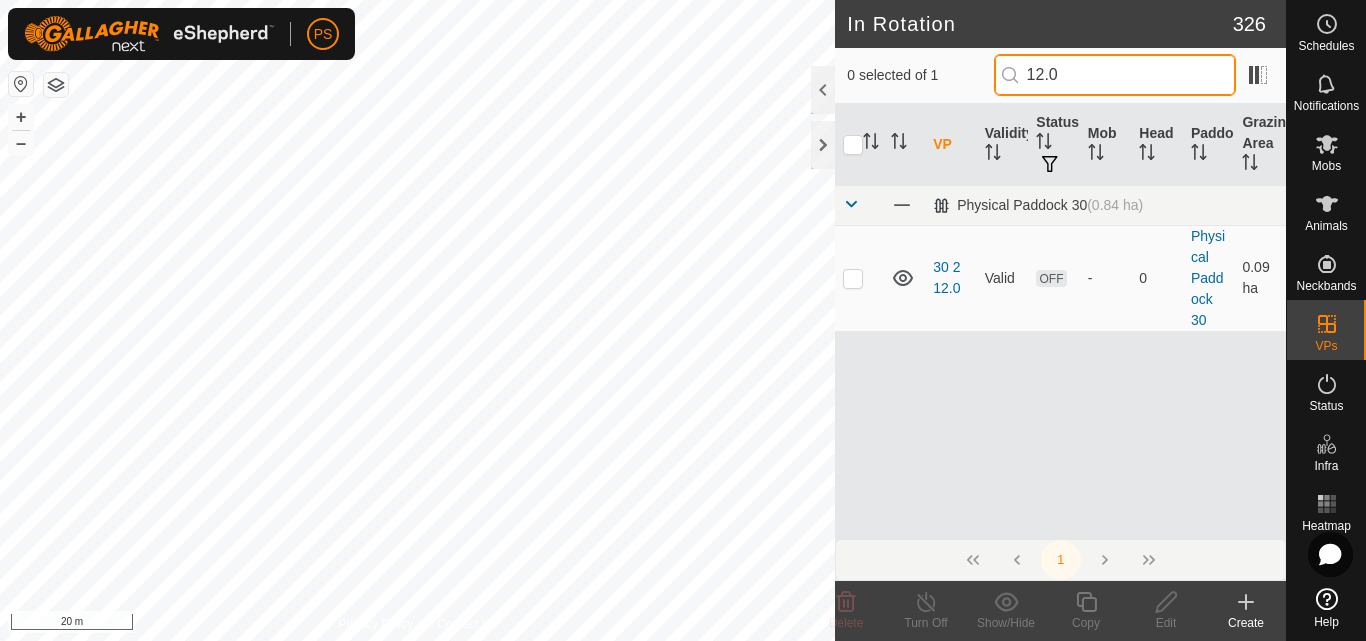 click on "12.0" at bounding box center (1115, 75) 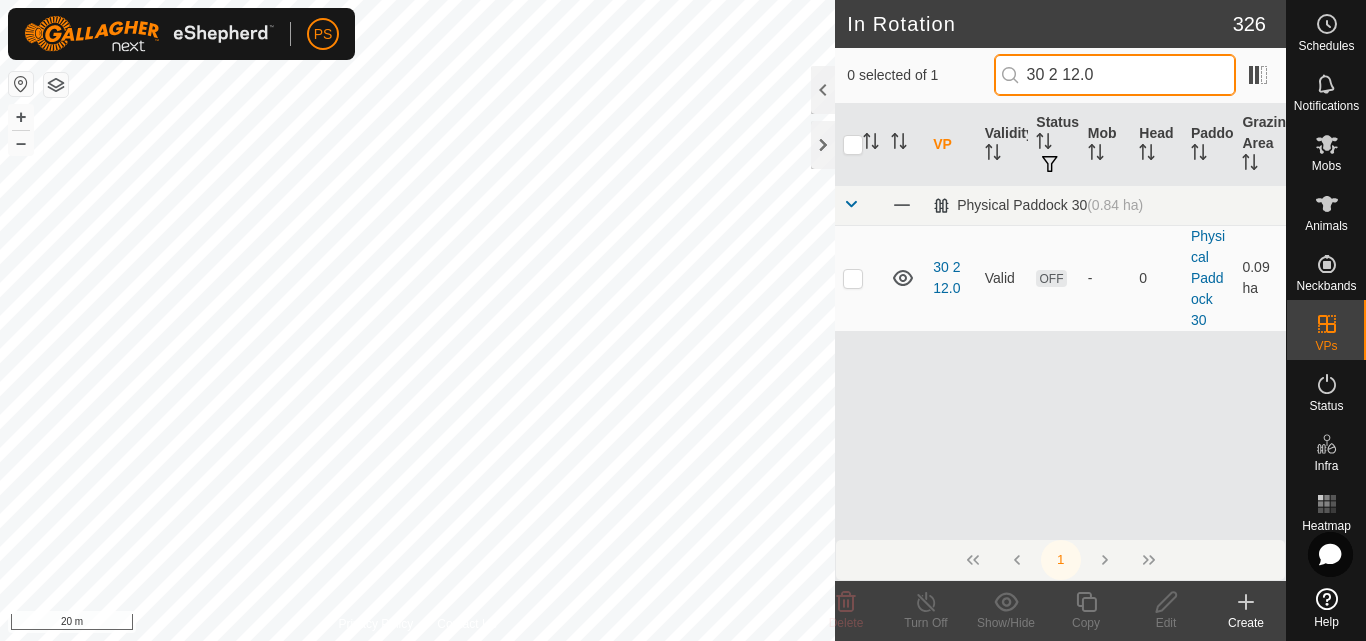 drag, startPoint x: 1105, startPoint y: 69, endPoint x: 1030, endPoint y: 74, distance: 75.16648 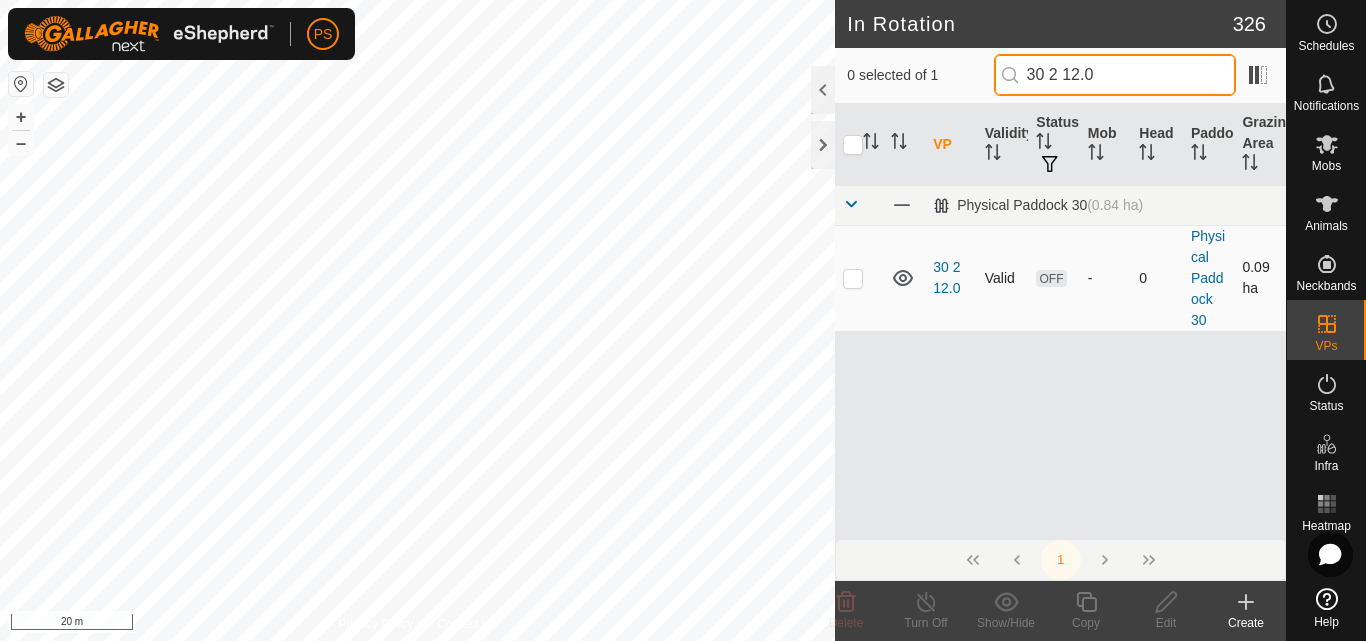 type on "[DATE] [NUMBER] [DECIMAL]" 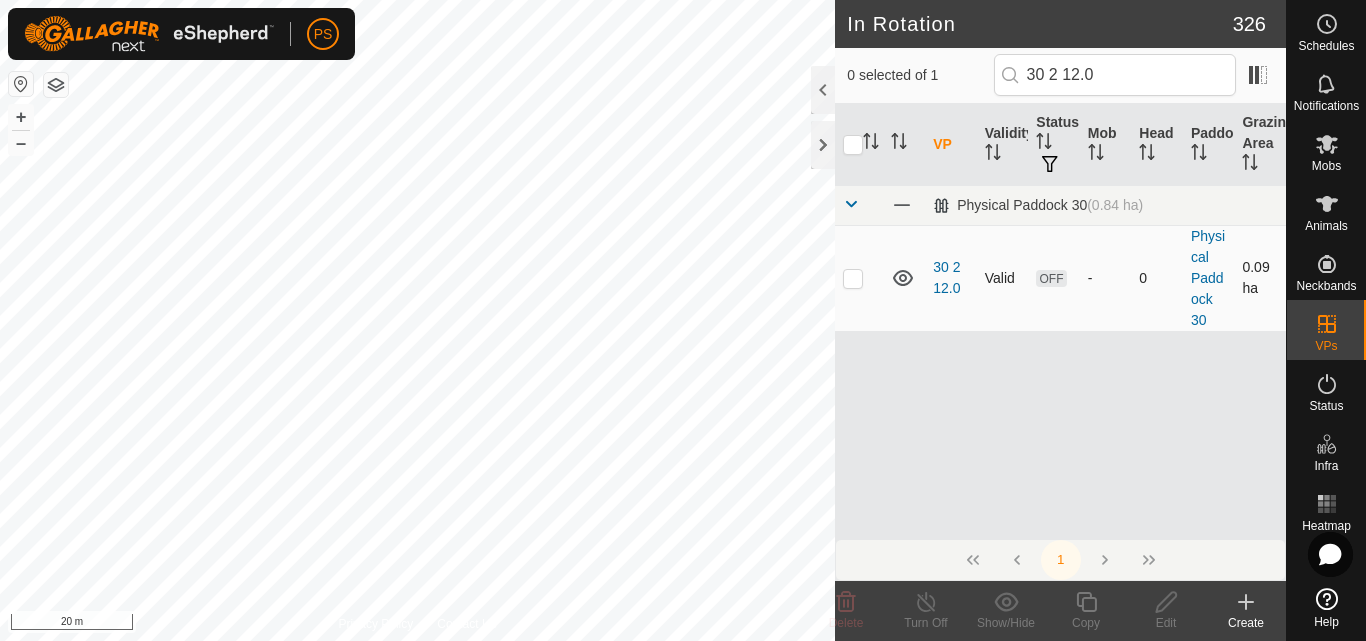 click at bounding box center [853, 278] 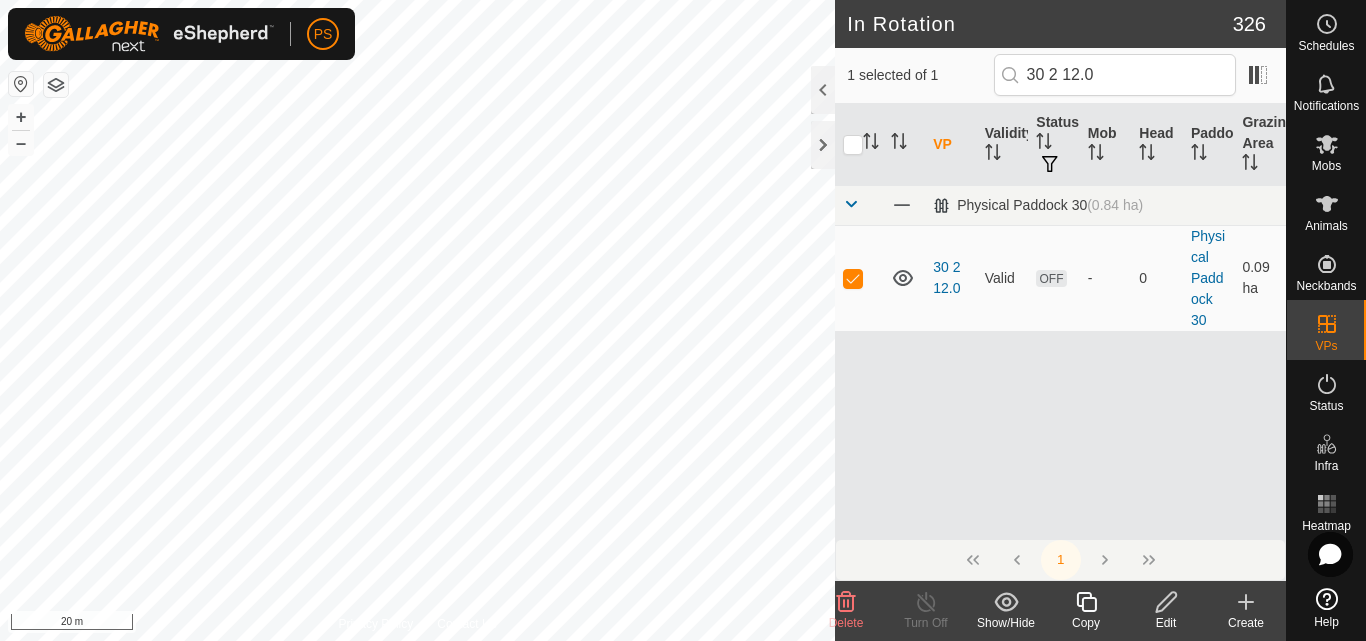 click 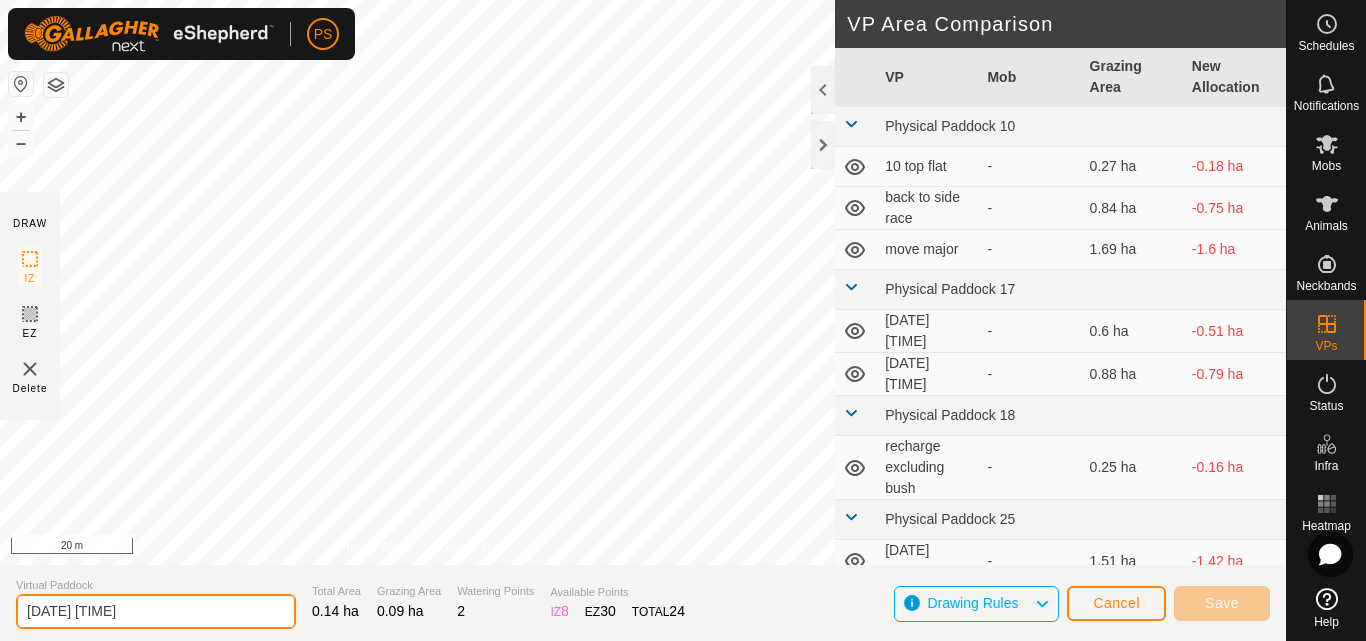 drag, startPoint x: 165, startPoint y: 610, endPoint x: 18, endPoint y: 607, distance: 147.03061 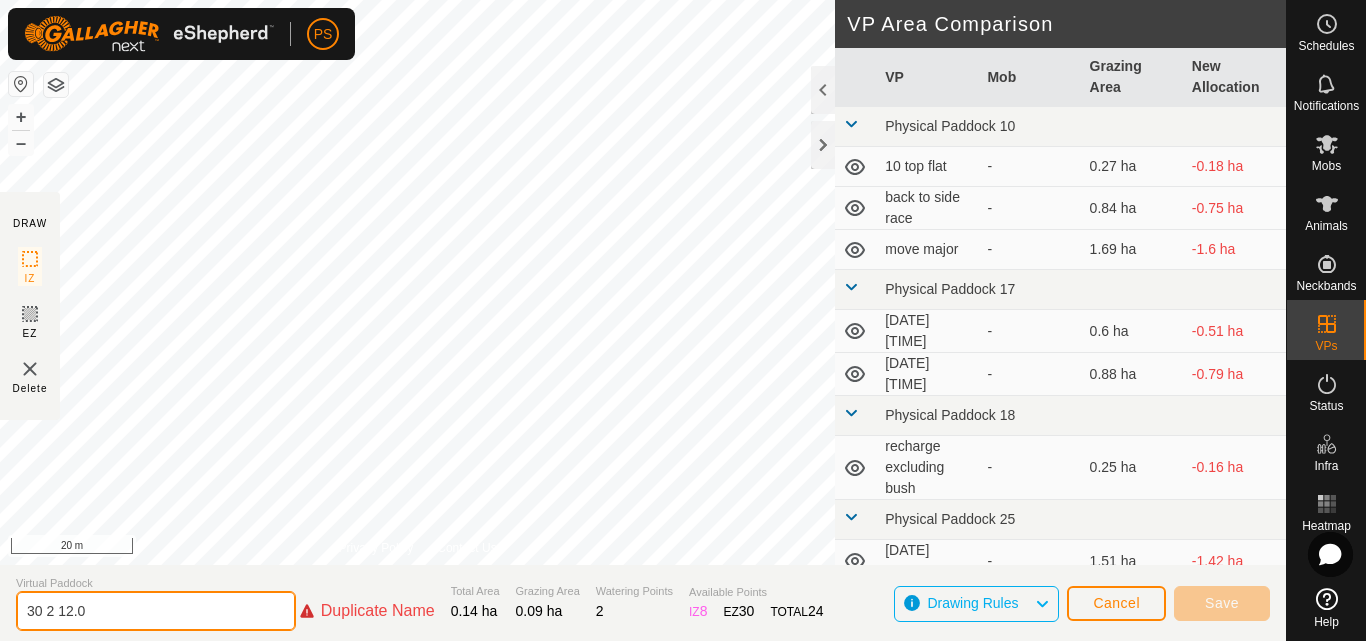 click on "[DATE] [NUMBER] [DECIMAL]" 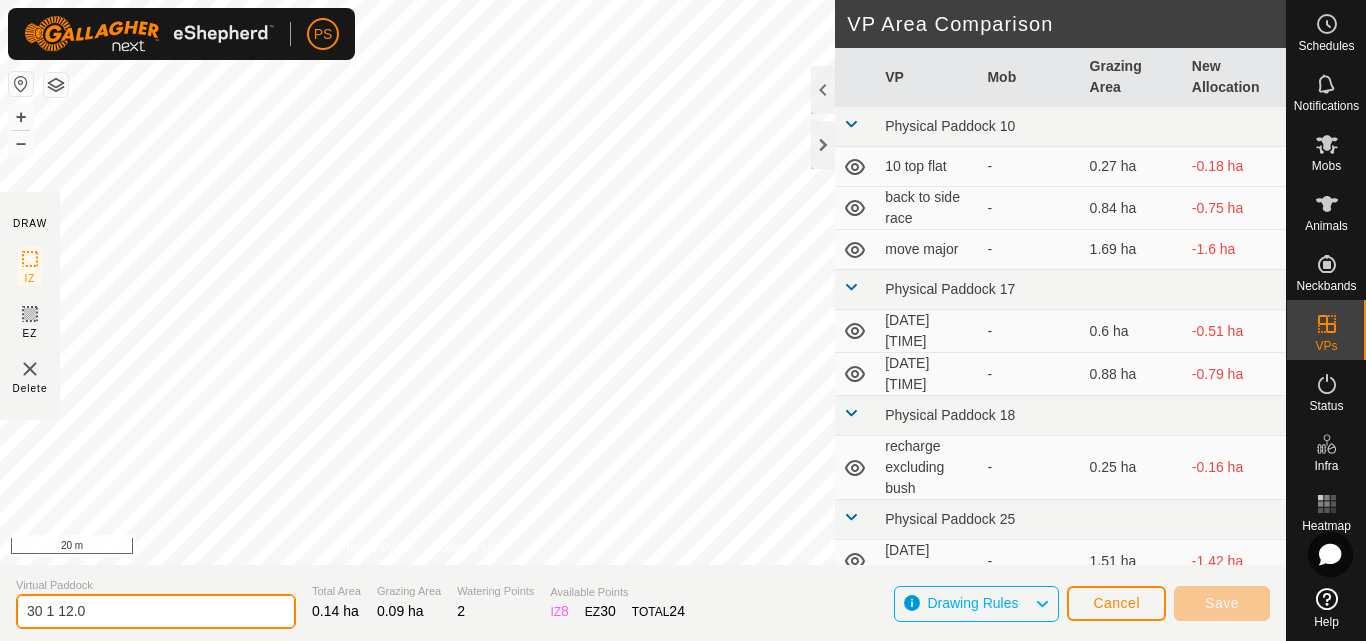 type on "30 1 12.0" 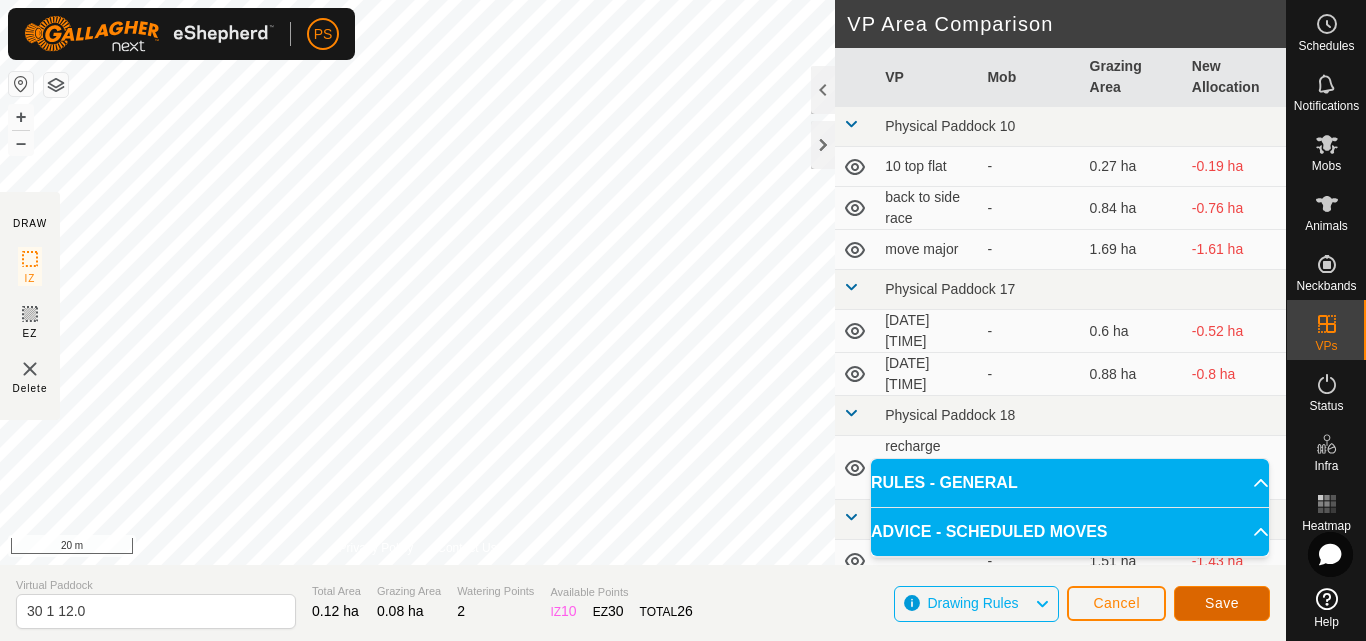 click on "Save" 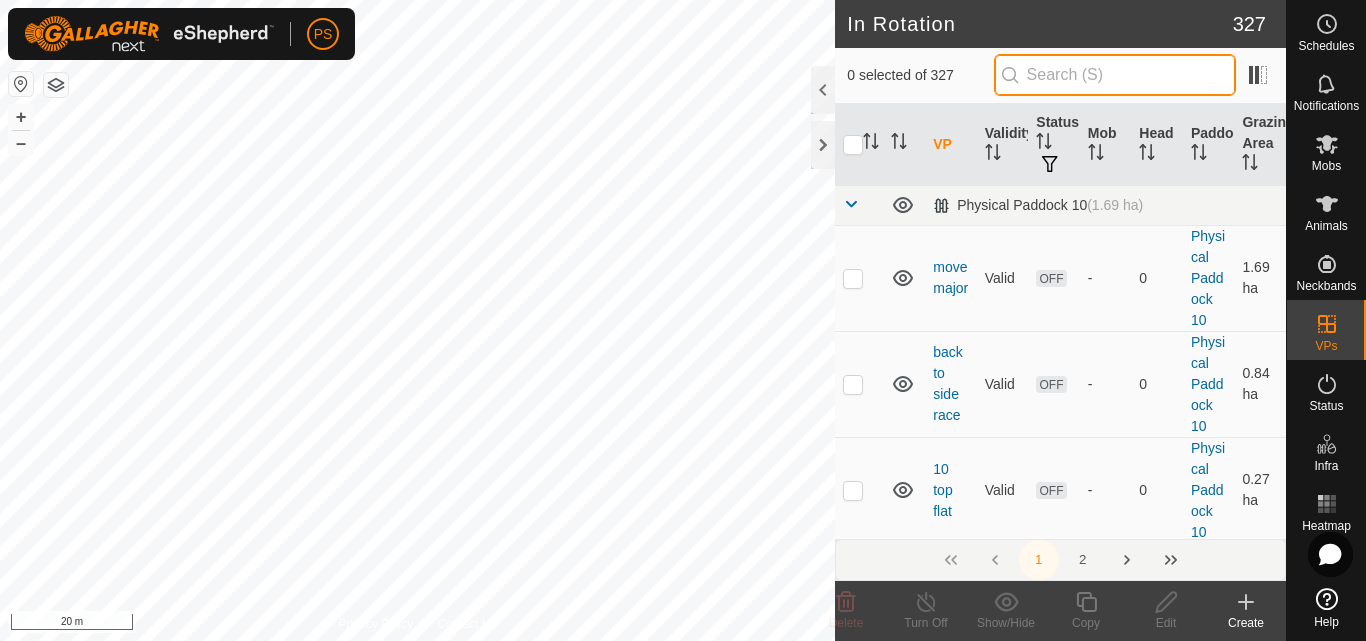 click at bounding box center (1115, 75) 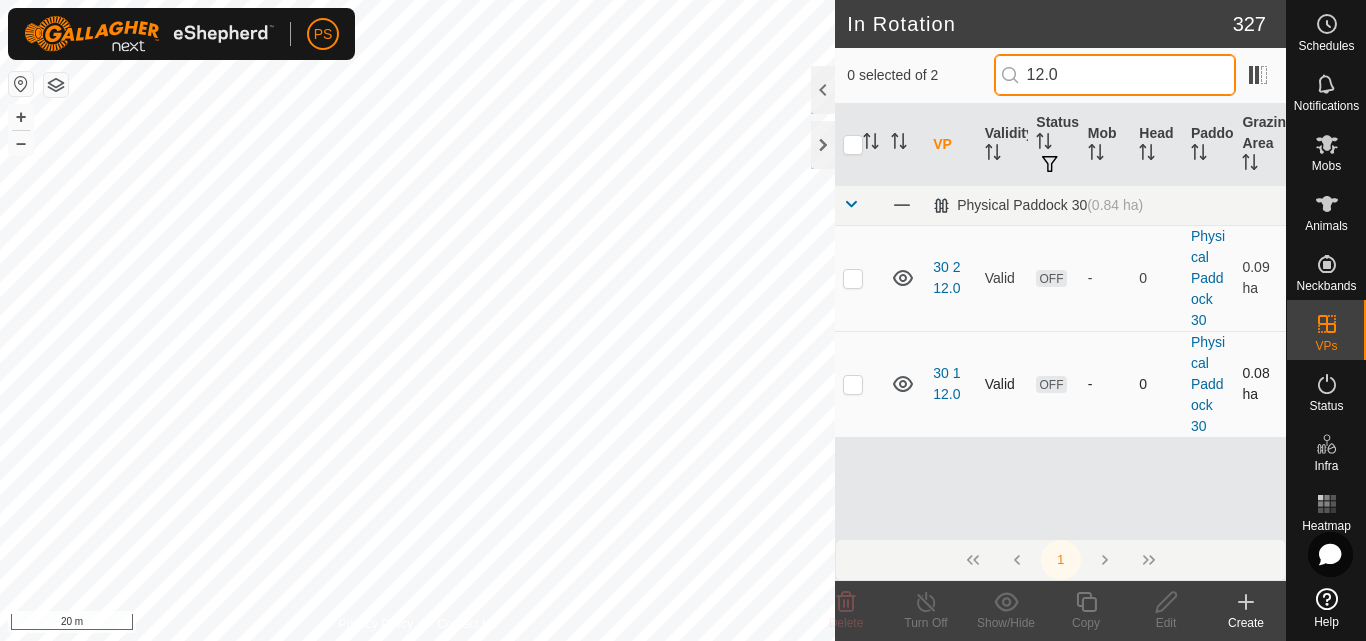 type on "12.0" 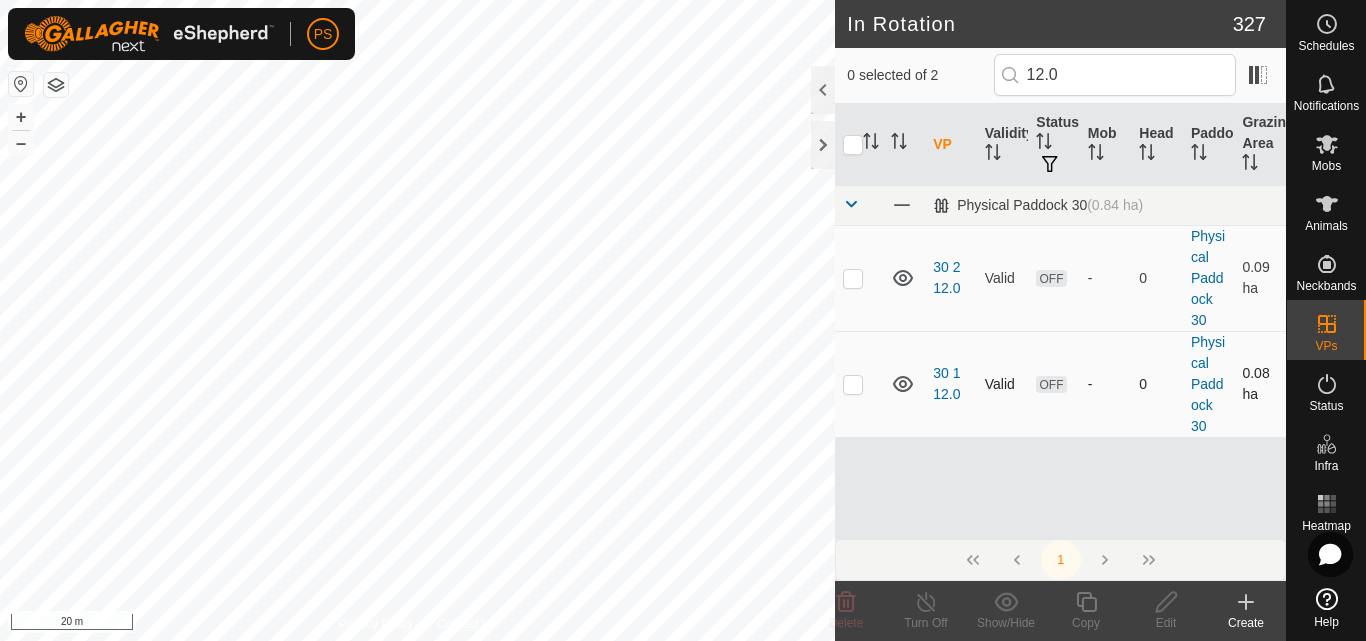click at bounding box center (853, 384) 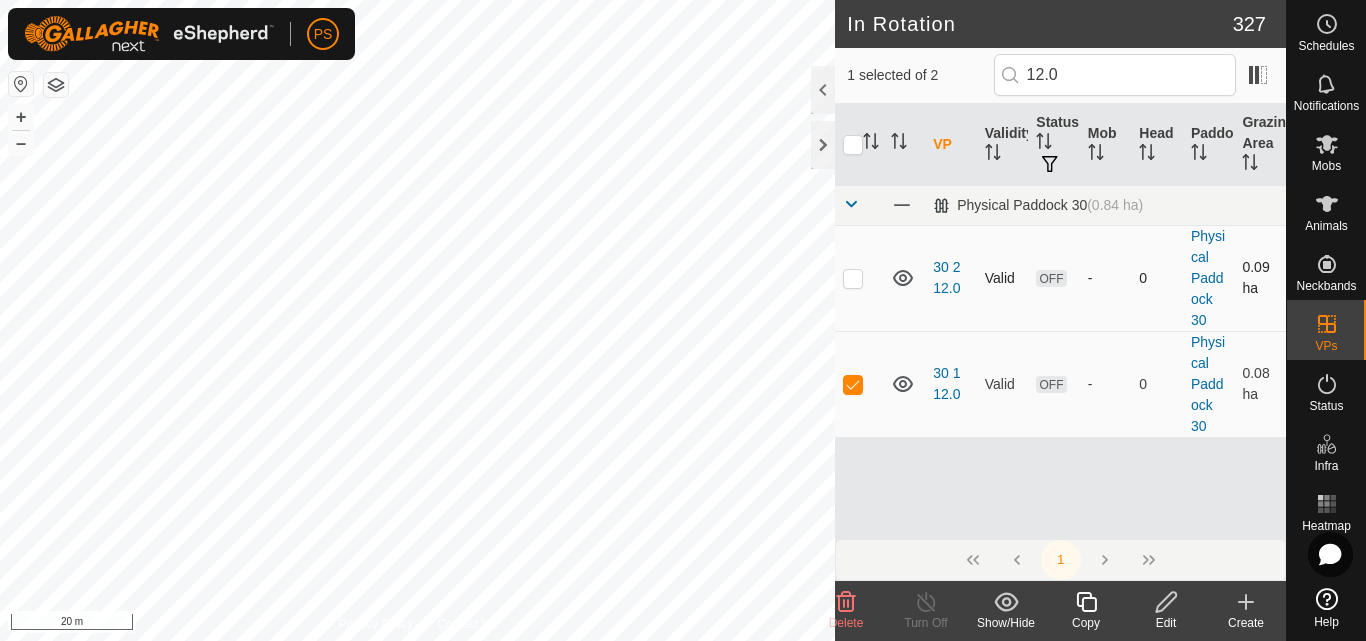 click at bounding box center (853, 278) 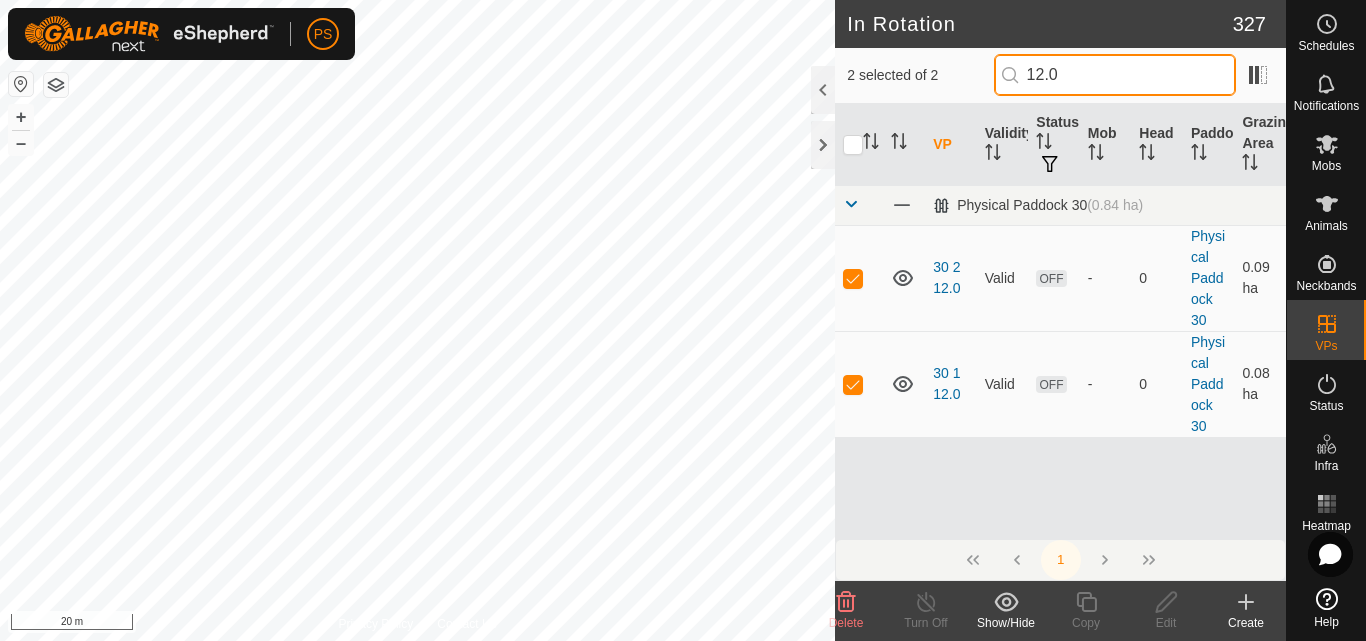 drag, startPoint x: 1078, startPoint y: 71, endPoint x: 1022, endPoint y: 70, distance: 56.008926 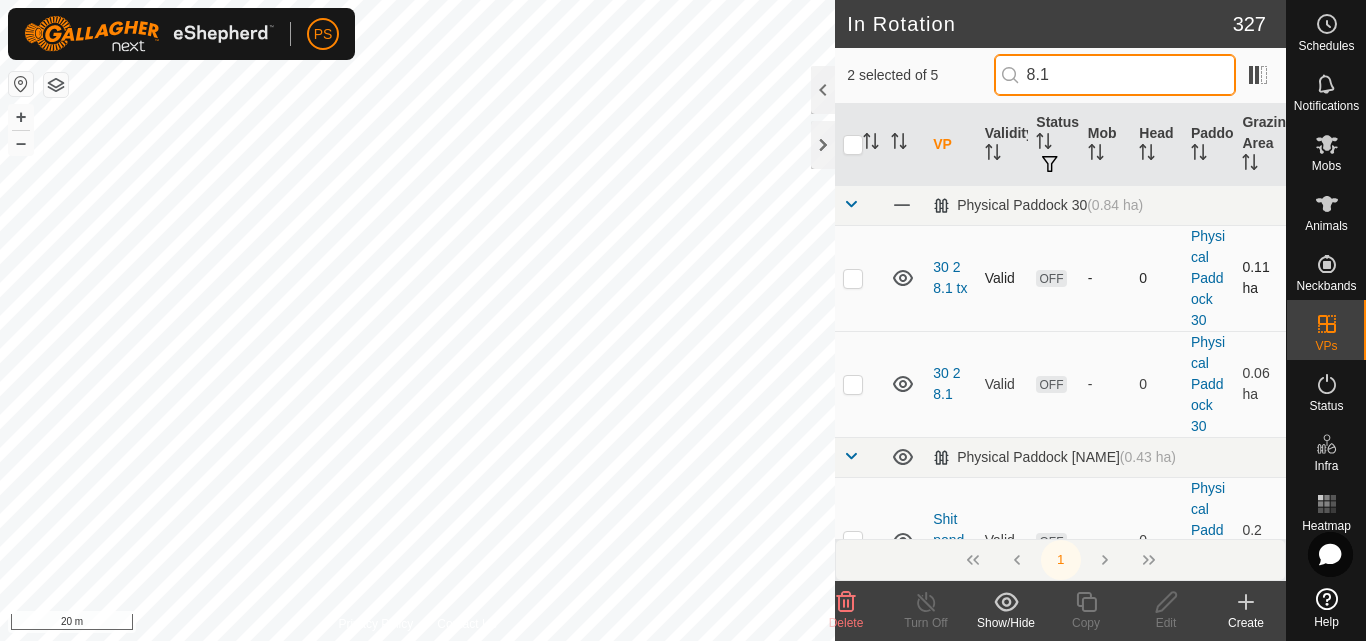 type on "[DECIMAL]" 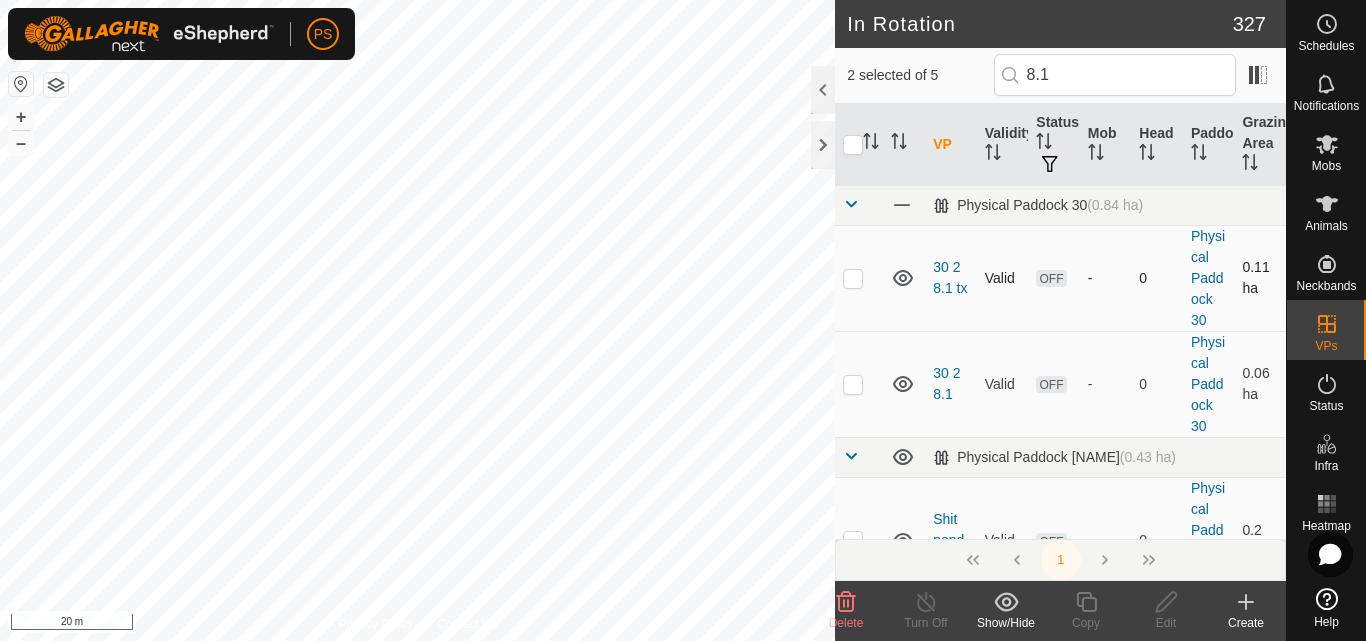 click at bounding box center (853, 278) 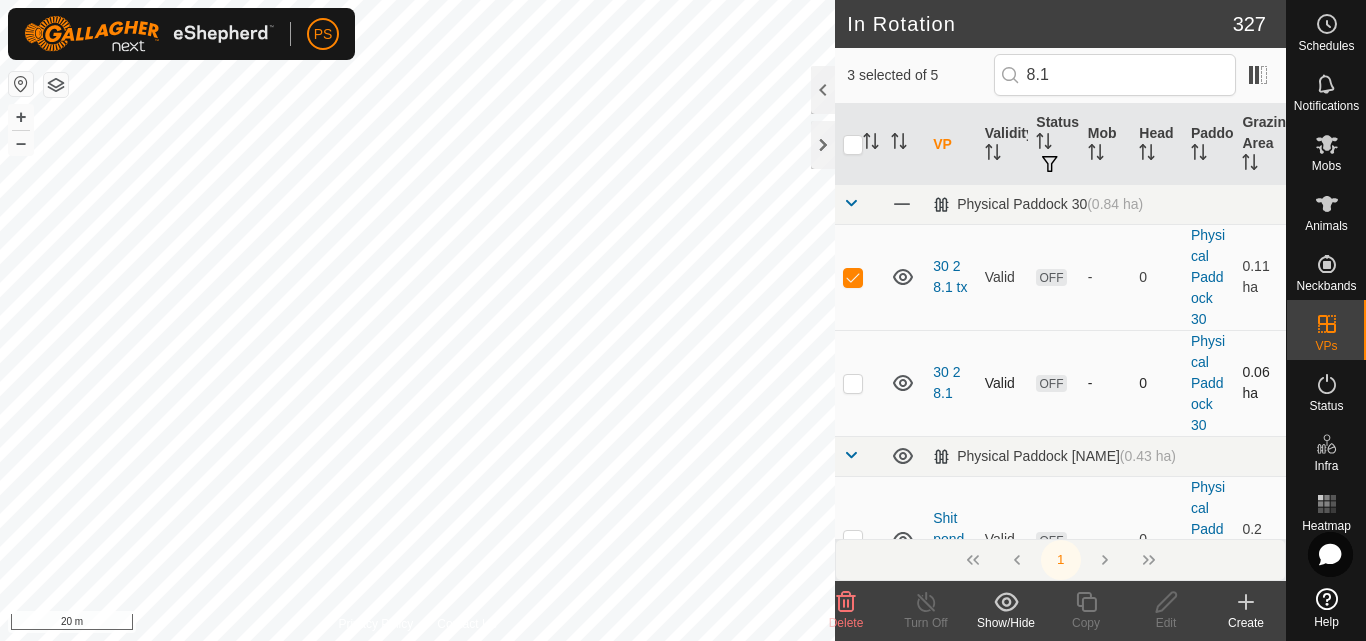 scroll, scrollTop: 0, scrollLeft: 0, axis: both 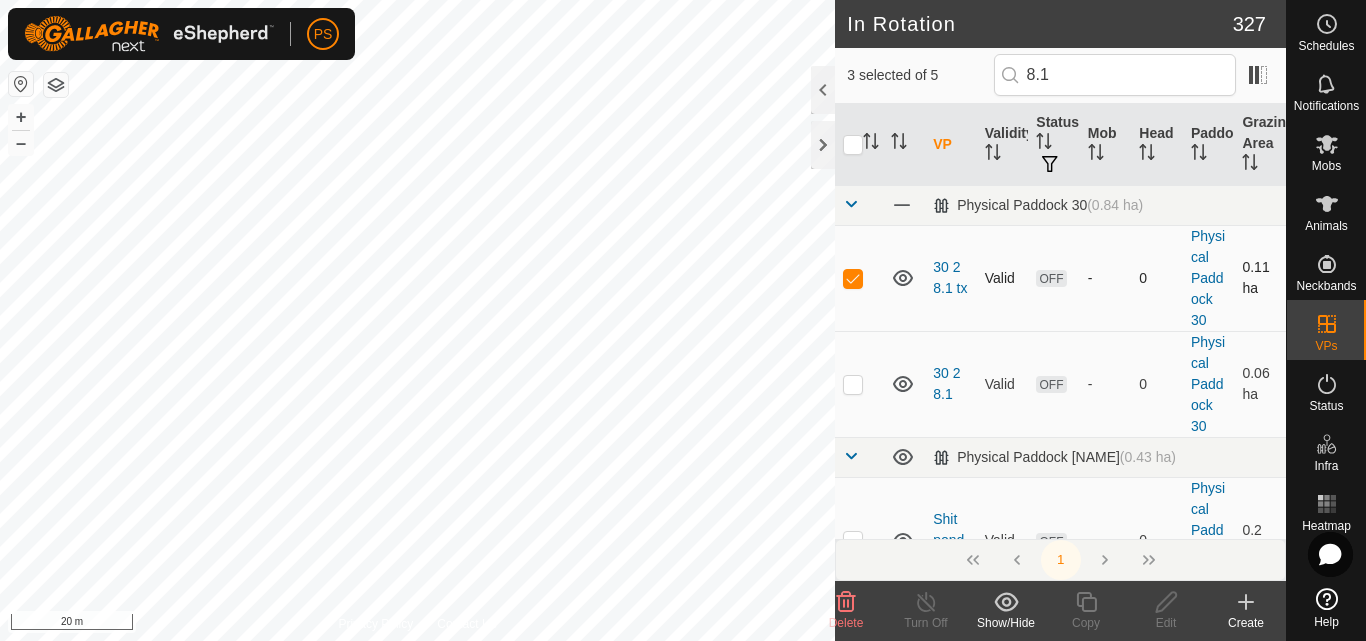 click at bounding box center [853, 278] 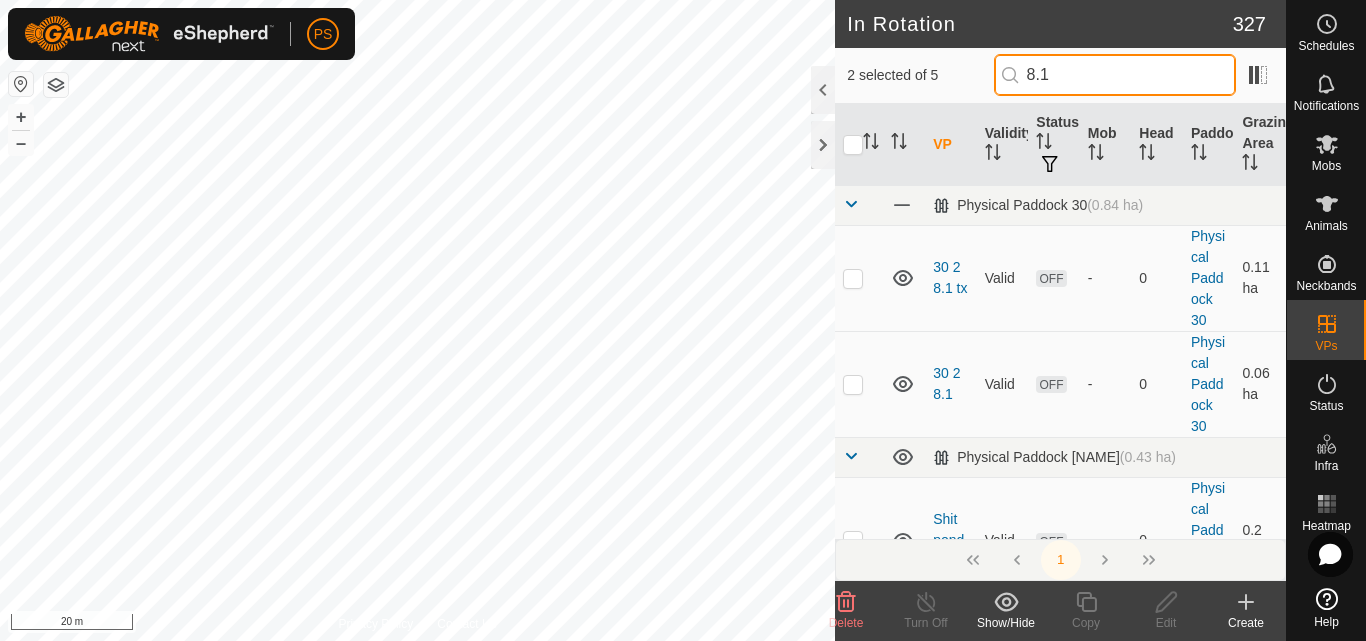 drag, startPoint x: 1094, startPoint y: 78, endPoint x: 993, endPoint y: 81, distance: 101.04455 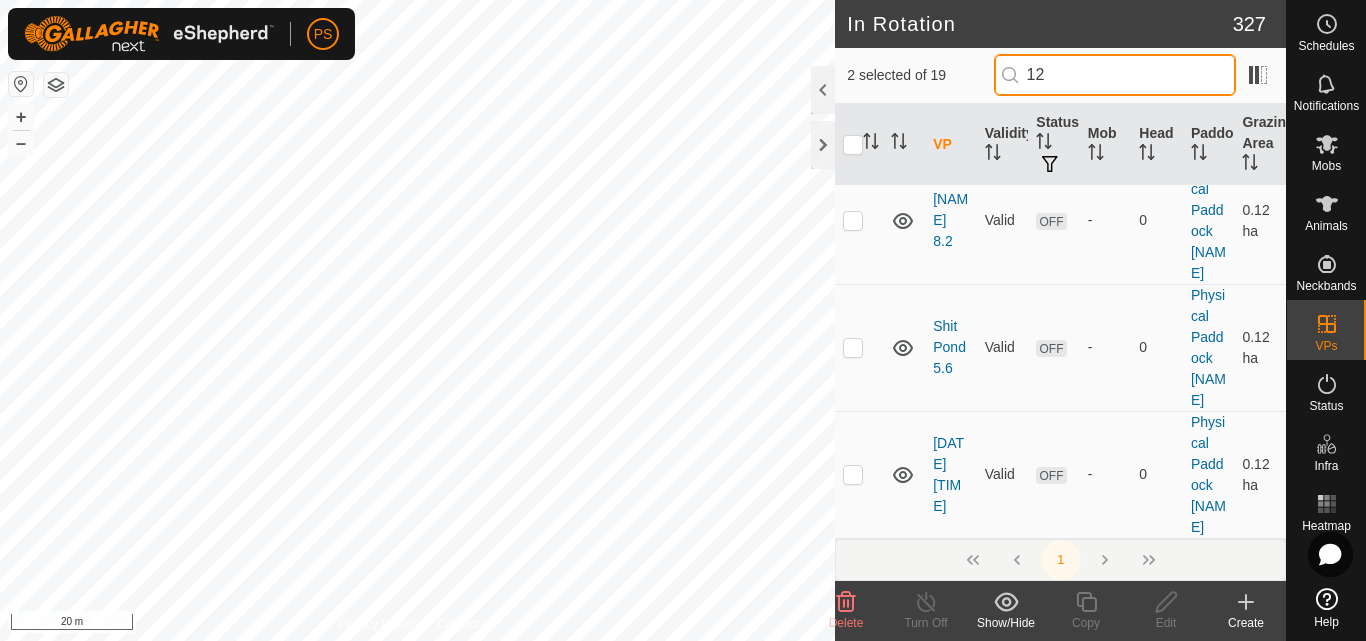scroll, scrollTop: 0, scrollLeft: 0, axis: both 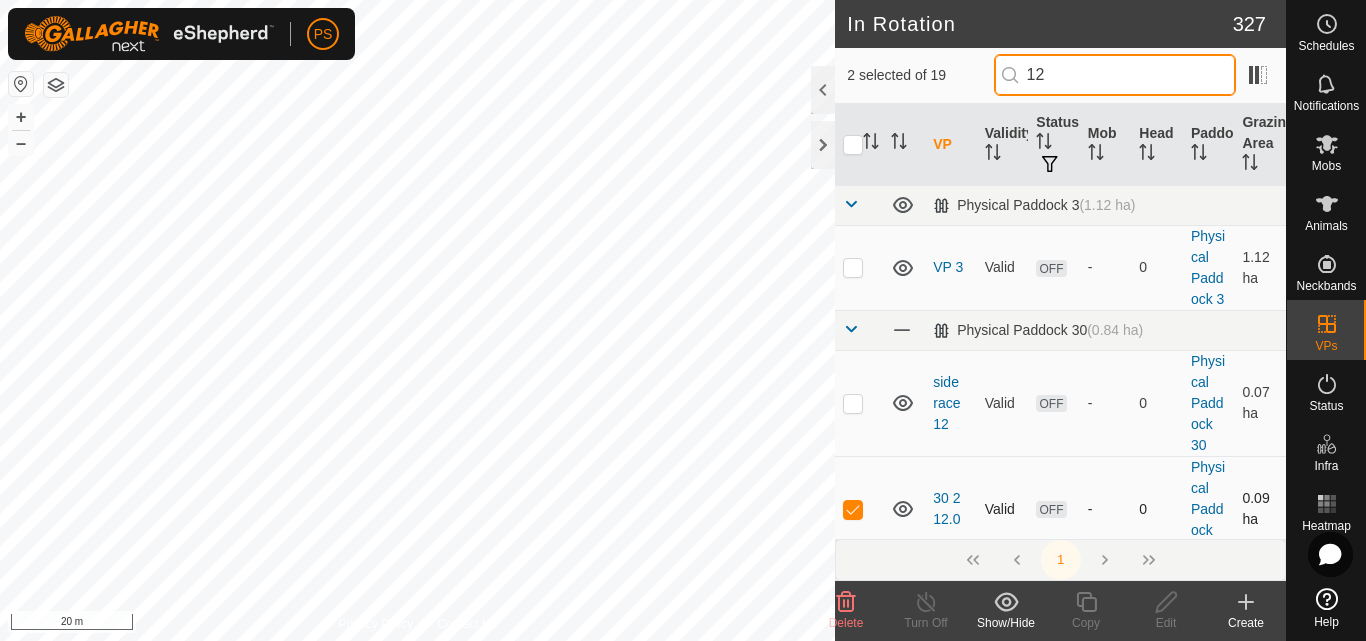 type on "12" 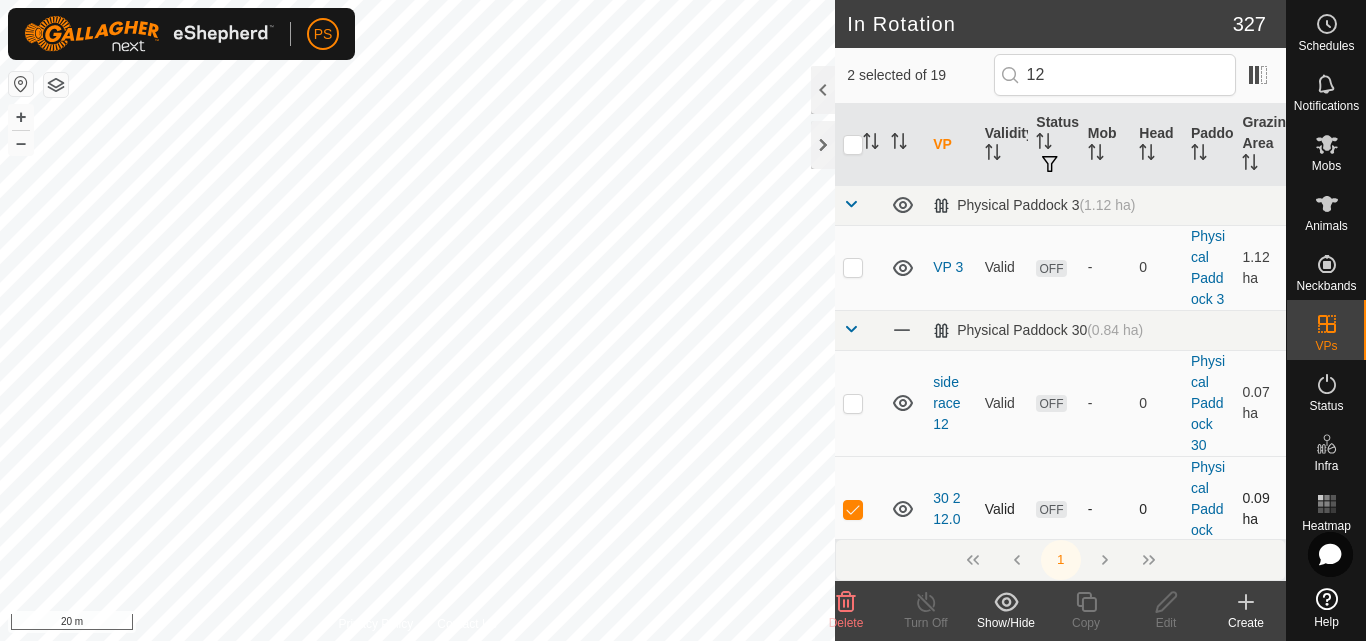 click at bounding box center [853, 509] 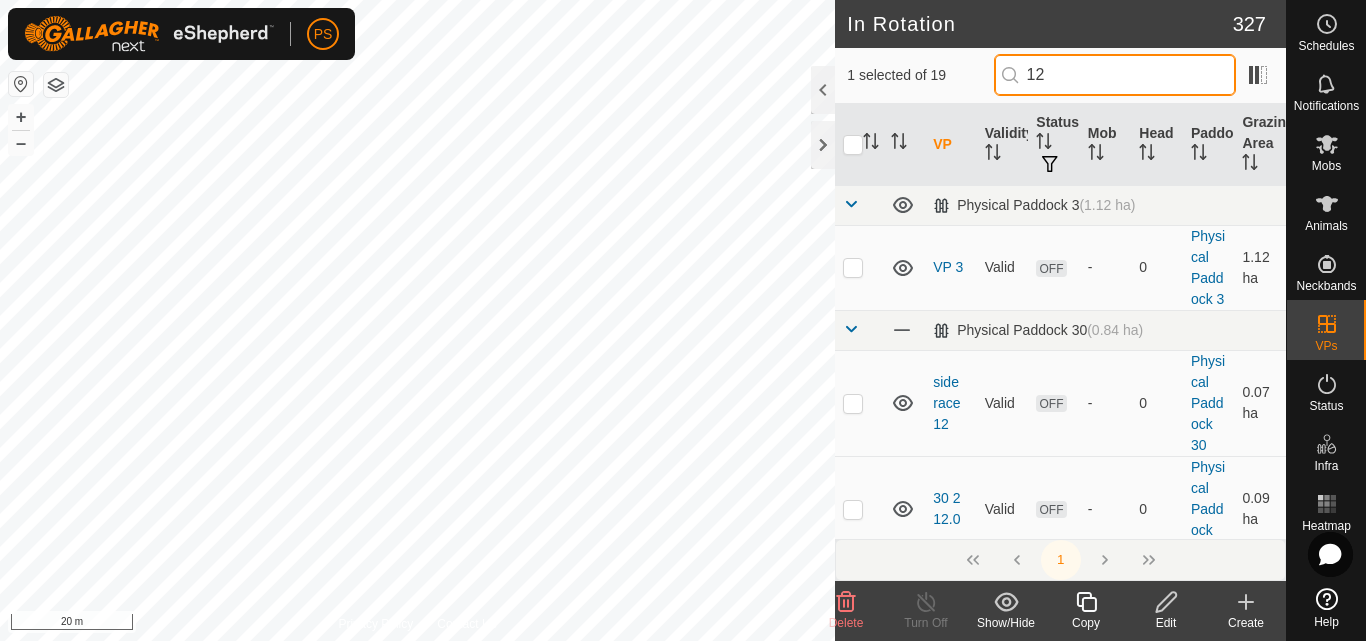 click on "12" at bounding box center [1115, 75] 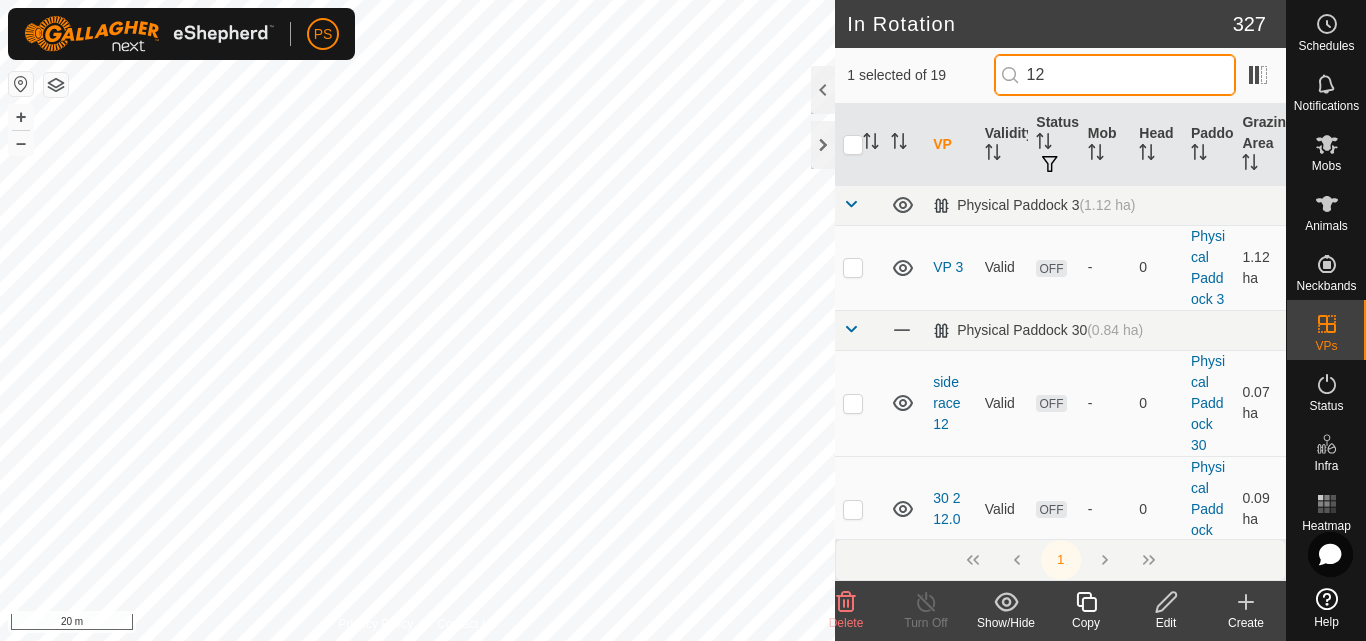 type on "1" 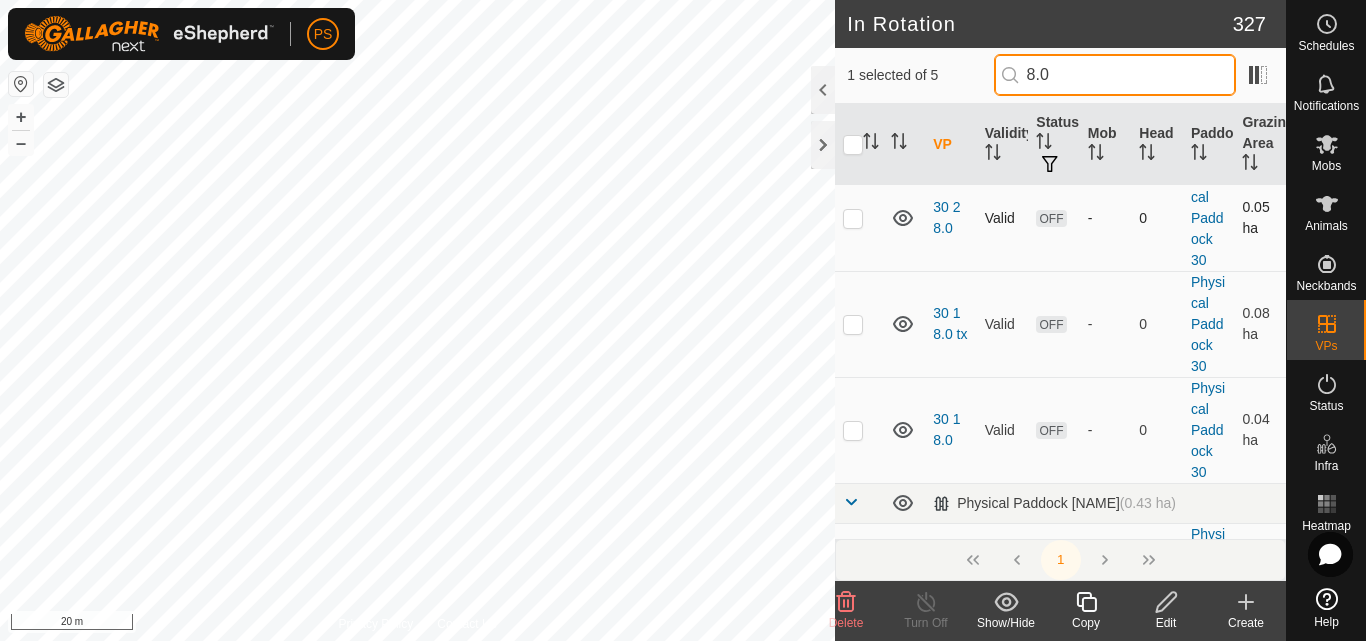 scroll, scrollTop: 200, scrollLeft: 0, axis: vertical 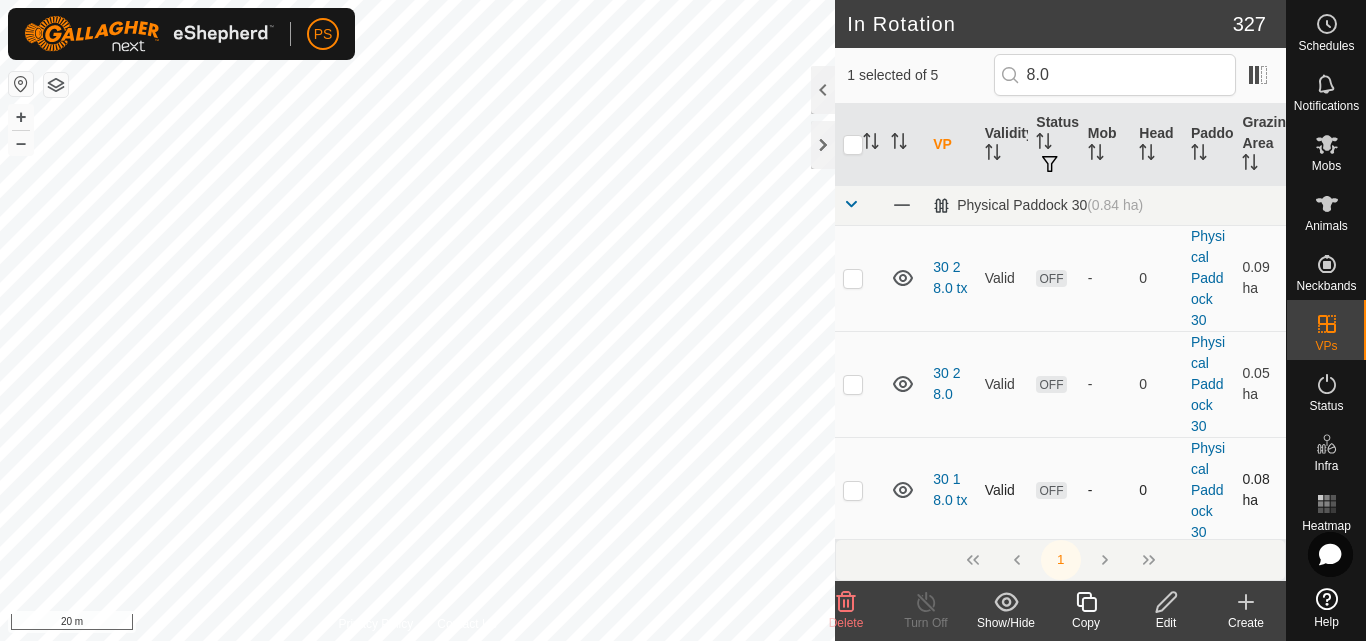 click on "Physical Paddock 30   (0.84 ha) 30 2 8.0 tx  Valid  OFF  -   0   Physical Paddock 30   0.09 ha  30 2 8.0  Valid  OFF  -   0   Physical Paddock 30   0.05 ha  30 1 8.0 tx  Valid  OFF  -   0   Physical Paddock 30   0.08 ha  30 1 8.0  Valid  OFF  -   0   Physical Paddock 30   0.04 ha   Physical Paddock Shit Pond   (0.43 ha) Shit pond 8.0  Valid  OFF  -   0   Physical Paddock Shit Pond   0.1 ha" at bounding box center (1060, 500) 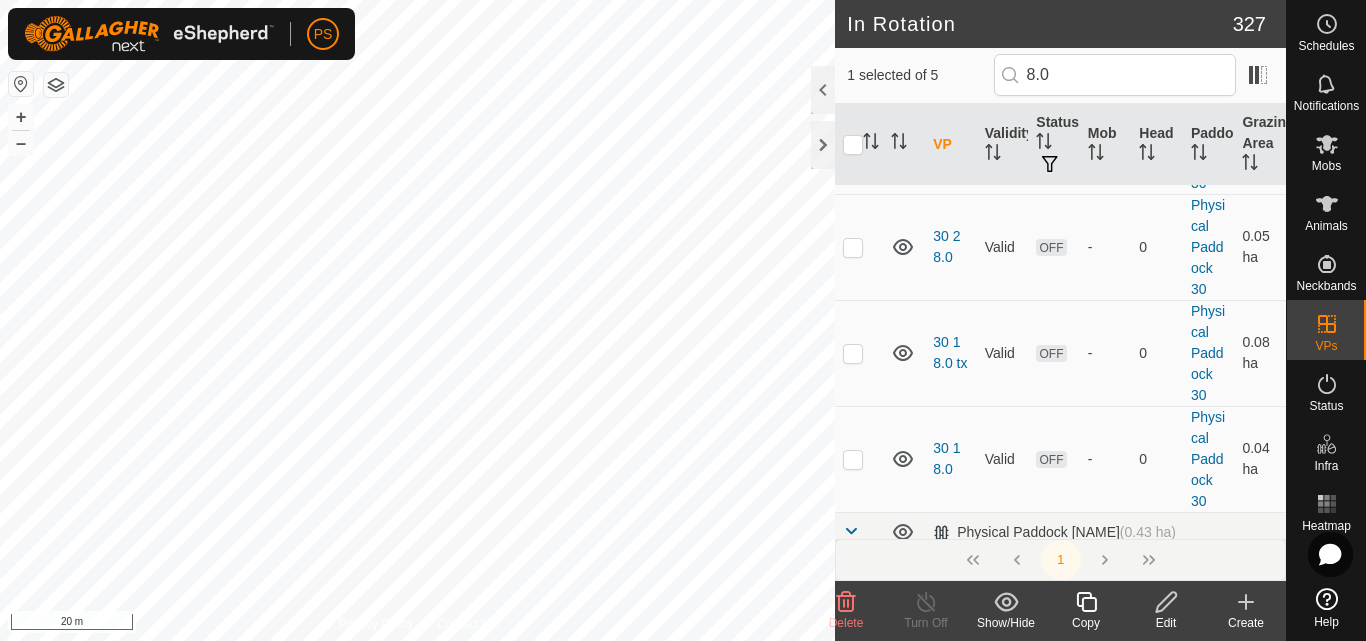 scroll, scrollTop: 0, scrollLeft: 0, axis: both 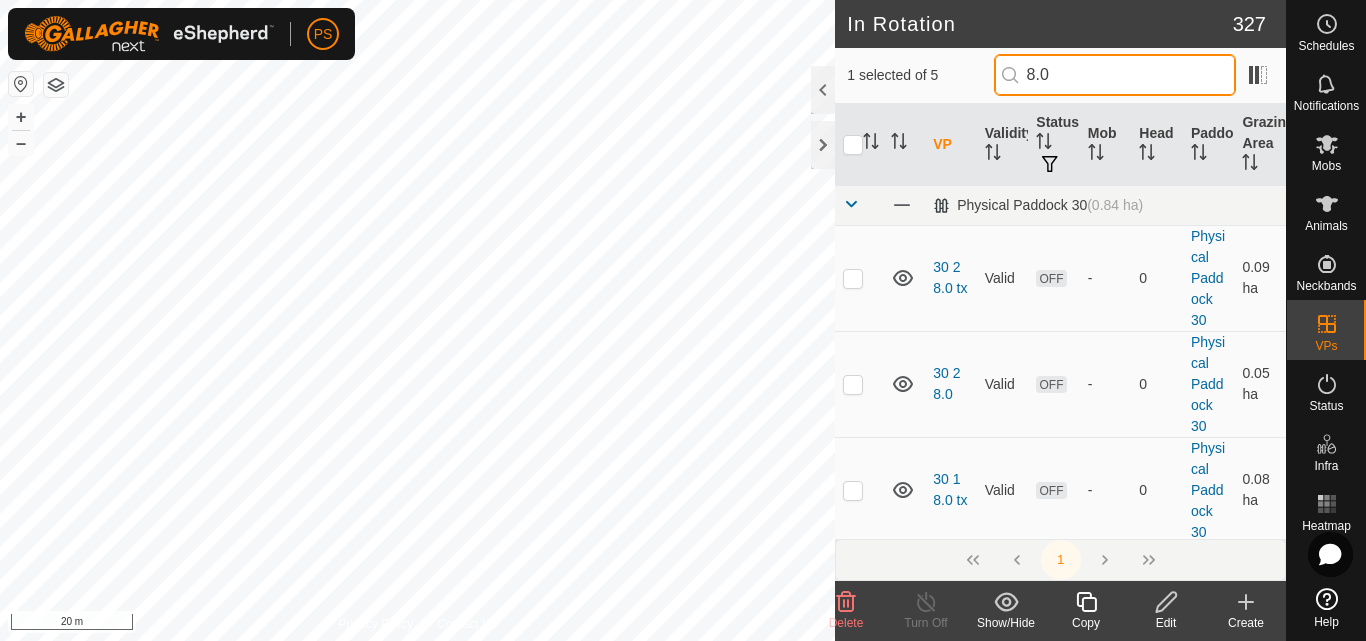 click on "8.0" at bounding box center [1115, 75] 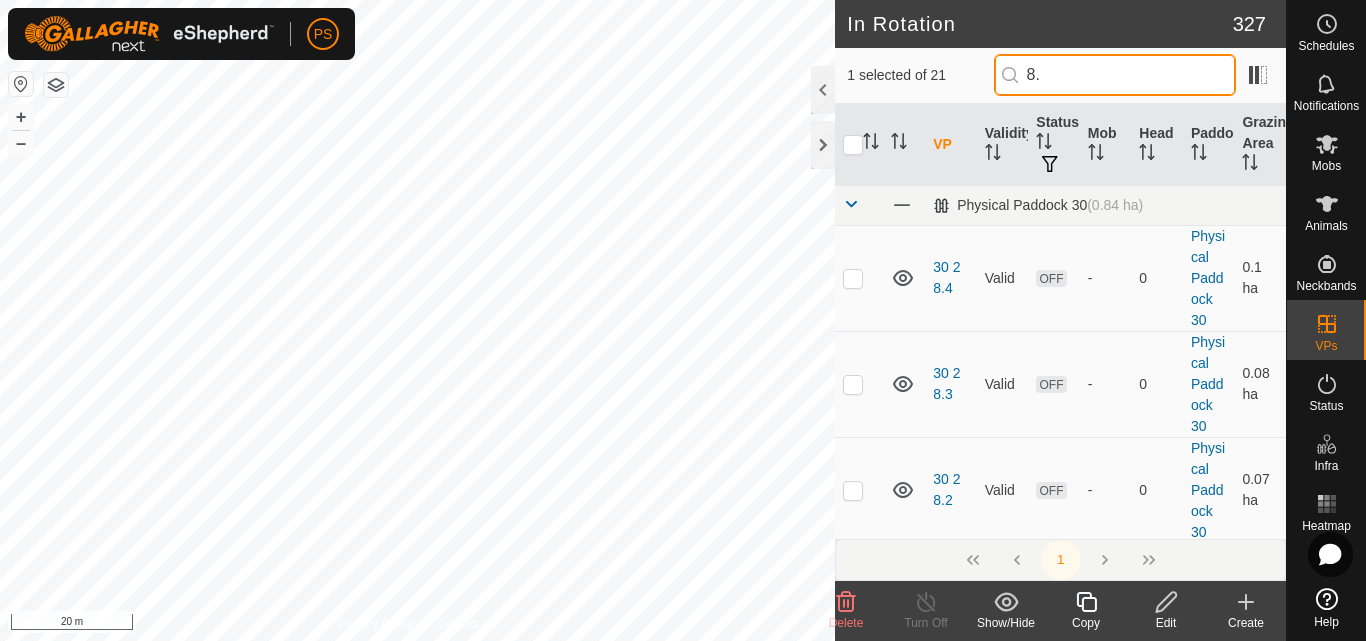 type on "8" 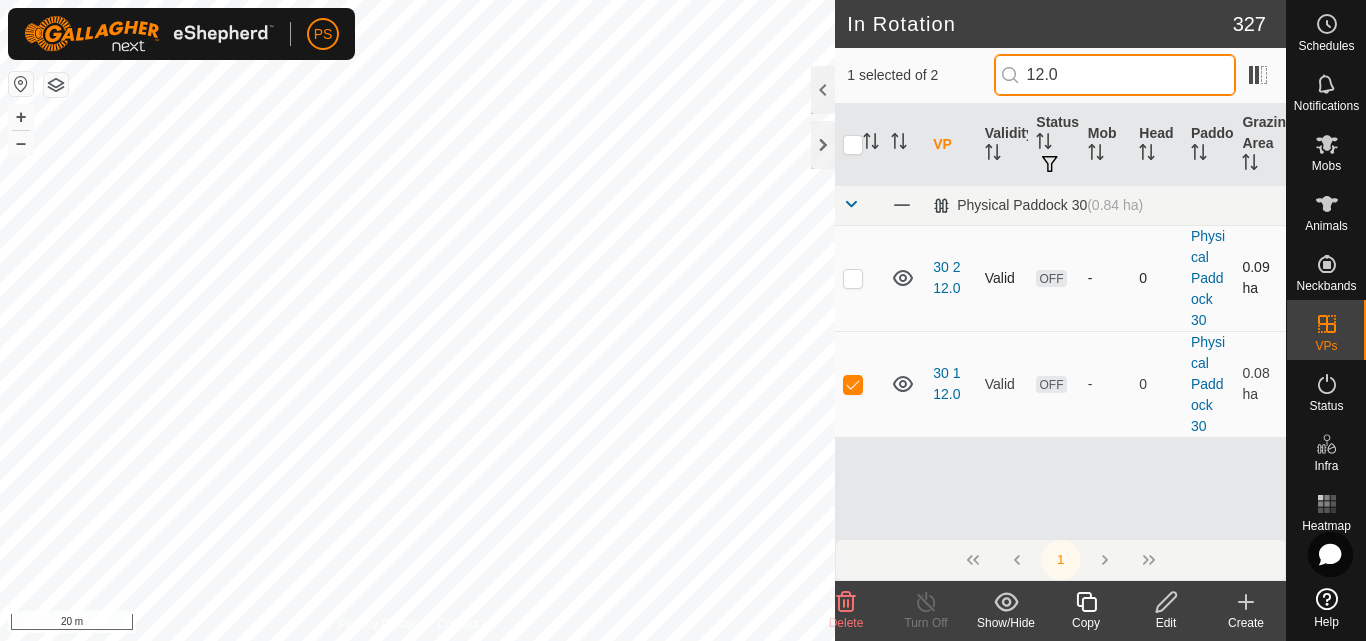type on "12.0" 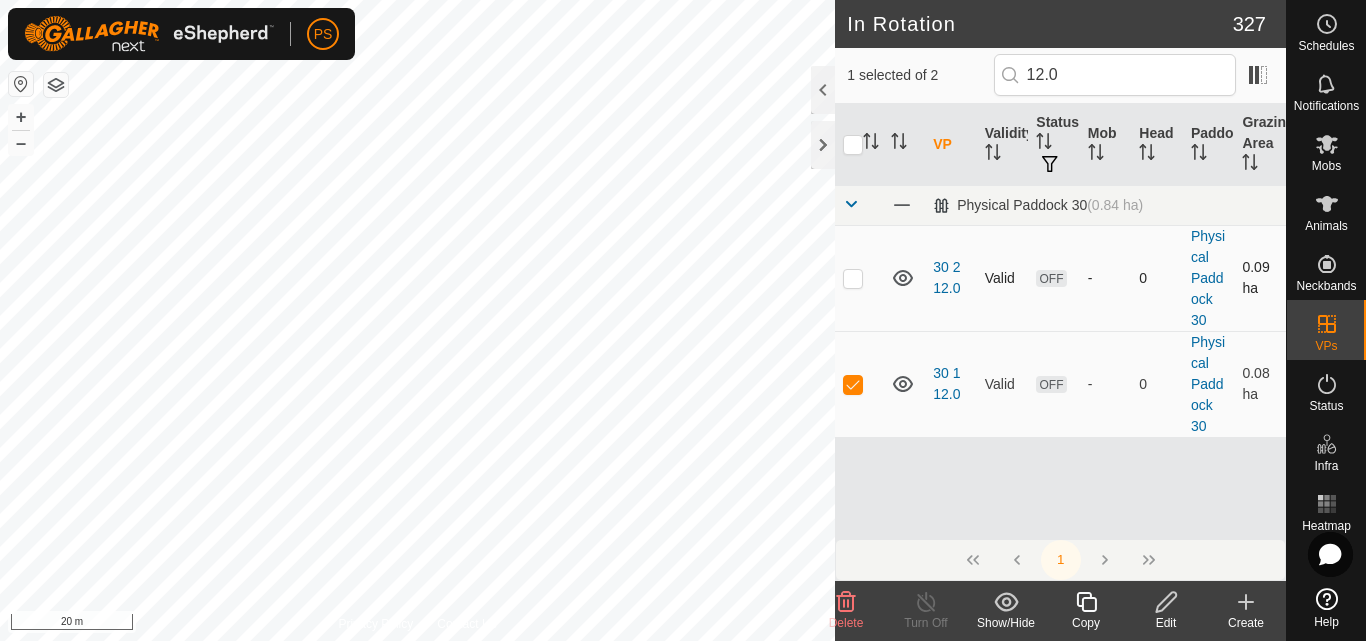 click at bounding box center (853, 278) 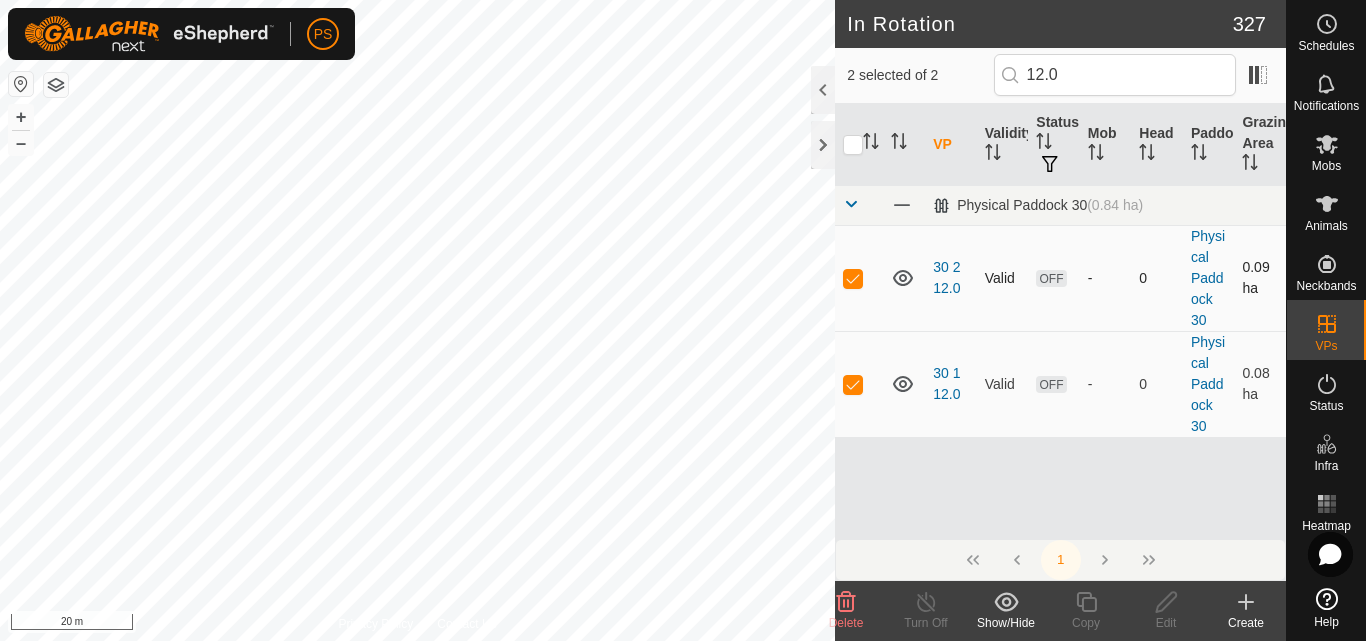 click at bounding box center (853, 278) 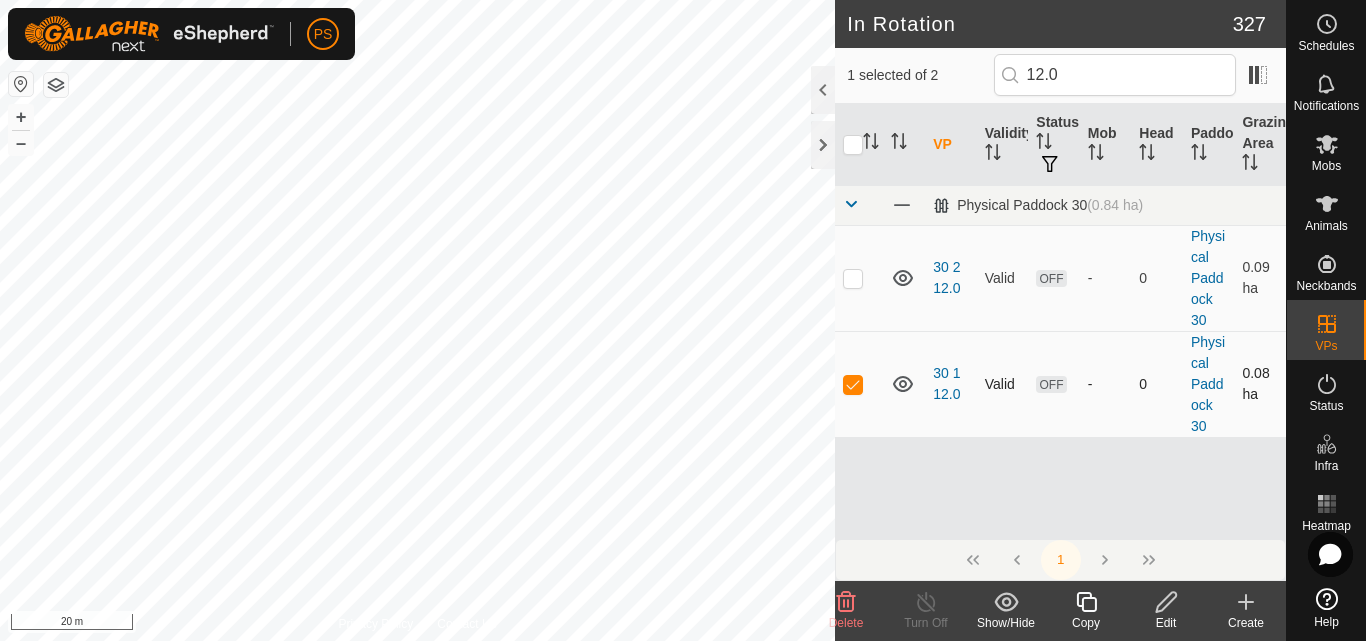 click at bounding box center [853, 384] 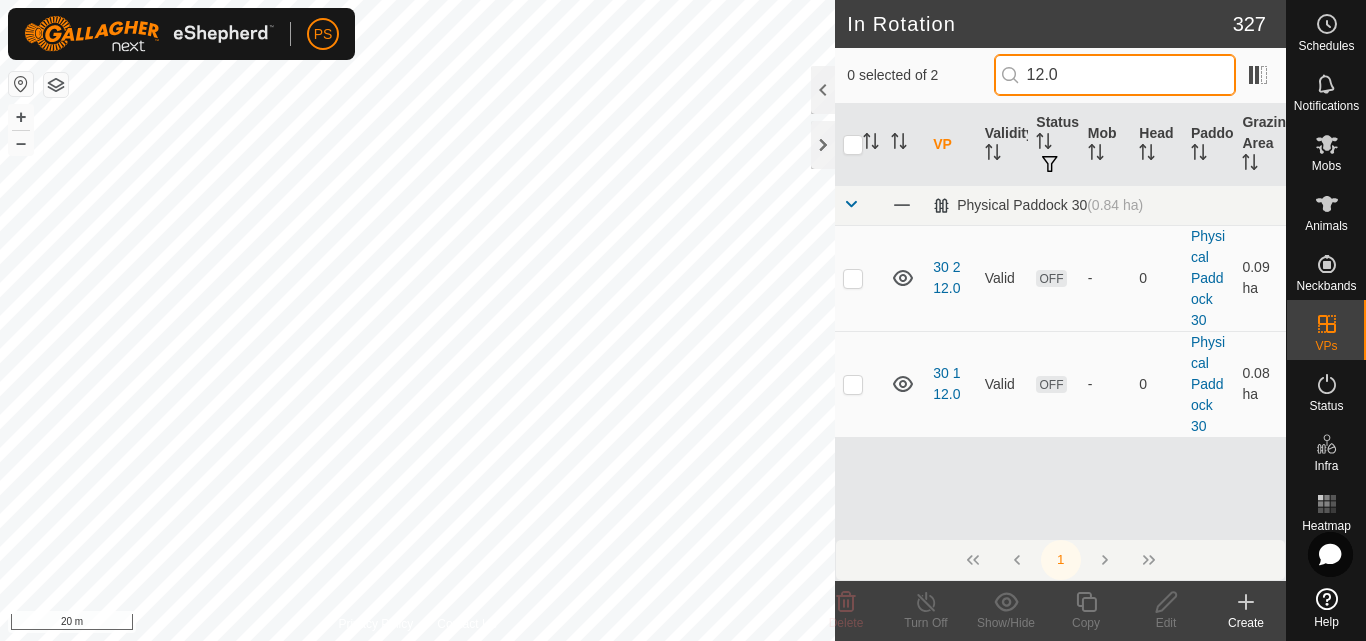 click on "12.0" at bounding box center (1115, 75) 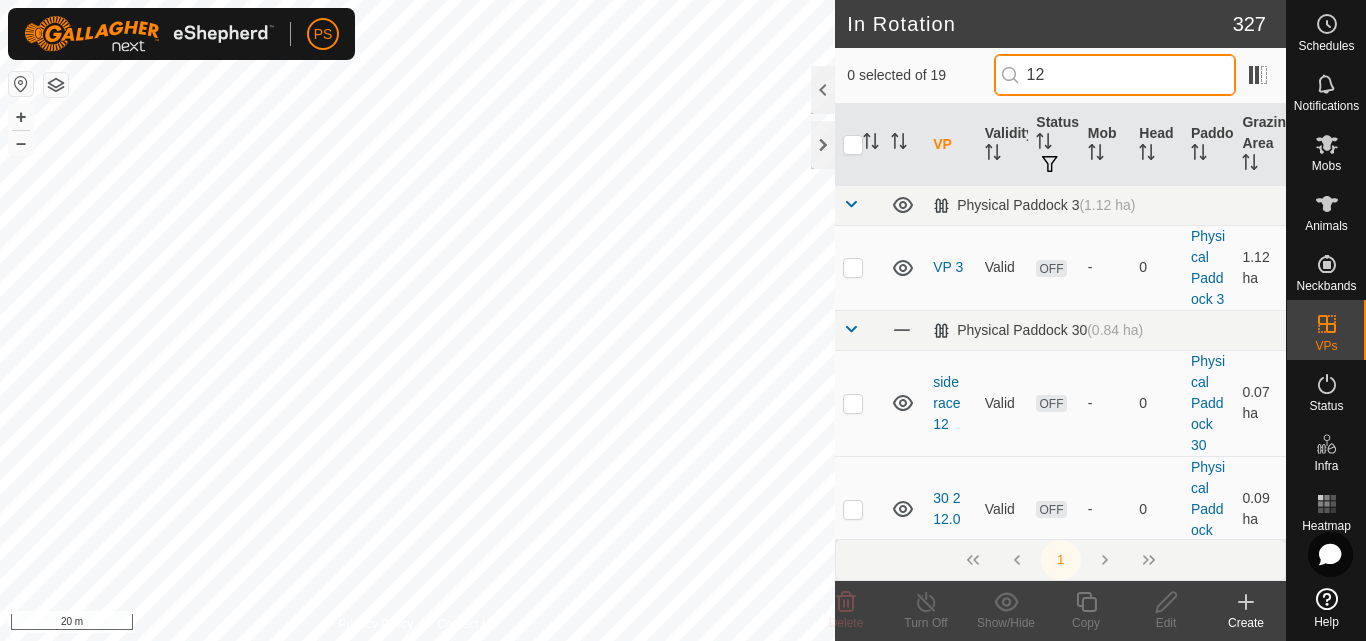 type on "1" 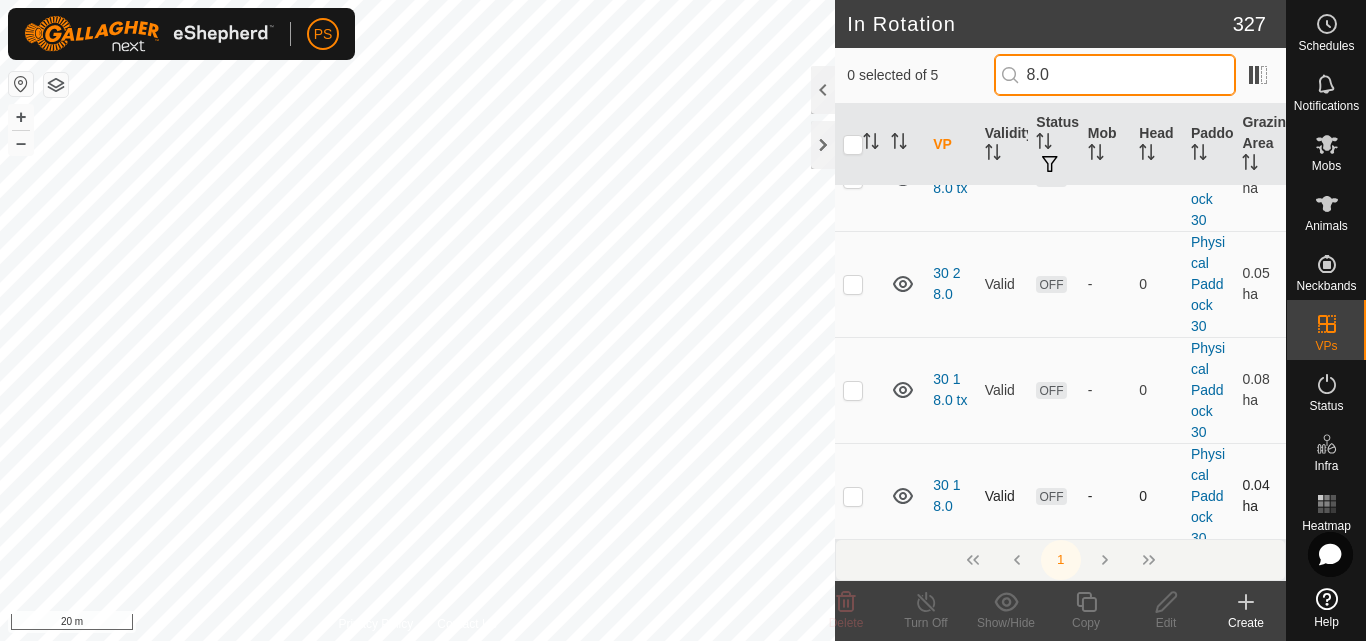 scroll, scrollTop: 200, scrollLeft: 0, axis: vertical 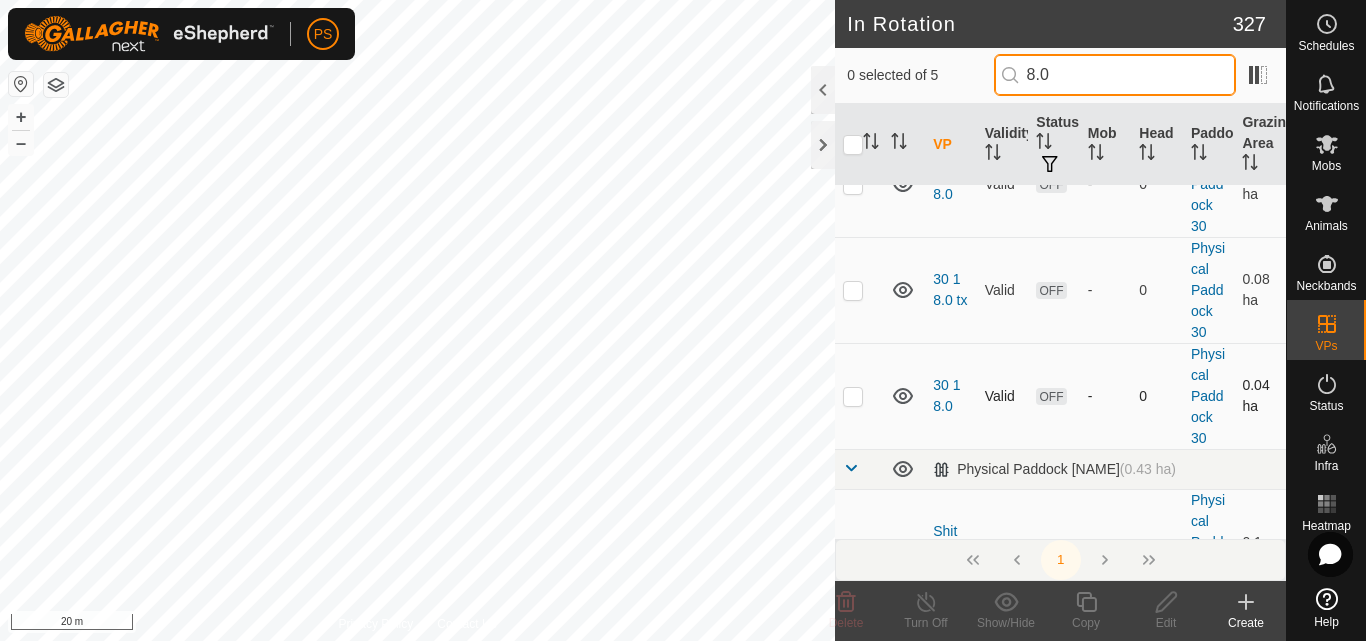 type on "8.0" 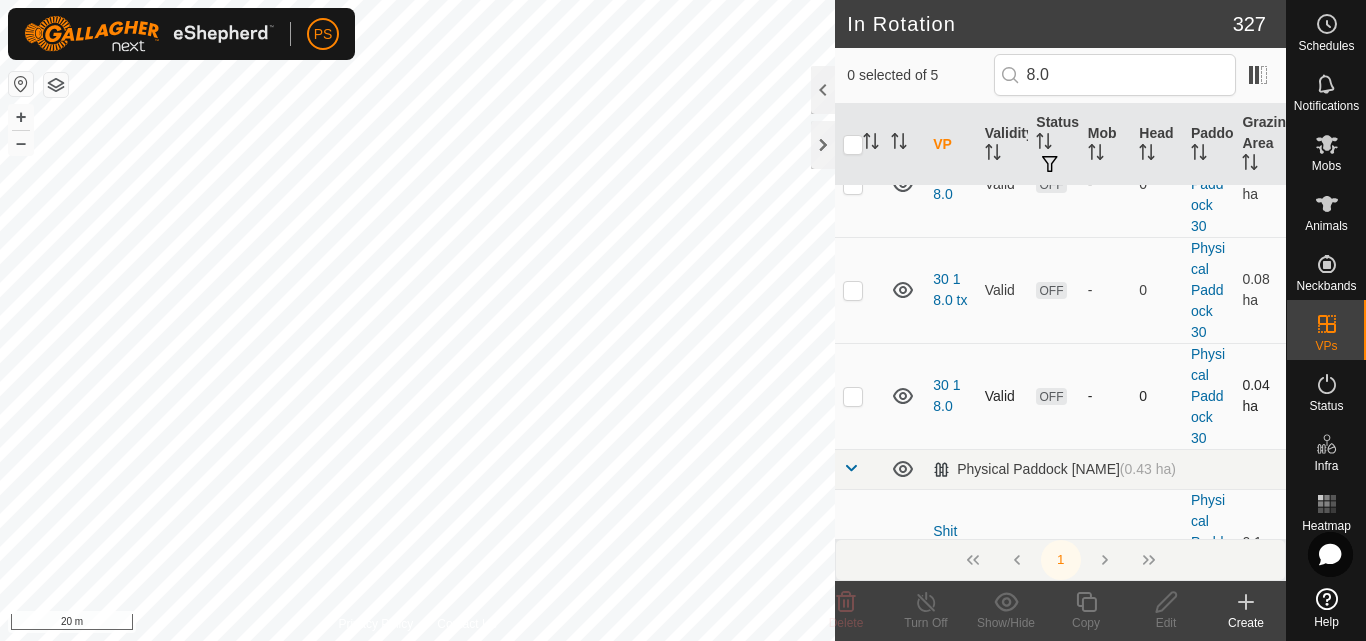 scroll, scrollTop: 0, scrollLeft: 0, axis: both 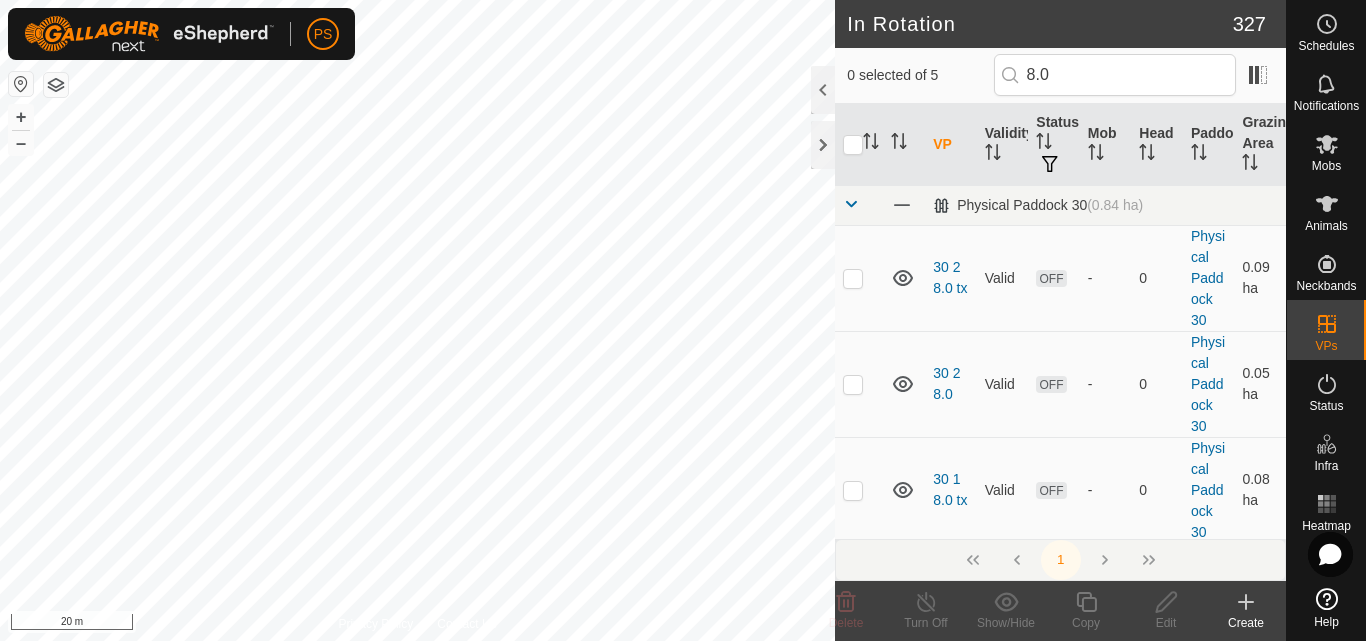 click on "Physical Paddock 30   (0.84 ha) 30 2 8.0 tx  Valid  OFF  -   0   Physical Paddock 30   0.09 ha  30 2 8.0  Valid  OFF  -   0   Physical Paddock 30   0.05 ha  30 1 8.0 tx  Valid  OFF  -   0   Physical Paddock 30   0.08 ha  30 1 8.0  Valid  OFF  -   0   Physical Paddock 30   0.04 ha   Physical Paddock Shit Pond   (0.43 ha) Shit pond 8.0  Valid  OFF  -   0   Physical Paddock Shit Pond   0.1 ha" at bounding box center [1060, 500] 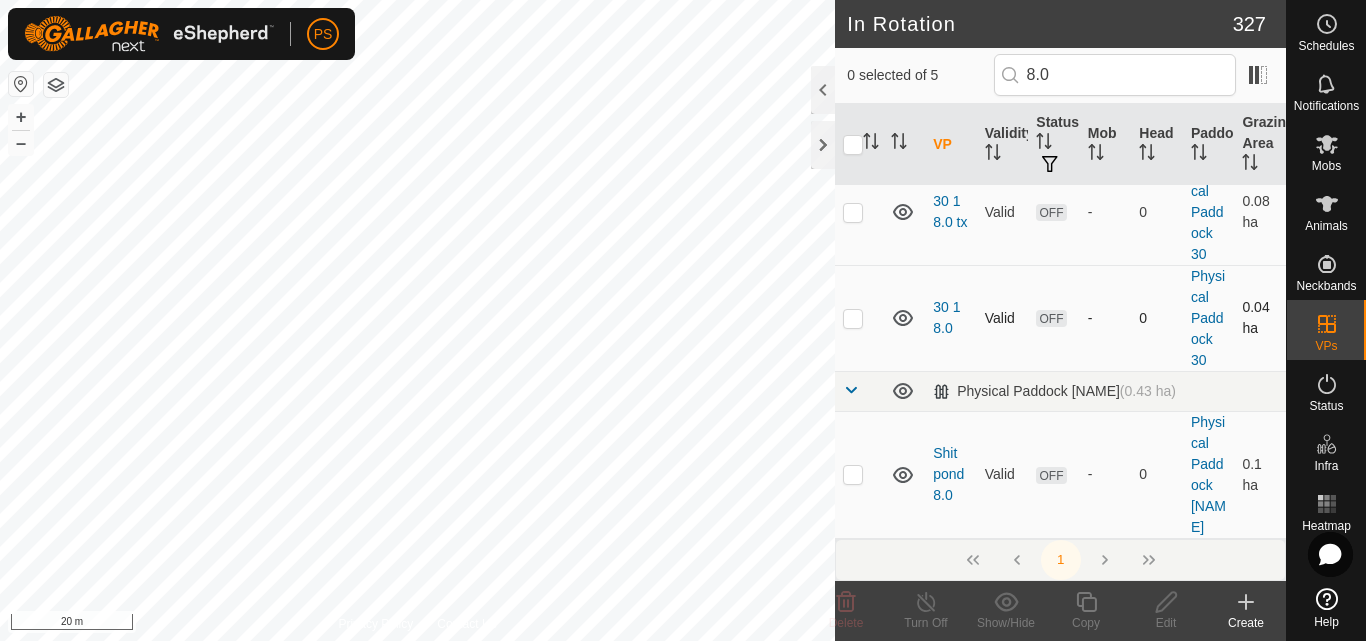 scroll, scrollTop: 178, scrollLeft: 0, axis: vertical 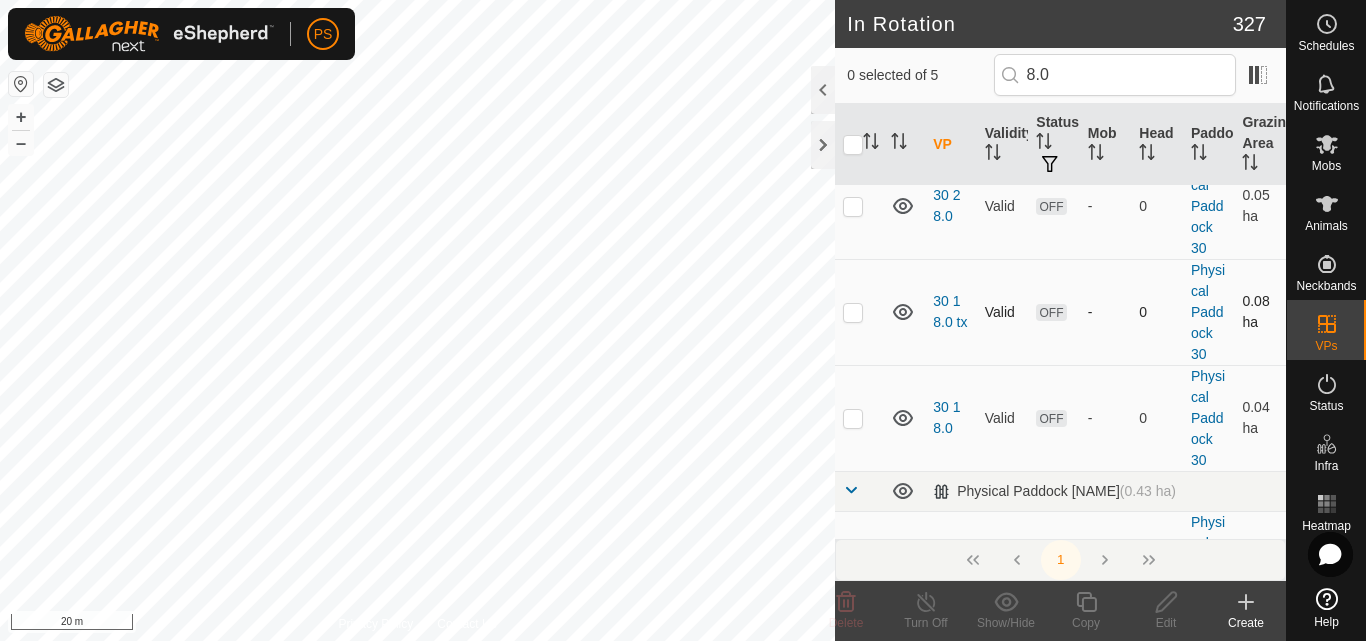 click at bounding box center [853, 312] 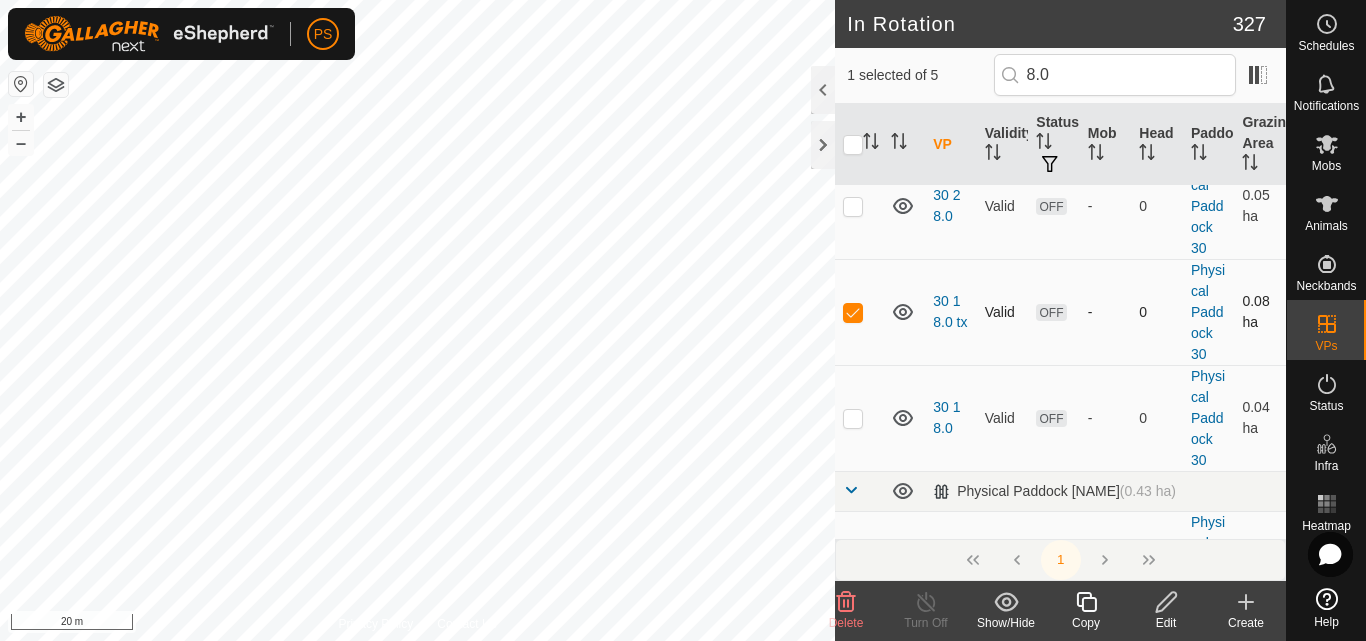 scroll, scrollTop: 0, scrollLeft: 0, axis: both 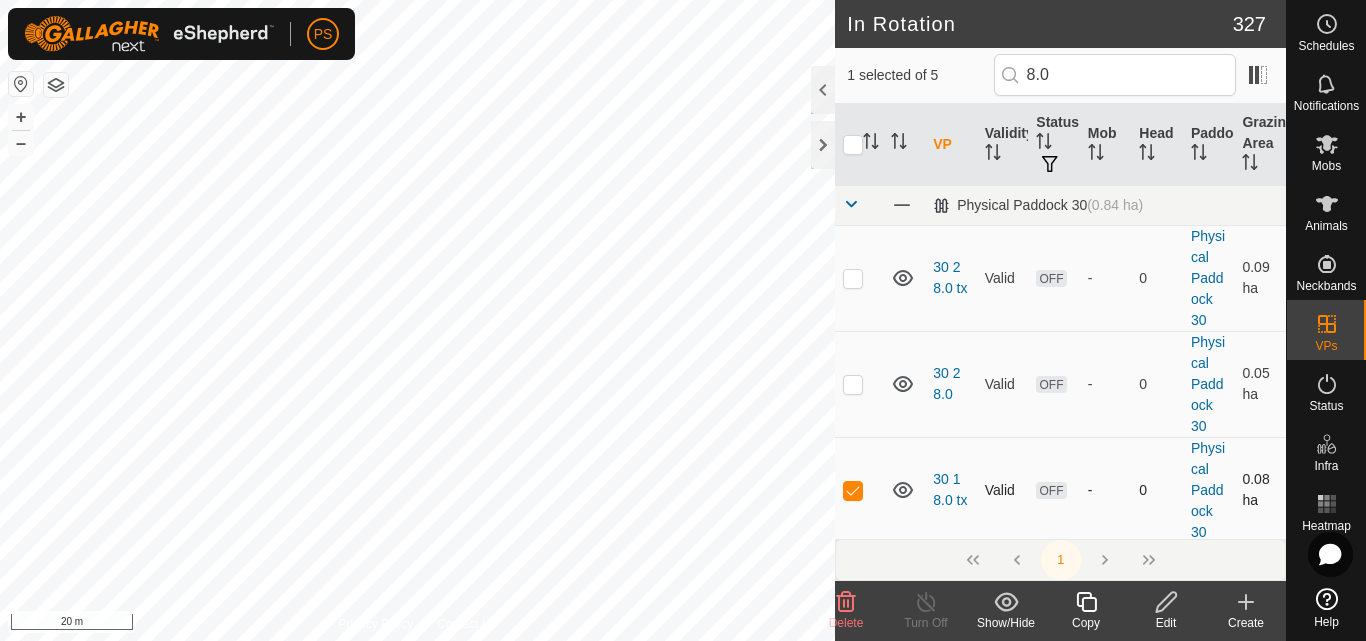 click at bounding box center [853, 490] 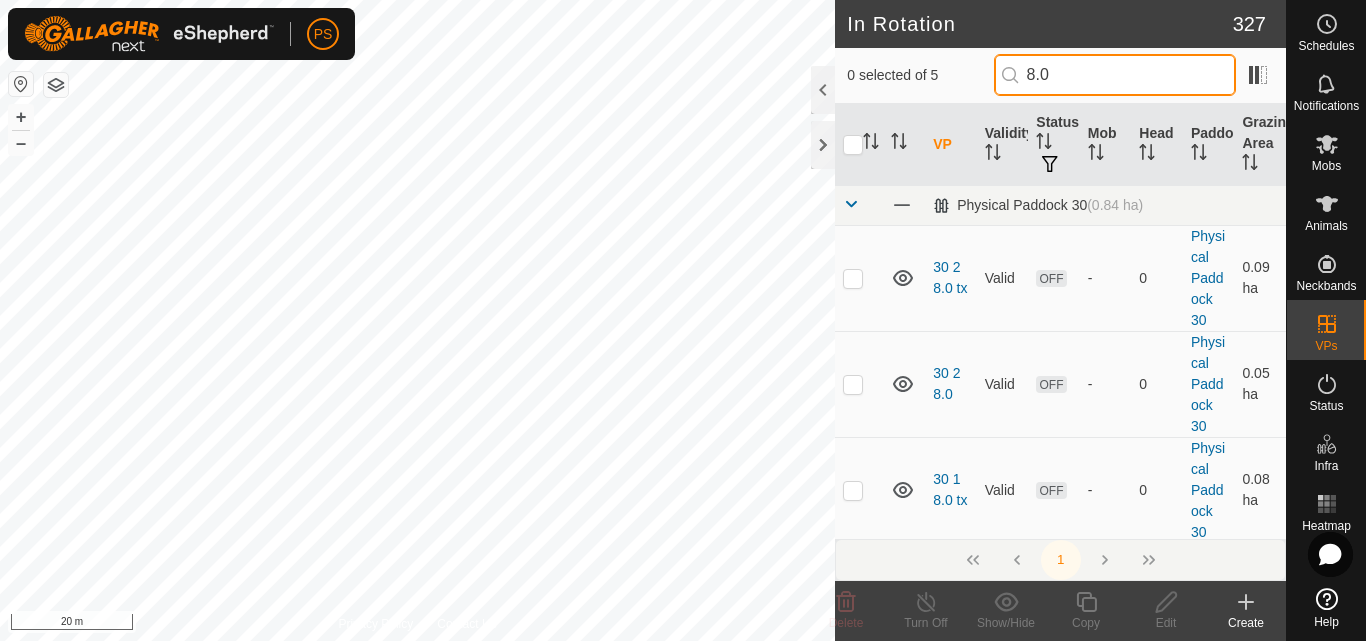 click on "8.0" at bounding box center [1115, 75] 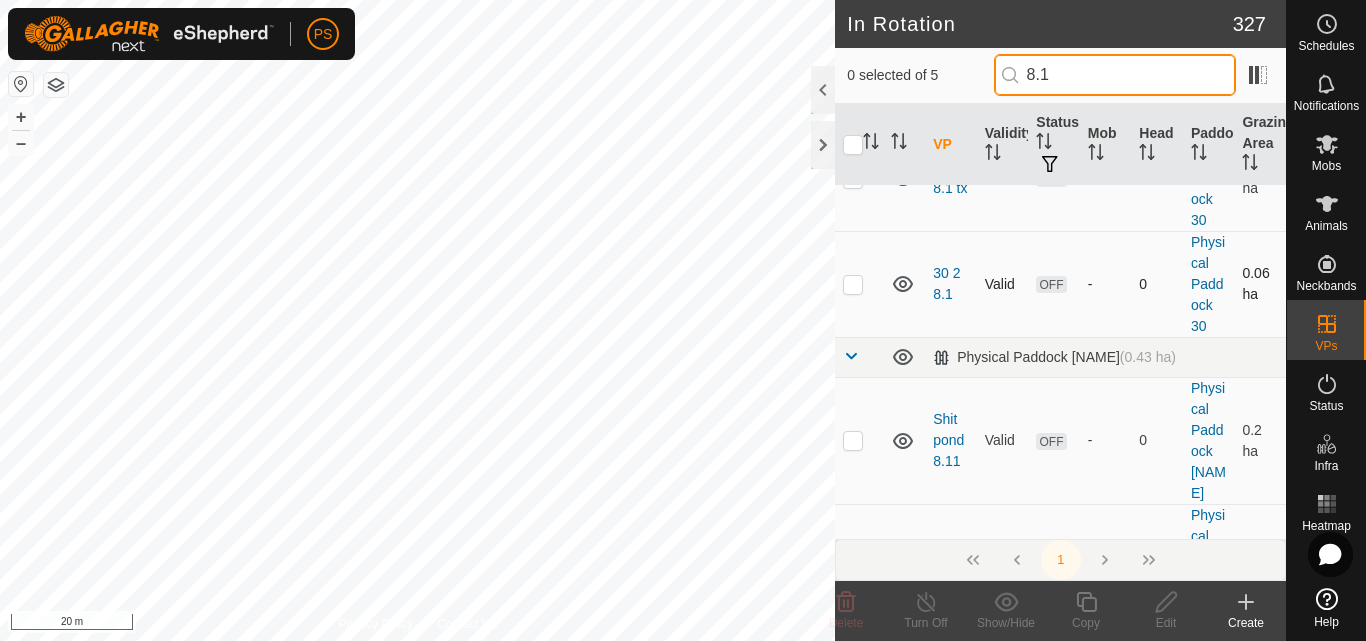 scroll, scrollTop: 0, scrollLeft: 0, axis: both 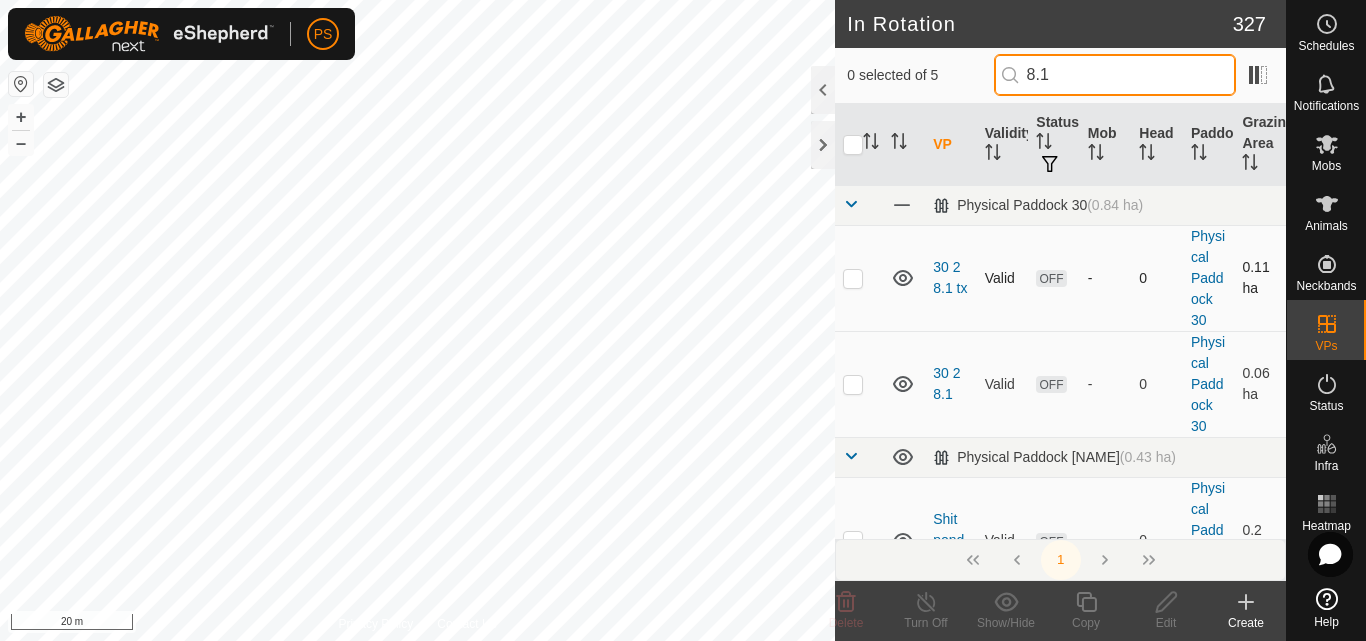 type on "[DECIMAL]" 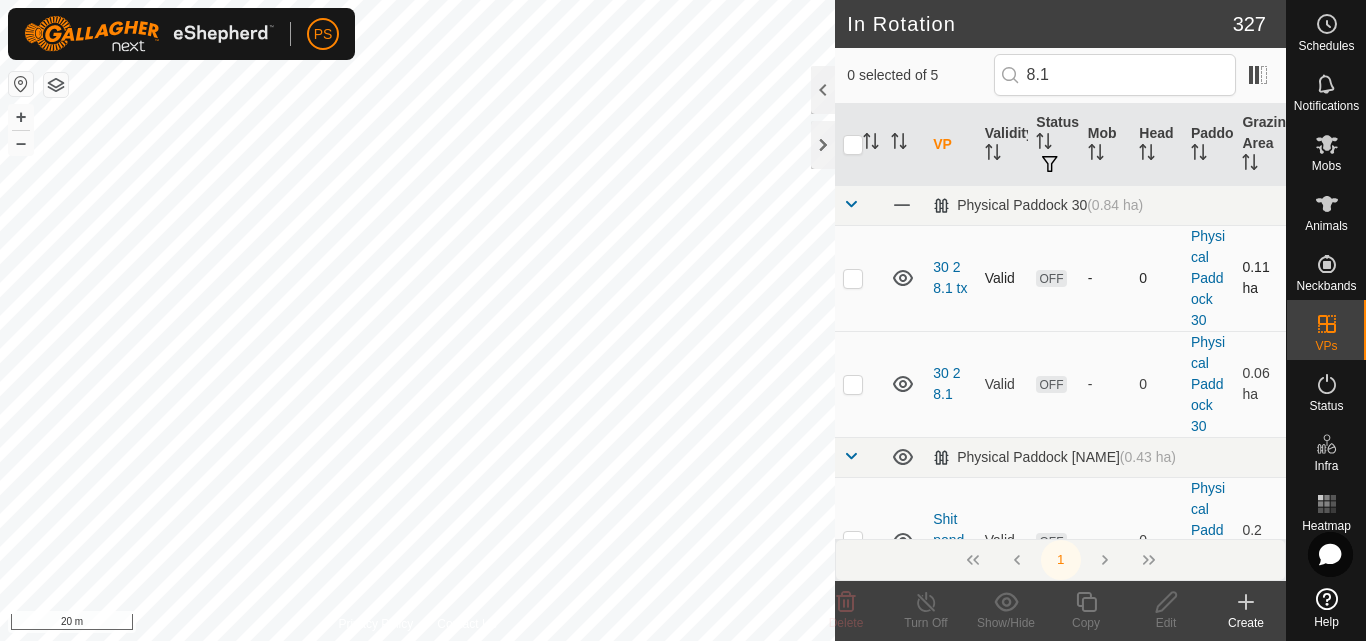 click at bounding box center (853, 278) 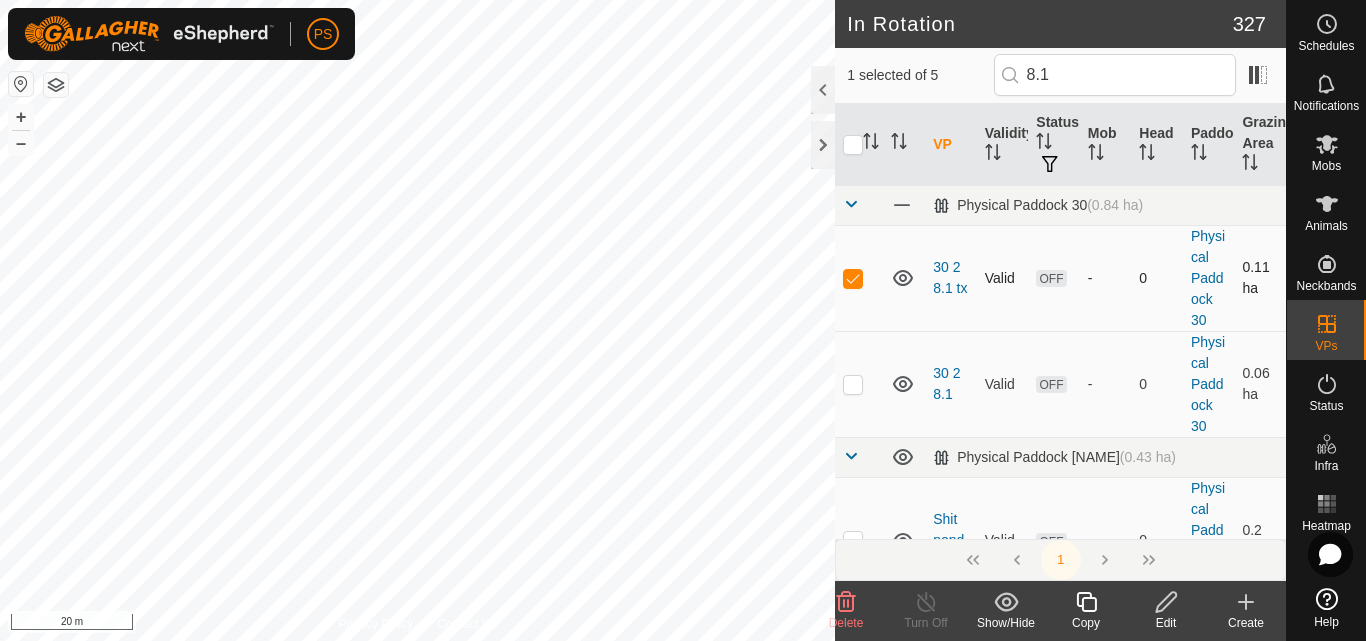 click at bounding box center (853, 278) 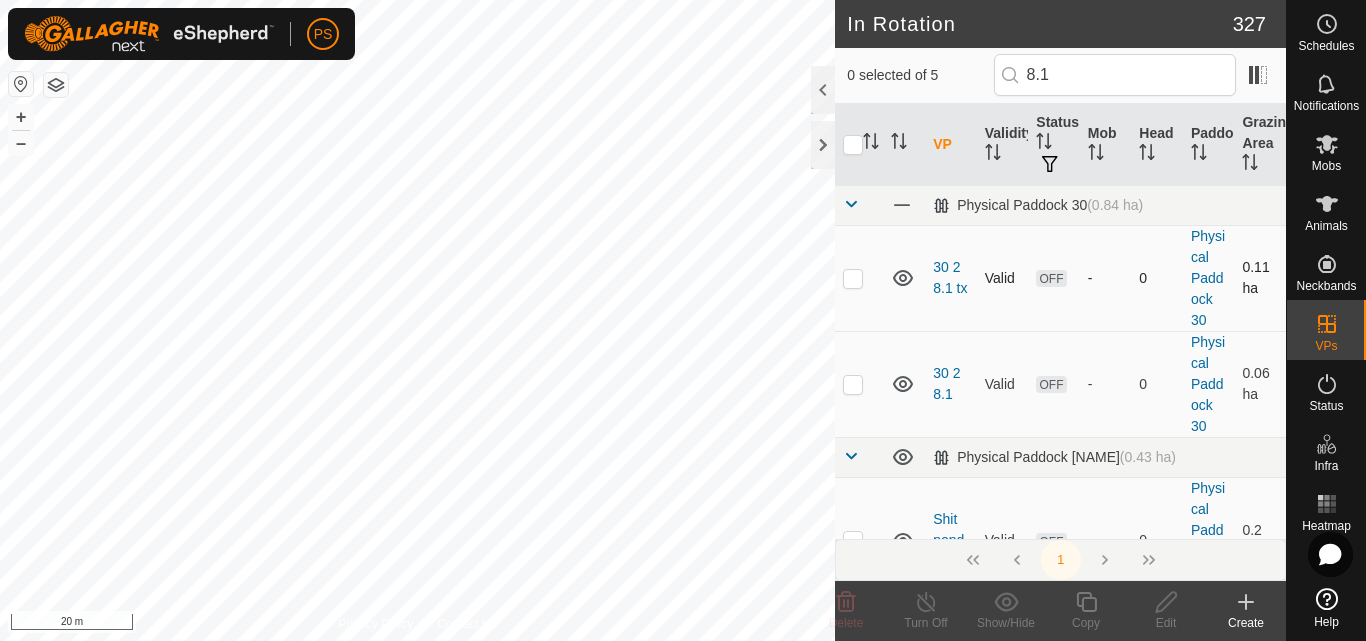 click at bounding box center [853, 278] 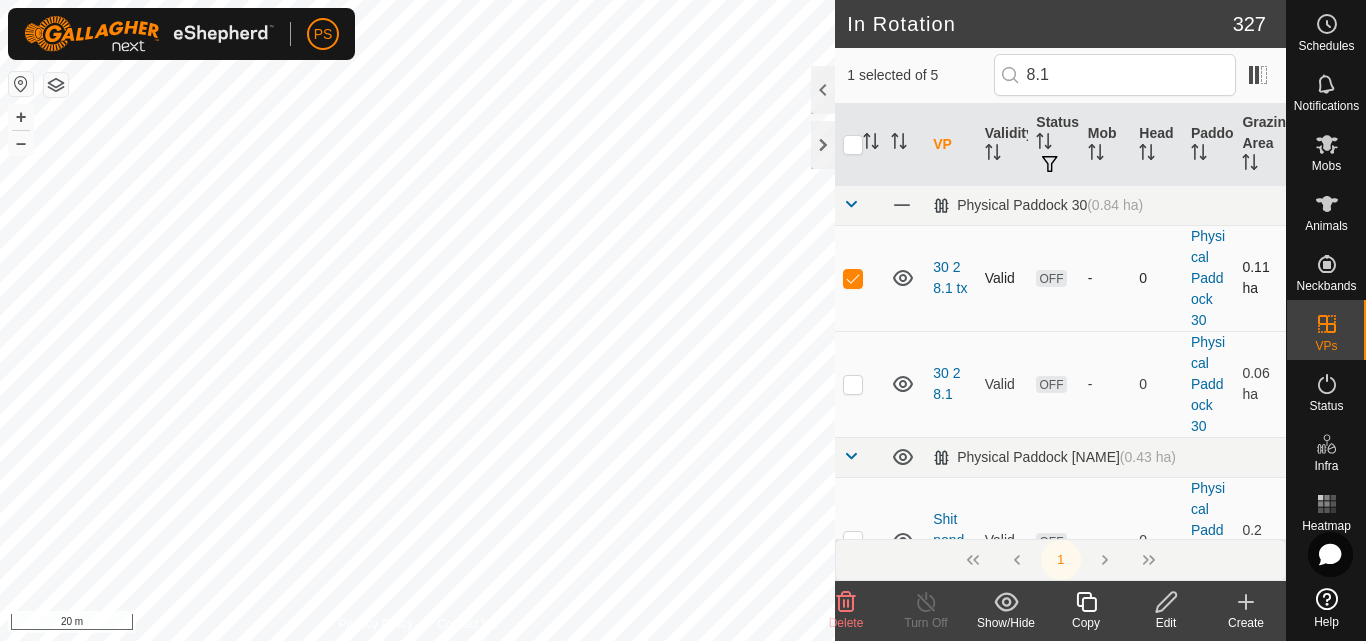 click at bounding box center (853, 278) 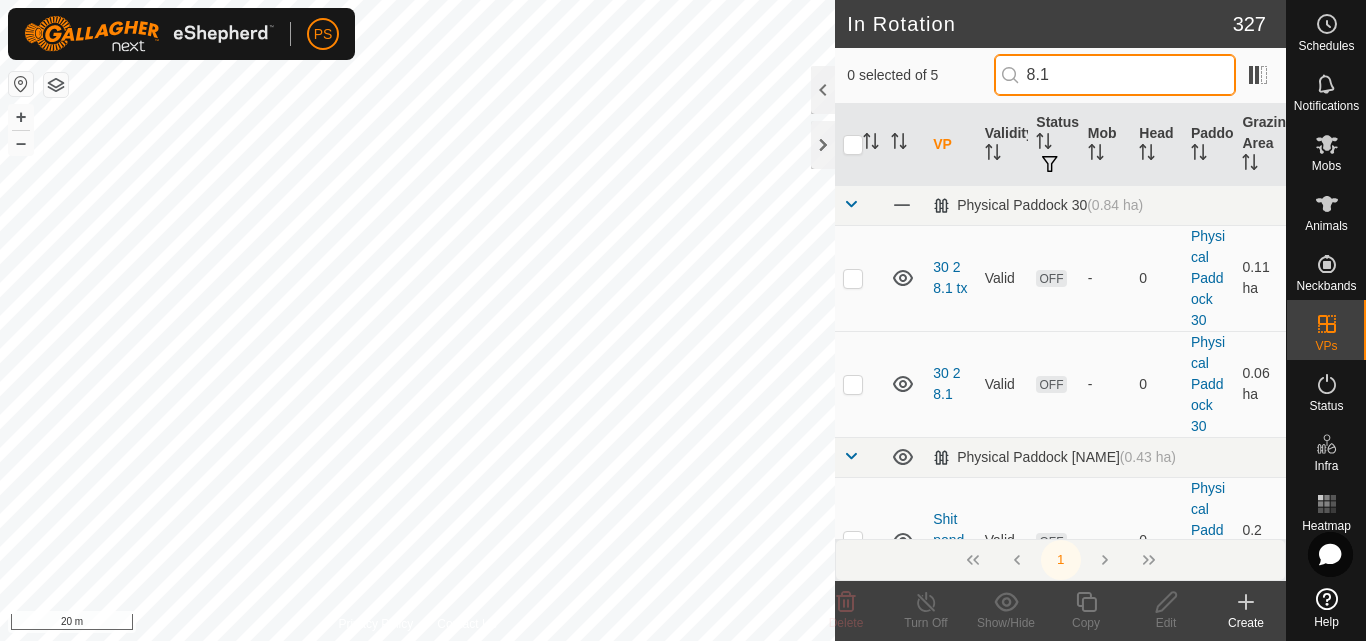 click on "[DECIMAL]" at bounding box center (1115, 75) 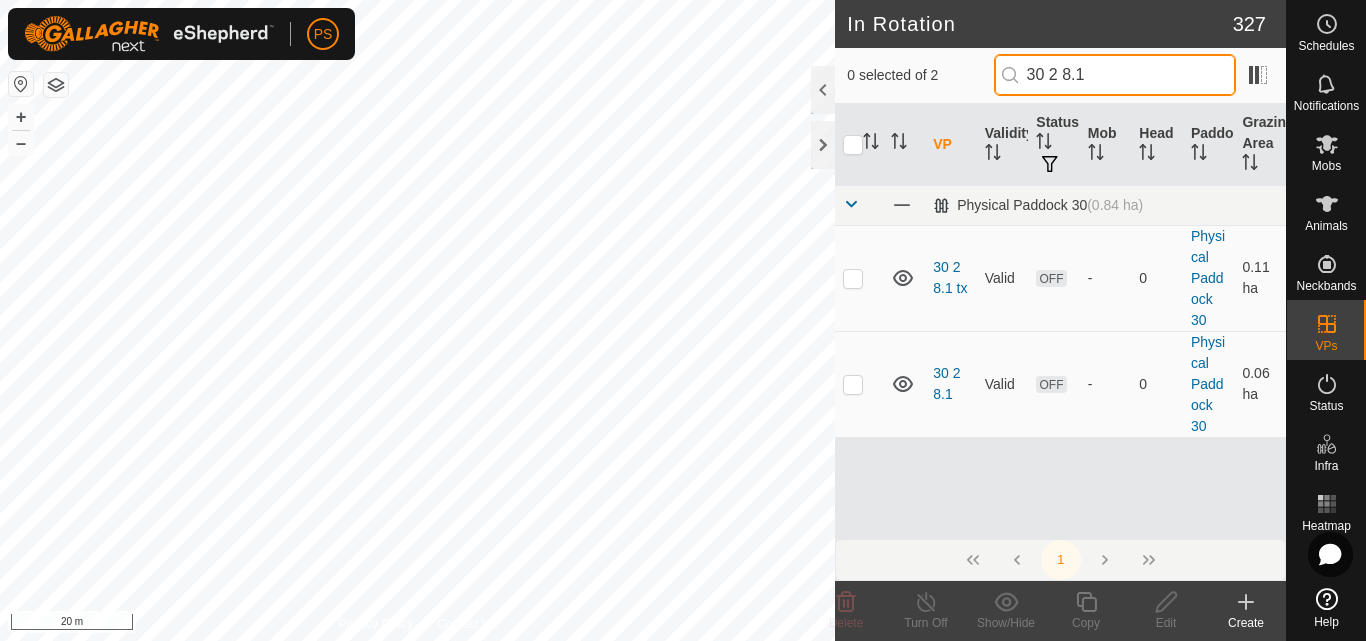 drag, startPoint x: 1111, startPoint y: 74, endPoint x: 1025, endPoint y: 80, distance: 86.209045 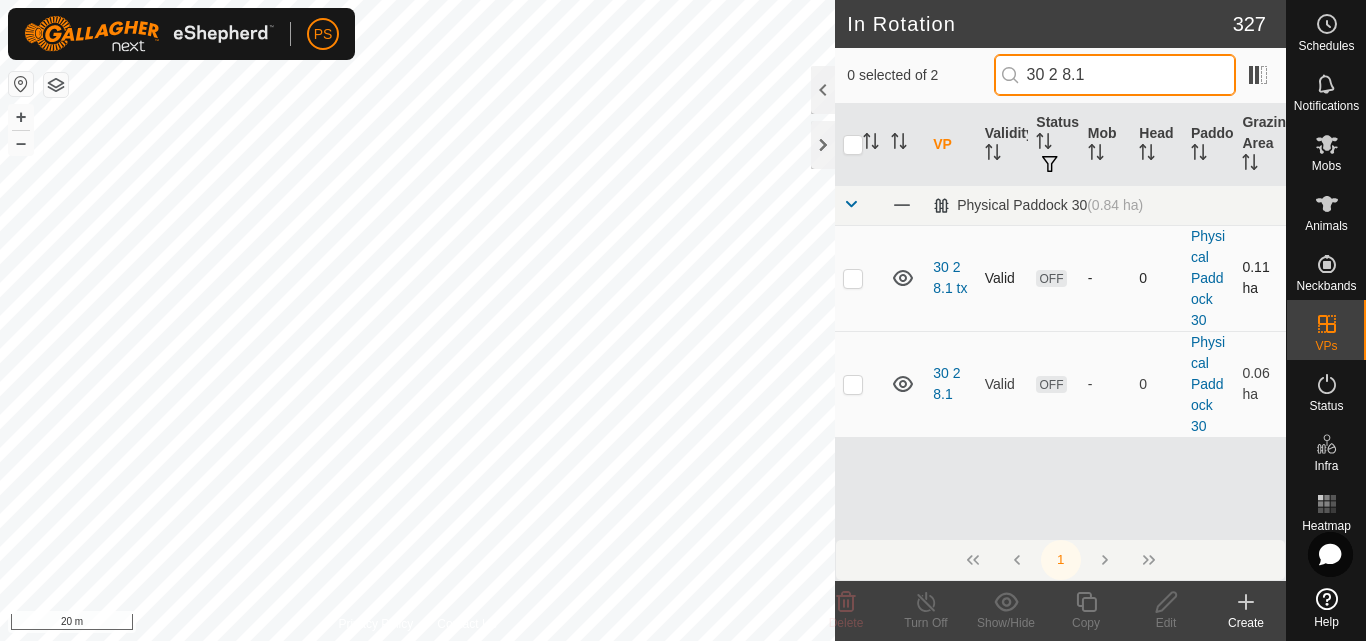 type on "[DATE] [NUMBER] [DECIMAL]" 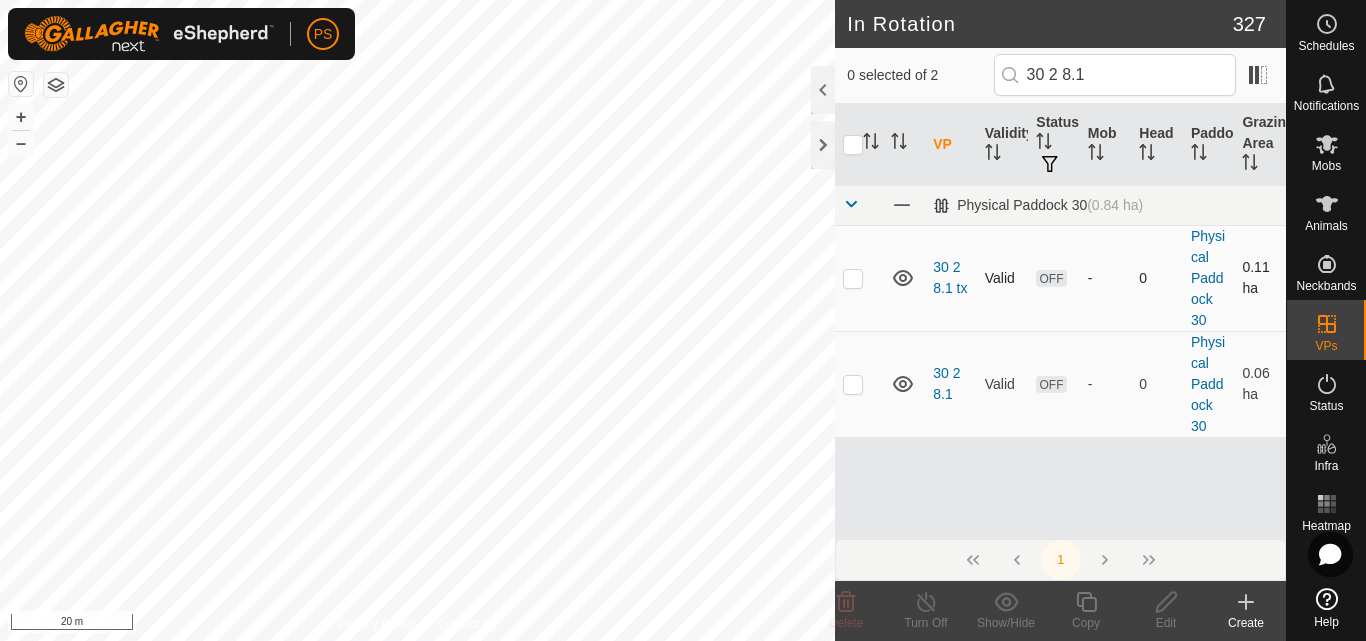 click at bounding box center (853, 278) 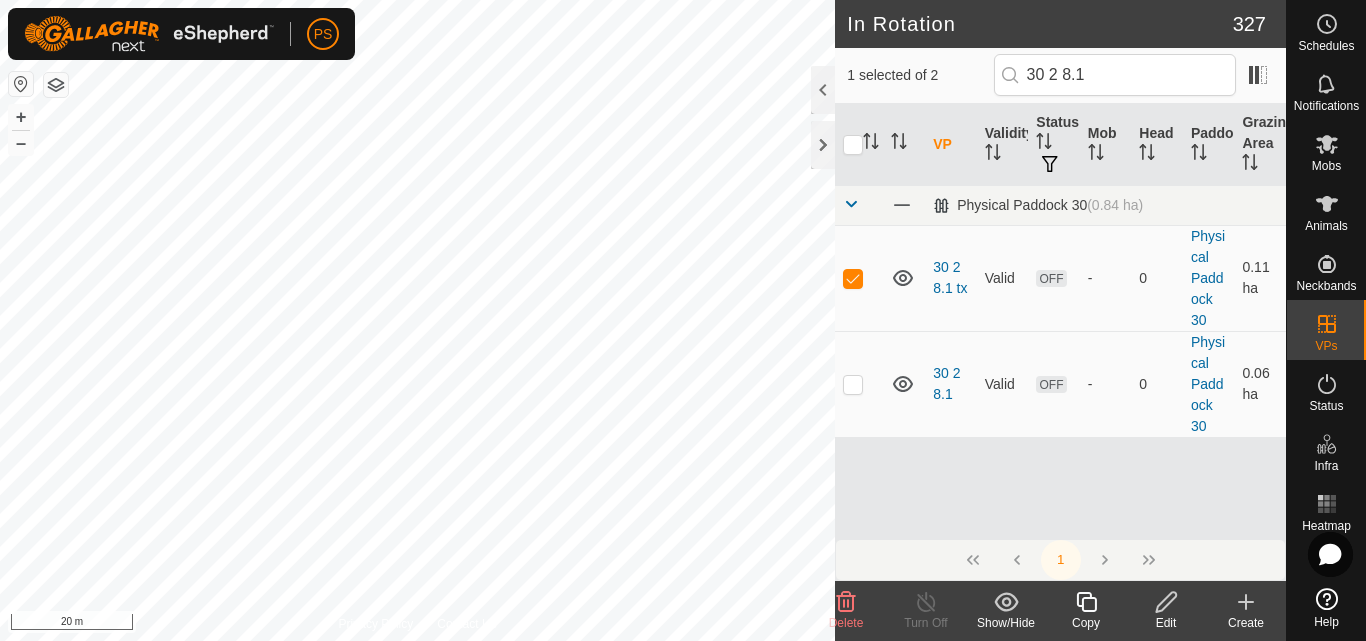 click 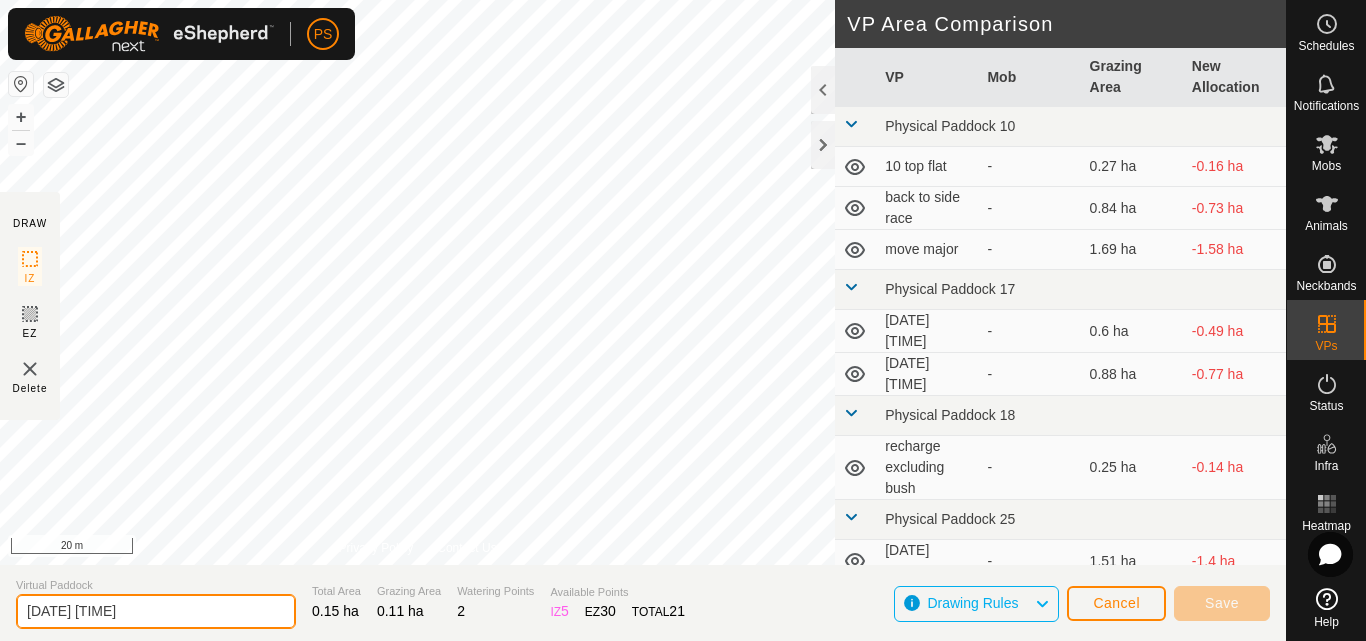 drag, startPoint x: 160, startPoint y: 609, endPoint x: 6, endPoint y: 607, distance: 154.01299 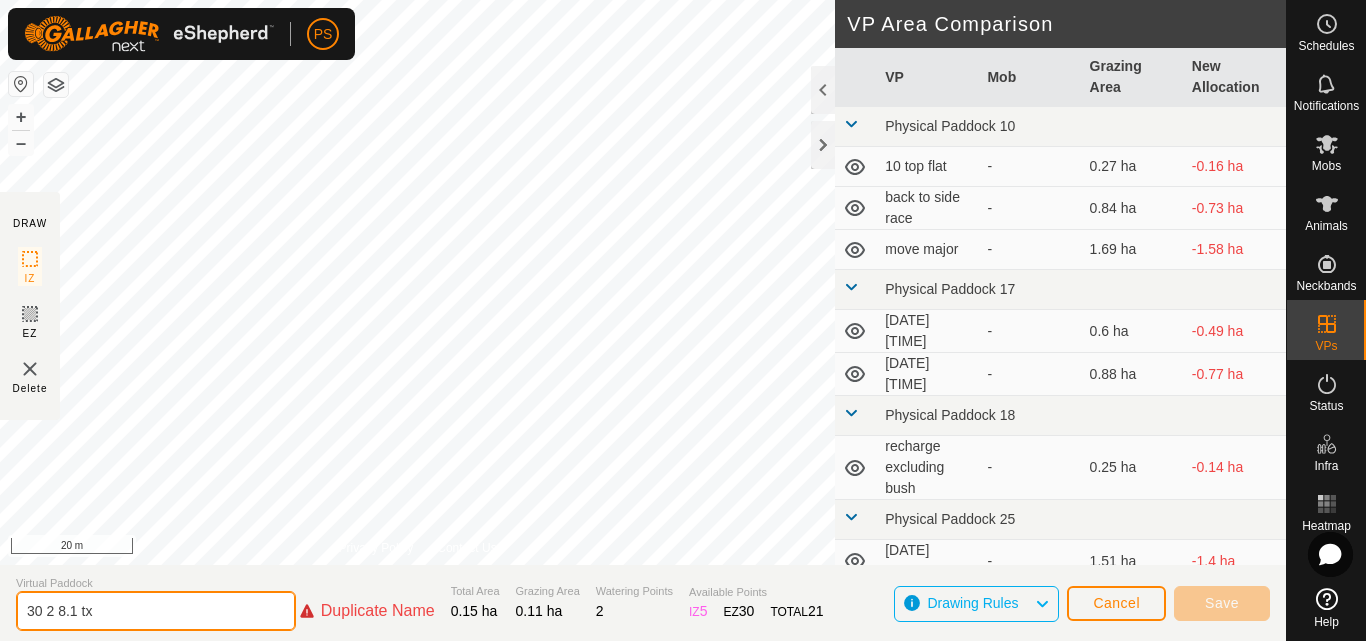 click on "[DATE] [NUMBER] [DECIMAL] tx" 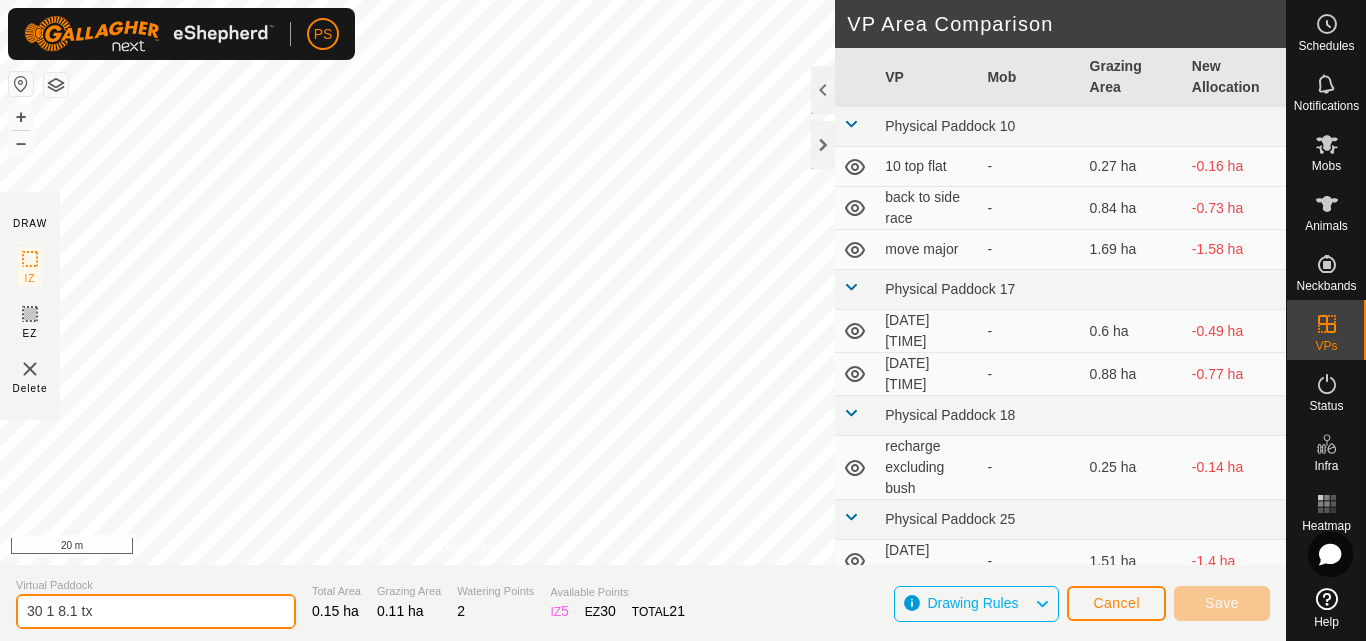 type on "30 1 8.1 tx" 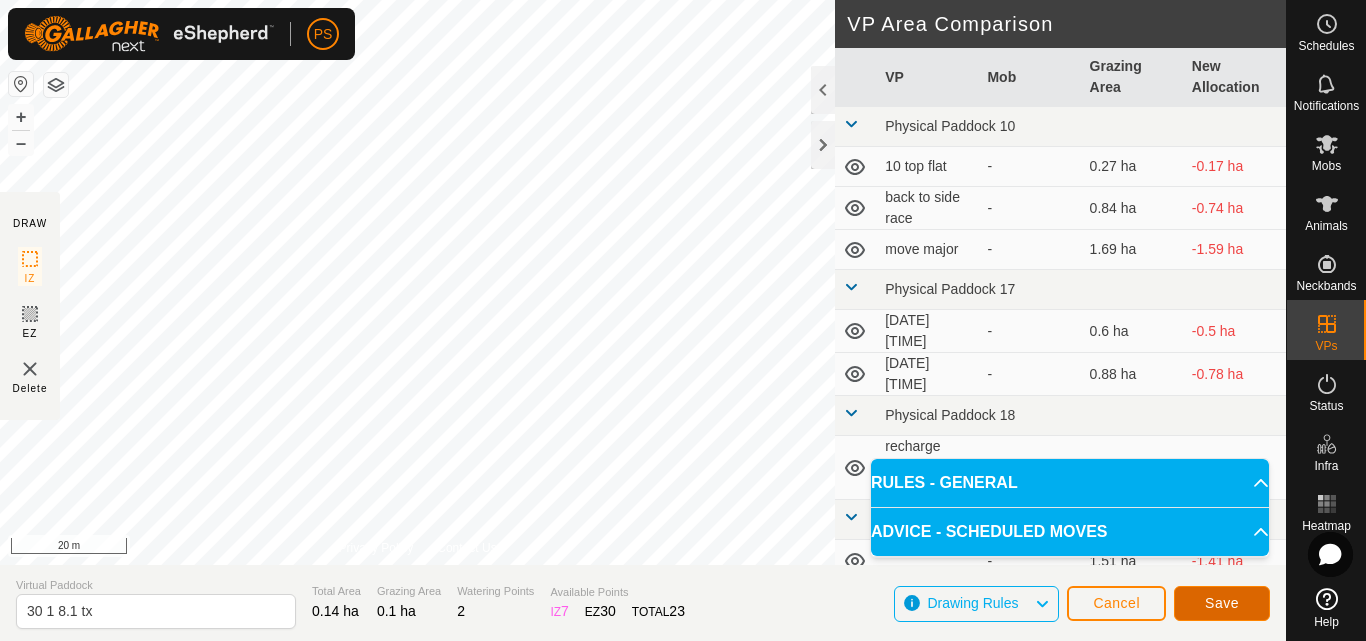 click on "Save" 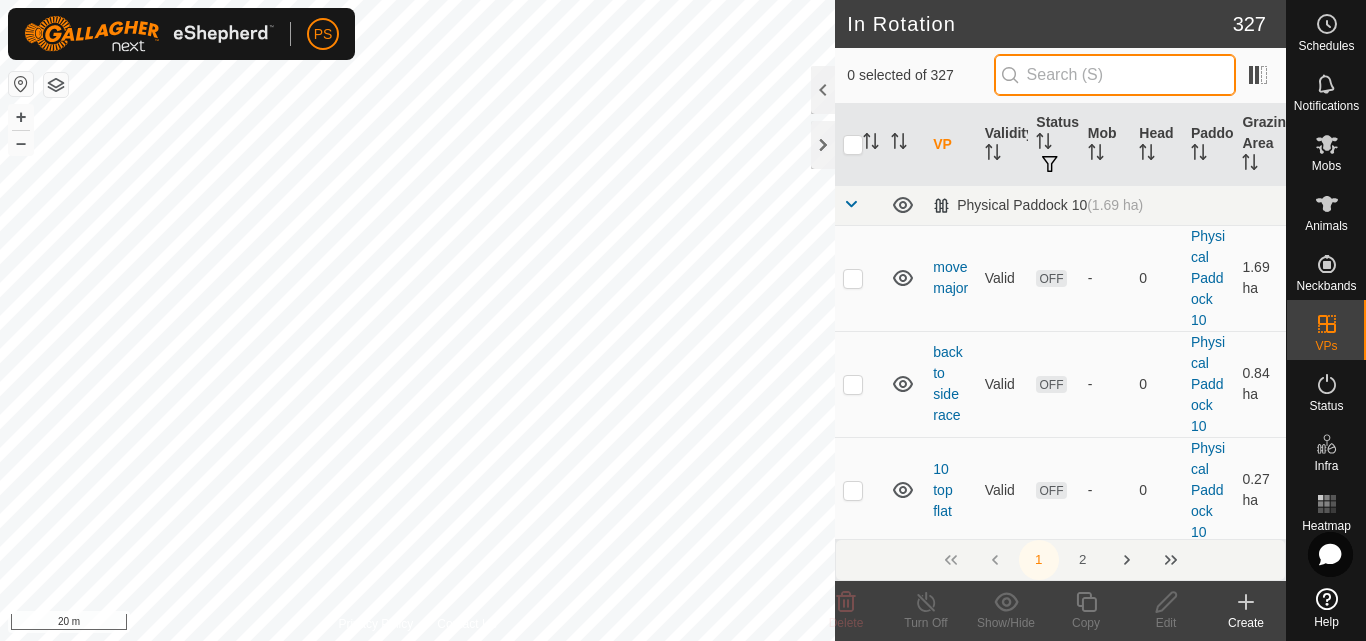 click at bounding box center [1115, 75] 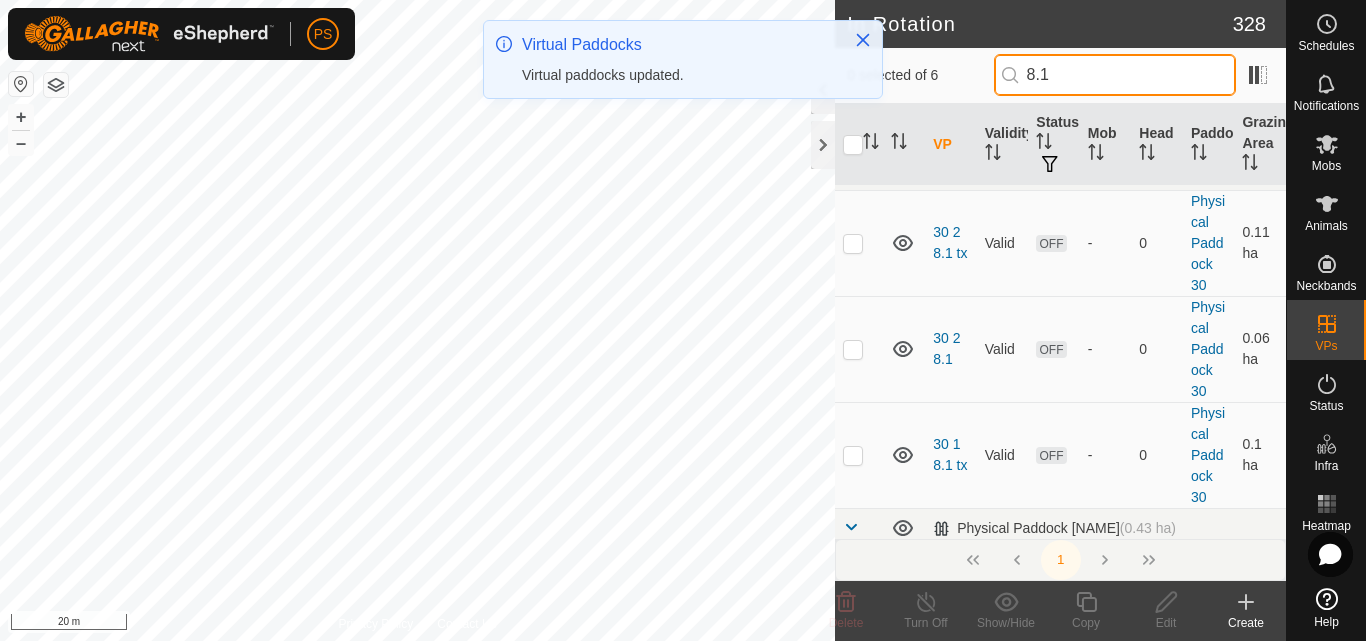 scroll, scrollTop: 0, scrollLeft: 0, axis: both 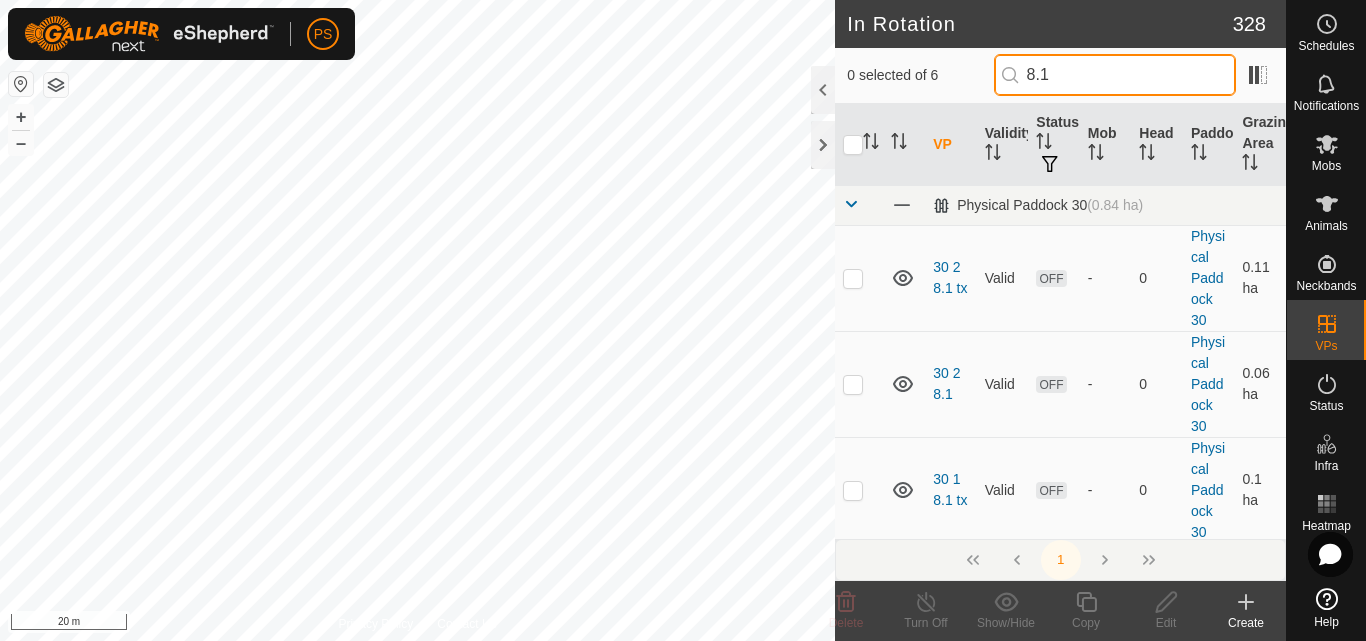 click on "[DECIMAL]" at bounding box center (1115, 75) 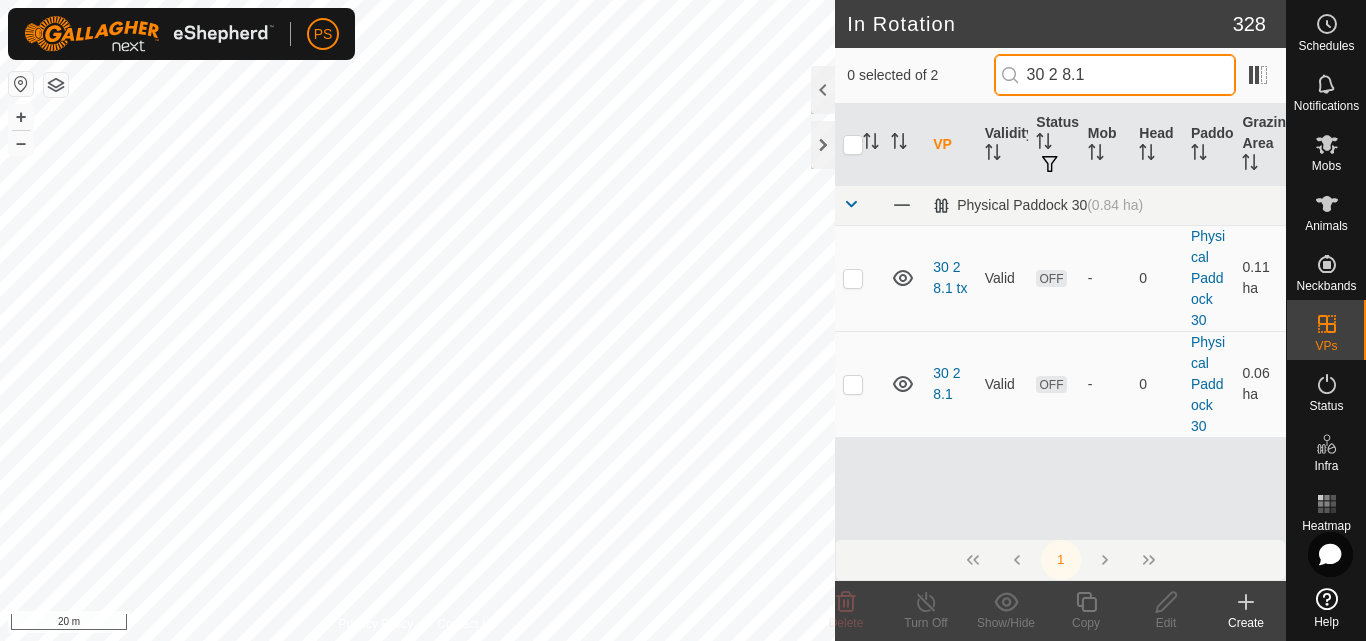 drag, startPoint x: 1109, startPoint y: 73, endPoint x: 1029, endPoint y: 71, distance: 80.024994 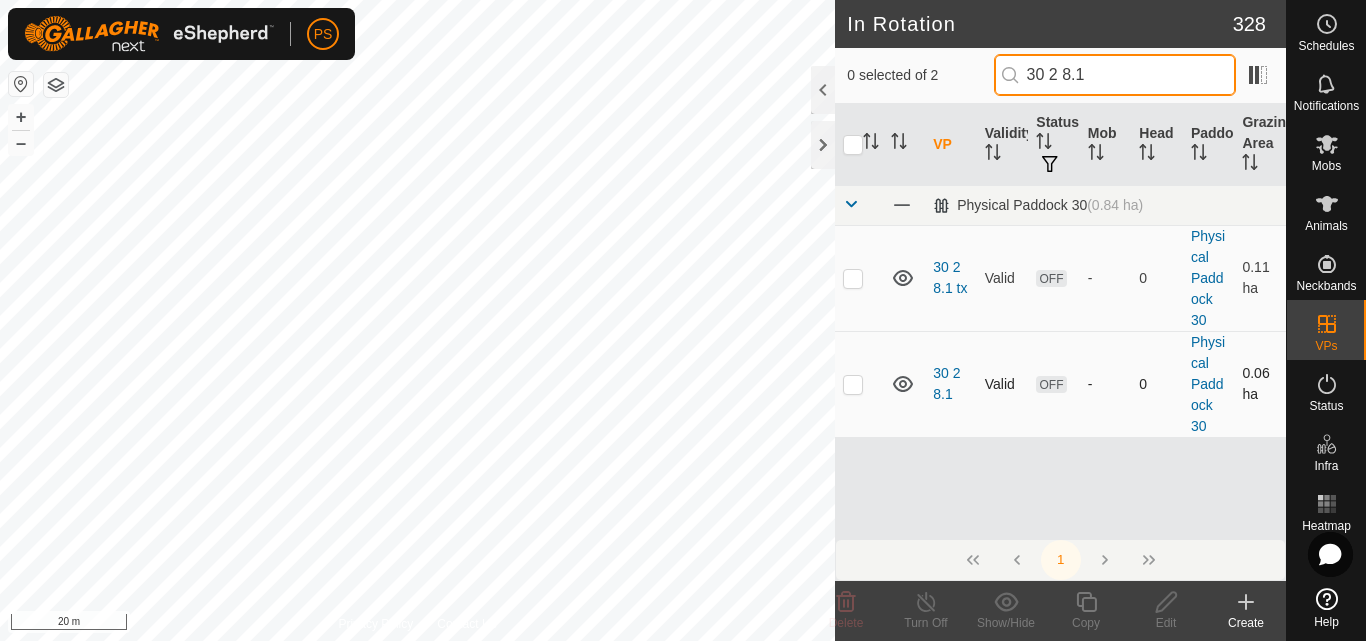 type on "[DATE] [NUMBER] [DECIMAL]" 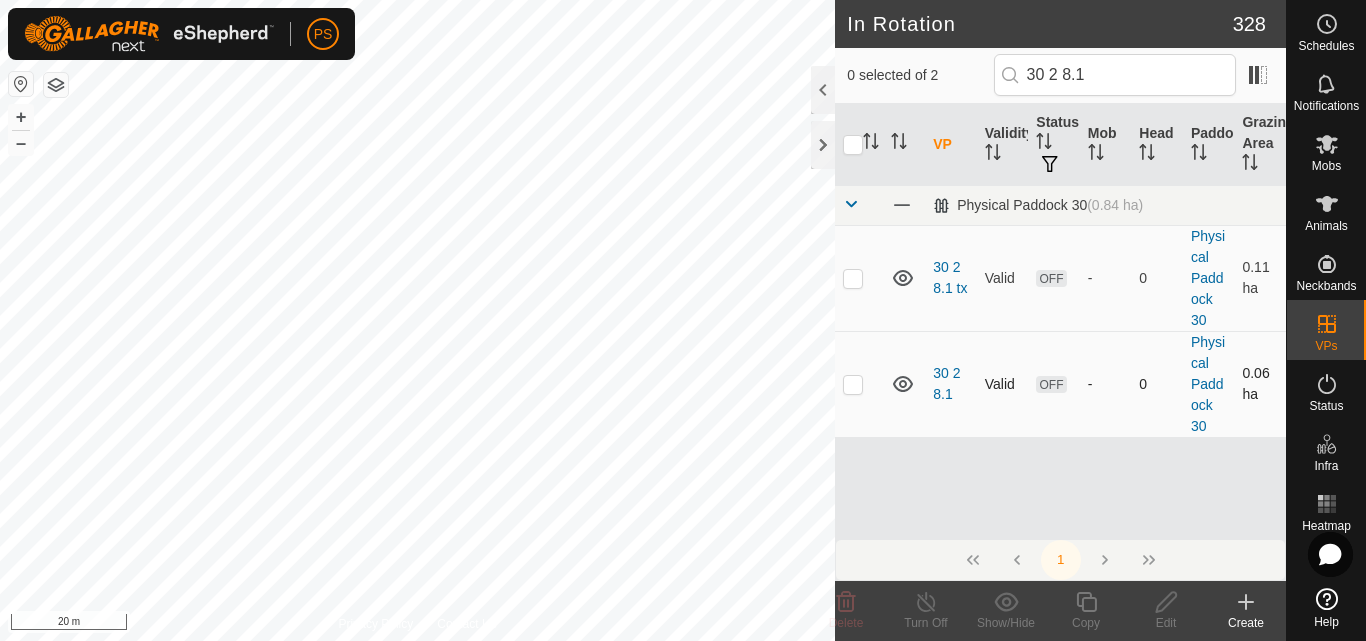click at bounding box center [853, 384] 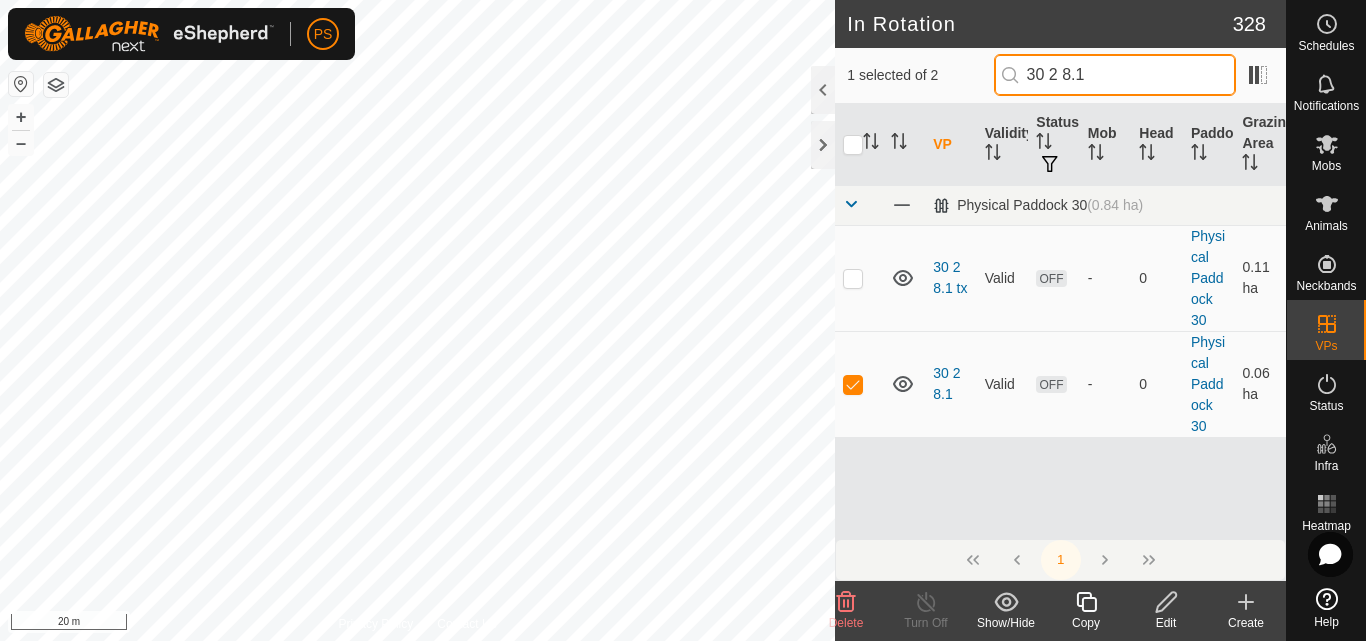drag, startPoint x: 1104, startPoint y: 74, endPoint x: 1025, endPoint y: 71, distance: 79.05694 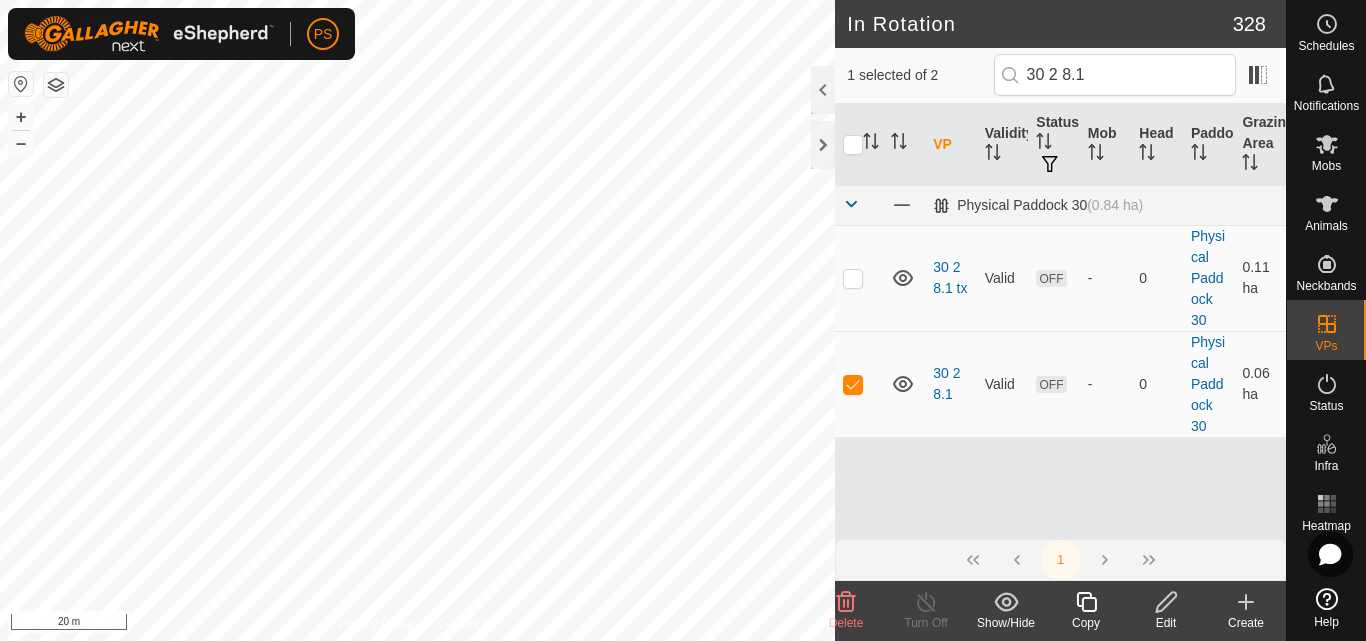 click 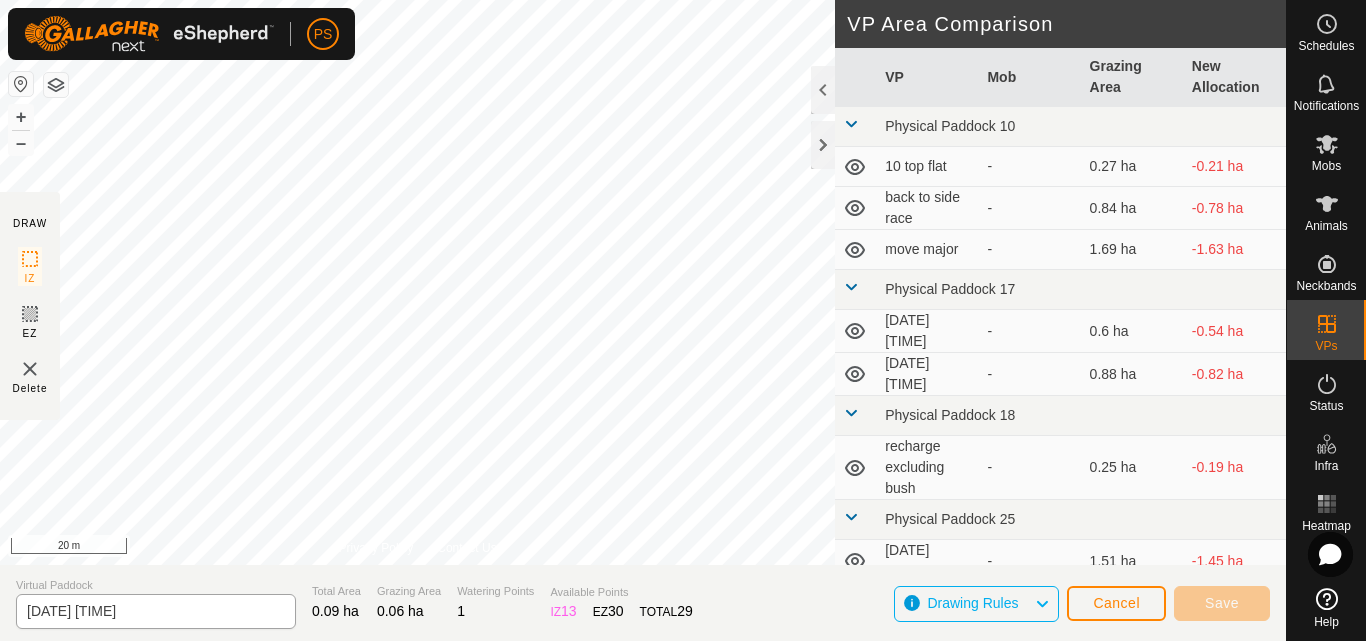 click on "2025-08-03 212356" 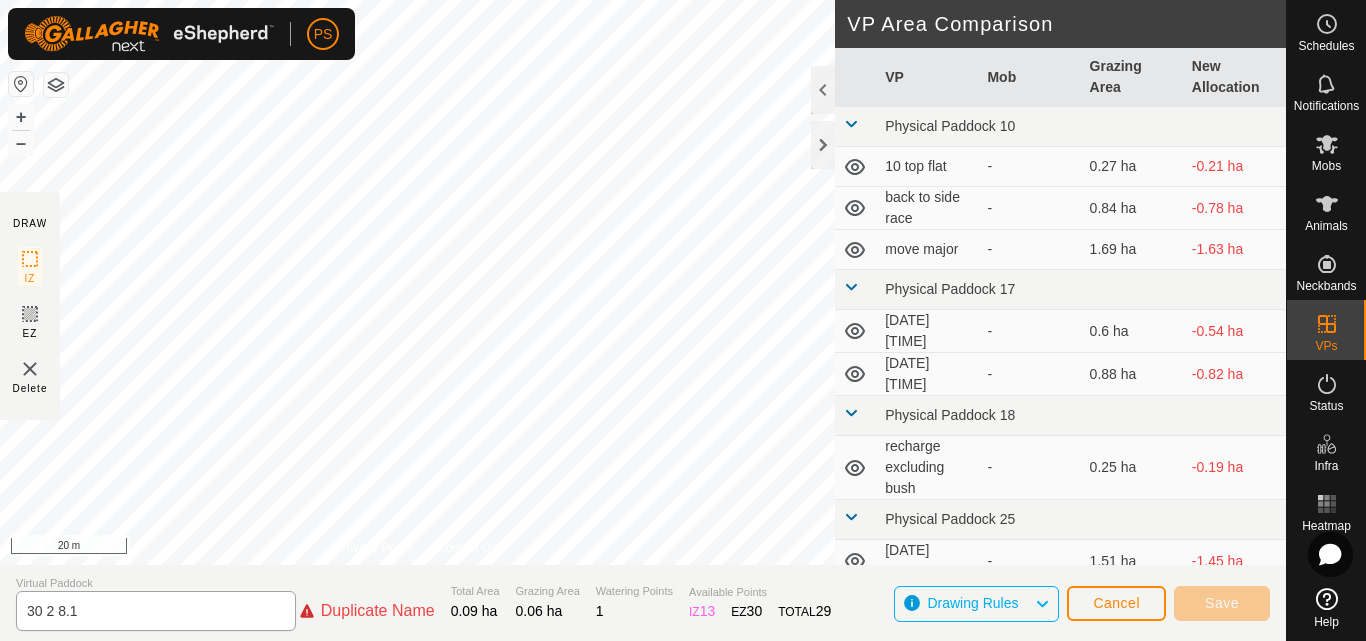 click on "[DATE] [NUMBER] [DECIMAL]" 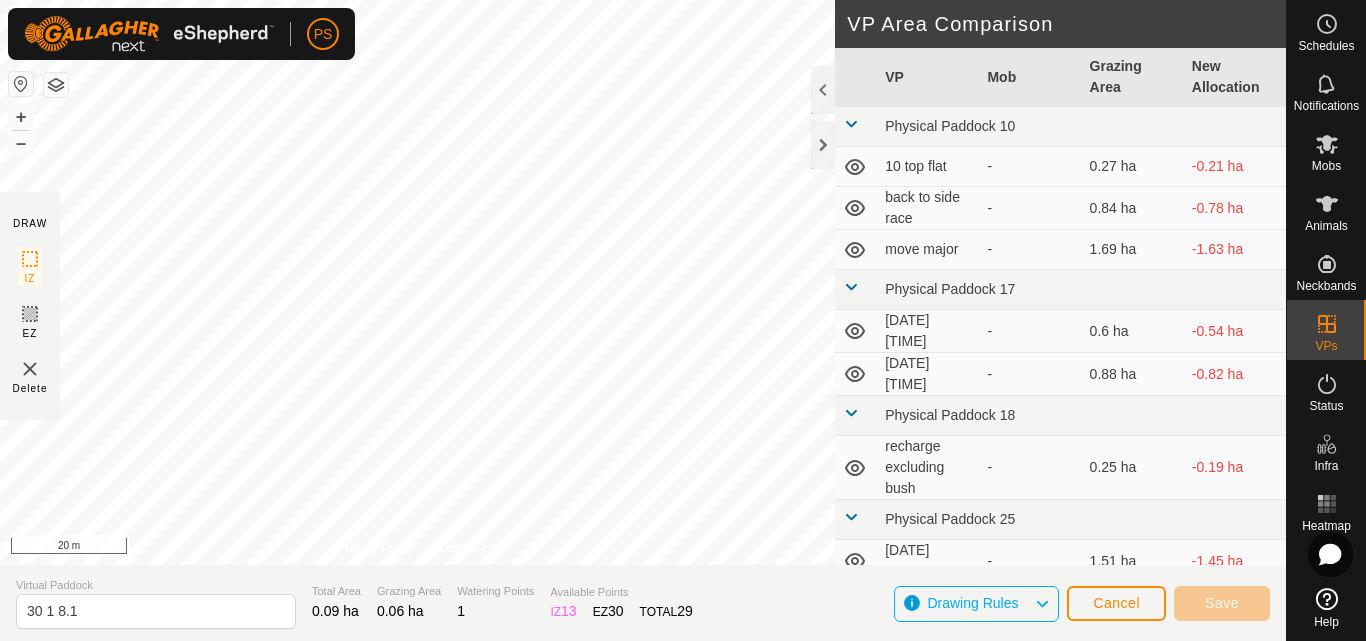 type on "30 1 8.1" 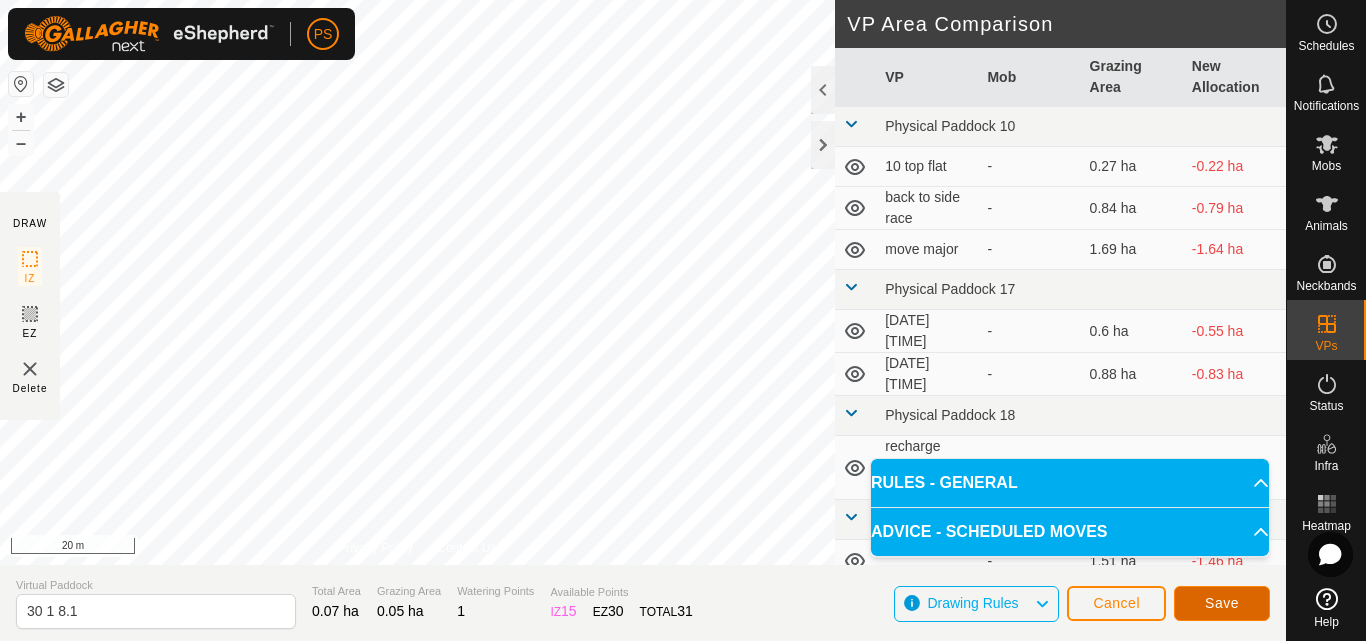 click on "Save" 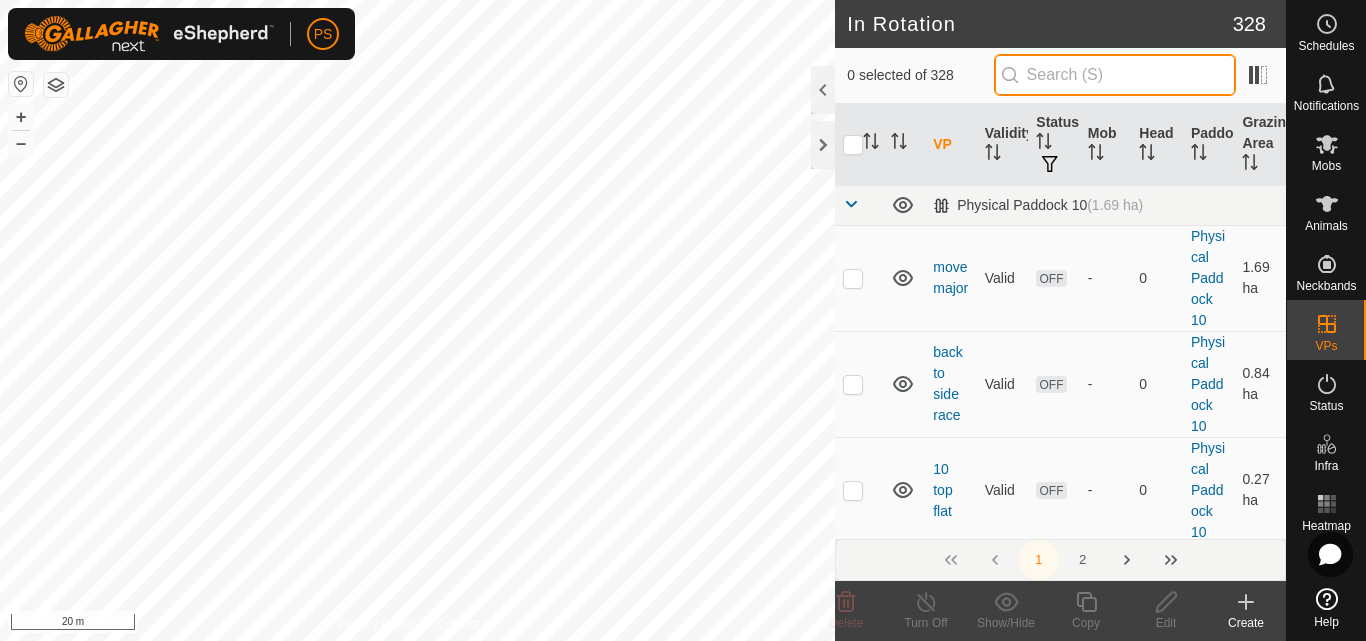 click at bounding box center [1115, 75] 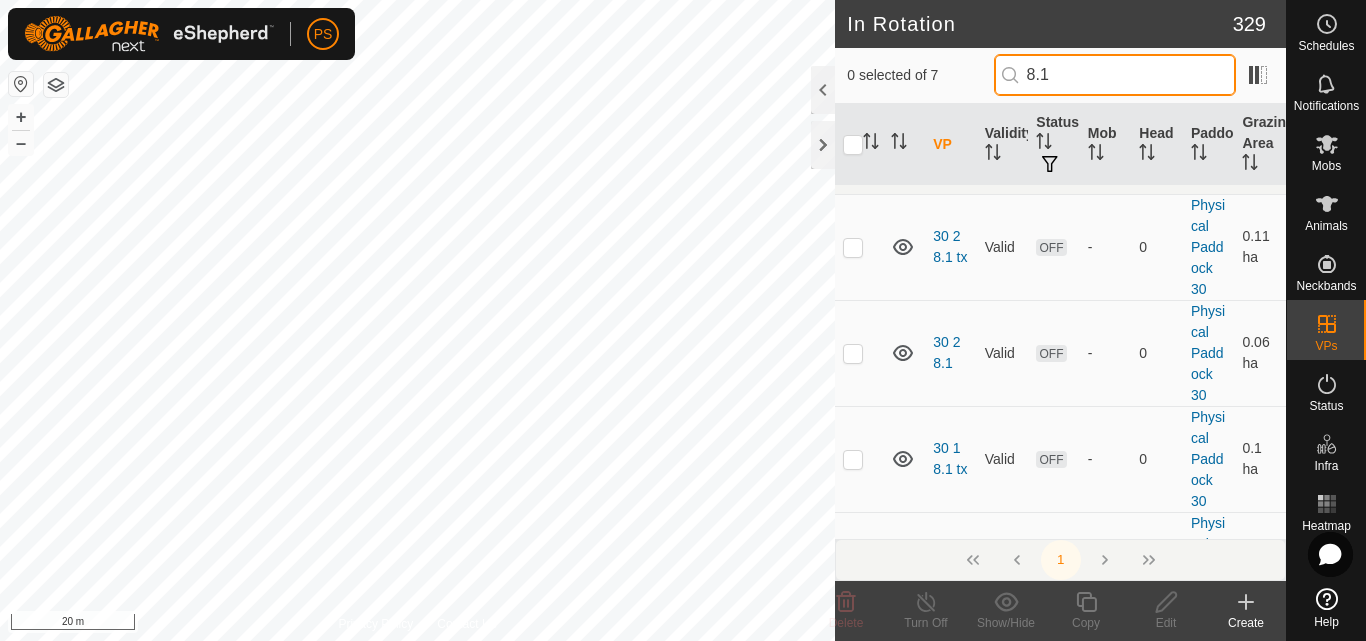 scroll, scrollTop: 0, scrollLeft: 0, axis: both 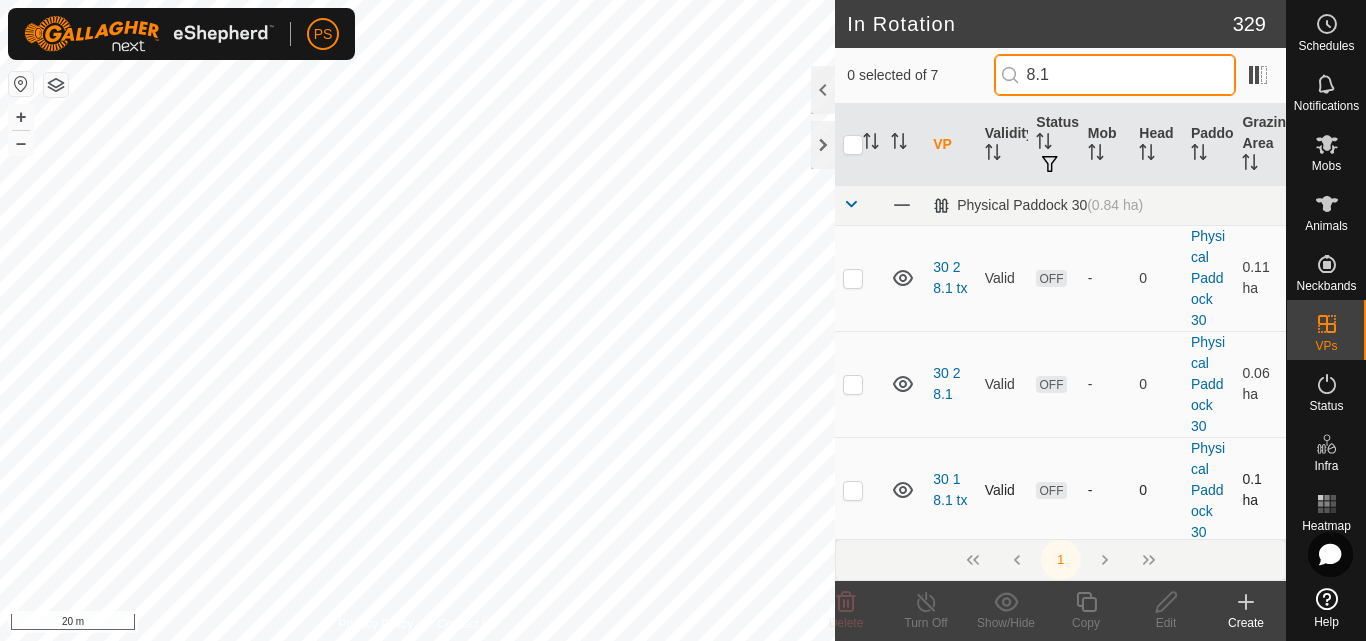 type on "[DECIMAL]" 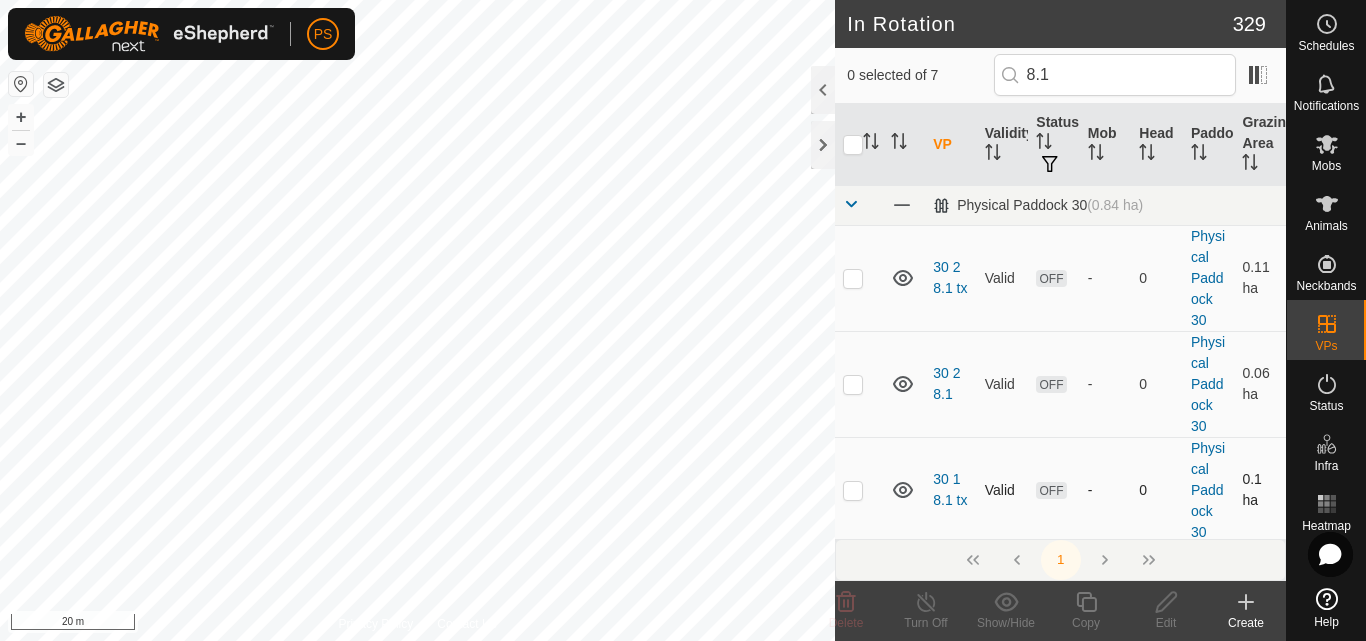 click at bounding box center (853, 490) 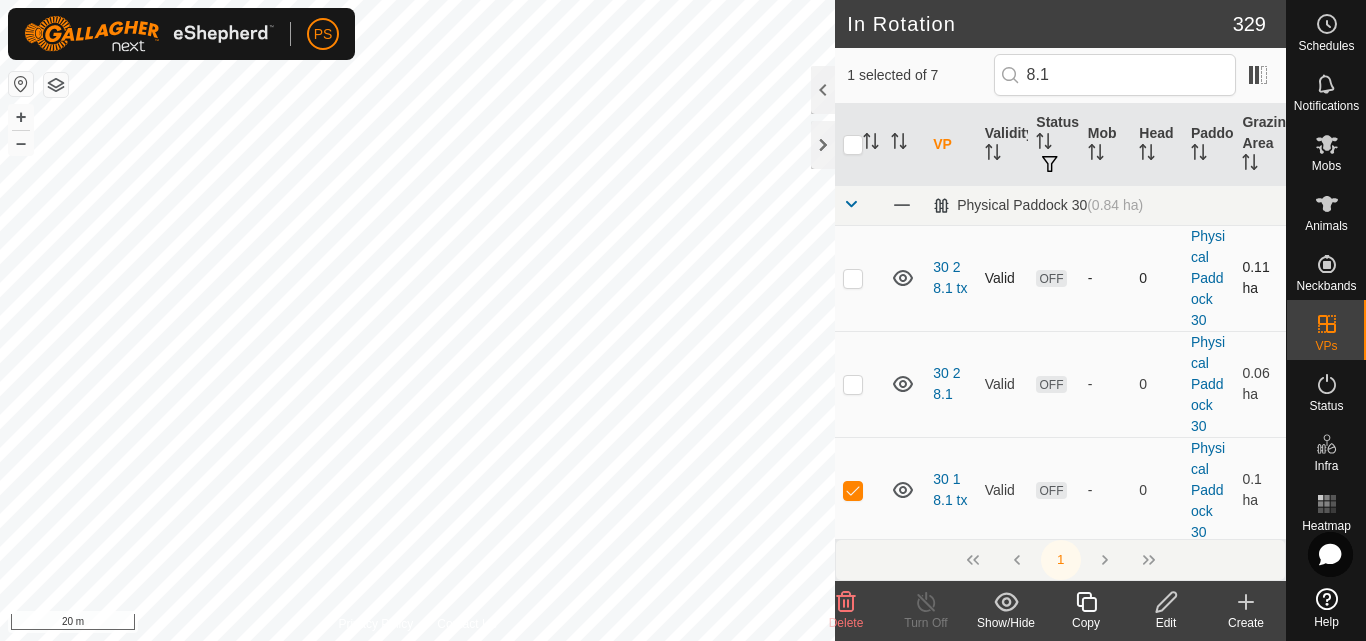 click at bounding box center (853, 278) 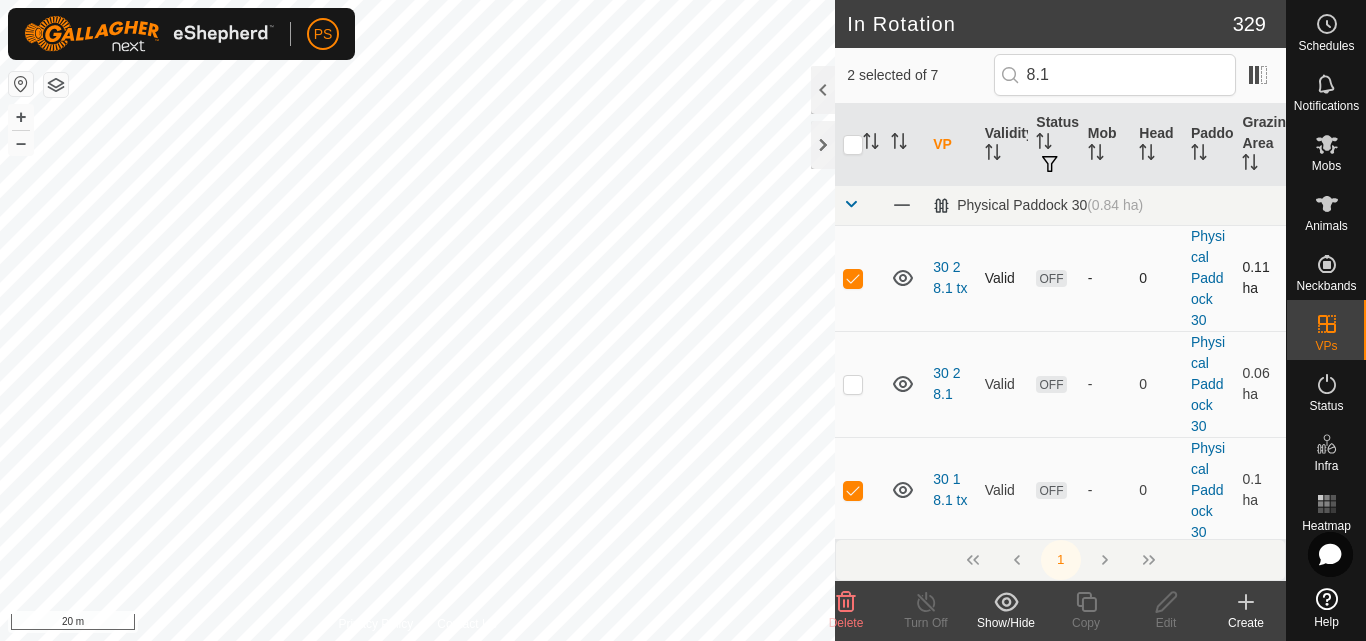 click at bounding box center (853, 278) 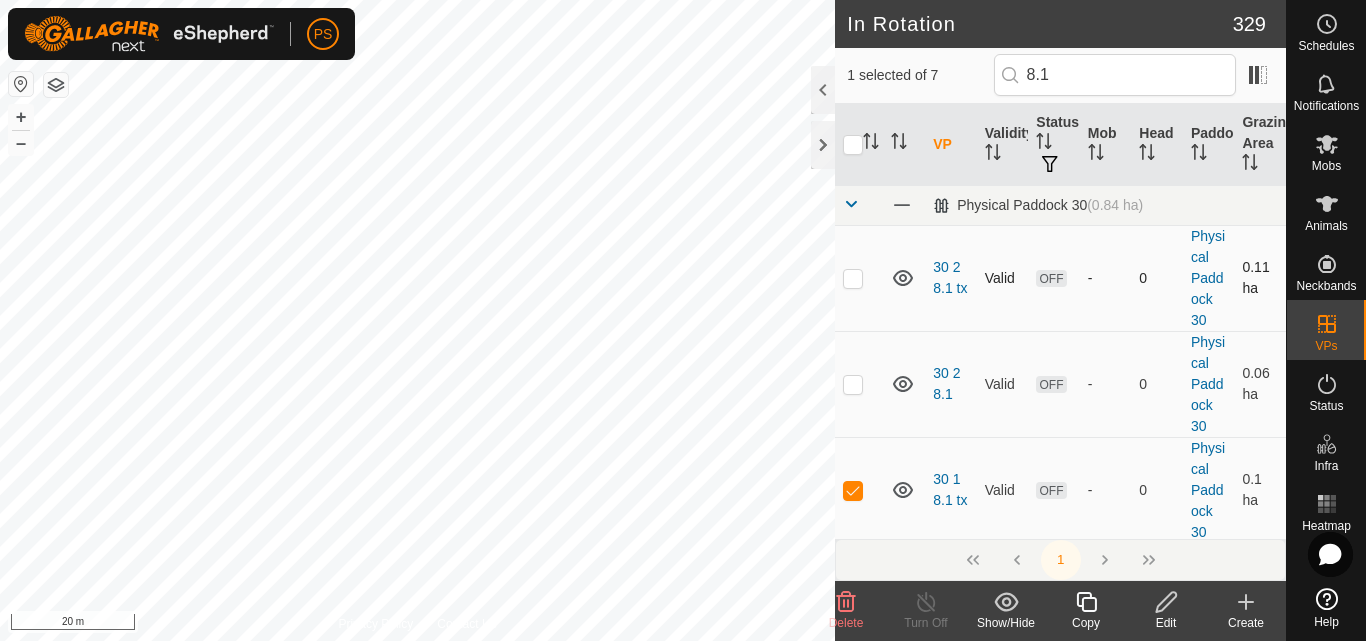 click at bounding box center (853, 278) 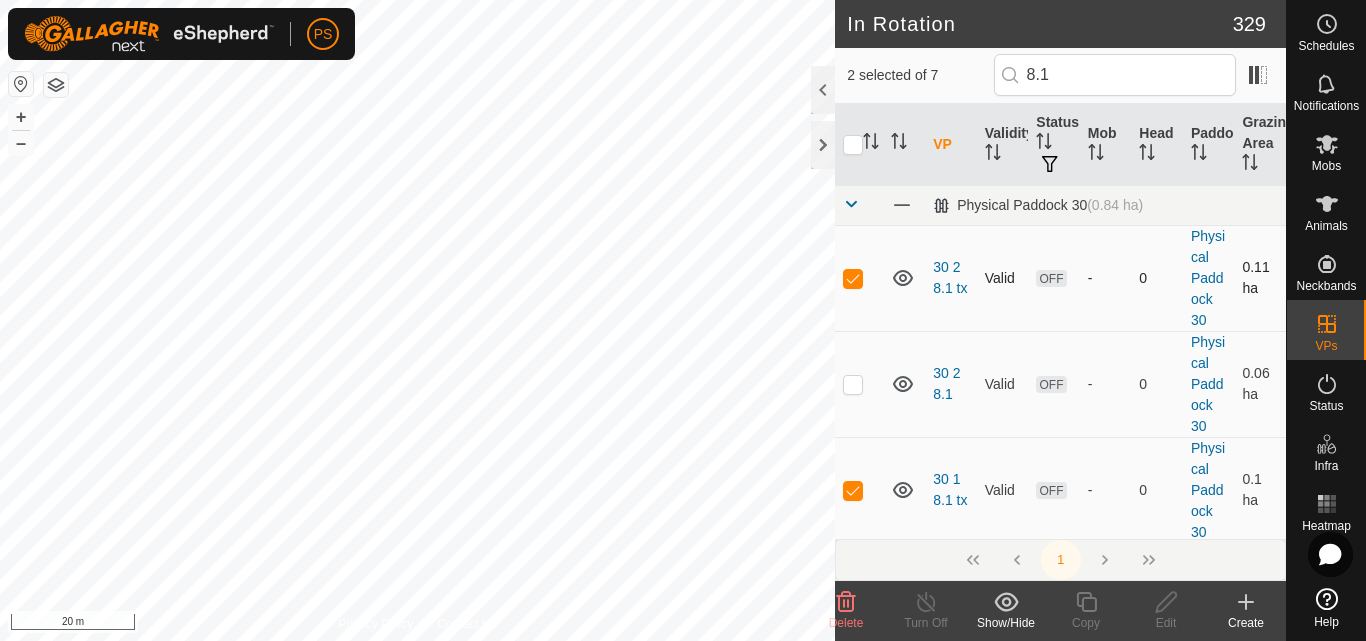 click at bounding box center (853, 278) 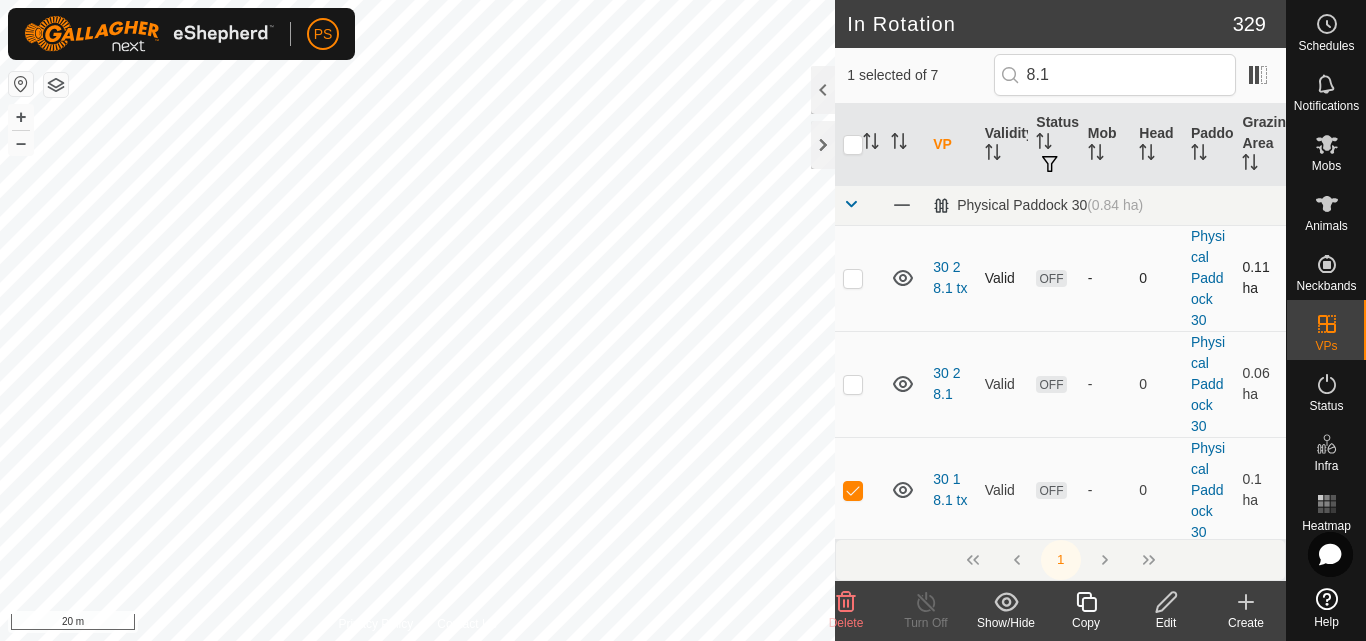 checkbox on "false" 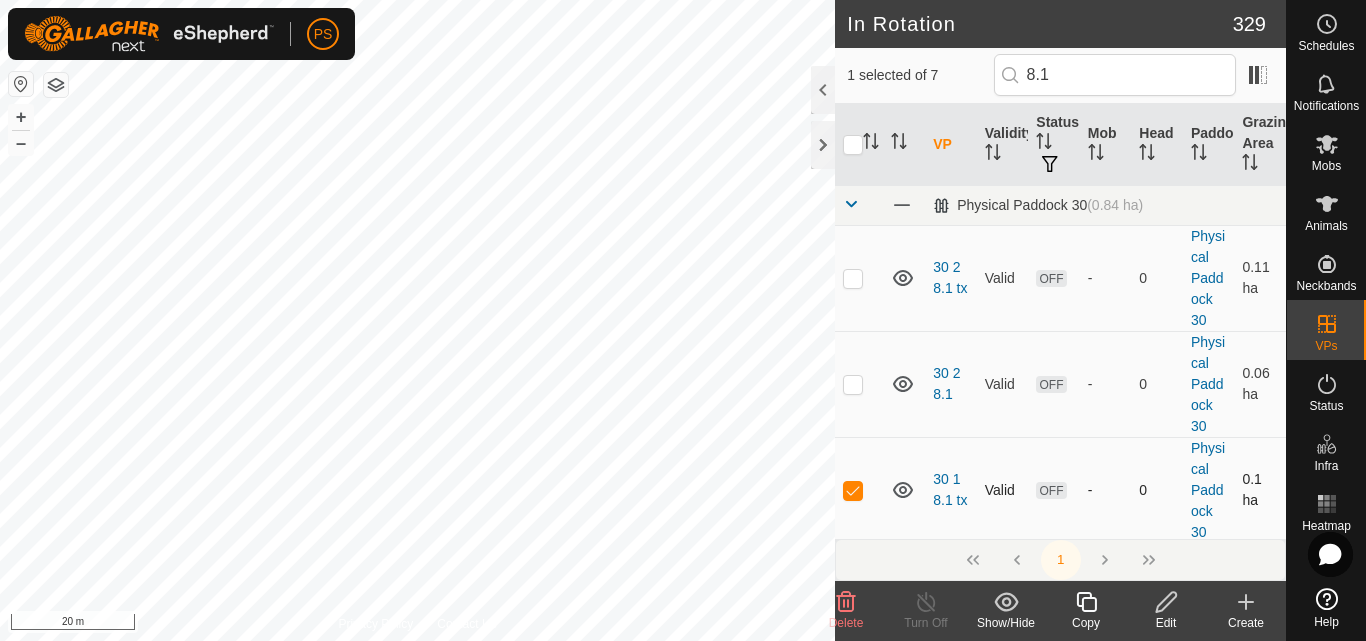 click at bounding box center [853, 490] 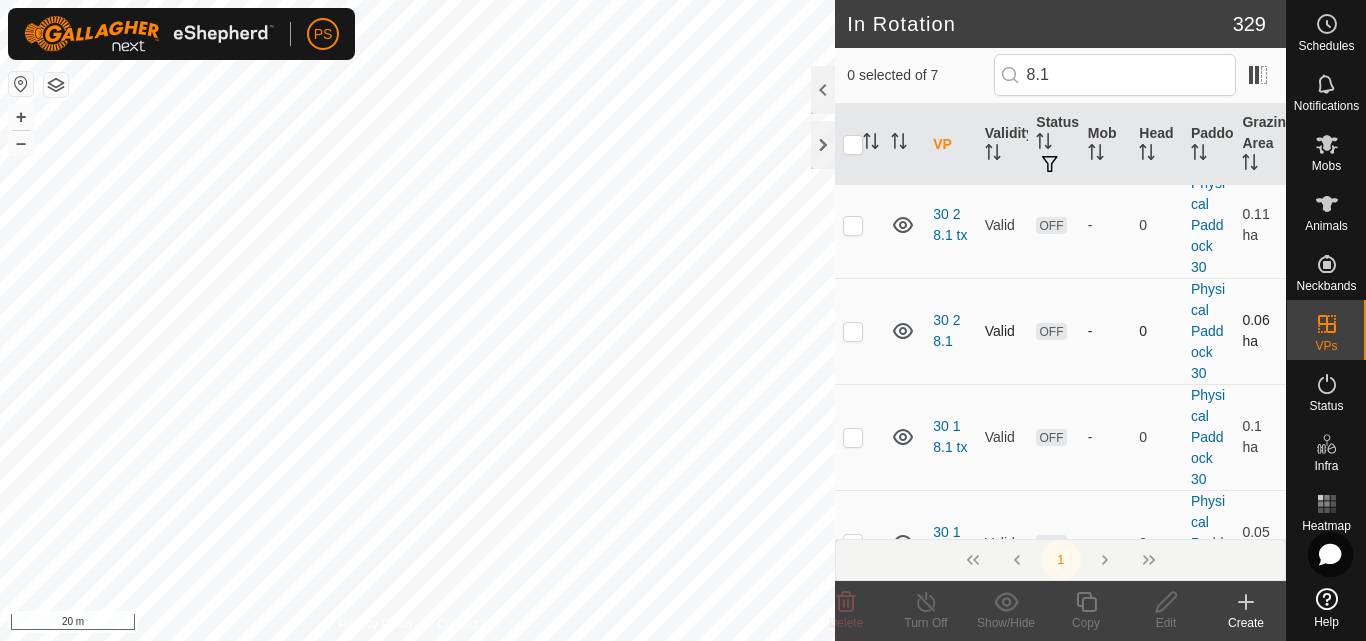 scroll, scrollTop: 100, scrollLeft: 0, axis: vertical 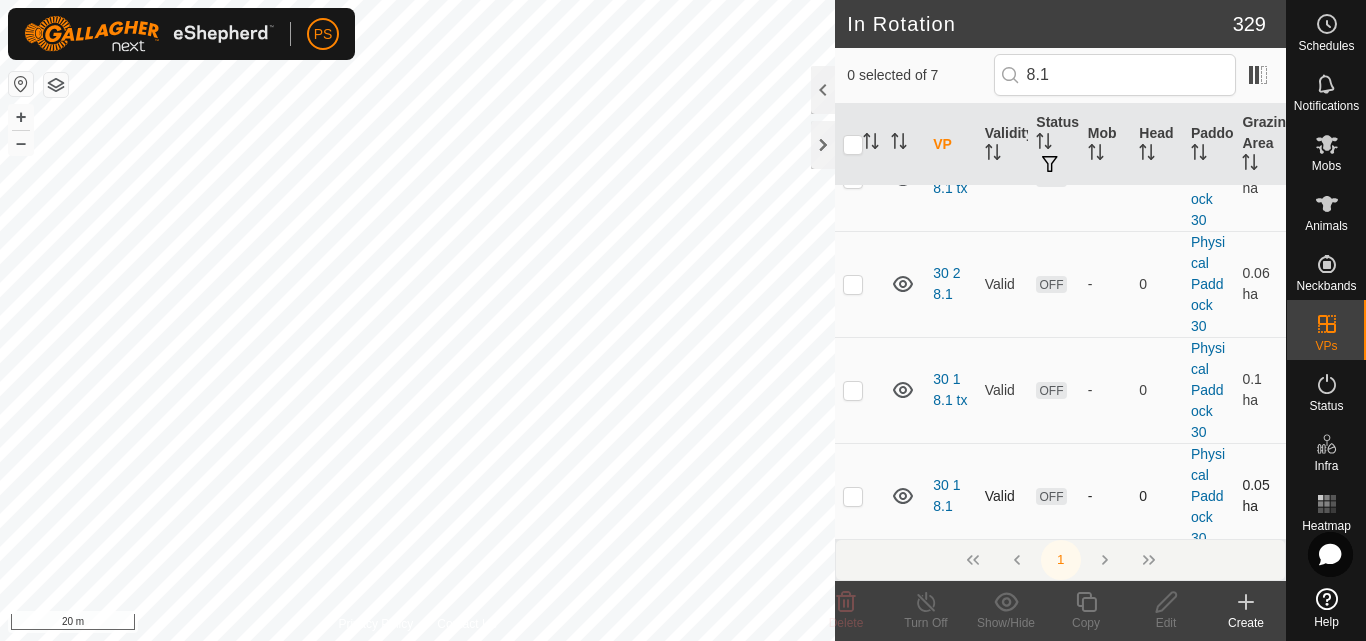click at bounding box center [853, 496] 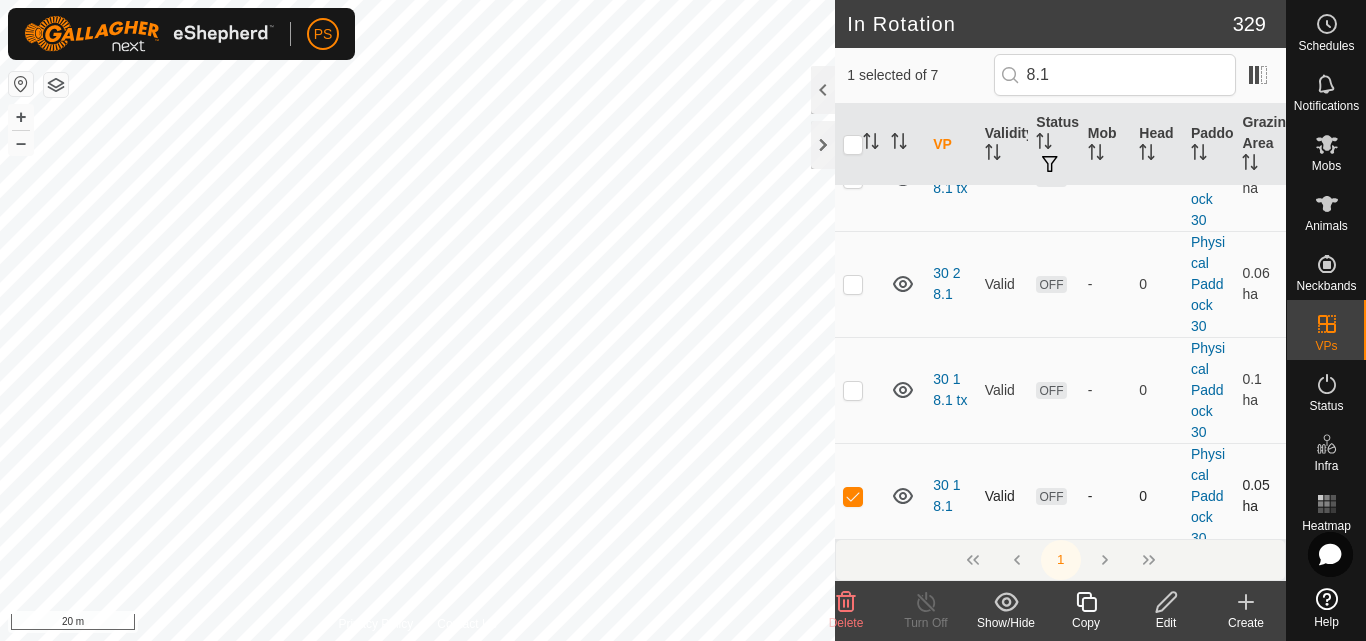 scroll, scrollTop: 0, scrollLeft: 0, axis: both 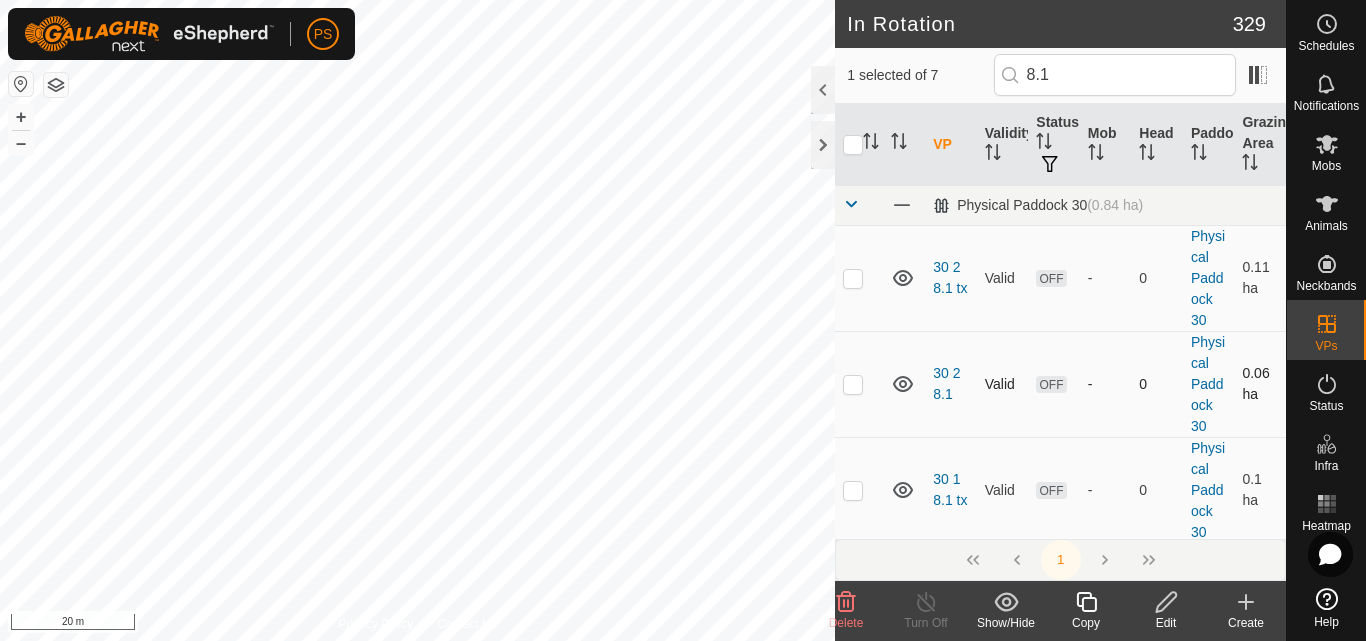click at bounding box center [853, 384] 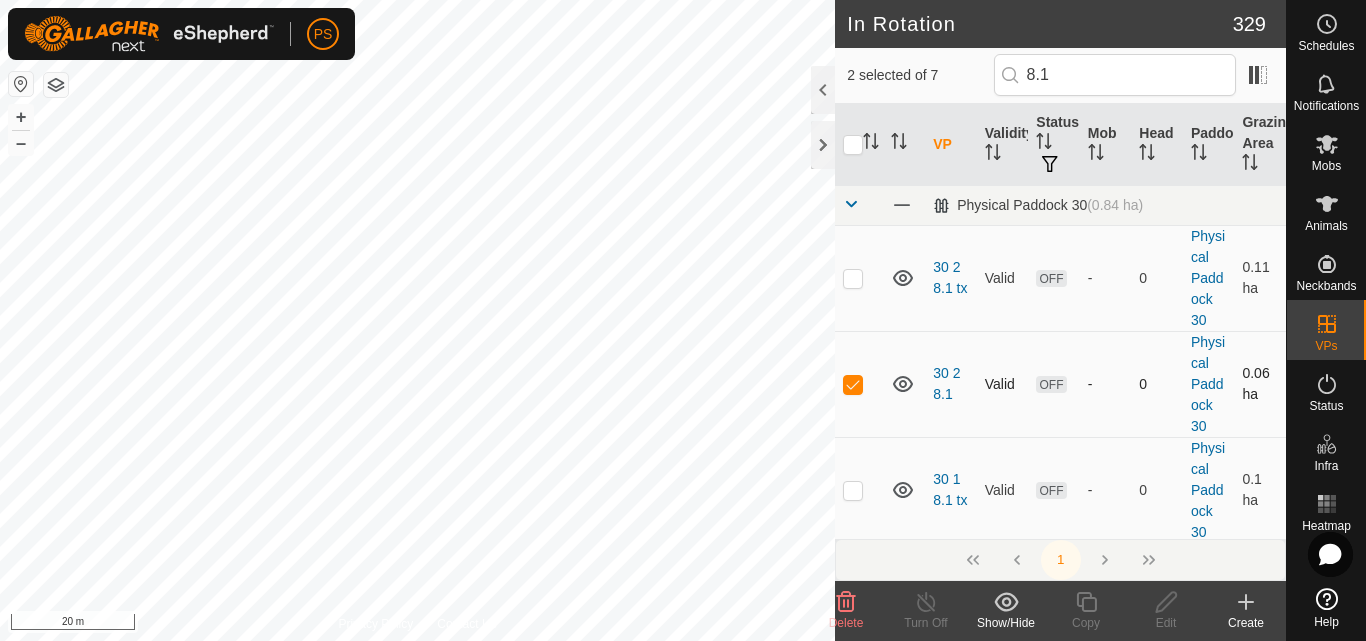 click at bounding box center [853, 384] 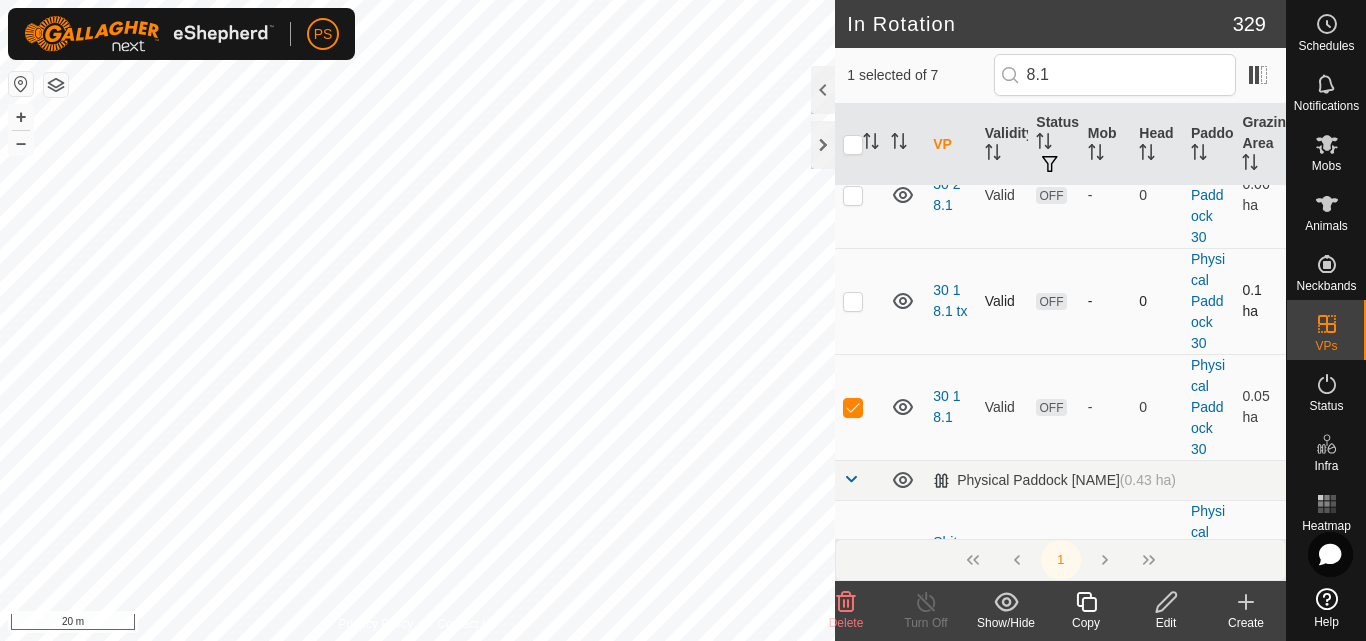 scroll, scrollTop: 200, scrollLeft: 0, axis: vertical 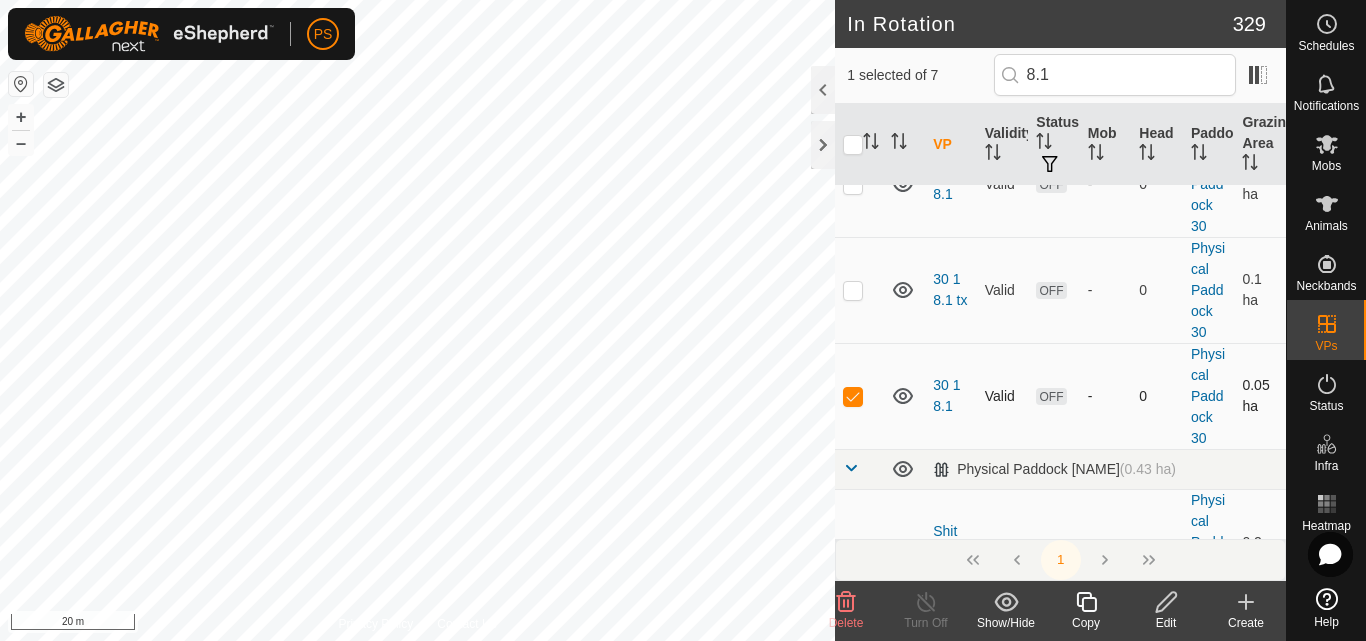 click at bounding box center [853, 396] 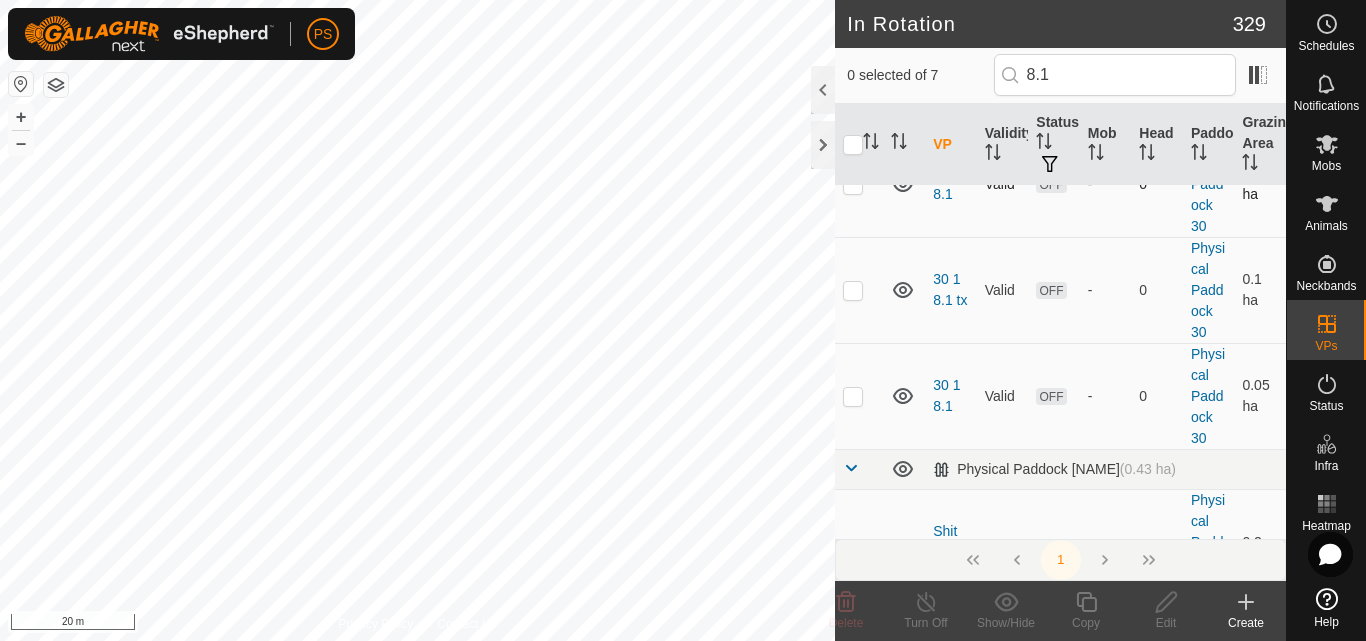 scroll, scrollTop: 0, scrollLeft: 0, axis: both 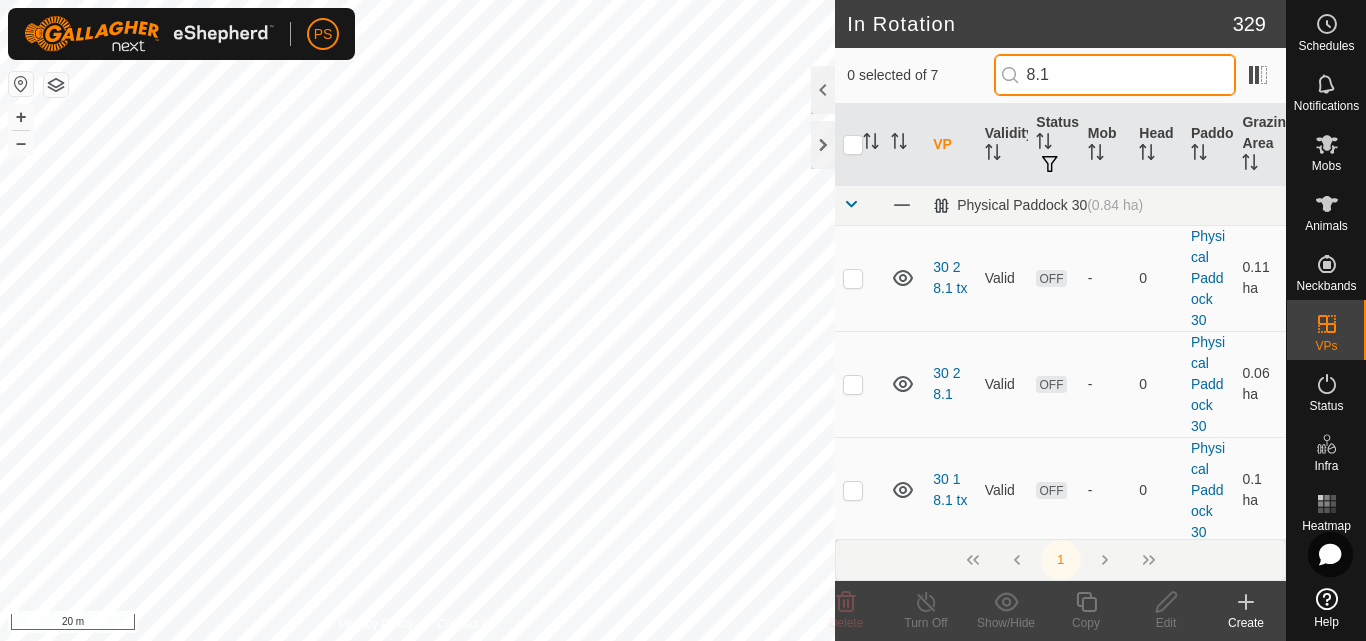click on "[DECIMAL]" at bounding box center (1115, 75) 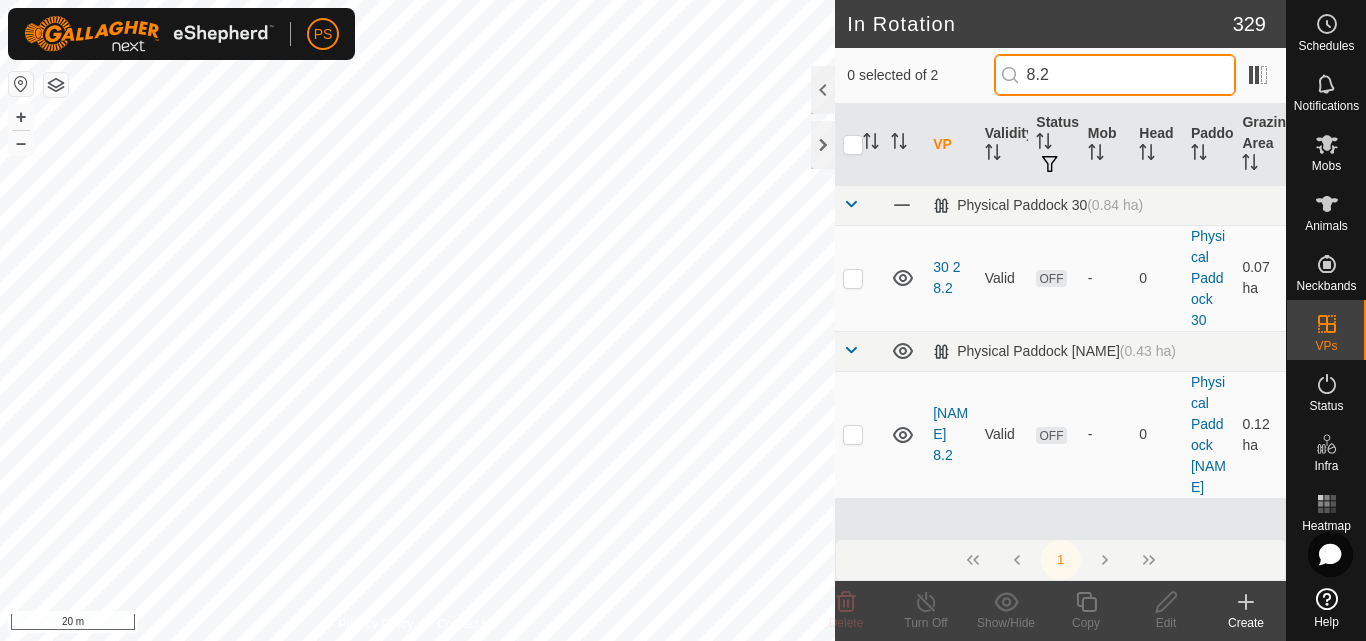 click on "8.2" at bounding box center [1115, 75] 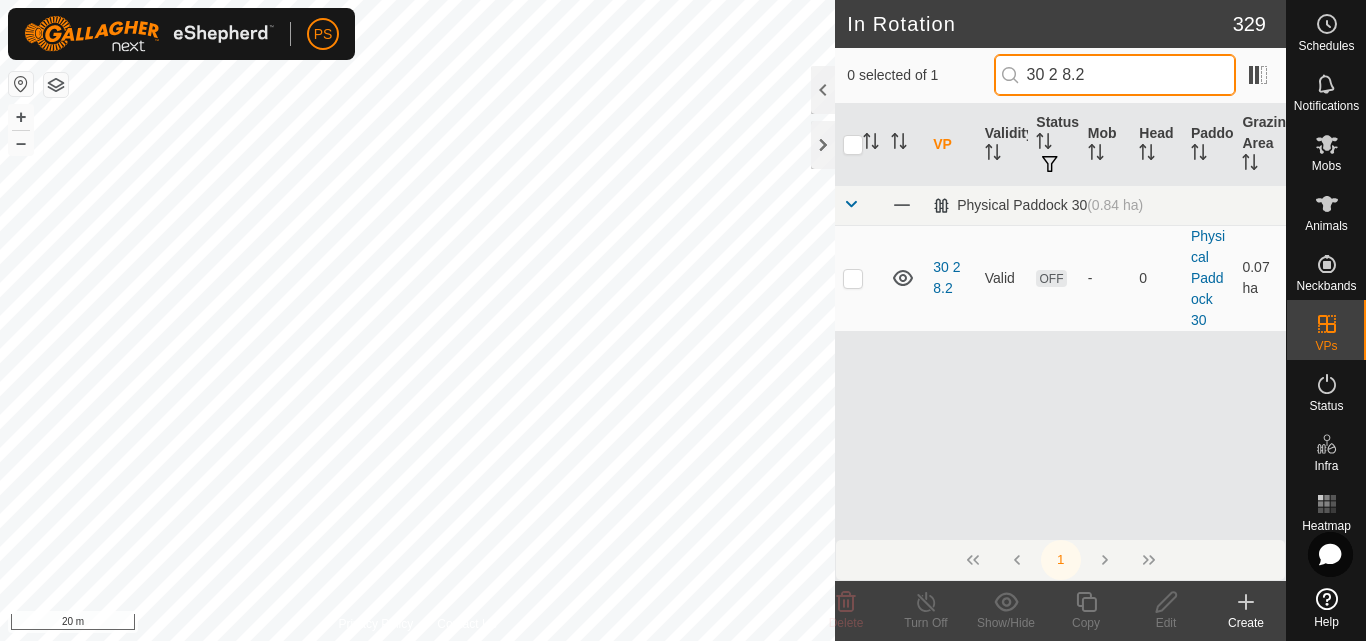 drag, startPoint x: 1099, startPoint y: 78, endPoint x: 1031, endPoint y: 77, distance: 68.007355 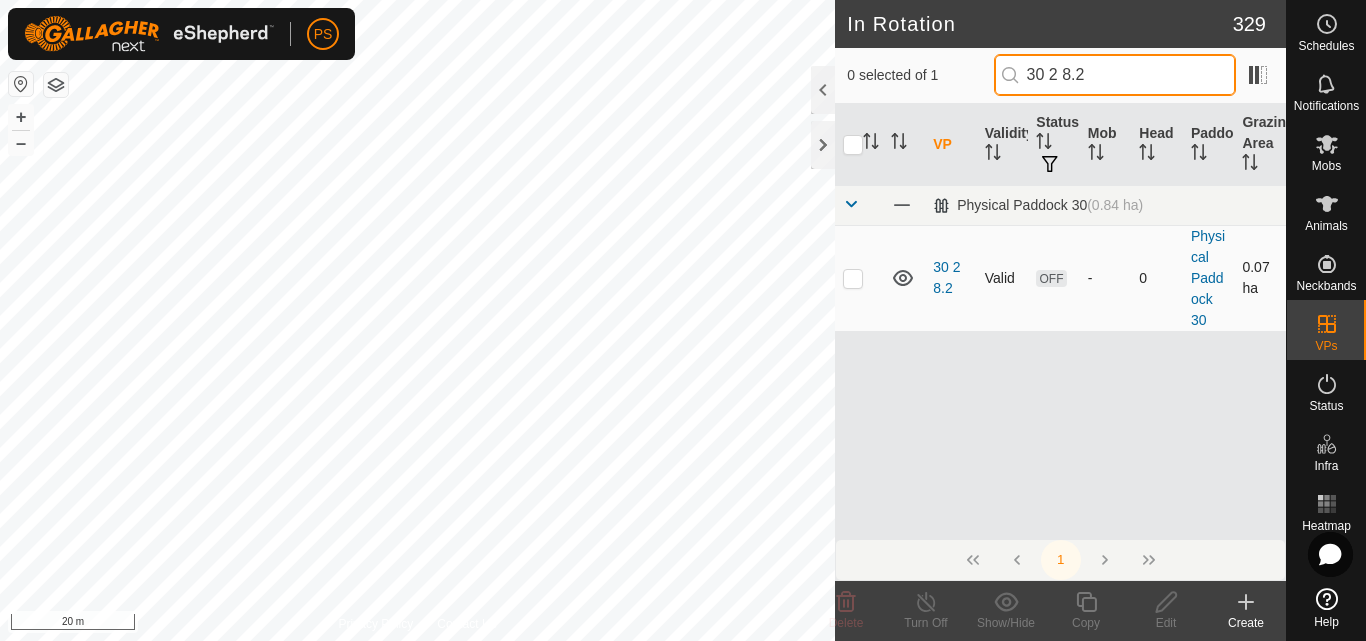 type on "30 2 8.2" 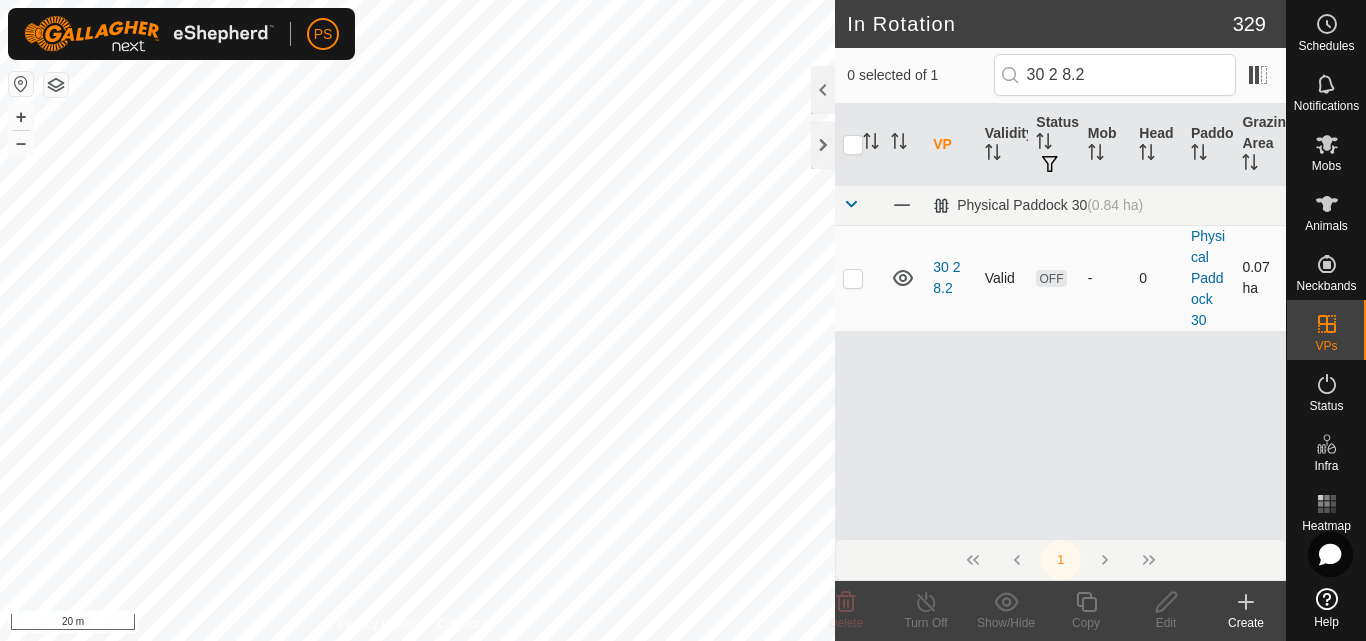 click at bounding box center [853, 278] 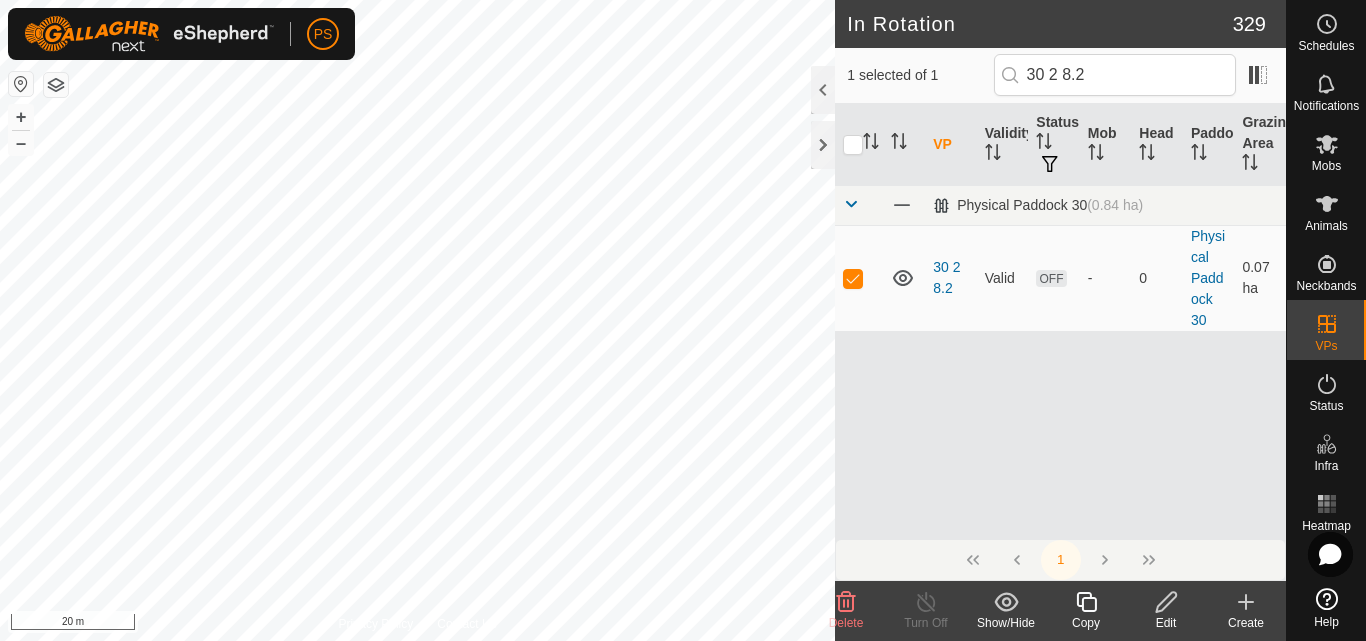 click 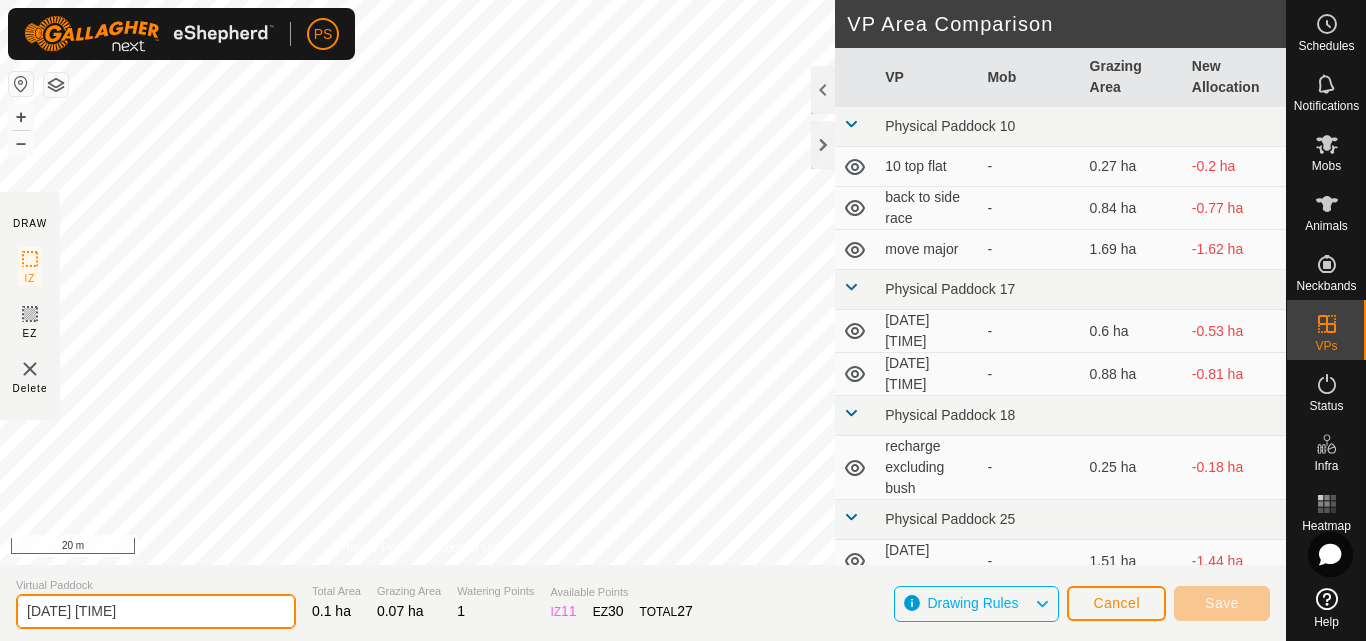 drag, startPoint x: 170, startPoint y: 608, endPoint x: 14, endPoint y: 607, distance: 156.0032 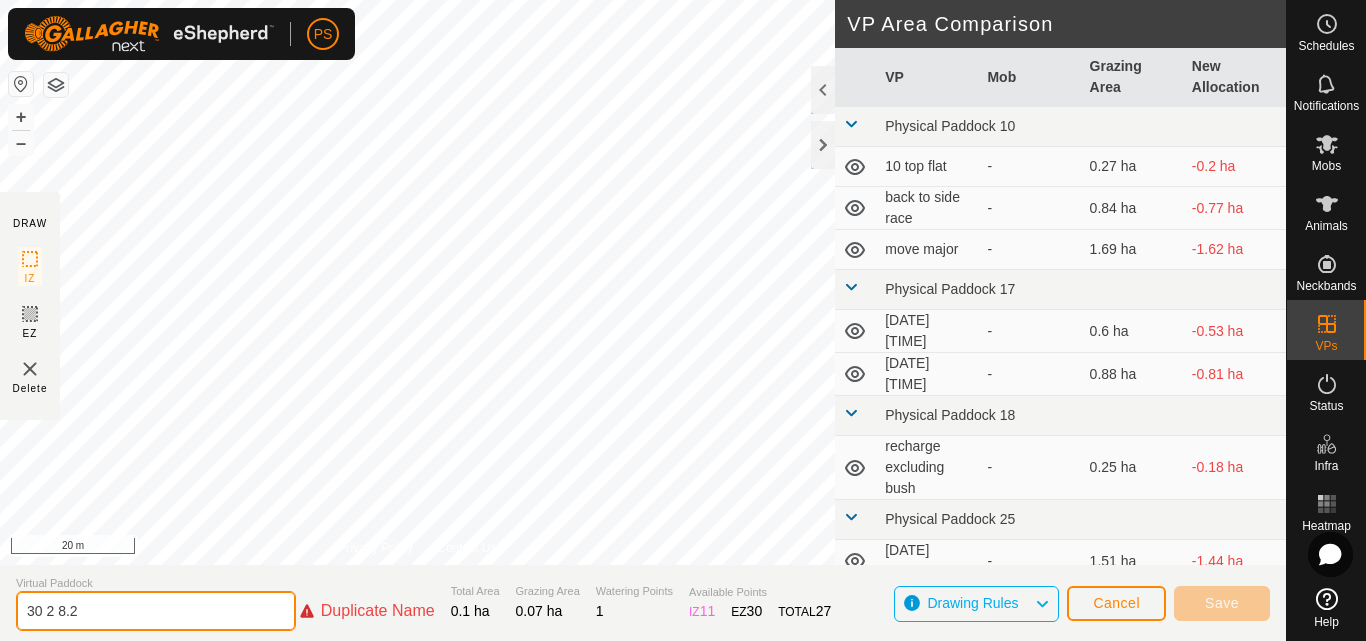 click on "30 2 8.2" 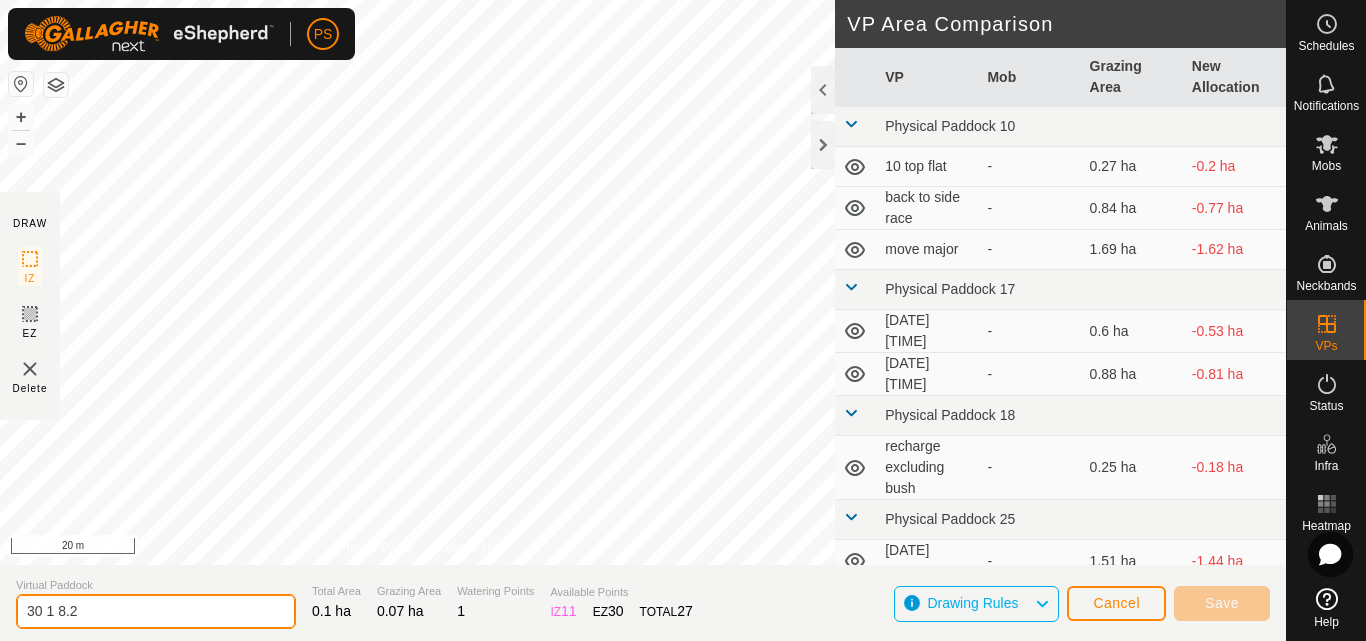 type on "[DATE] [NUMBER] [DECIMAL]" 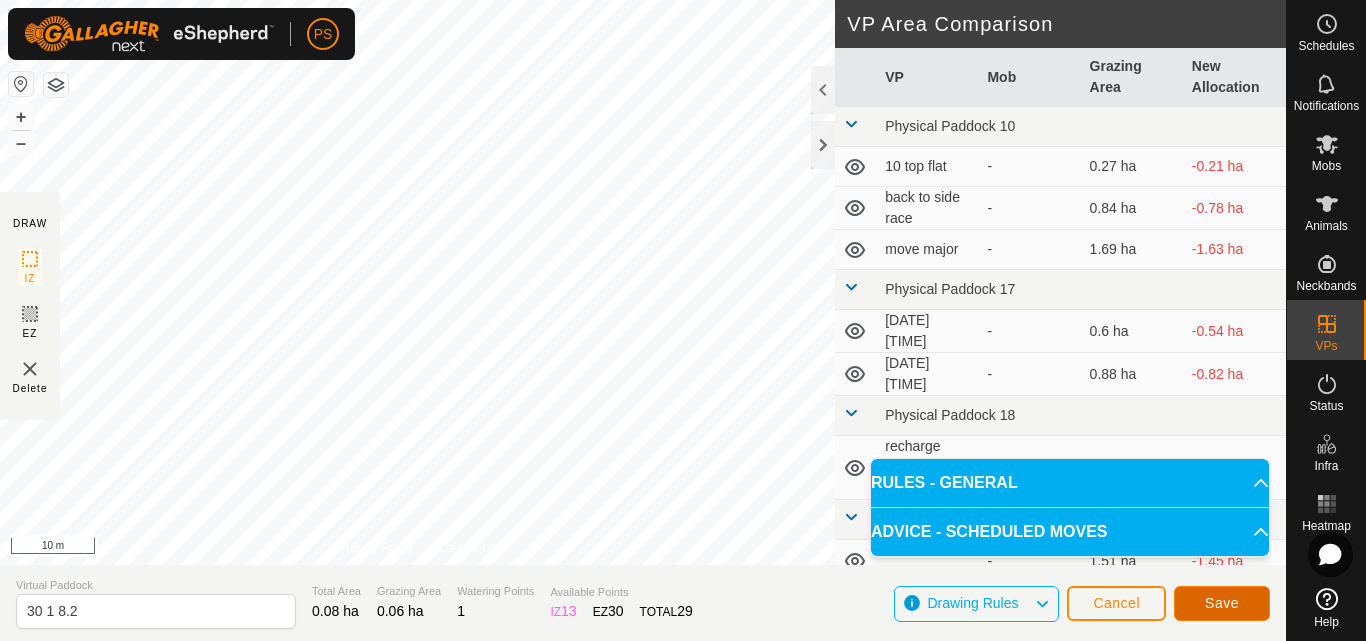 click on "Save" 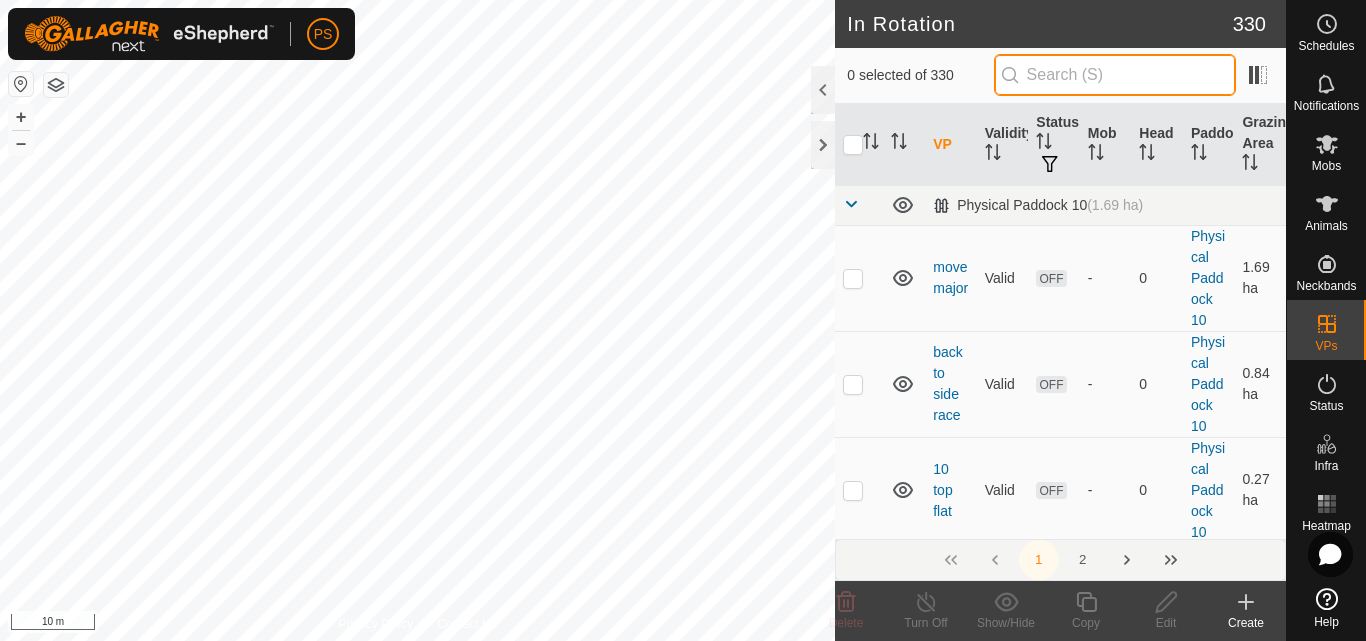 click at bounding box center (1115, 75) 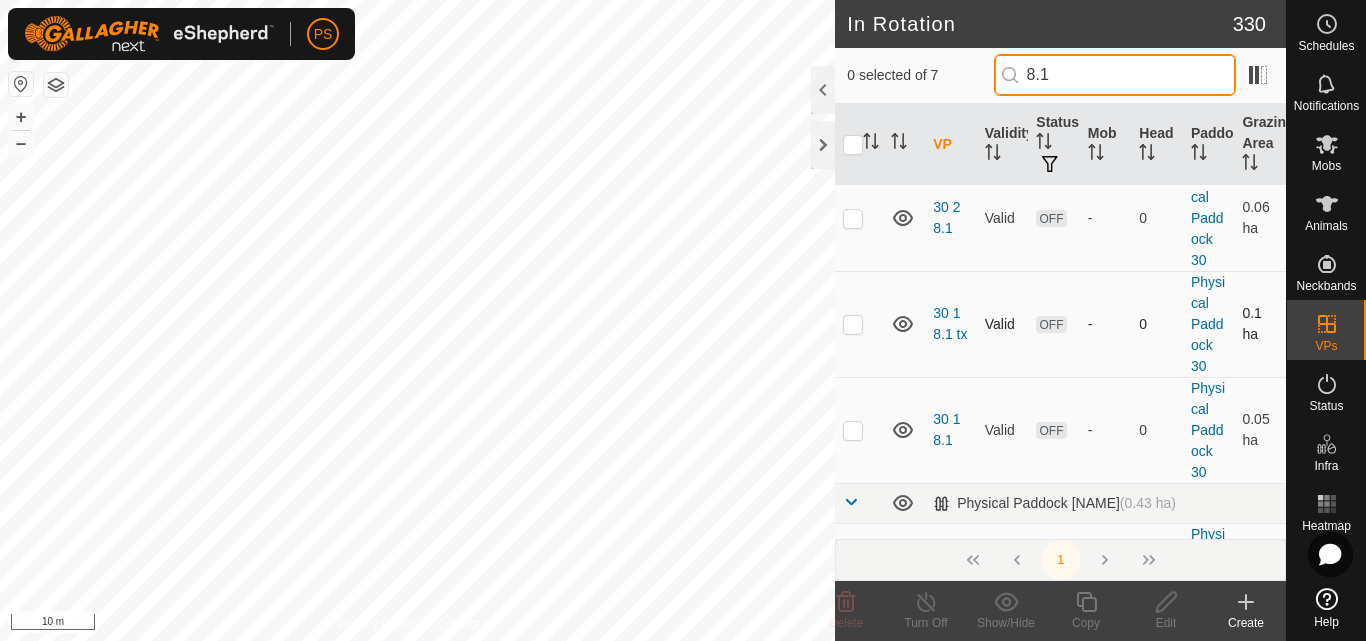 scroll, scrollTop: 200, scrollLeft: 0, axis: vertical 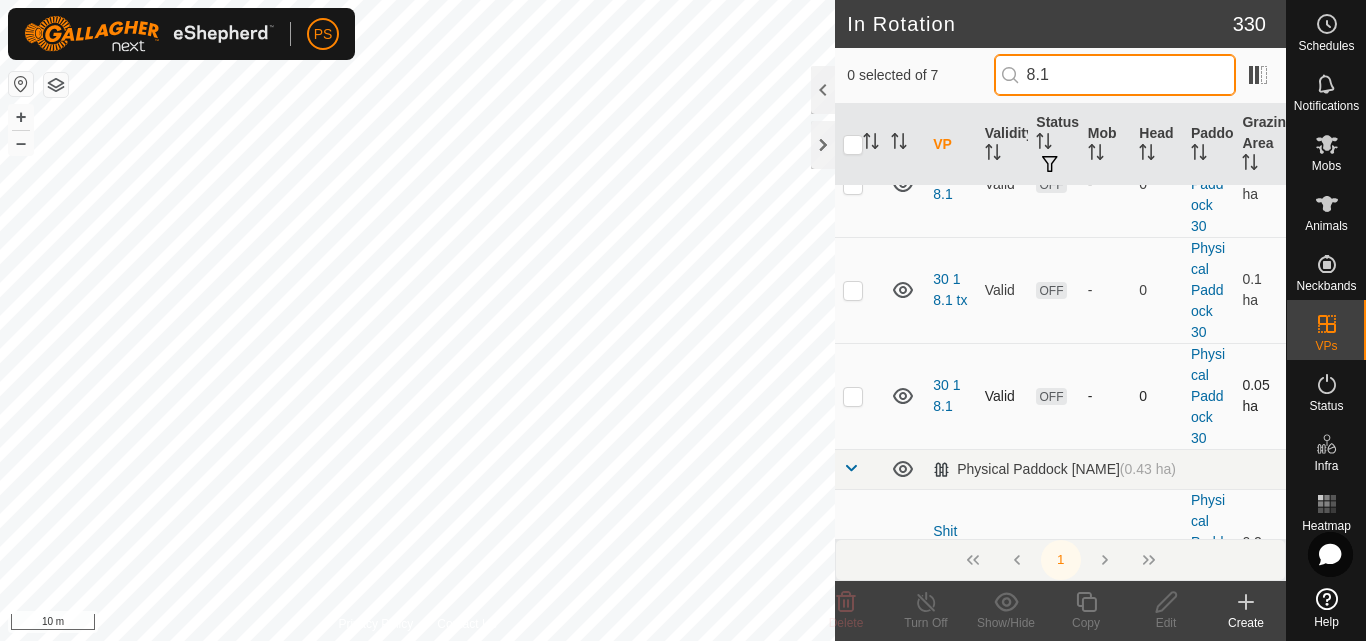 type on "[DECIMAL]" 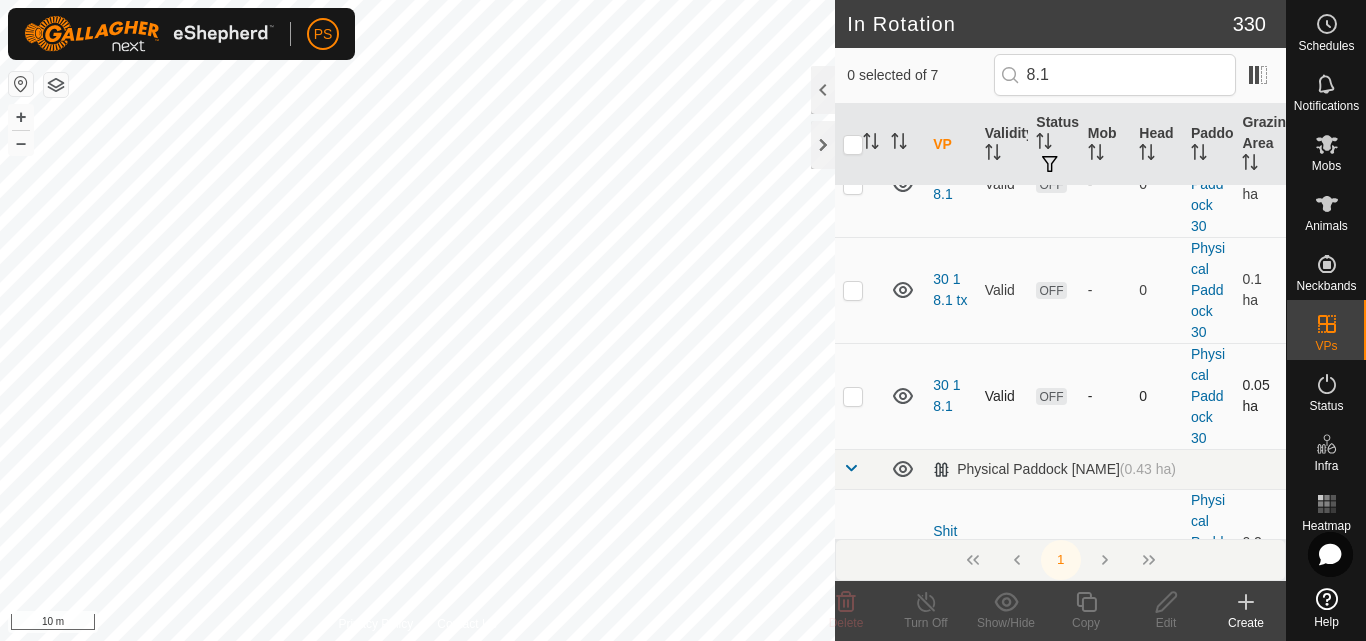 scroll, scrollTop: 0, scrollLeft: 0, axis: both 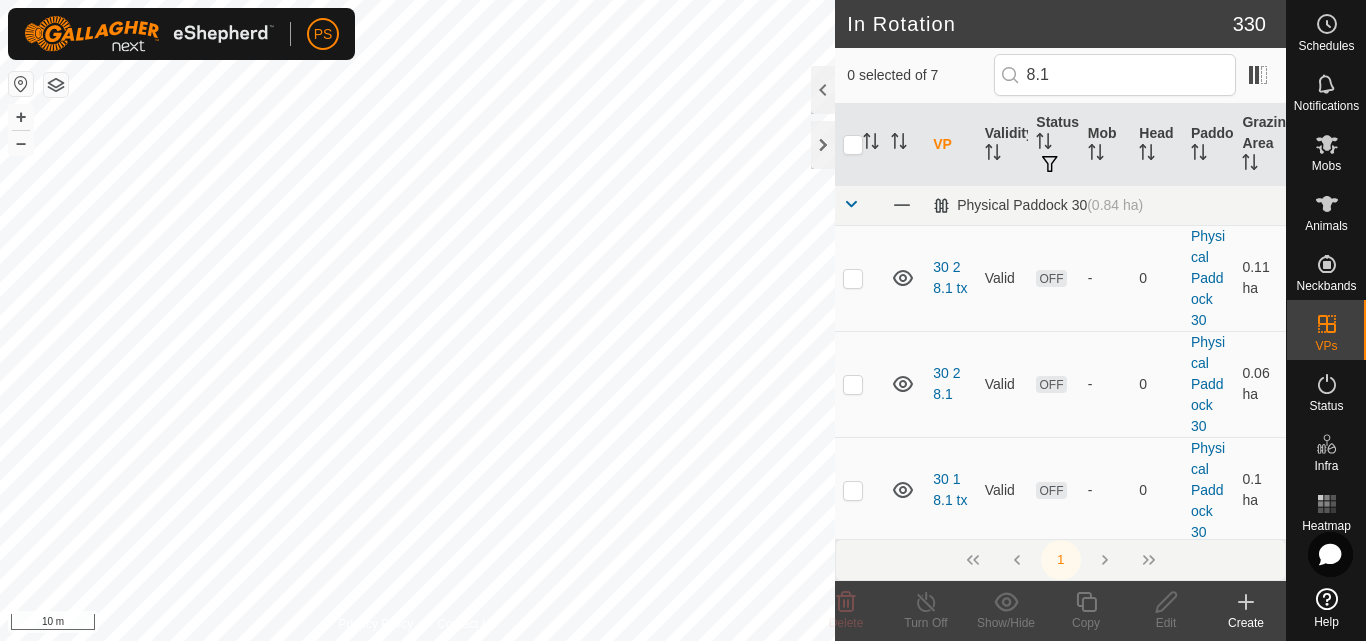 click on "Physical Paddock 30   (0.84 ha) 30 2 8.1 tx  Valid  OFF  -   0   Physical Paddock 30   0.11 ha  30 2 8.1  Valid  OFF  -   0   Physical Paddock 30   0.06 ha  30 1 8.1 tx  Valid  OFF  -   0   Physical Paddock 30   0.1 ha  30 1 8.1  Valid  OFF  -   0   Physical Paddock 30   0.05 ha   Physical Paddock Shit Pond   (0.43 ha) Shit pond 8.11  Valid  OFF  -   0   Physical Paddock Shit Pond   0.2 ha  Shit pond 8.10  Valid  OFF  -   0   Physical Paddock Shit Pond   0.18 ha  Shit pond 8.1  Valid  OFF  -   0   Physical Paddock Shit Pond   0.11 ha" at bounding box center [1060, 627] 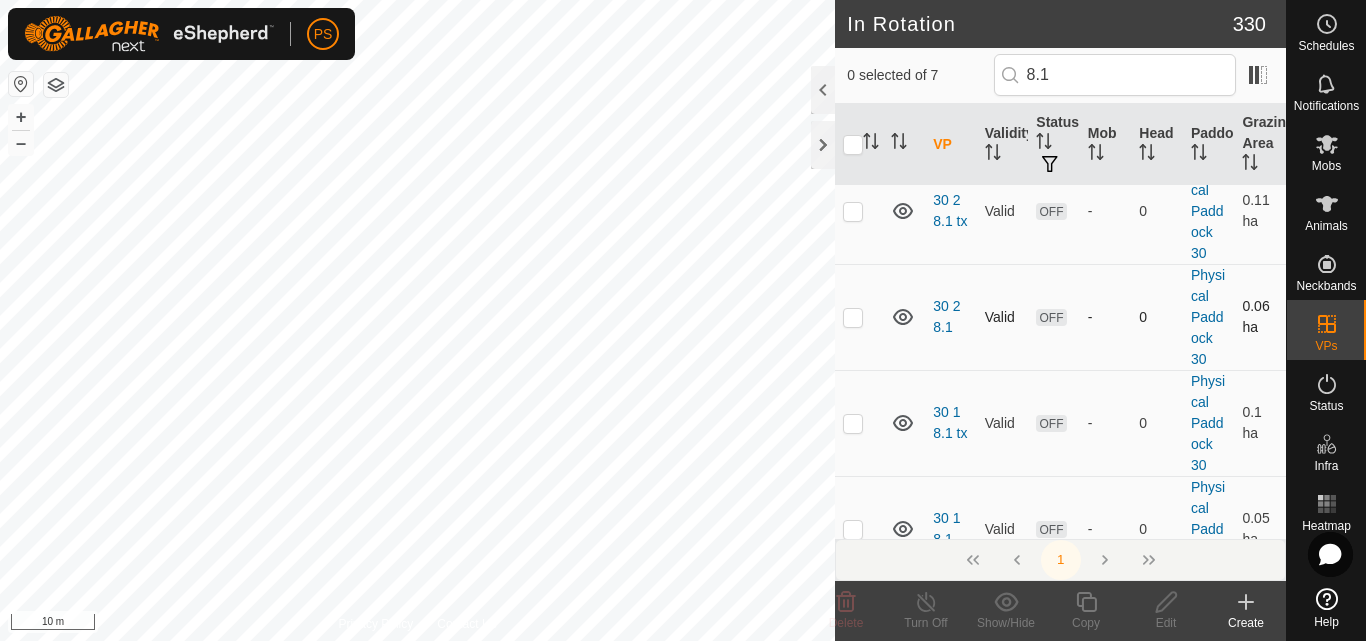scroll, scrollTop: 100, scrollLeft: 0, axis: vertical 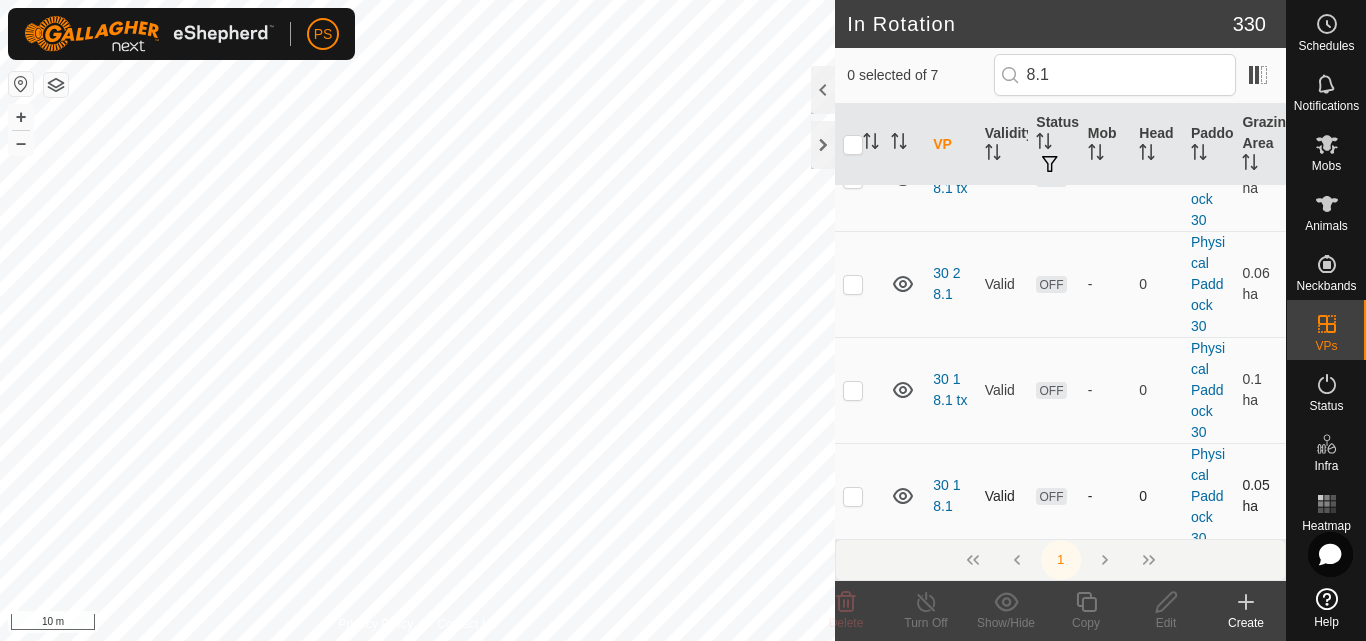 click at bounding box center (853, 496) 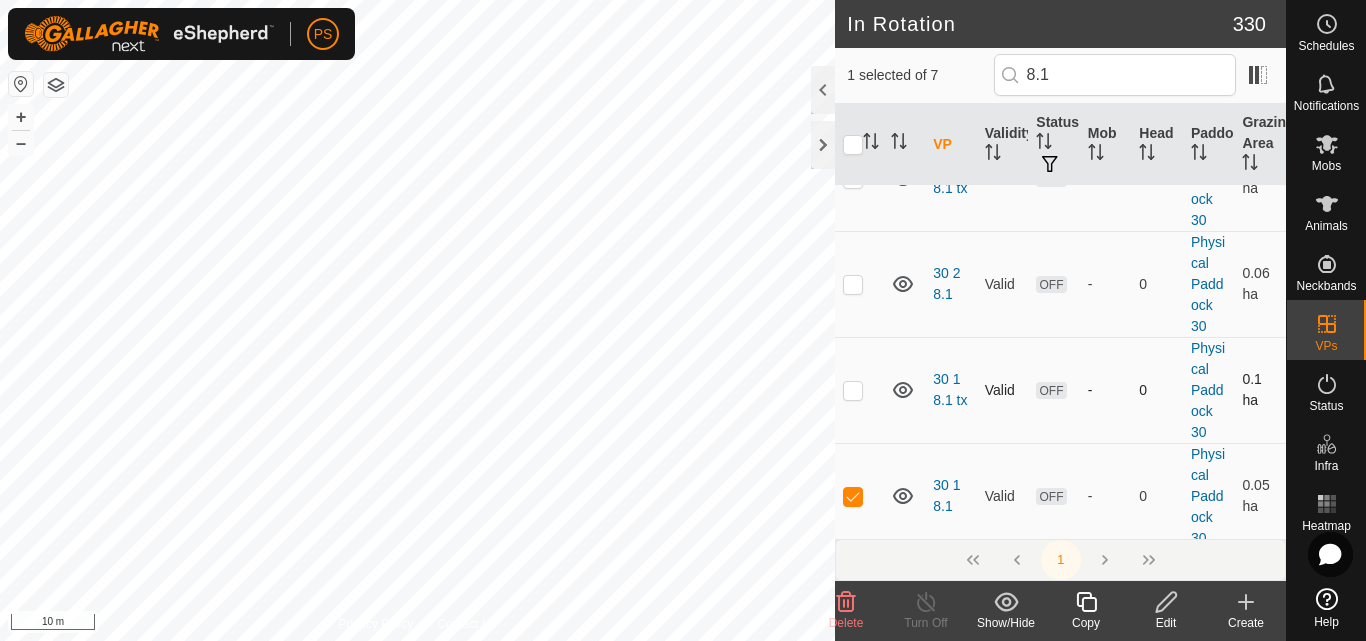 scroll, scrollTop: 0, scrollLeft: 0, axis: both 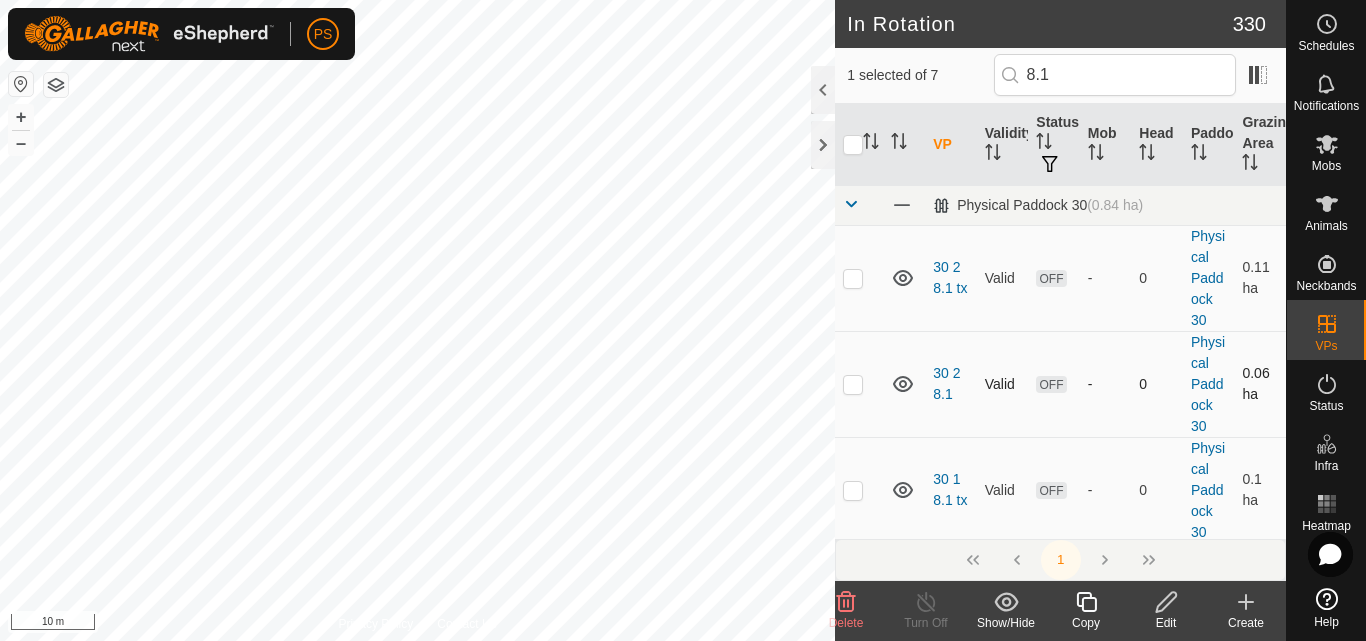 click at bounding box center (853, 384) 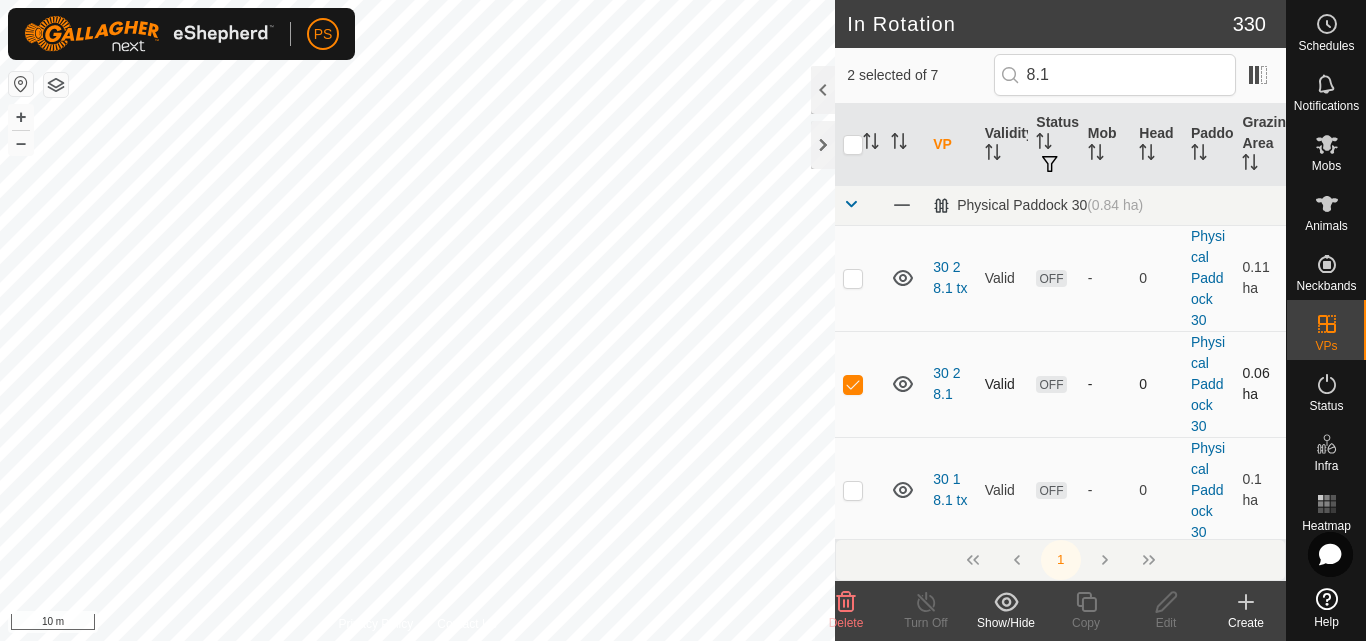 click at bounding box center (853, 384) 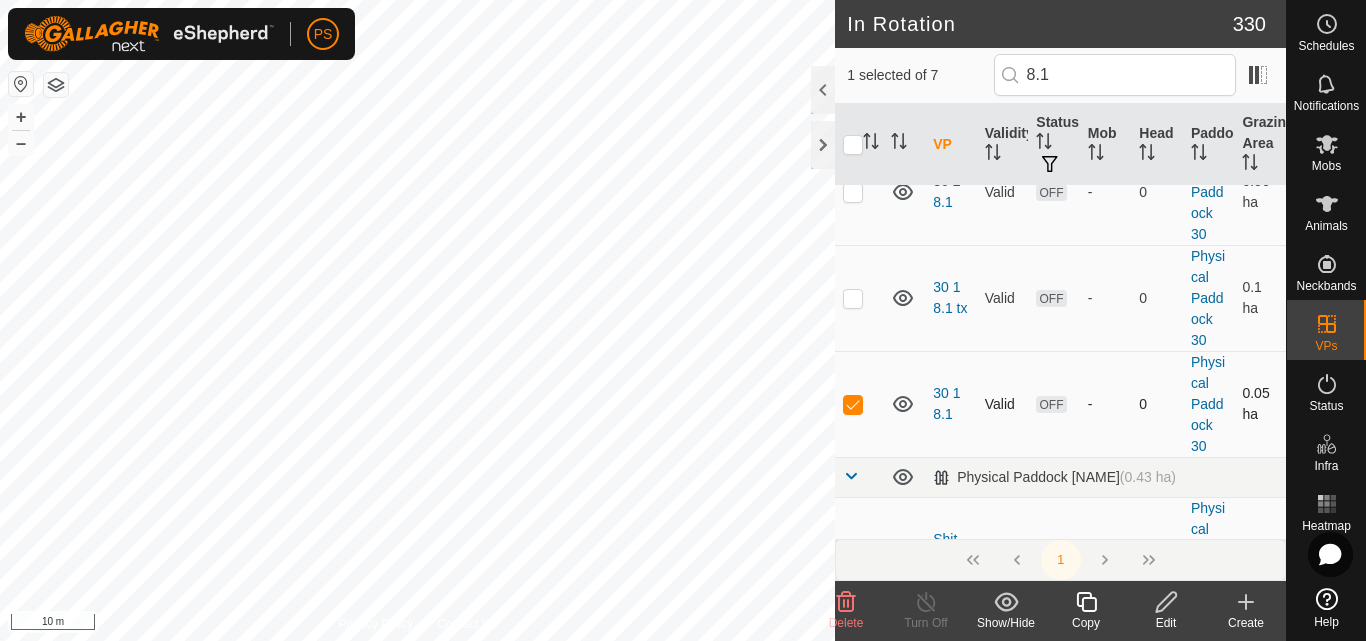 scroll, scrollTop: 200, scrollLeft: 0, axis: vertical 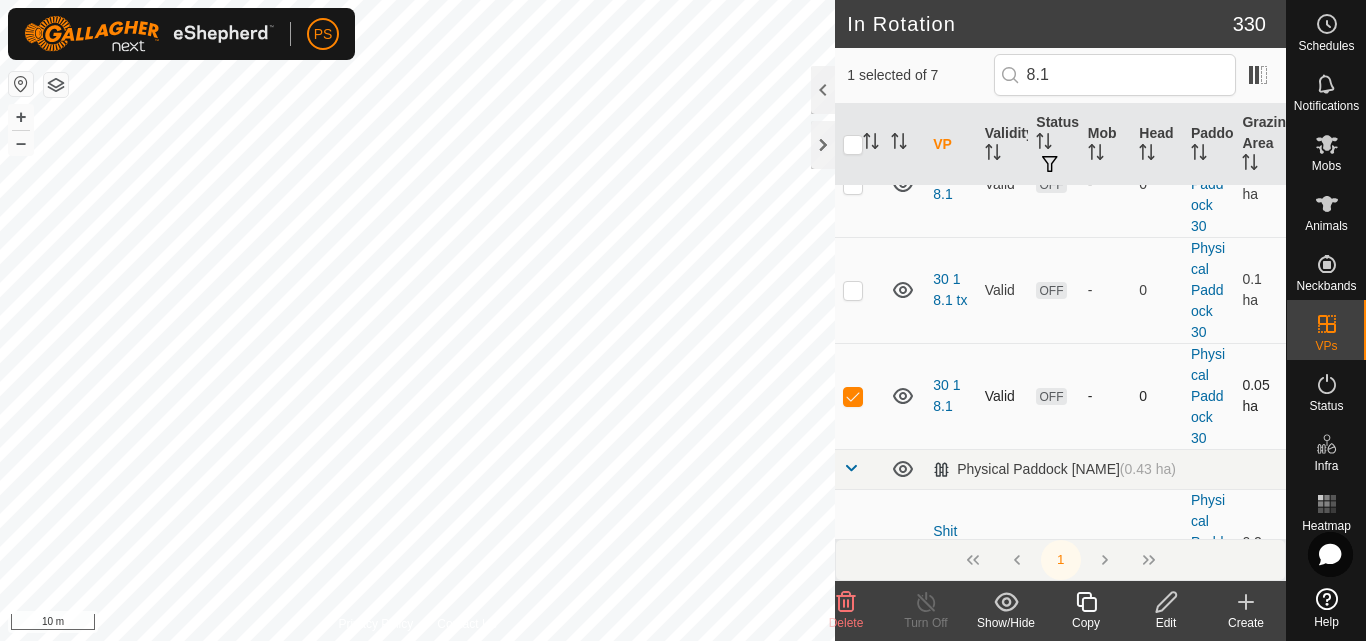 click at bounding box center (853, 396) 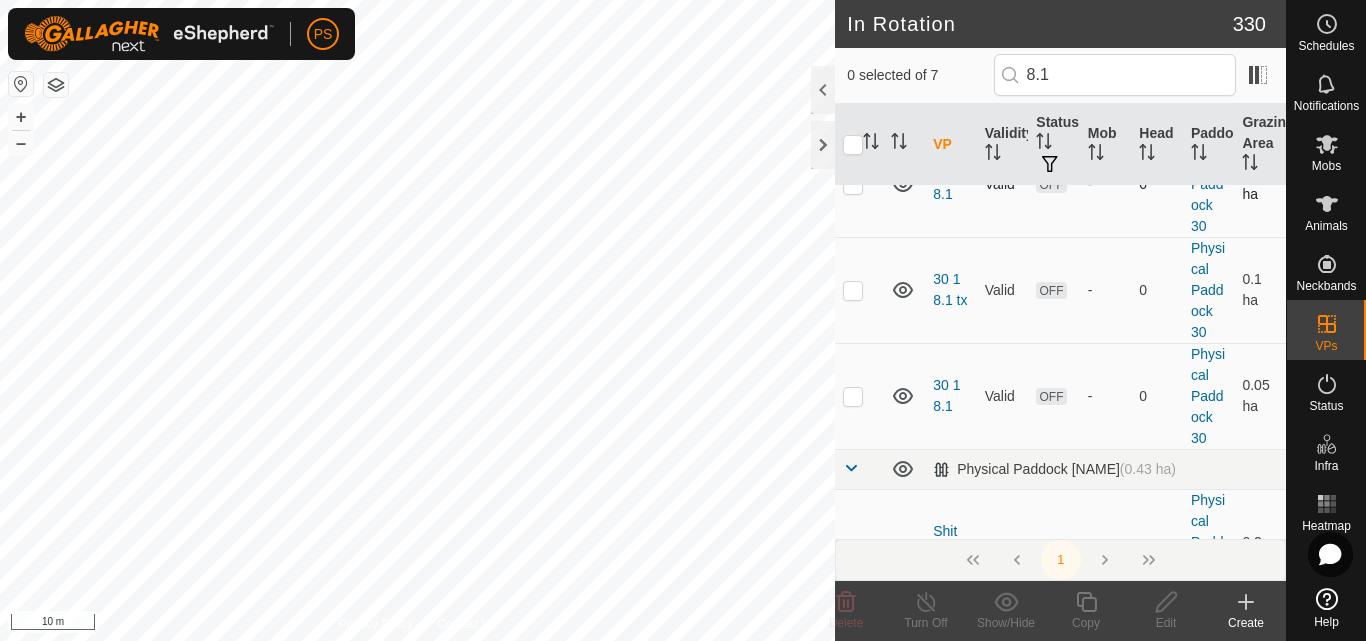 scroll, scrollTop: 0, scrollLeft: 0, axis: both 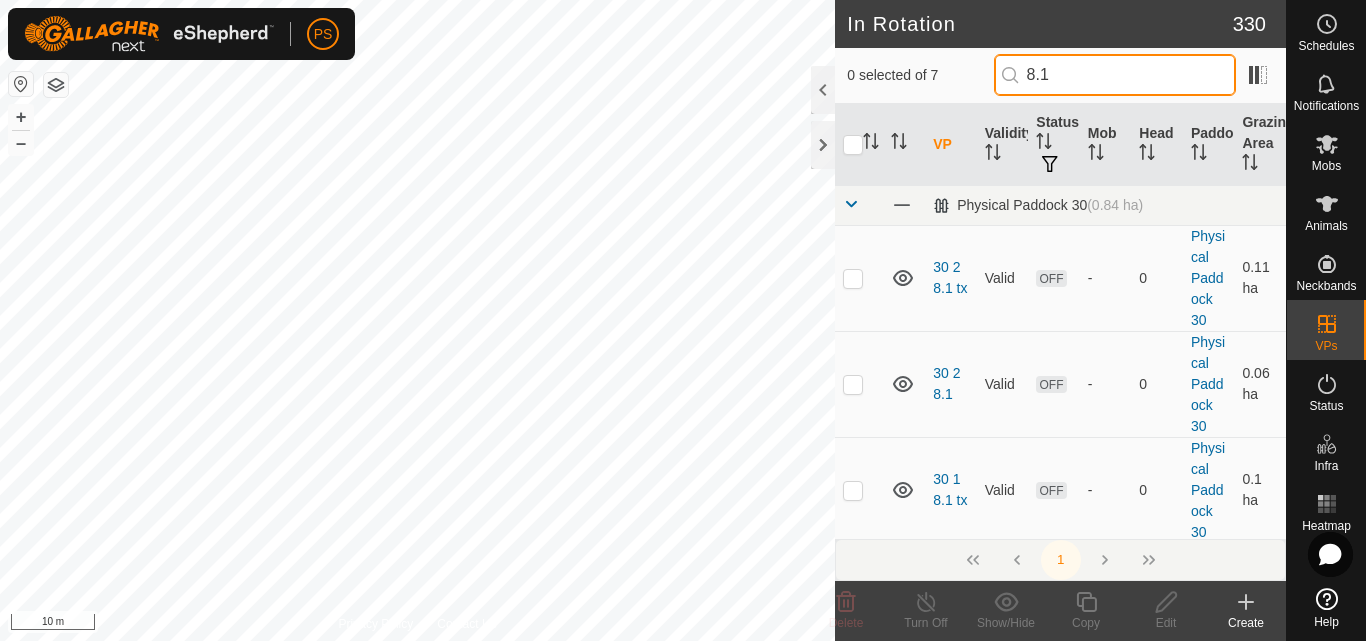 click on "[DECIMAL]" at bounding box center [1115, 75] 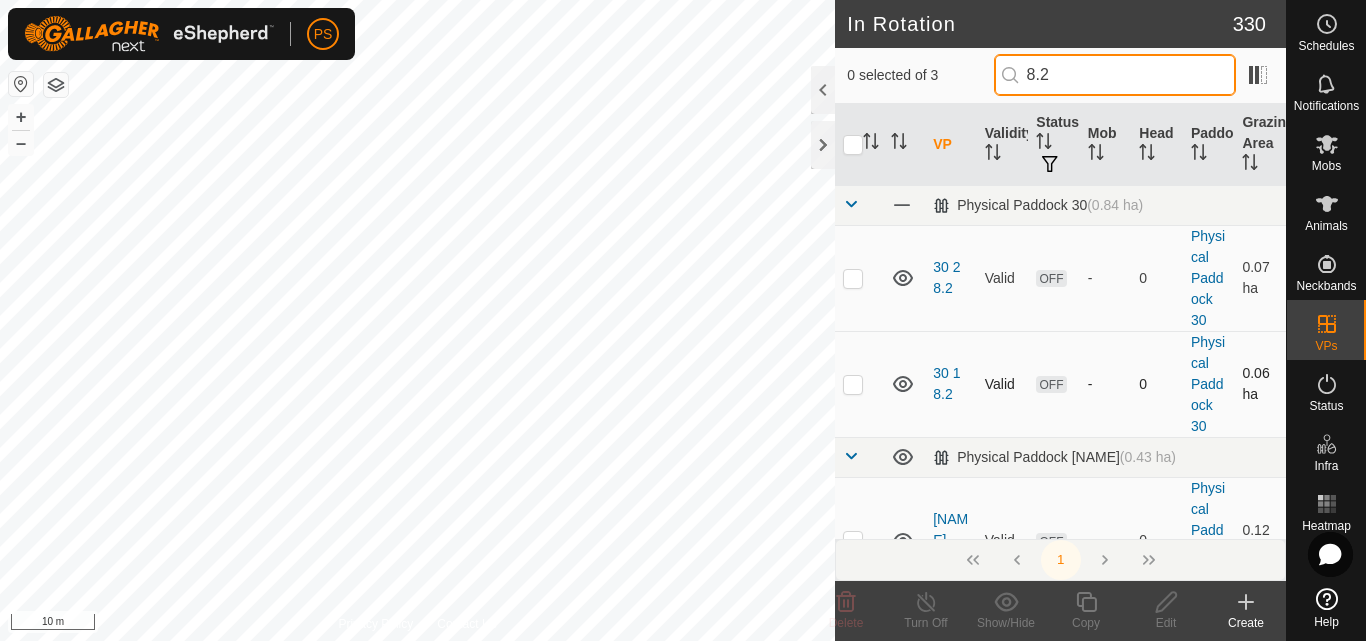 type on "8.2" 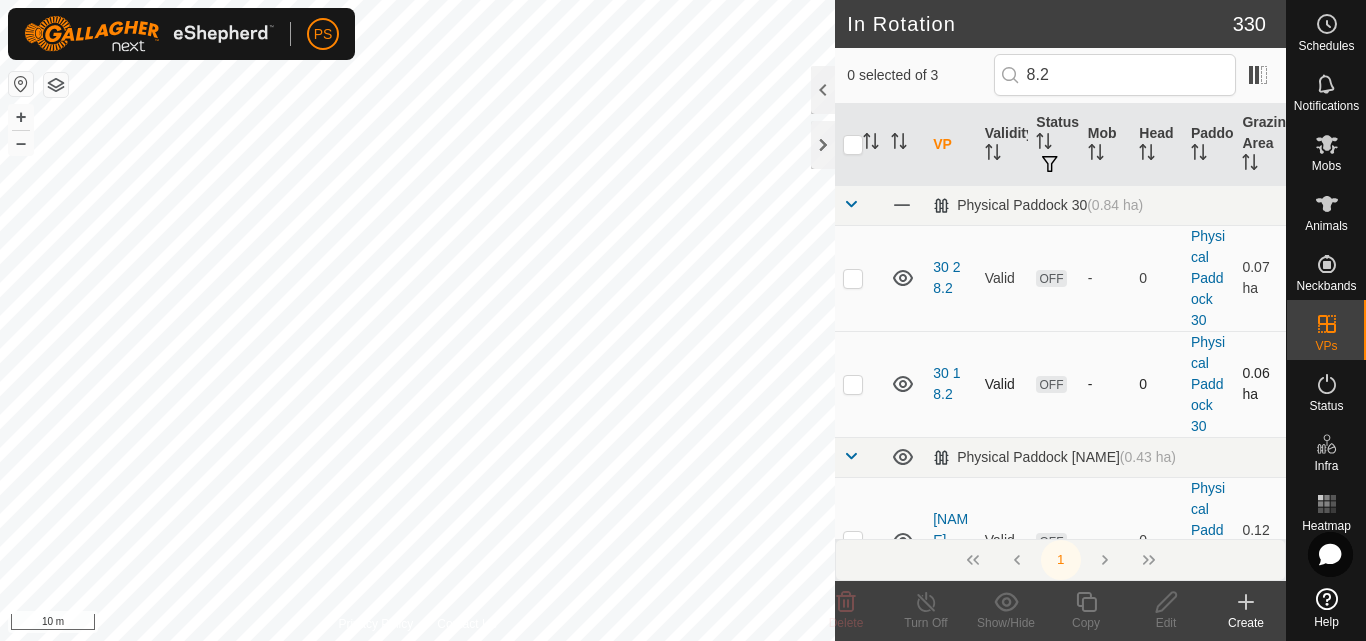 click at bounding box center (853, 384) 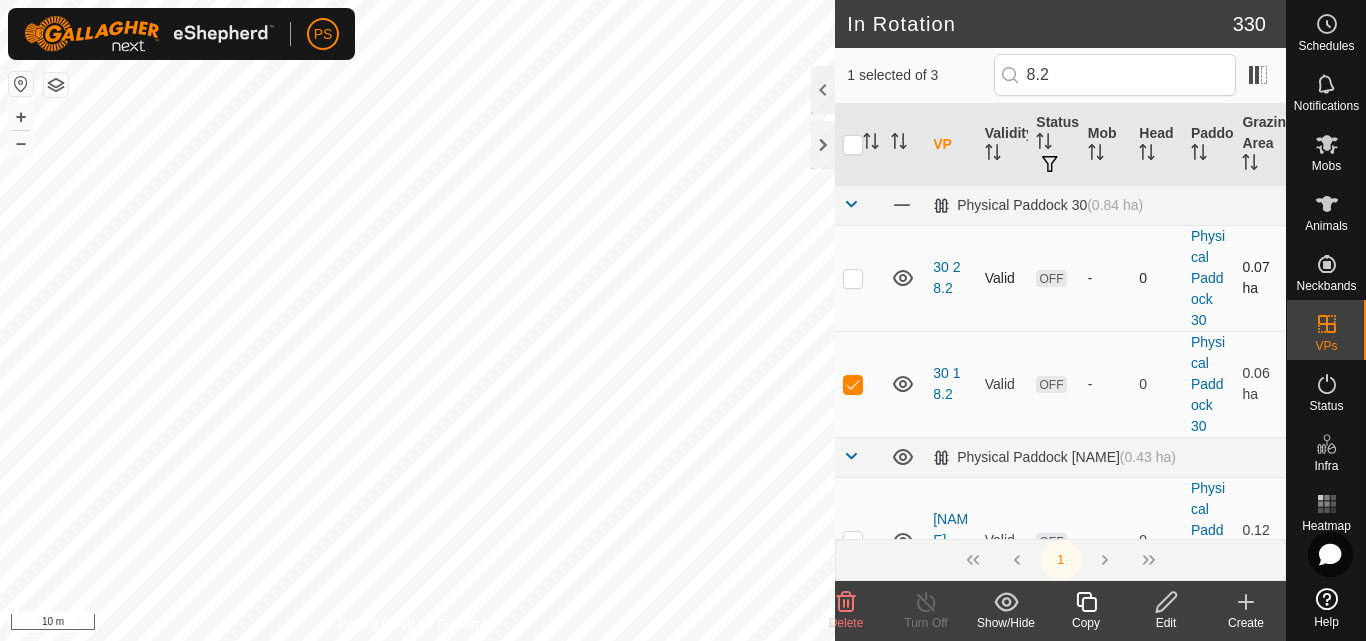 click at bounding box center (853, 278) 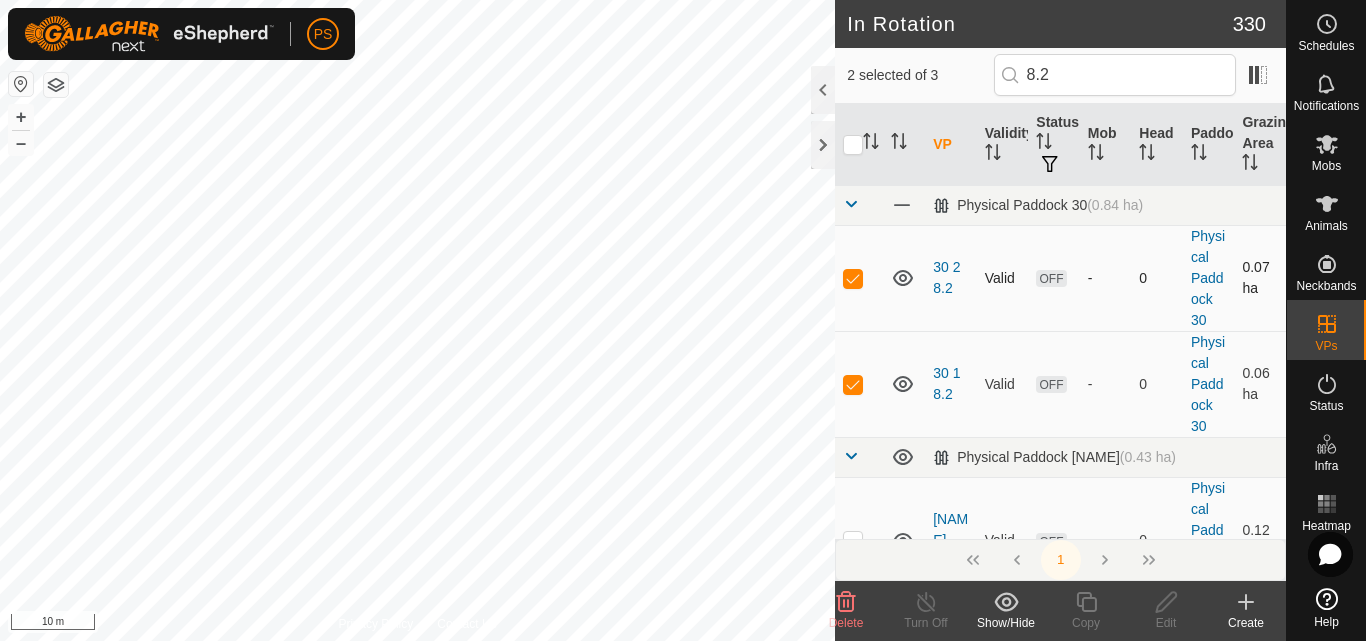 click at bounding box center (853, 278) 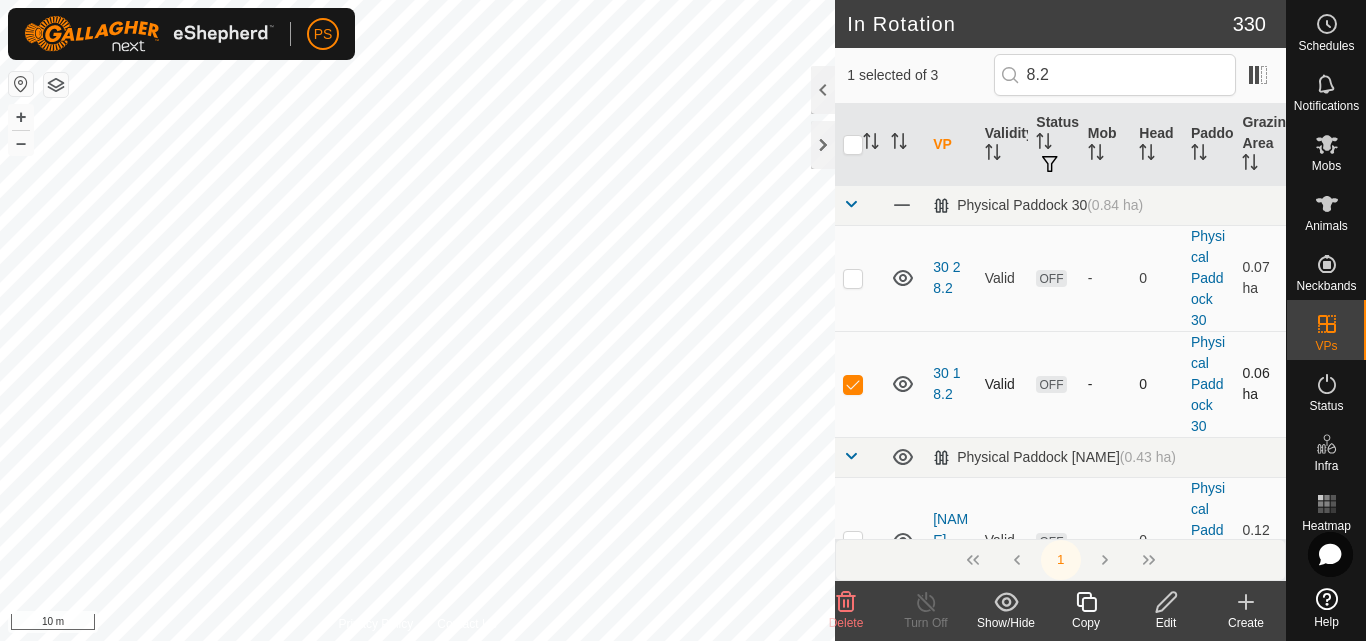 click at bounding box center [853, 384] 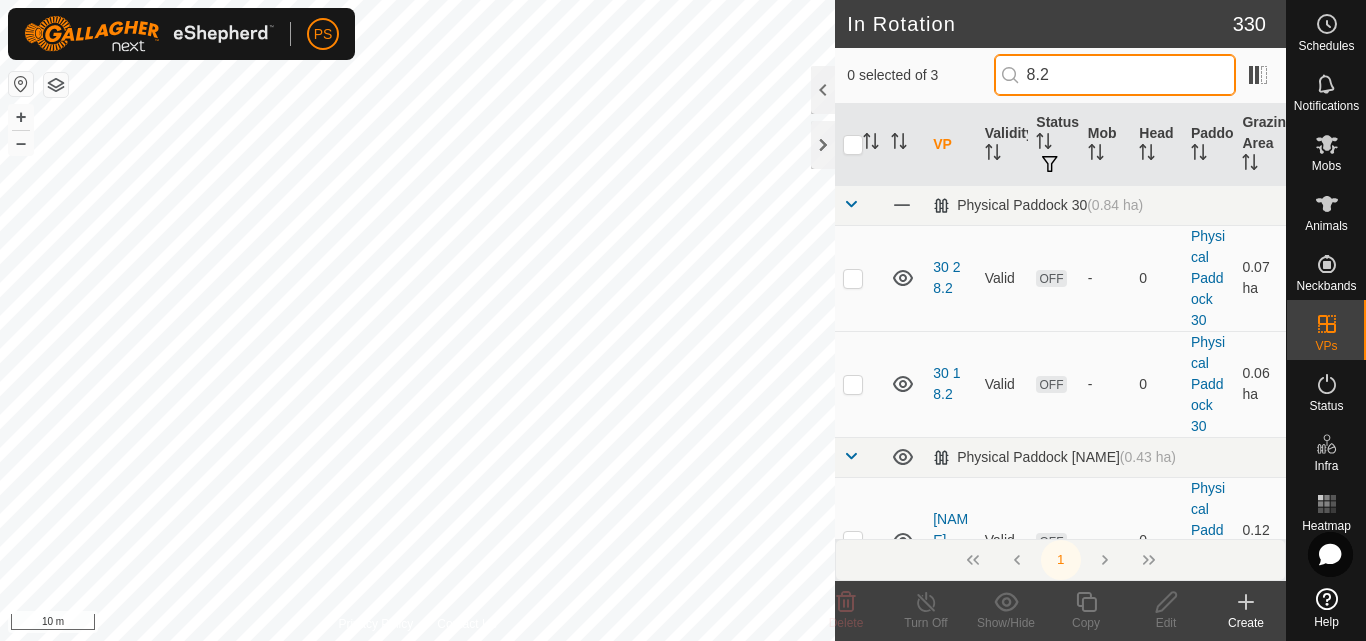 click on "8.2" at bounding box center [1115, 75] 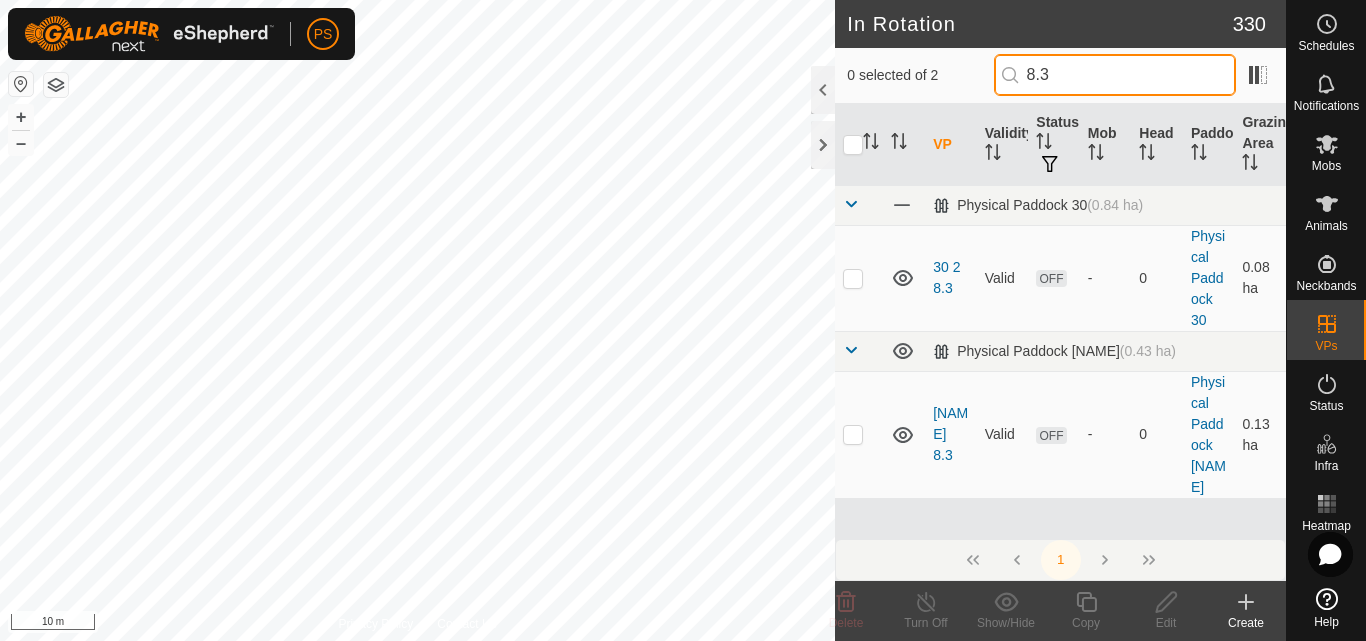 click on "8.3" at bounding box center (1115, 75) 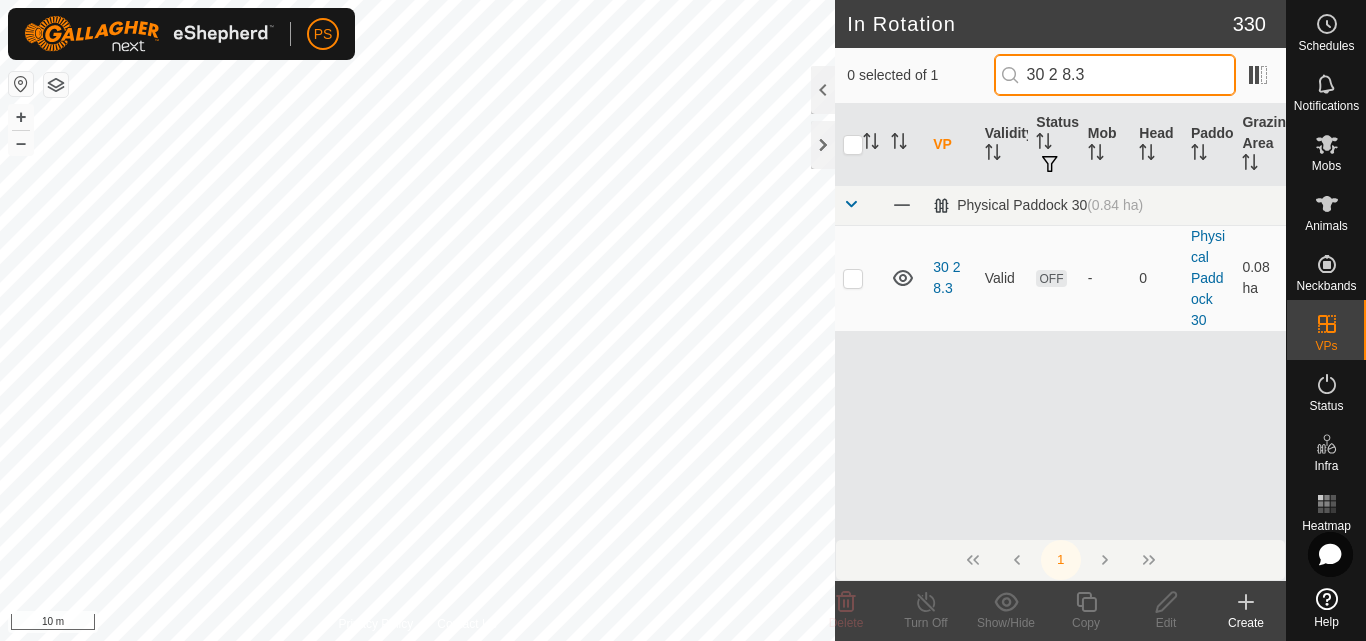 drag, startPoint x: 1092, startPoint y: 65, endPoint x: 1033, endPoint y: 76, distance: 60.016663 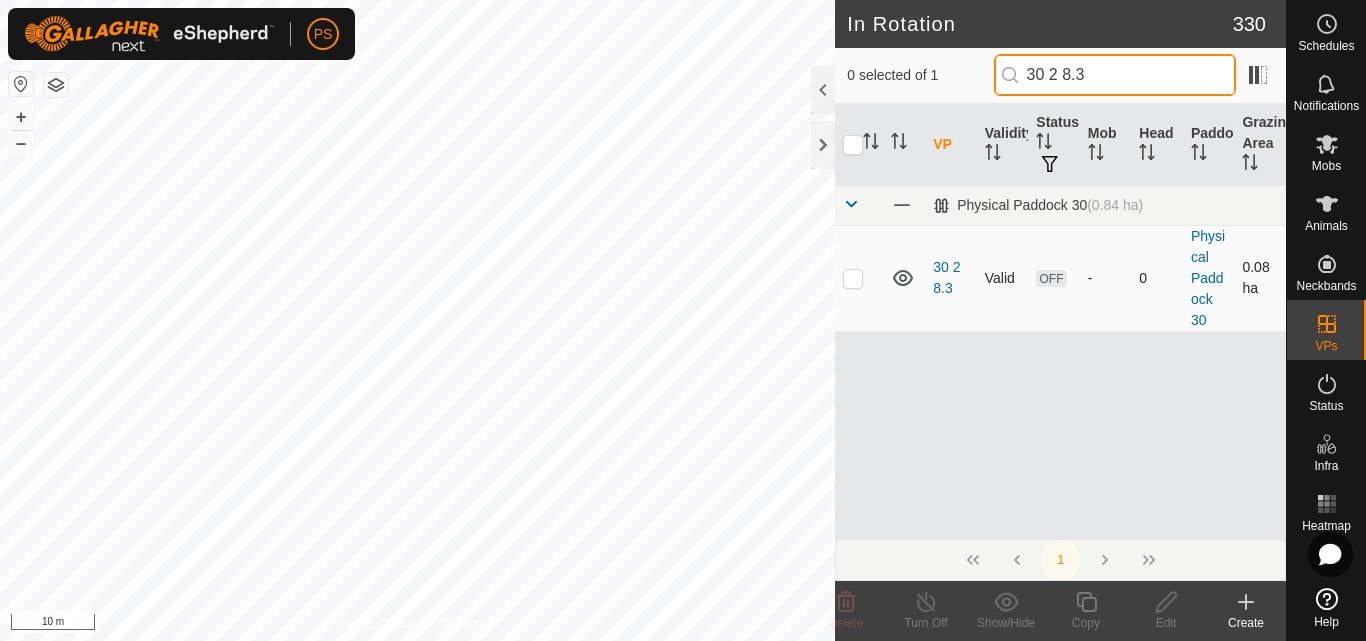 type on "[DATE] [NUMBER] [DECIMAL]" 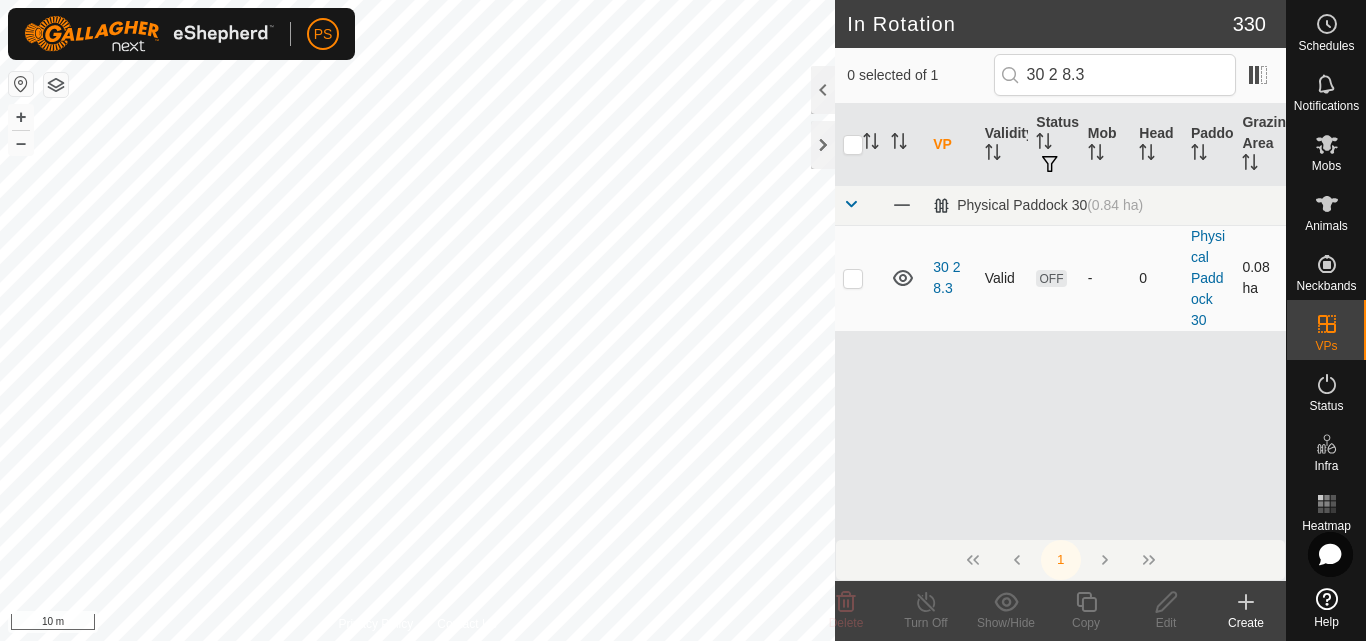 click at bounding box center (853, 278) 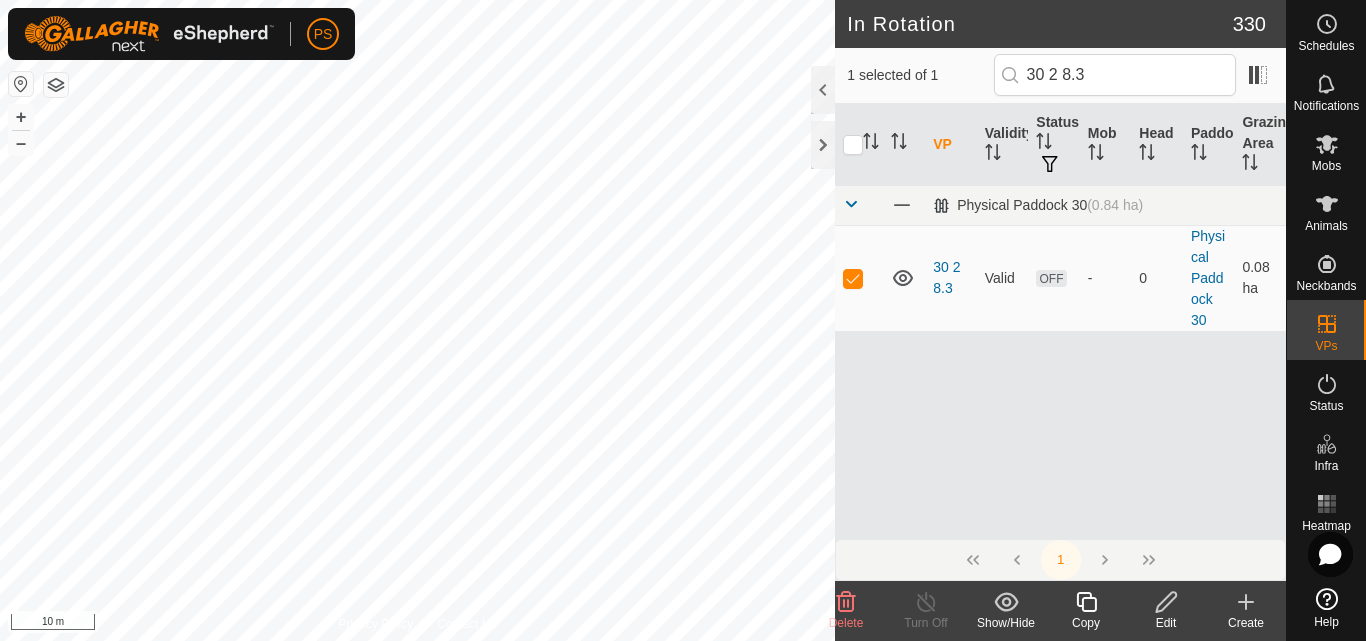 click 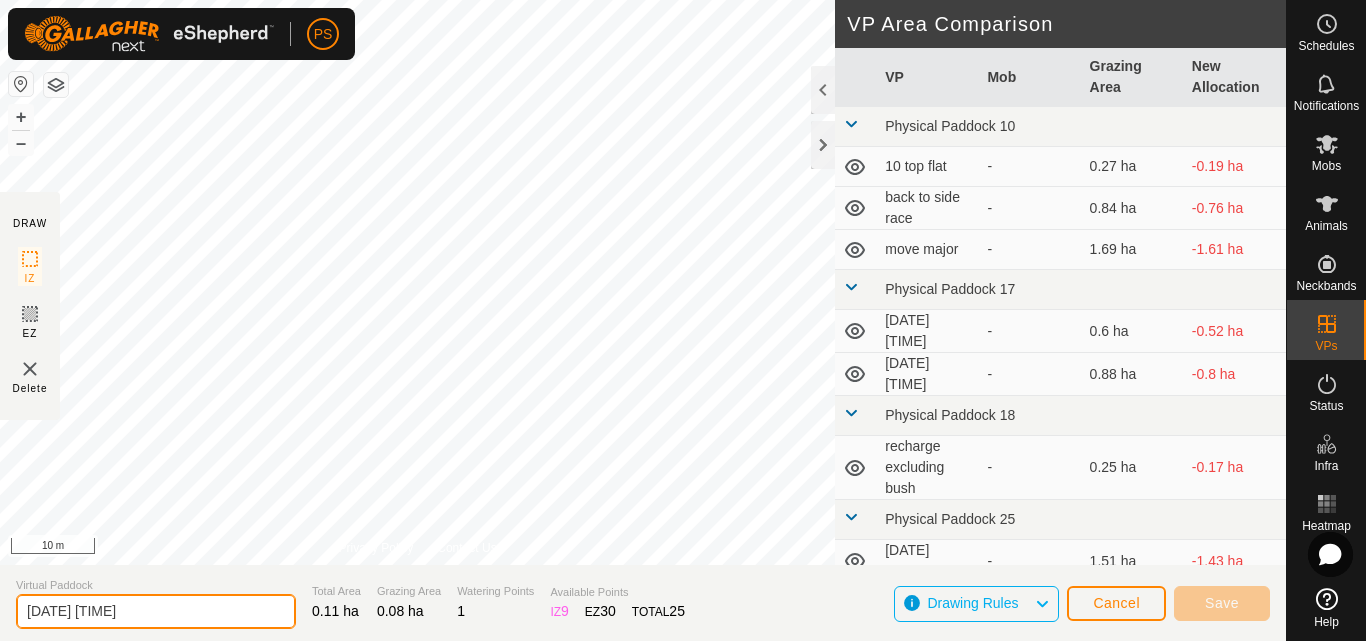 drag, startPoint x: 159, startPoint y: 610, endPoint x: 21, endPoint y: 610, distance: 138 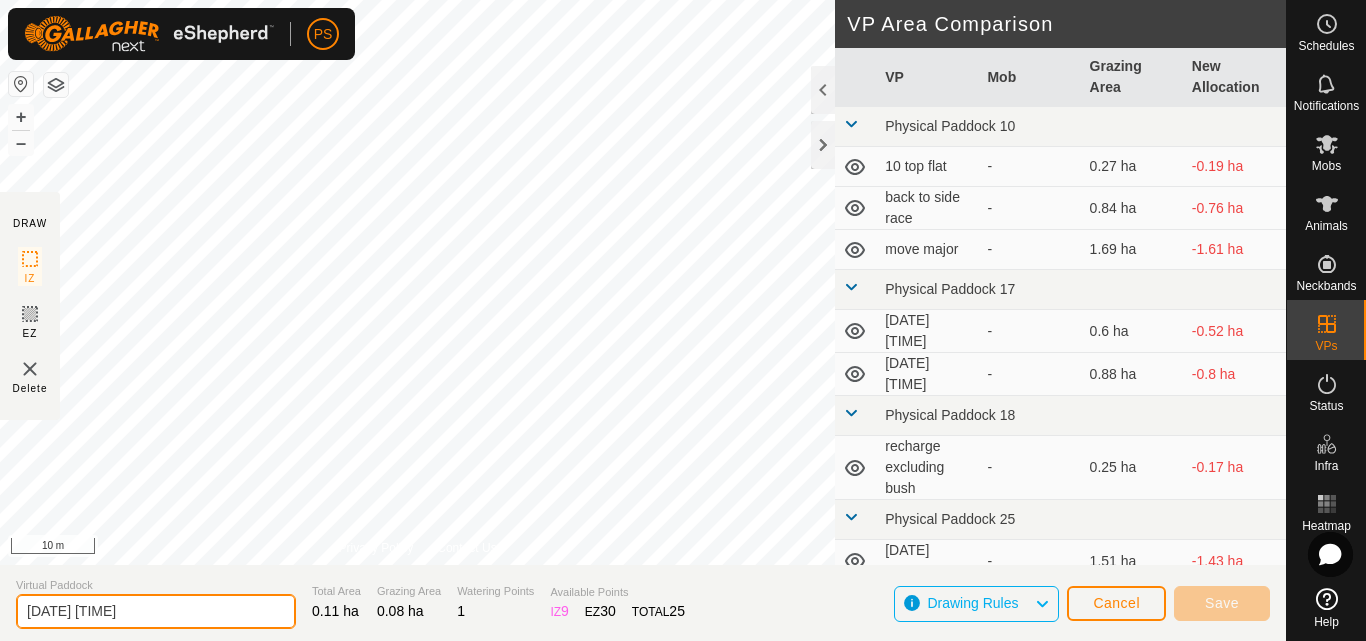 paste on "[DATE] [NUMBER] [DECIMAL]" 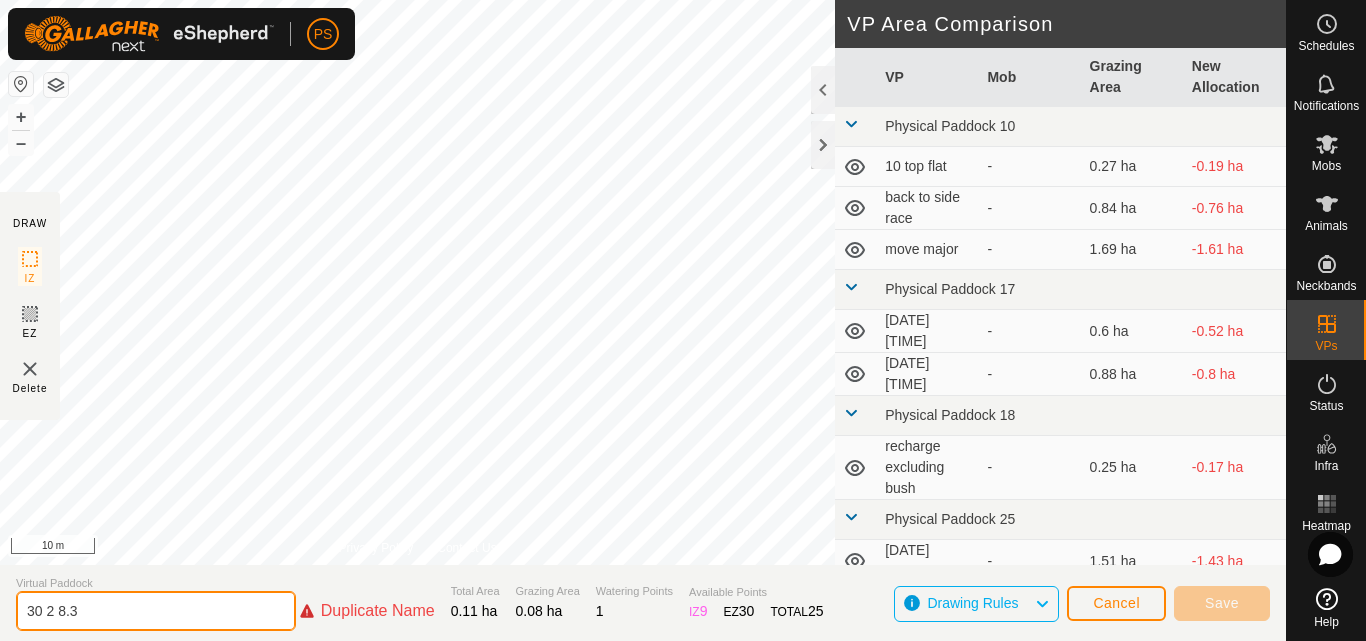 click on "[DATE] [NUMBER] [DECIMAL]" 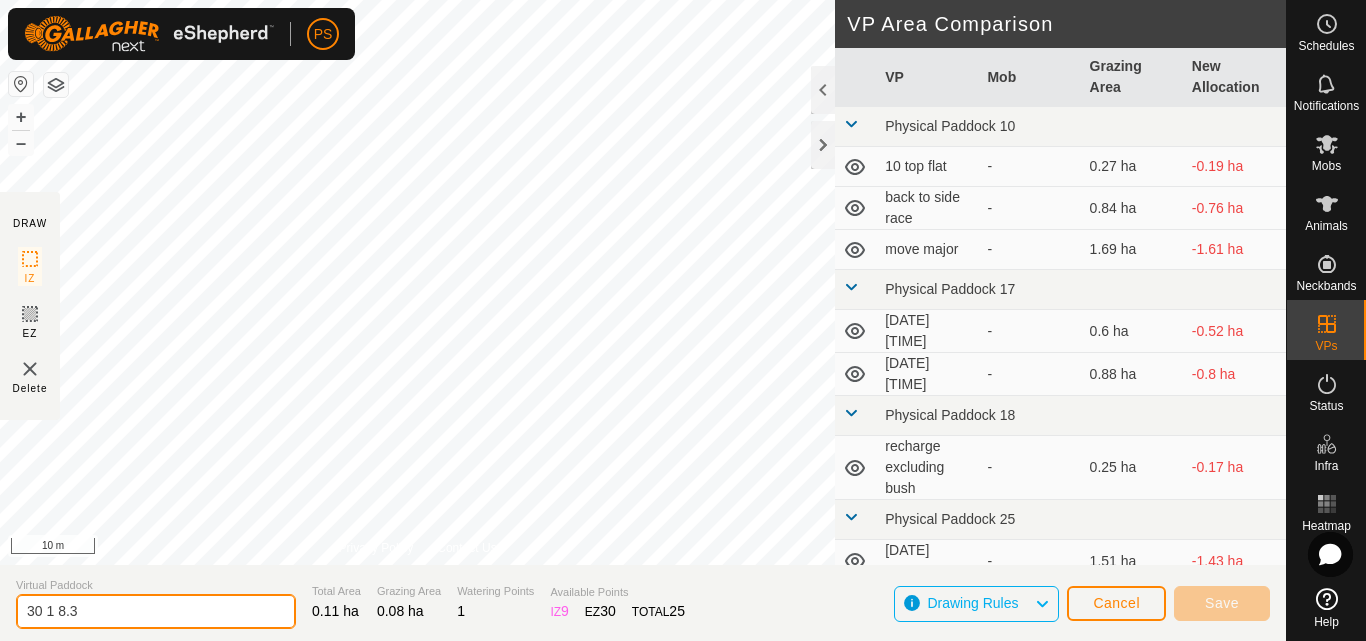 type on "[DATE] [NUMBER] [DECIMAL]" 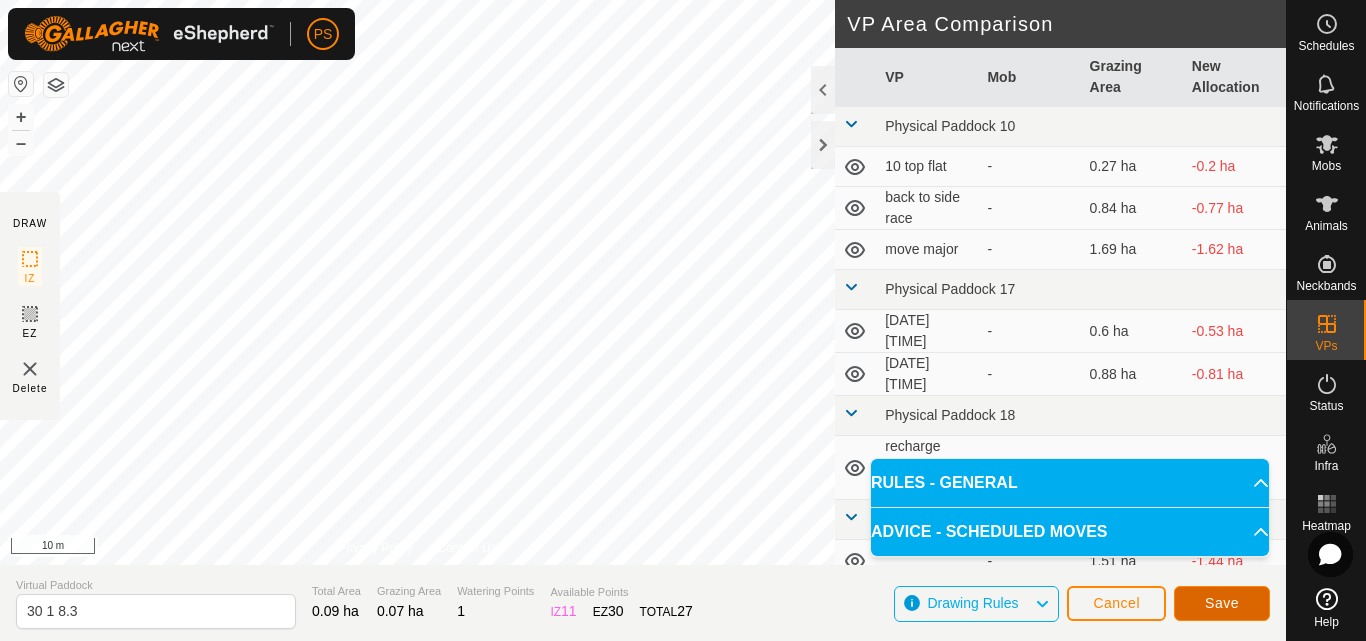 click on "Save" 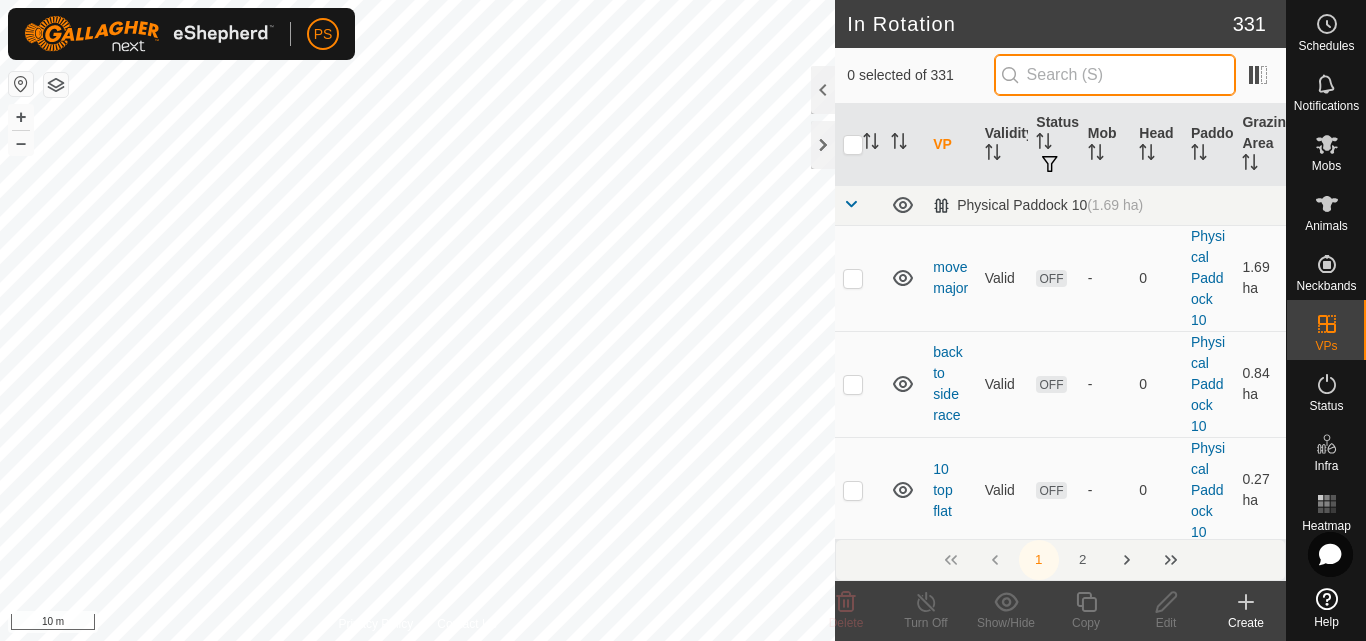 click at bounding box center [1115, 75] 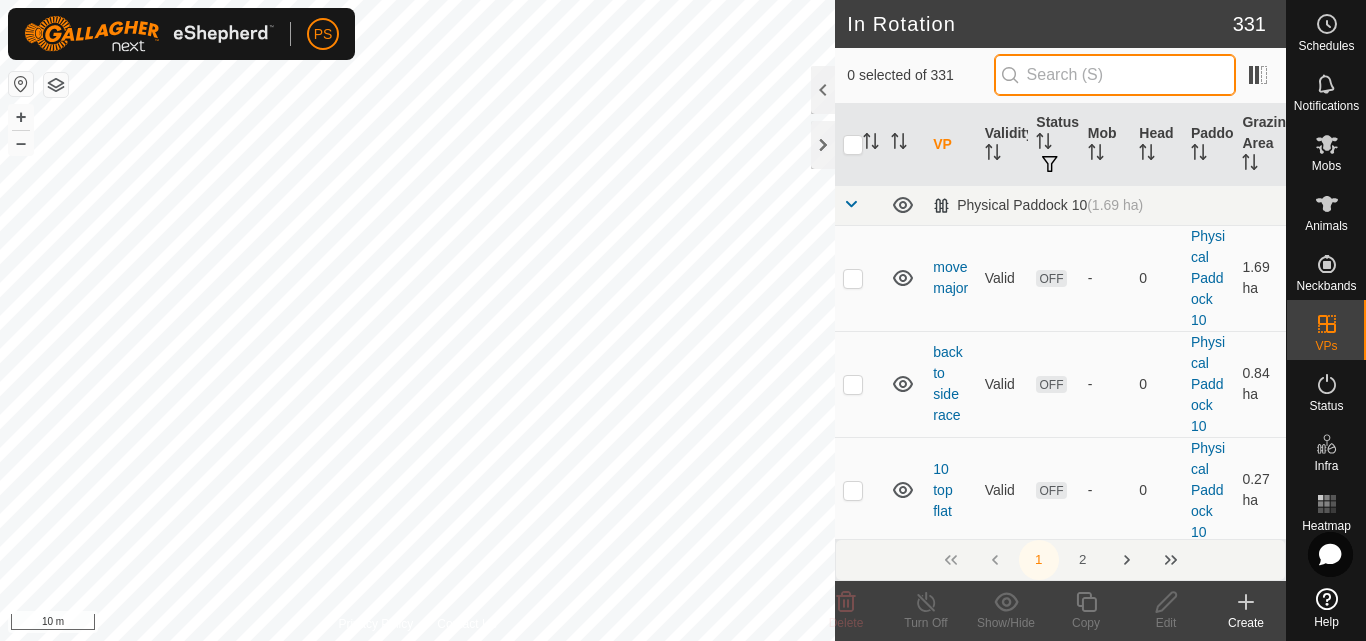paste on "[DATE] [NUMBER] [DECIMAL]" 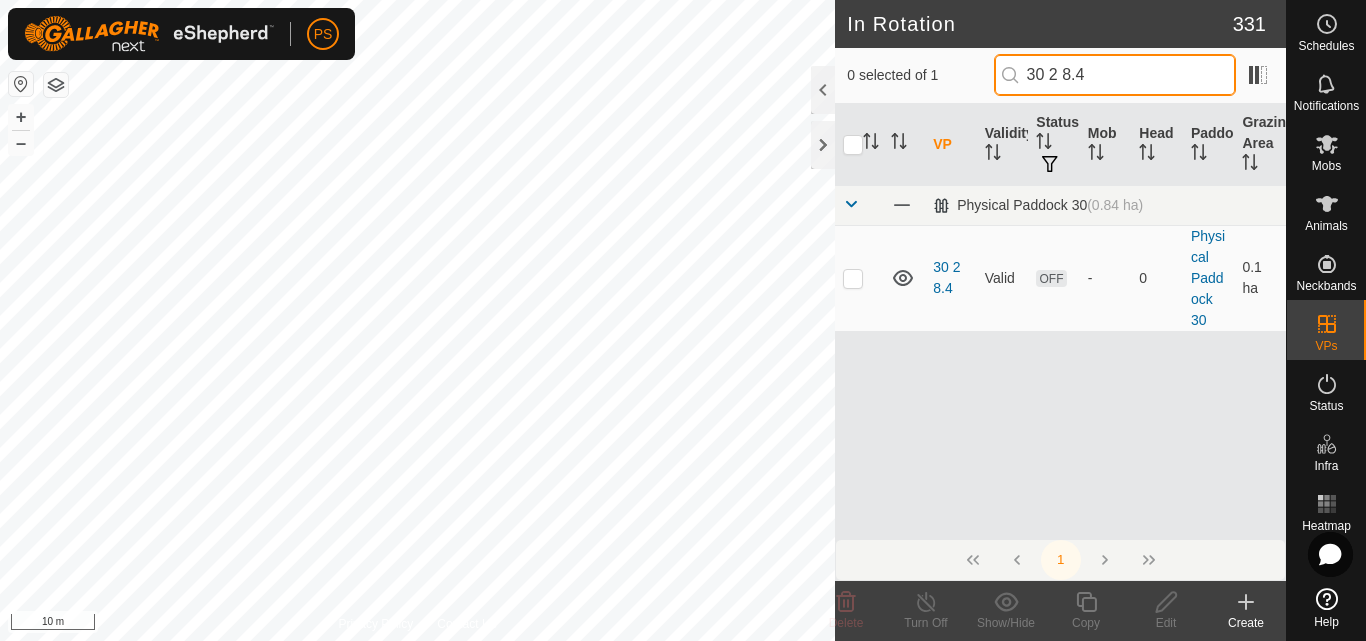 drag, startPoint x: 1028, startPoint y: 76, endPoint x: 1106, endPoint y: 75, distance: 78.00641 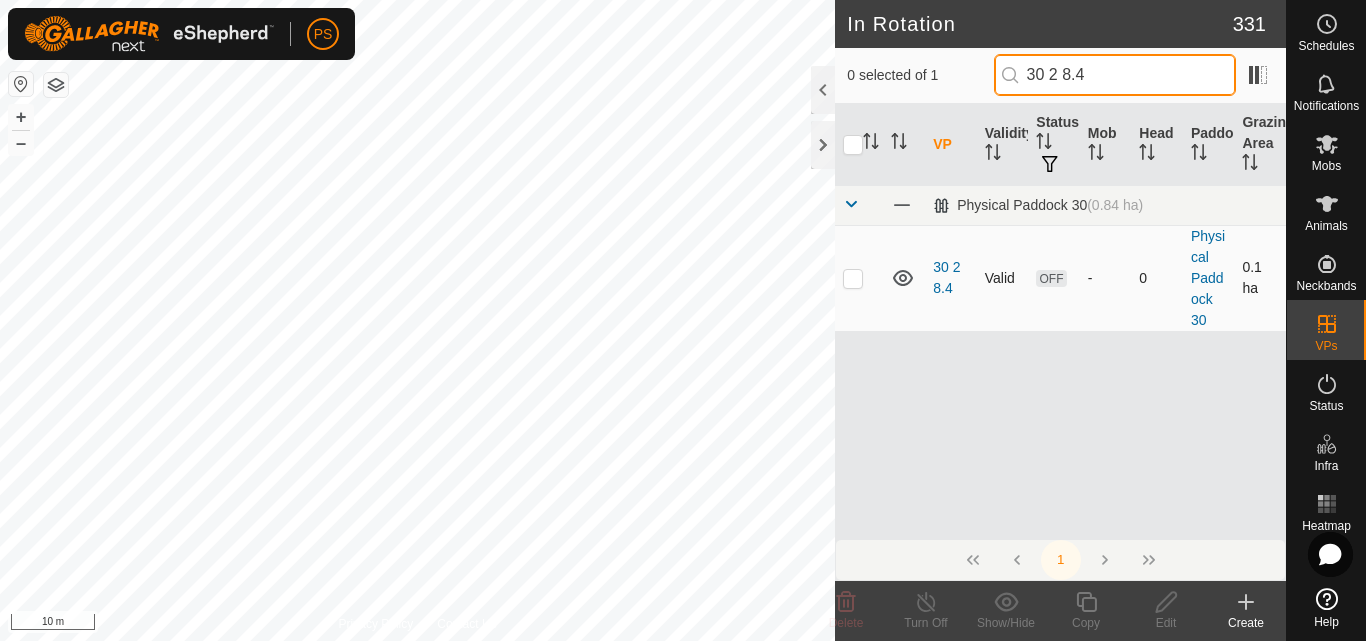 type on "[DATE] [NUMBER] [DECIMAL]" 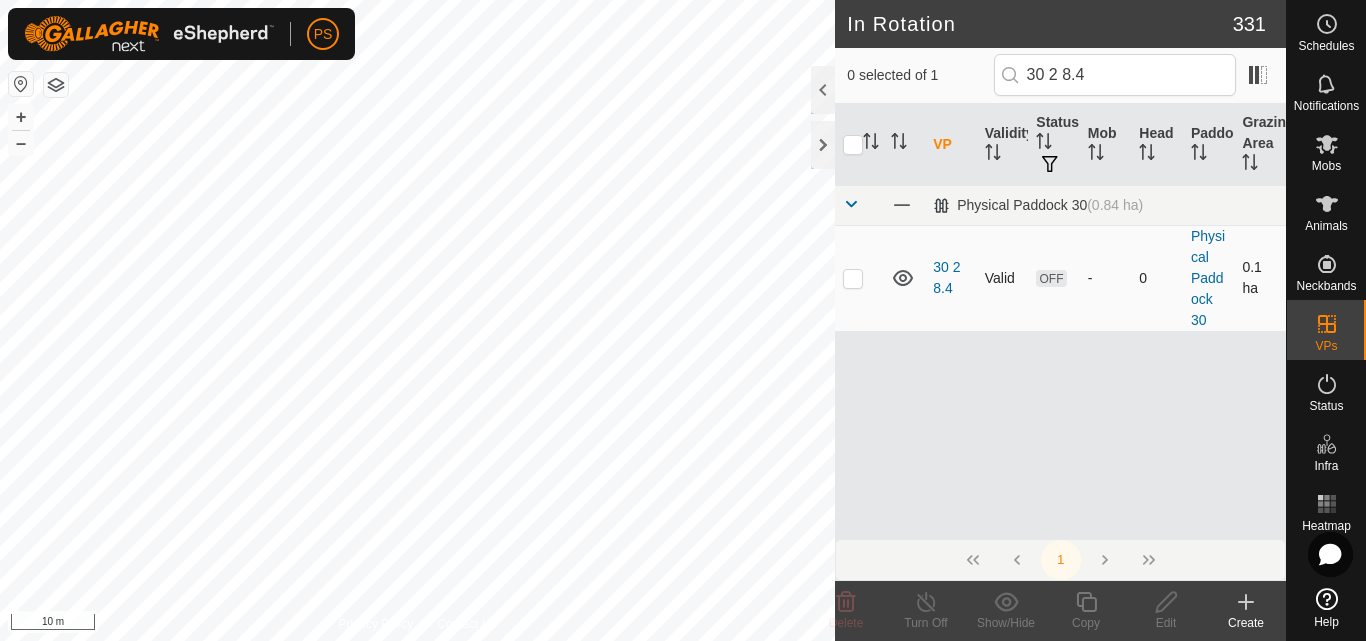 click at bounding box center (853, 278) 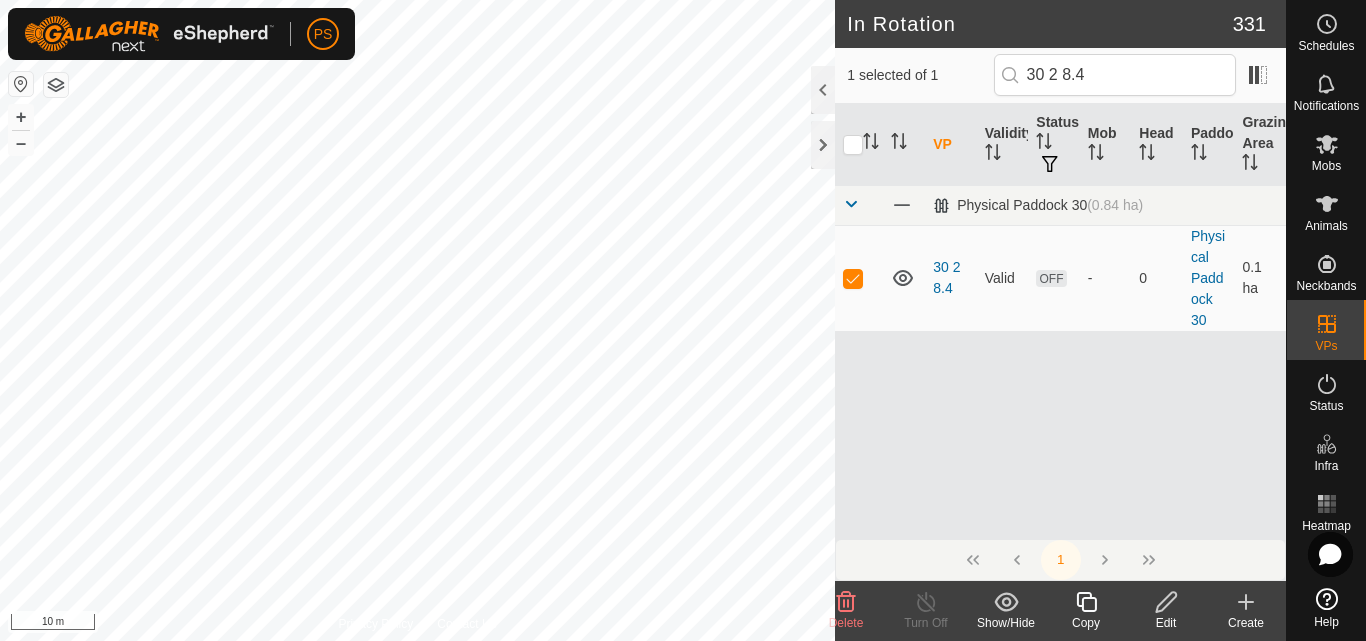 click 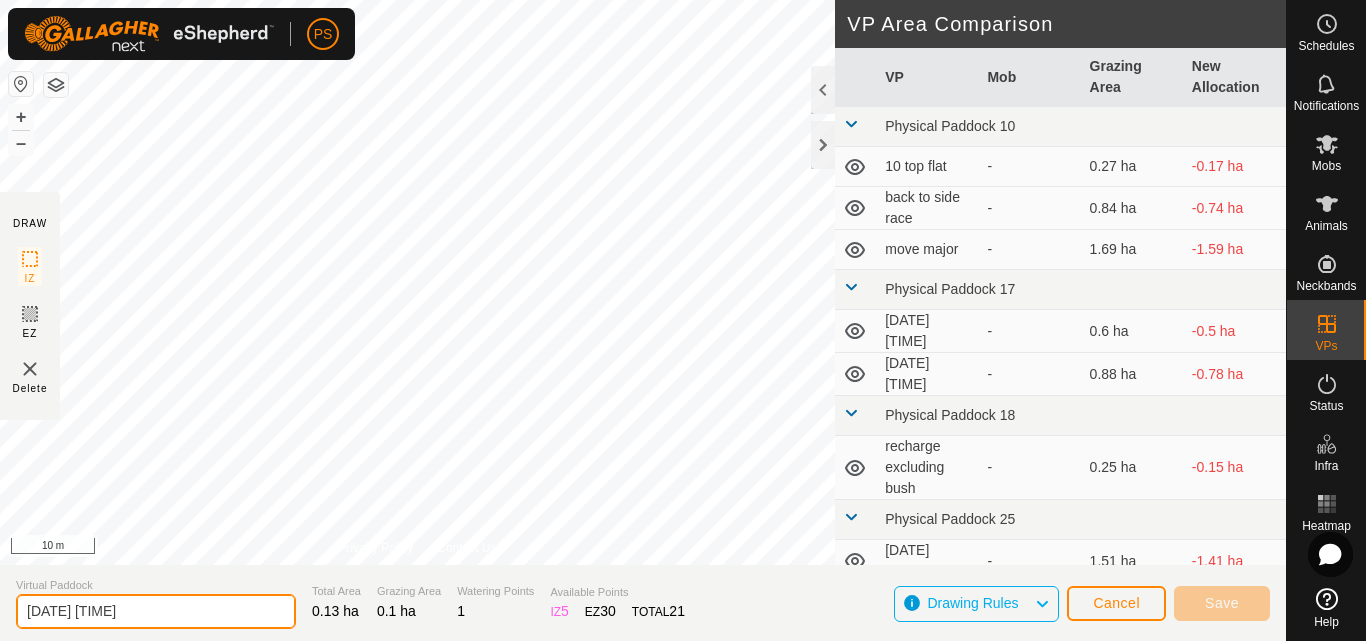 drag, startPoint x: 154, startPoint y: 611, endPoint x: 17, endPoint y: 614, distance: 137.03284 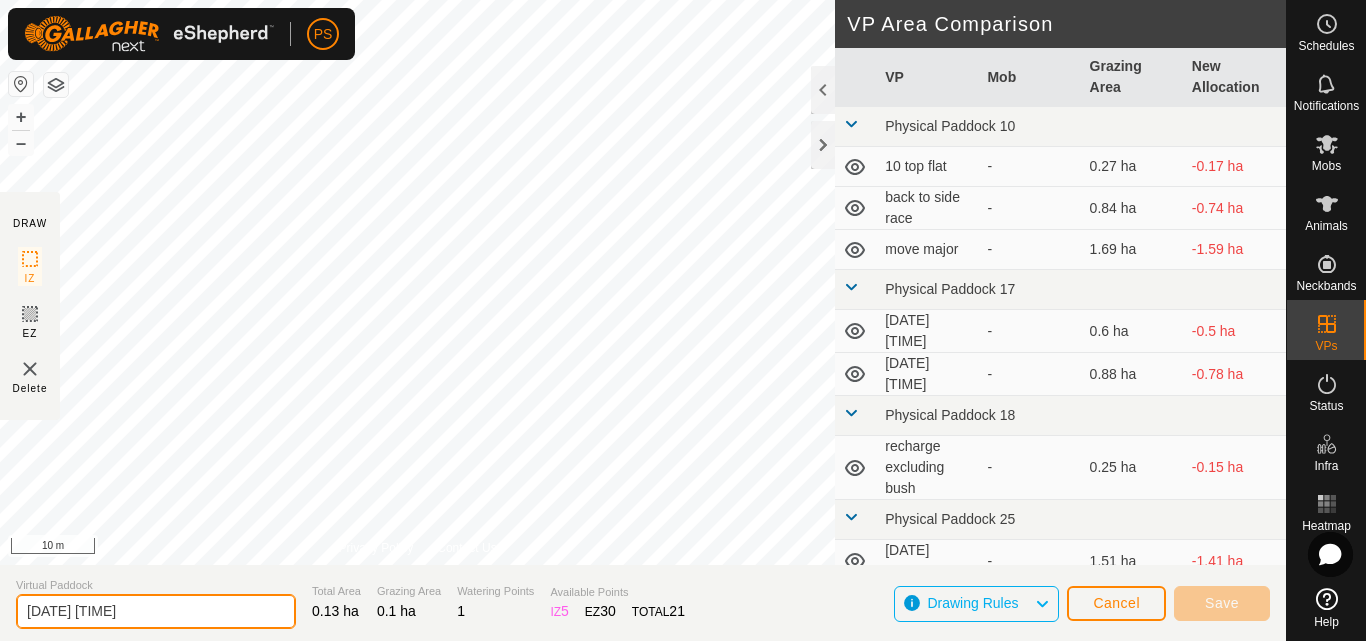 paste on "[DATE] [NUMBER] [DECIMAL]" 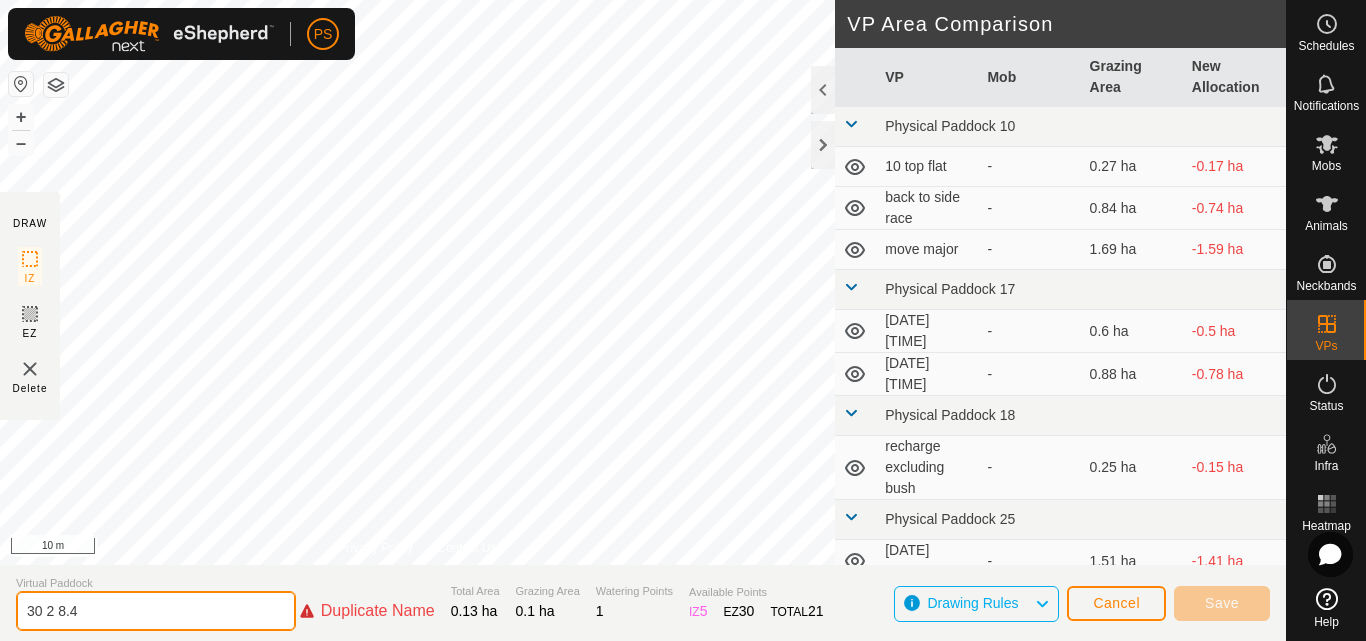 click on "[DATE] [NUMBER] [DECIMAL]" 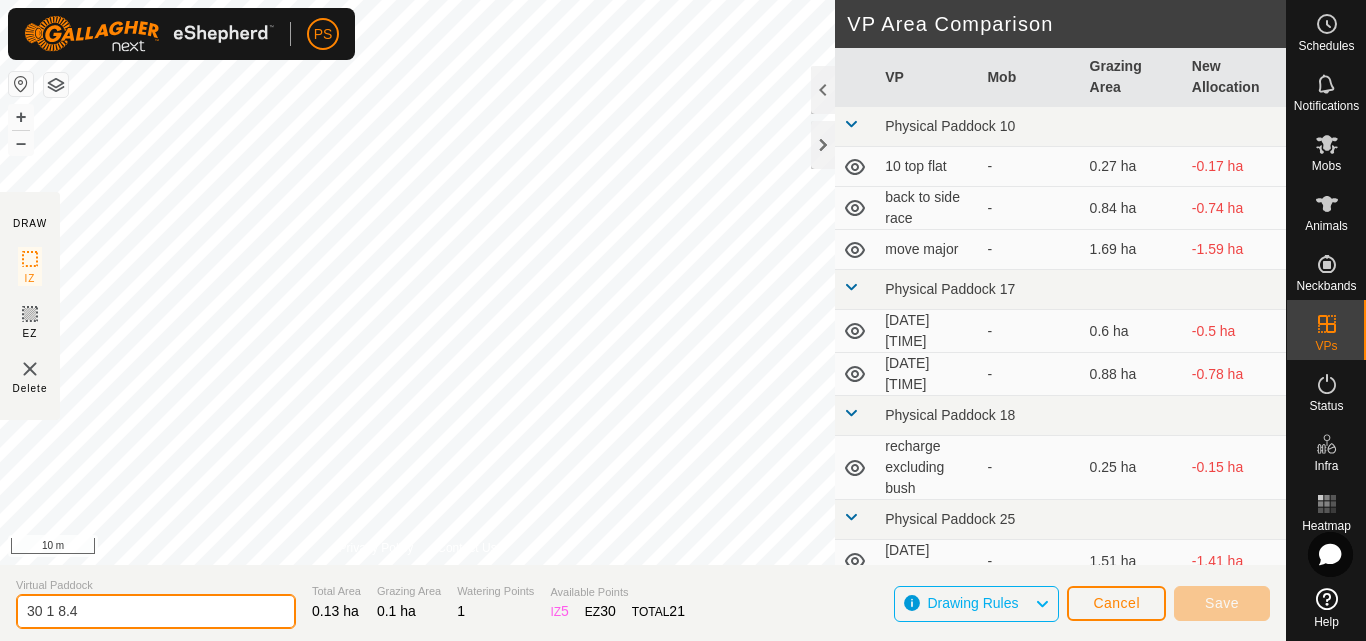 type on "[DATE] [NUMBER] [DECIMAL]" 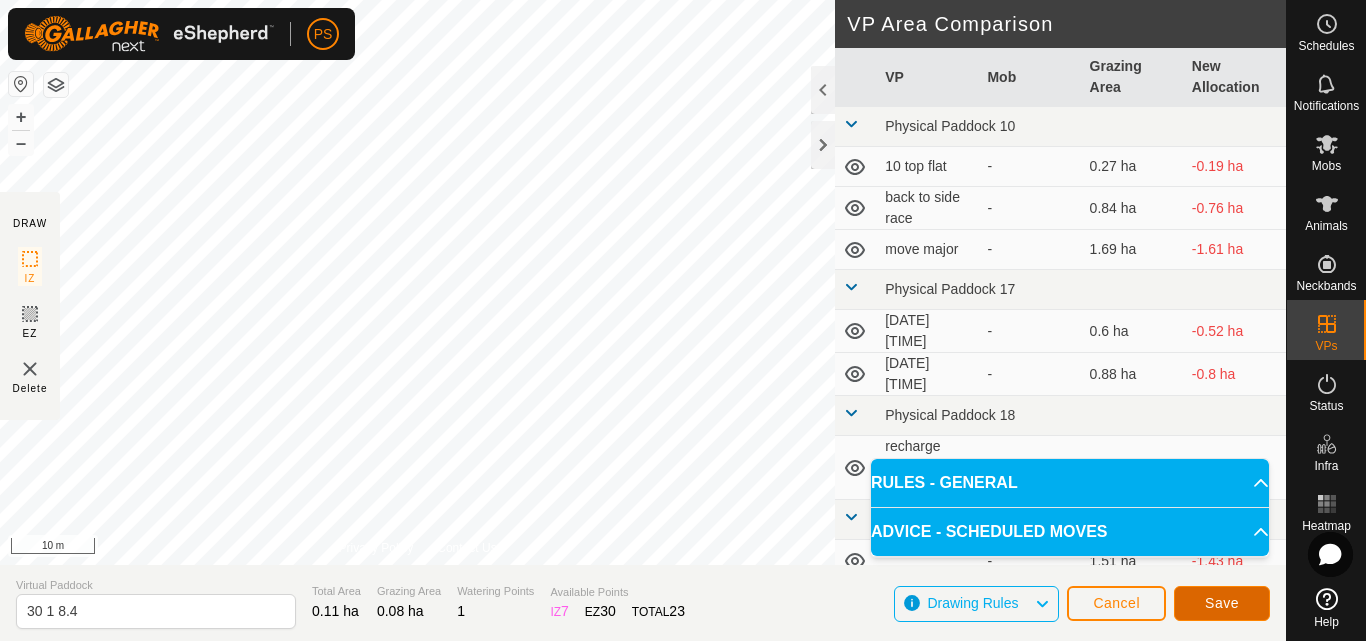 click on "Save" 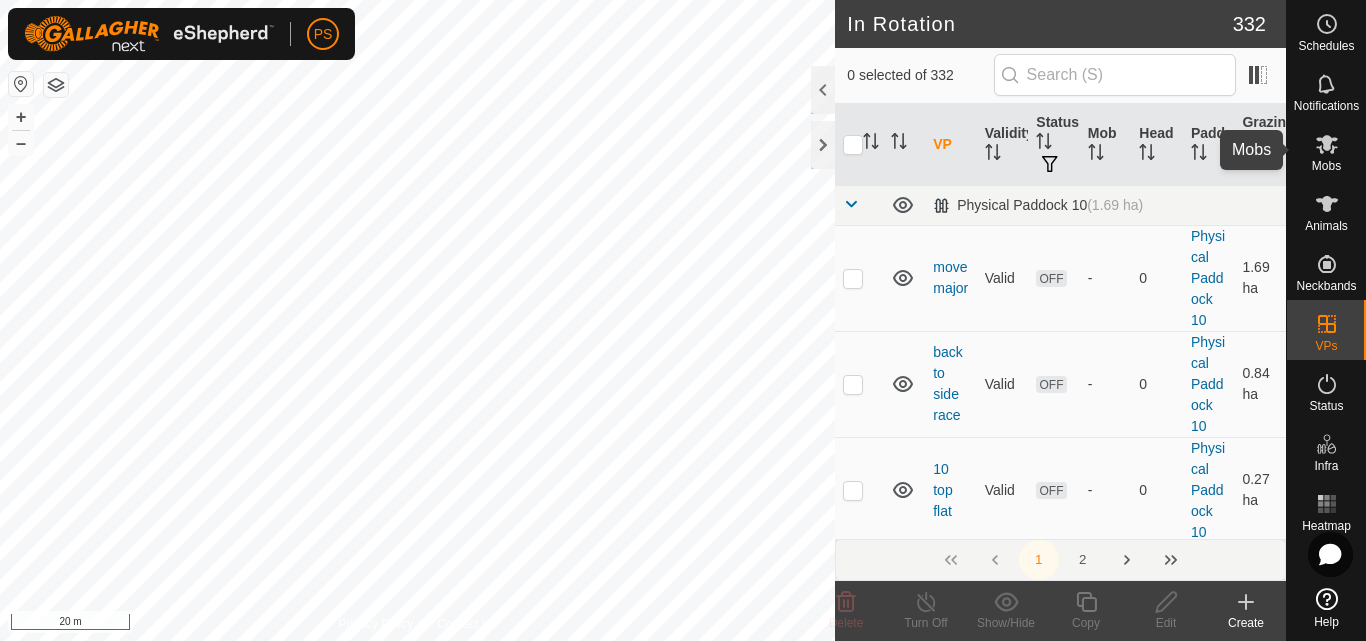click 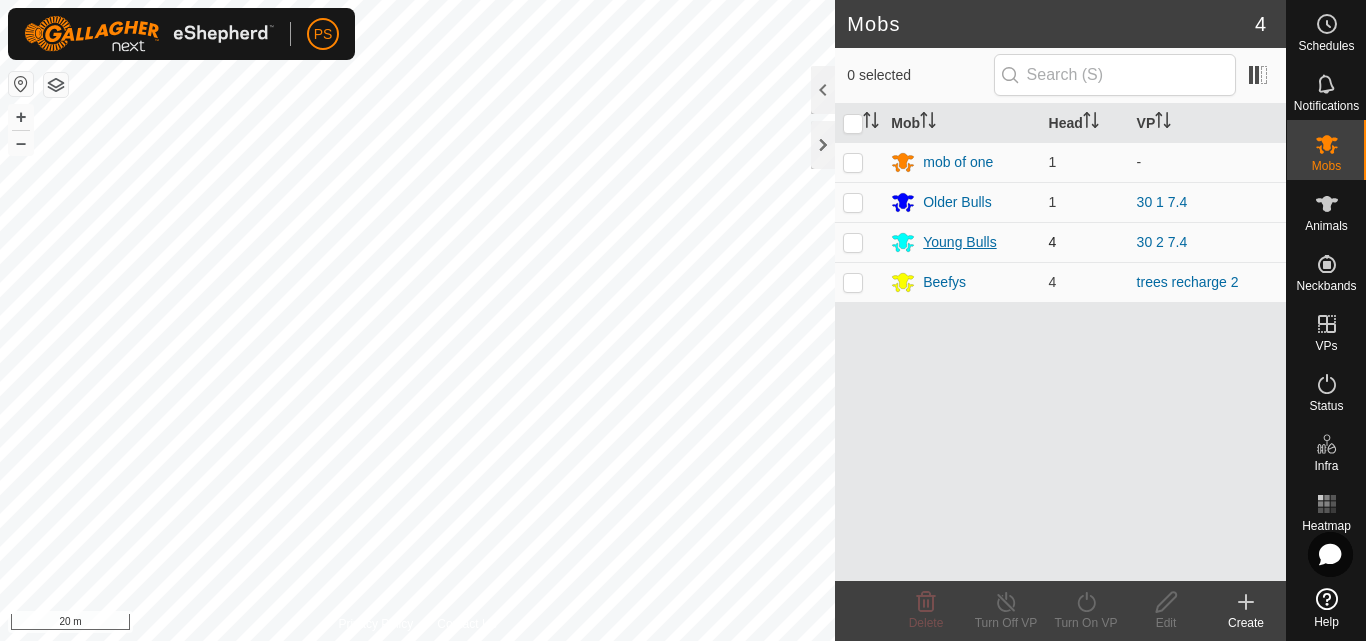 click on "Young Bulls" at bounding box center [959, 242] 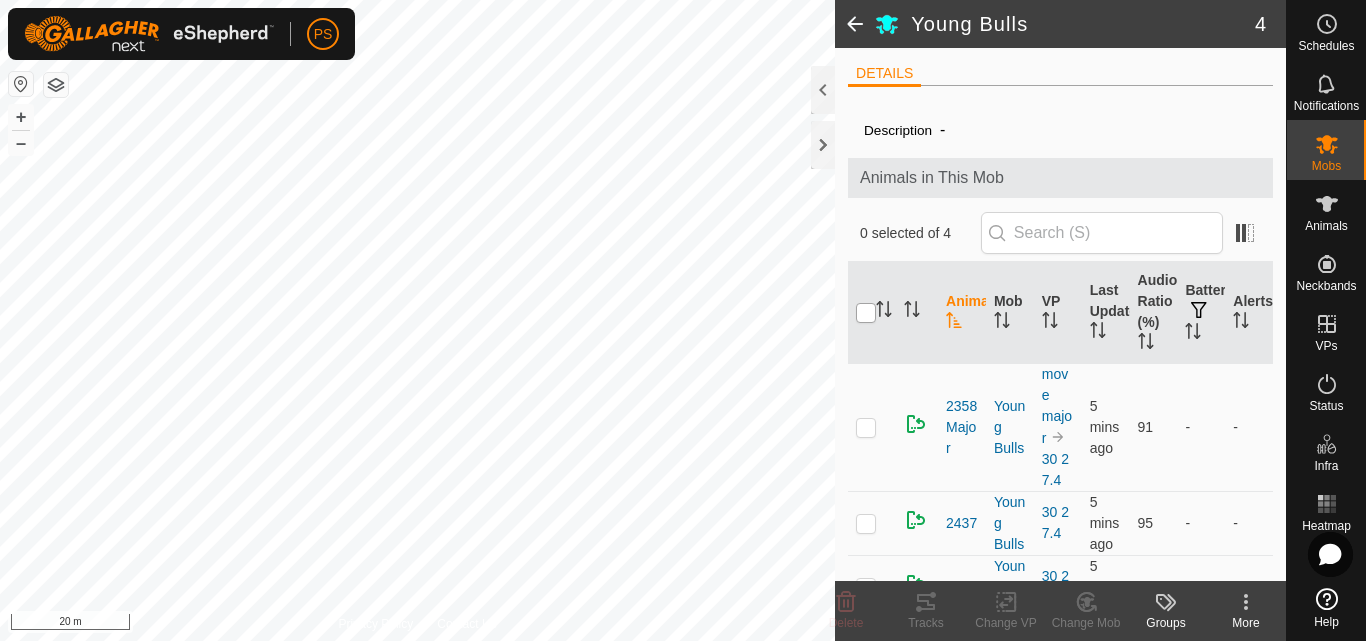 click at bounding box center [866, 313] 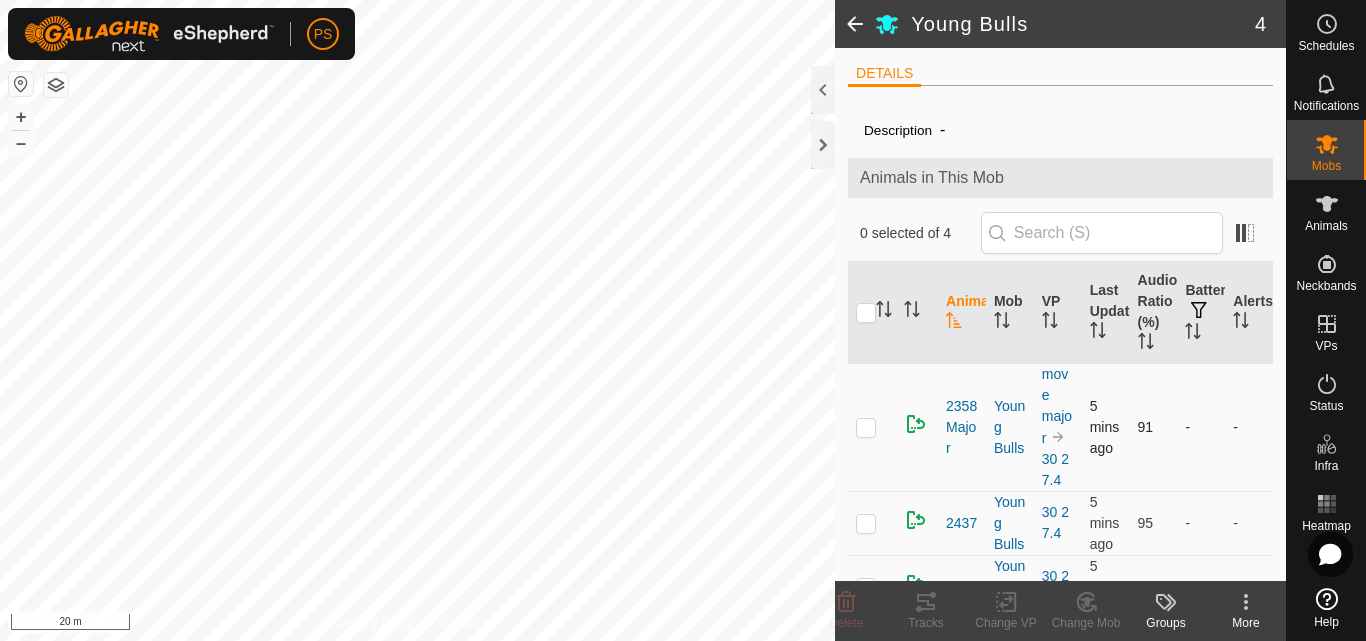 checkbox on "true" 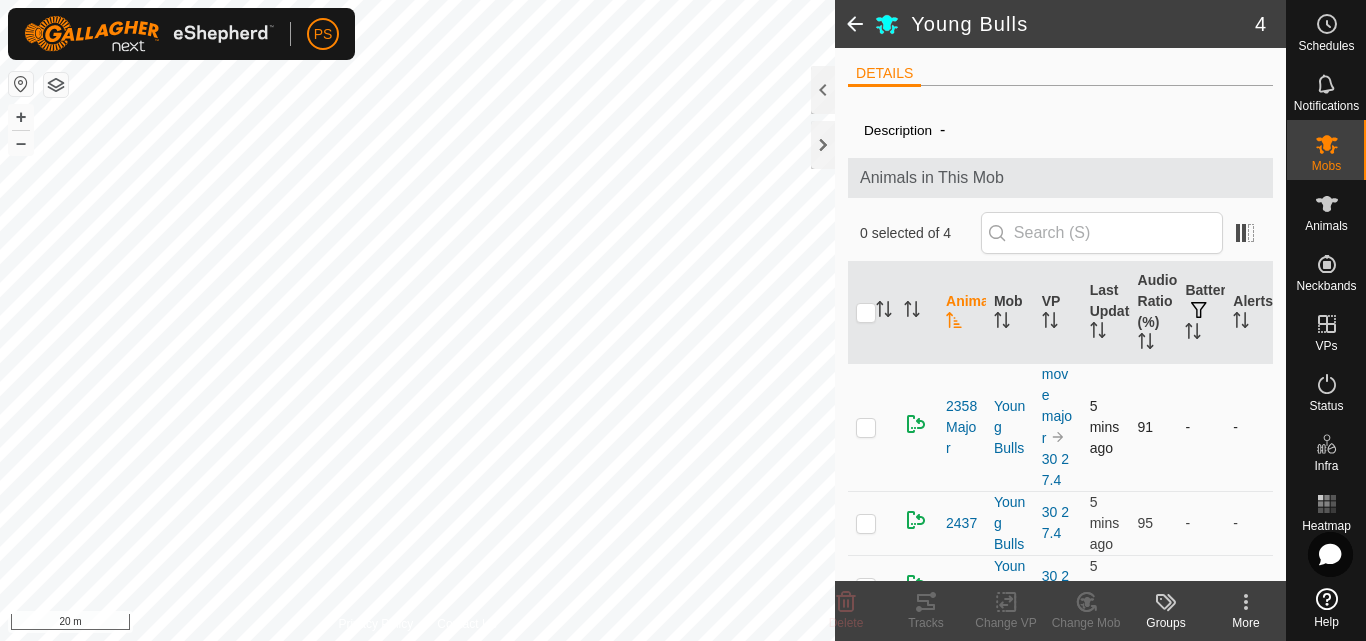 checkbox on "true" 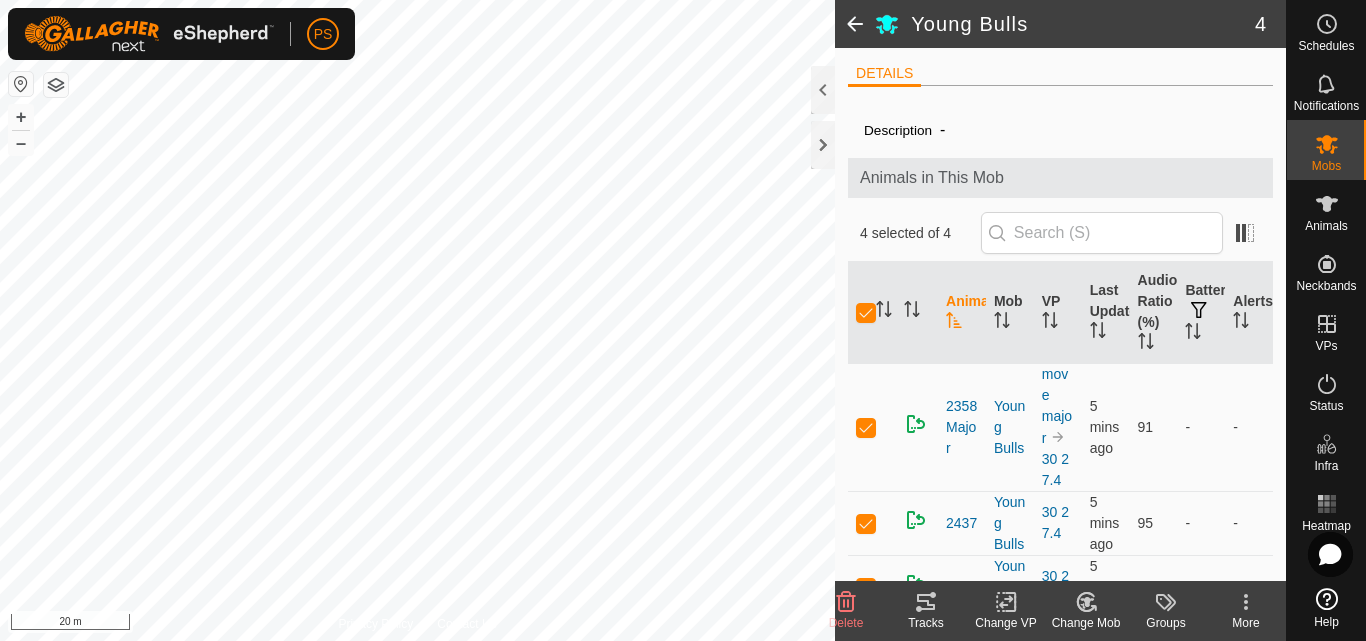 click 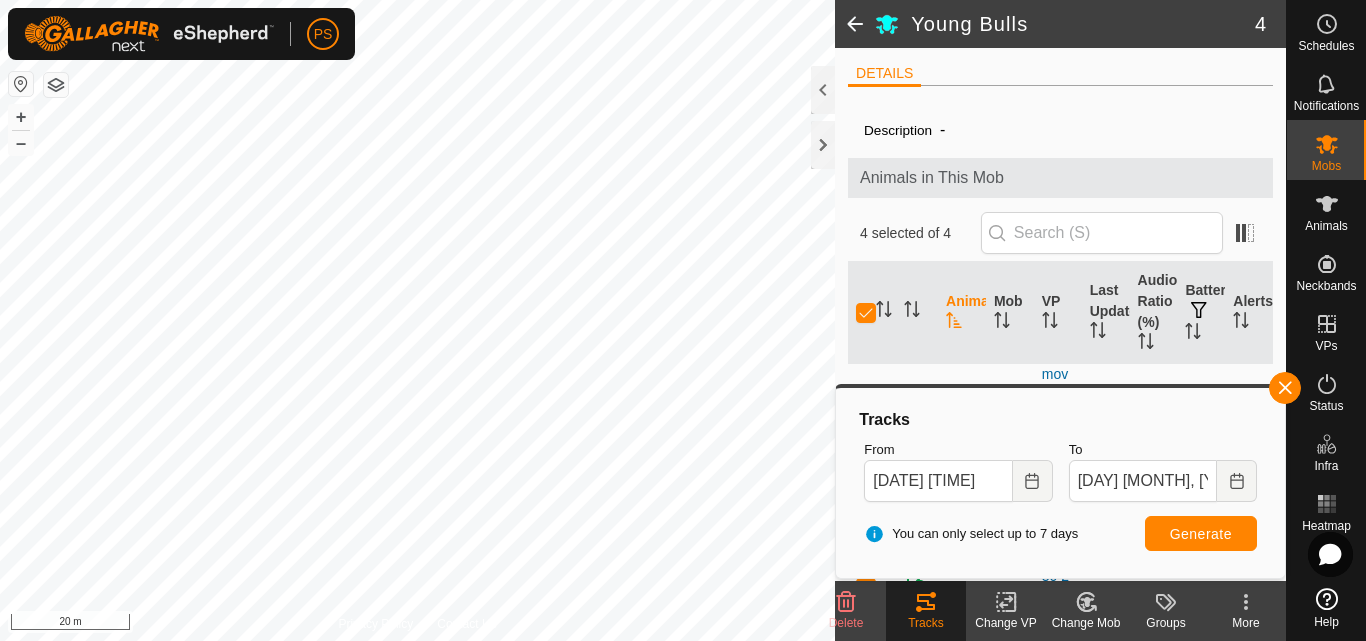 click 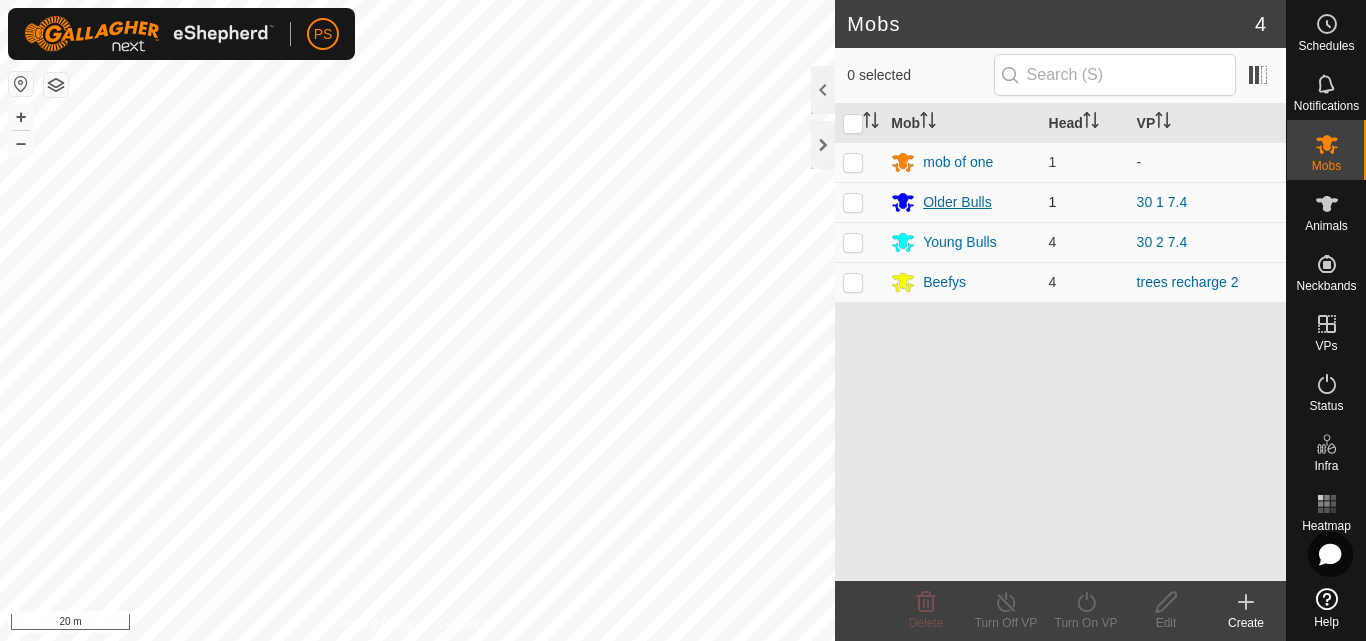 click on "[NAME] [NAME]" at bounding box center (957, 202) 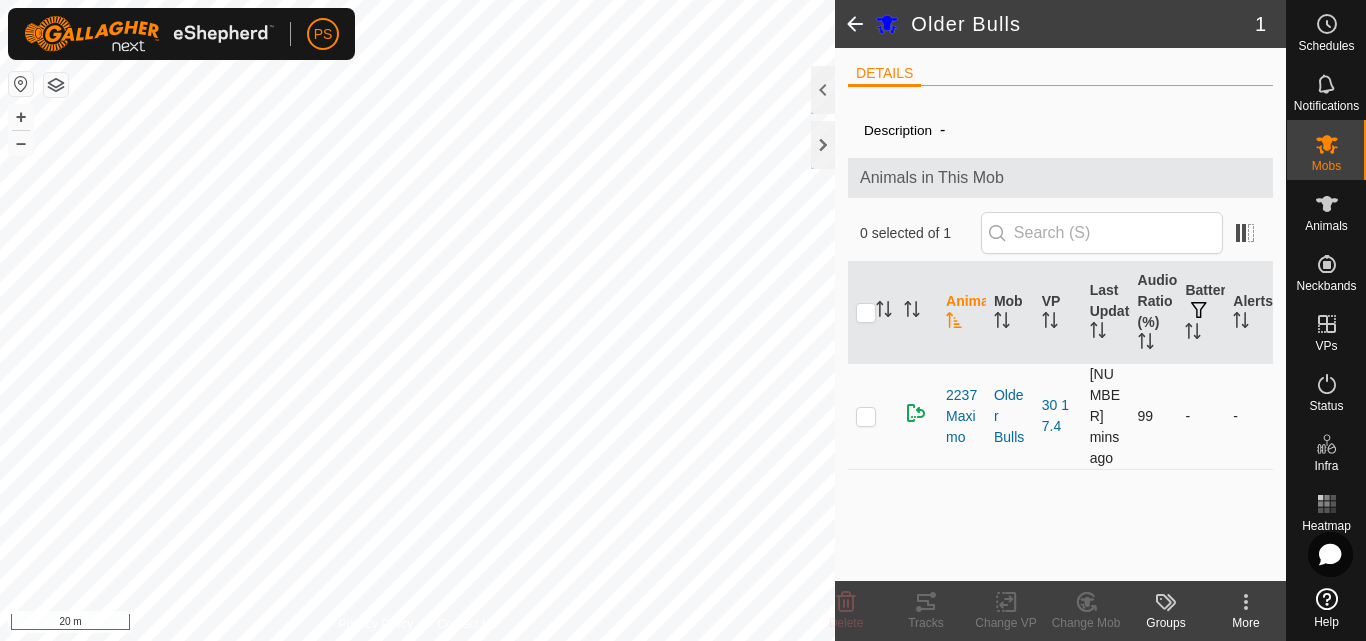 click at bounding box center (866, 416) 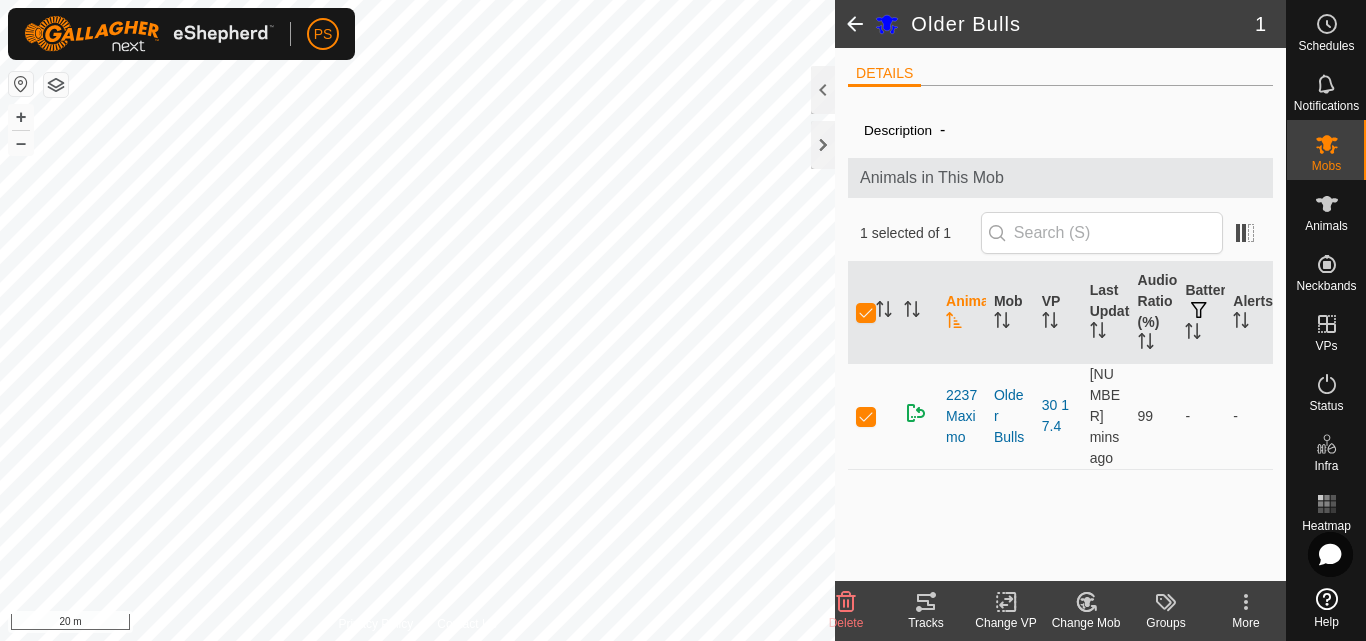 click 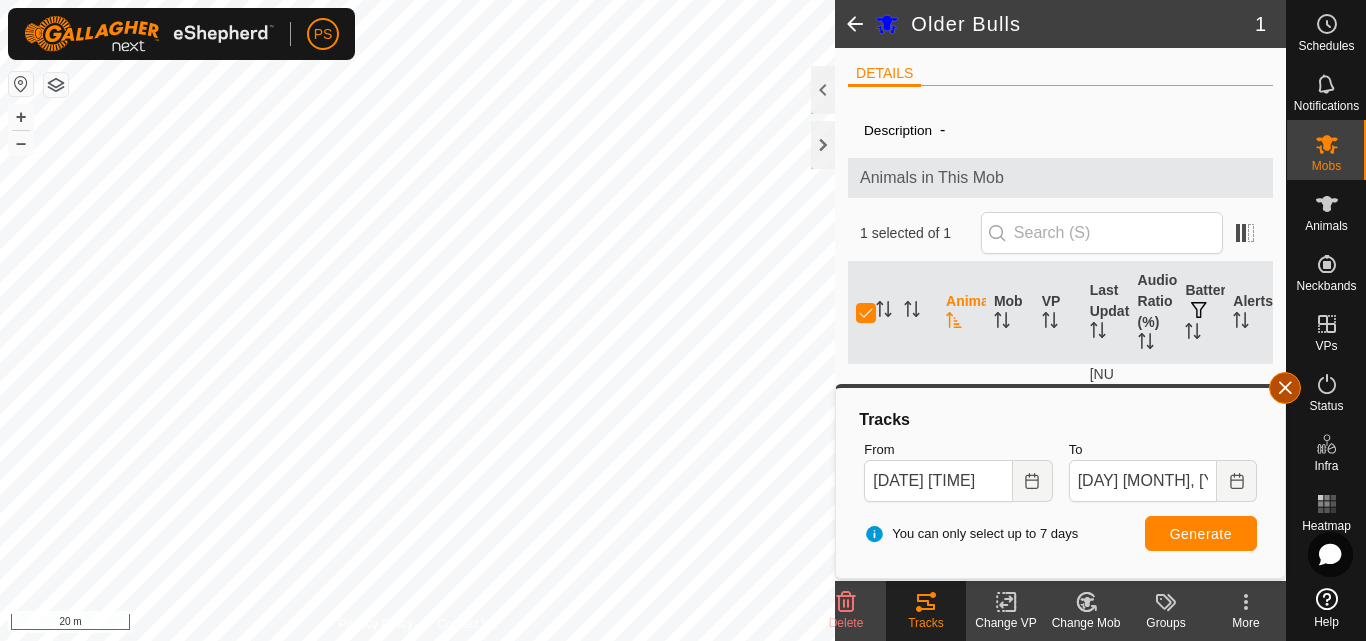 click at bounding box center (1285, 388) 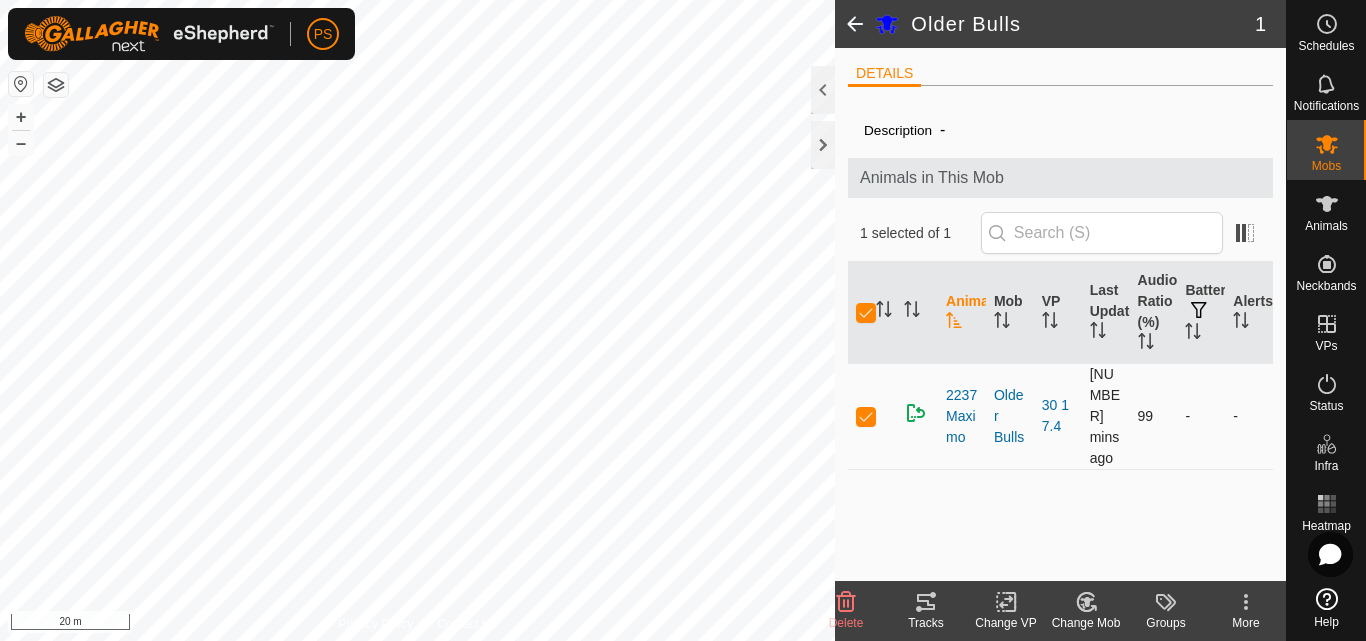 click at bounding box center (866, 416) 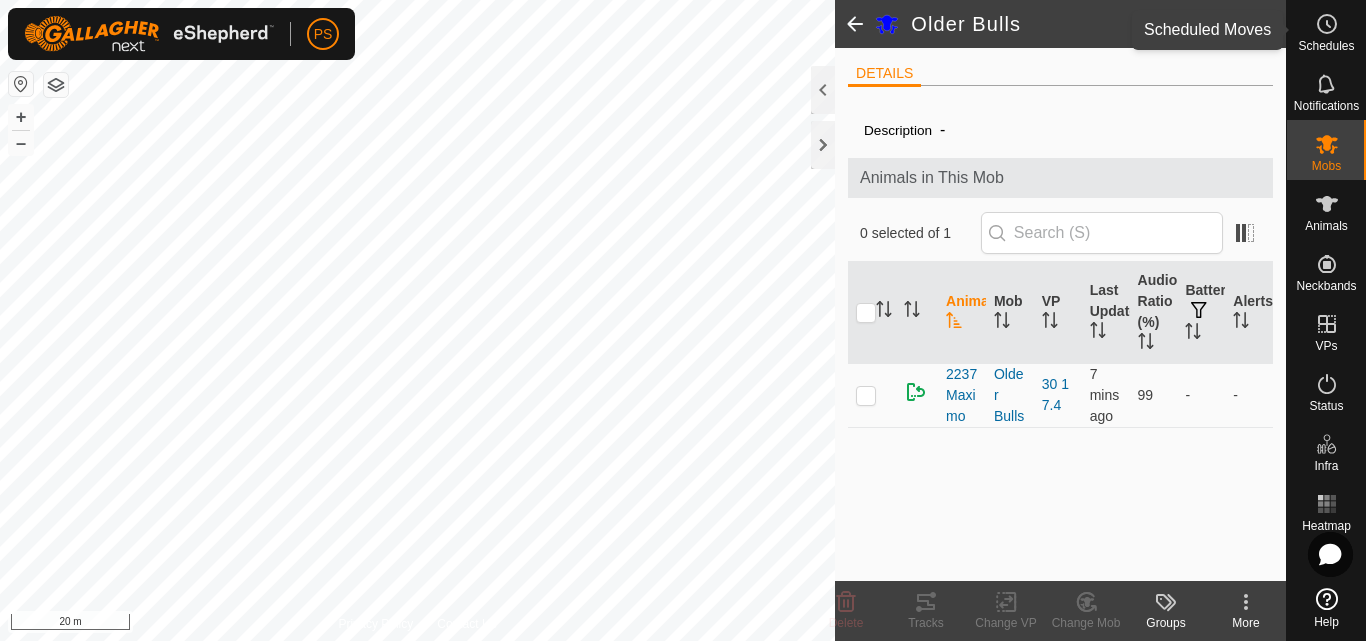 click 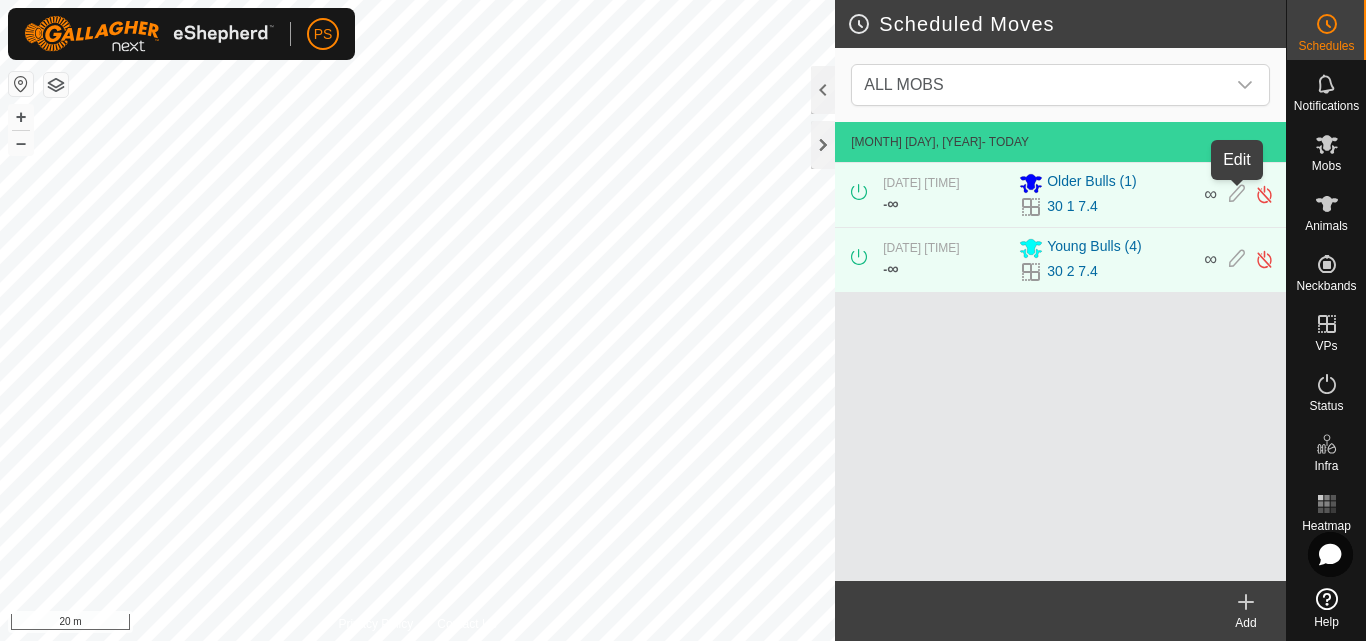 click at bounding box center (1237, 194) 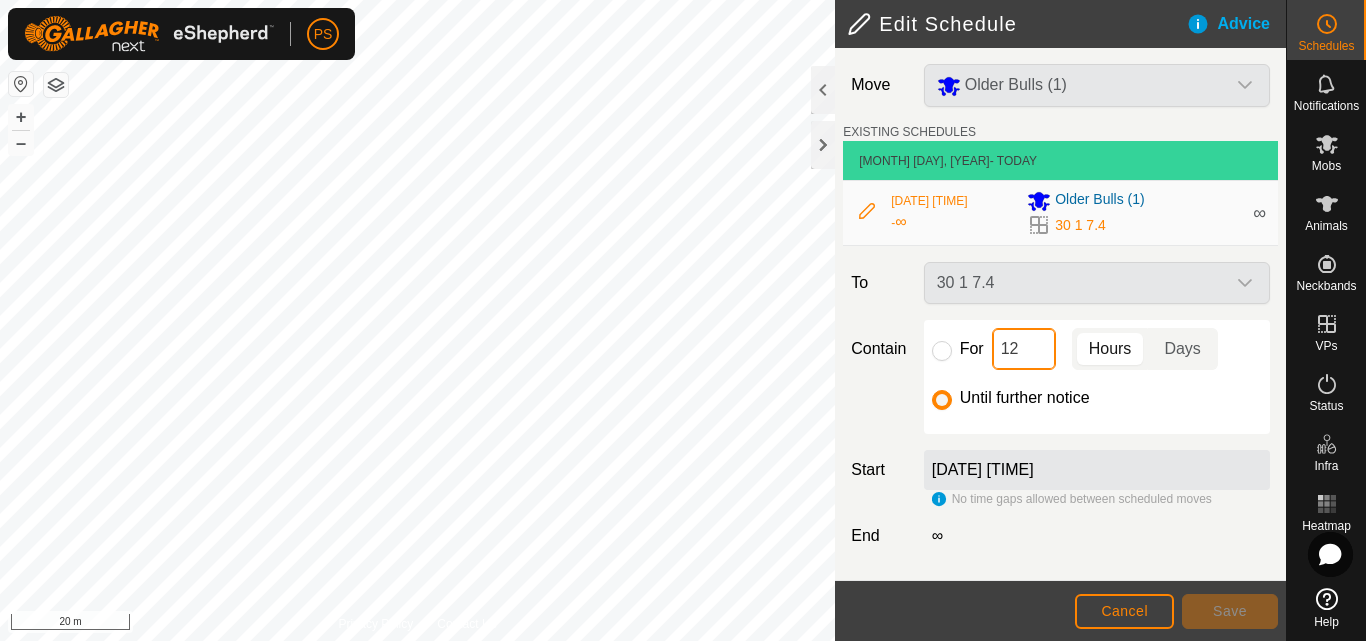 click on "12" 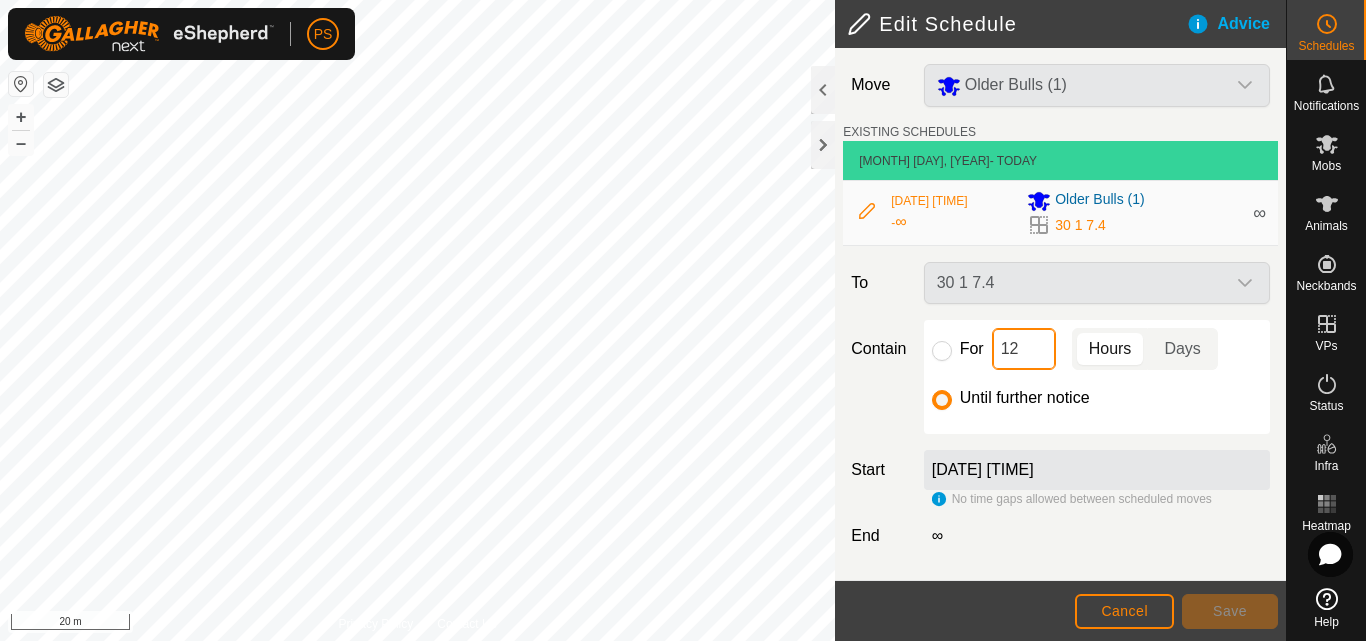 type on "1" 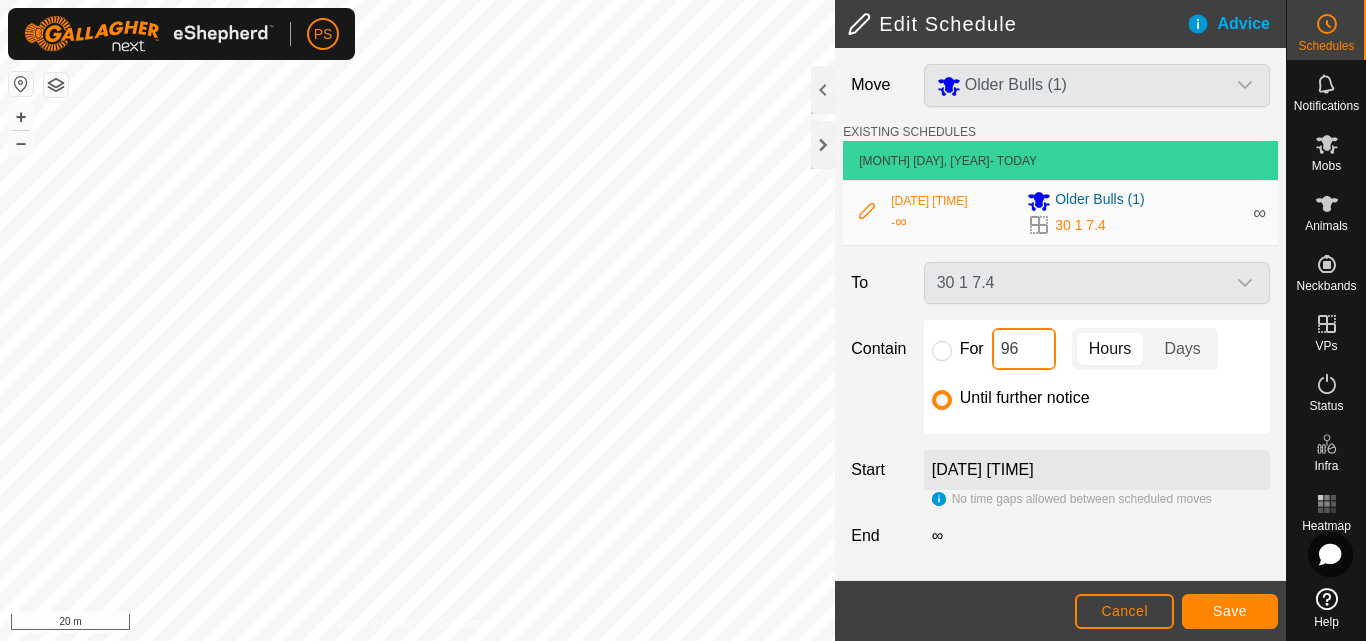 type on "9" 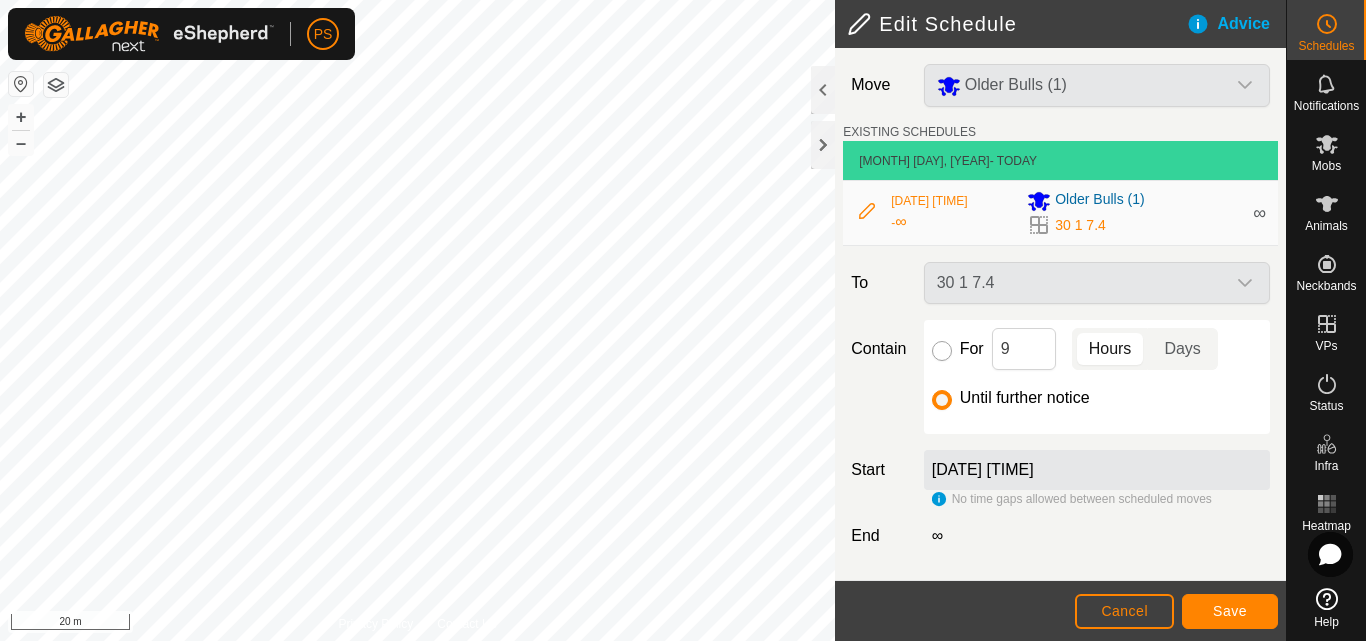 click on "For" at bounding box center (942, 351) 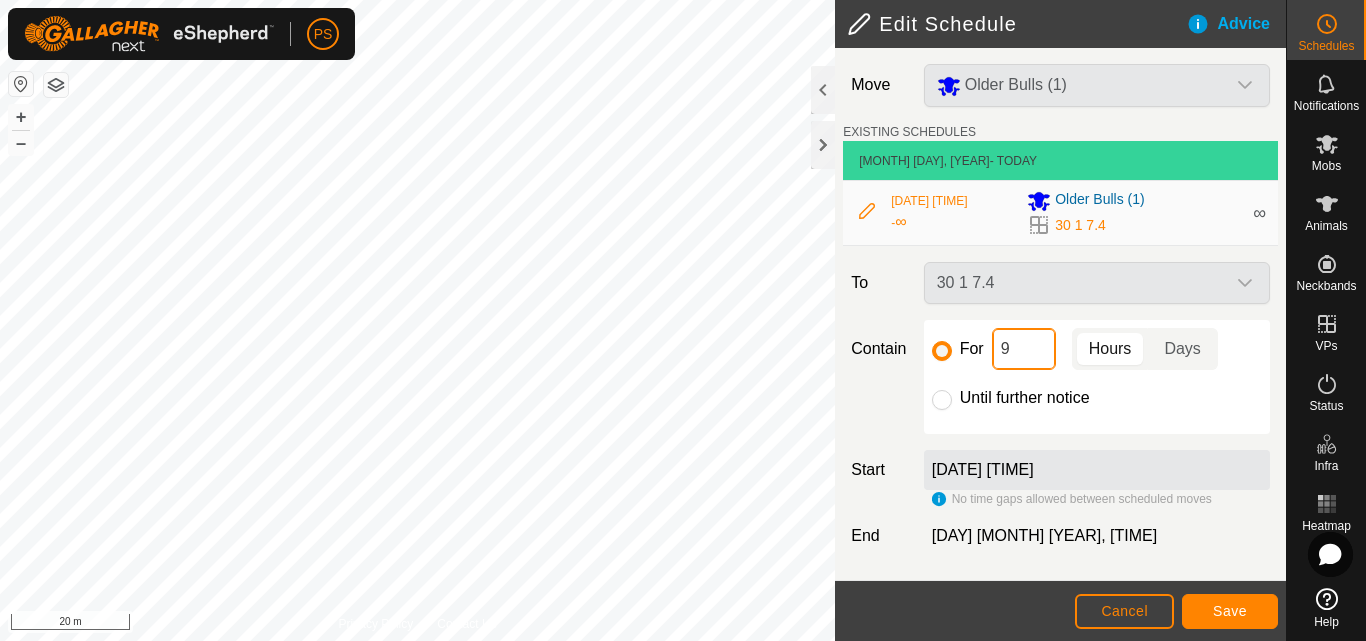 click on "9" 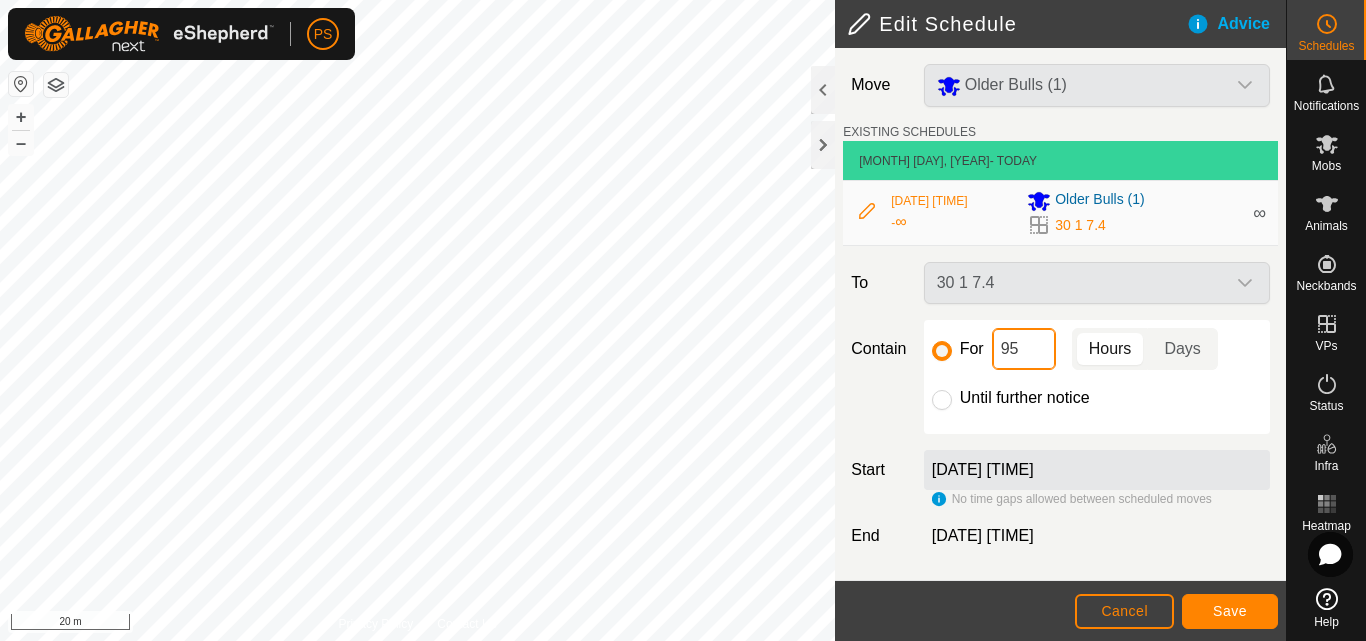 type on "9" 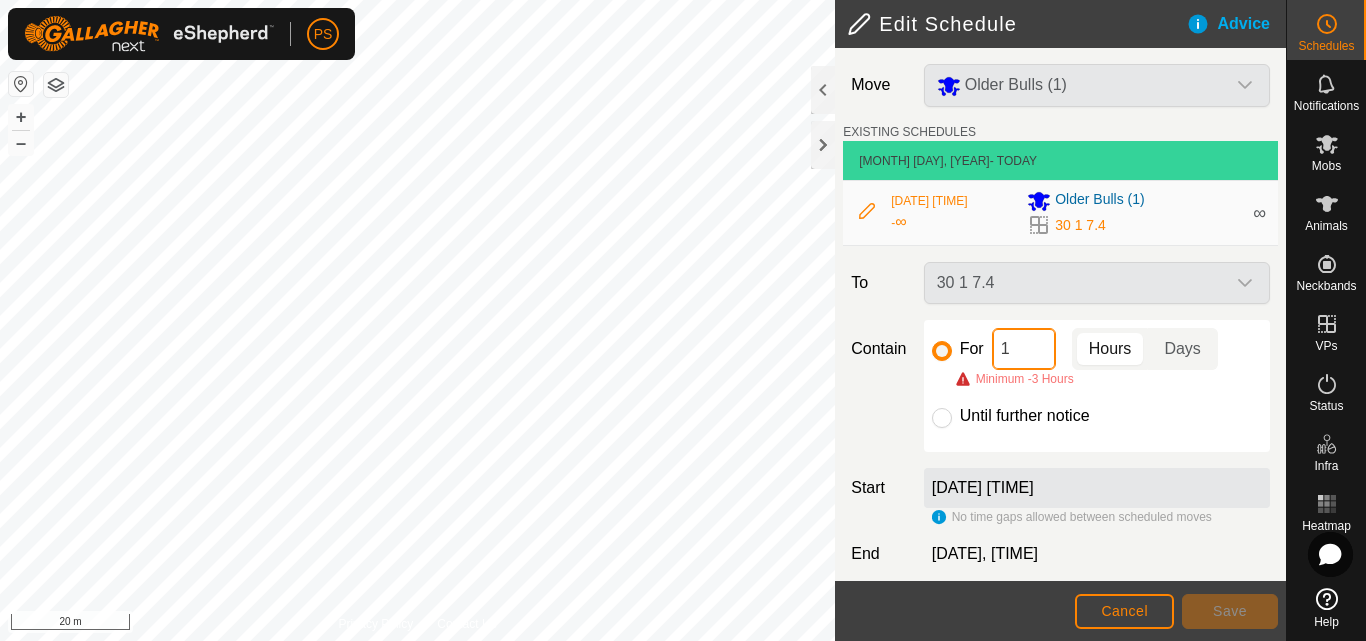 type on "12" 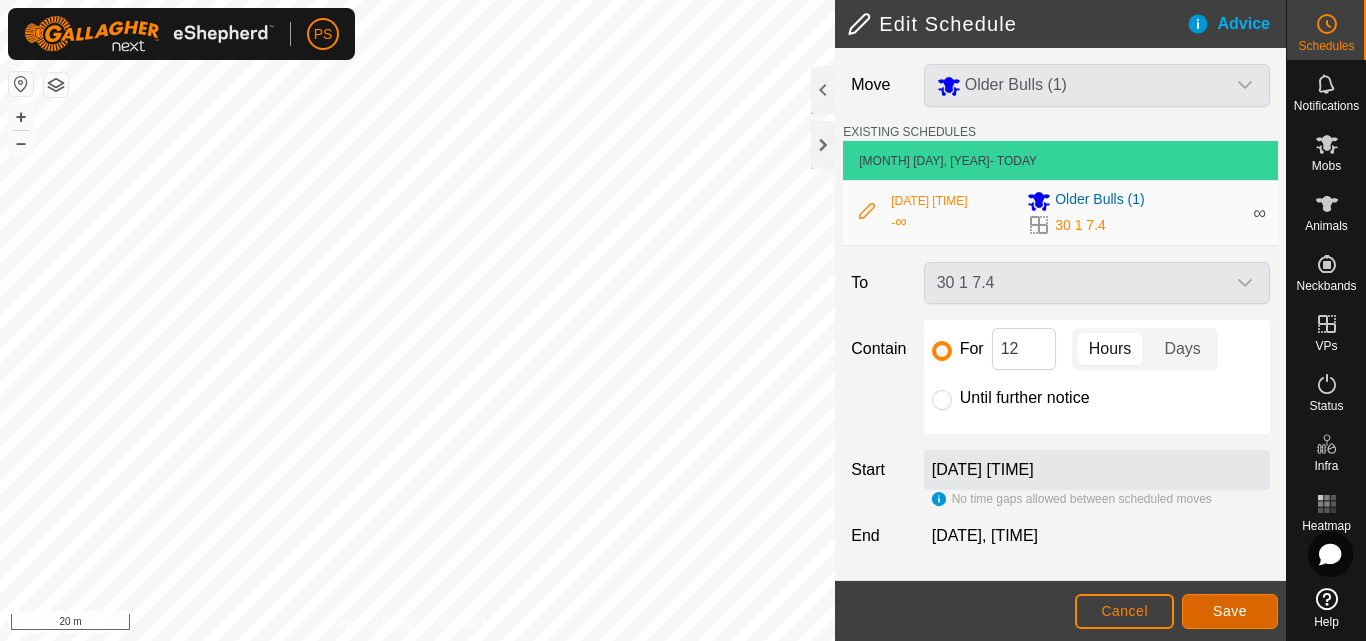 click on "Save" 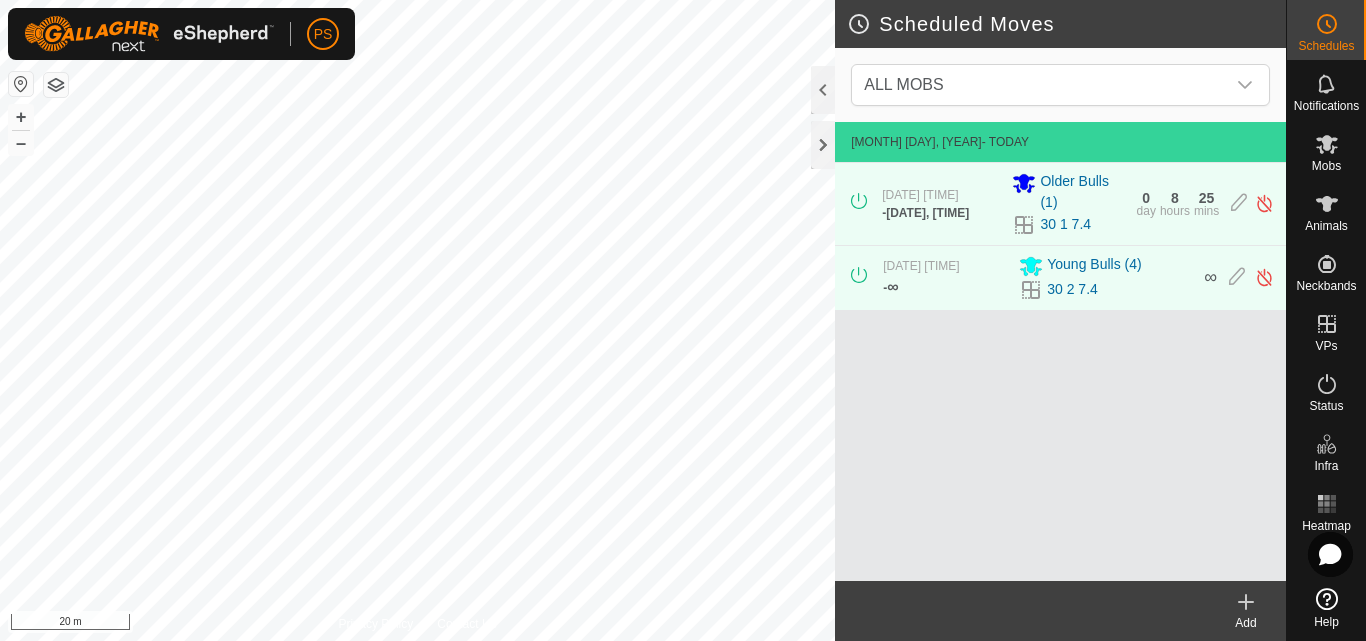 click 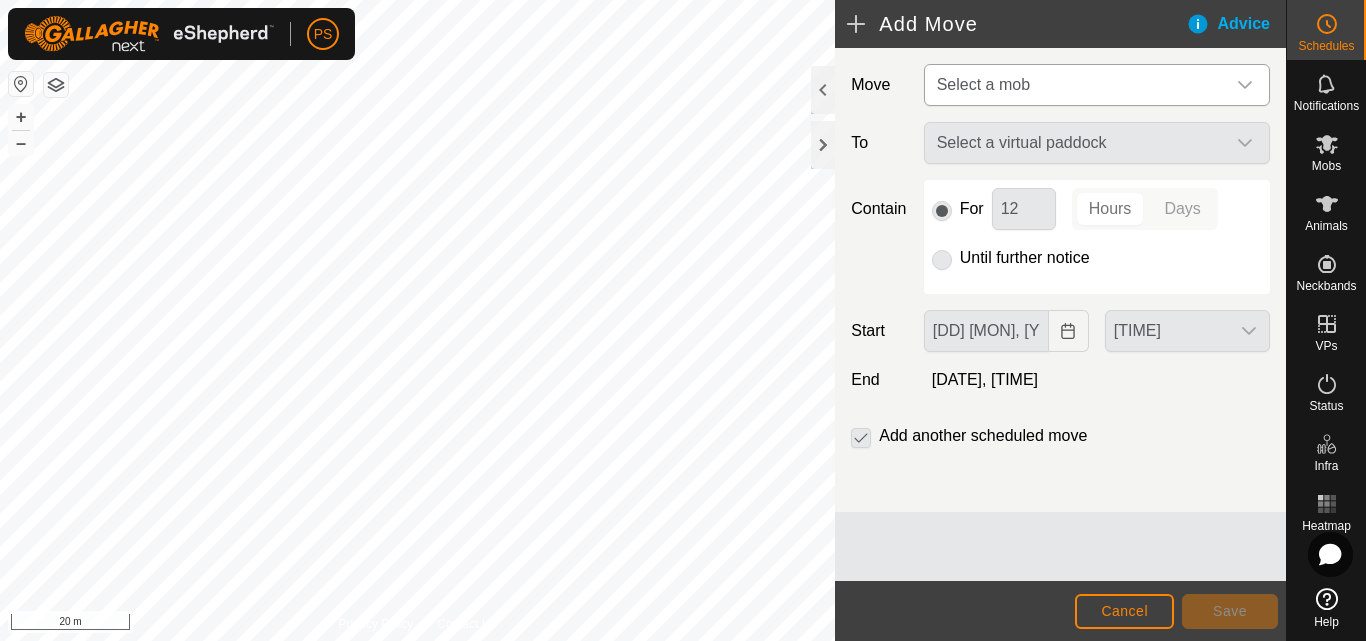 click 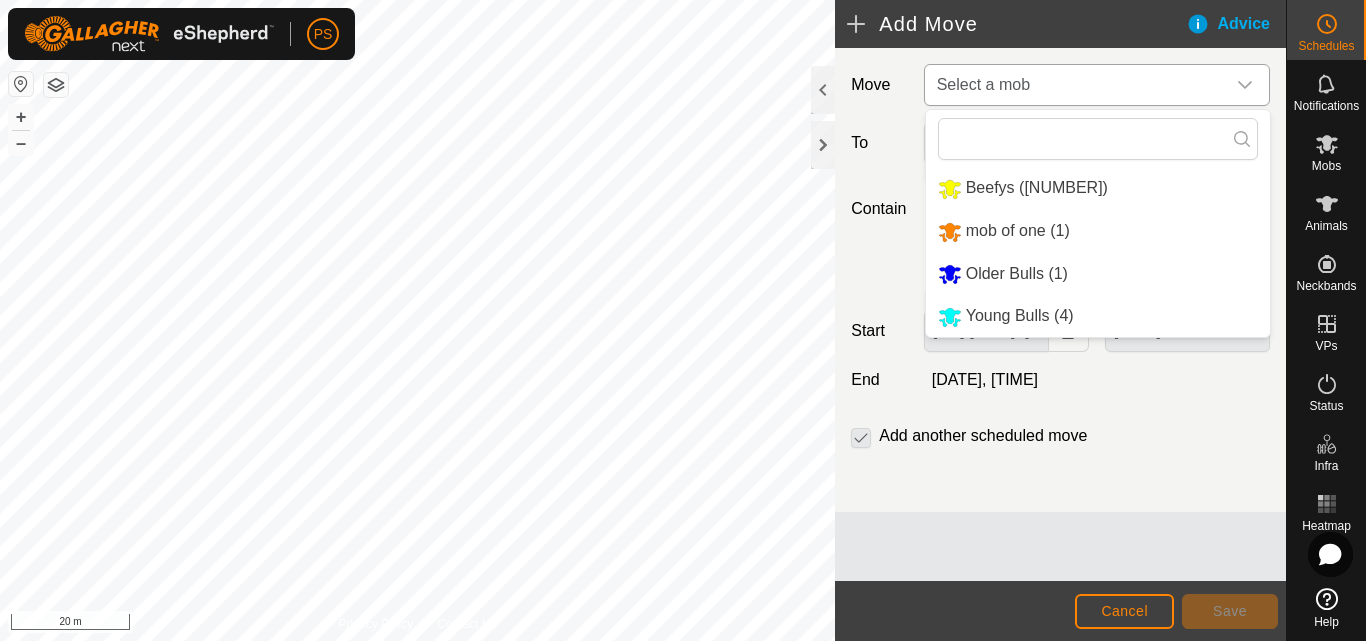 click on "Older Bulls (1)" at bounding box center (1098, 274) 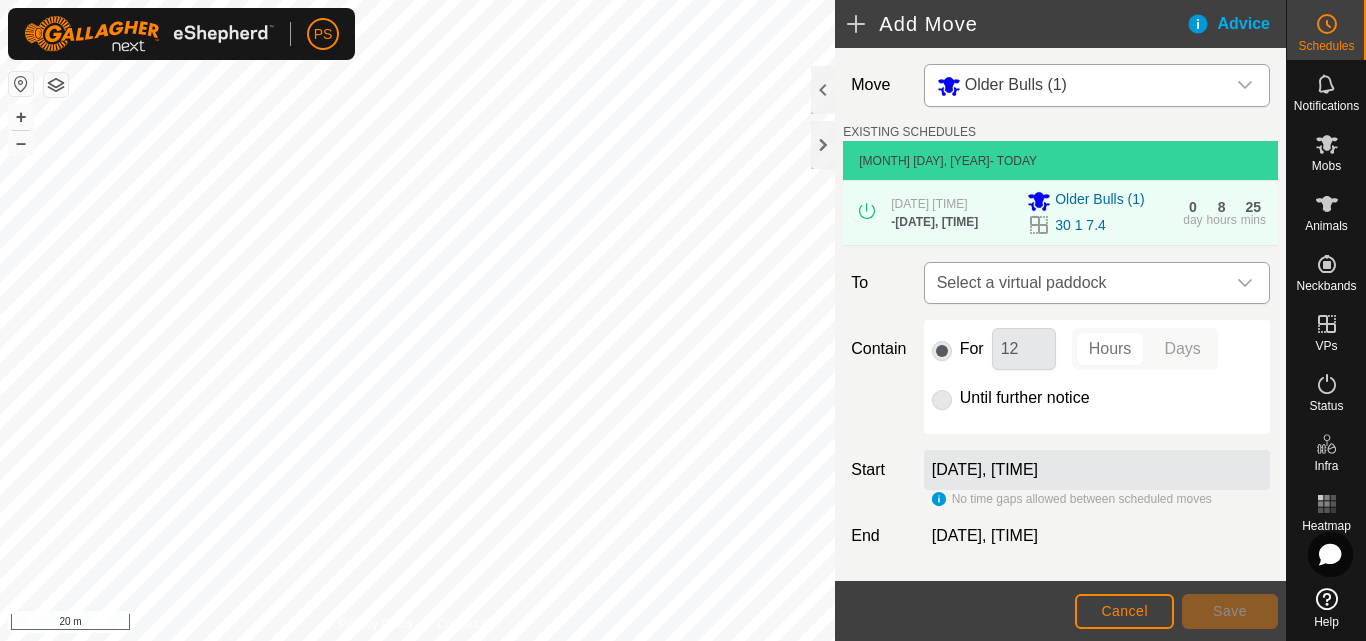 click 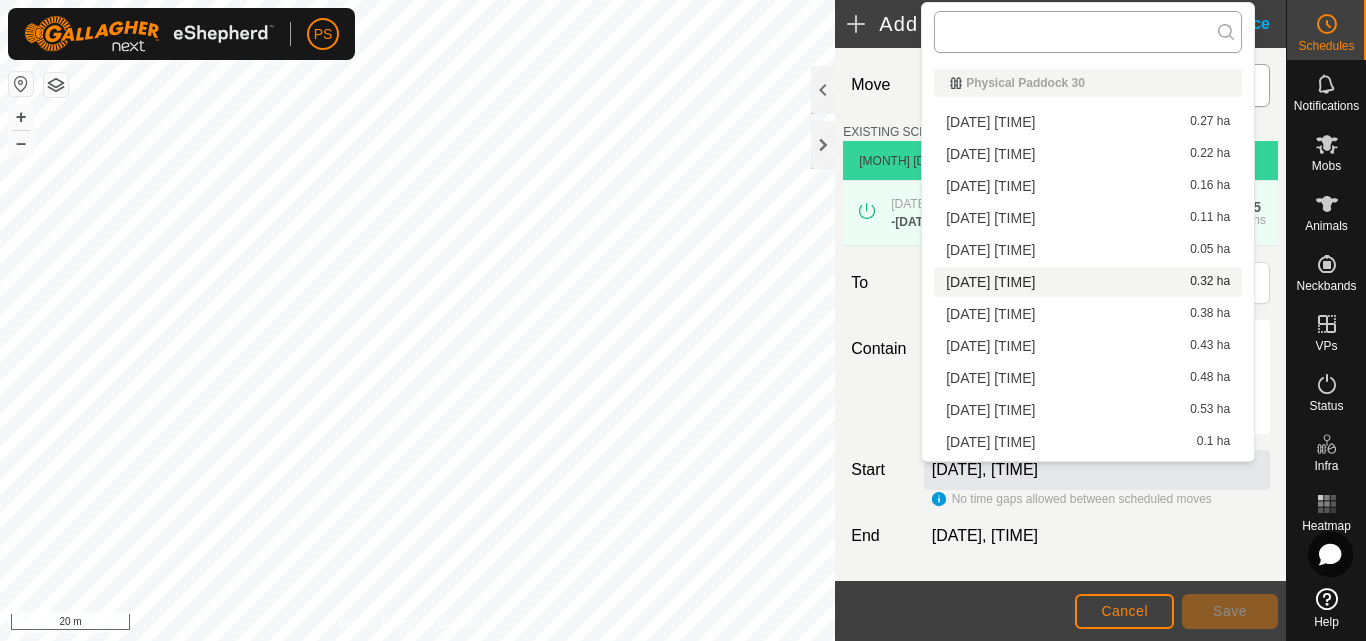 click at bounding box center (1088, 32) 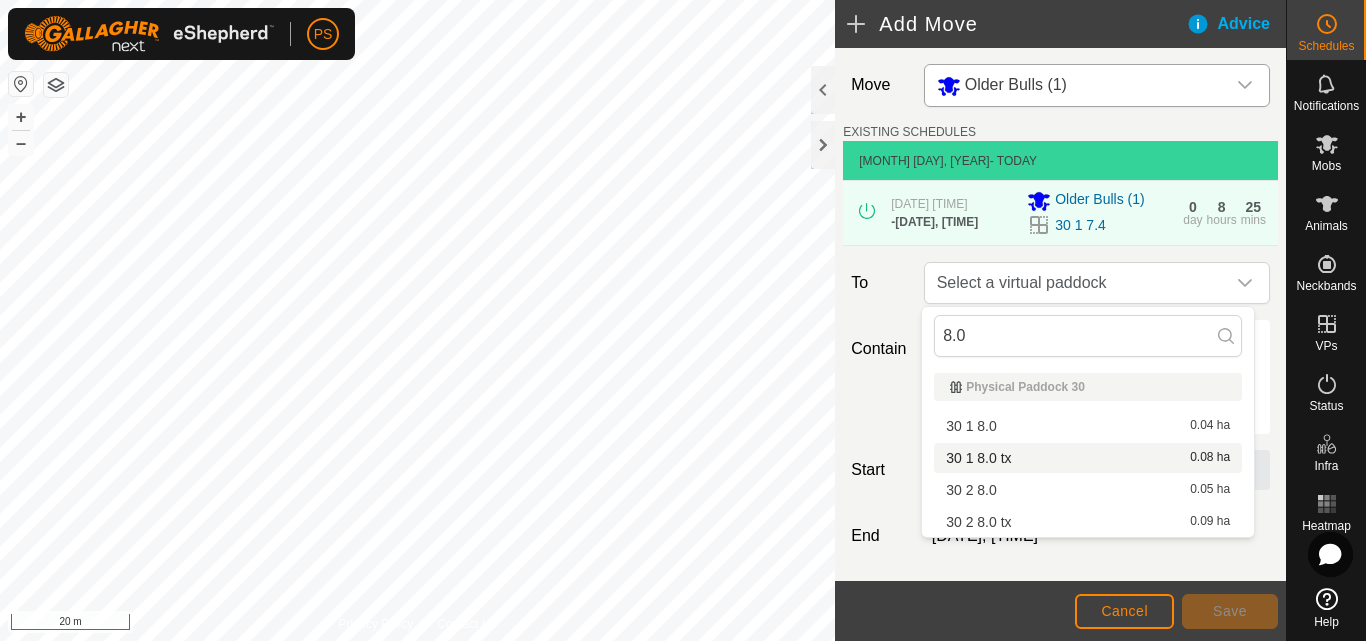 type on "8.0" 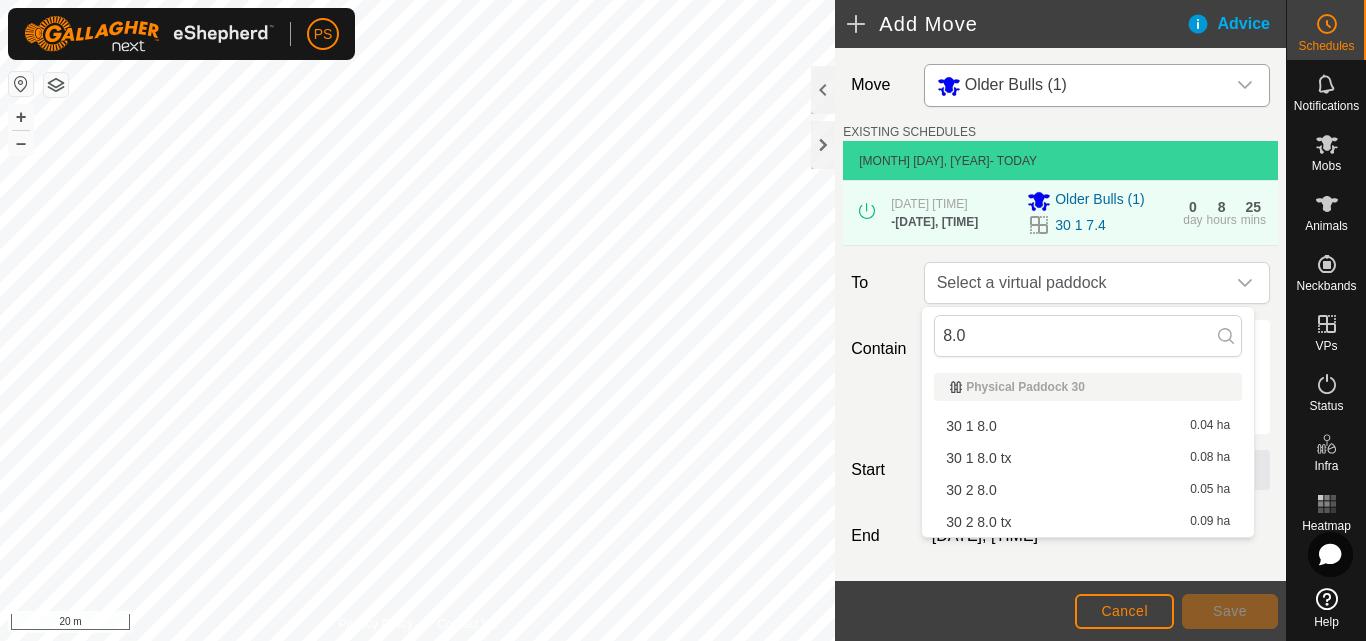 click on "30 1 8.0 tx  0.08 ha" at bounding box center [1088, 458] 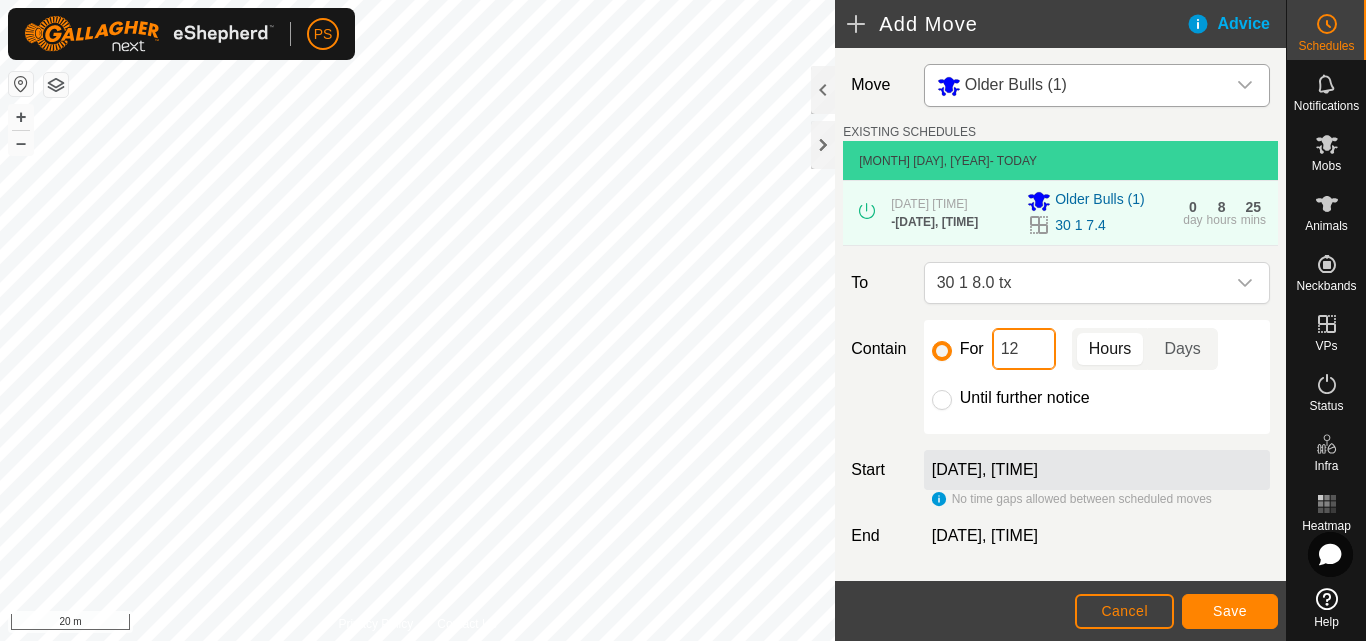 click on "12" 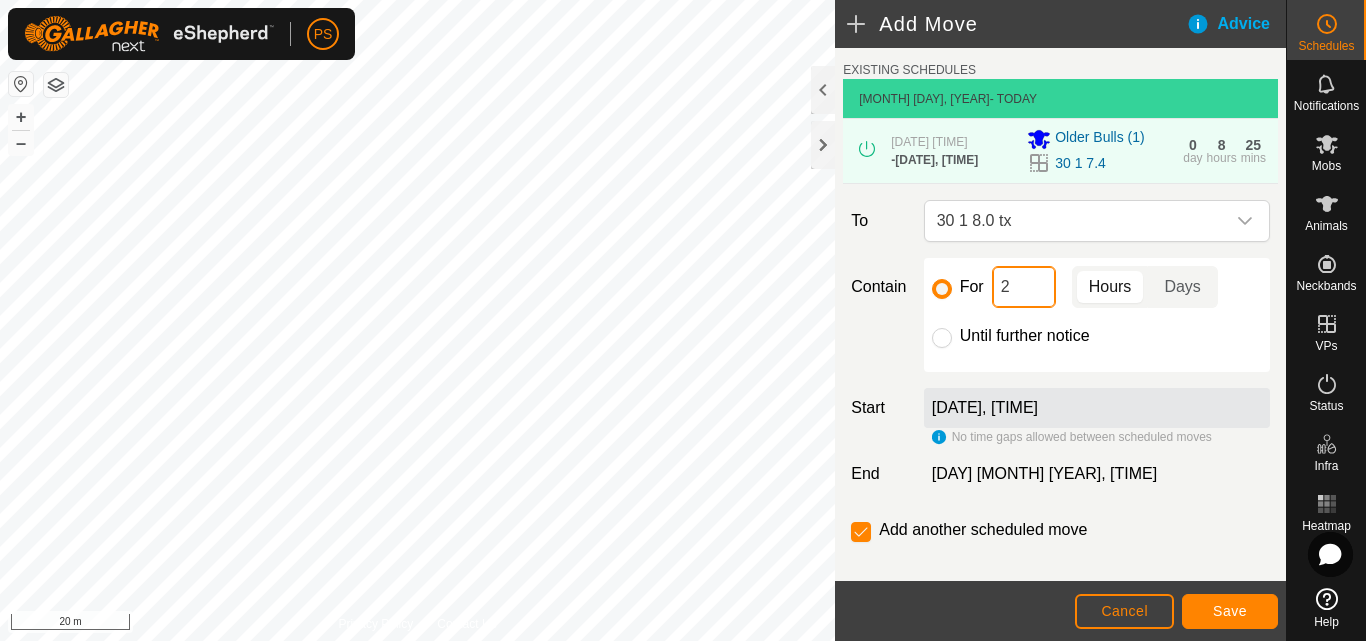 scroll, scrollTop: 87, scrollLeft: 0, axis: vertical 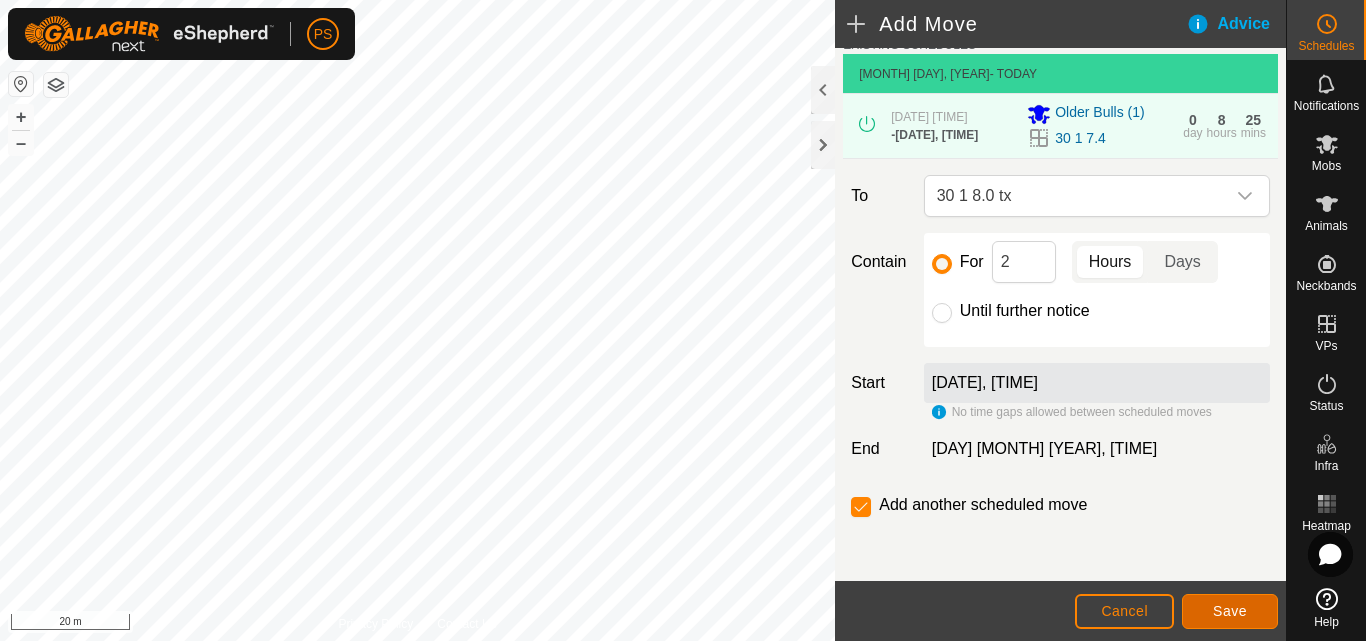 click on "Save" 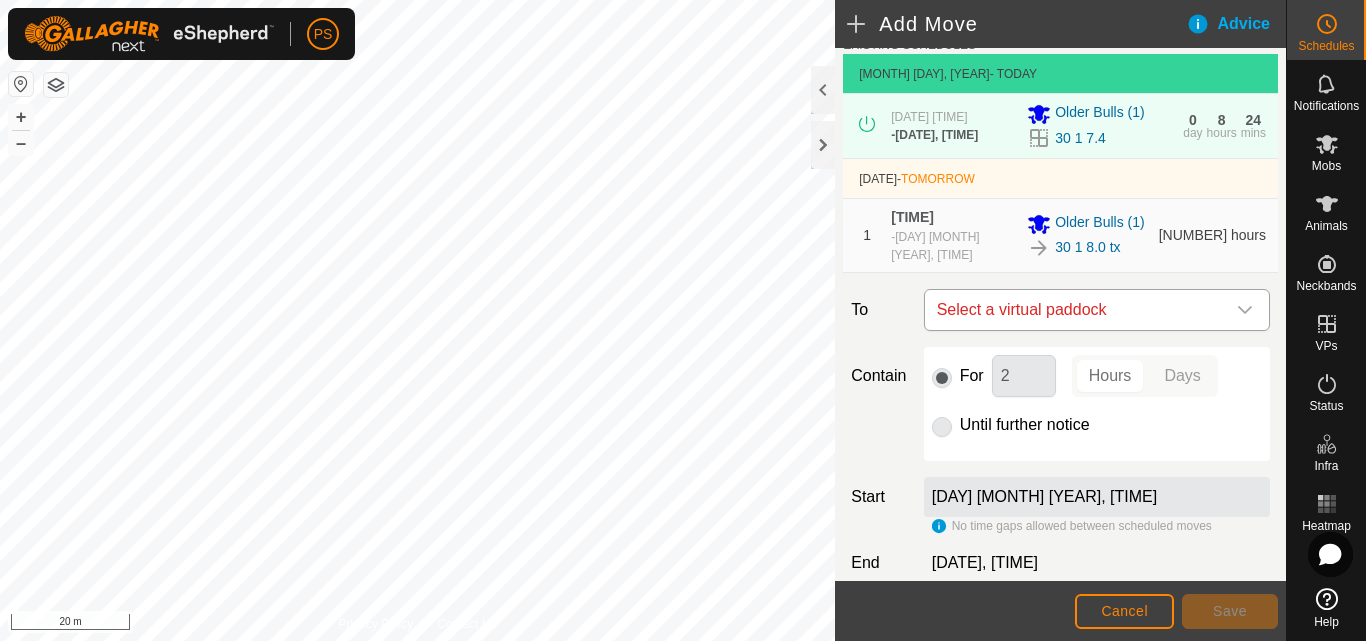 click 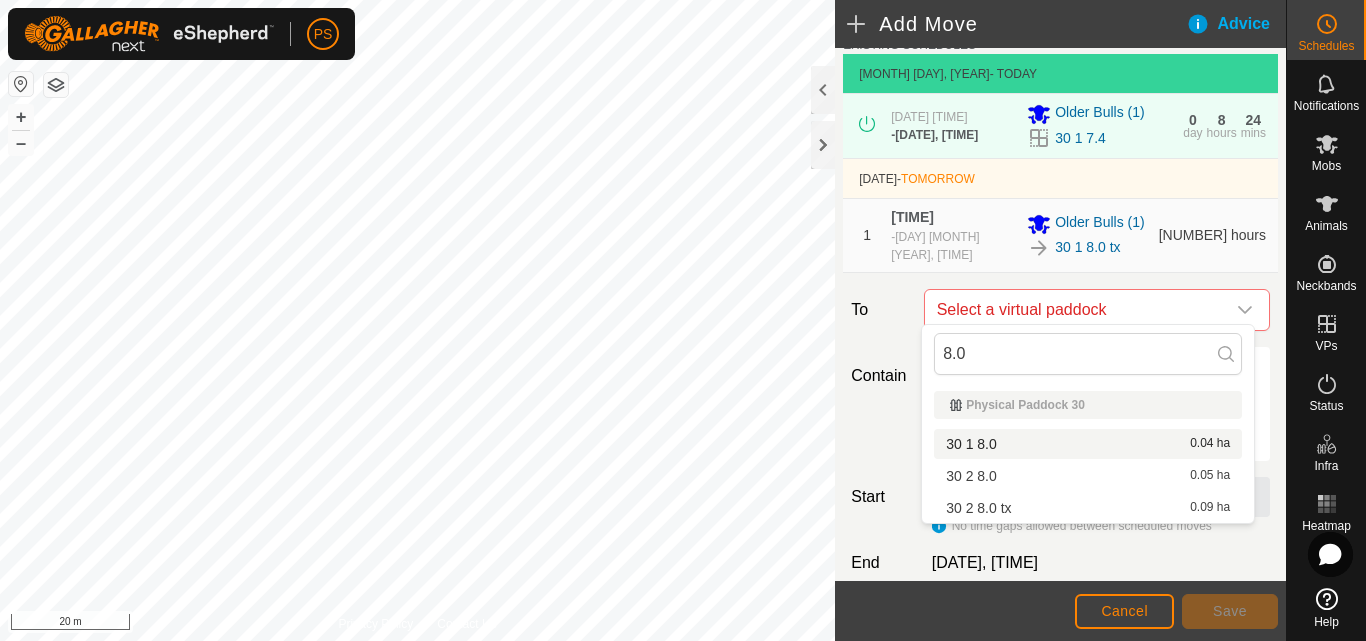 type on "8.0" 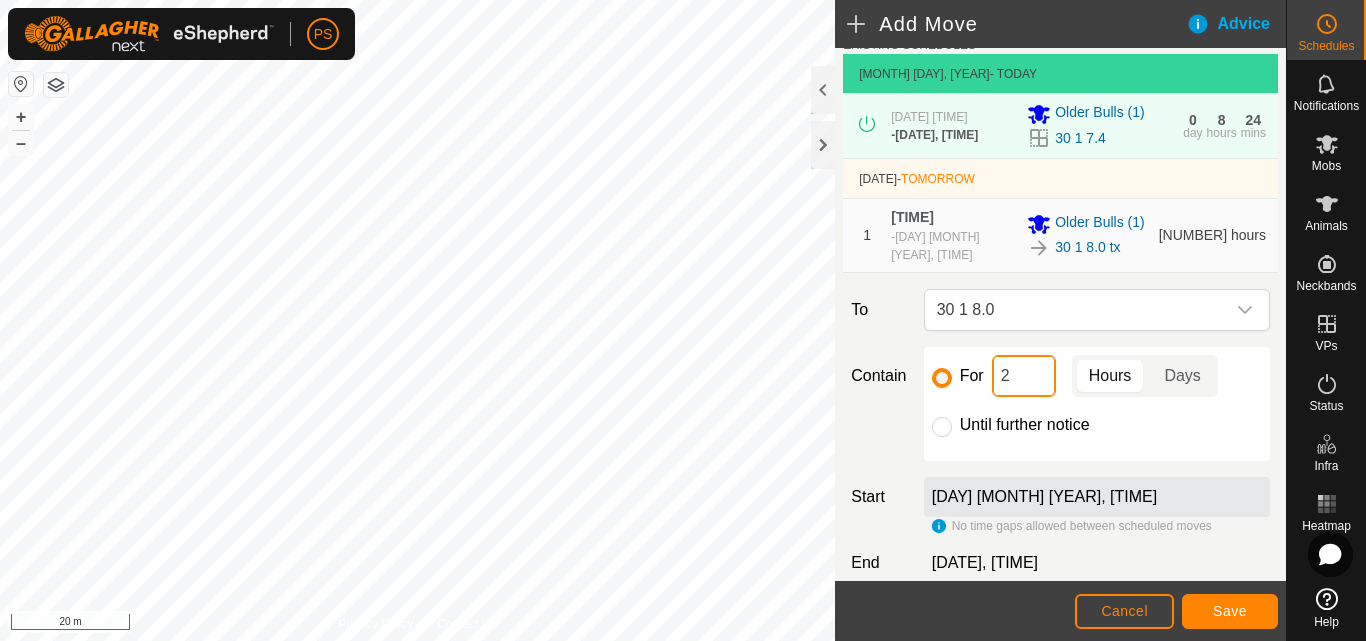 click on "2" 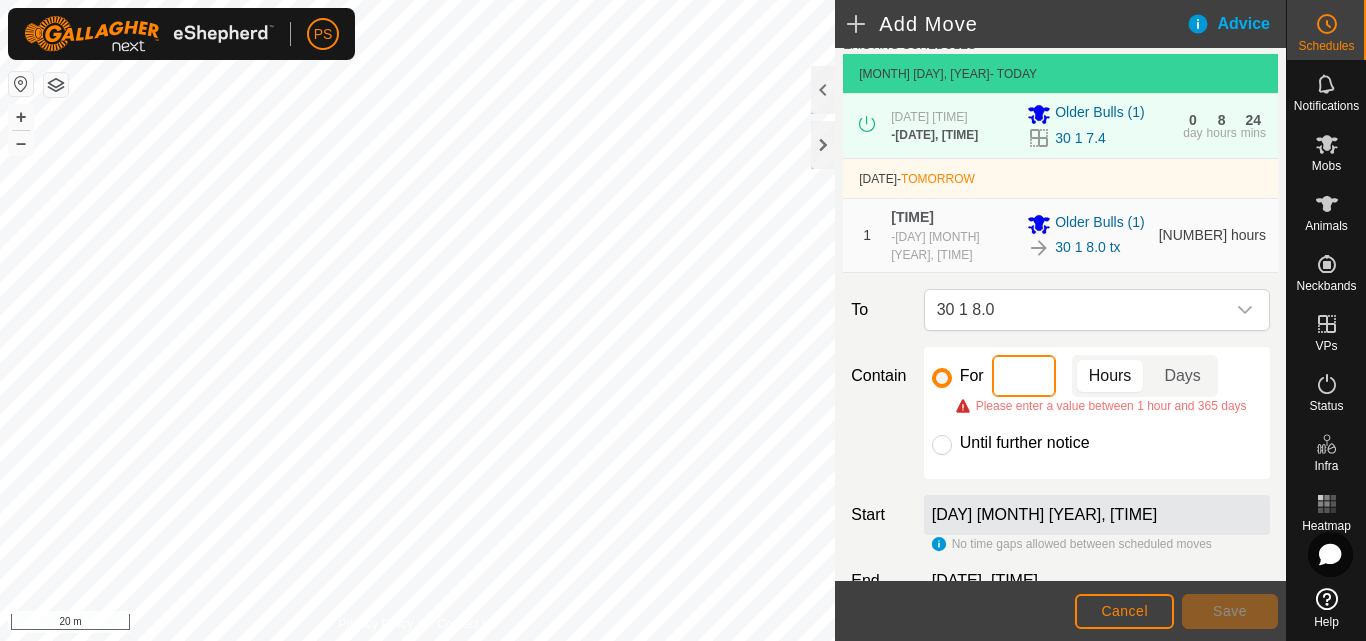 type on "7" 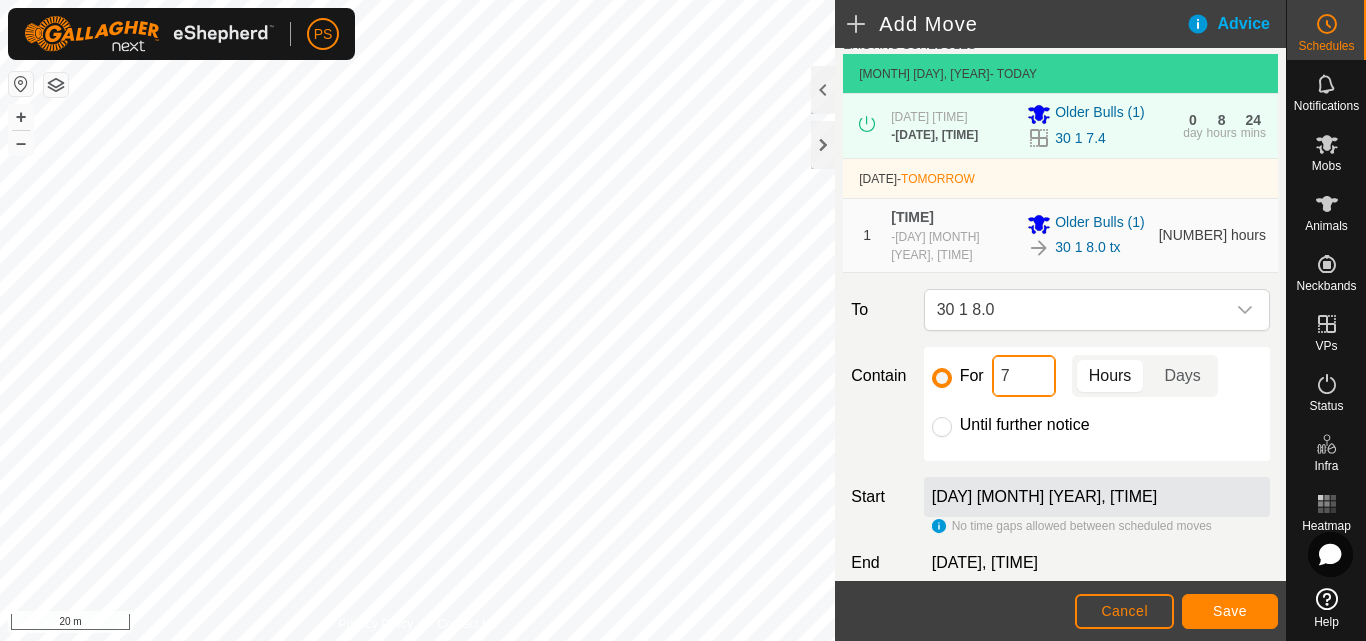 scroll, scrollTop: 187, scrollLeft: 0, axis: vertical 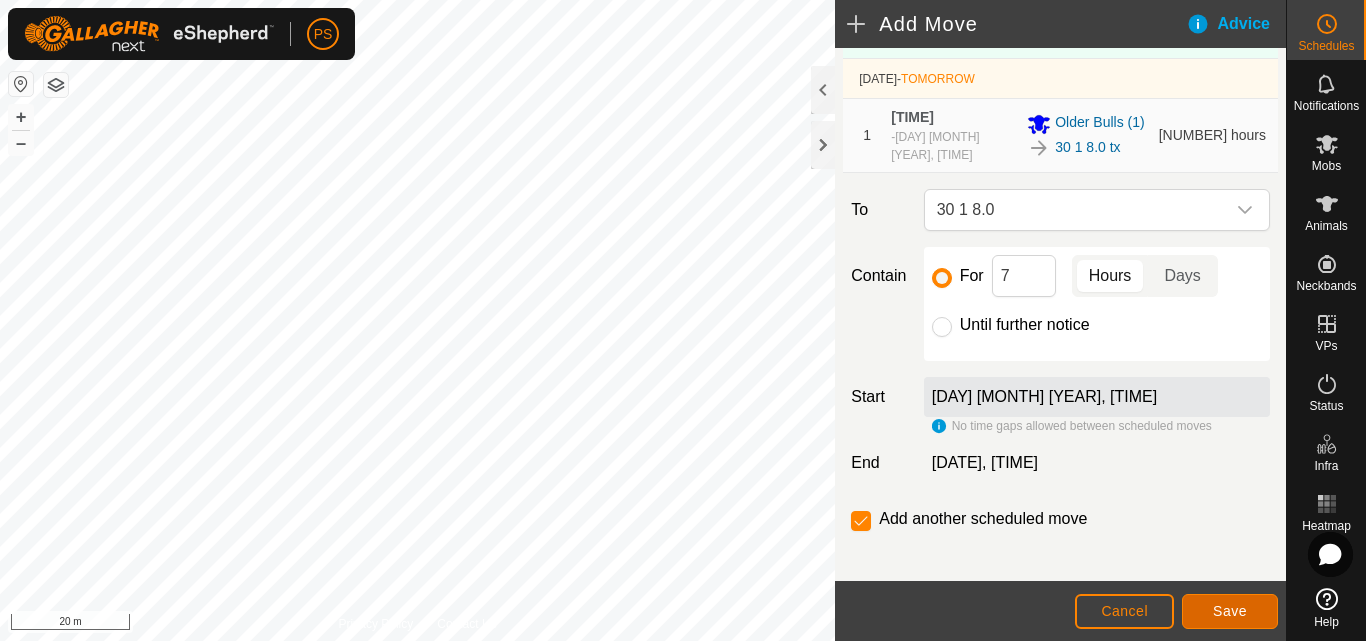 click on "Save" 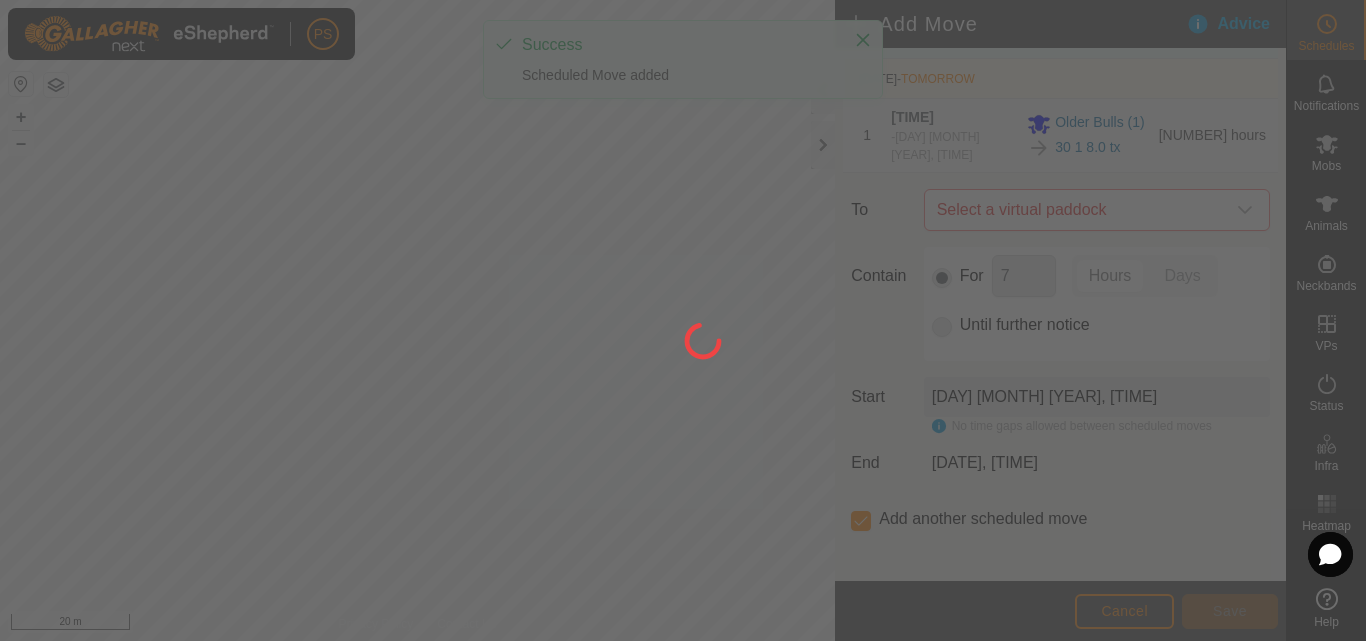 scroll, scrollTop: 0, scrollLeft: 0, axis: both 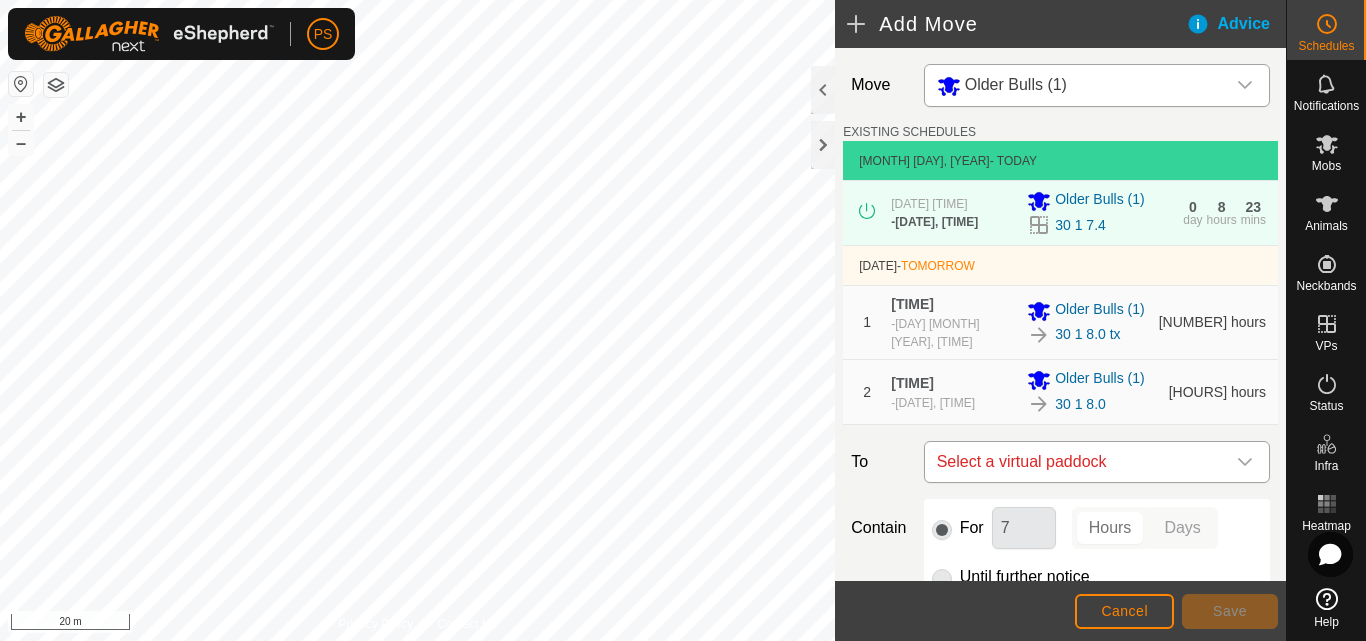 click 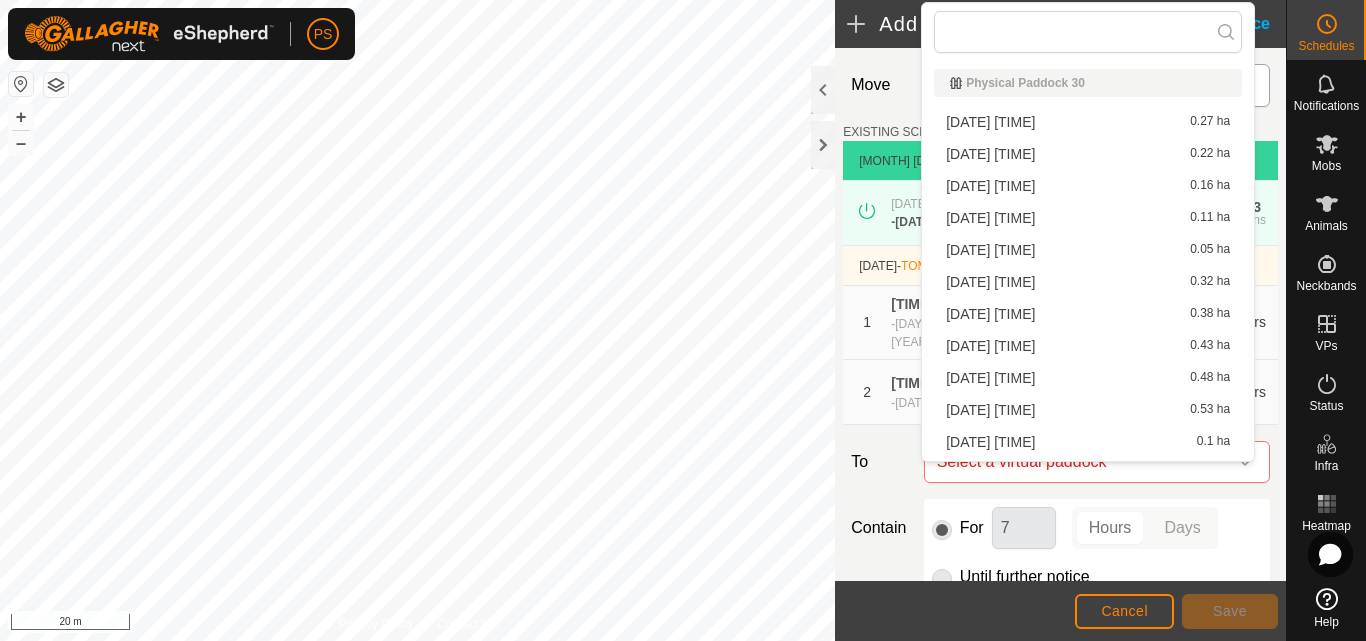 scroll, scrollTop: 28, scrollLeft: 0, axis: vertical 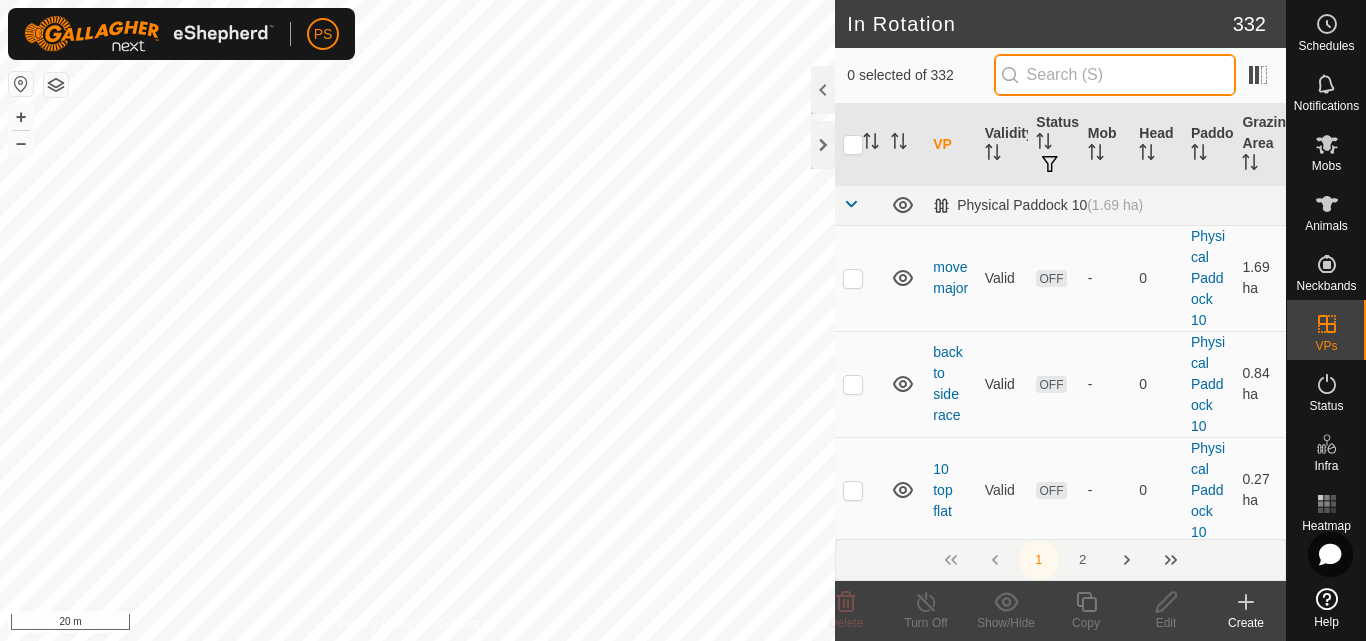 click at bounding box center [1115, 75] 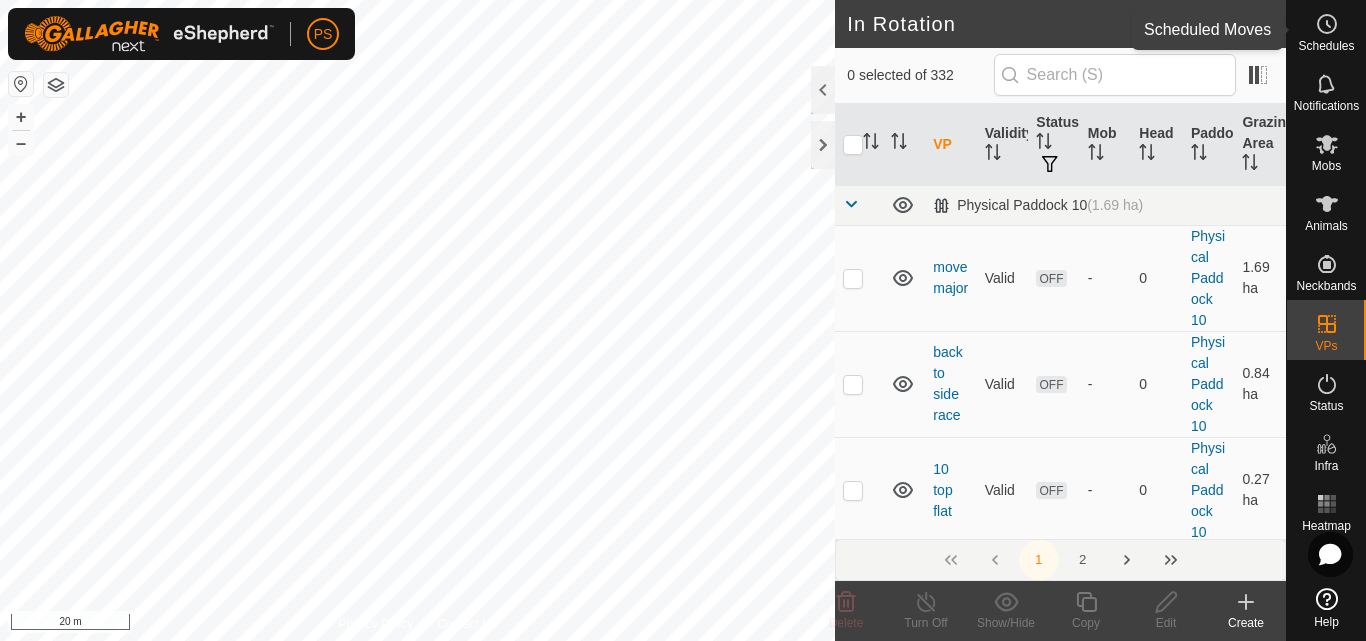 click 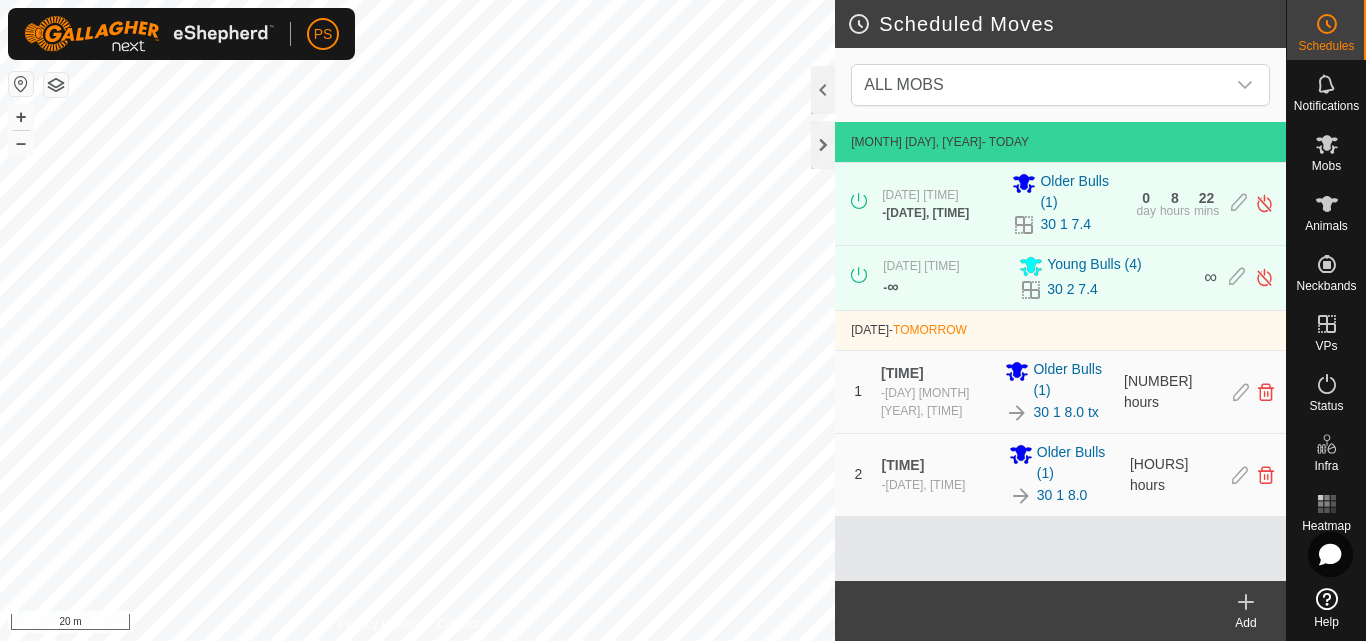click 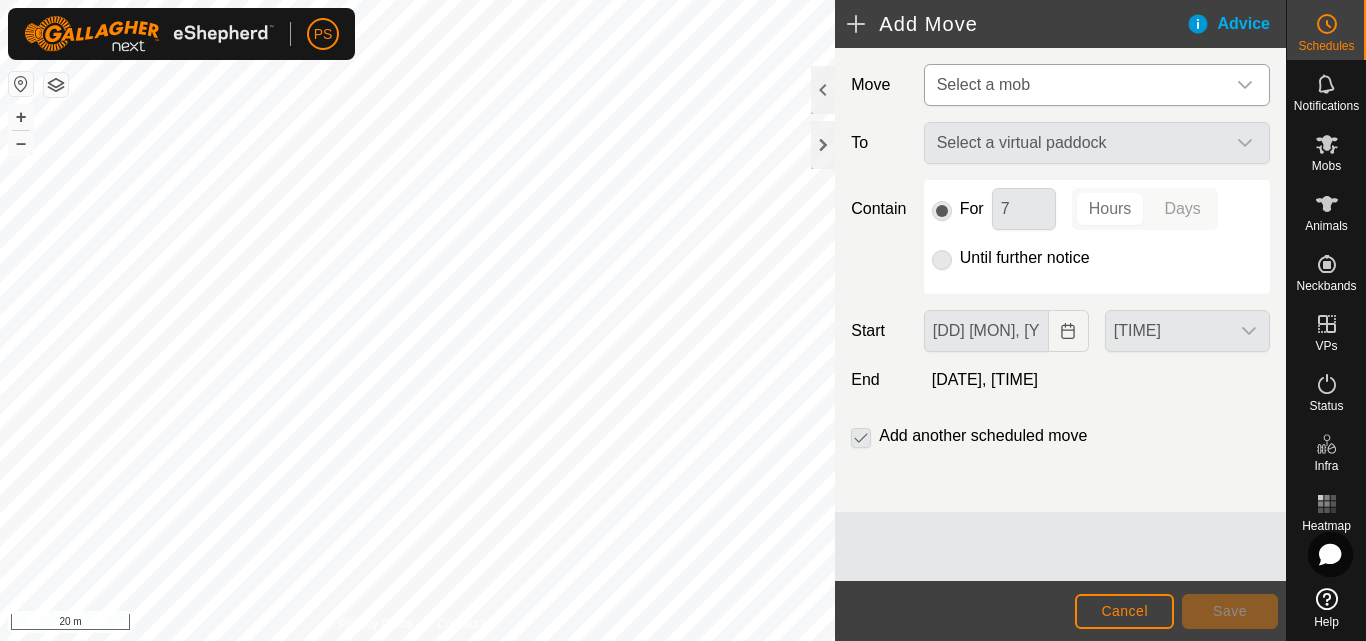 click 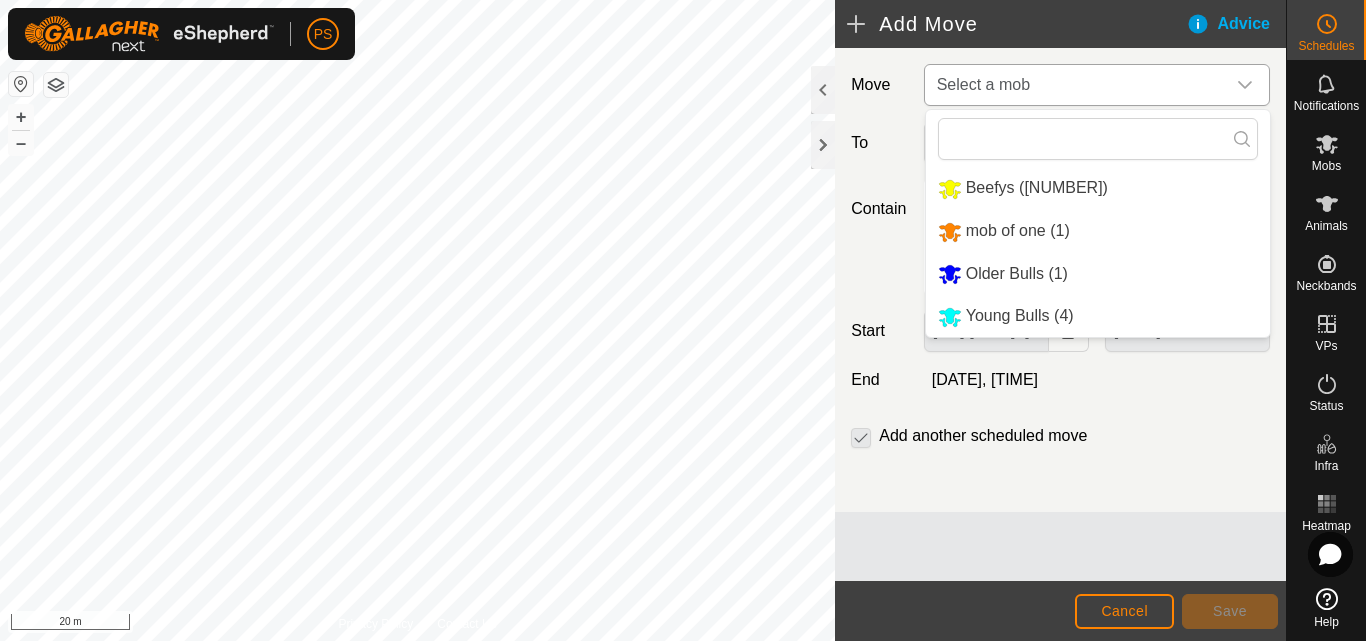 click on "Older Bulls (1)" at bounding box center [1098, 274] 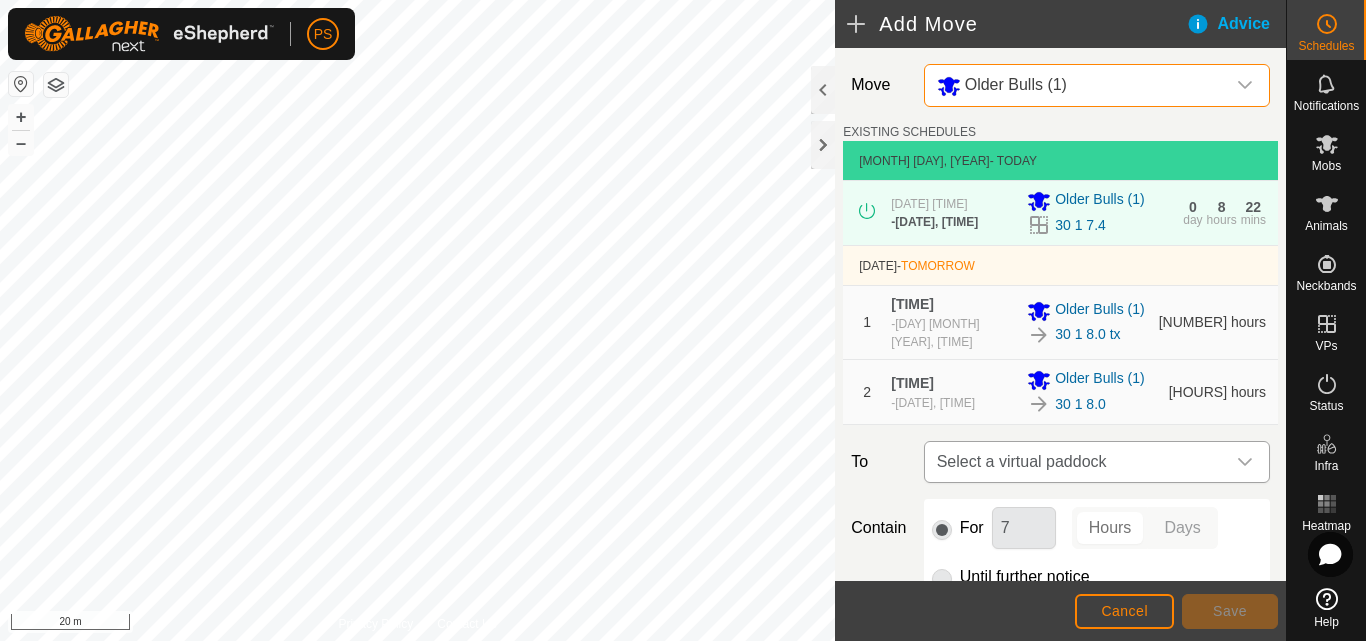 click 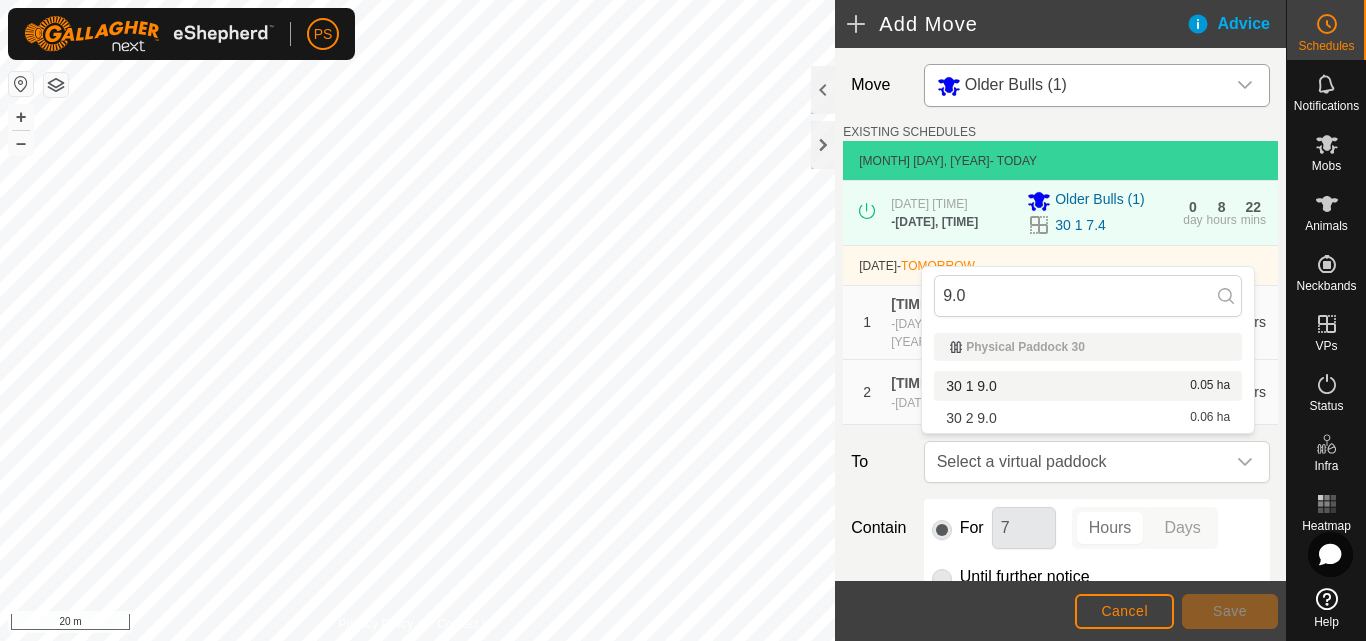 type on "9.0" 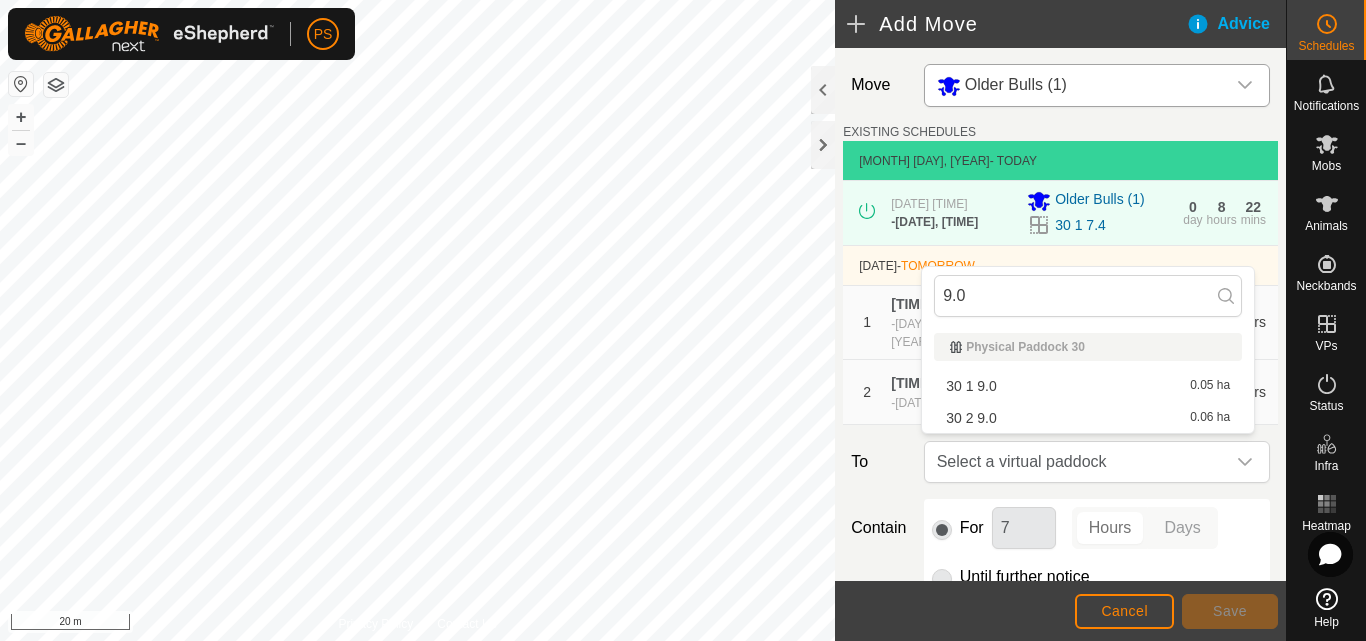 click on "30 1 9.0  0.05 ha" at bounding box center [1088, 386] 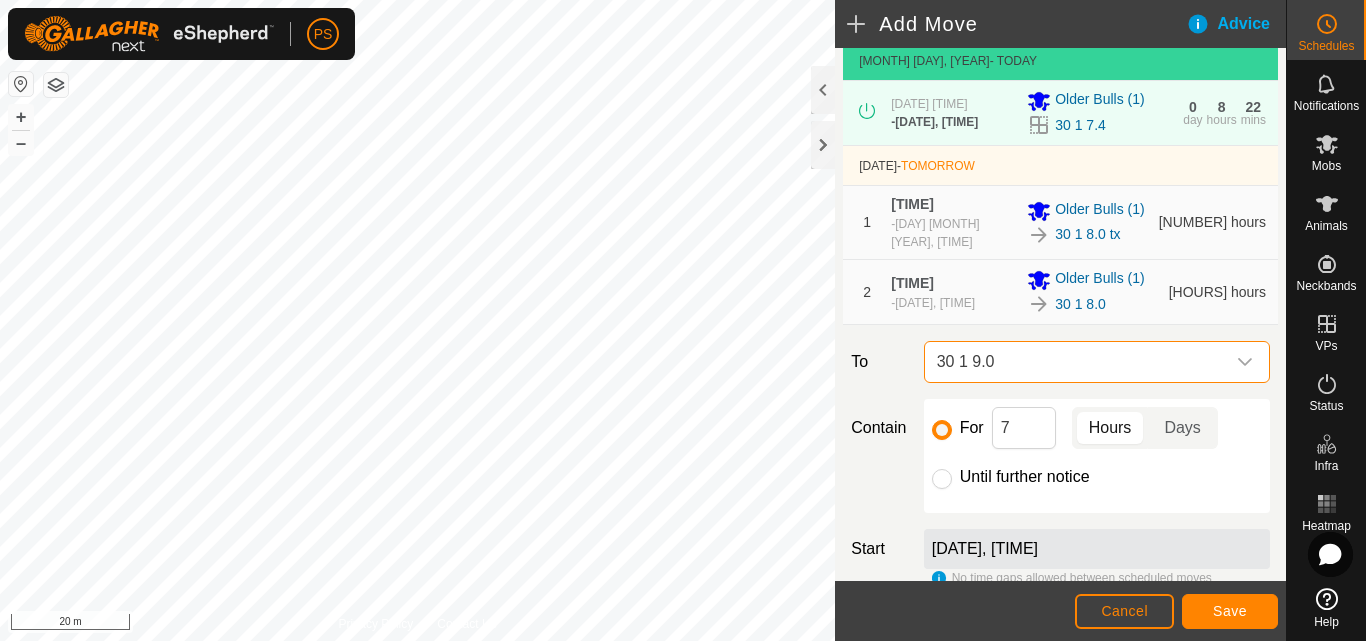scroll, scrollTop: 200, scrollLeft: 0, axis: vertical 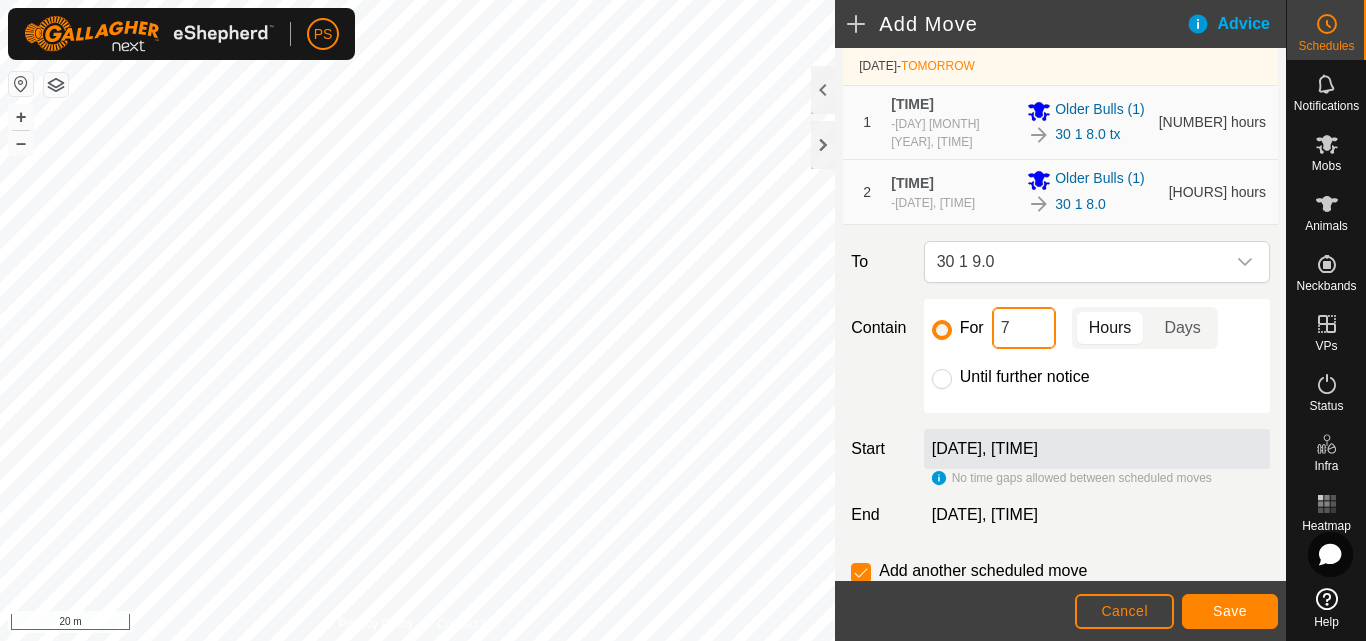 click on "7" 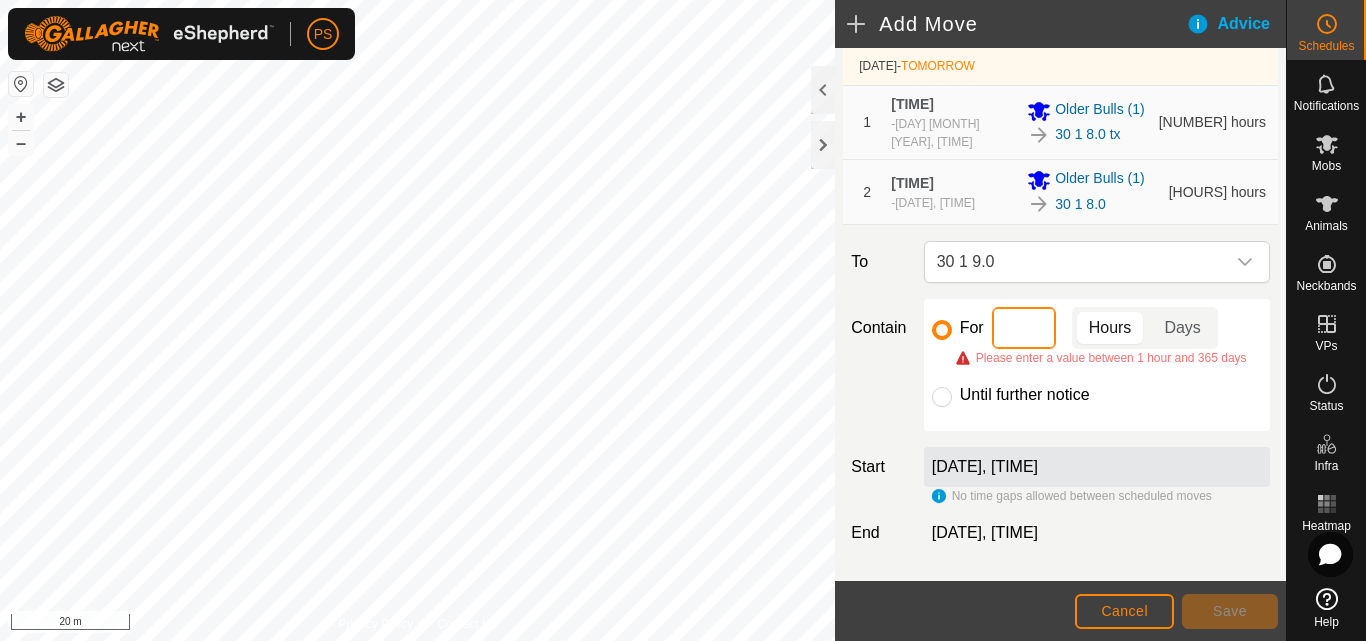 type on "9" 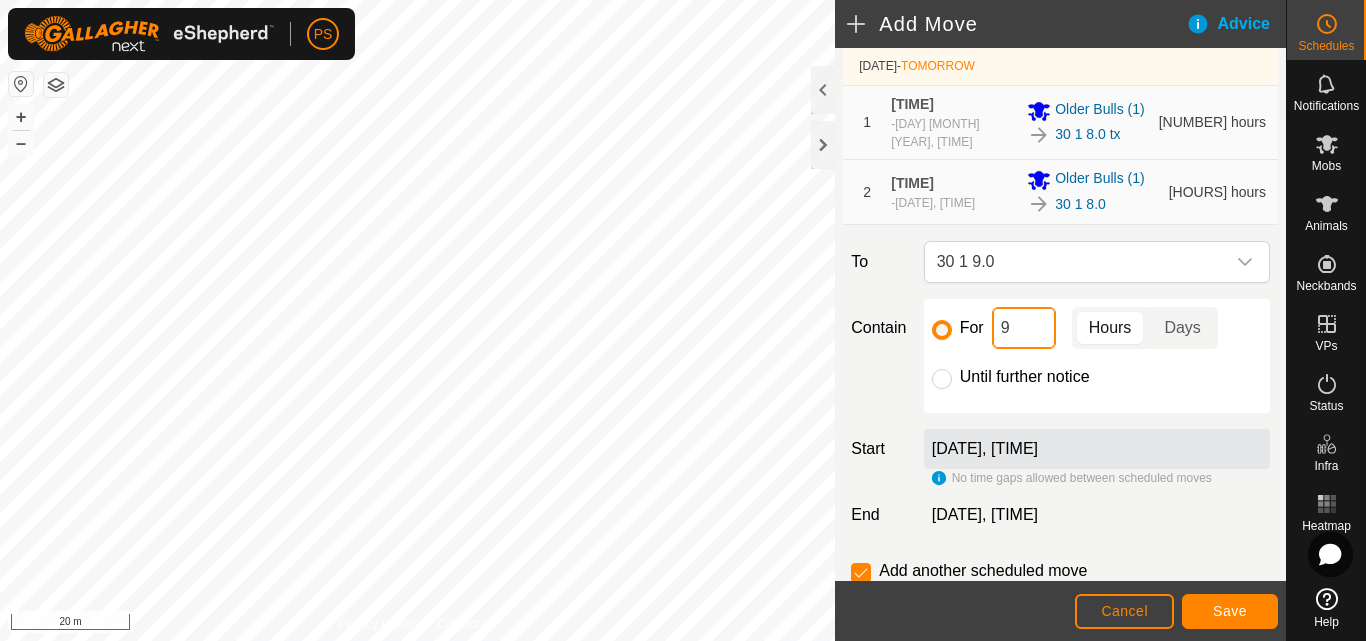 scroll, scrollTop: 257, scrollLeft: 0, axis: vertical 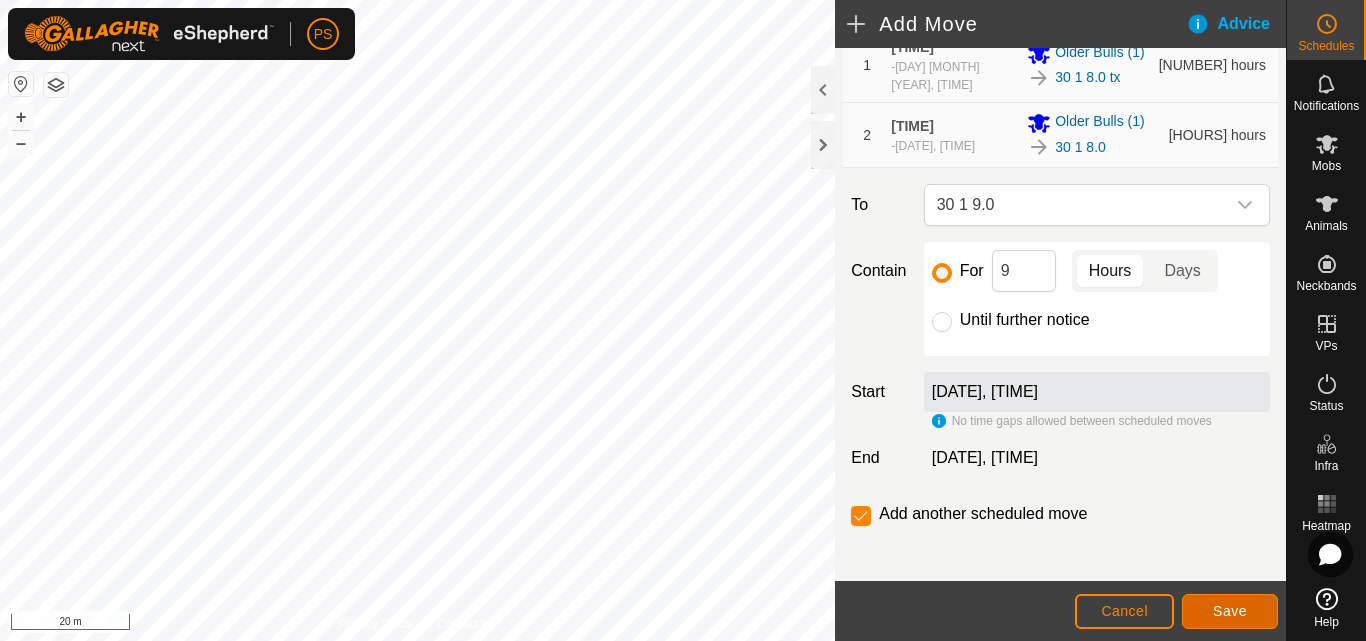 click on "Save" 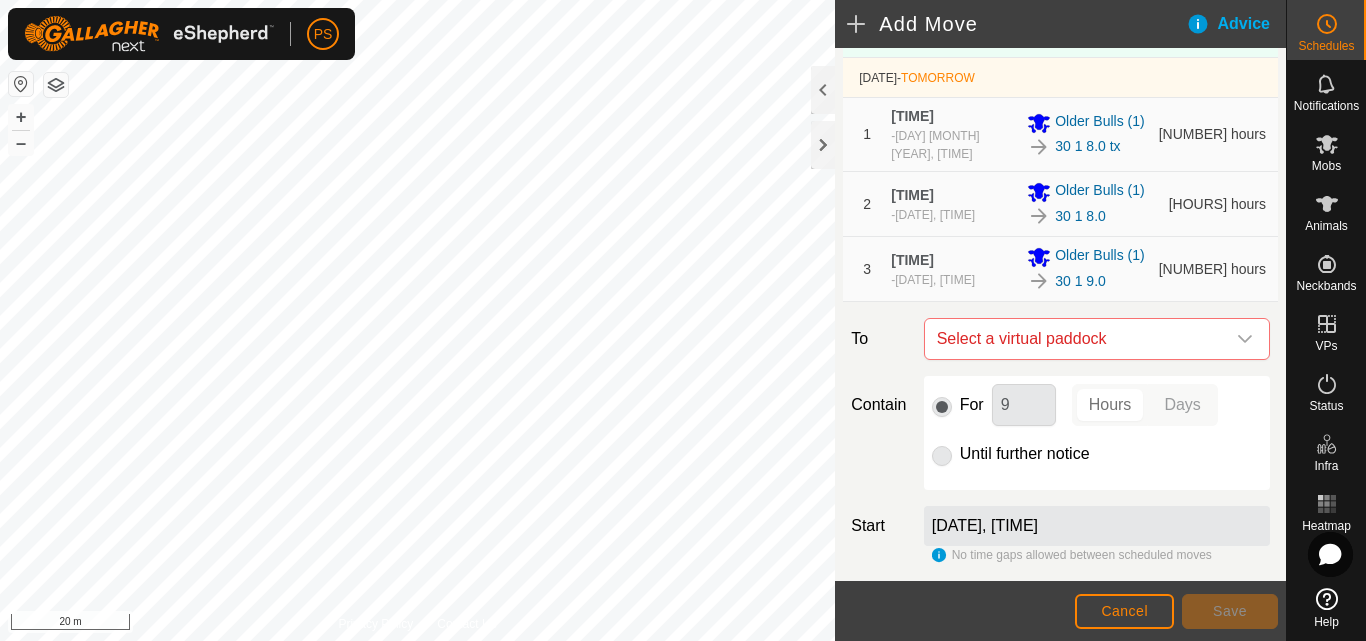 scroll, scrollTop: 200, scrollLeft: 0, axis: vertical 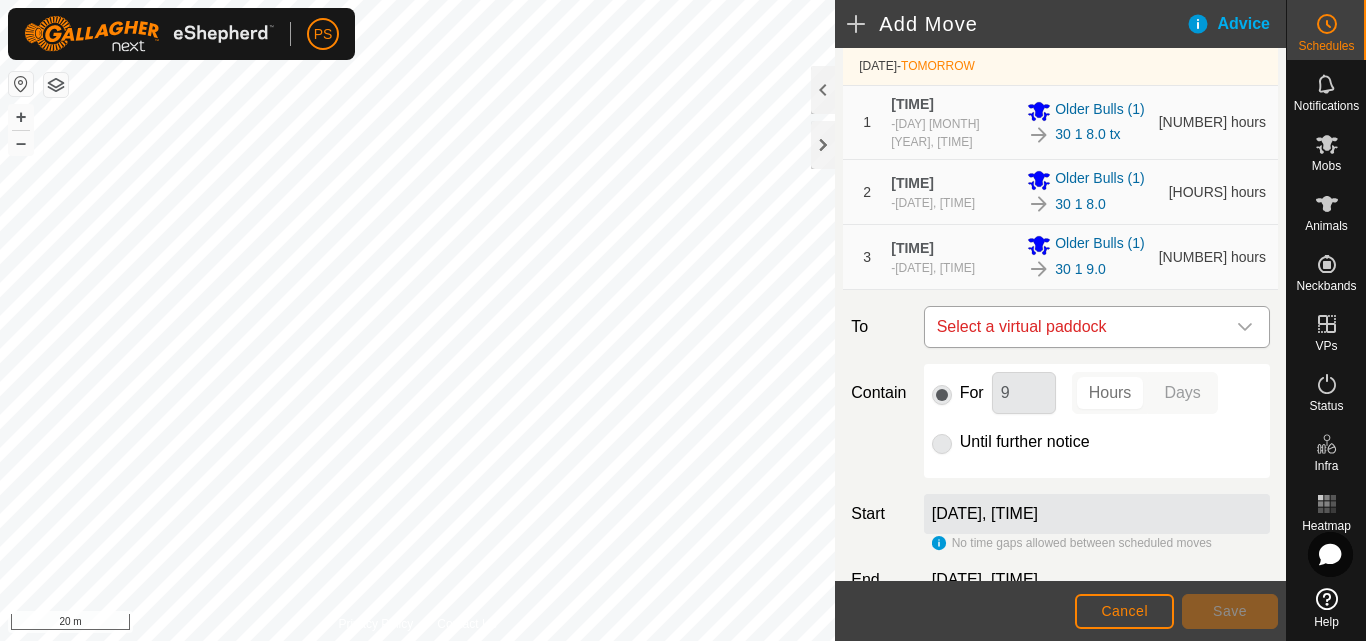 click 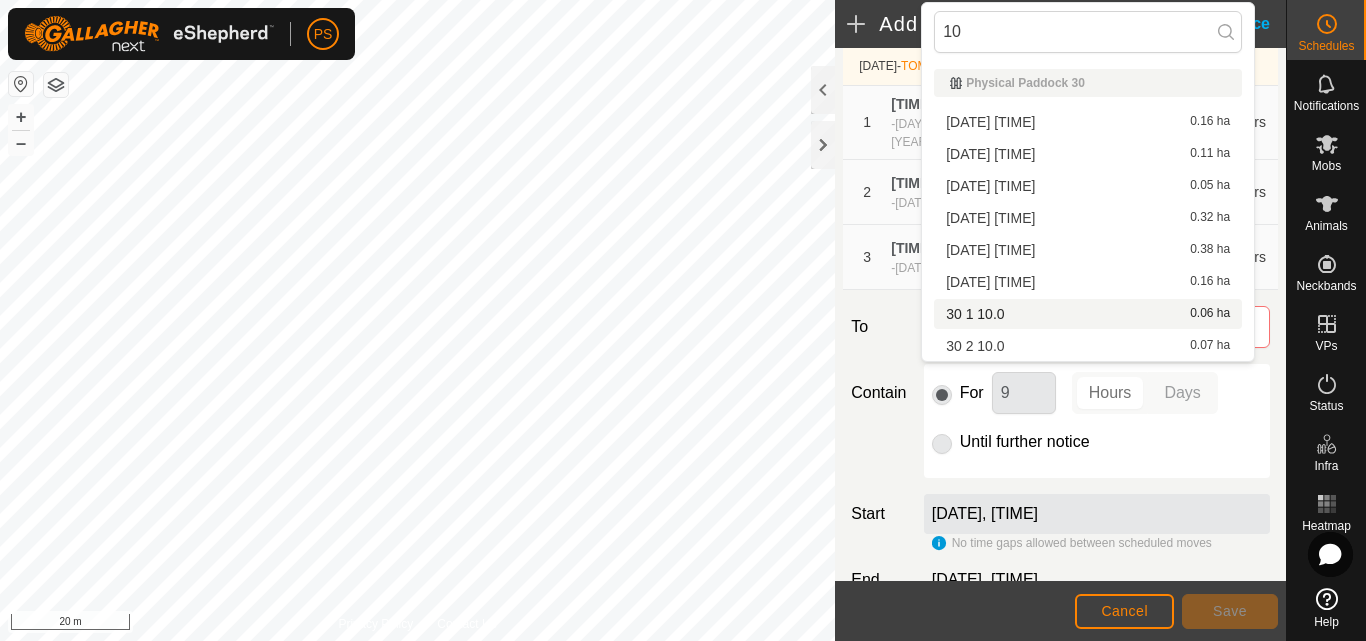 type on "10" 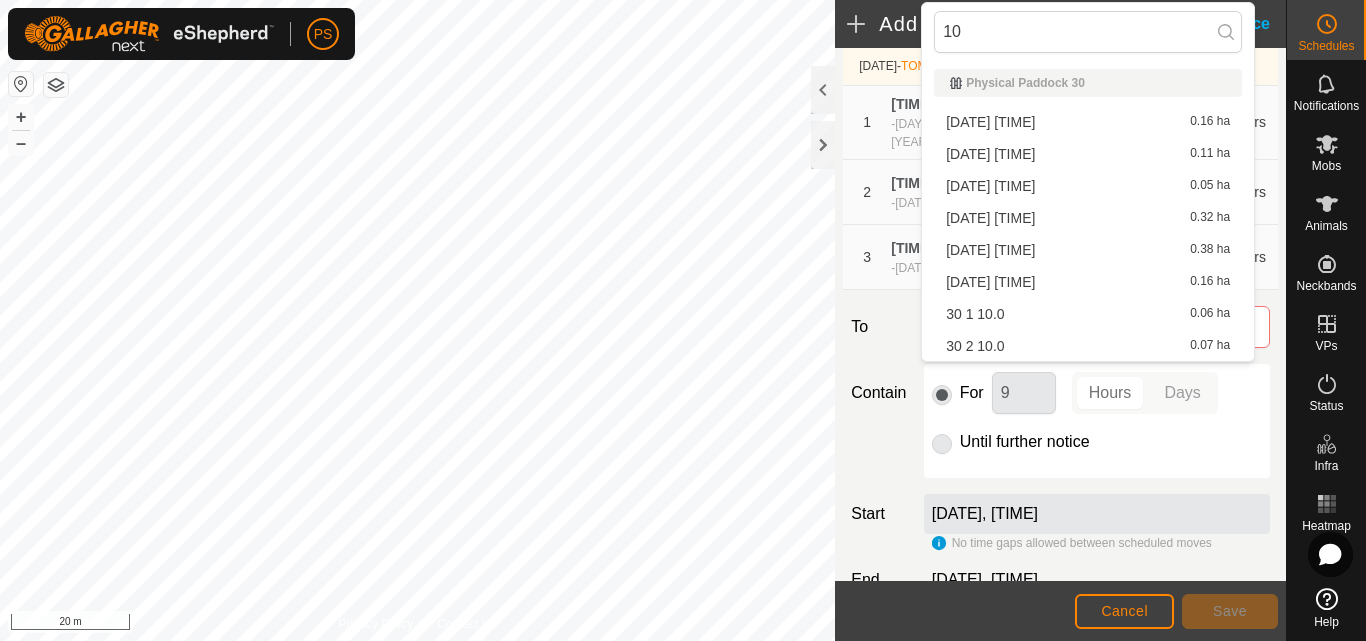 click on "30 1 10.0  0.06 ha" at bounding box center [1088, 314] 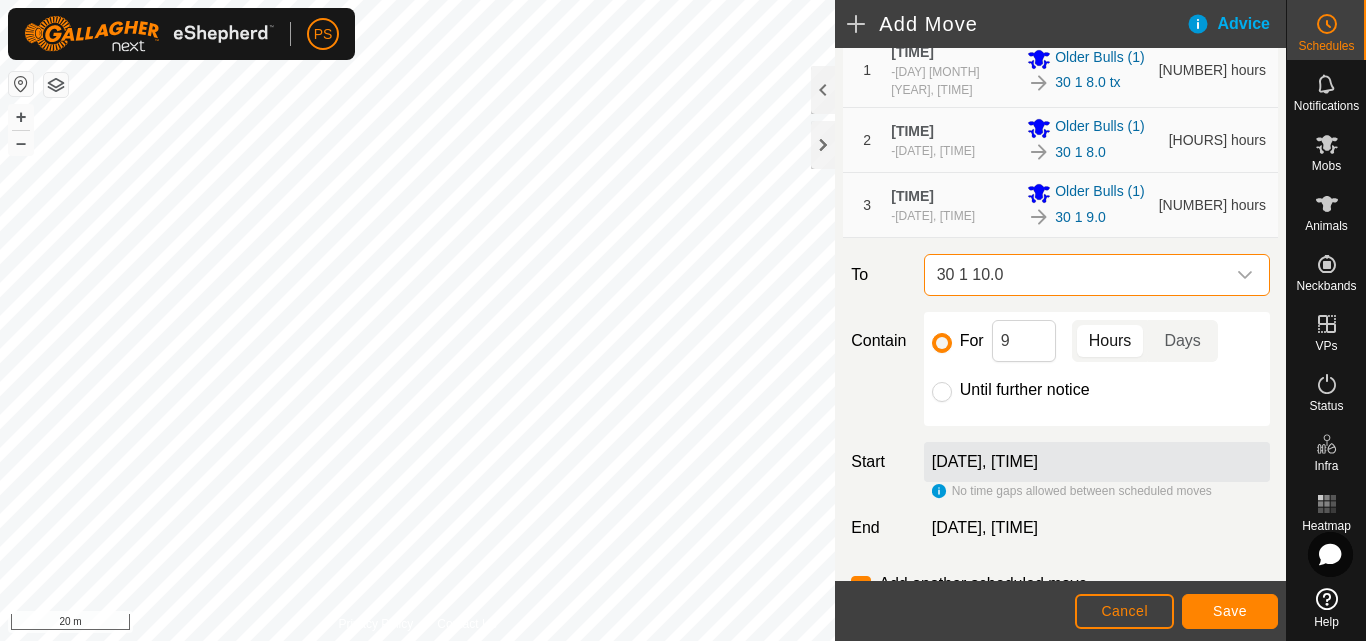 scroll, scrollTop: 300, scrollLeft: 0, axis: vertical 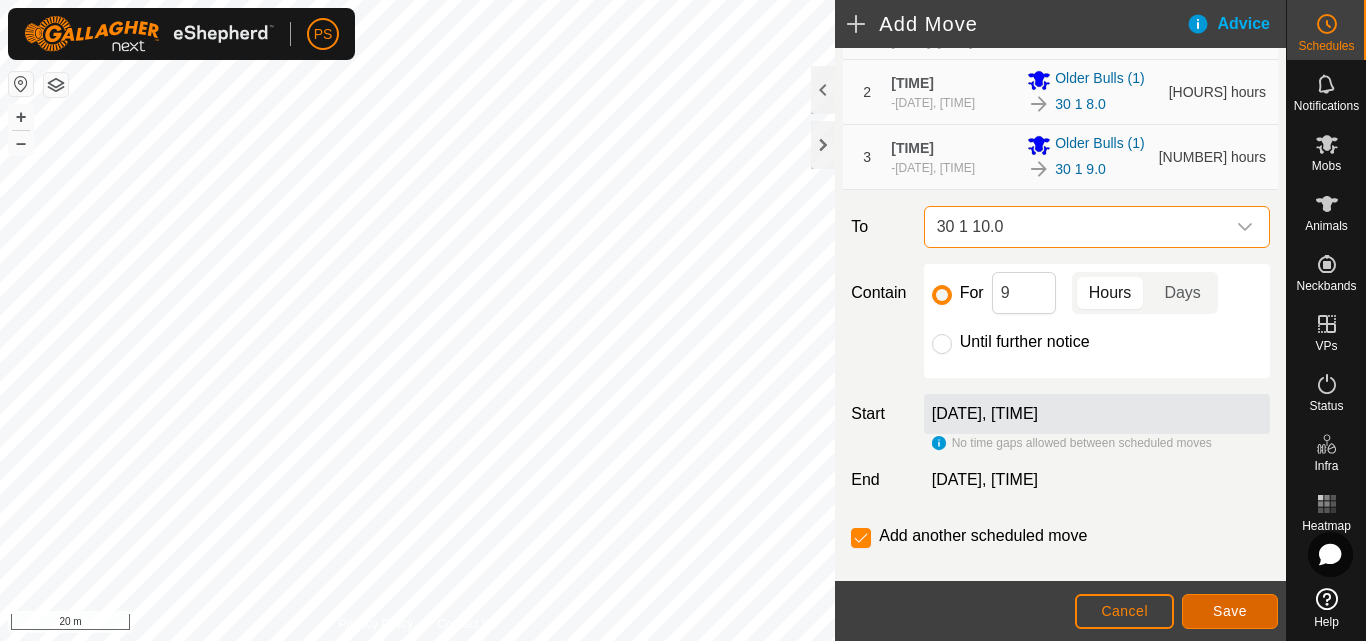 click on "Save" 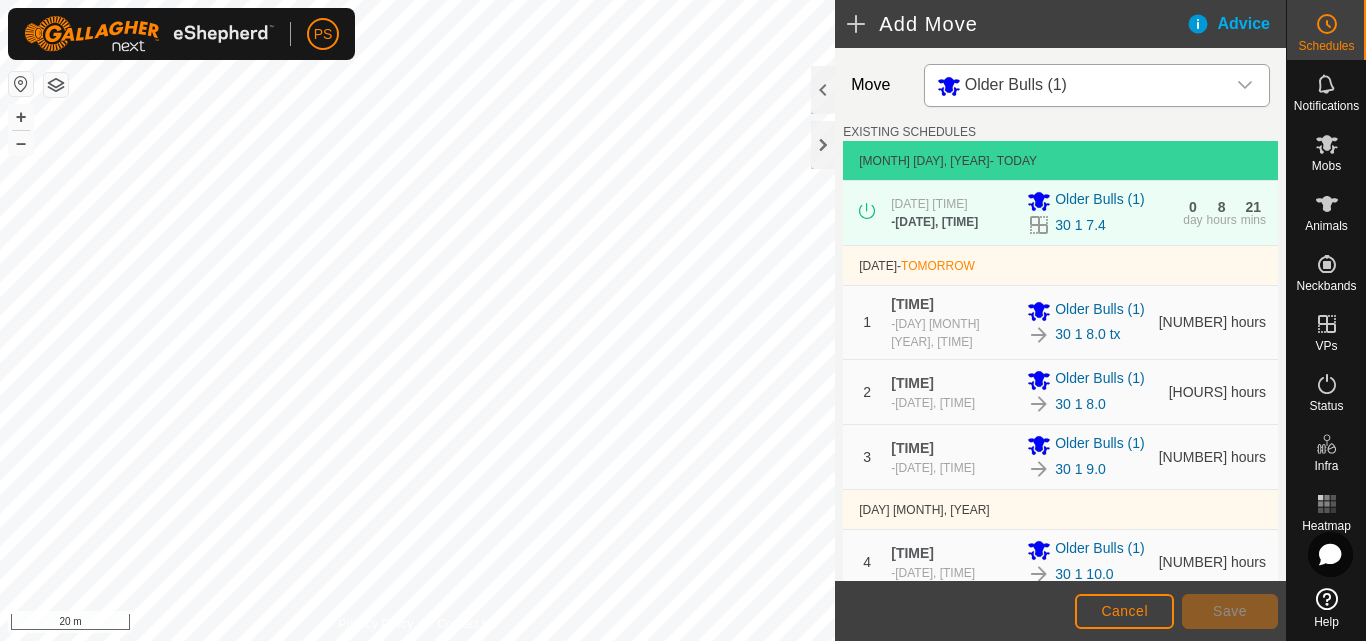 scroll, scrollTop: 100, scrollLeft: 0, axis: vertical 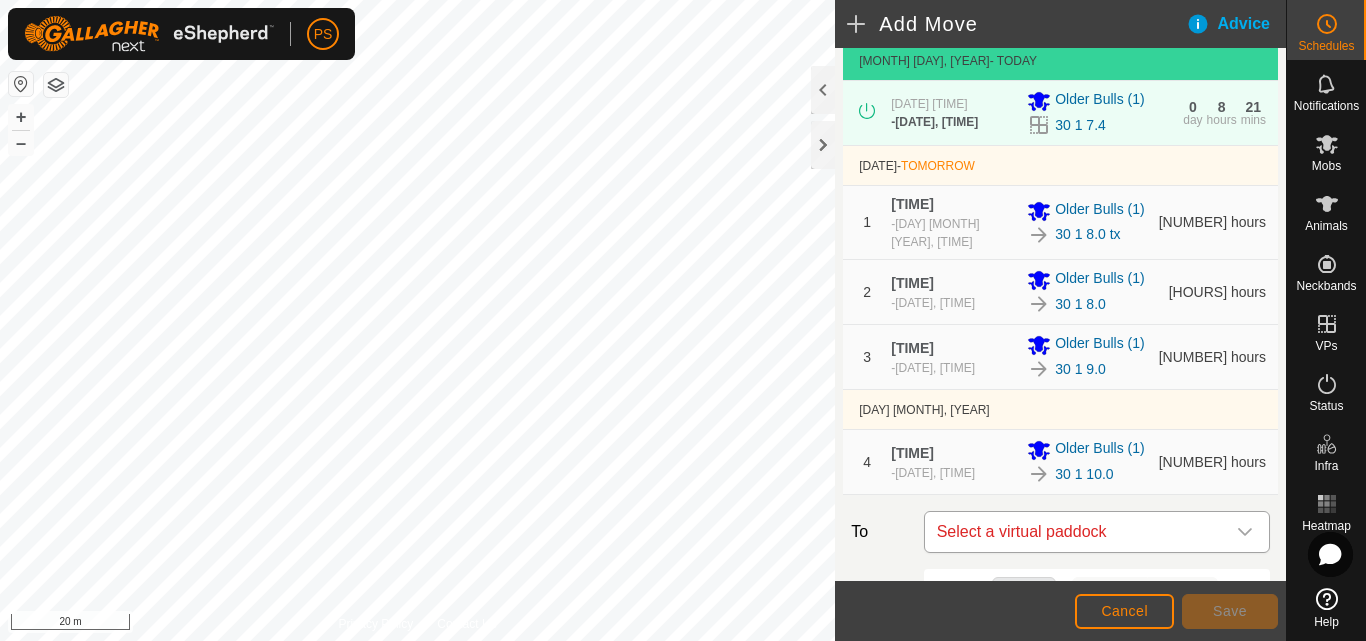 click 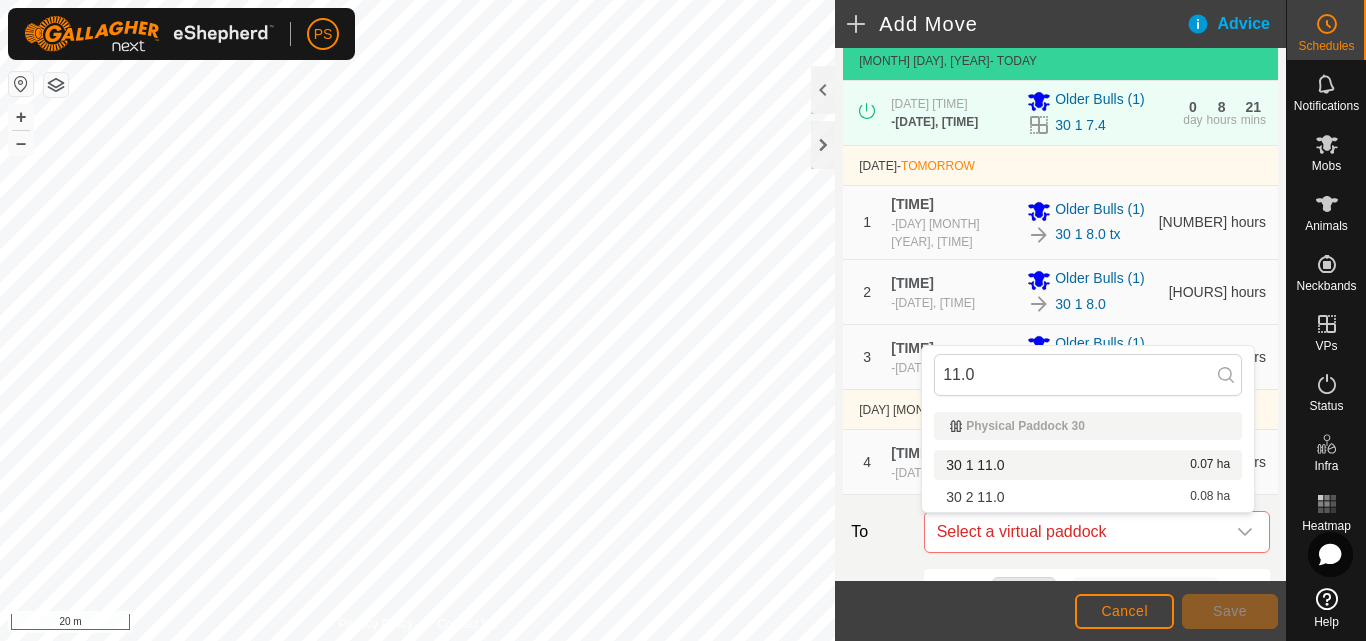 type on "11.0" 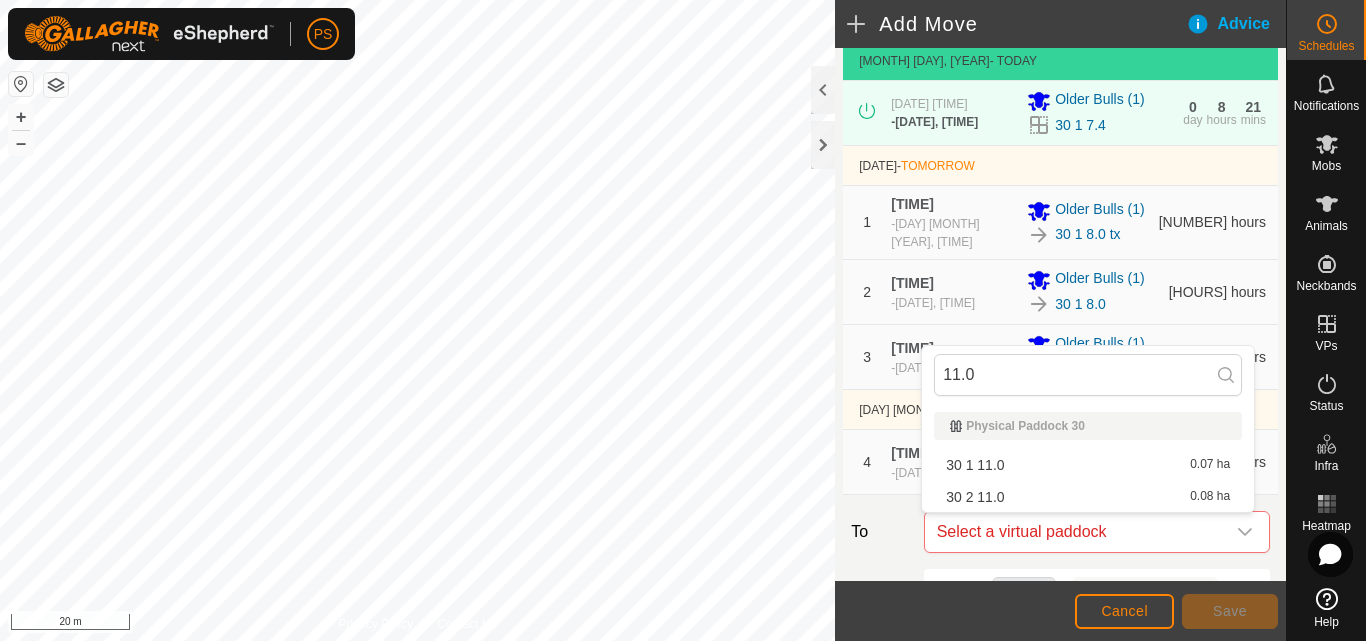 click on "30 1 11.0  0.07 ha" at bounding box center (1088, 465) 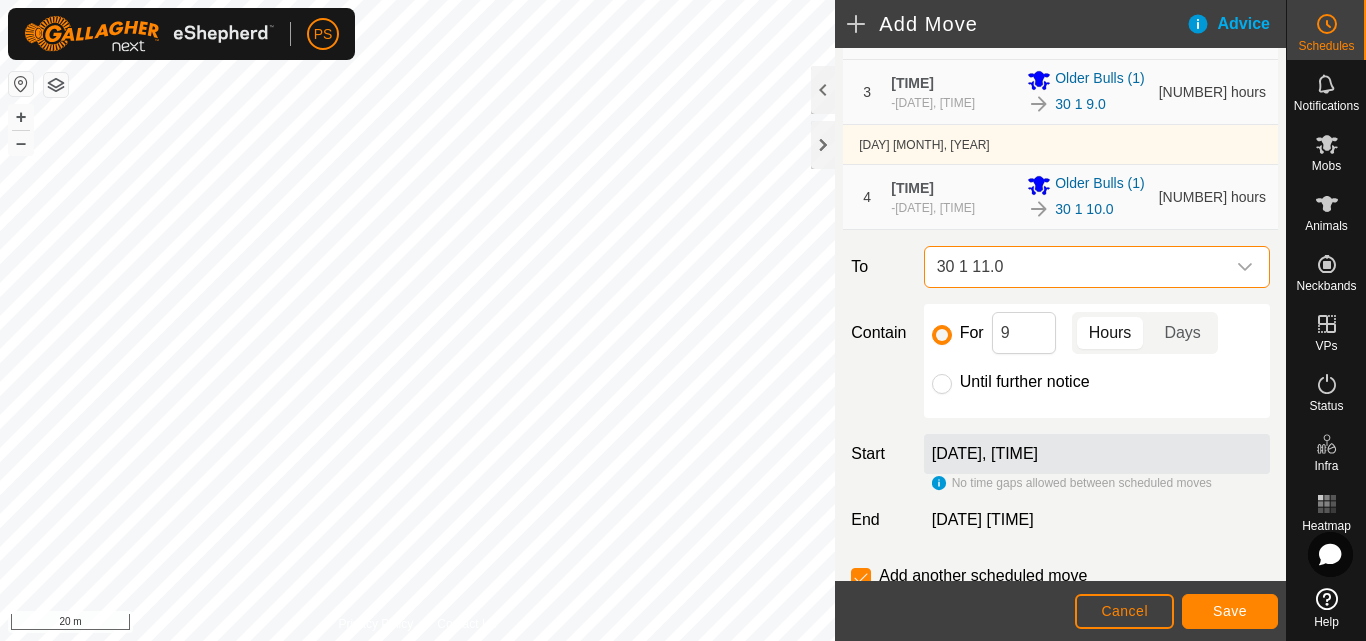 scroll, scrollTop: 400, scrollLeft: 0, axis: vertical 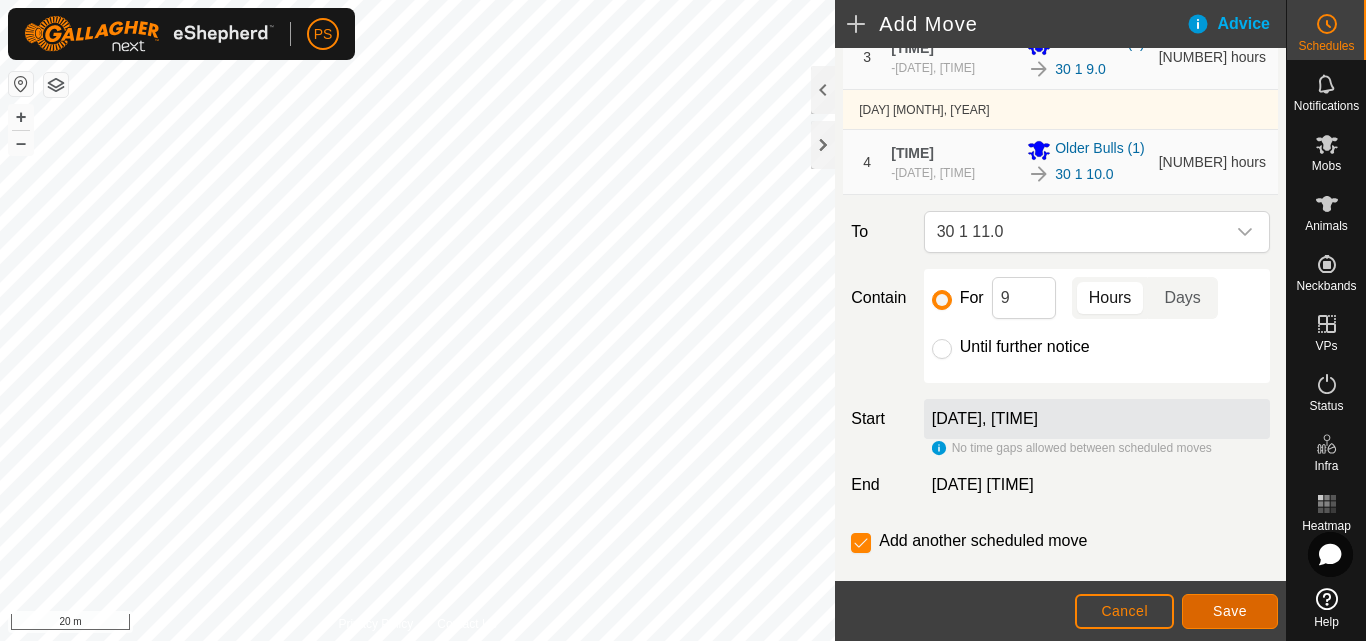 click on "Save" 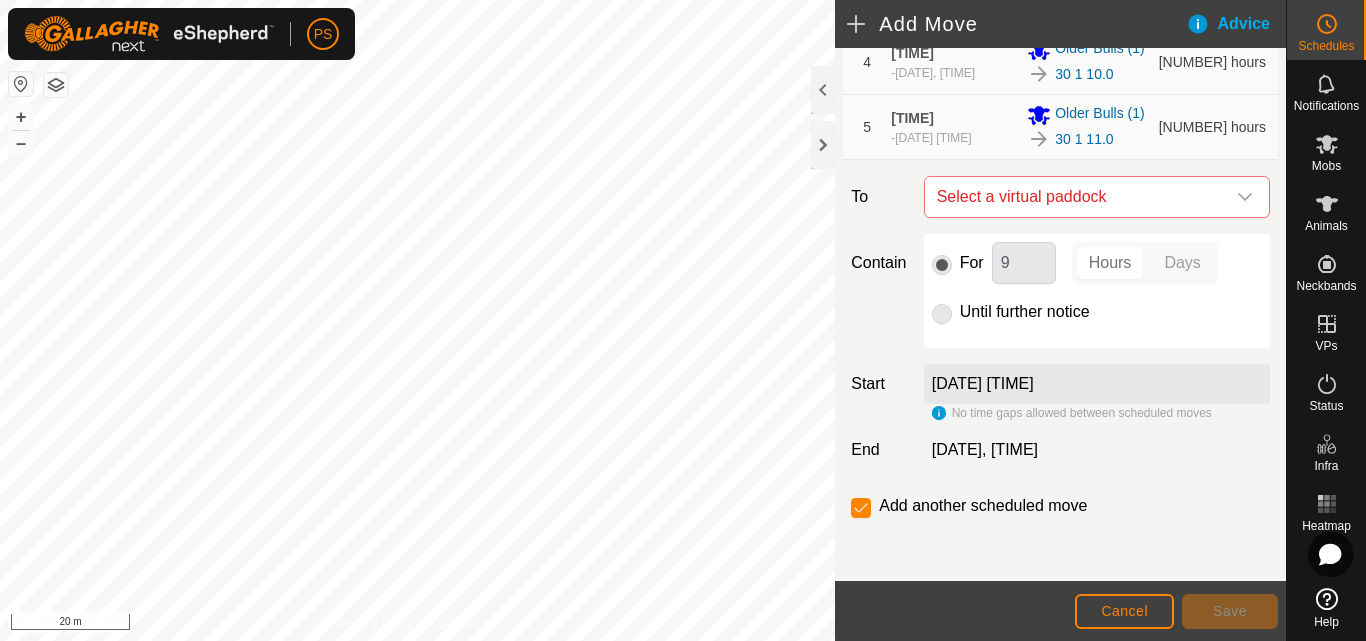 scroll, scrollTop: 400, scrollLeft: 0, axis: vertical 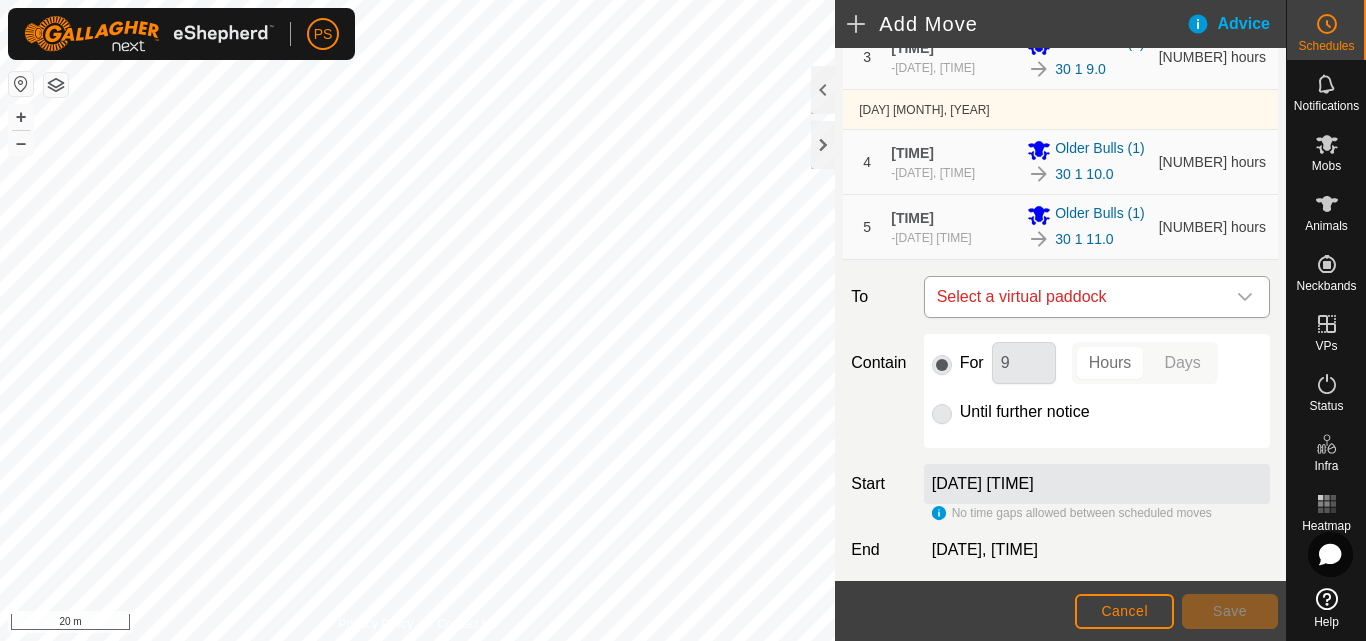click 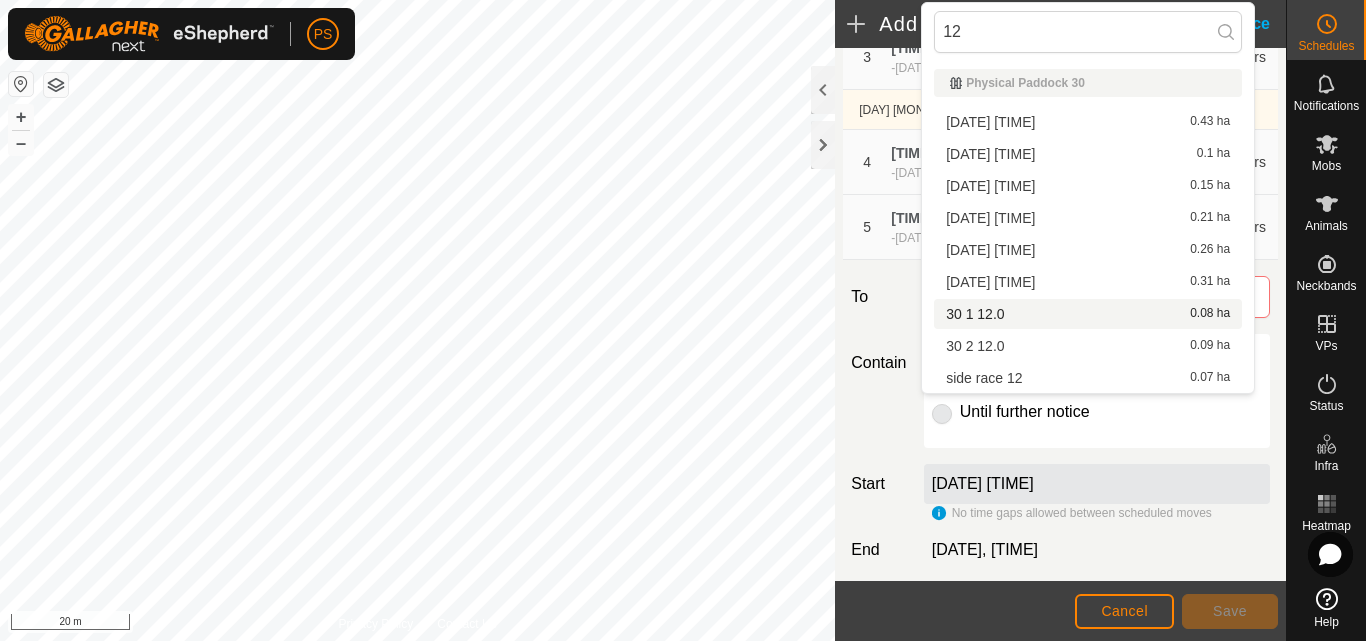 type on "12" 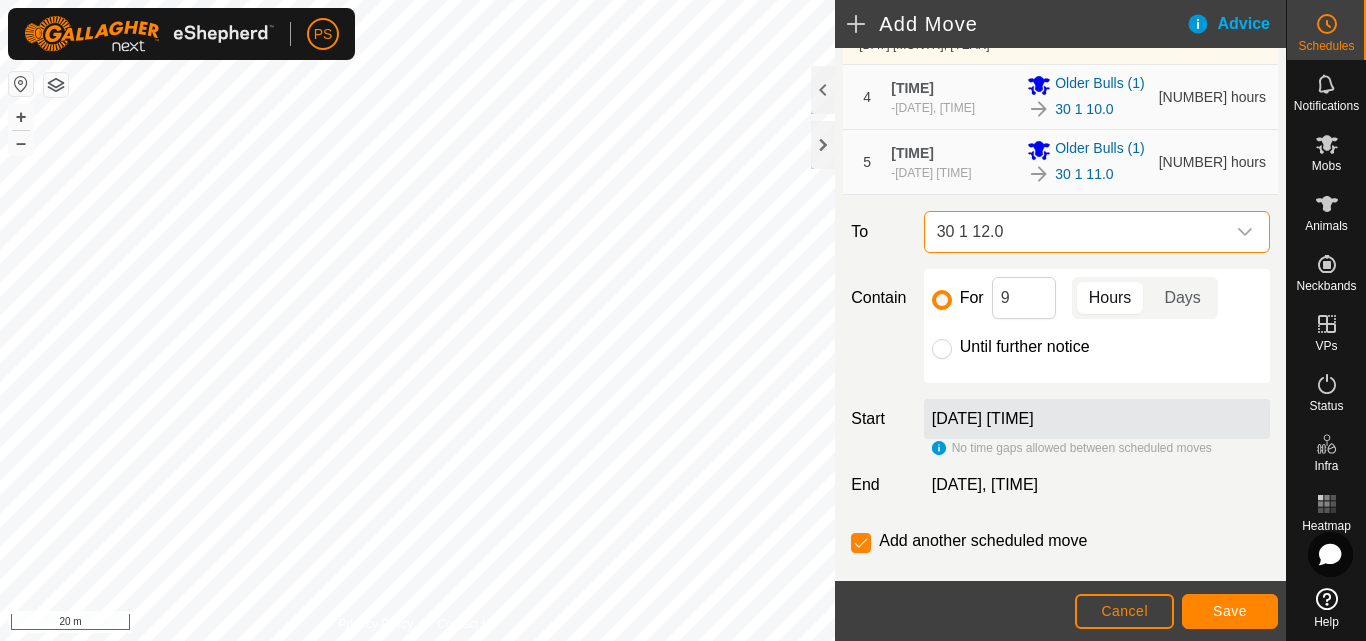scroll, scrollTop: 500, scrollLeft: 0, axis: vertical 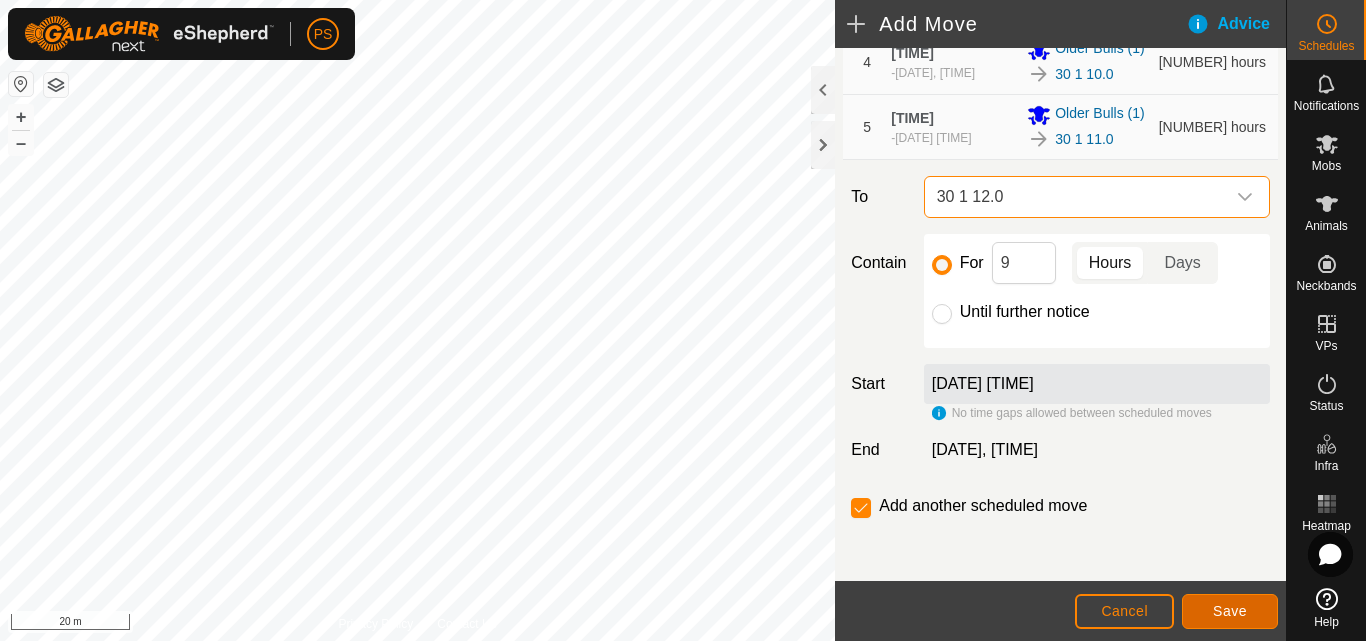 click on "Save" 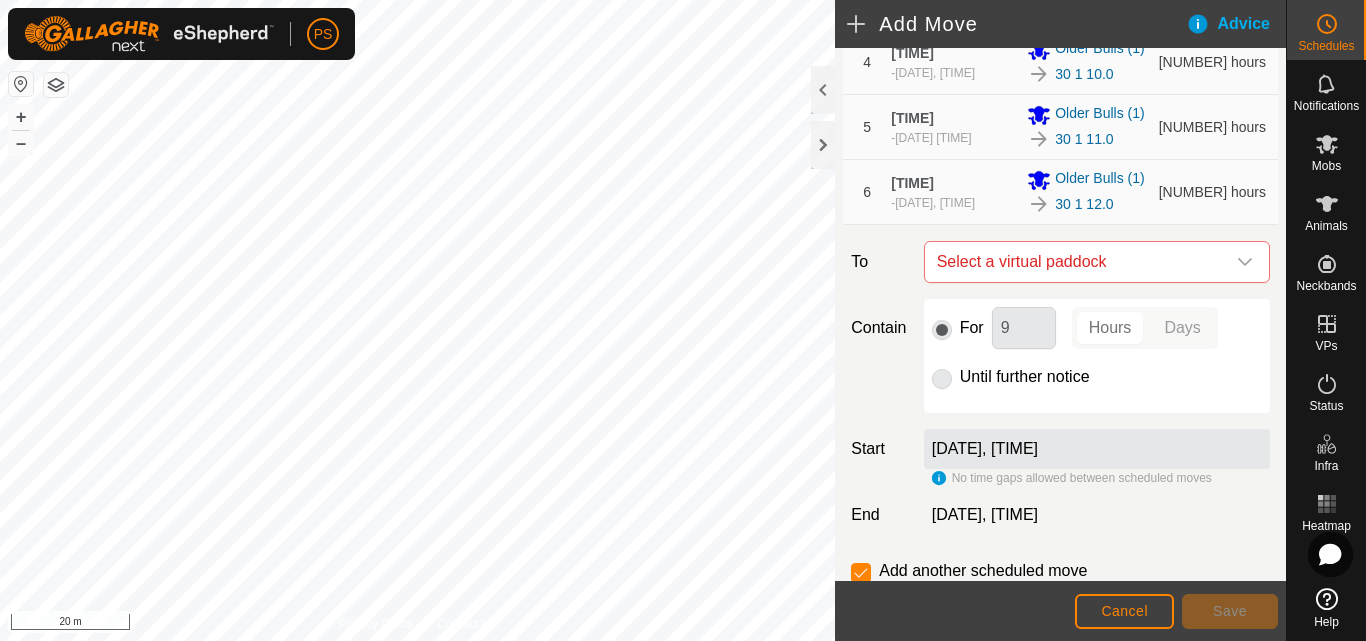scroll, scrollTop: 400, scrollLeft: 0, axis: vertical 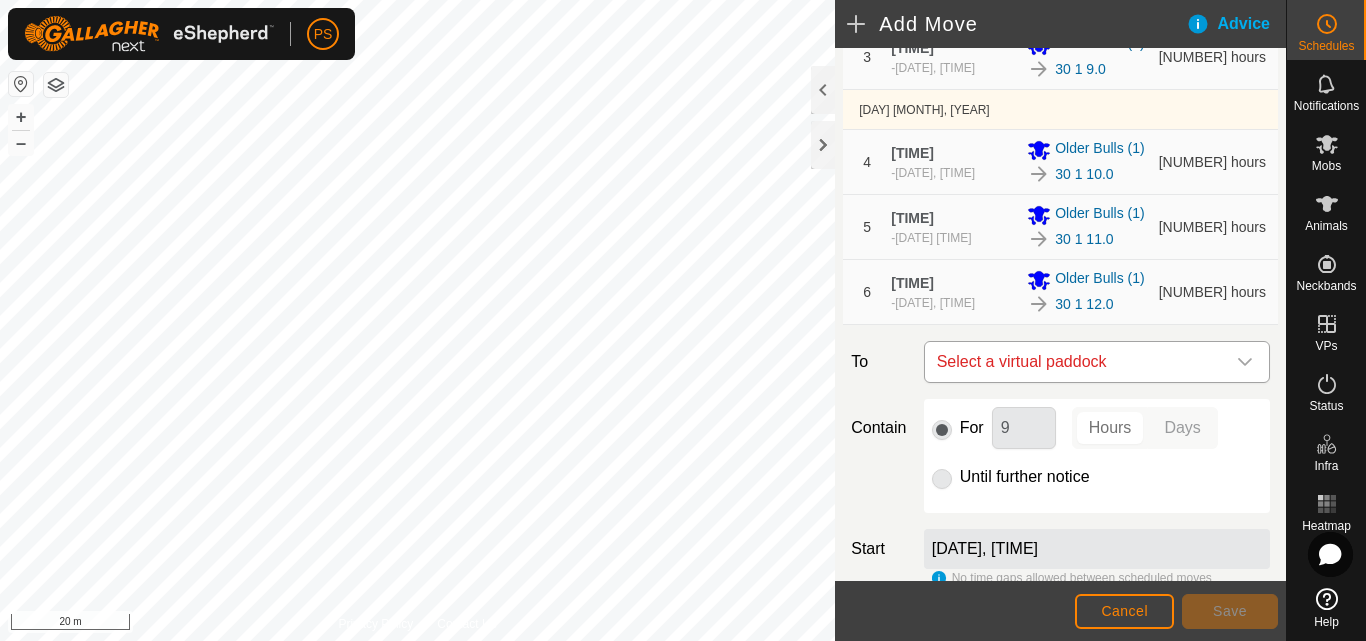 click 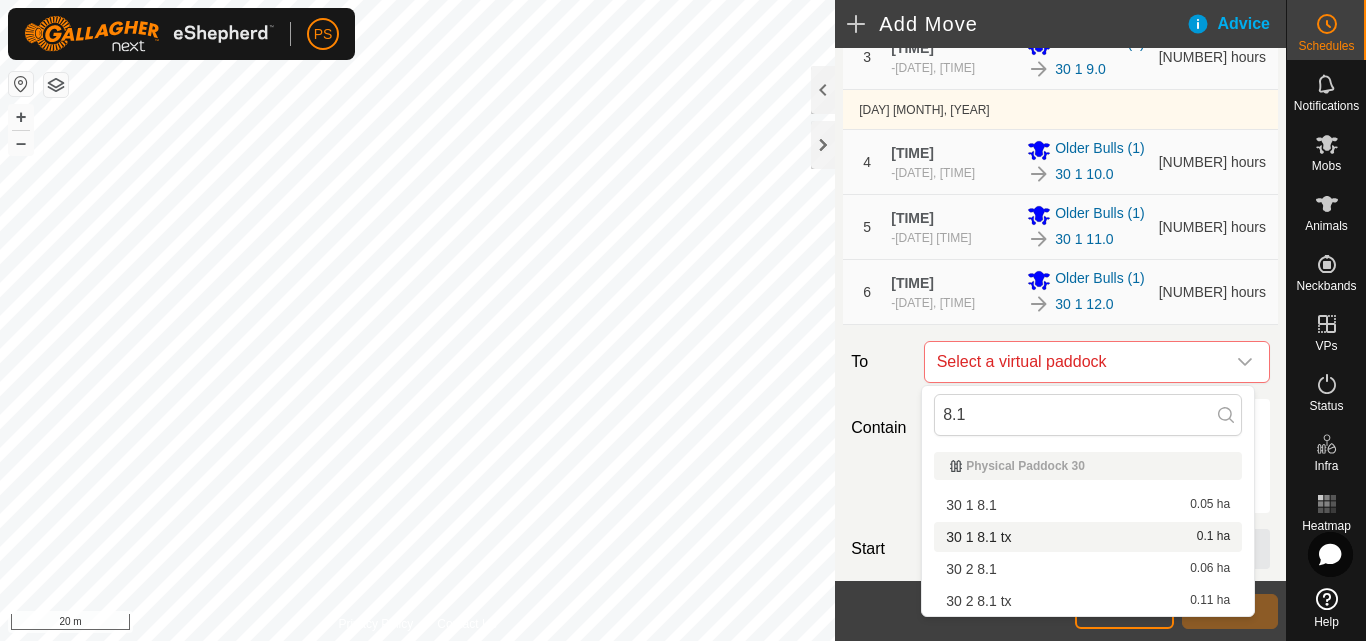 type on "[DECIMAL]" 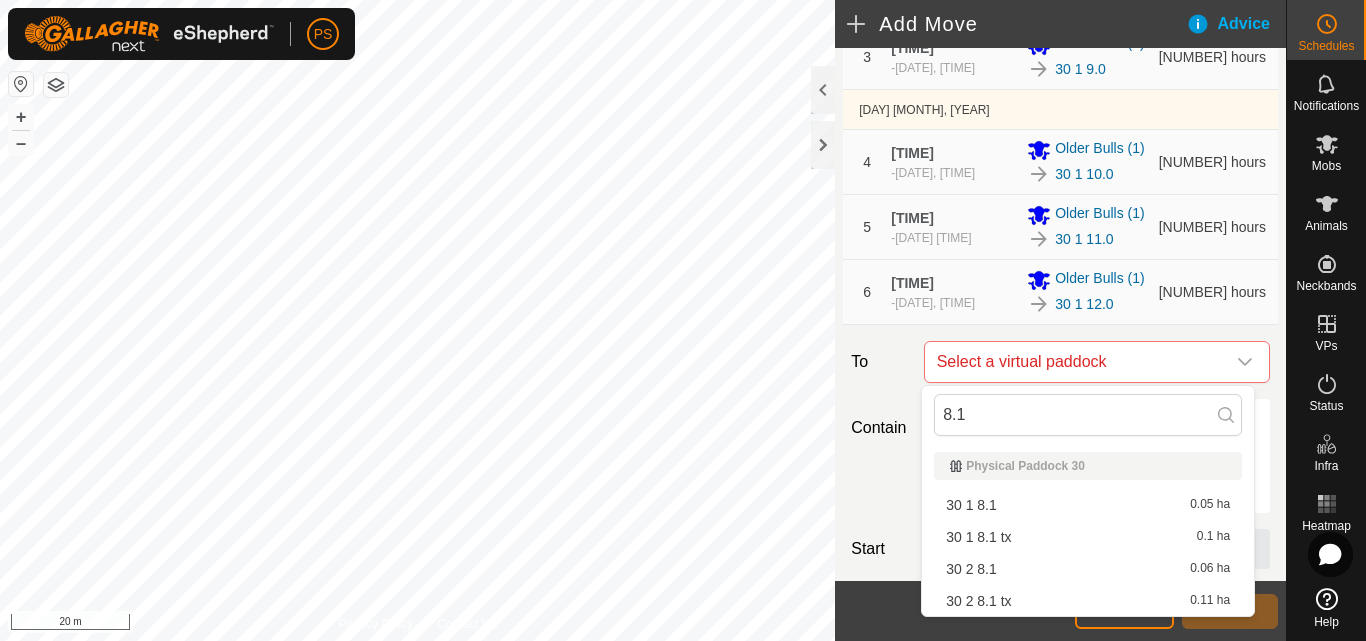 click on "30 1 8.1 tx  0.1 ha" at bounding box center [1088, 537] 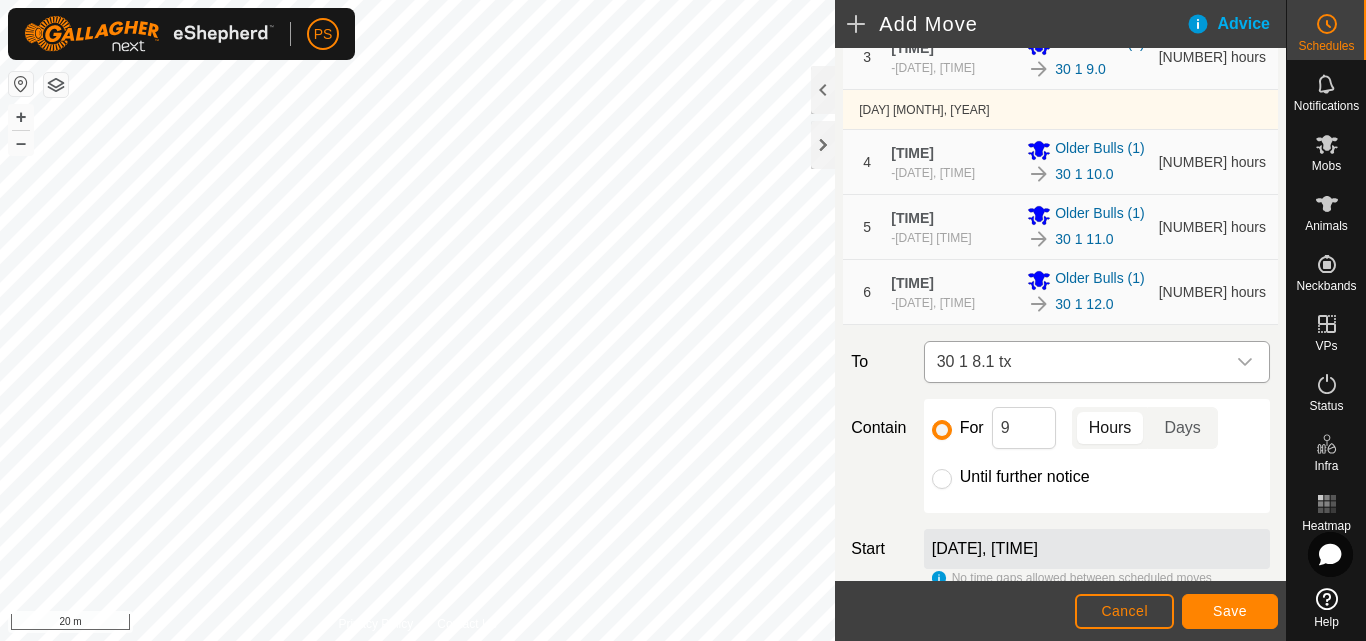 click 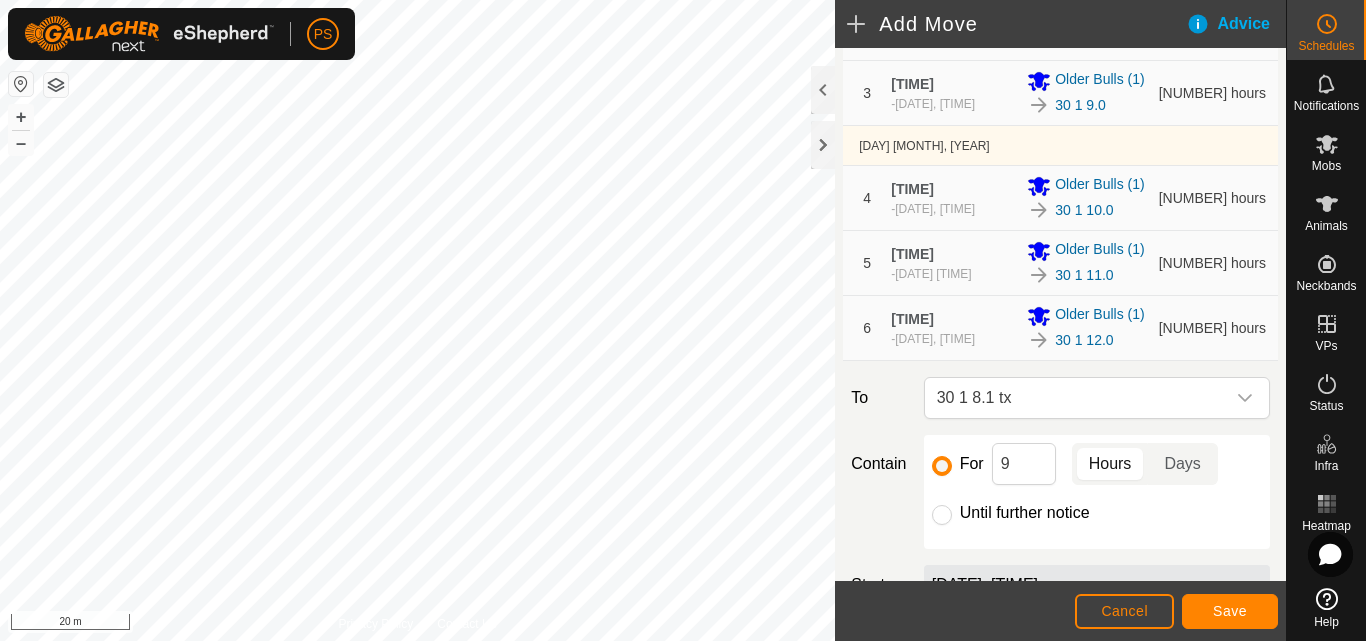 scroll, scrollTop: 400, scrollLeft: 0, axis: vertical 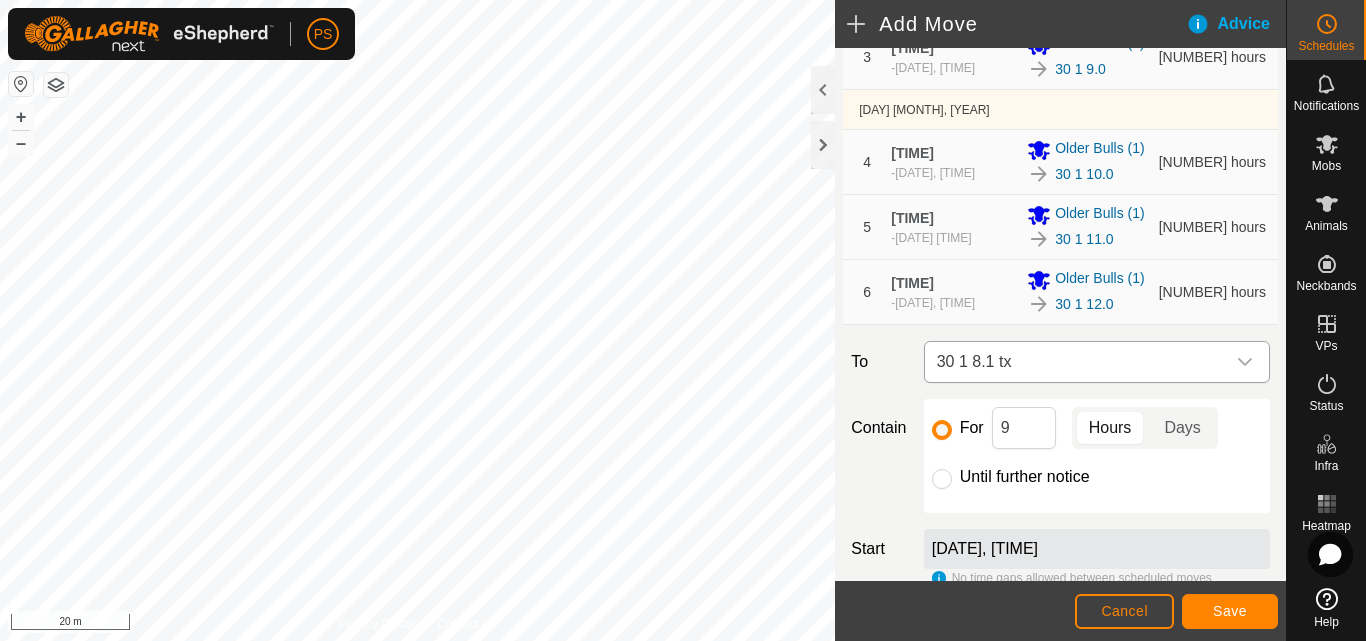 click 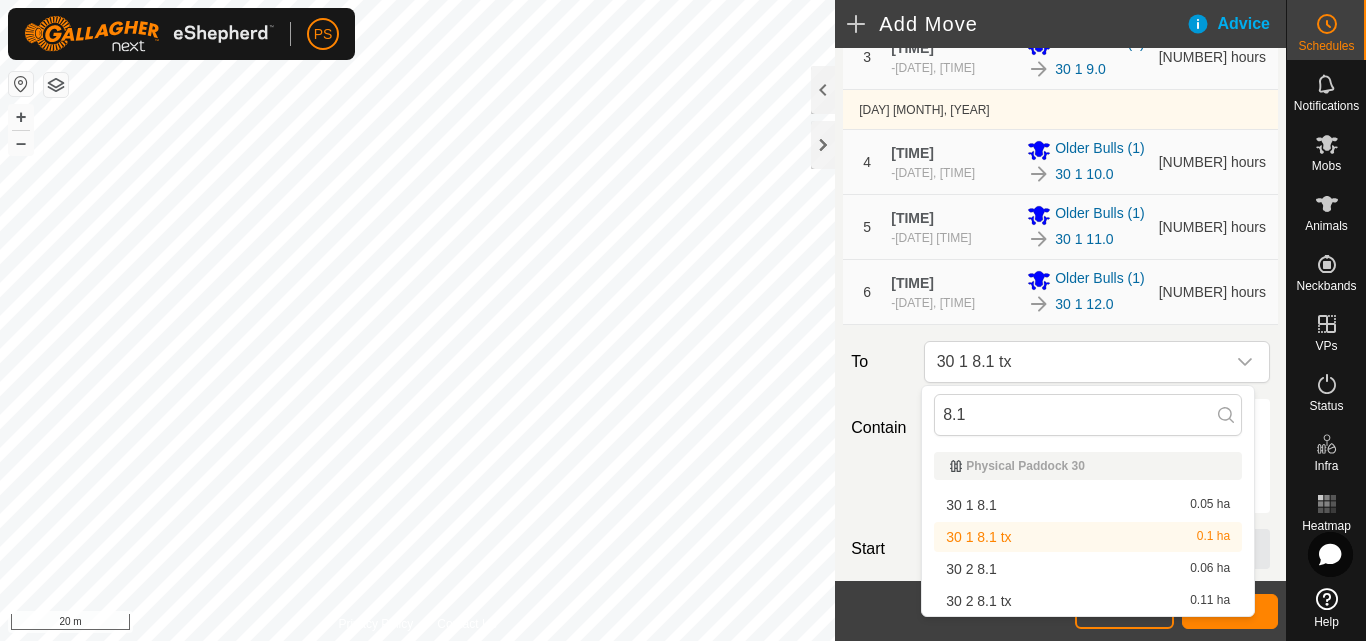 click on "30 1 8.1 tx  0.1 ha" at bounding box center [1088, 537] 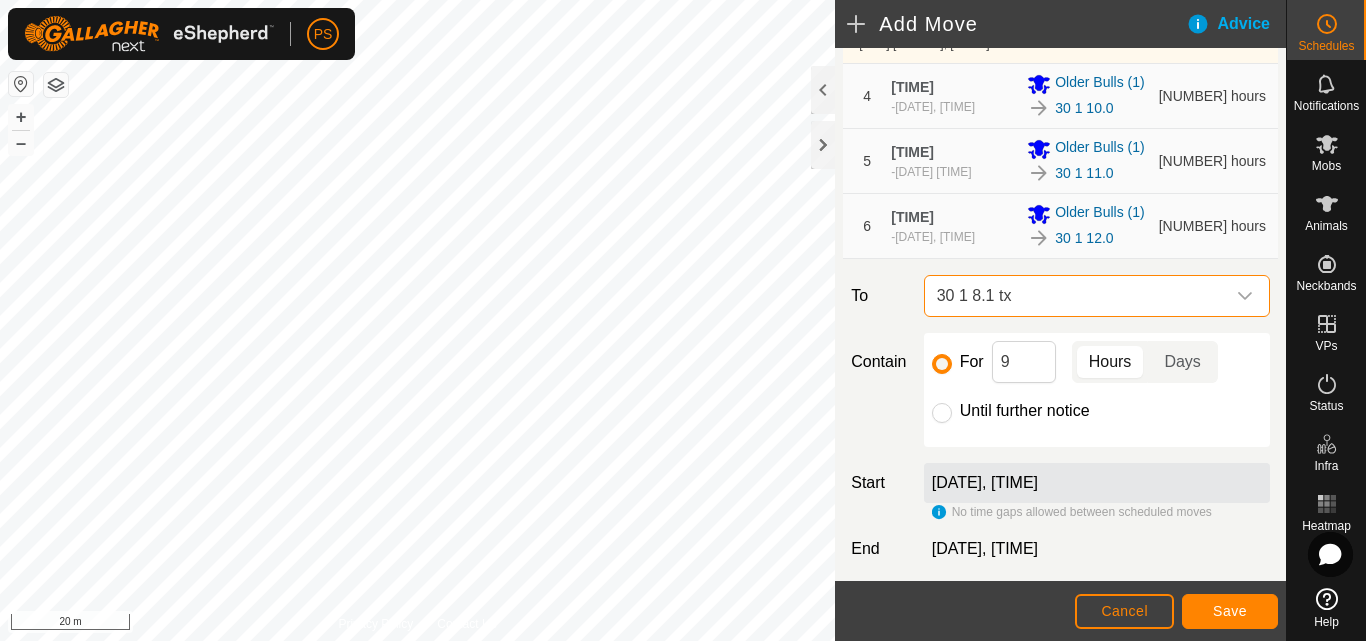 scroll, scrollTop: 500, scrollLeft: 0, axis: vertical 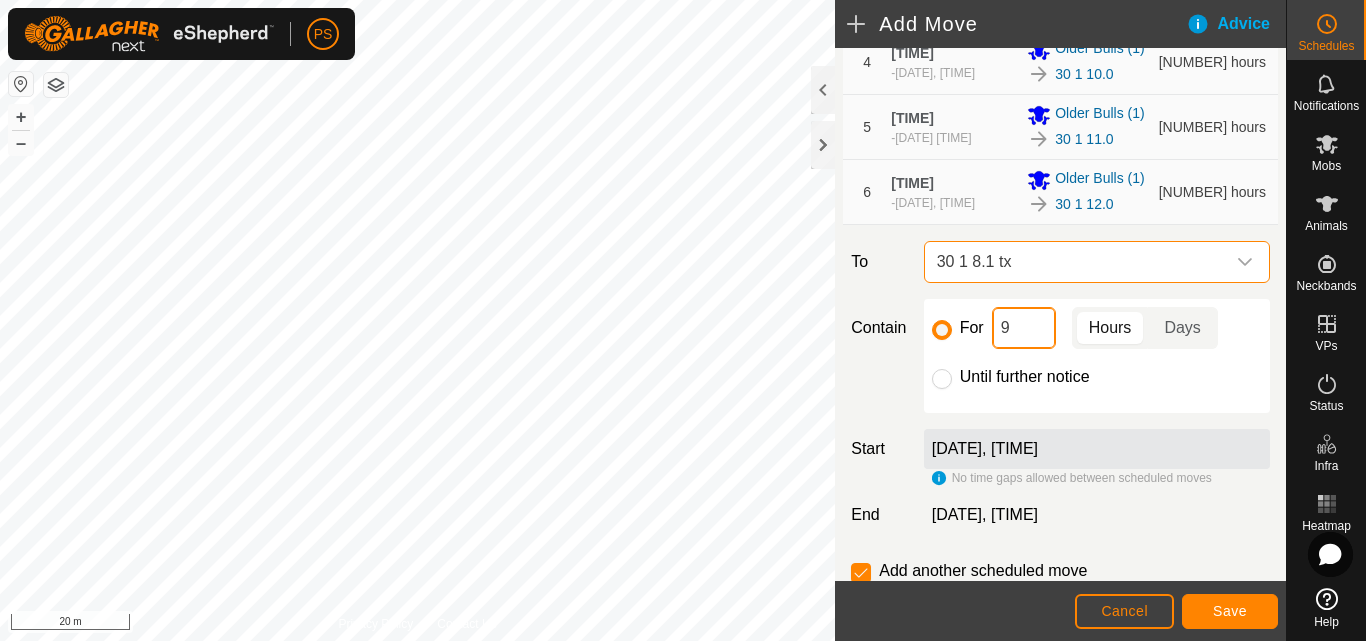 click on "9" 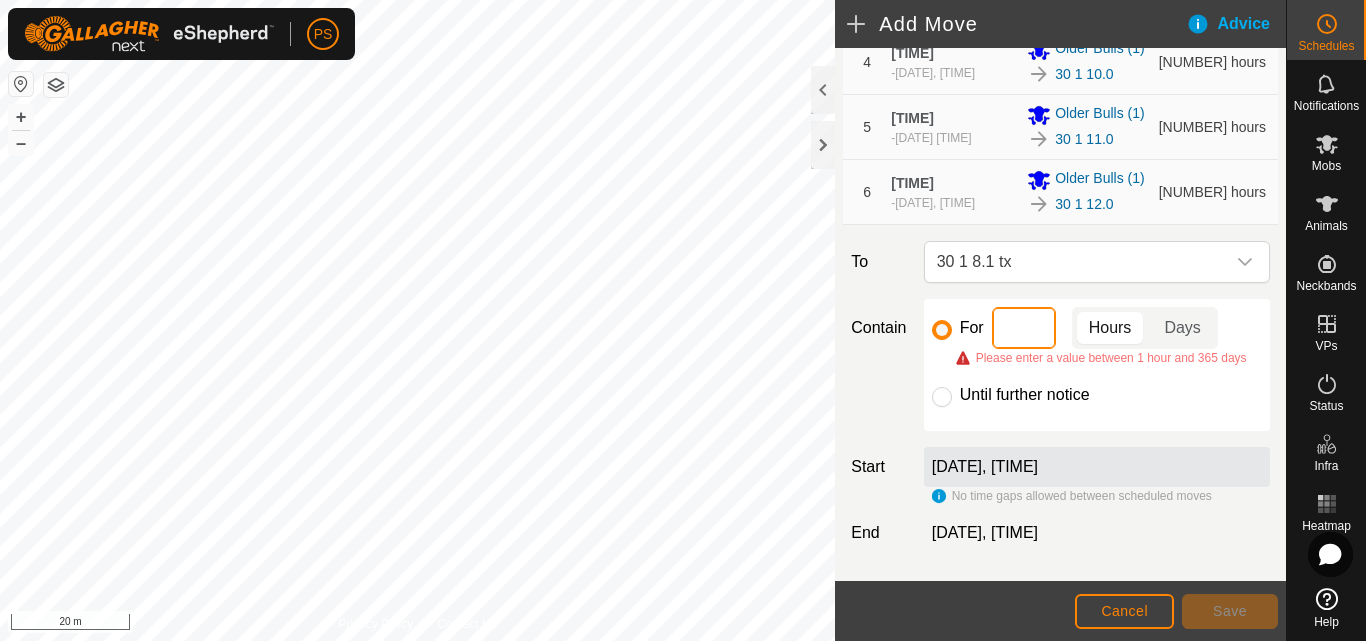 type on "3" 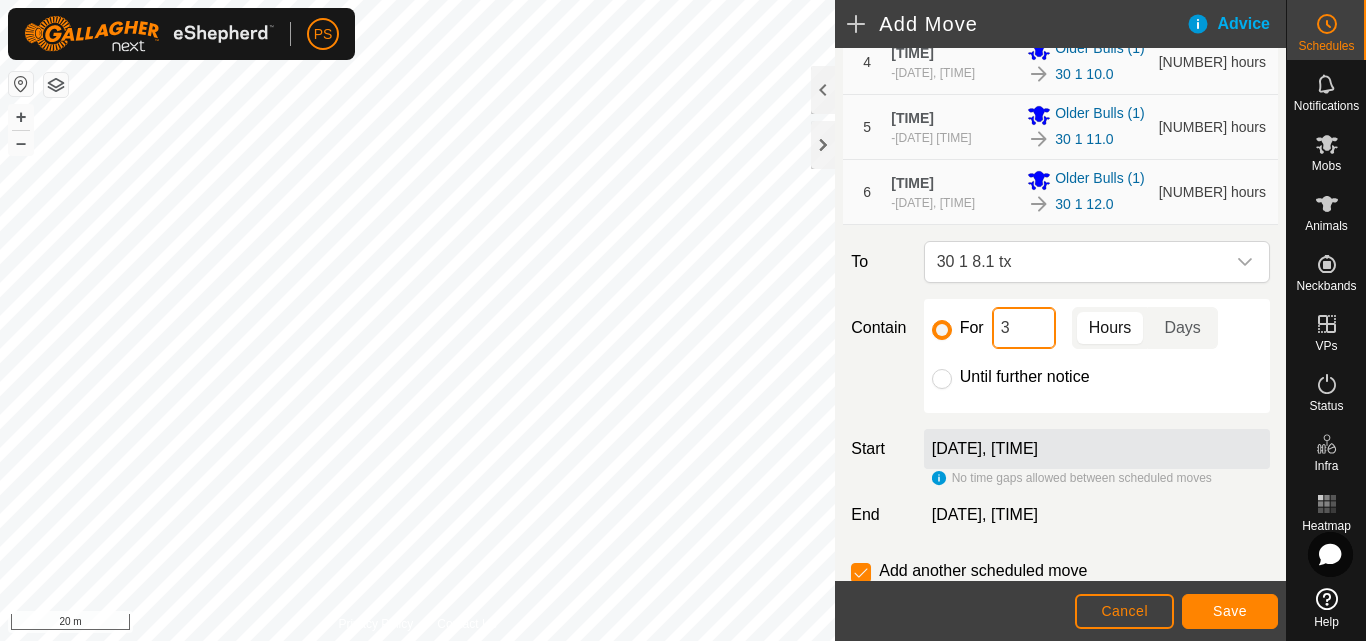 scroll, scrollTop: 566, scrollLeft: 0, axis: vertical 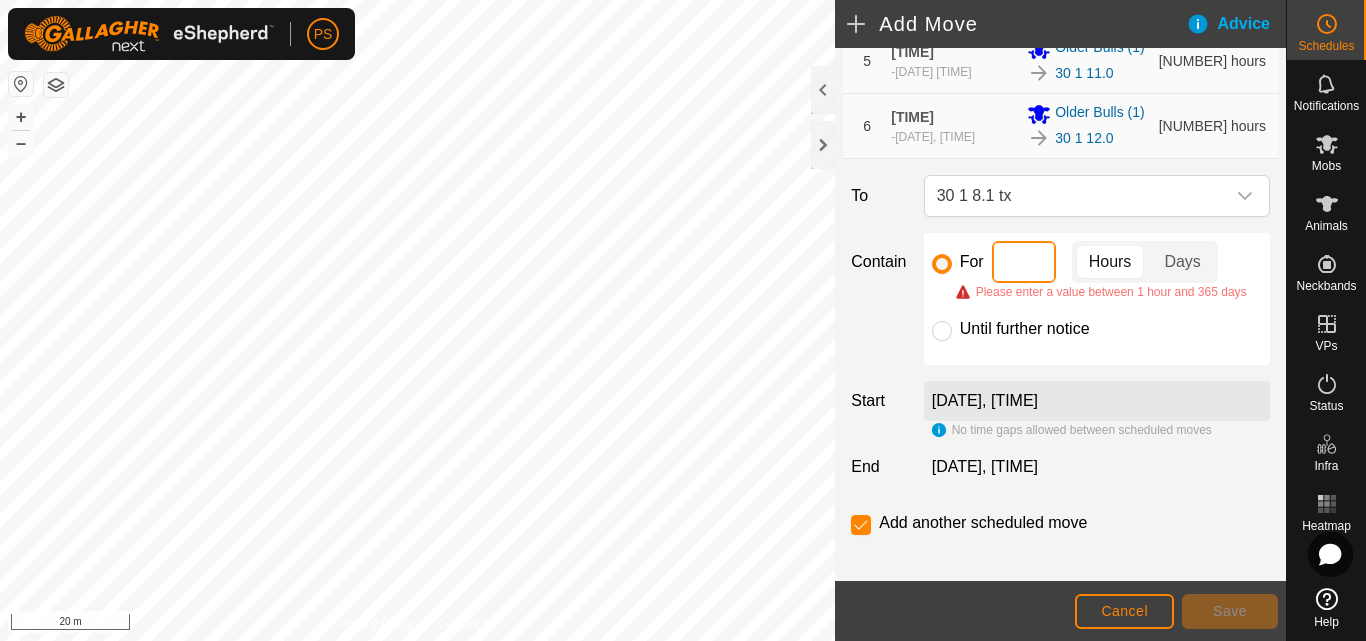 type on "6" 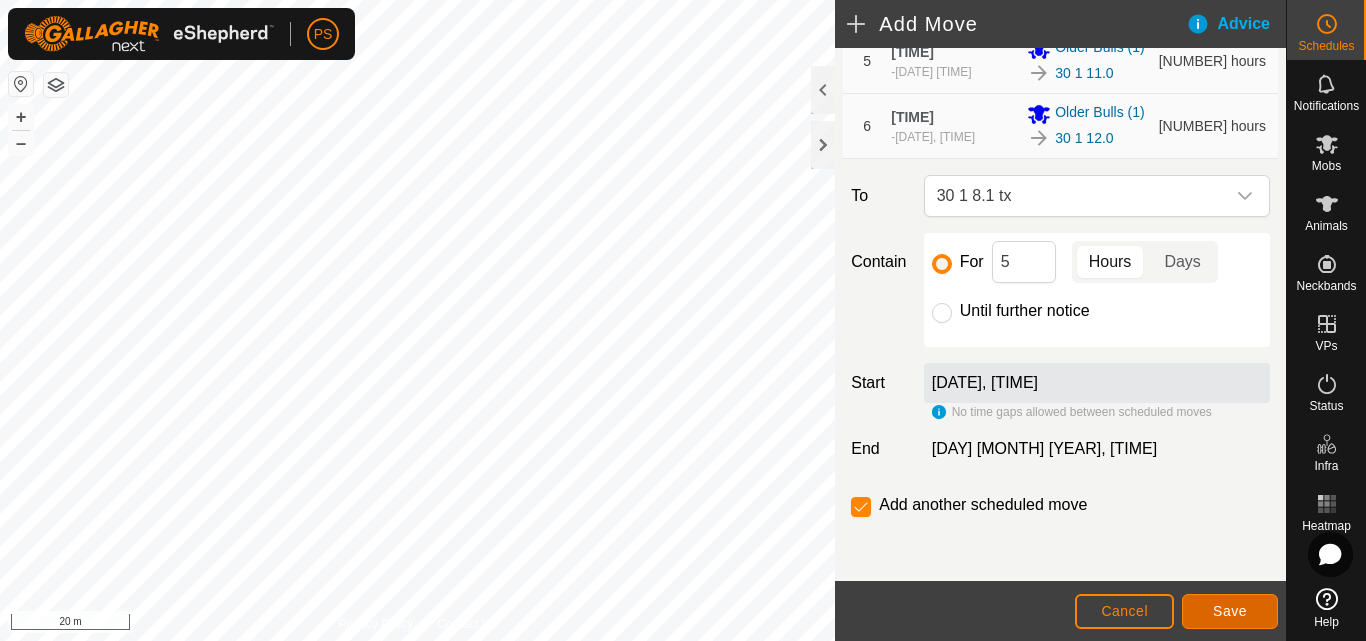 click on "Save" 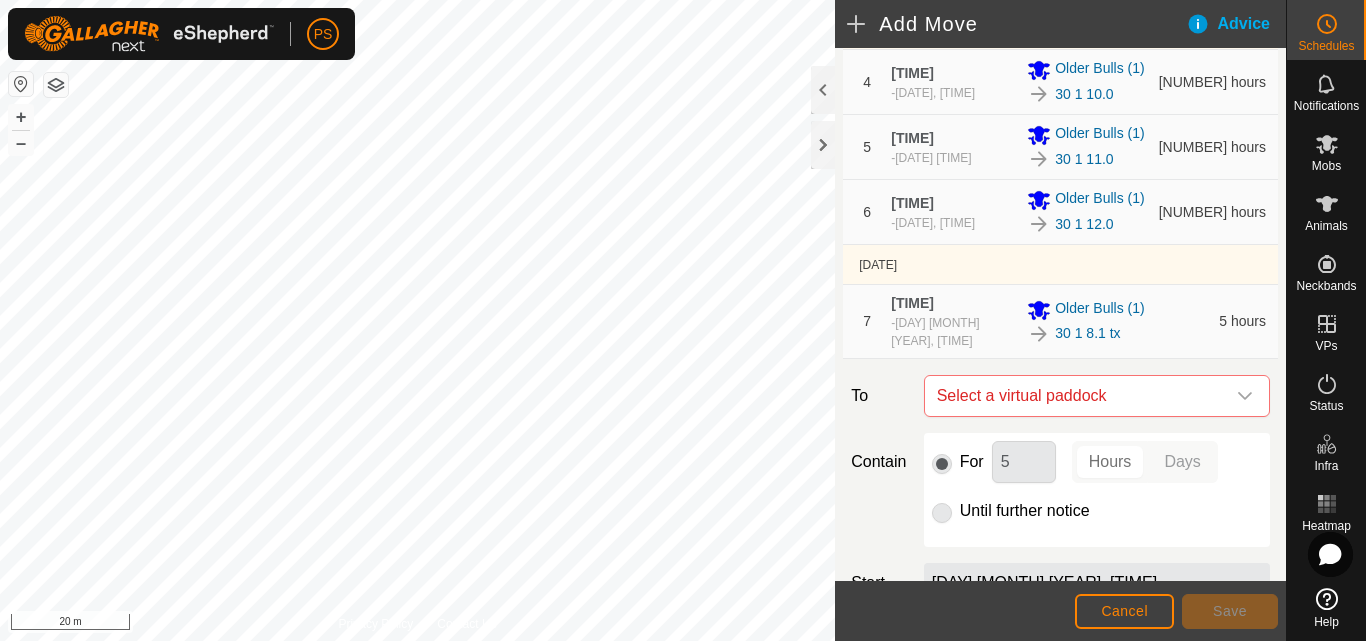 scroll, scrollTop: 500, scrollLeft: 0, axis: vertical 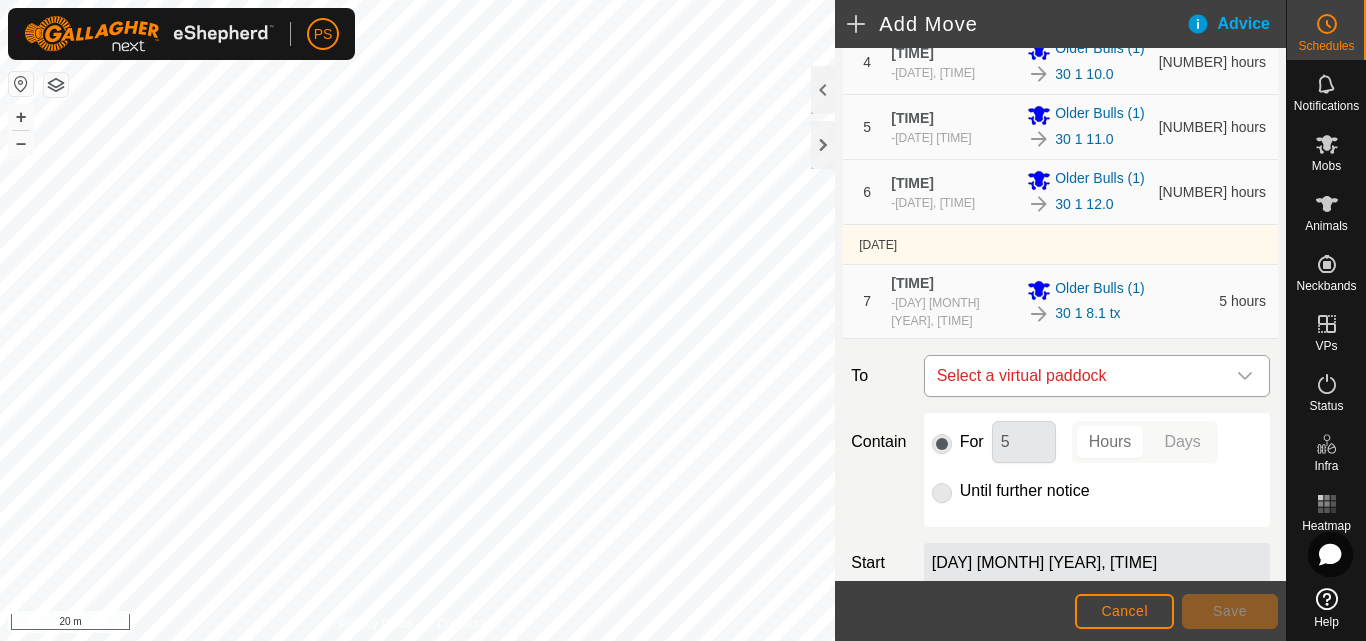 click 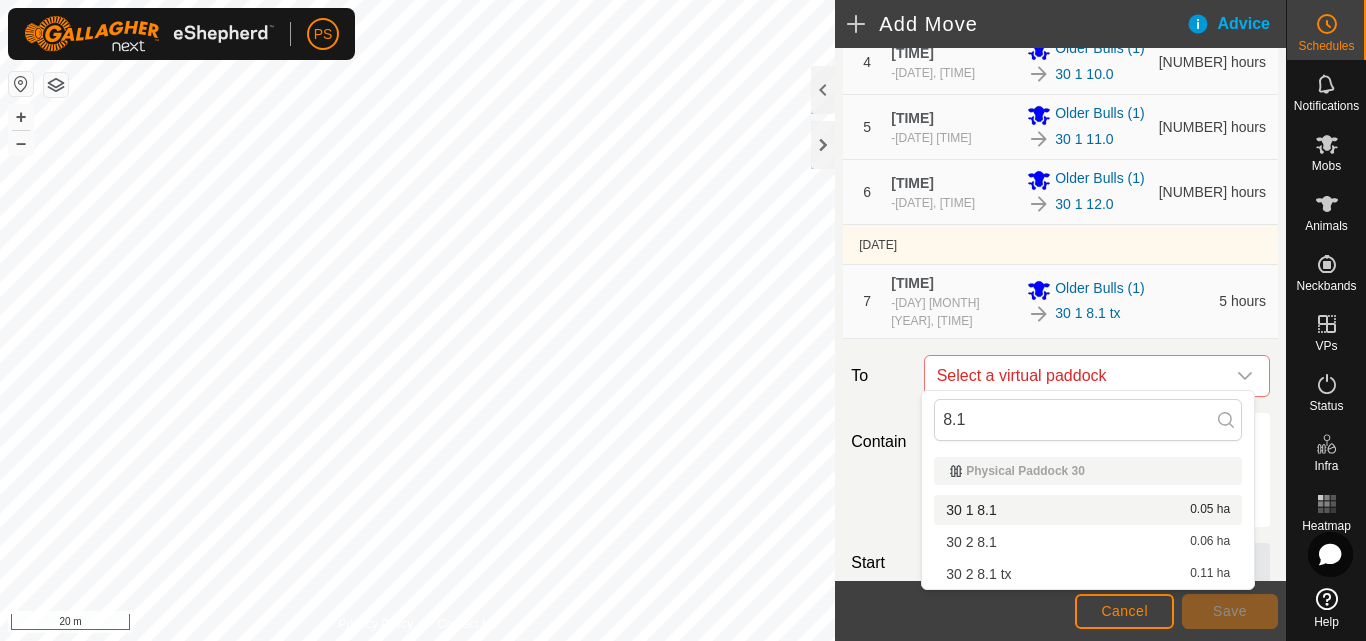 type on "[DECIMAL]" 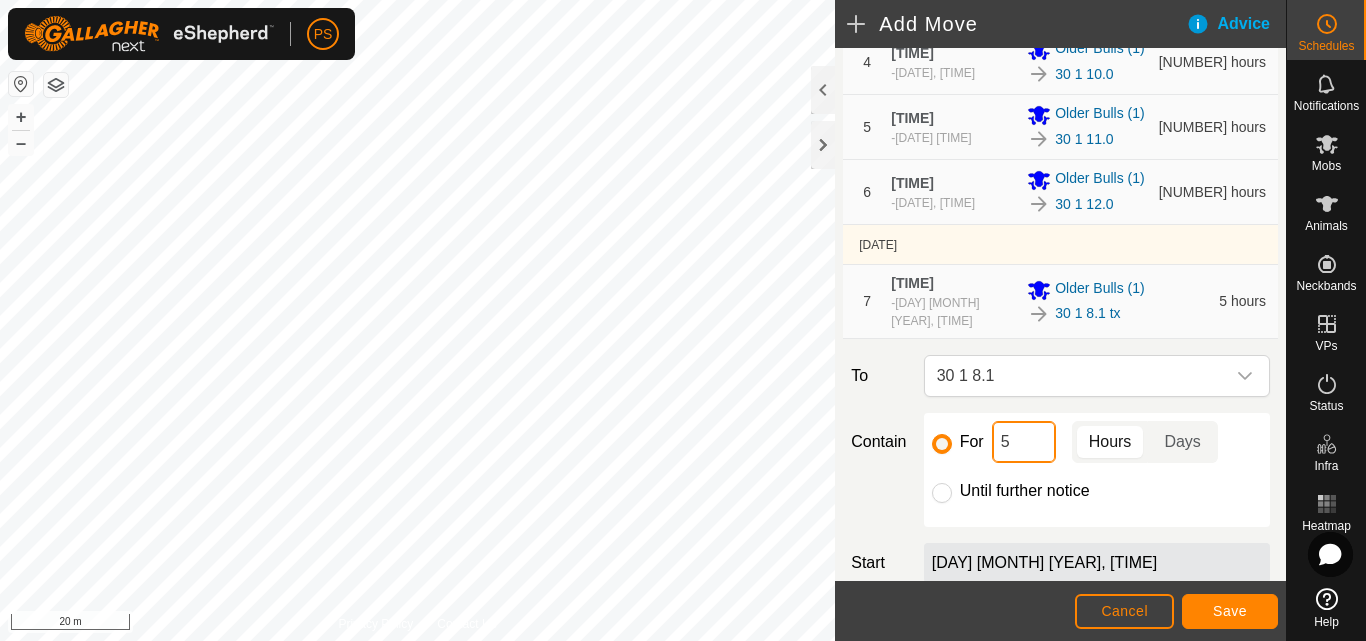 click on "5" 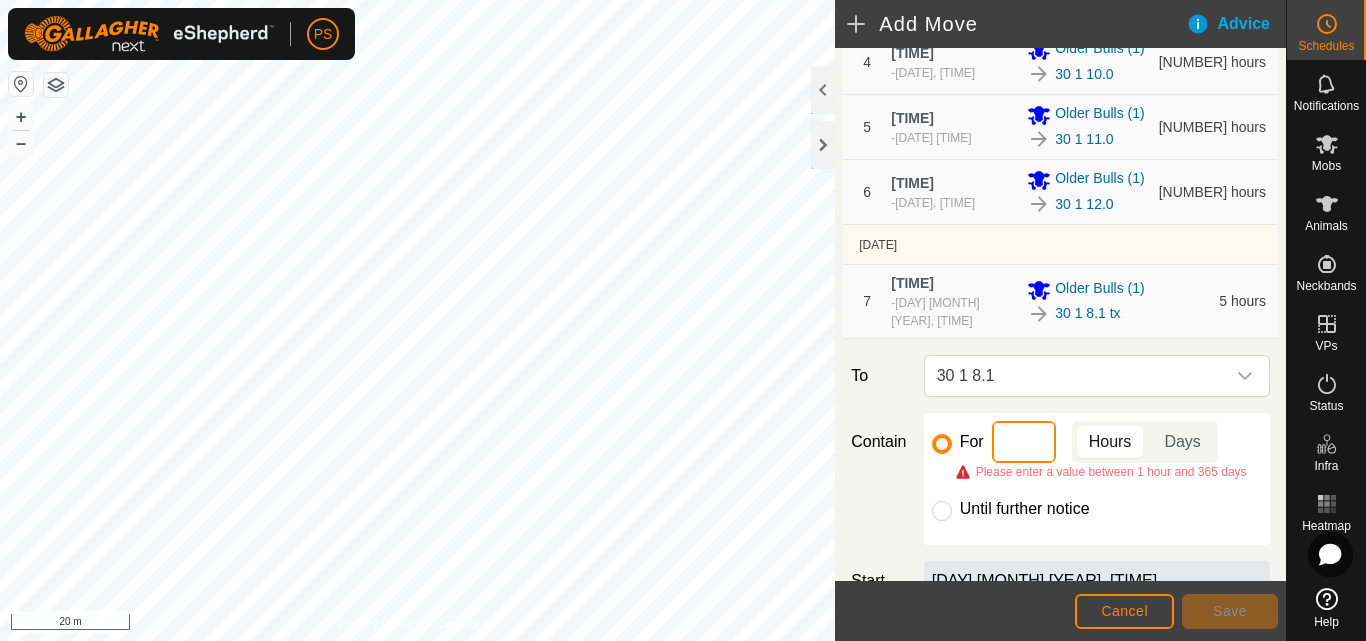 type on "4" 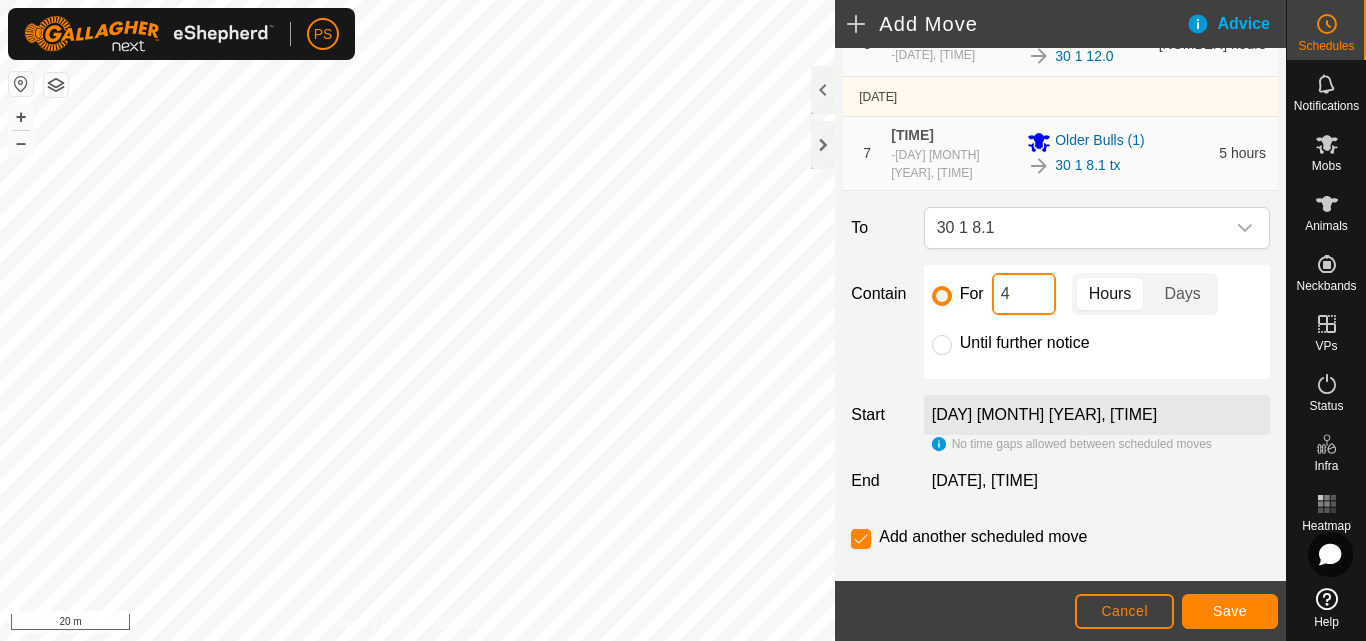 scroll, scrollTop: 671, scrollLeft: 0, axis: vertical 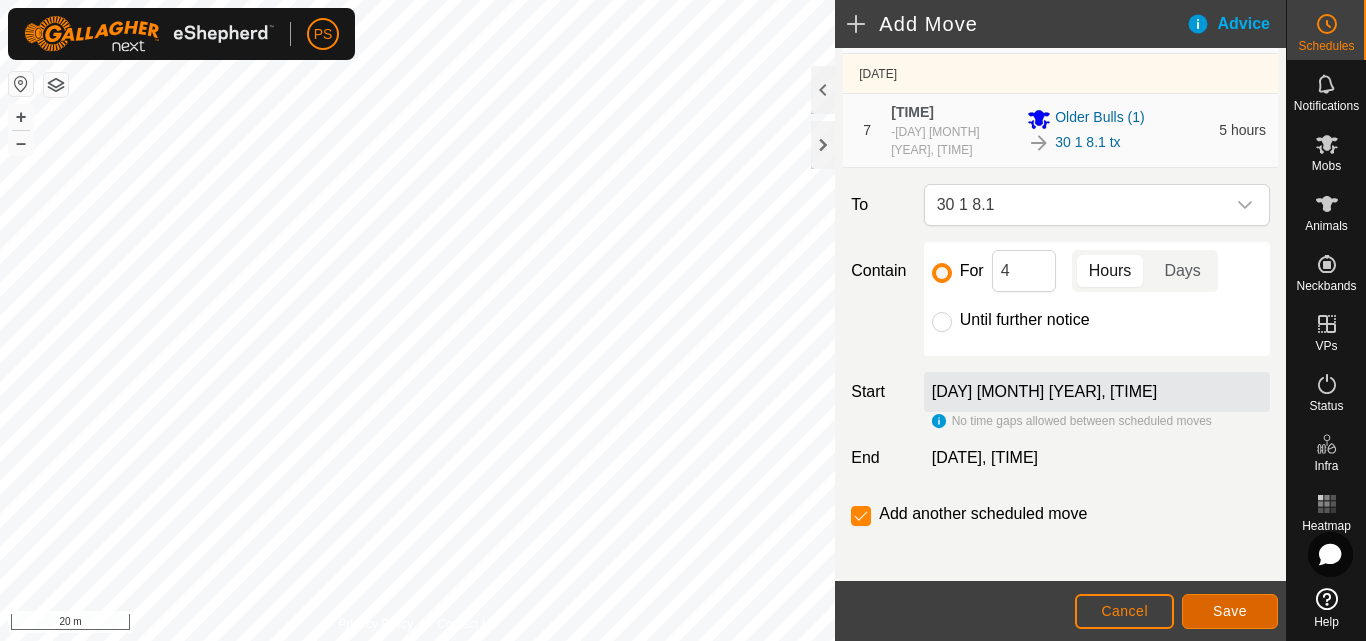click on "Save" 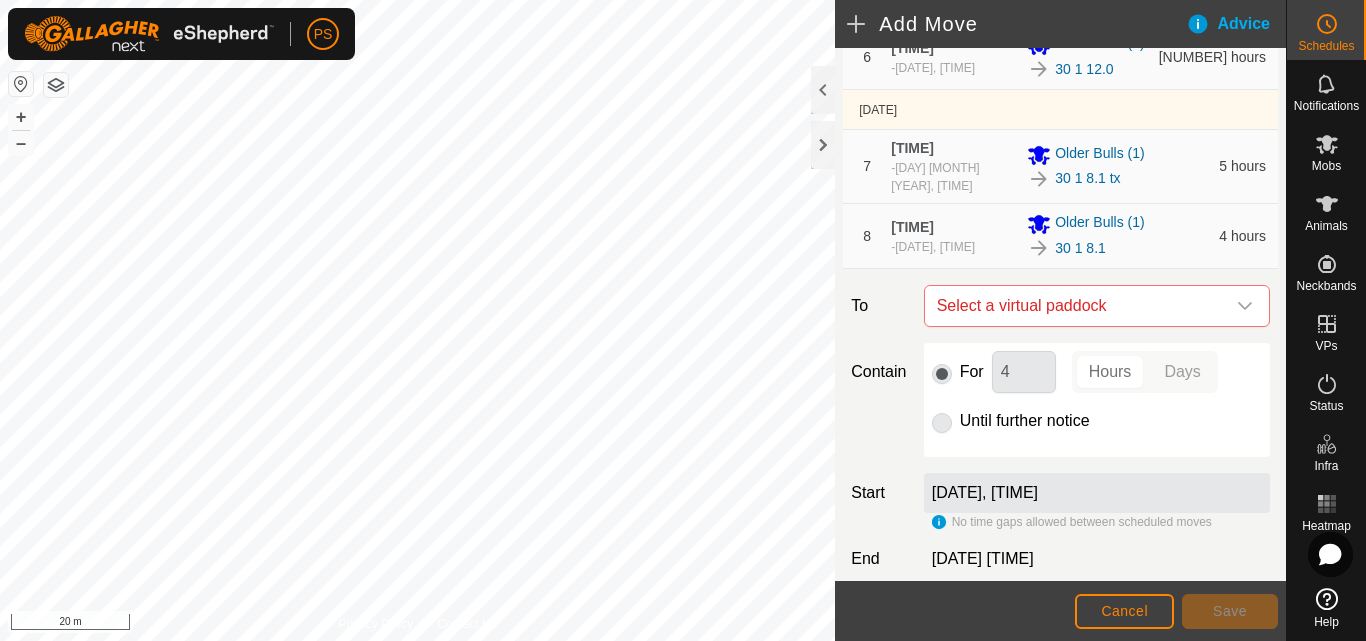 scroll, scrollTop: 600, scrollLeft: 0, axis: vertical 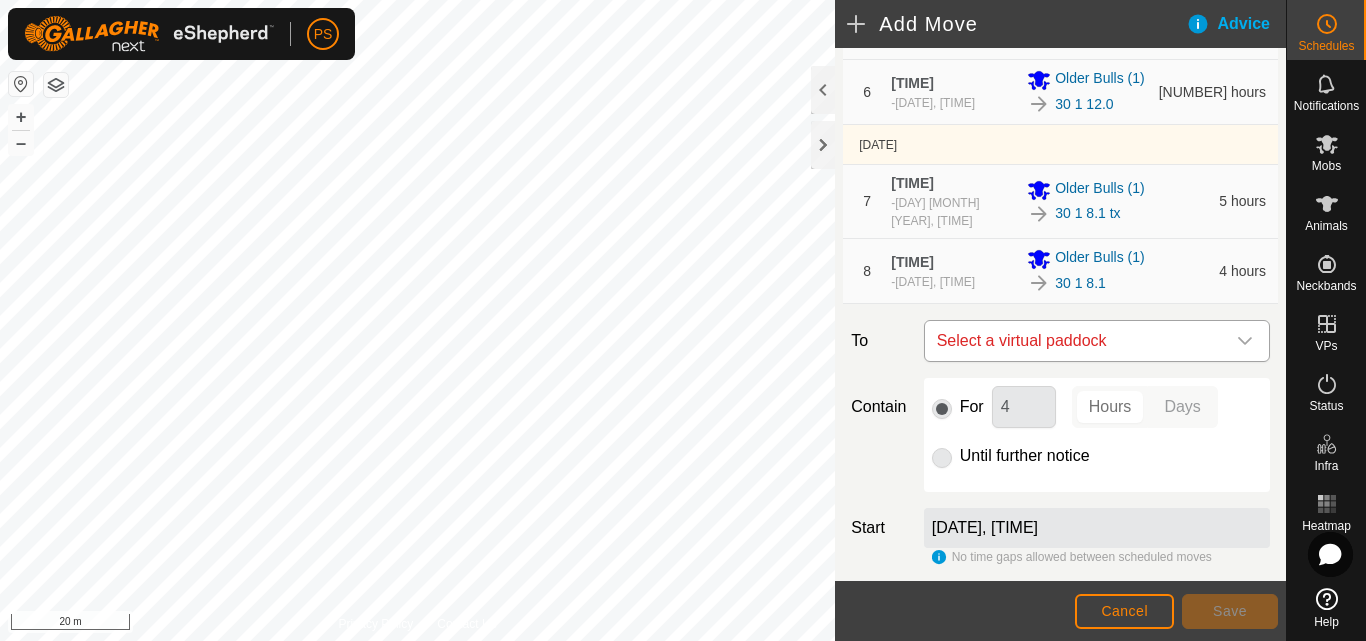 click 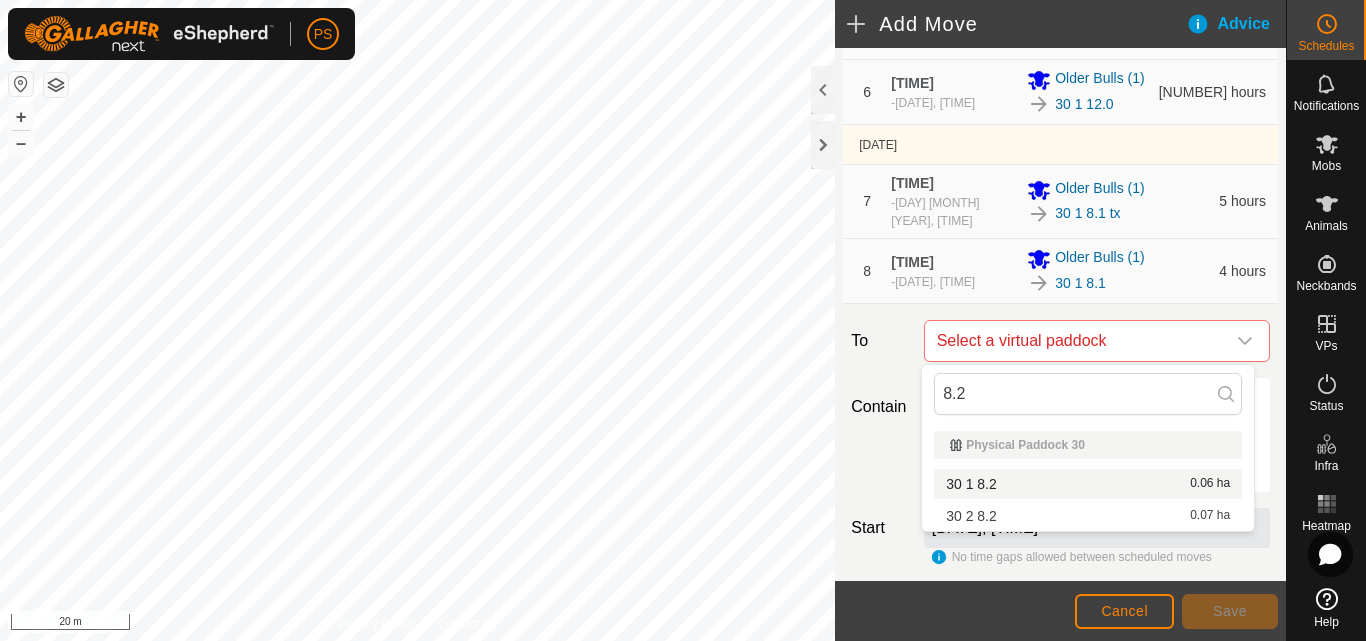 type on "8.2" 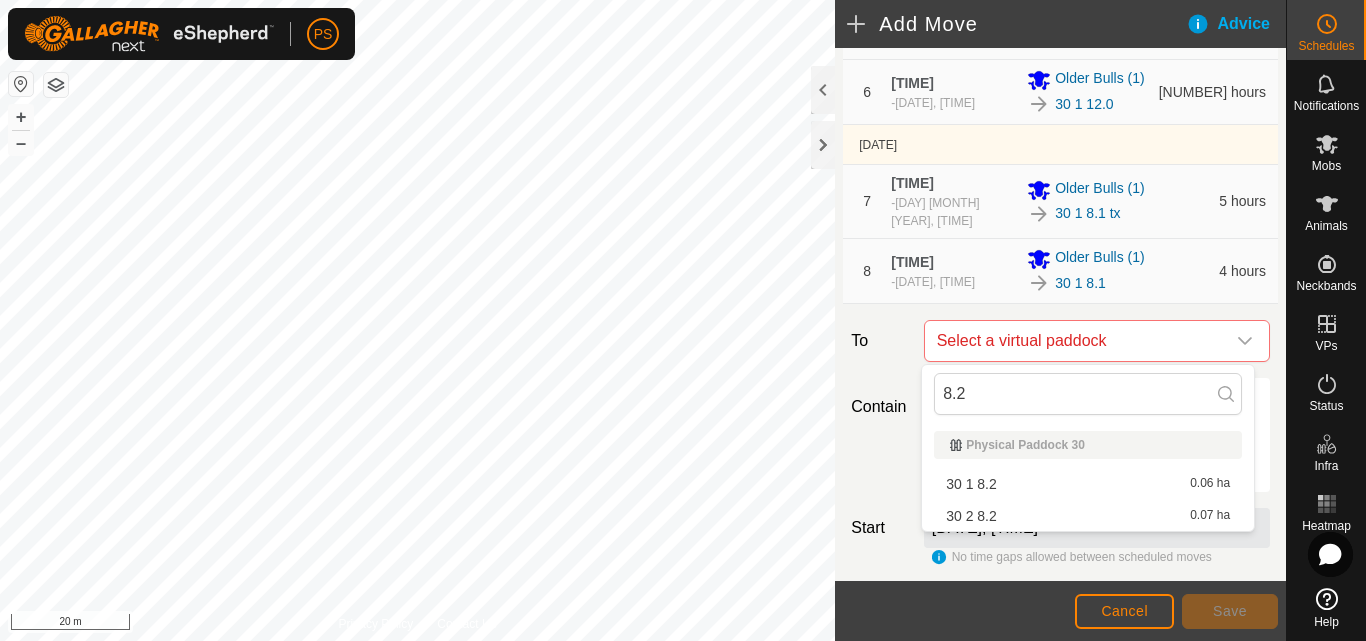 click on "30 1 8.2  0.06 ha" at bounding box center (1088, 484) 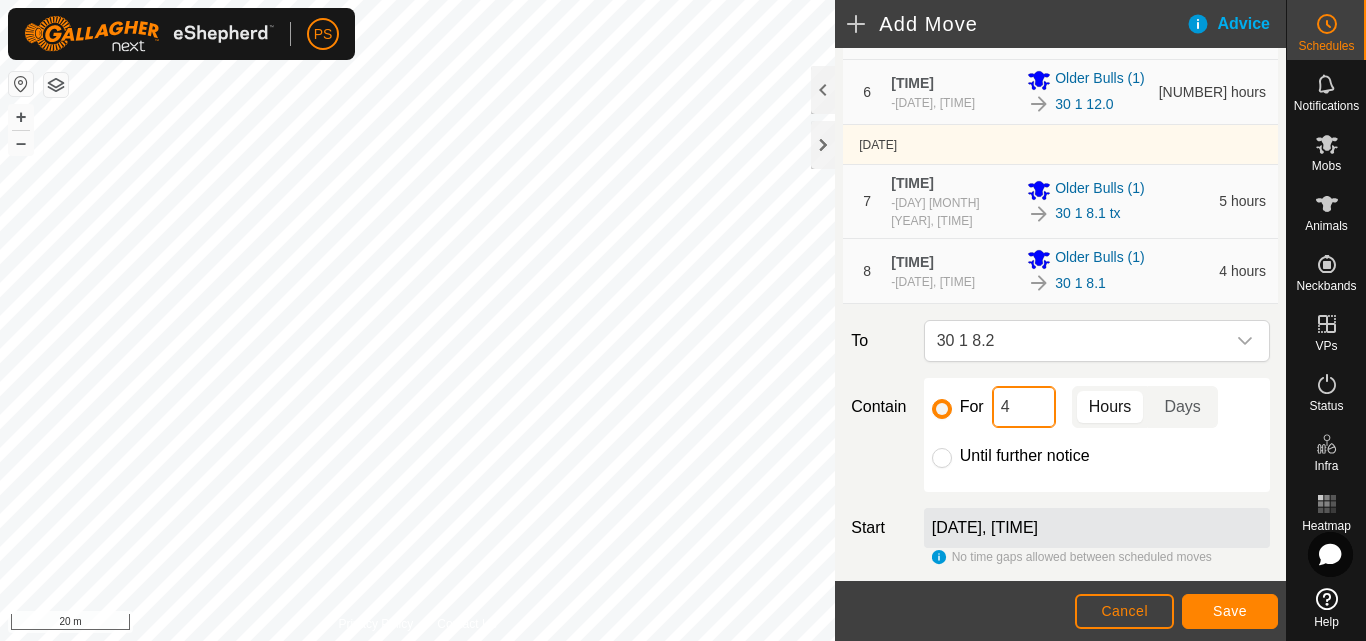 click on "4" 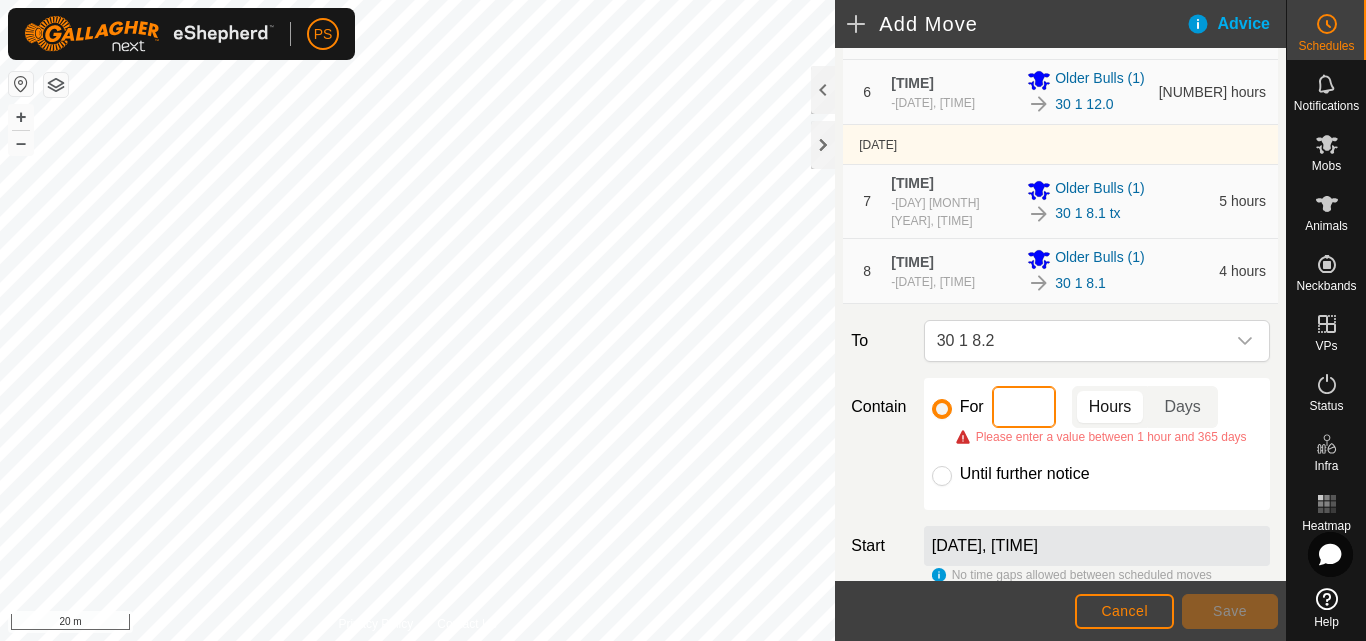 type on "9" 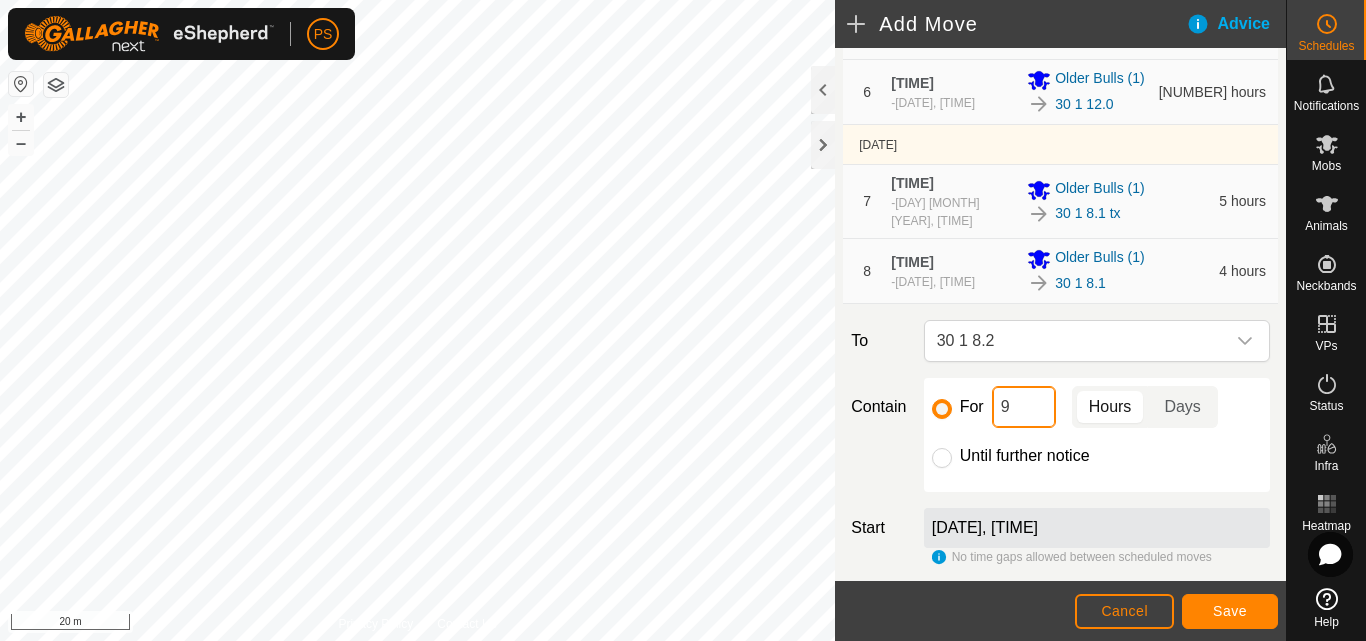 scroll, scrollTop: 700, scrollLeft: 0, axis: vertical 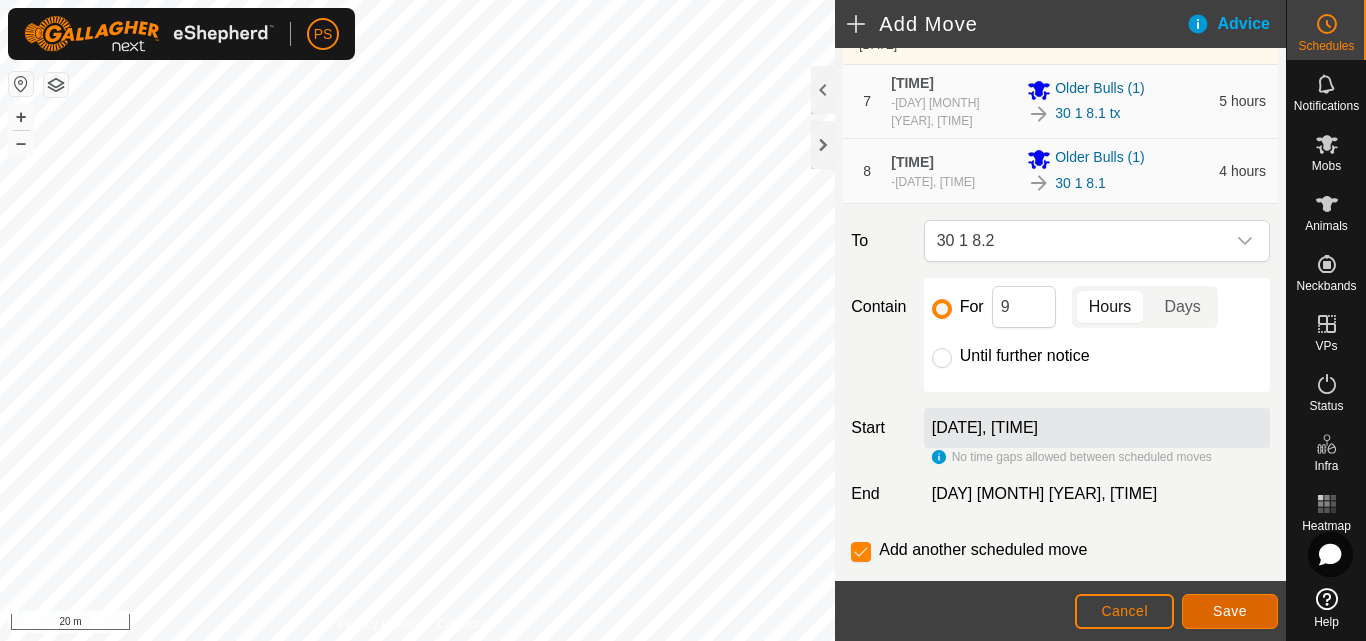 click on "Save" 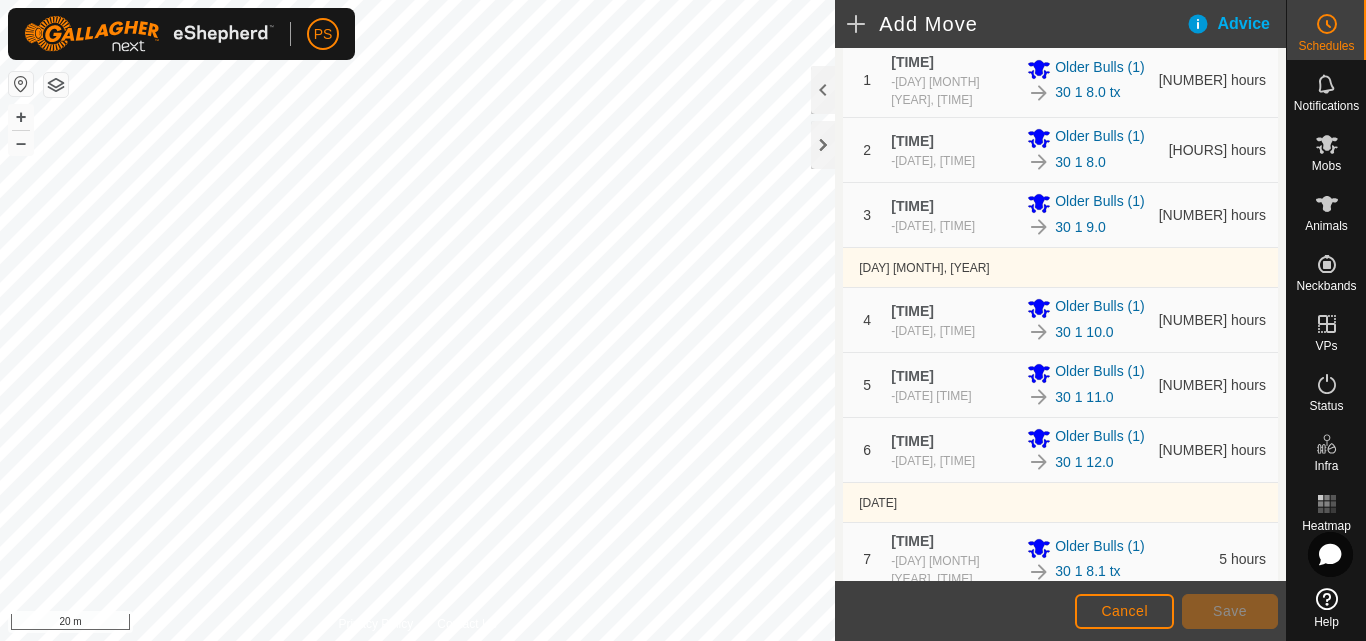 scroll, scrollTop: 700, scrollLeft: 0, axis: vertical 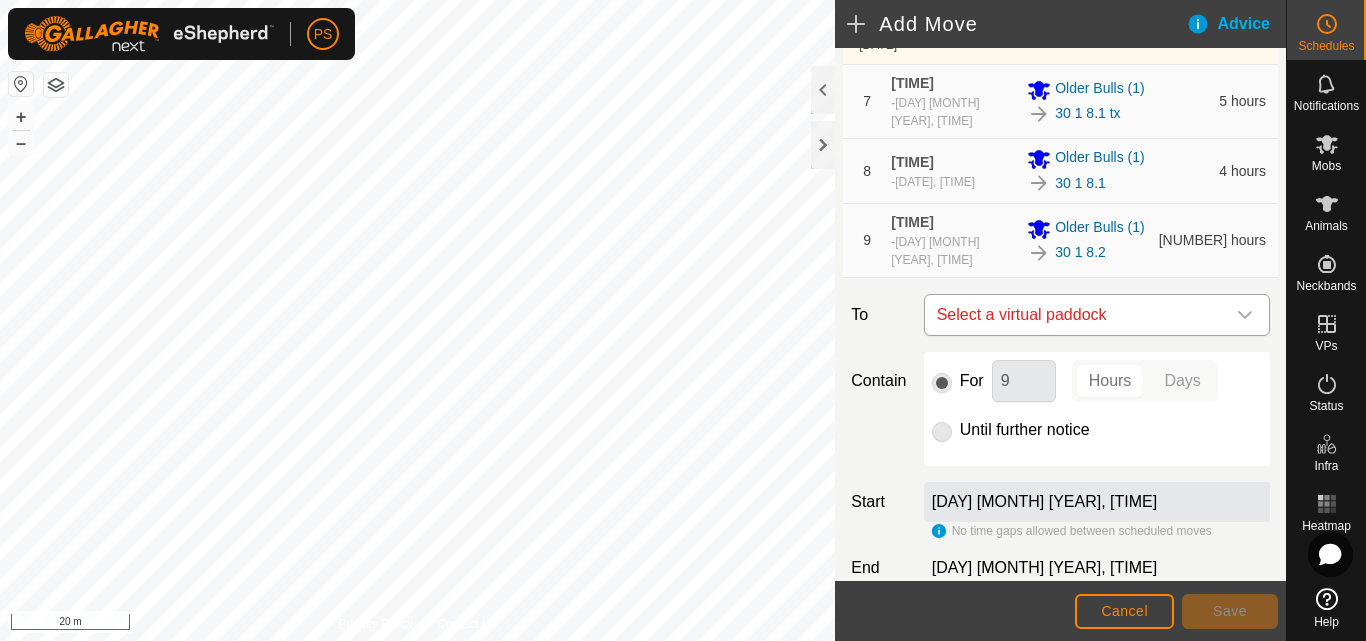 click 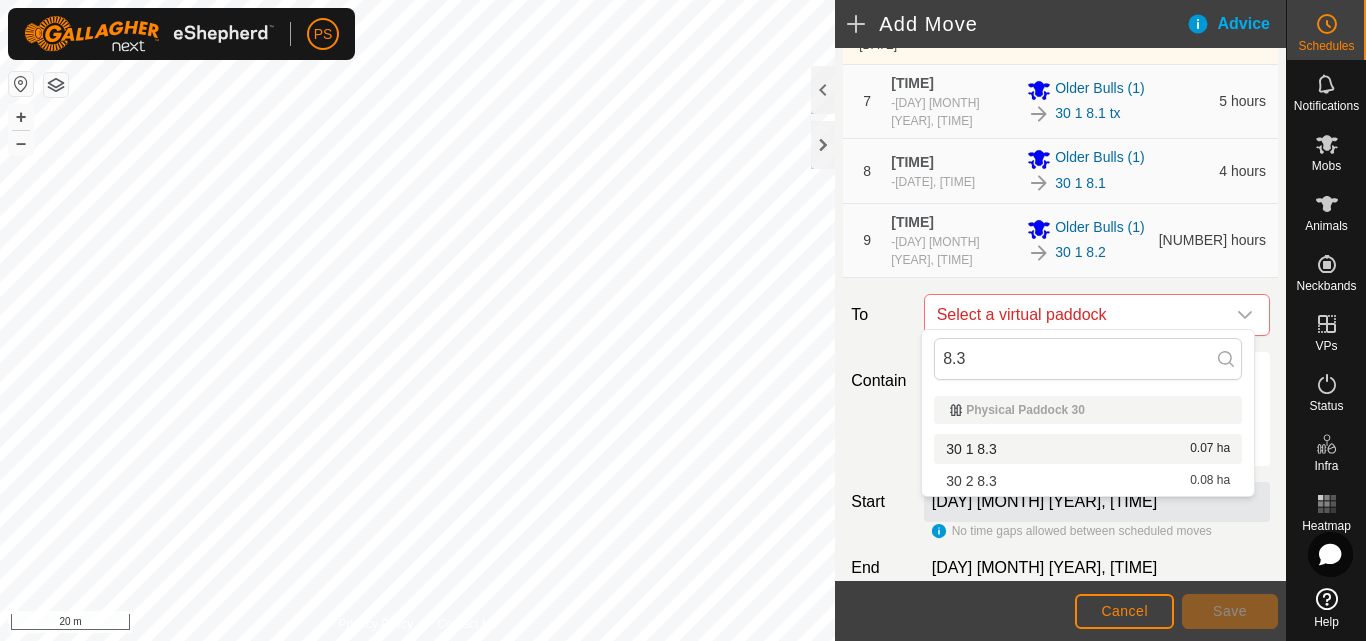 type on "8.3" 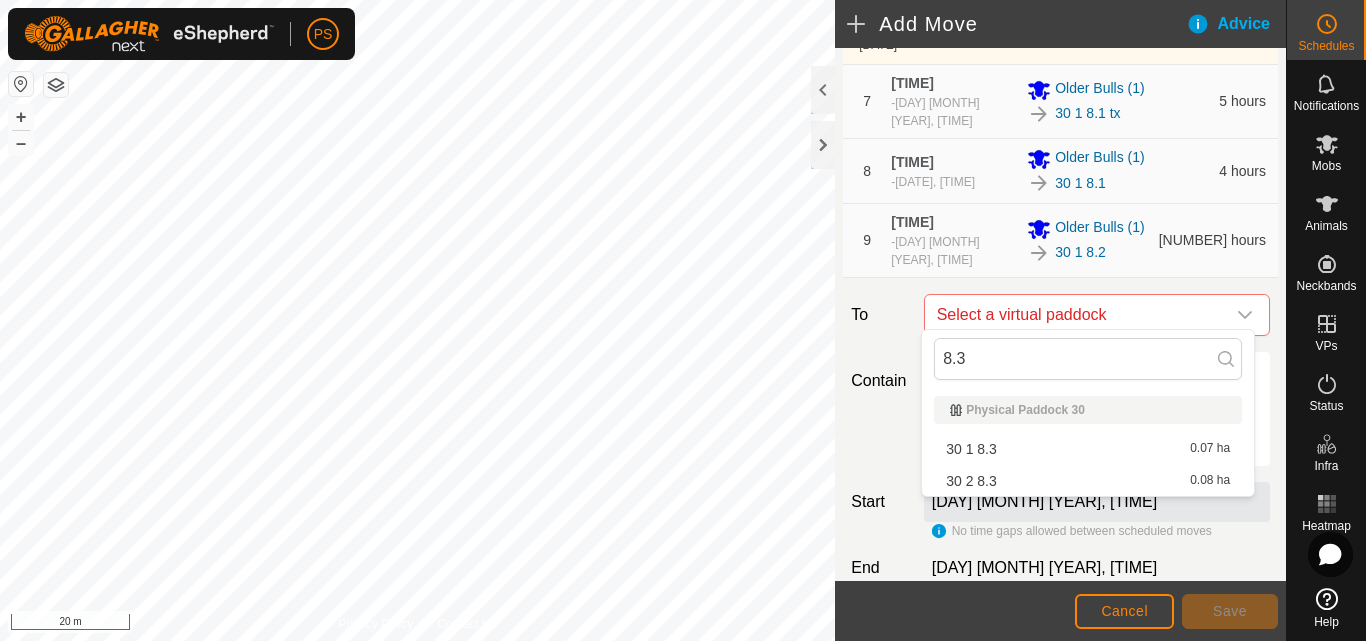 click on "30 1 8.3  0.07 ha" at bounding box center [1088, 449] 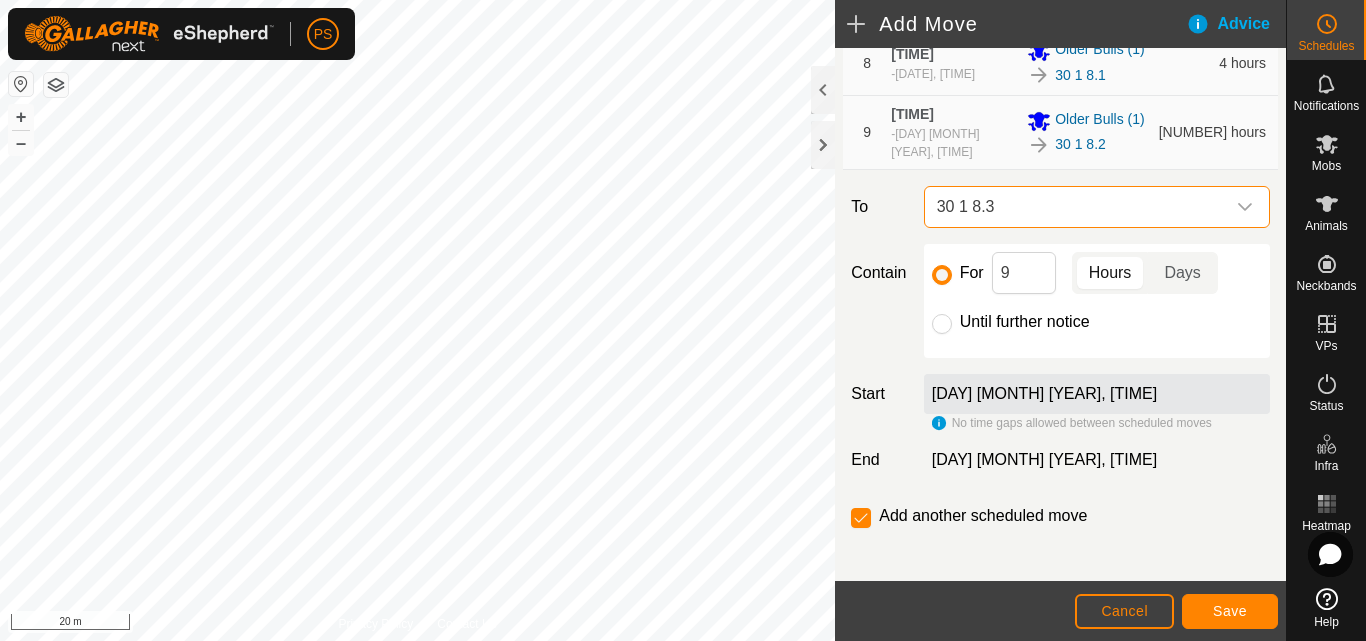 scroll, scrollTop: 810, scrollLeft: 0, axis: vertical 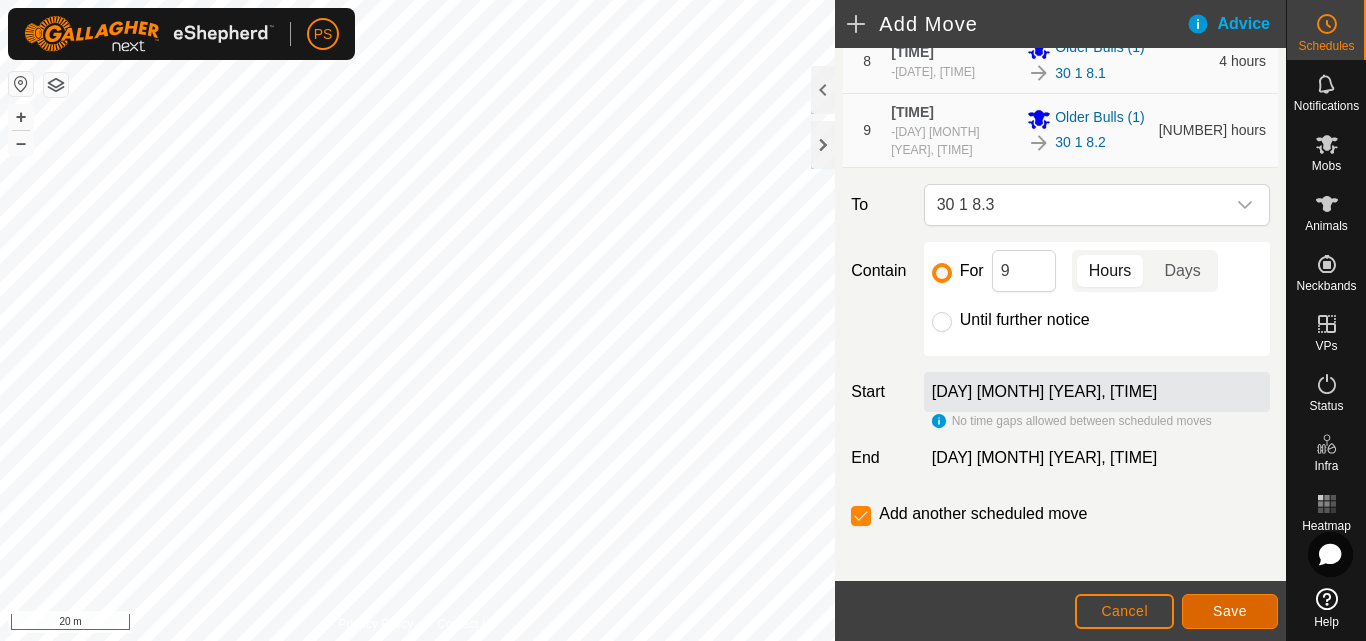 click on "Save" 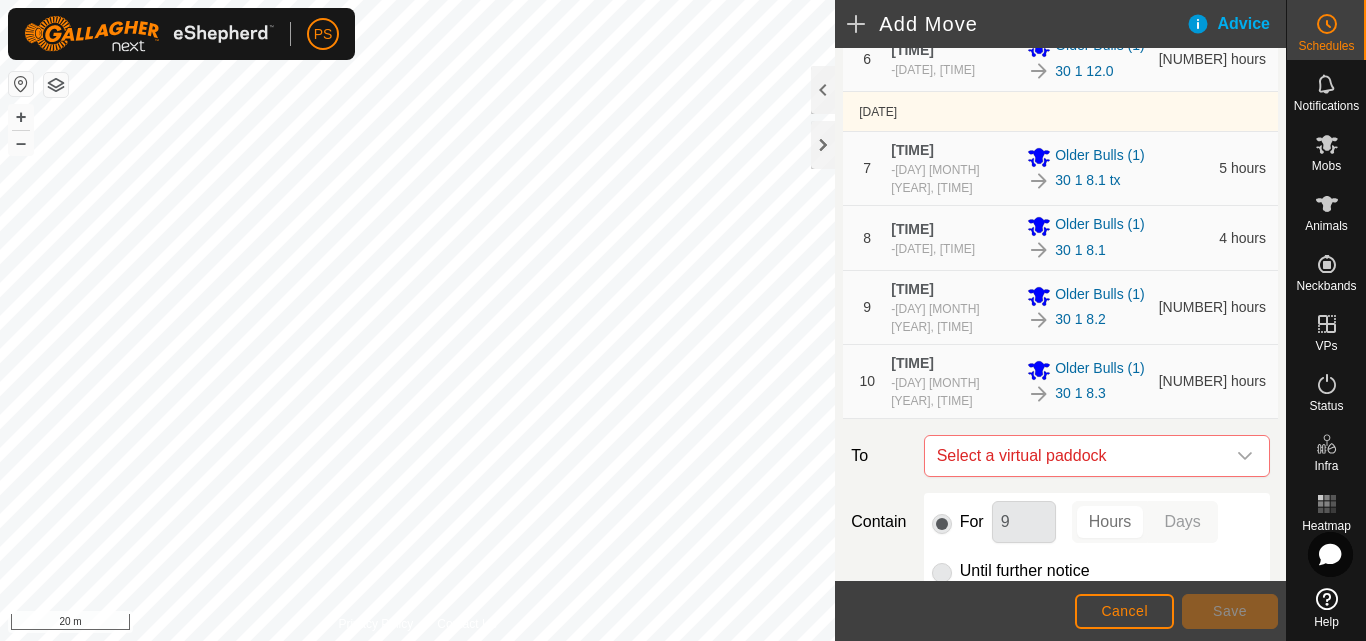 scroll, scrollTop: 700, scrollLeft: 0, axis: vertical 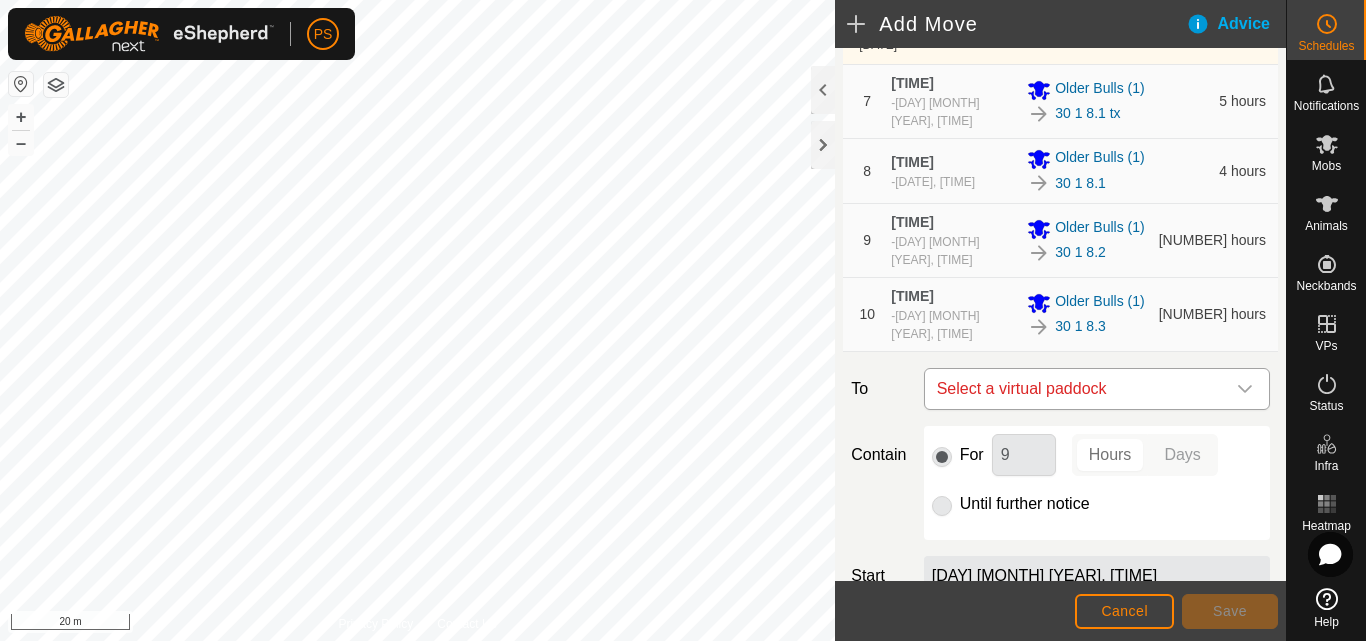click 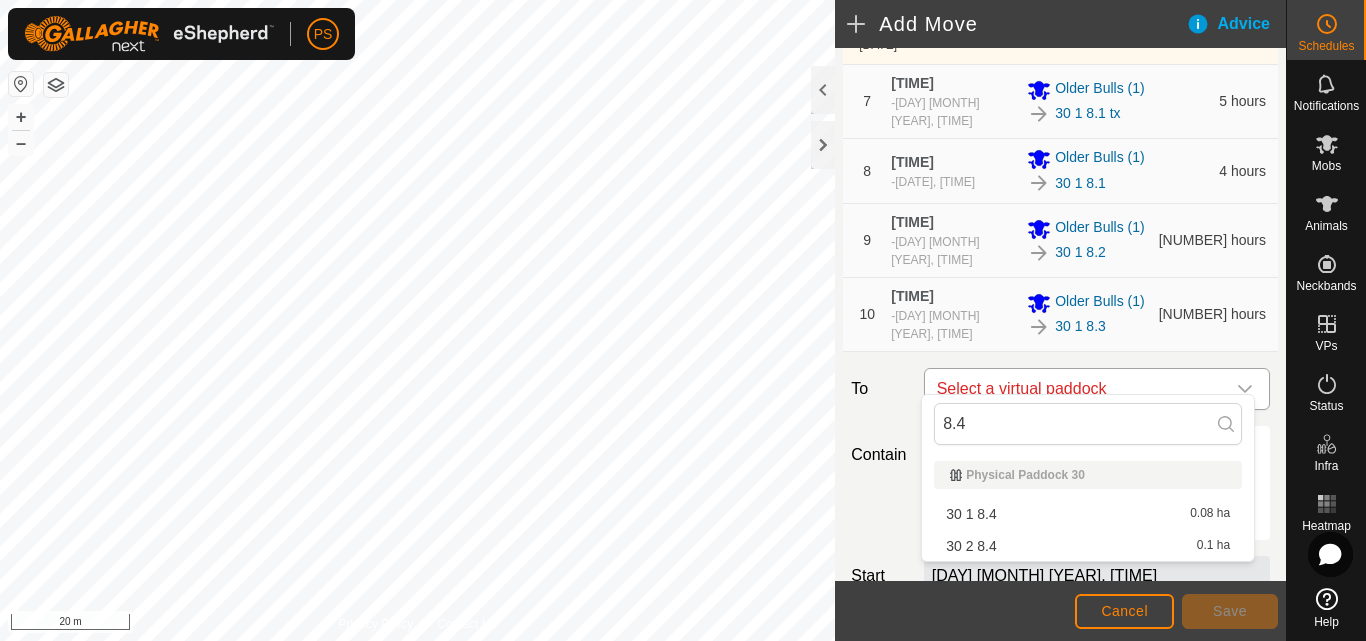 type on "8.4" 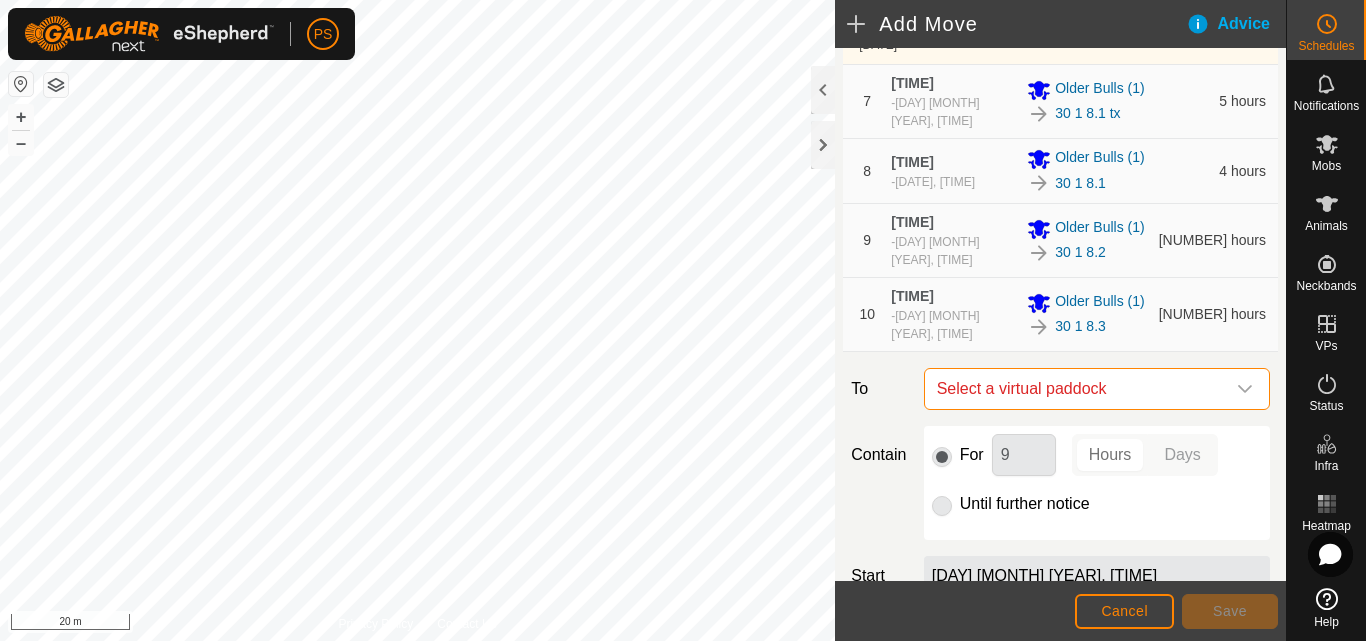 click 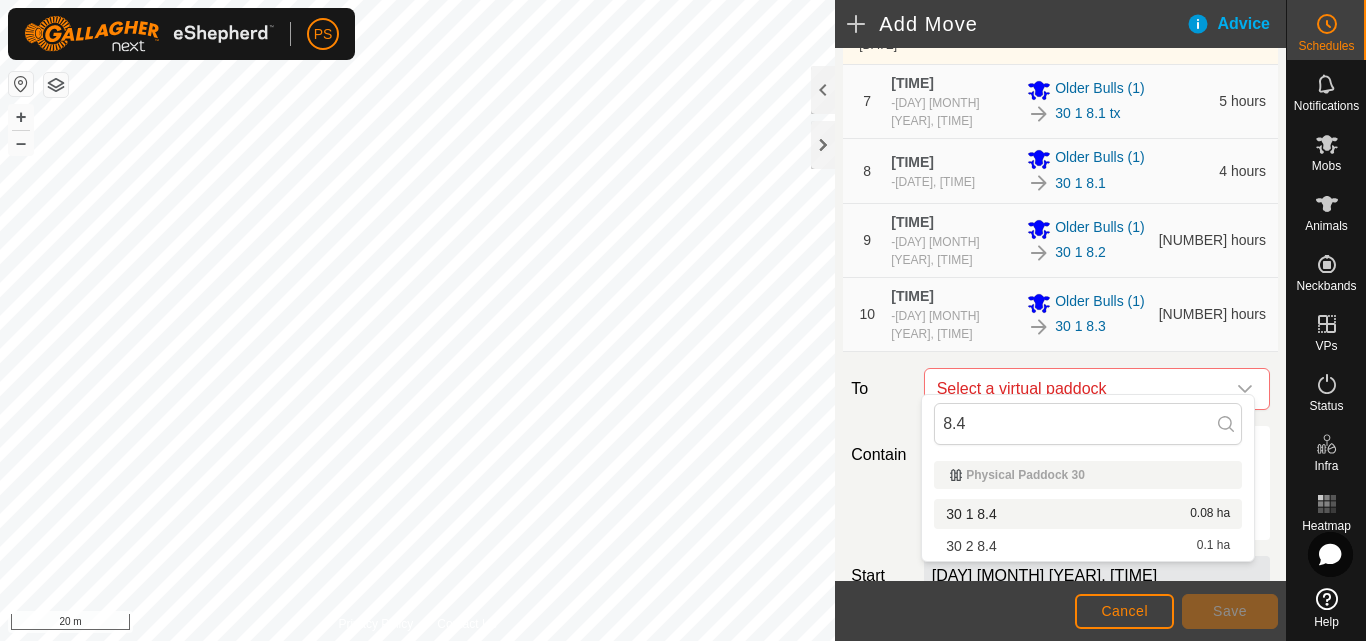 click on "30 1 8.4  0.08 ha" at bounding box center [1088, 514] 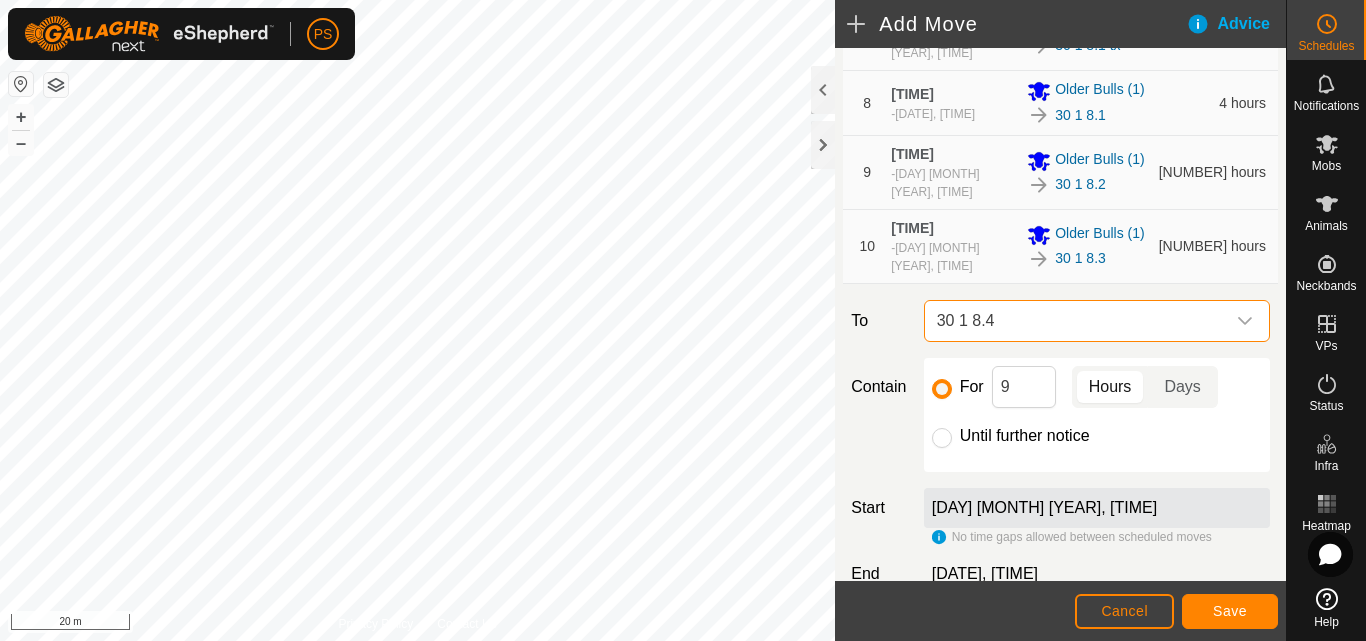 scroll, scrollTop: 875, scrollLeft: 0, axis: vertical 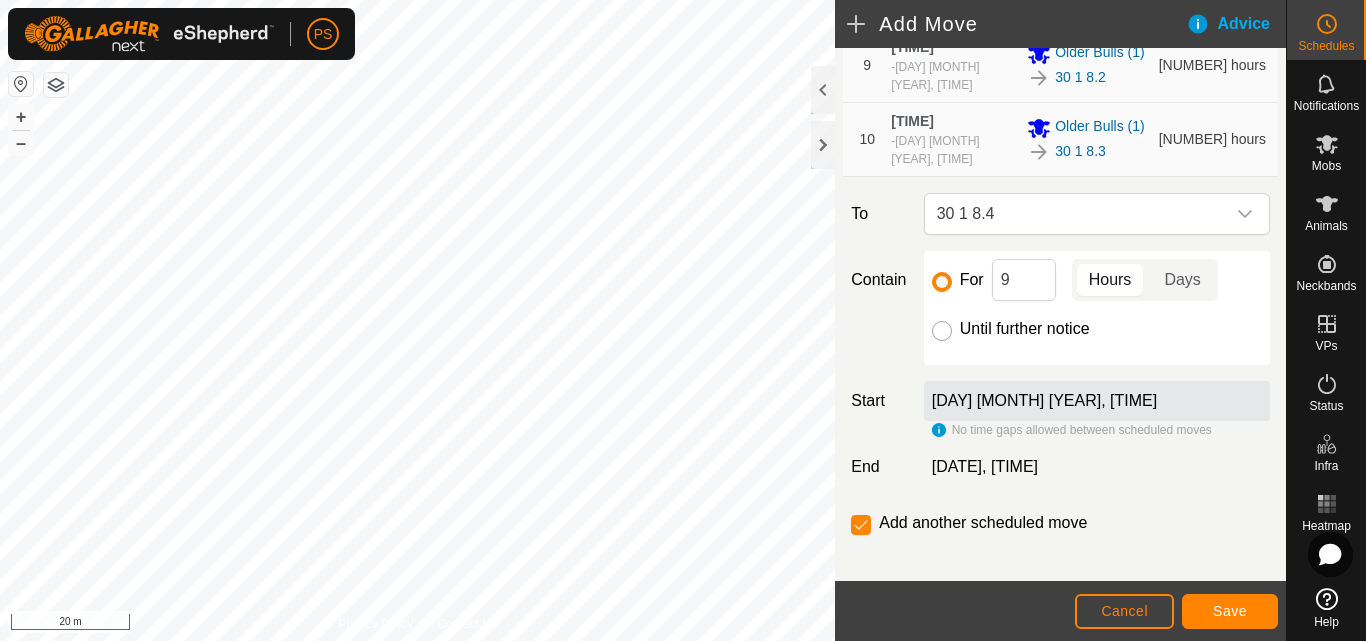 click on "Until further notice" at bounding box center [942, 331] 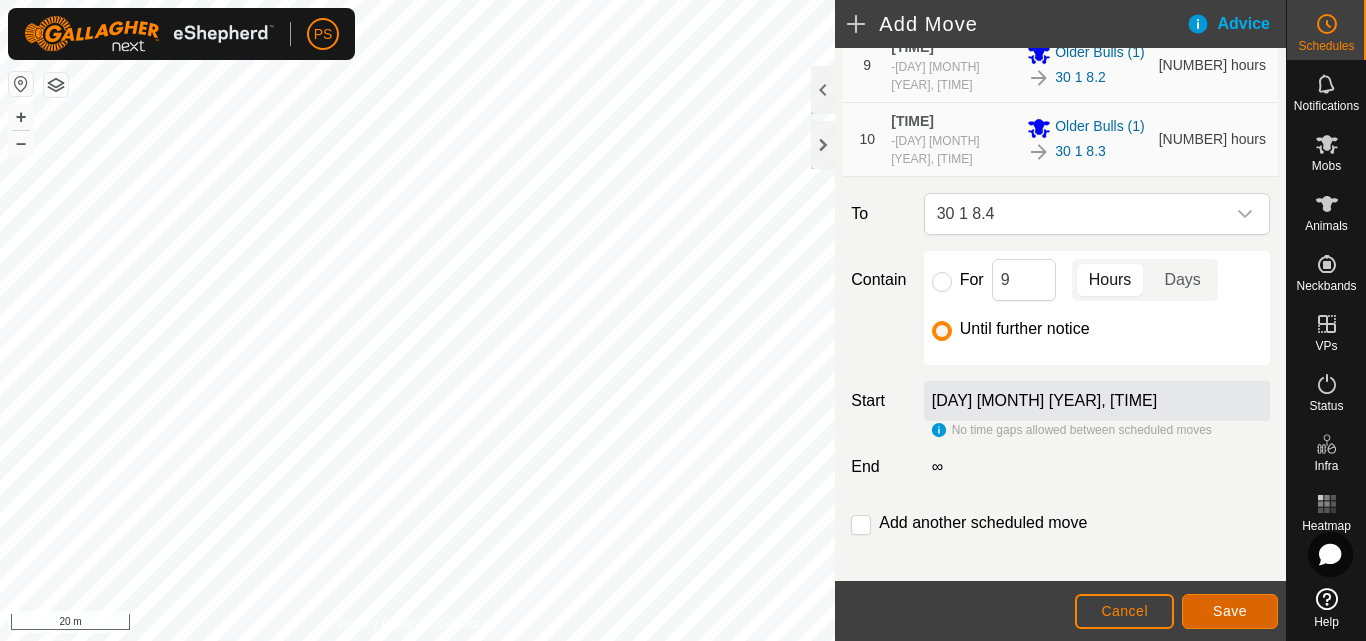 click on "Save" 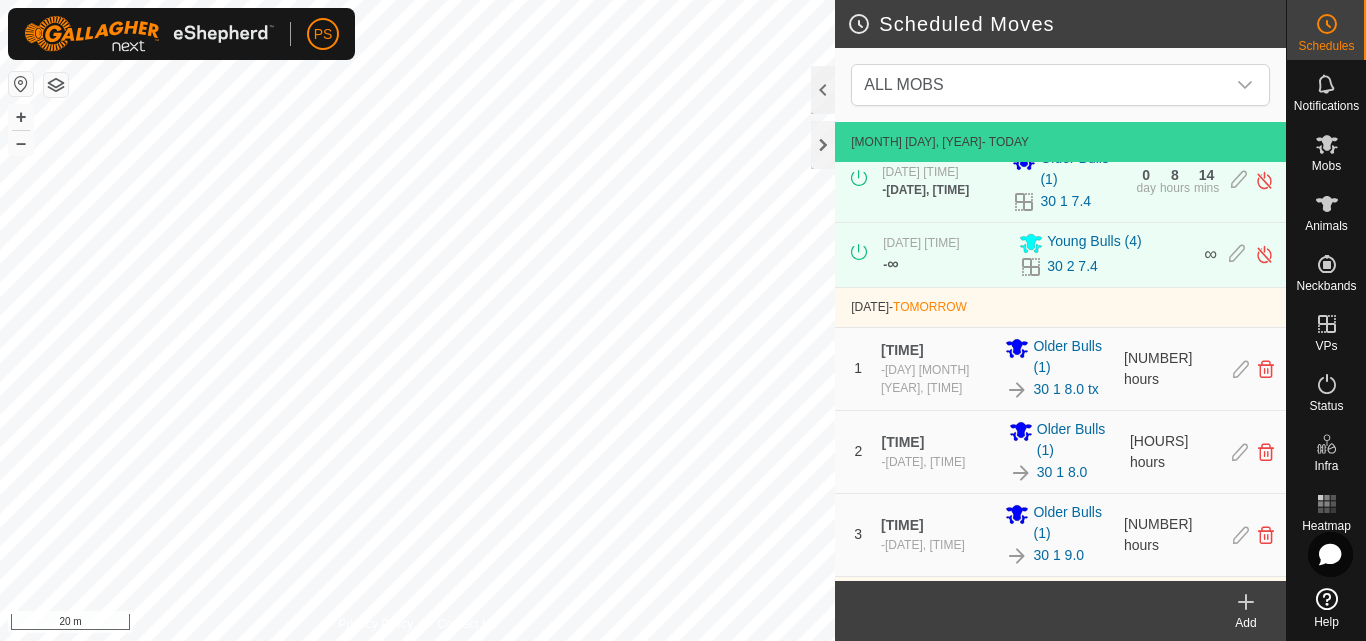 scroll, scrollTop: 0, scrollLeft: 0, axis: both 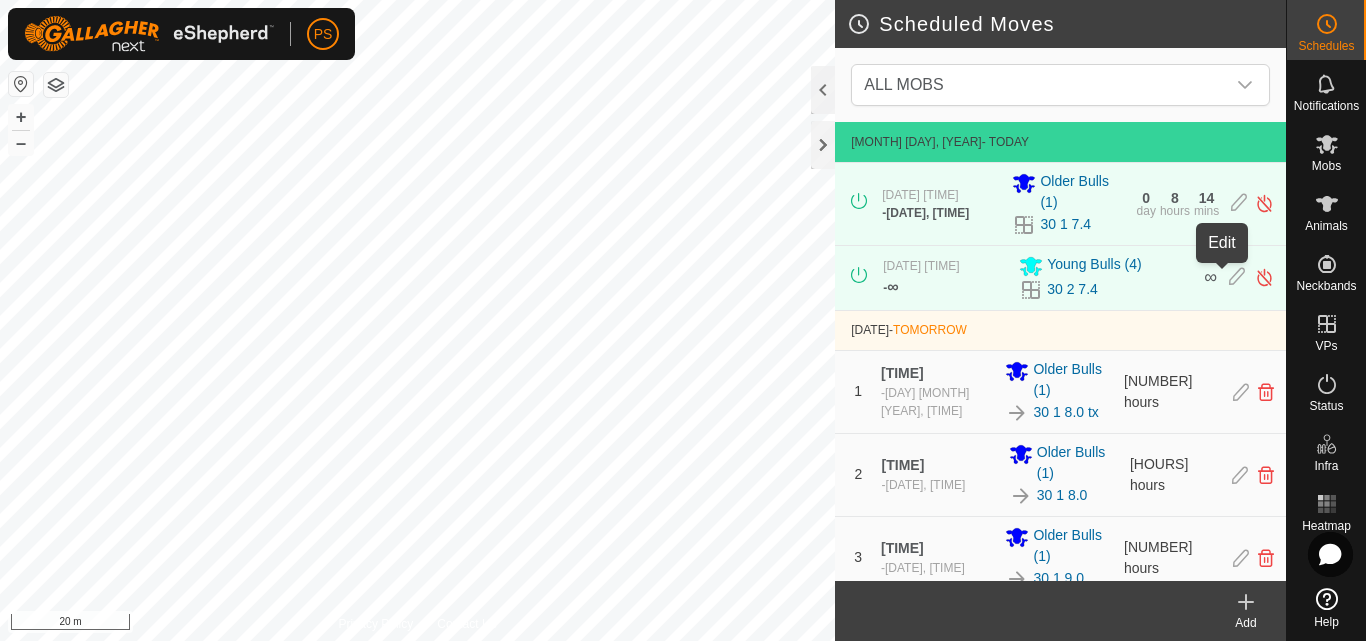 click at bounding box center (1237, 277) 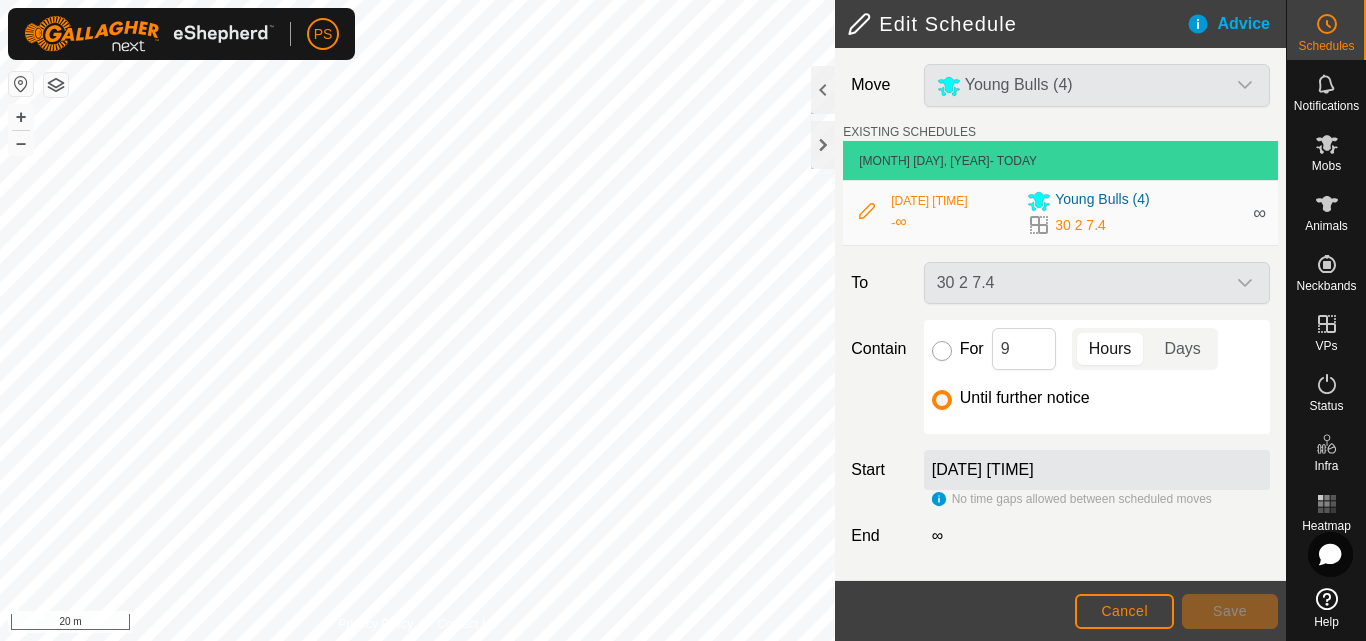 click on "For" at bounding box center (942, 351) 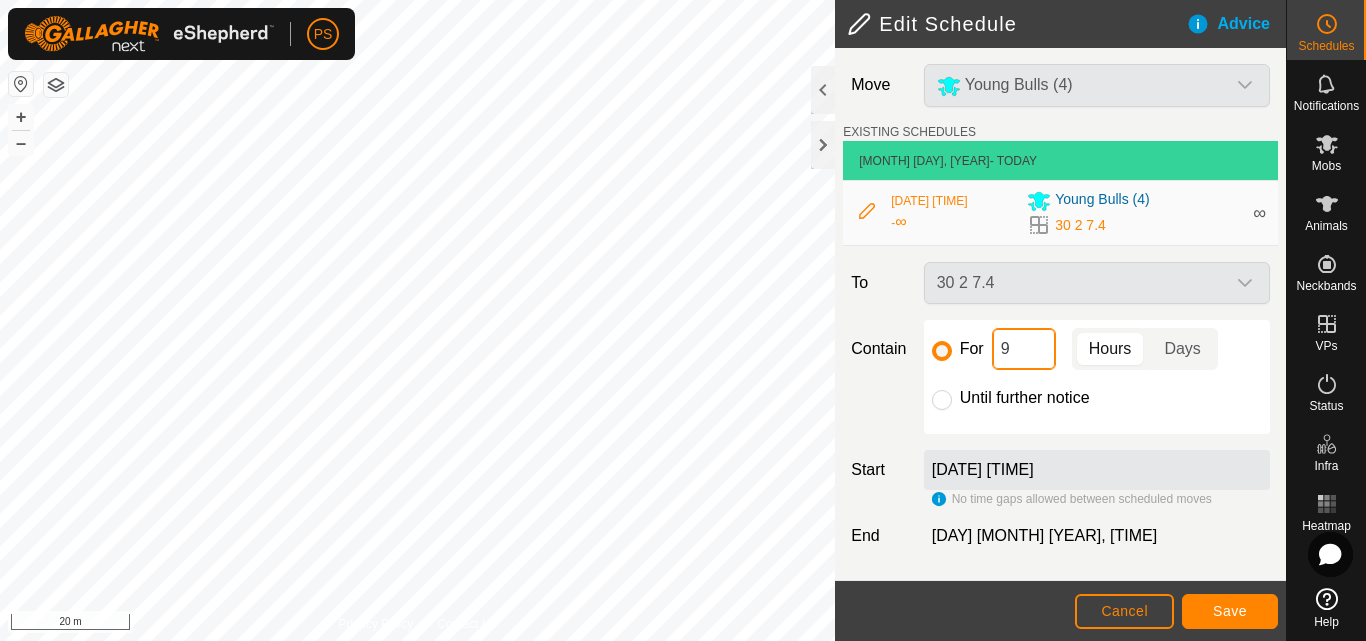 click on "9" 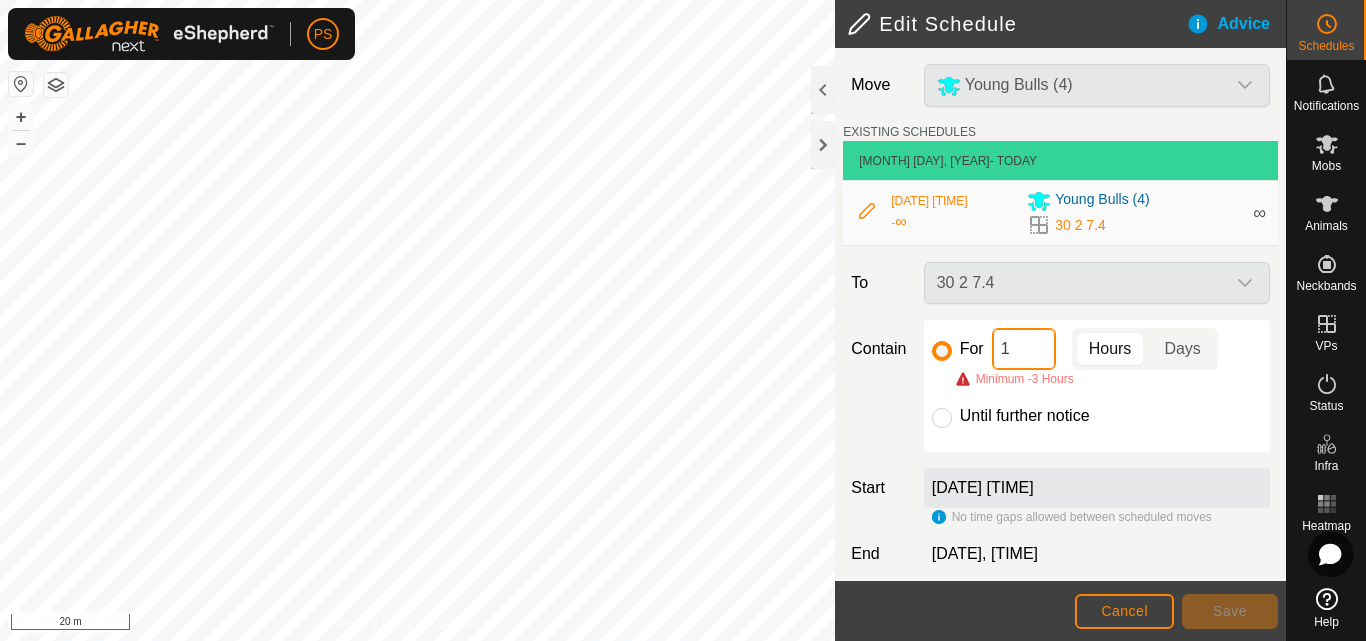 type on "12" 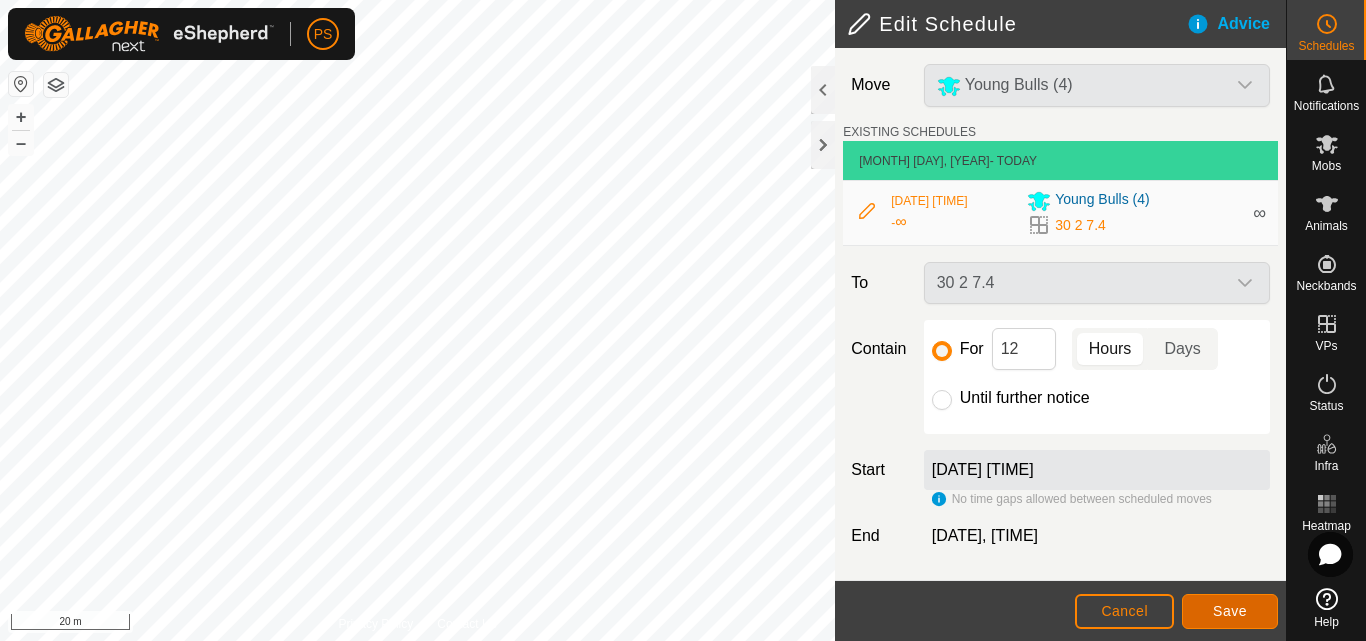 click on "Save" 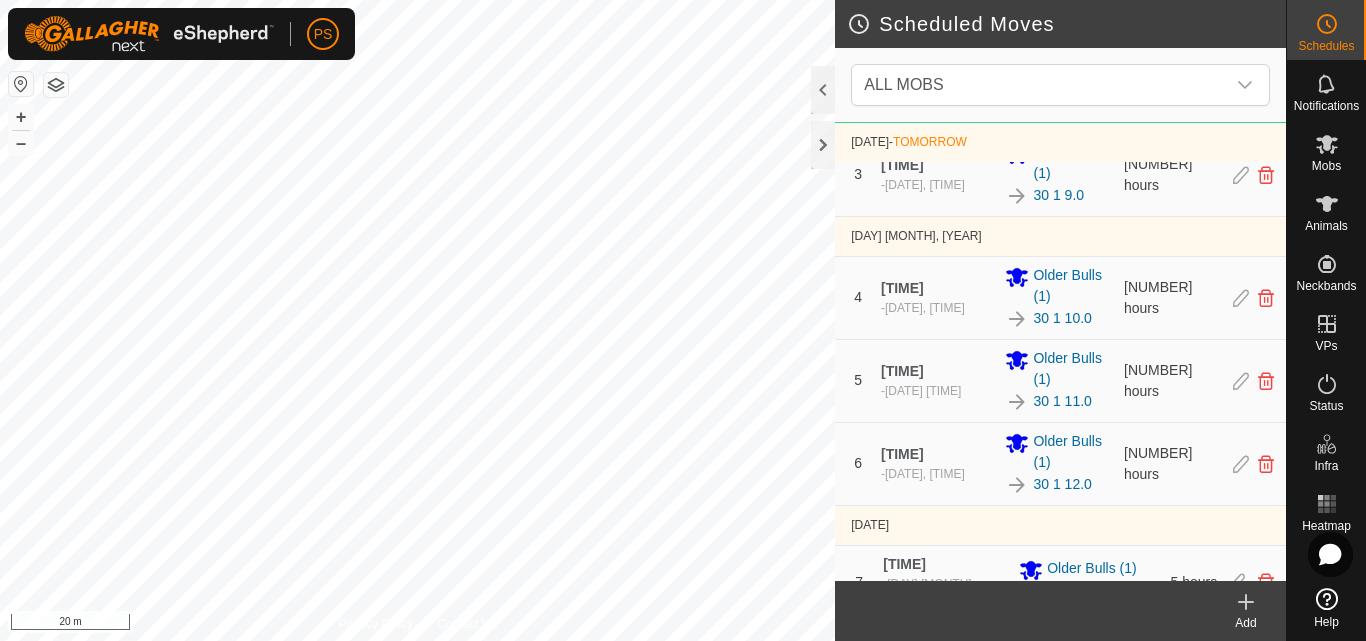 scroll, scrollTop: 600, scrollLeft: 0, axis: vertical 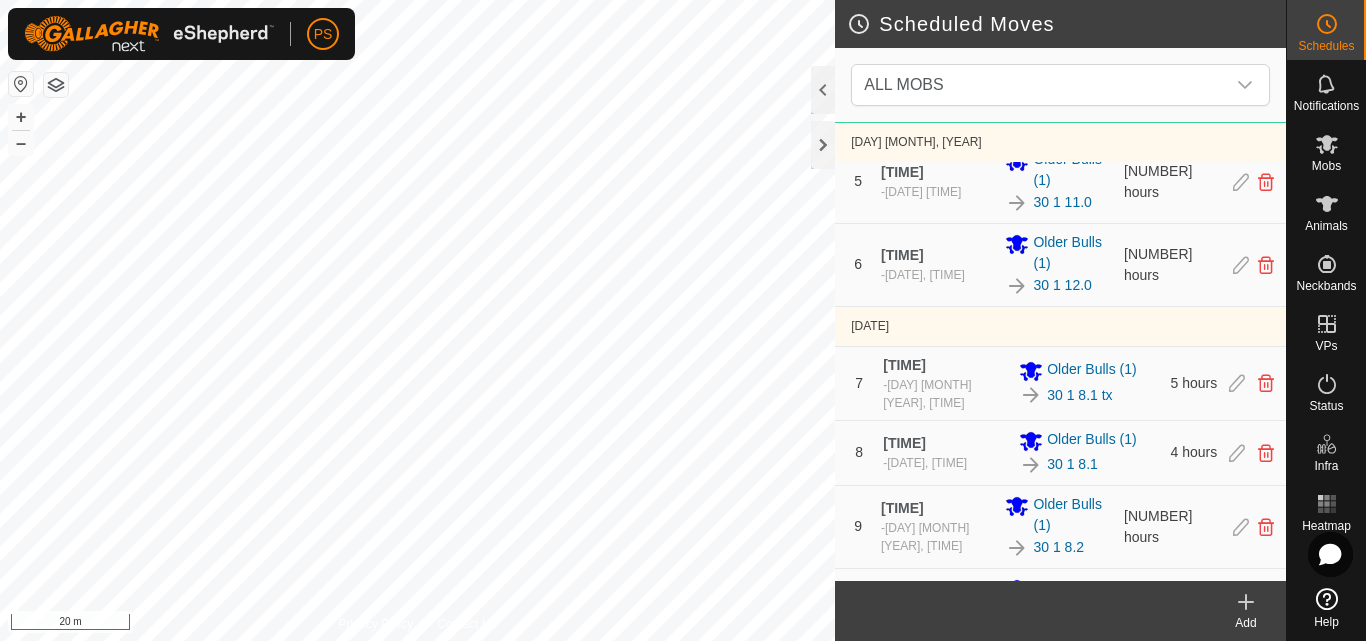 click 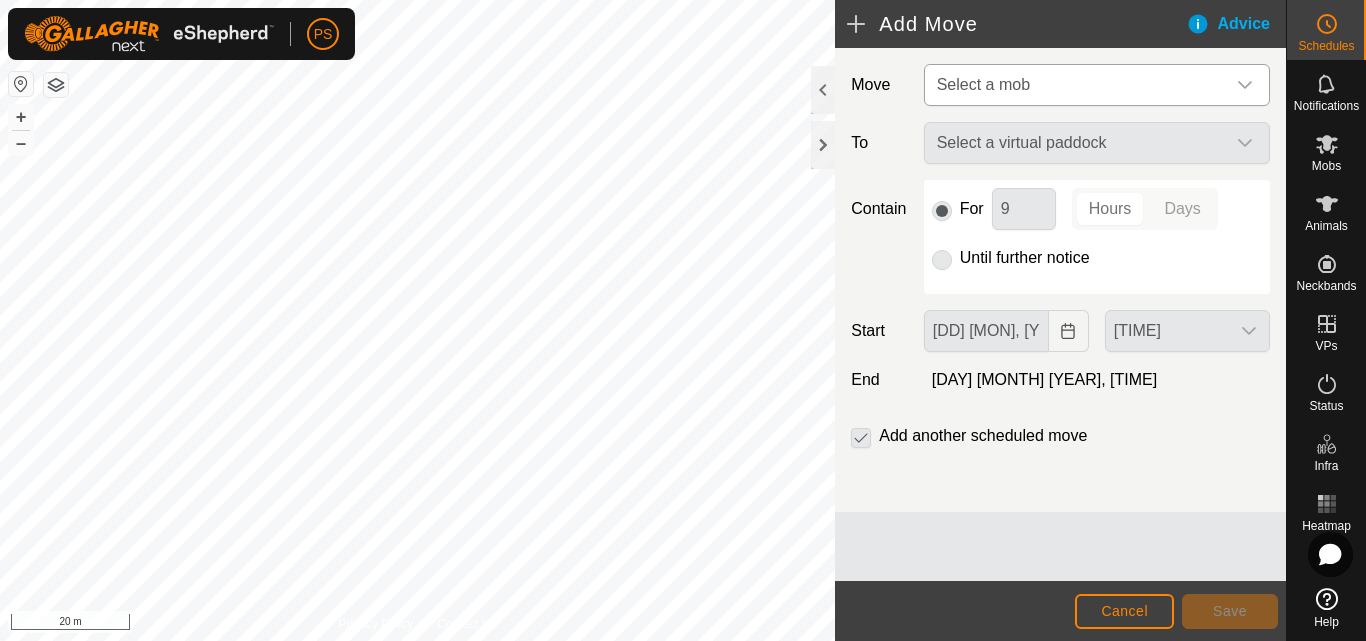 click 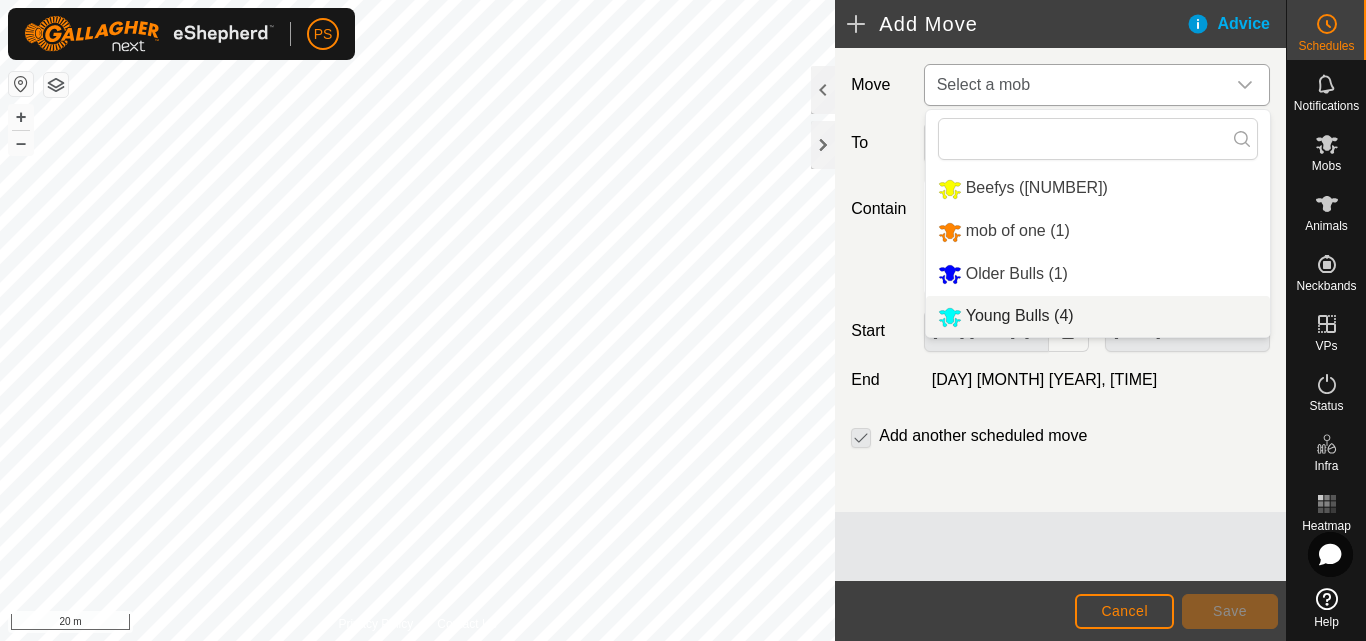 click on "Young Bulls (4)" at bounding box center [1098, 316] 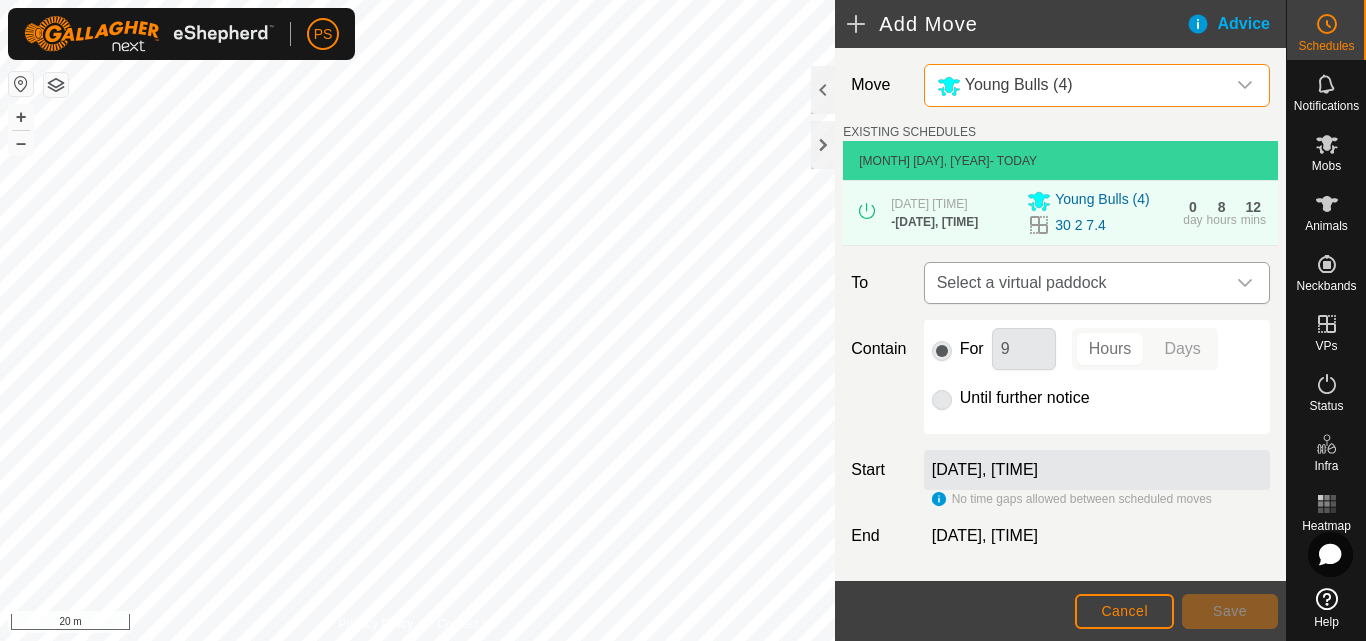 click 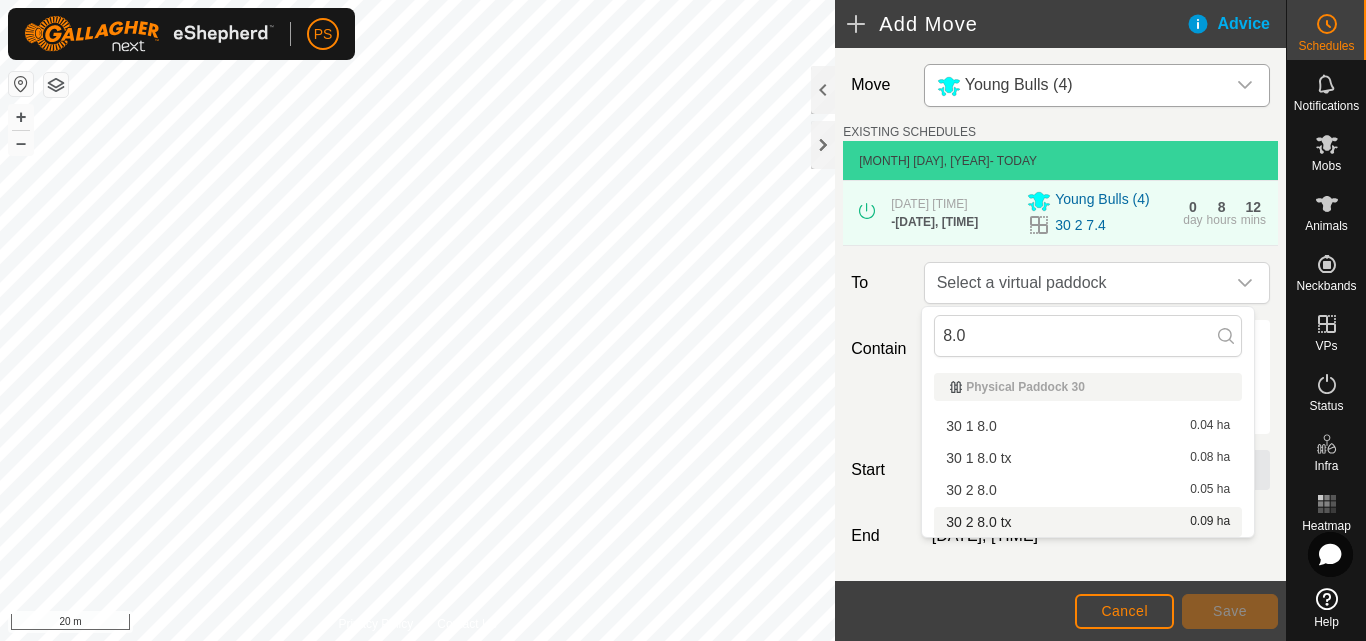 type on "8.0" 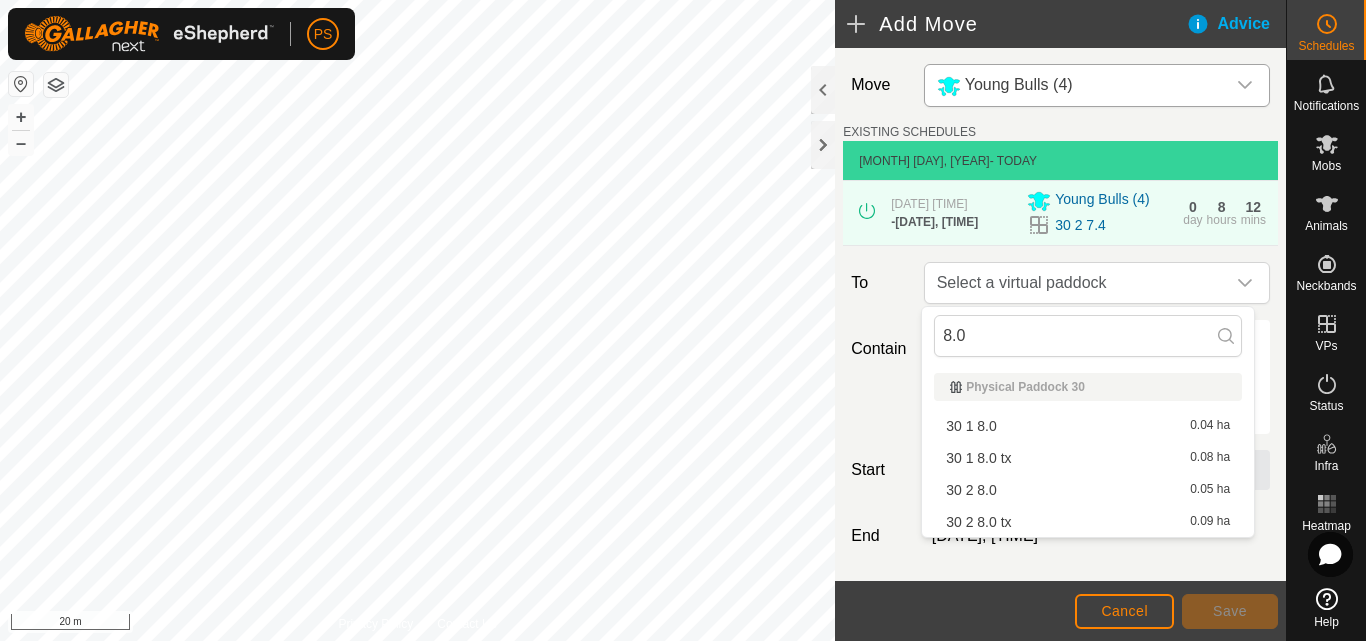click on "30 2 8.0 tx  0.09 ha" at bounding box center (1088, 522) 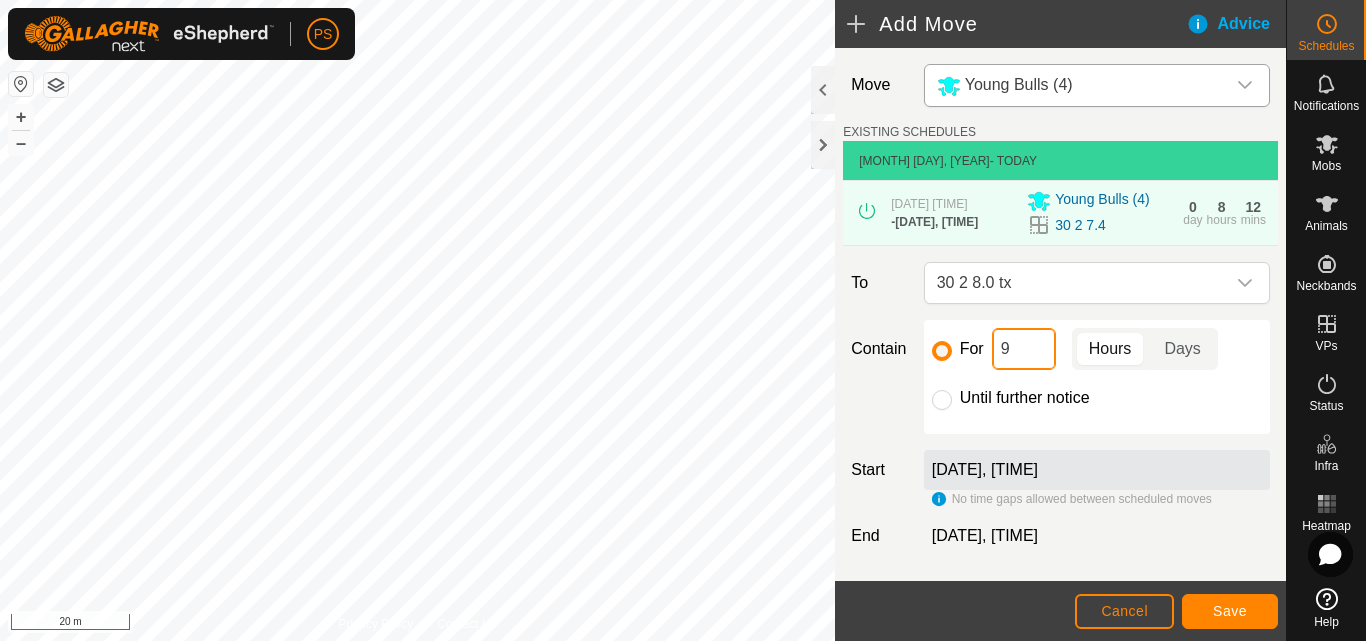 click on "9" 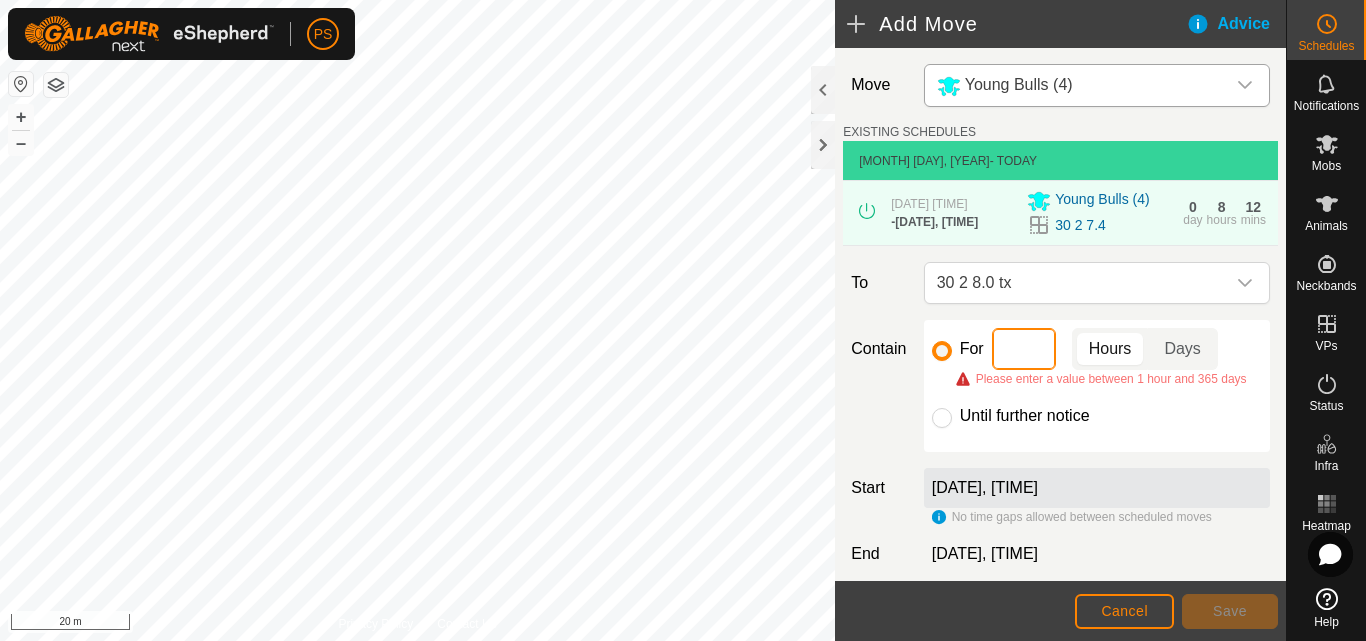 type on "2" 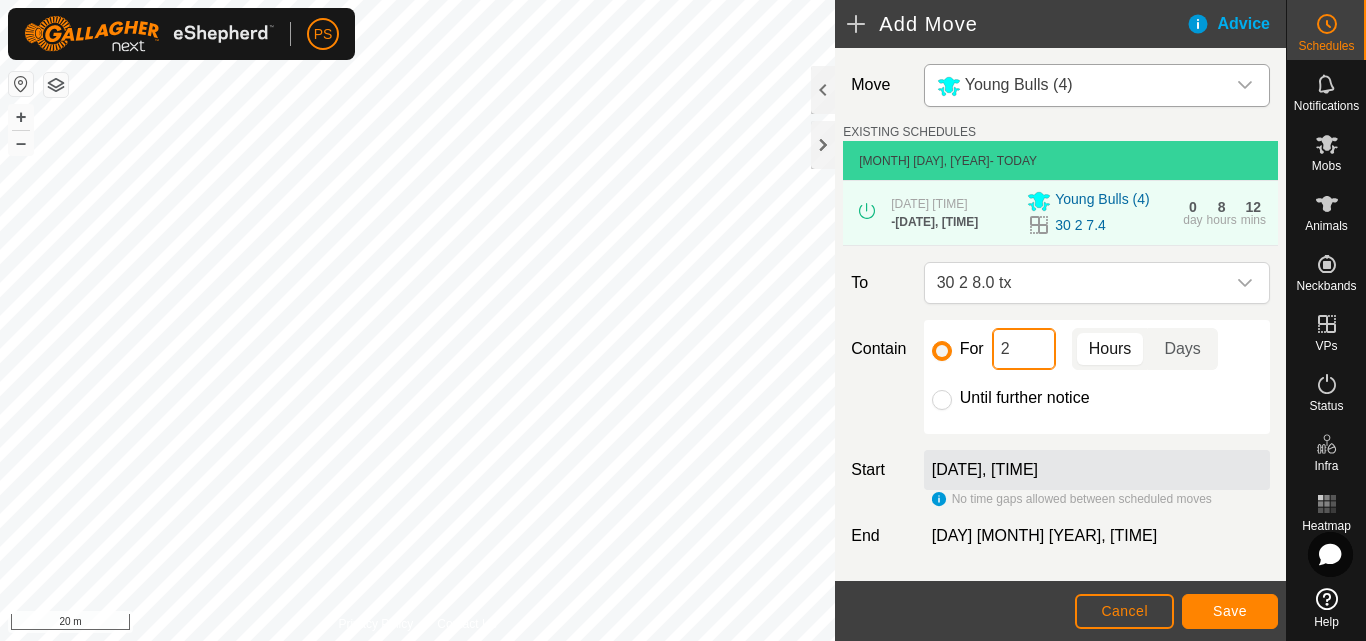 scroll, scrollTop: 87, scrollLeft: 0, axis: vertical 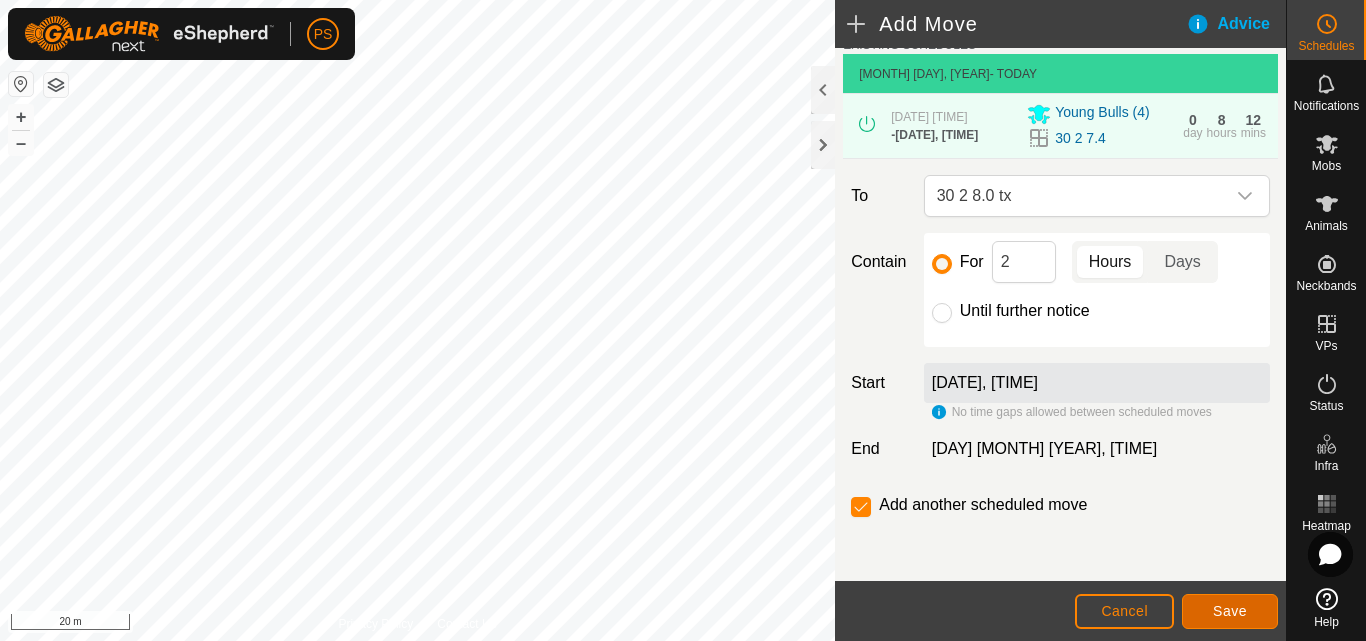 click on "Save" 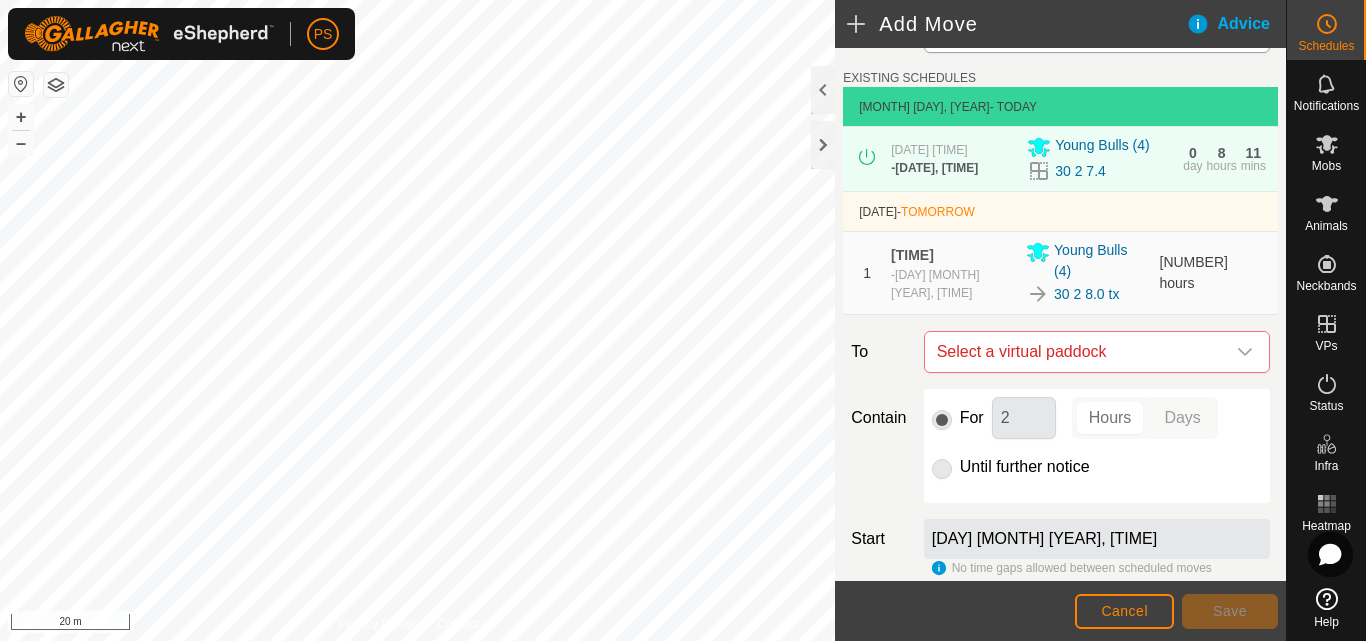 scroll, scrollTop: 0, scrollLeft: 0, axis: both 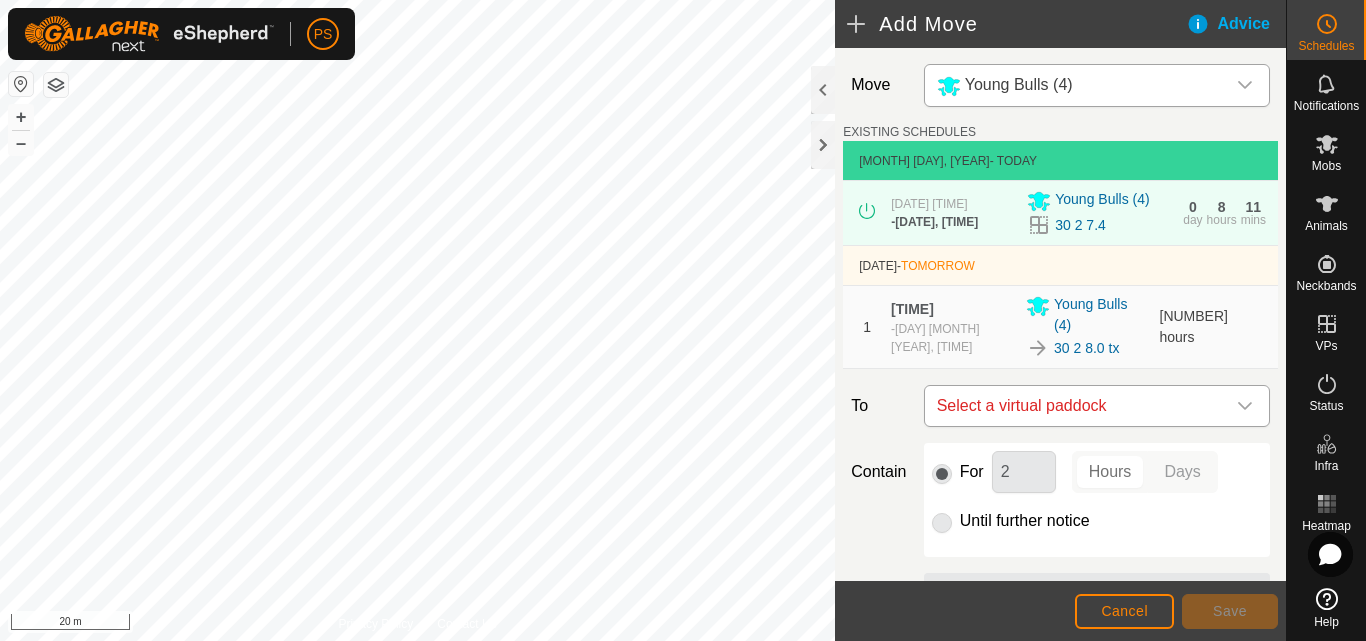 click 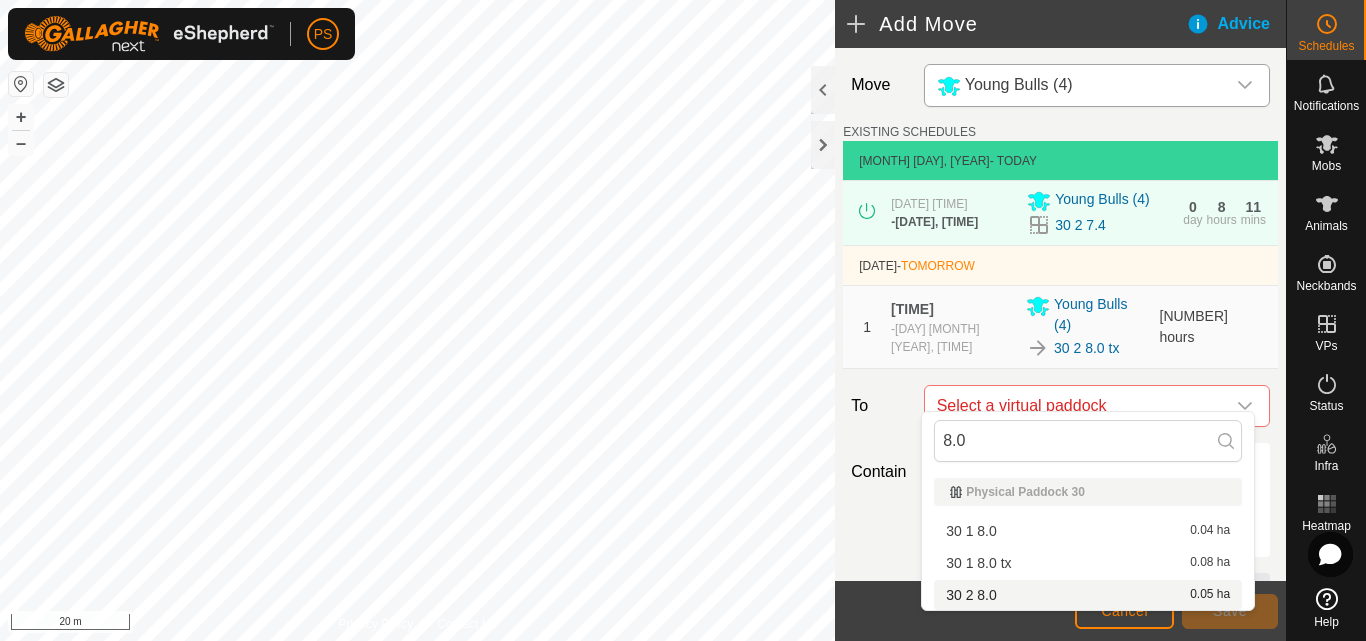 type on "8.0" 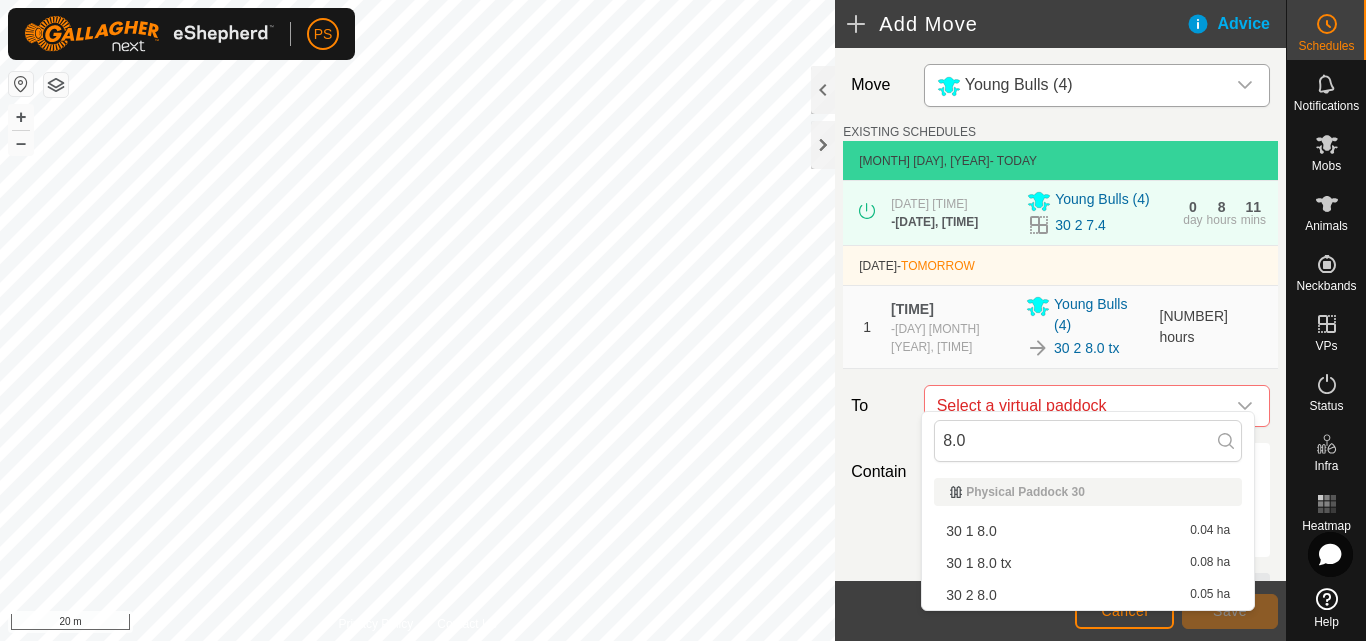 click on "30 2 8.0  0.05 ha" at bounding box center [1088, 595] 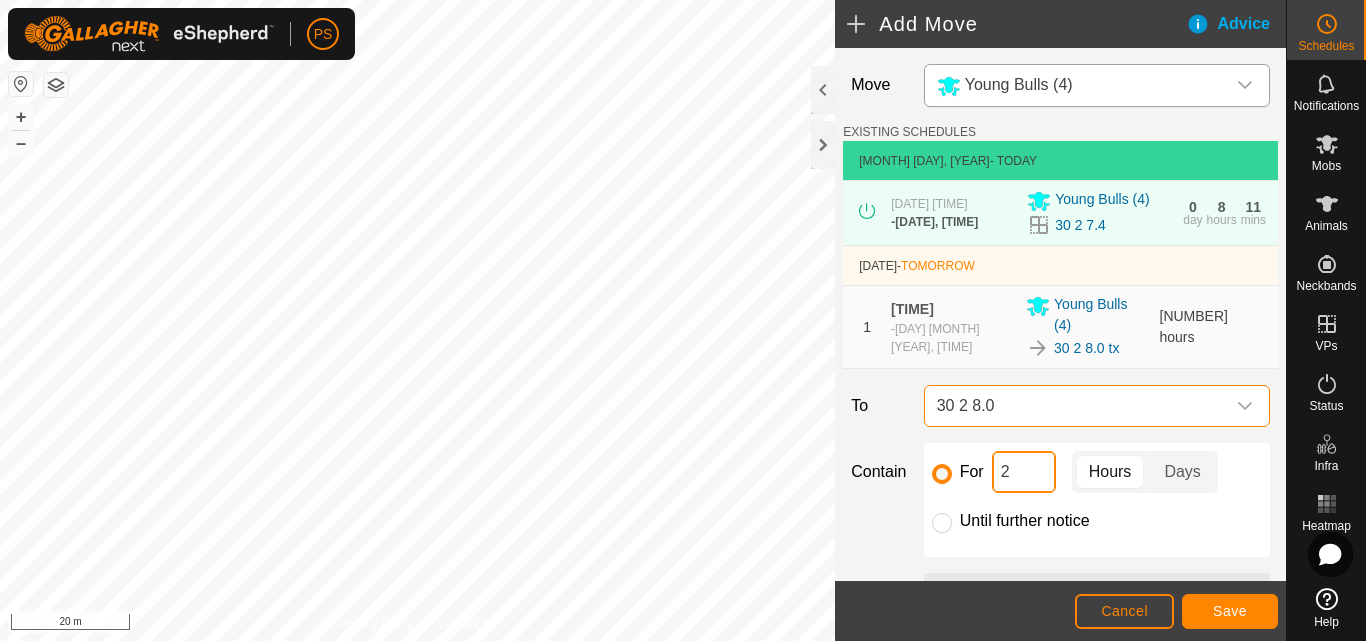 click on "2" 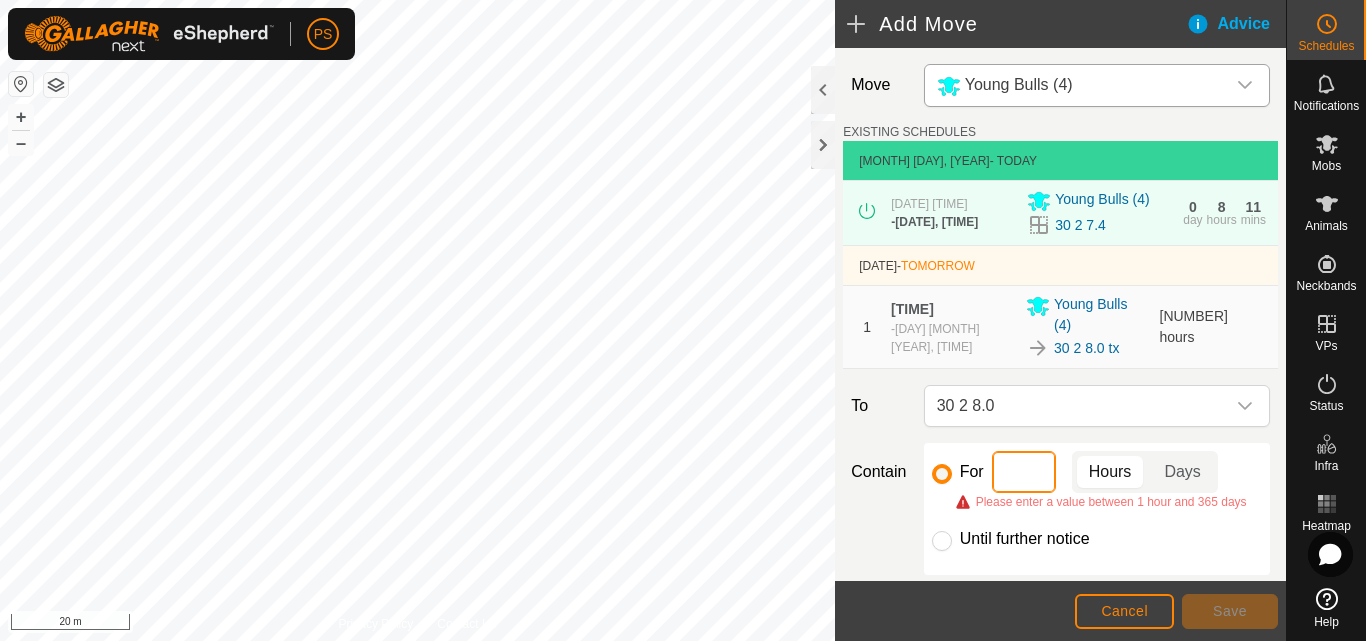 type on "7" 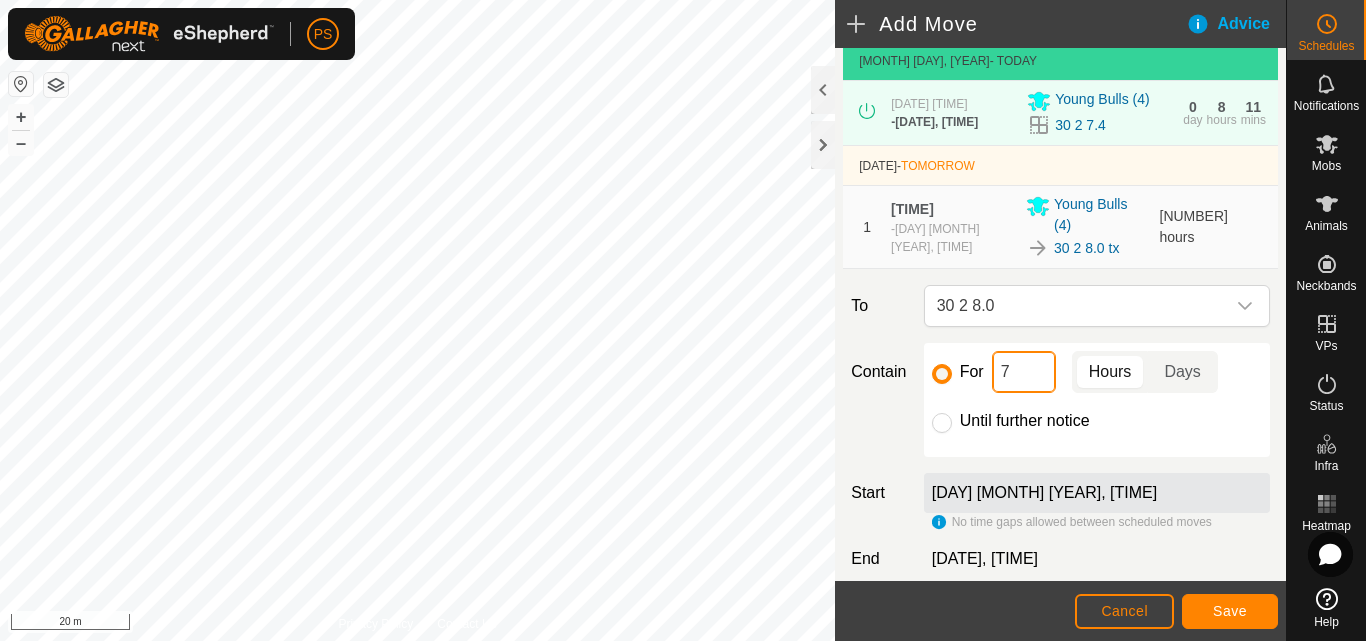 scroll, scrollTop: 192, scrollLeft: 0, axis: vertical 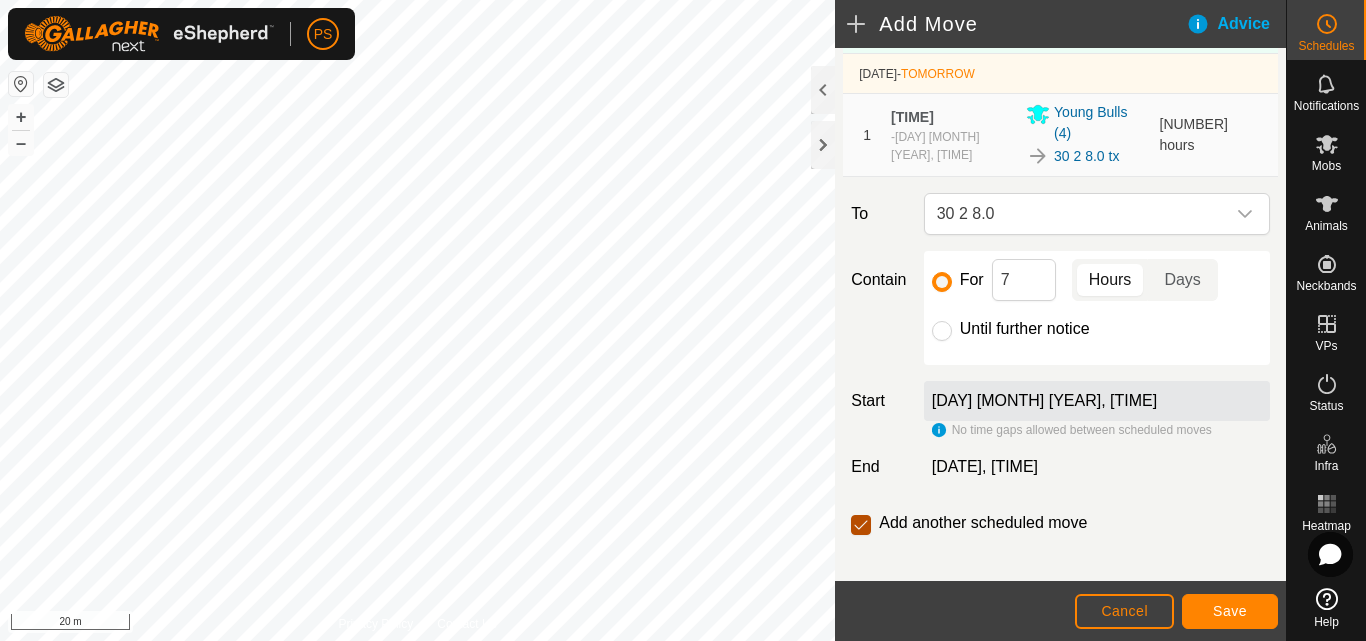 click at bounding box center (861, 525) 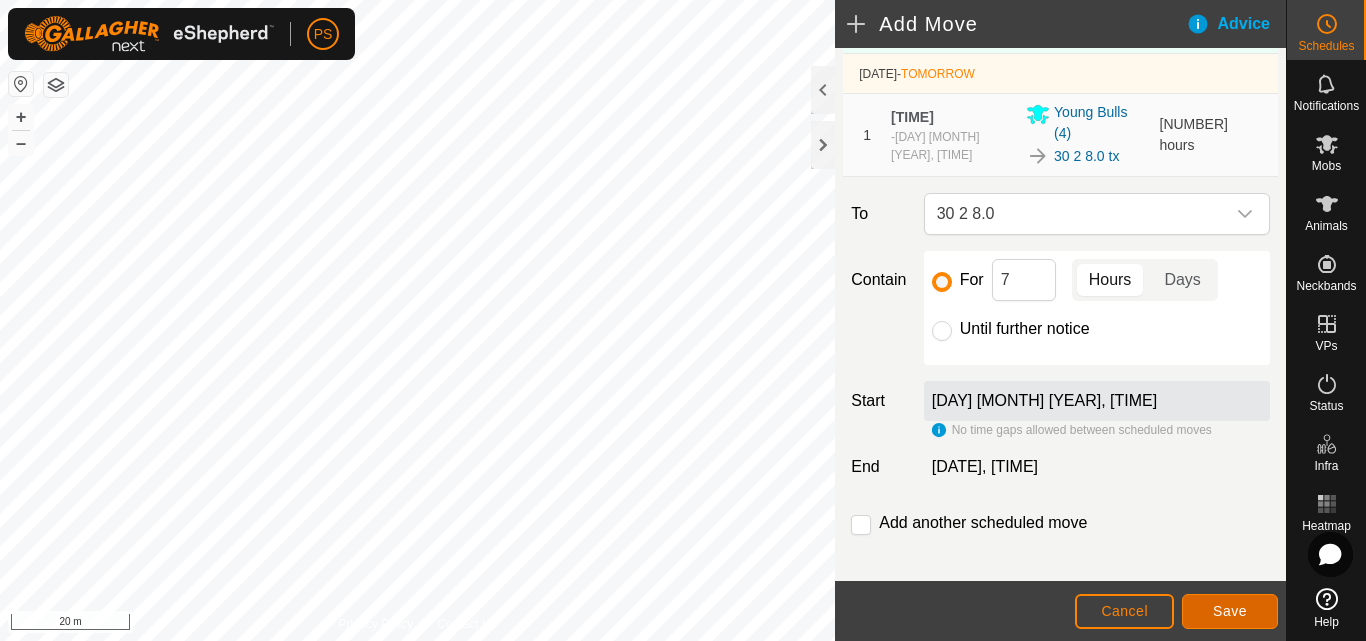 click on "Save" 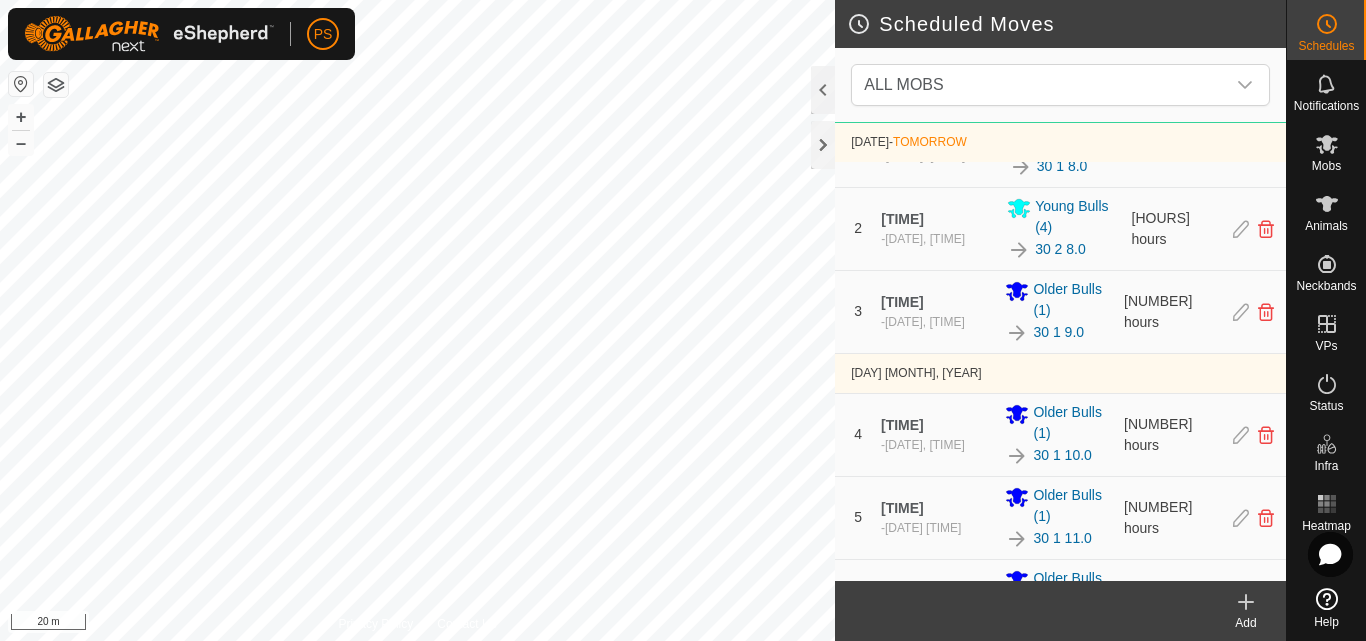 scroll, scrollTop: 477, scrollLeft: 0, axis: vertical 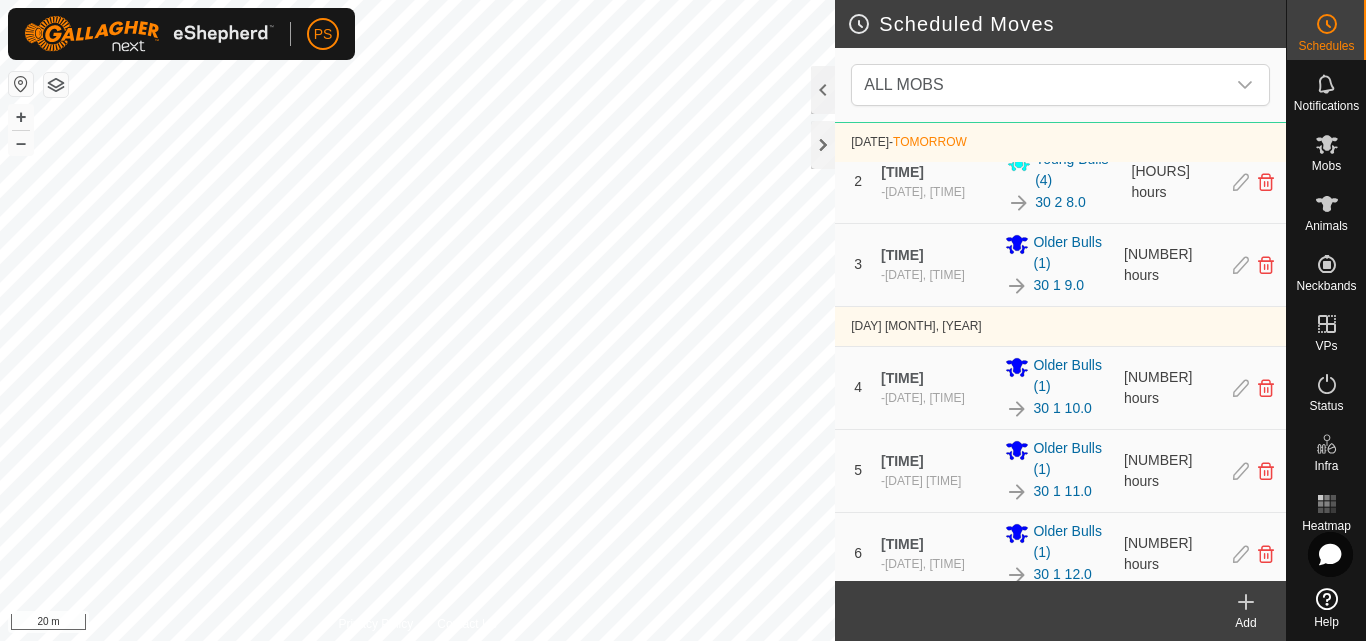 click 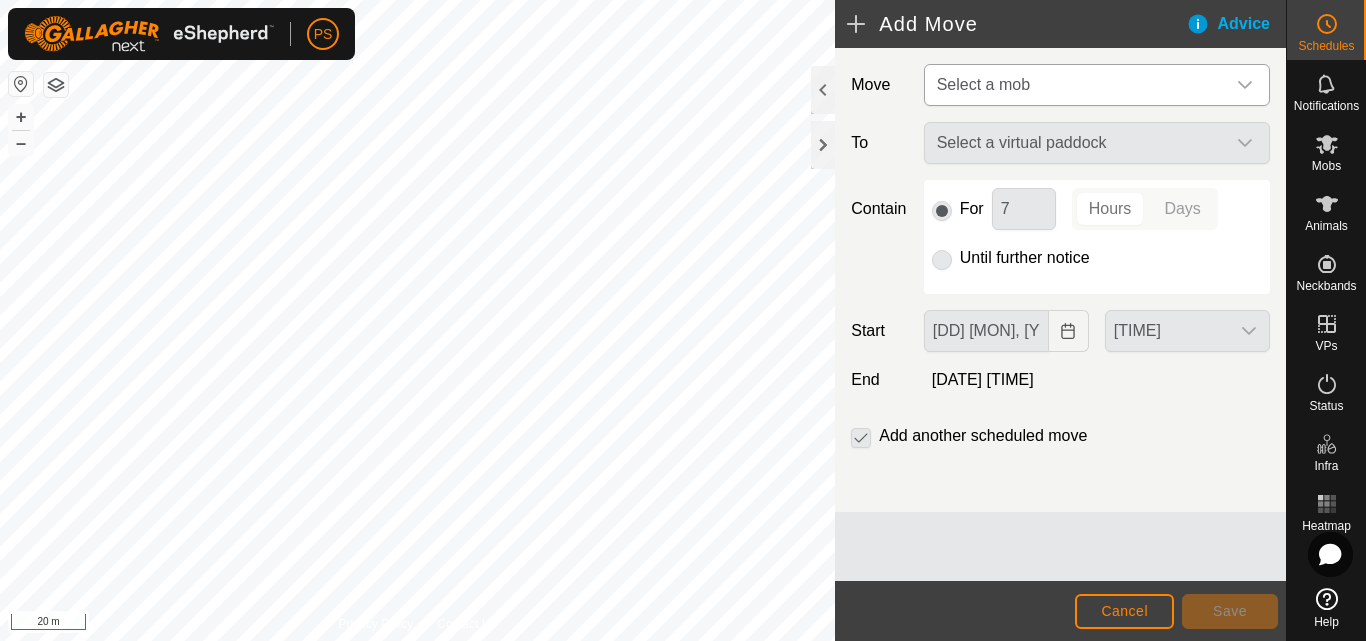 click 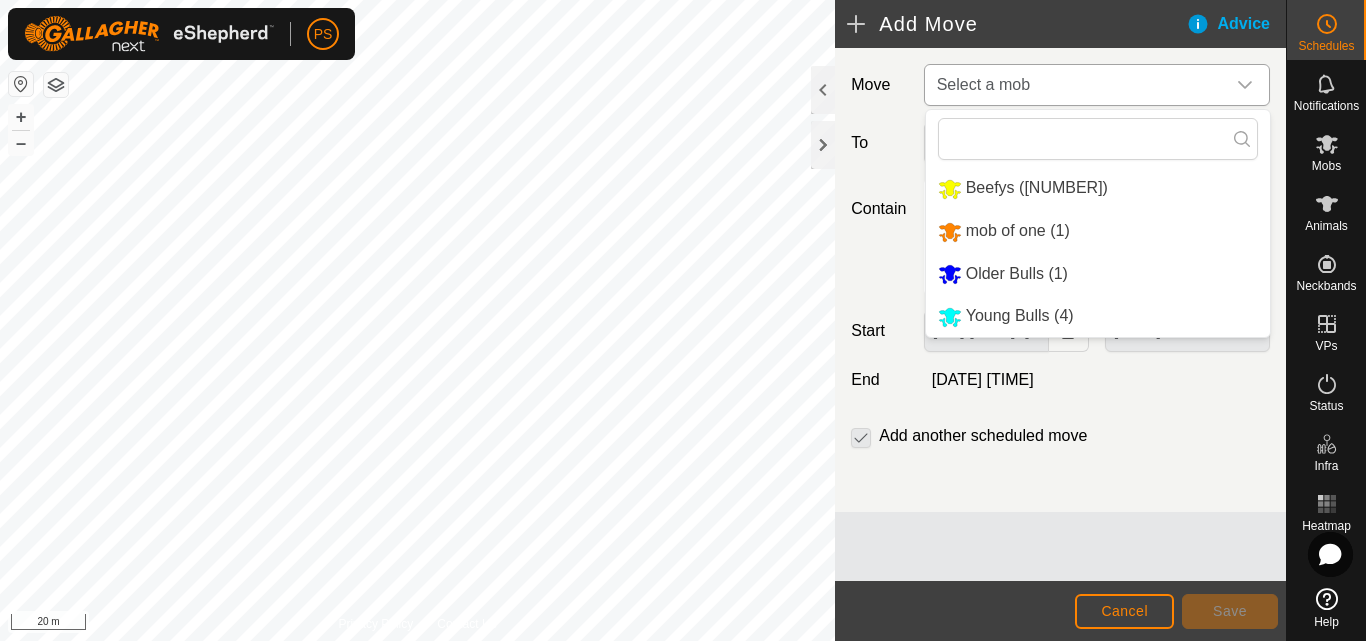 click on "Young Bulls (4)" at bounding box center [1098, 316] 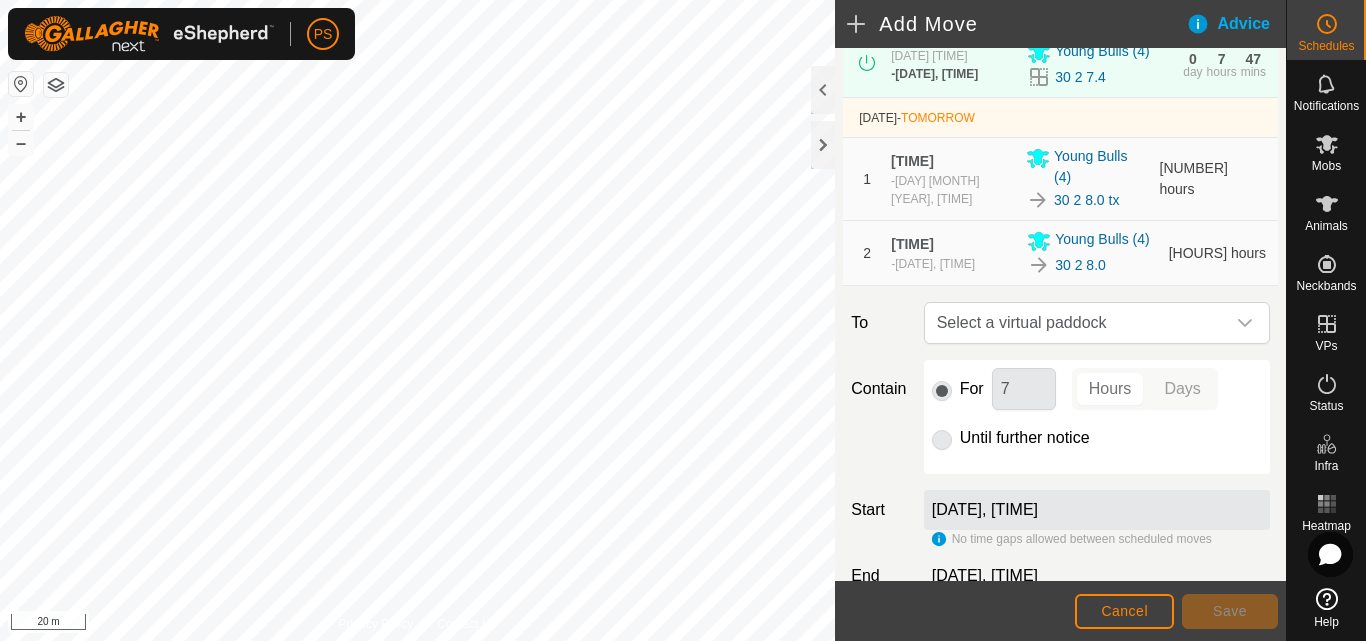 scroll, scrollTop: 0, scrollLeft: 0, axis: both 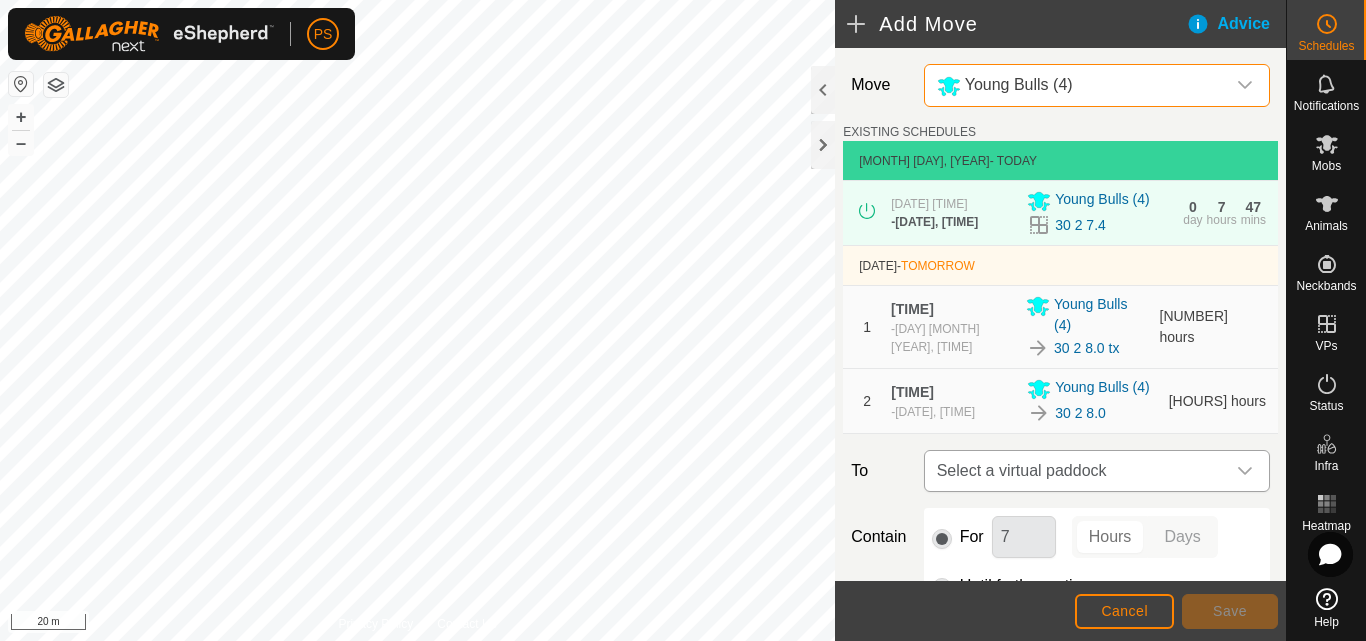 click 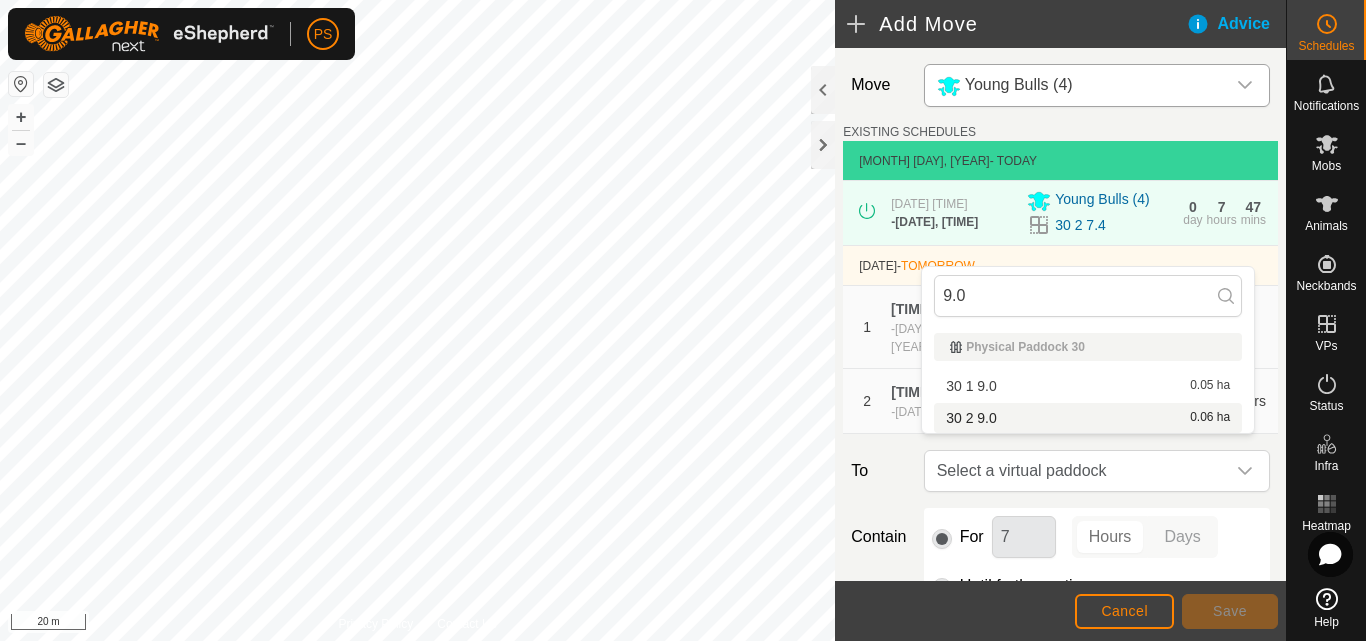 type on "9.0" 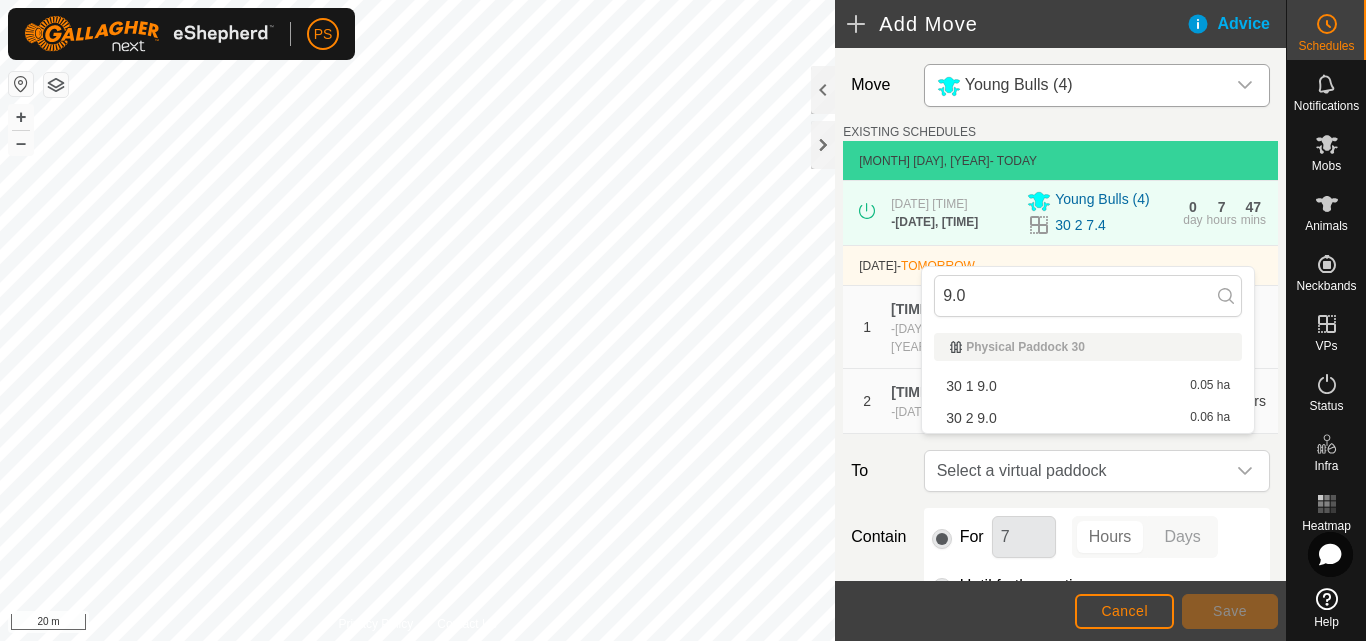 click on "30 2 9.0  0.06 ha" at bounding box center (1088, 418) 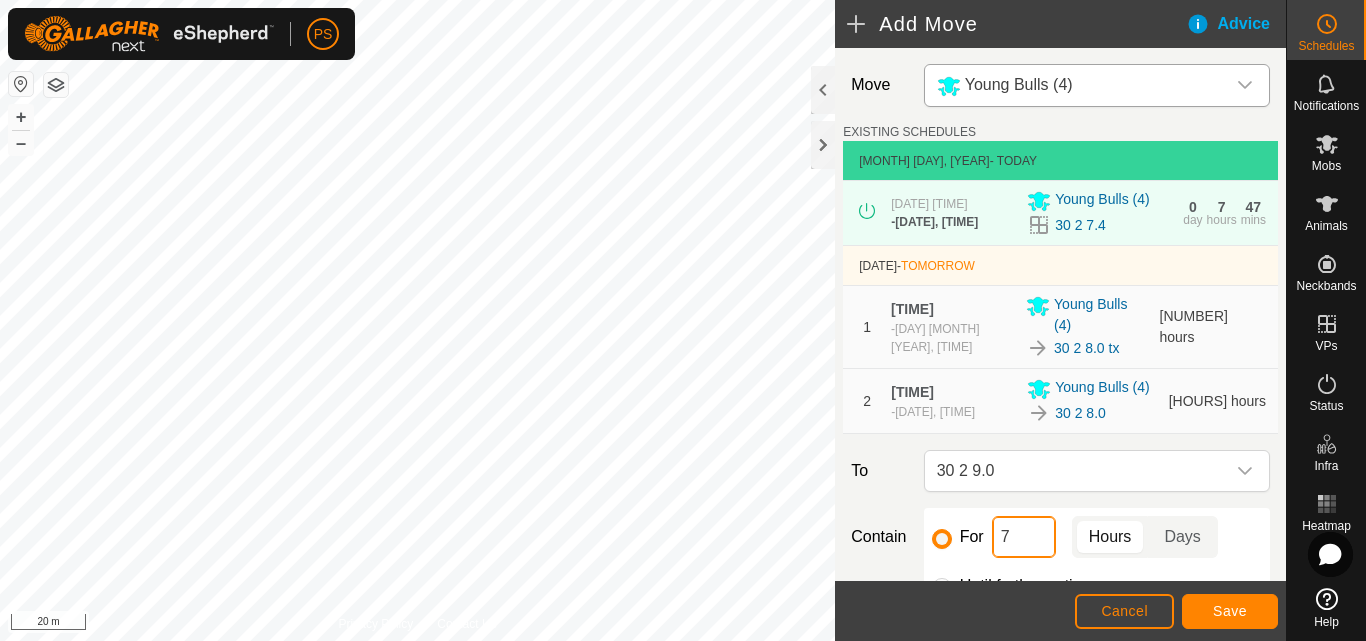 click on "7" 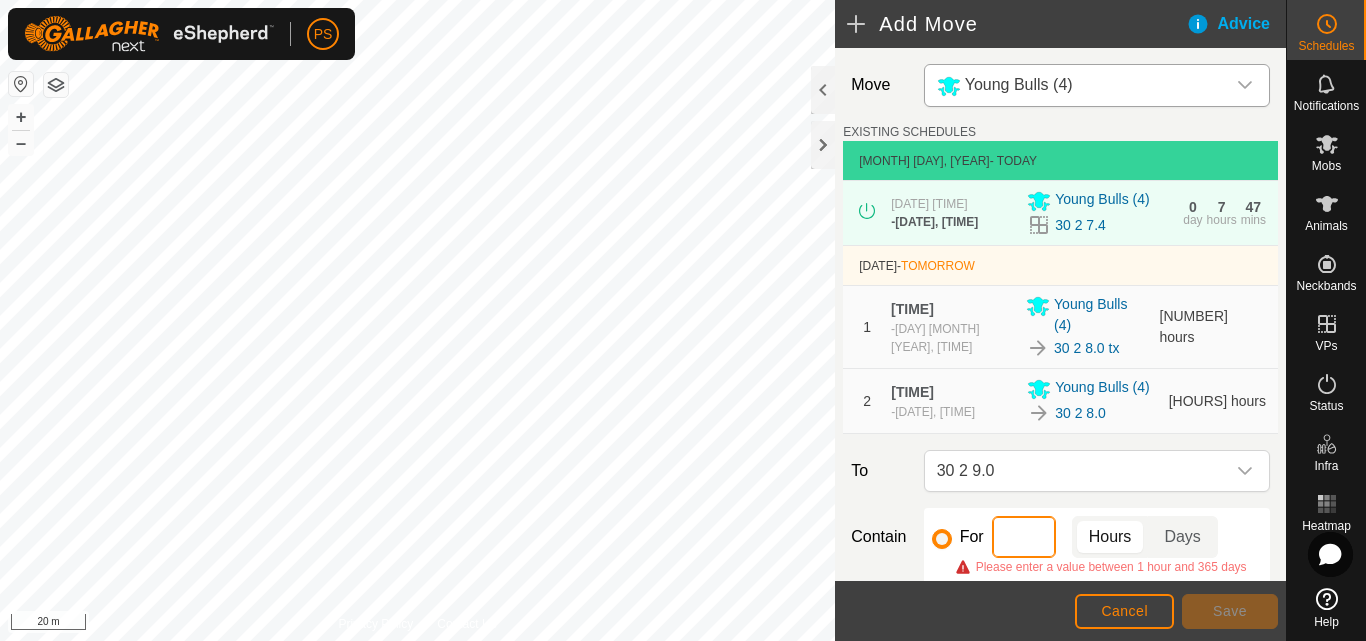 type on "9" 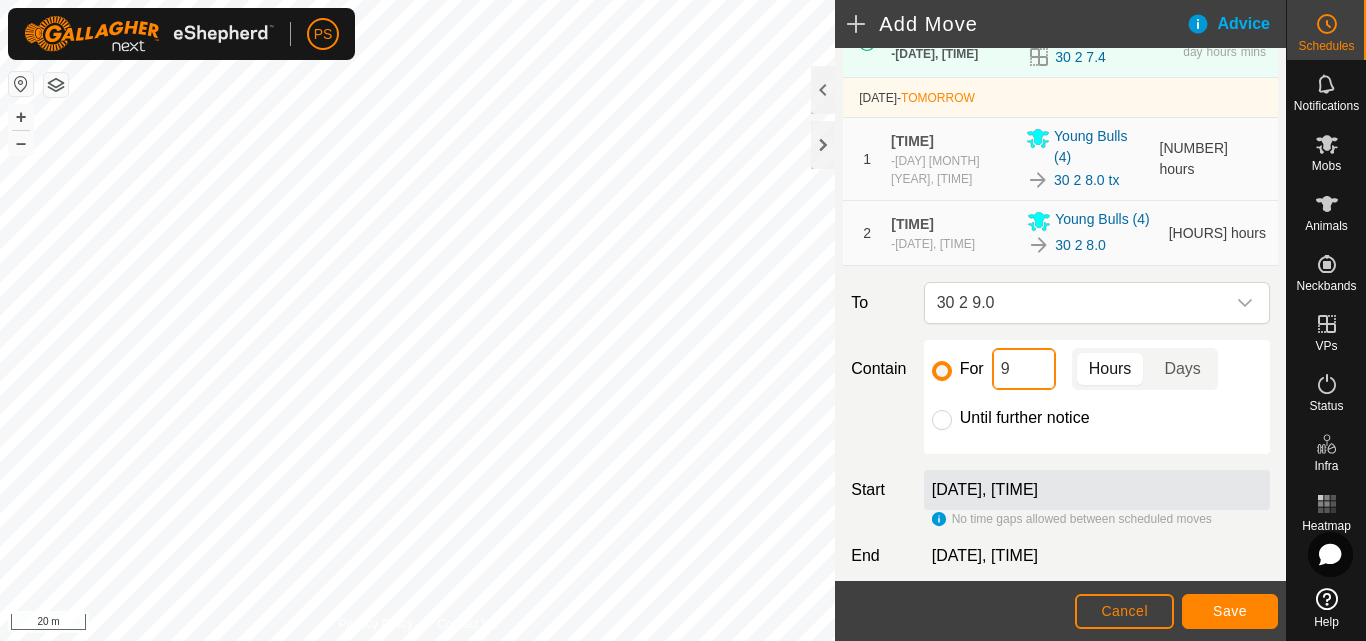 scroll, scrollTop: 257, scrollLeft: 0, axis: vertical 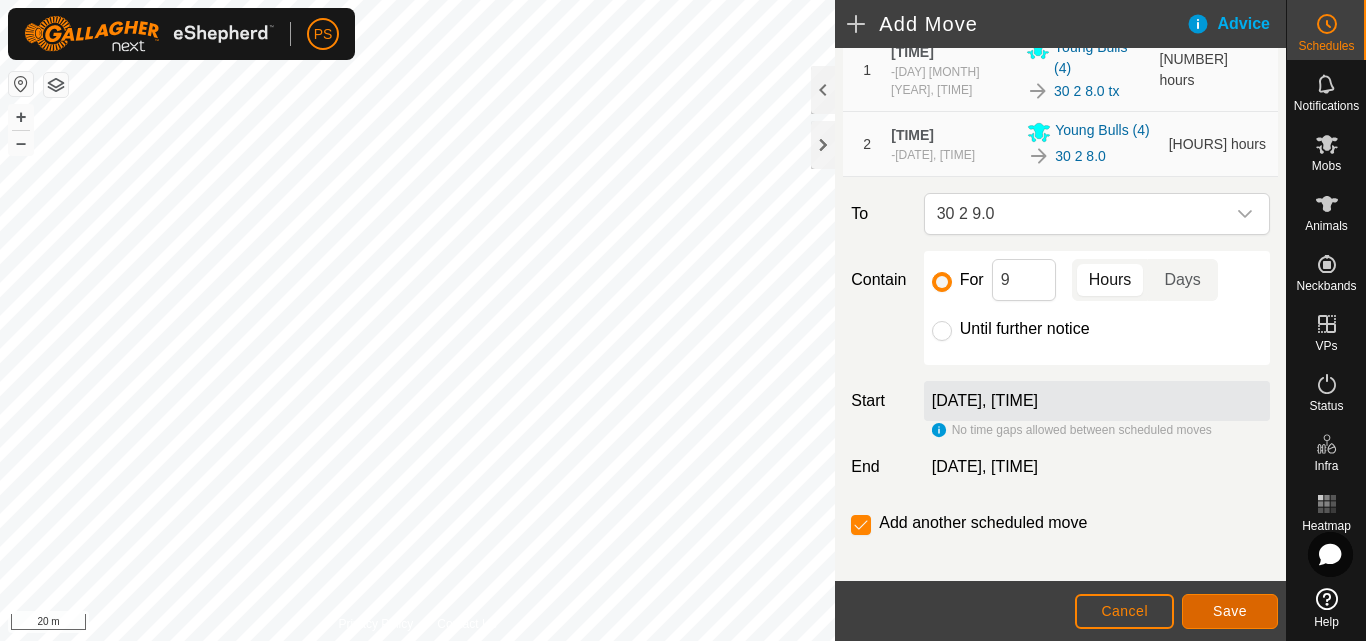 click on "Save" 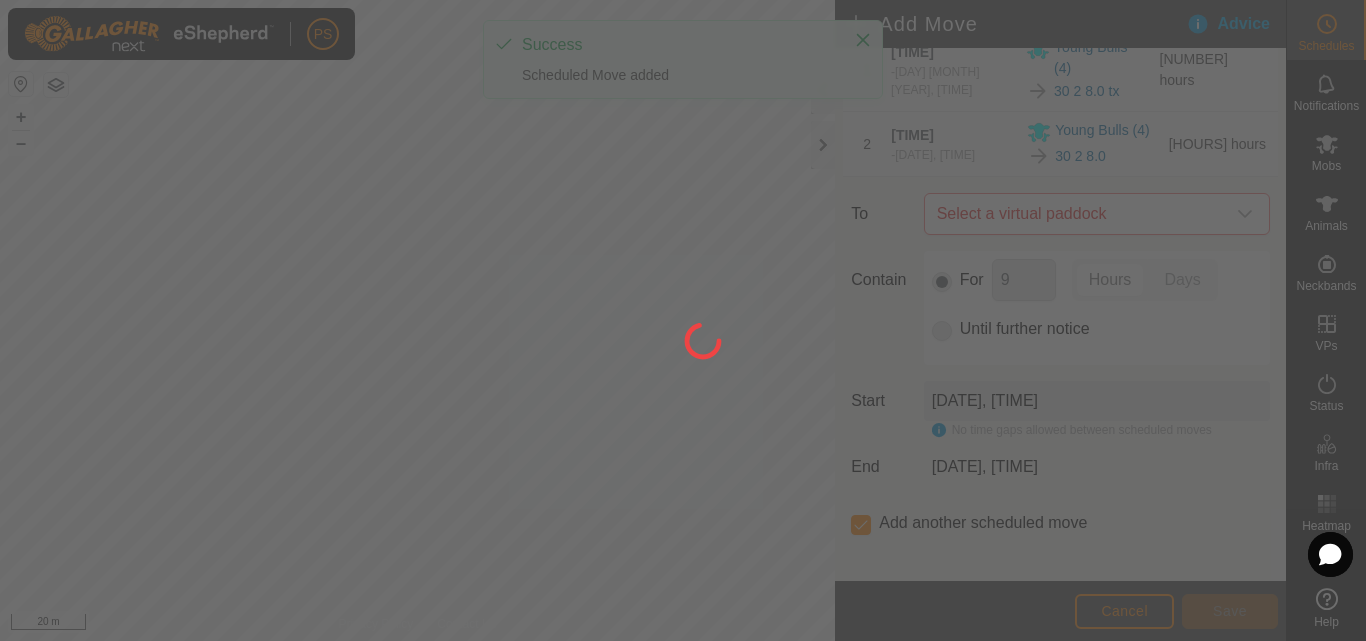 scroll, scrollTop: 0, scrollLeft: 0, axis: both 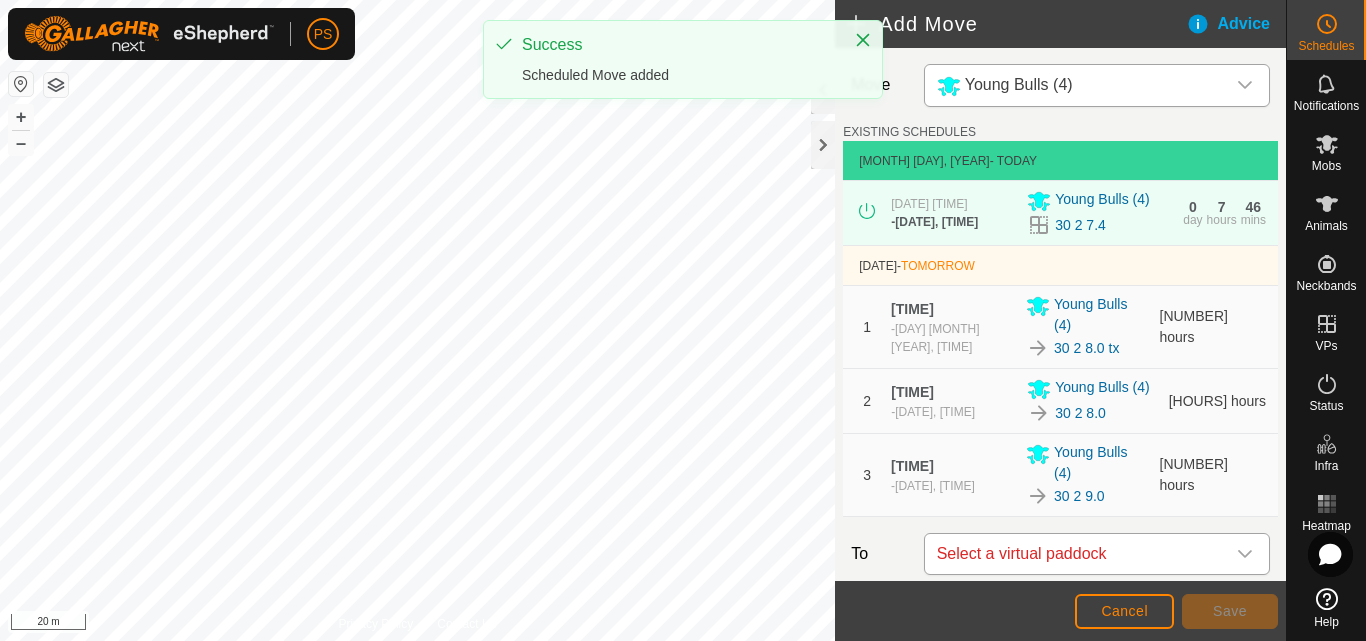 click 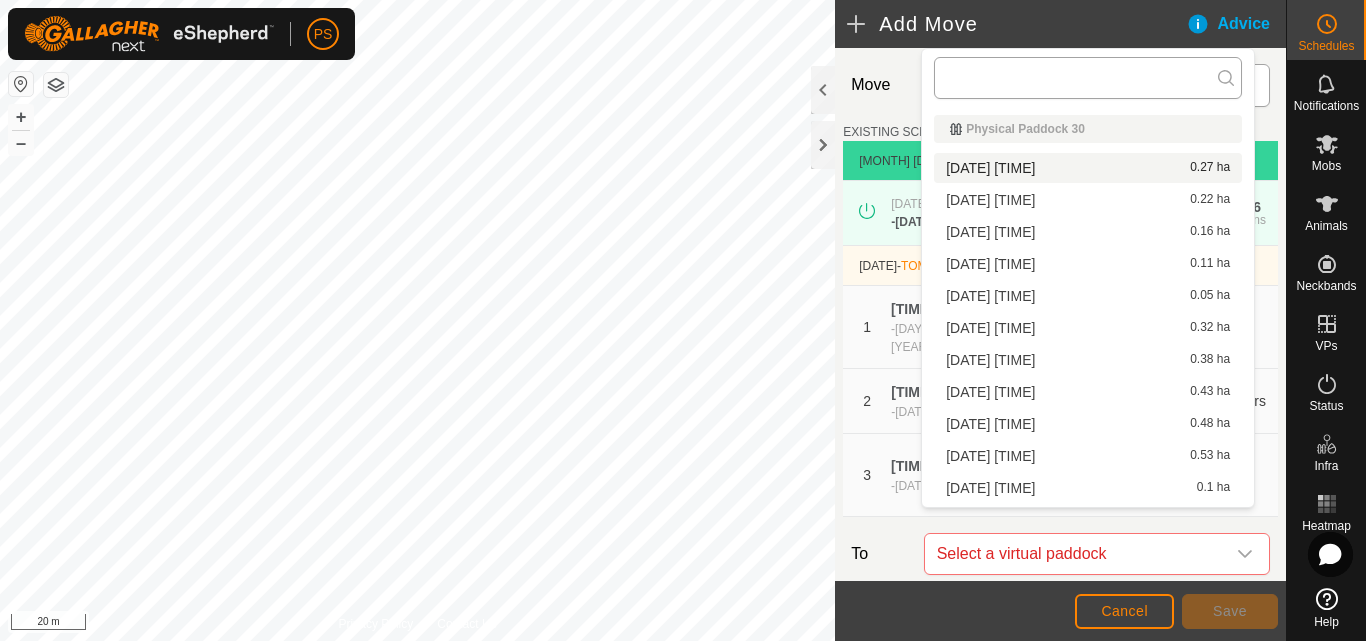 click at bounding box center (1088, 78) 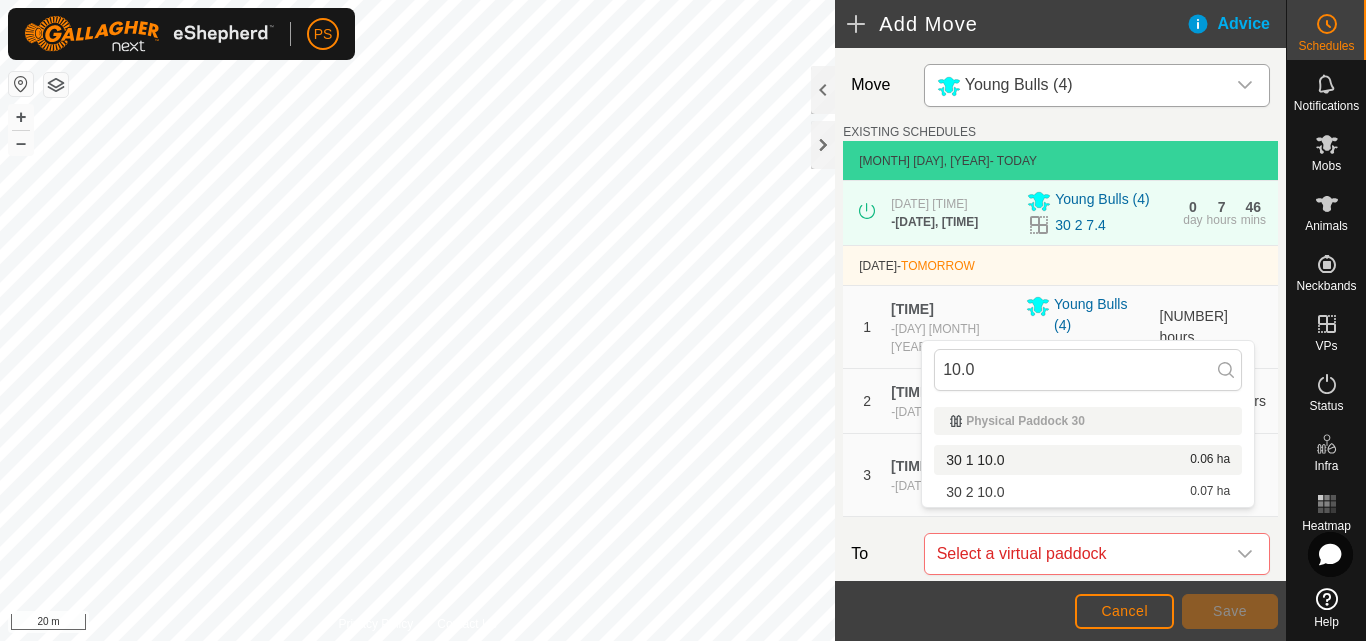 type on "10.0" 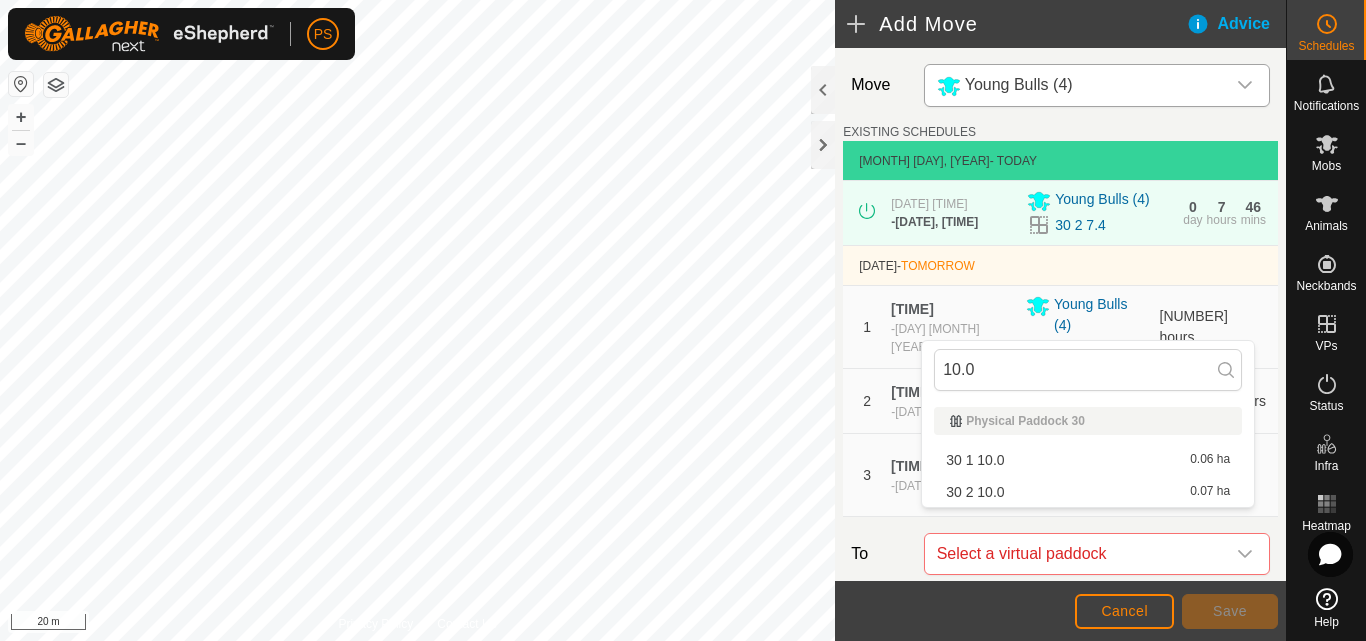 click on "[DATE] [NUMBER] [DECIMAL]" at bounding box center [975, 492] 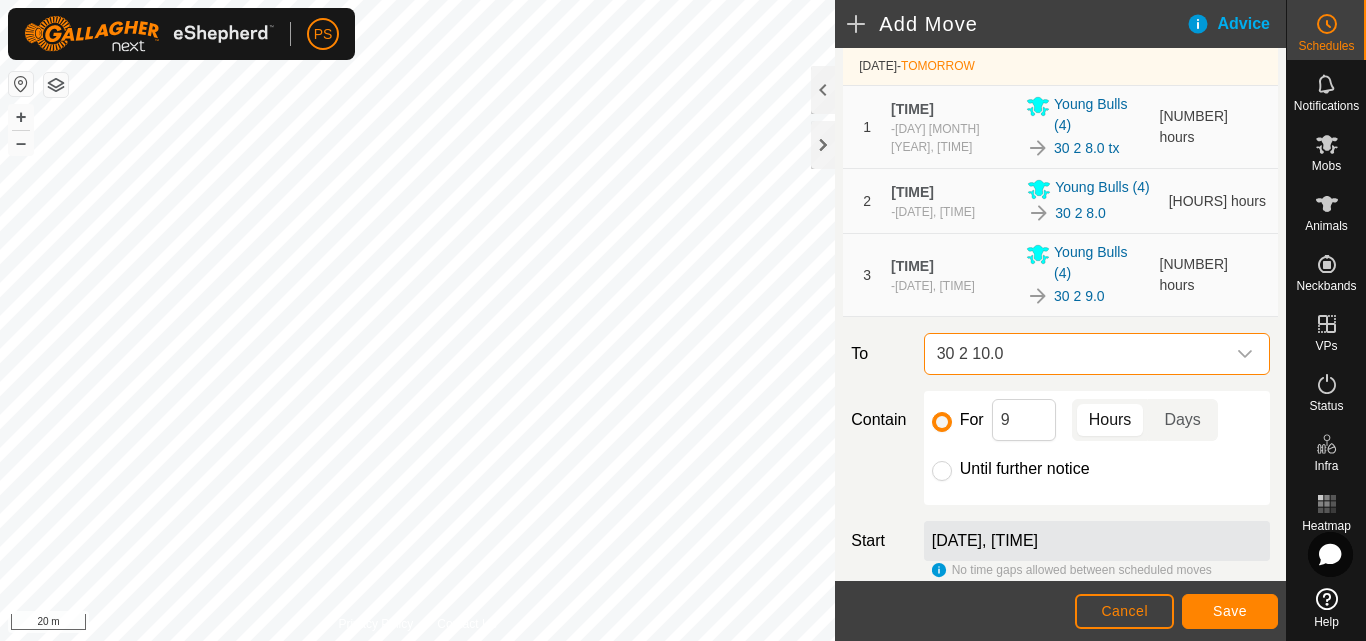 scroll, scrollTop: 300, scrollLeft: 0, axis: vertical 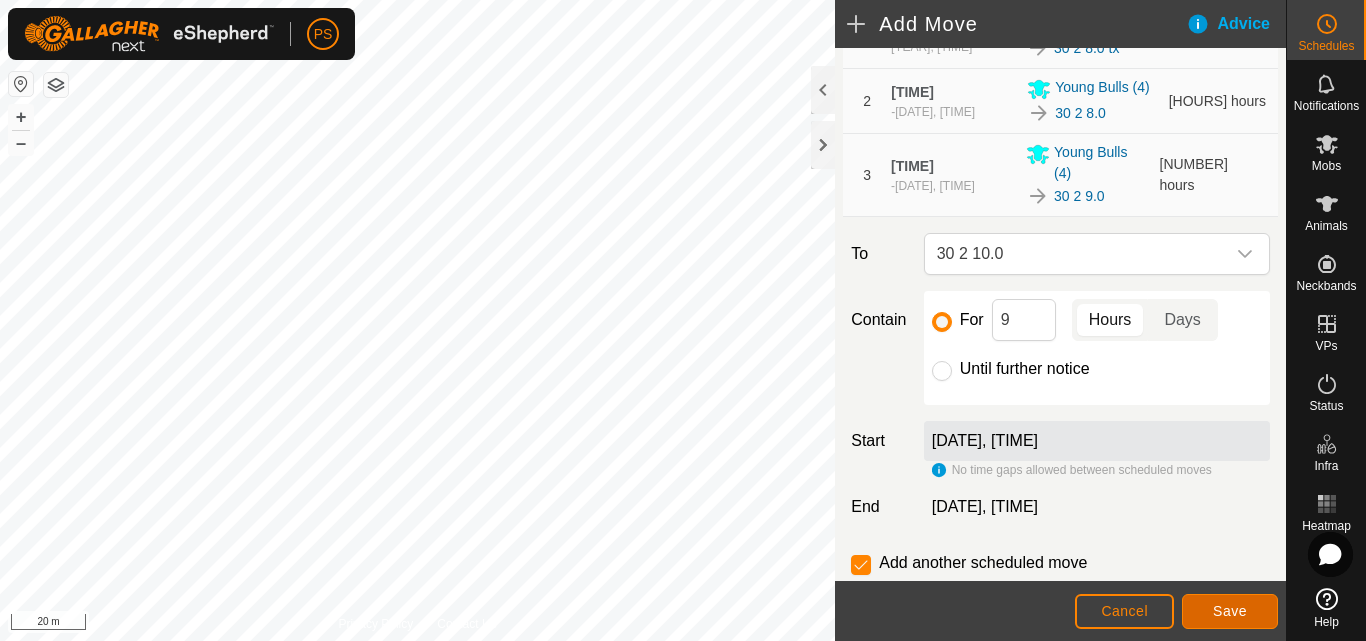 click on "Save" 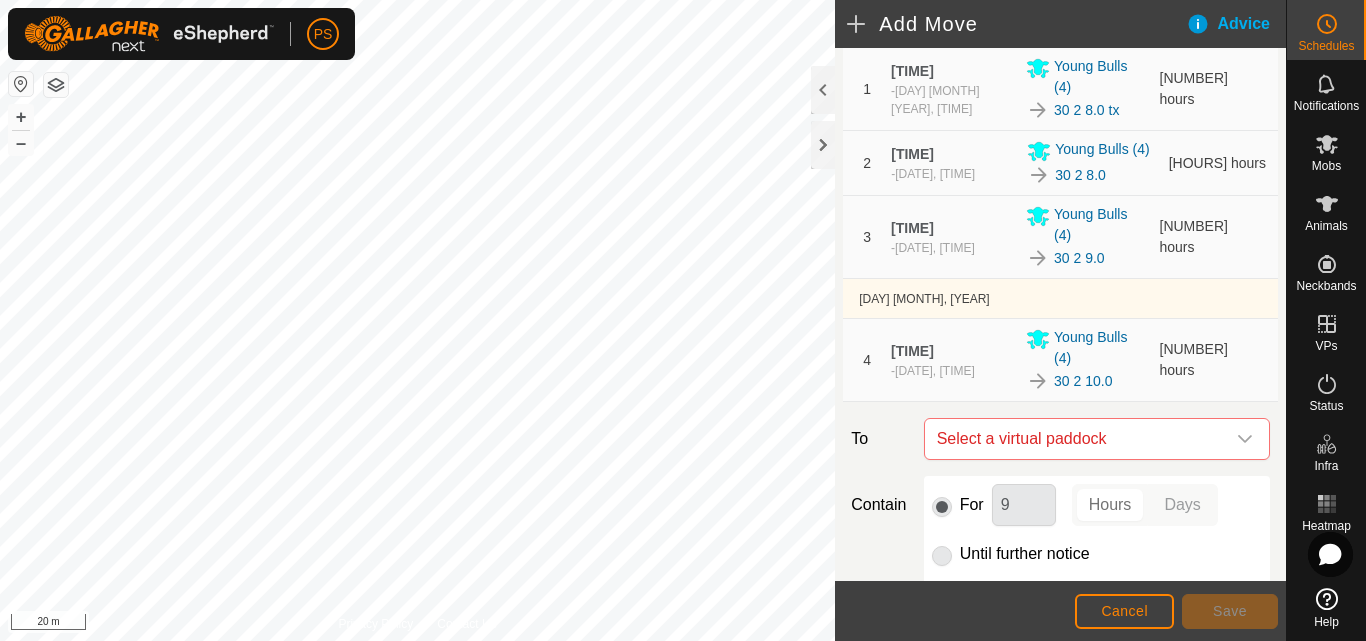 scroll, scrollTop: 300, scrollLeft: 0, axis: vertical 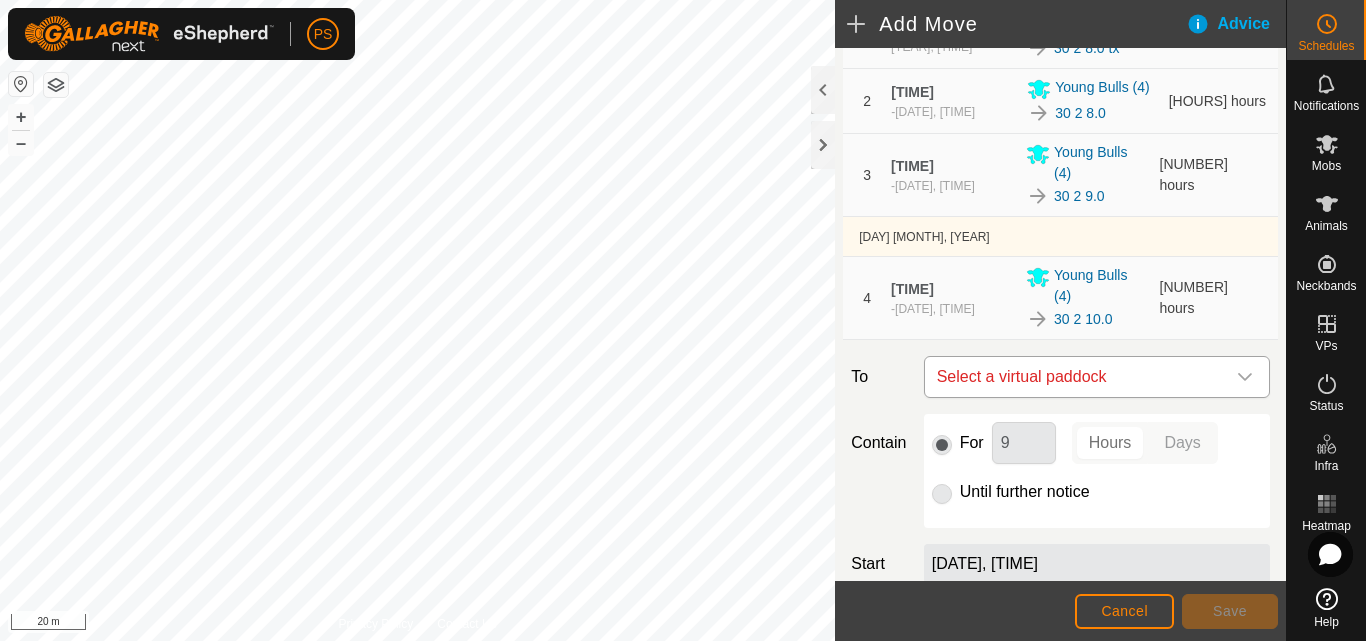 click 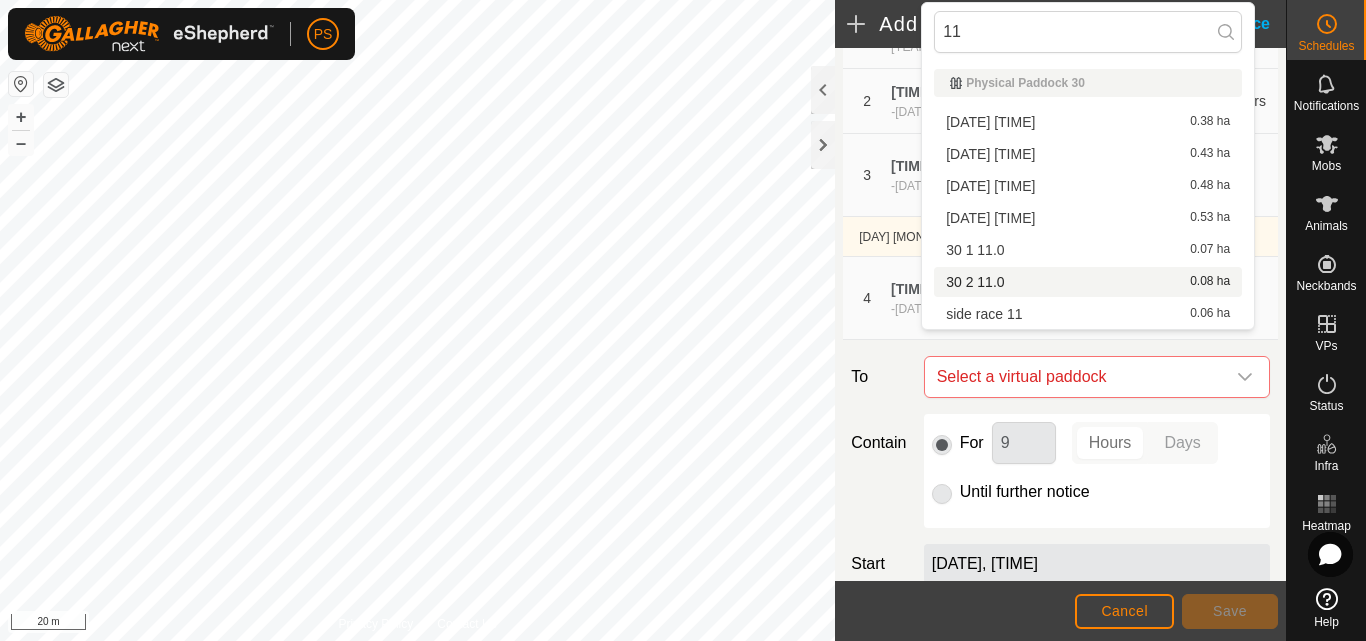 type on "11" 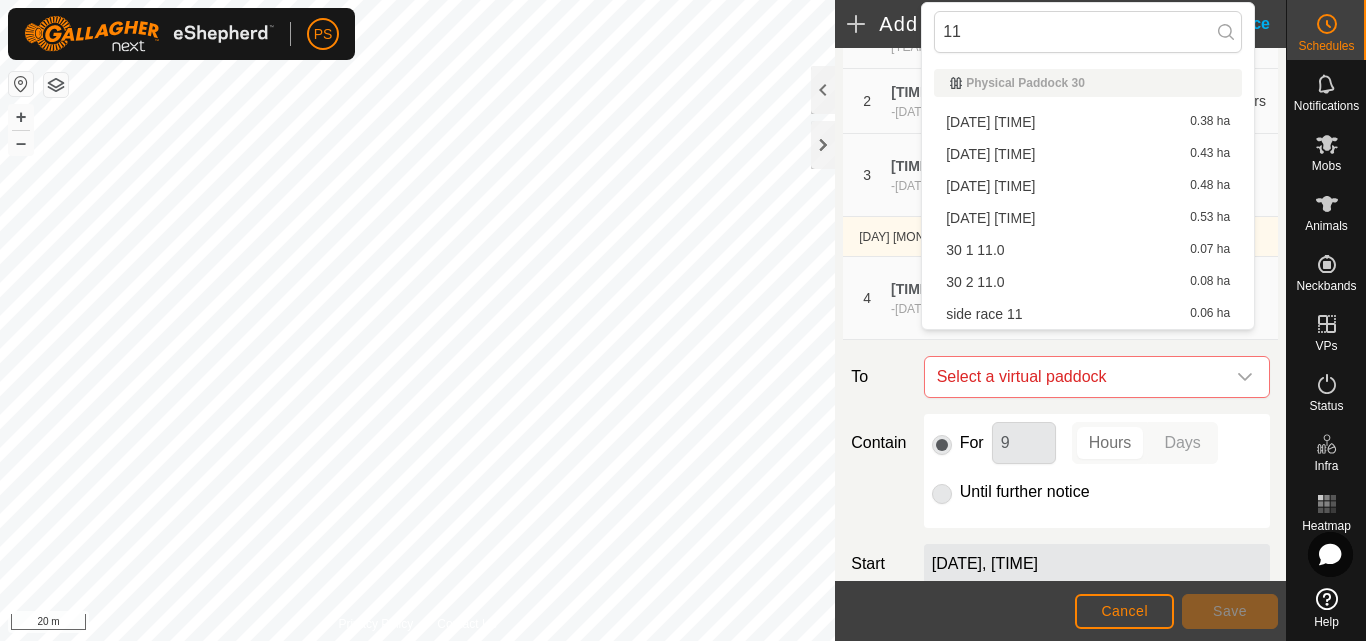 click on "30 2 11.0  0.08 ha" at bounding box center (1088, 282) 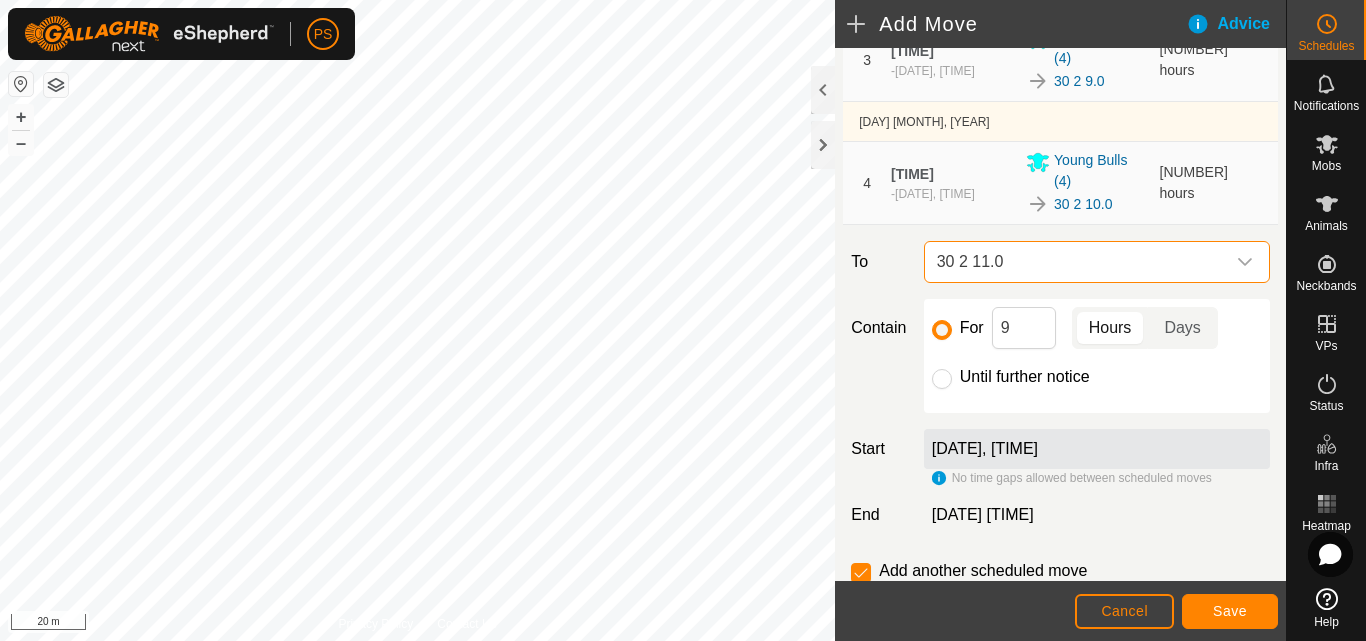 scroll, scrollTop: 436, scrollLeft: 0, axis: vertical 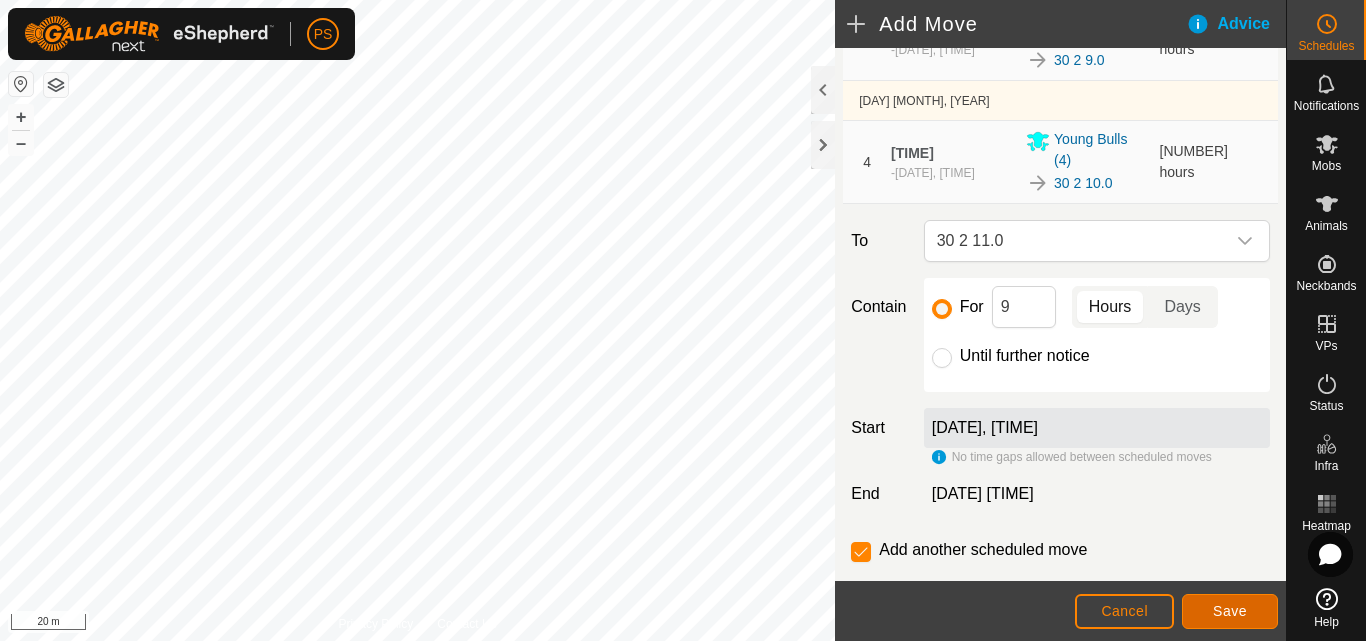 click on "Save" 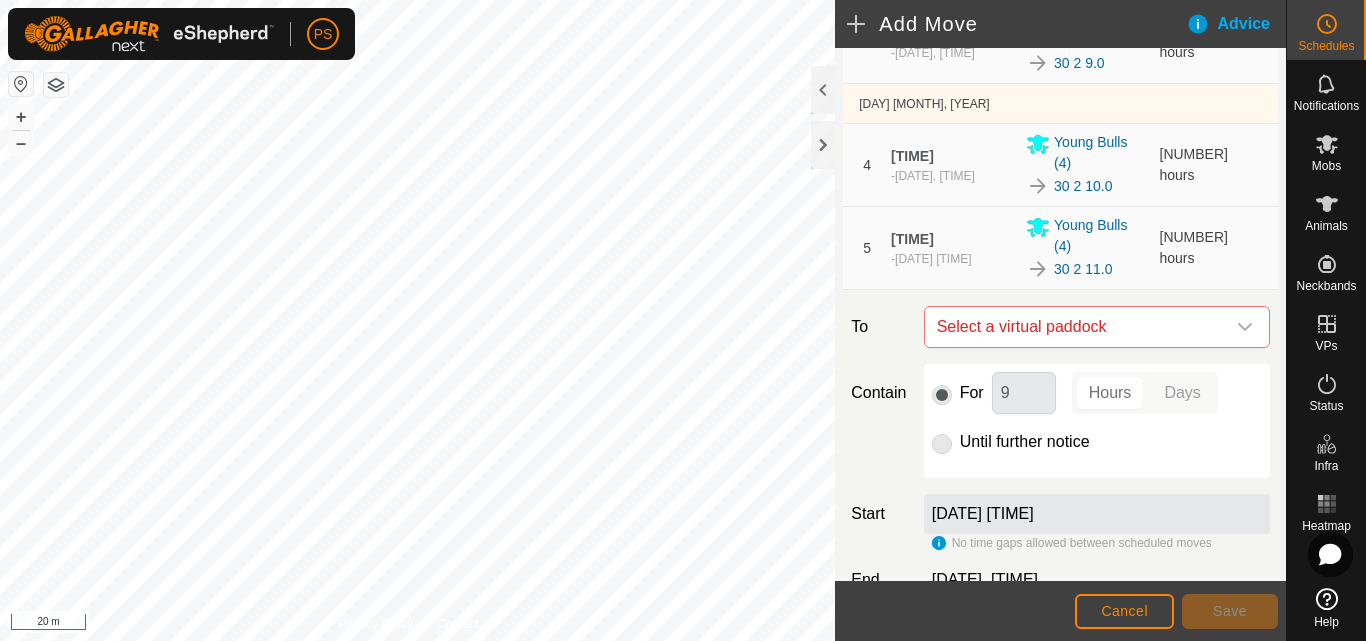 scroll, scrollTop: 400, scrollLeft: 0, axis: vertical 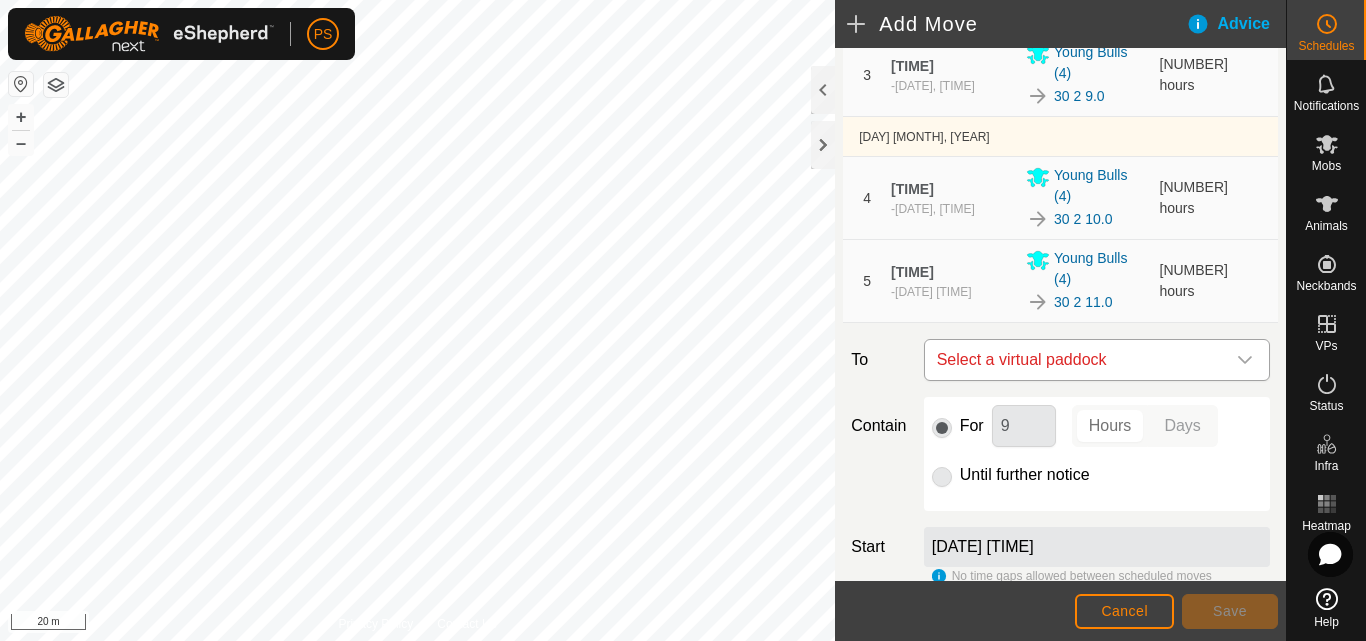 click 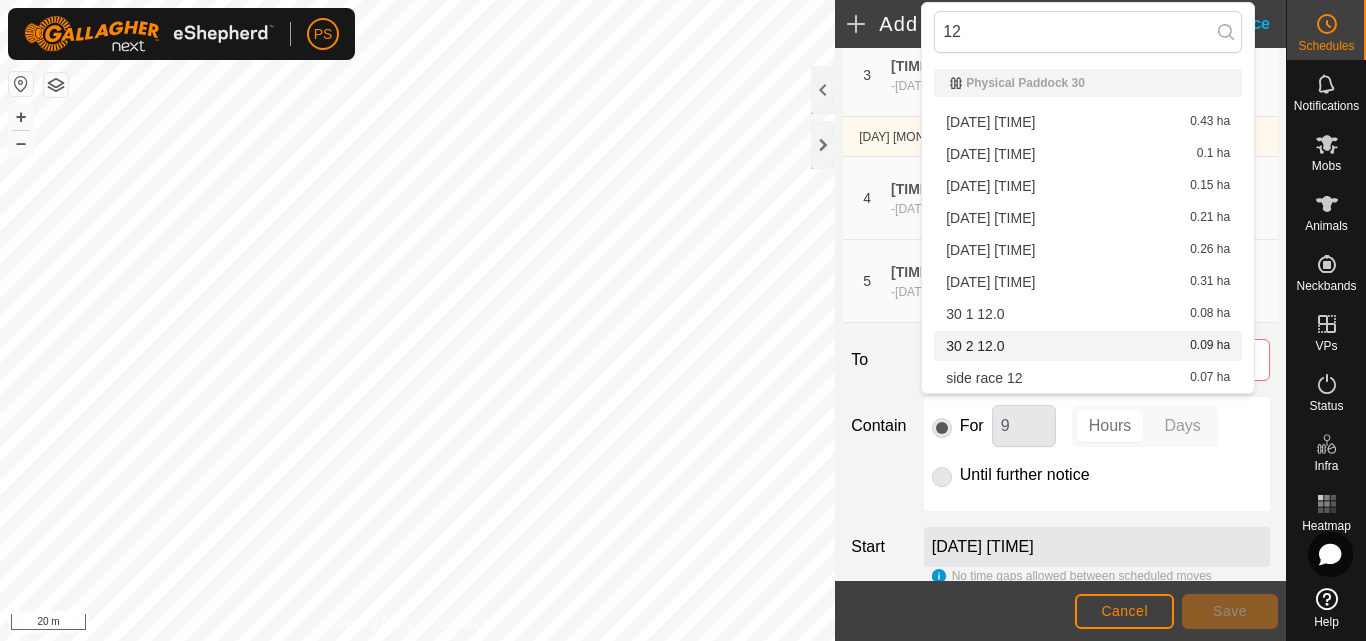 type on "12" 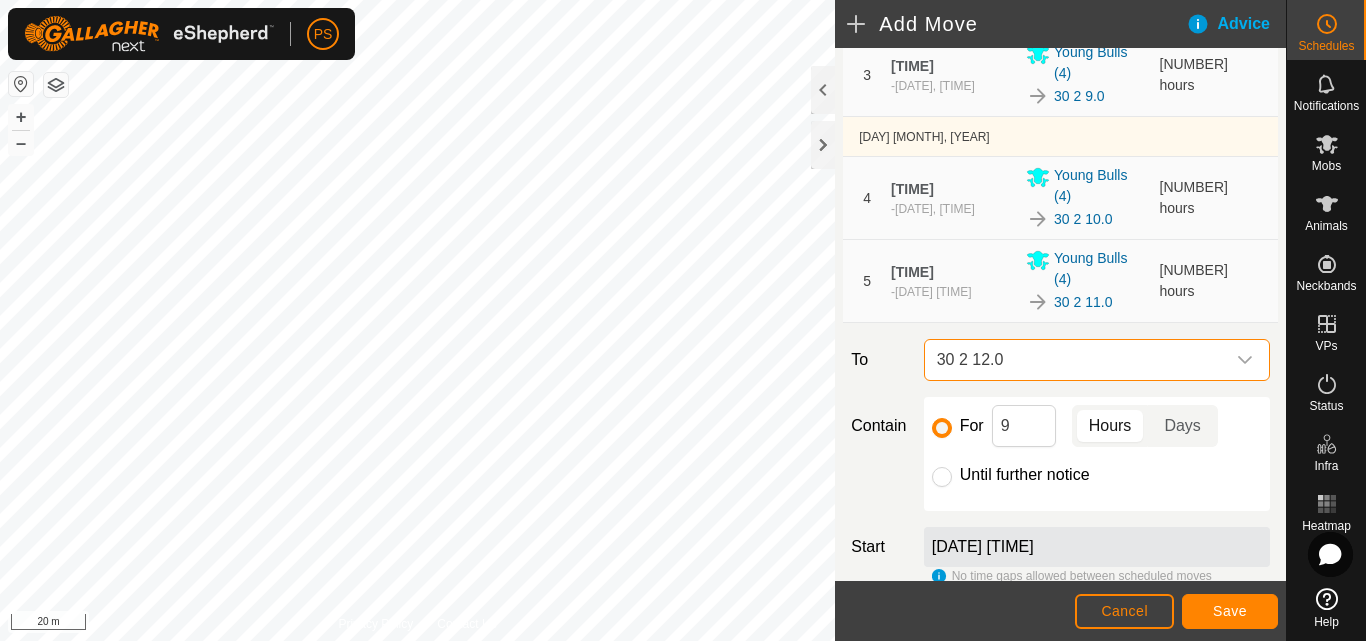scroll, scrollTop: 500, scrollLeft: 0, axis: vertical 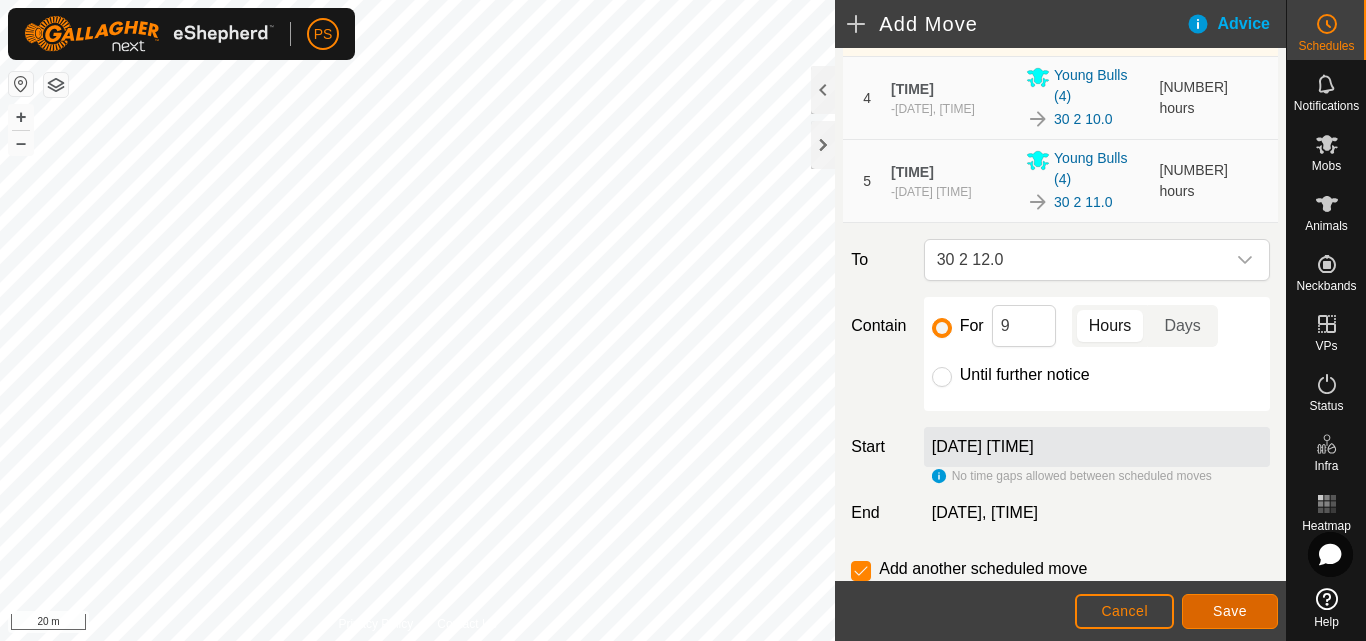 click on "Save" 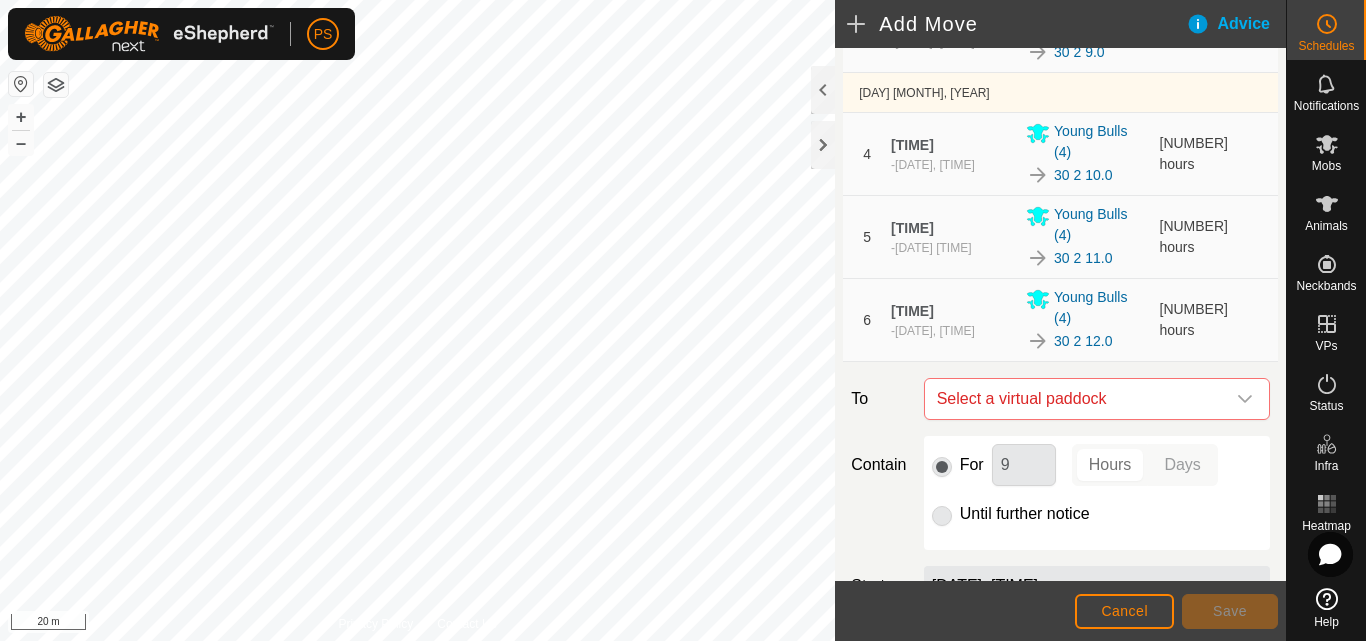scroll, scrollTop: 400, scrollLeft: 0, axis: vertical 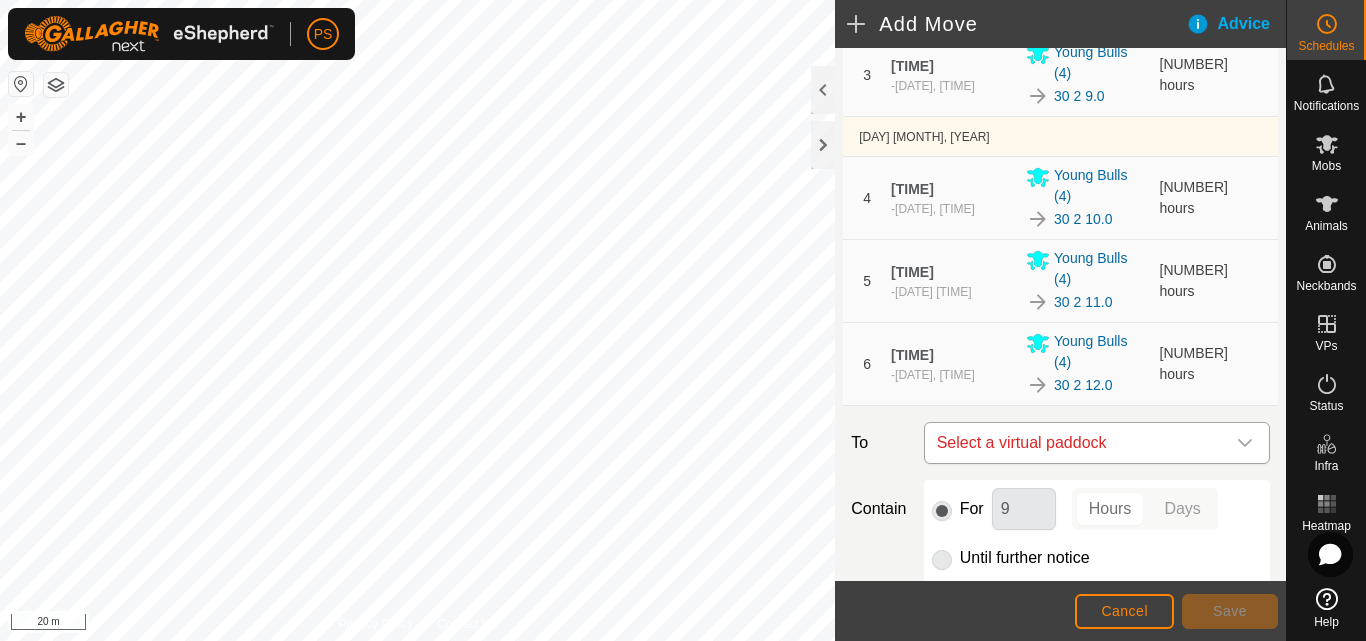 click 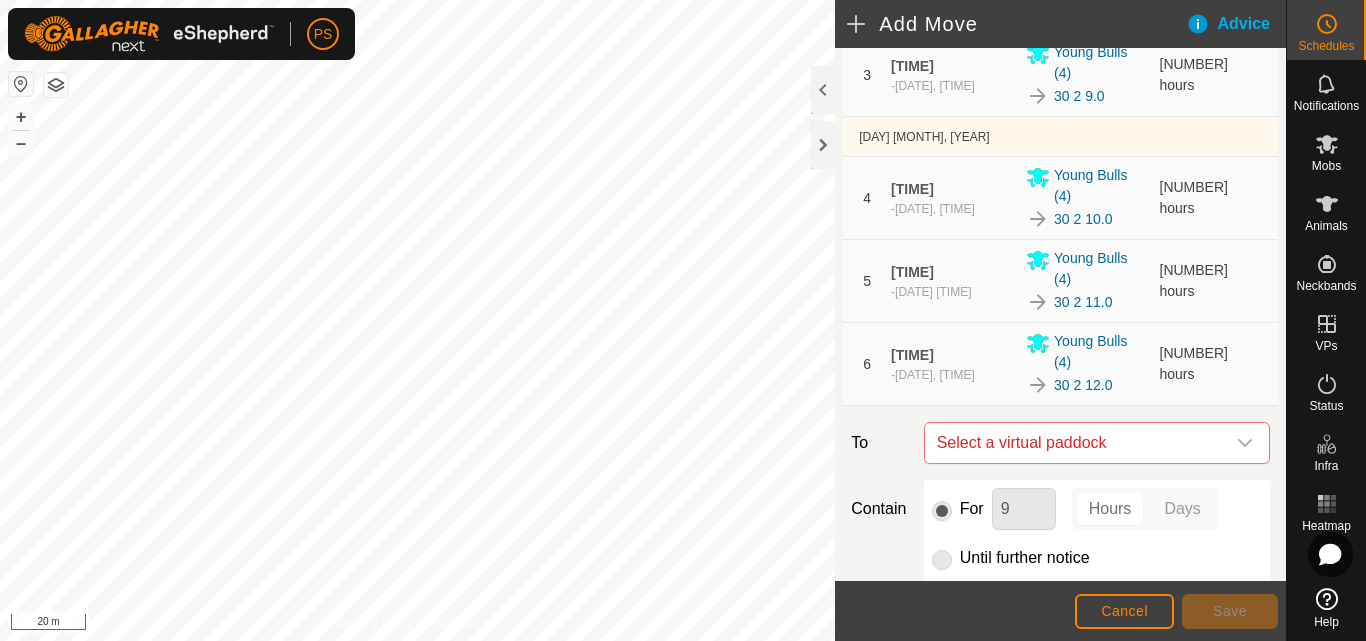 scroll, scrollTop: 380, scrollLeft: 0, axis: vertical 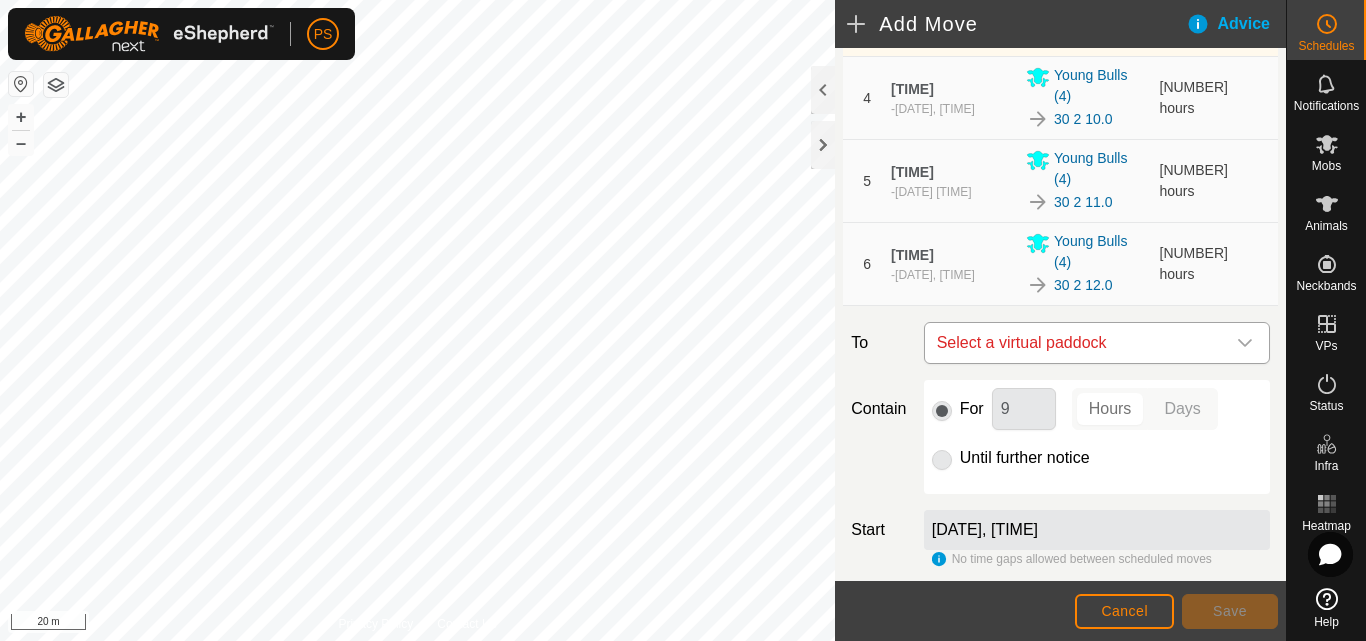click 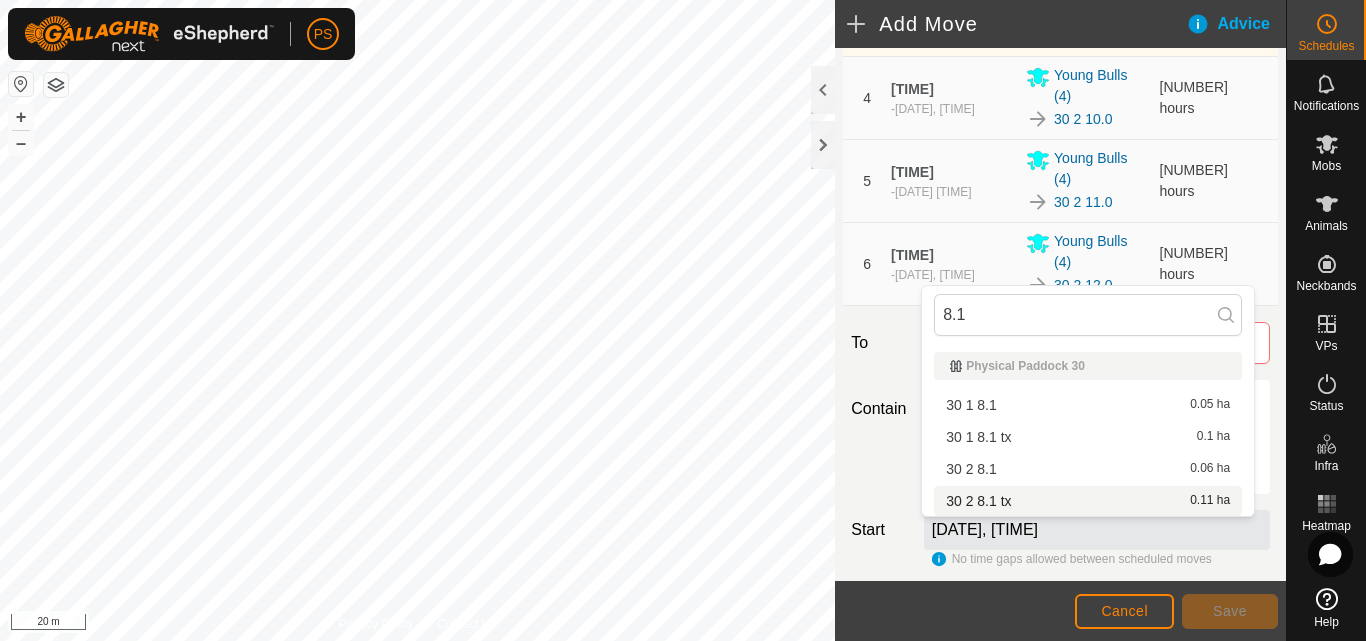 type on "[DECIMAL]" 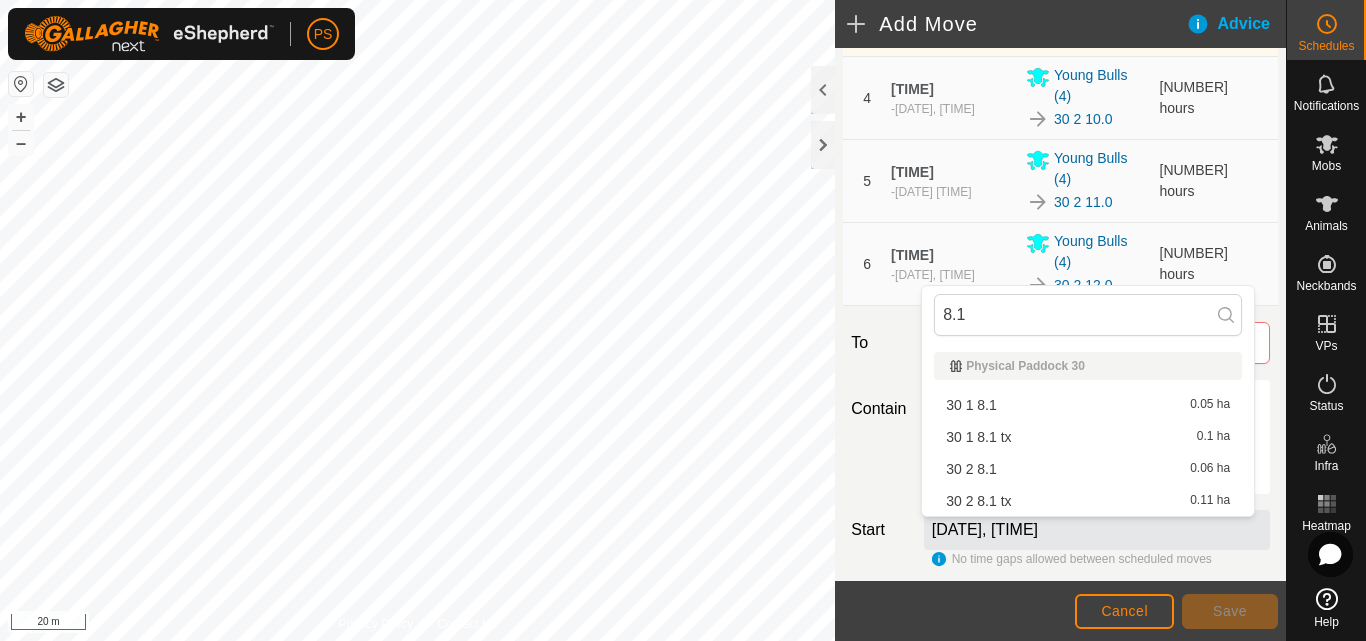 click on "30 2 8.1 tx  0.11 ha" at bounding box center (1088, 501) 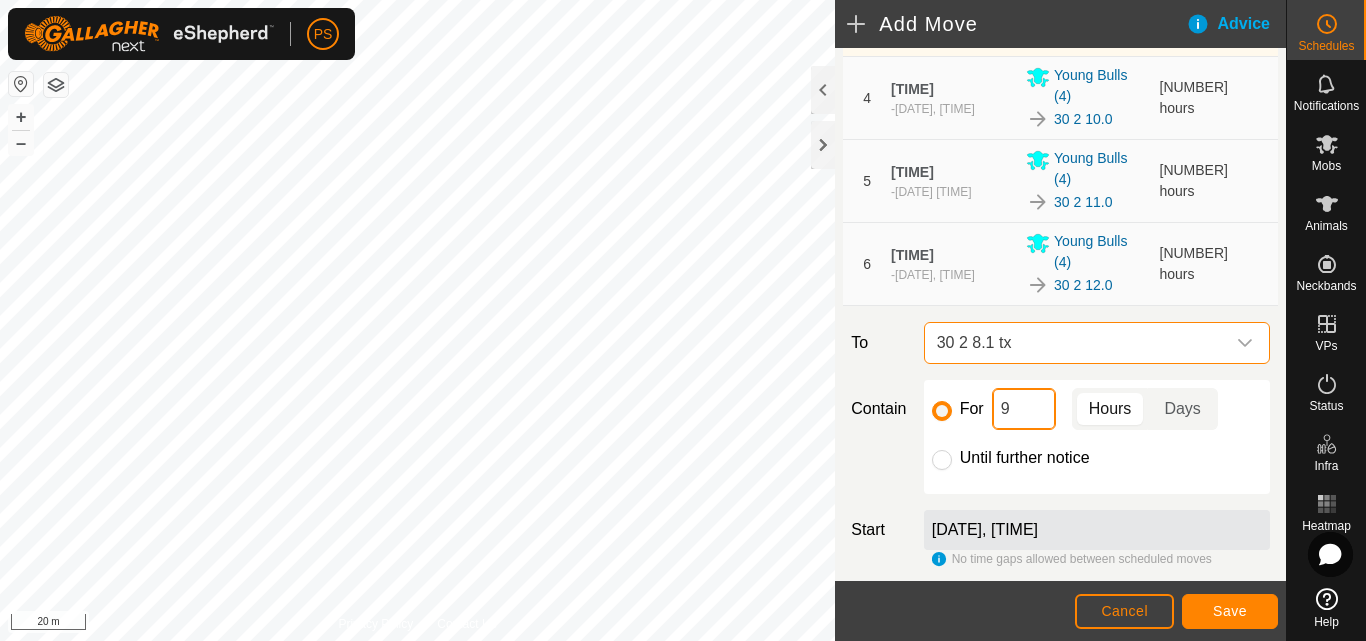 click on "9" 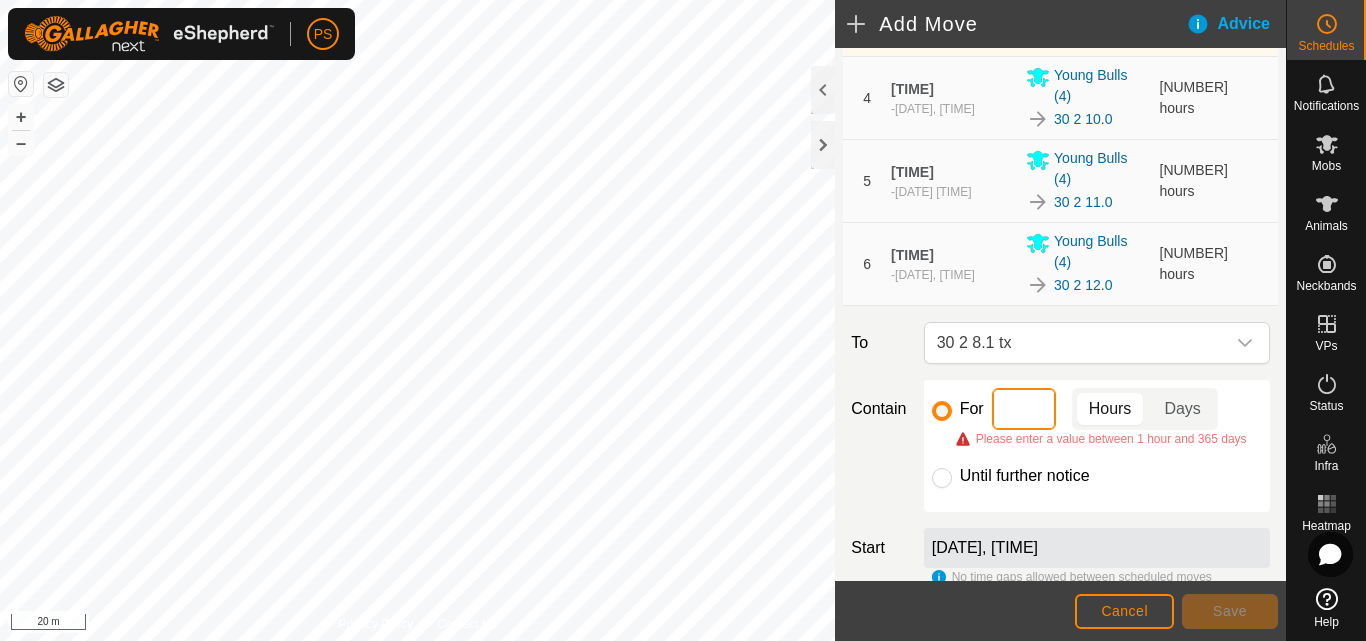 type on "5" 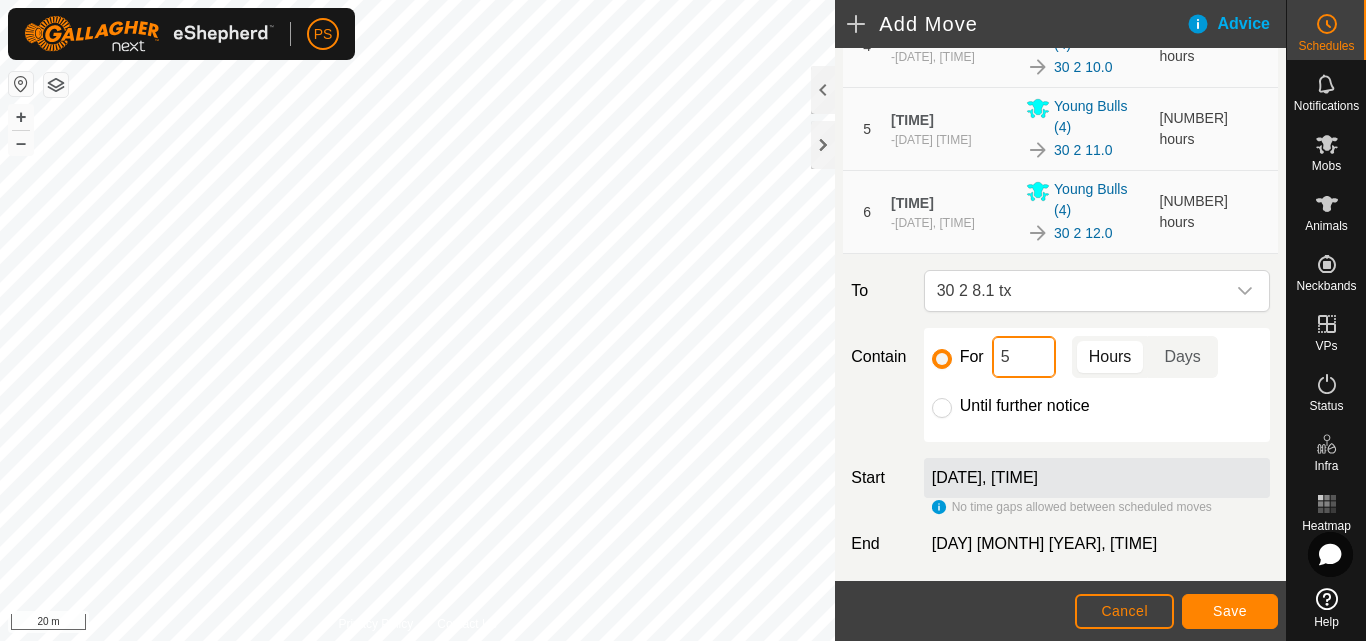 scroll, scrollTop: 566, scrollLeft: 0, axis: vertical 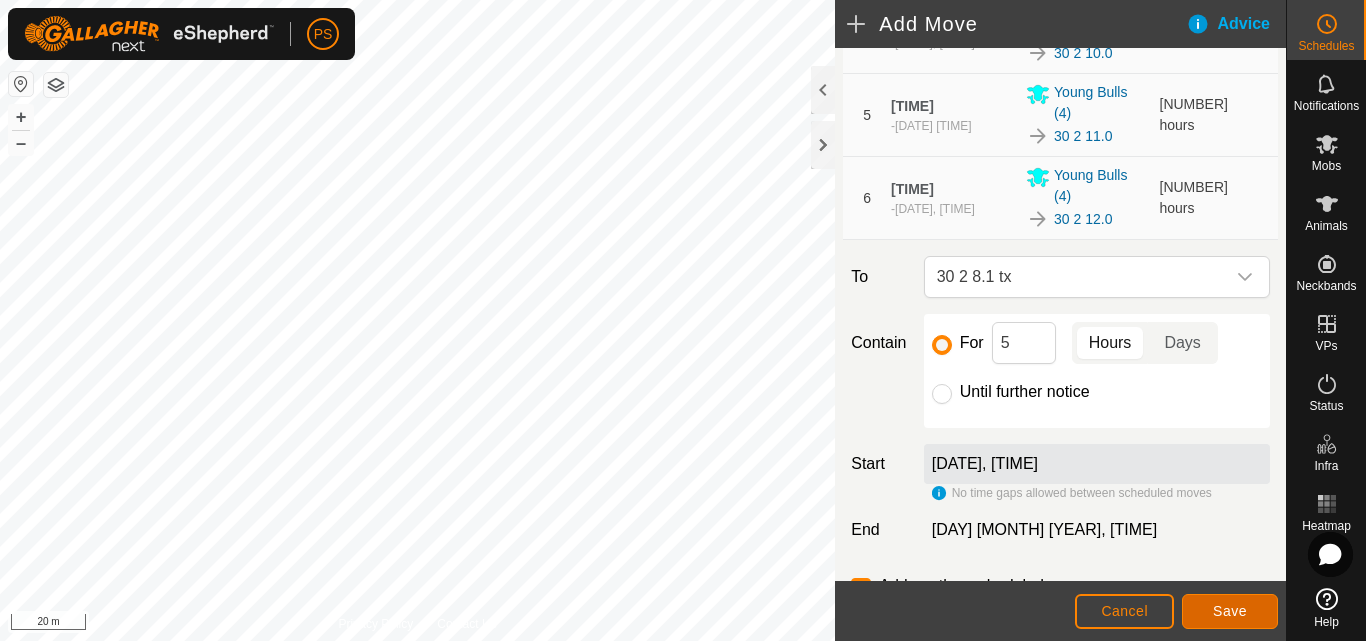 click on "Save" 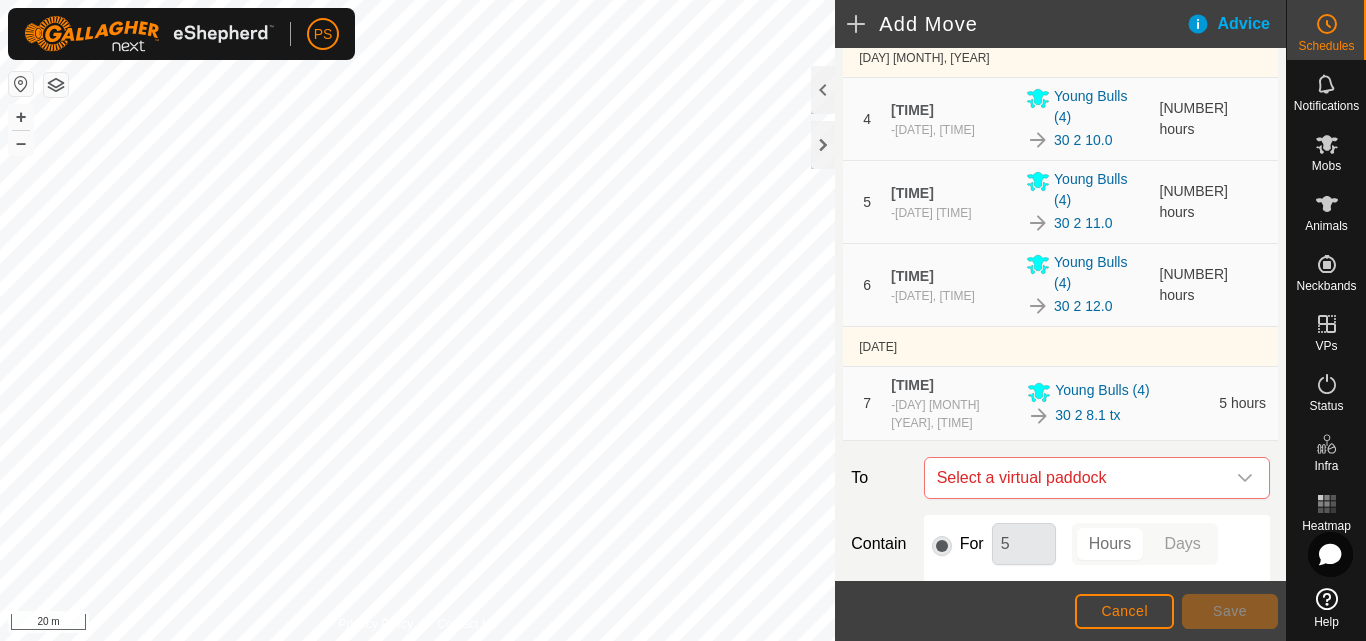 scroll, scrollTop: 500, scrollLeft: 0, axis: vertical 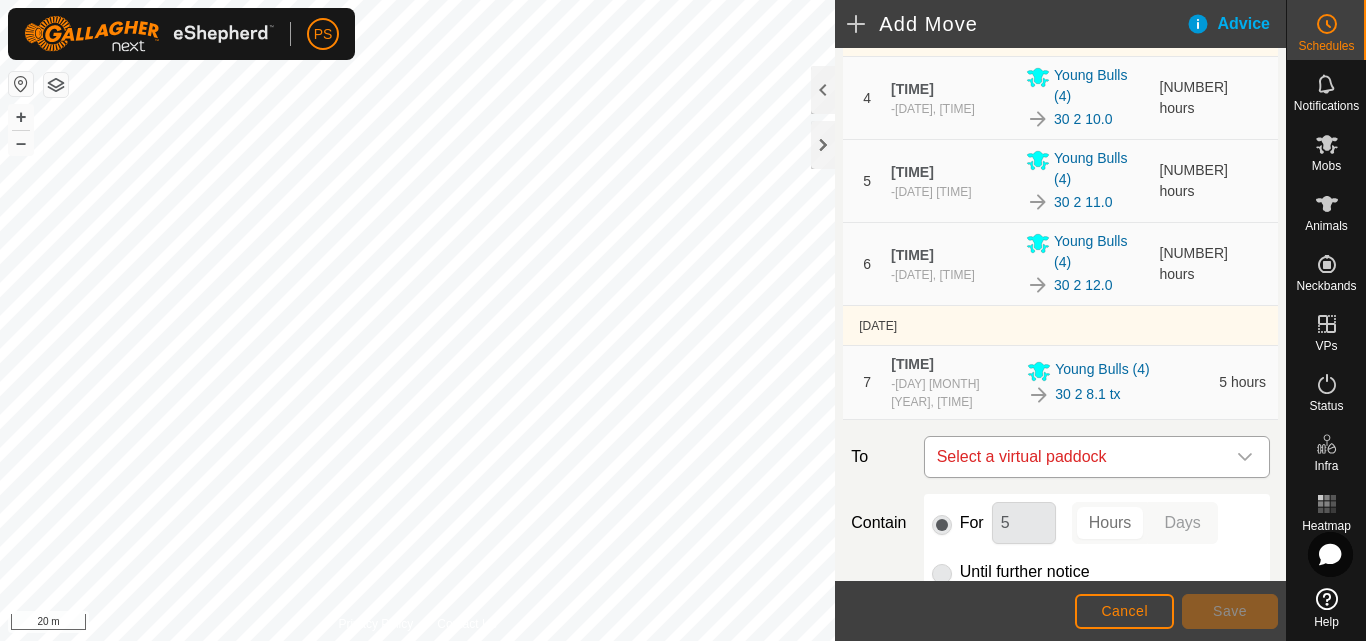 click 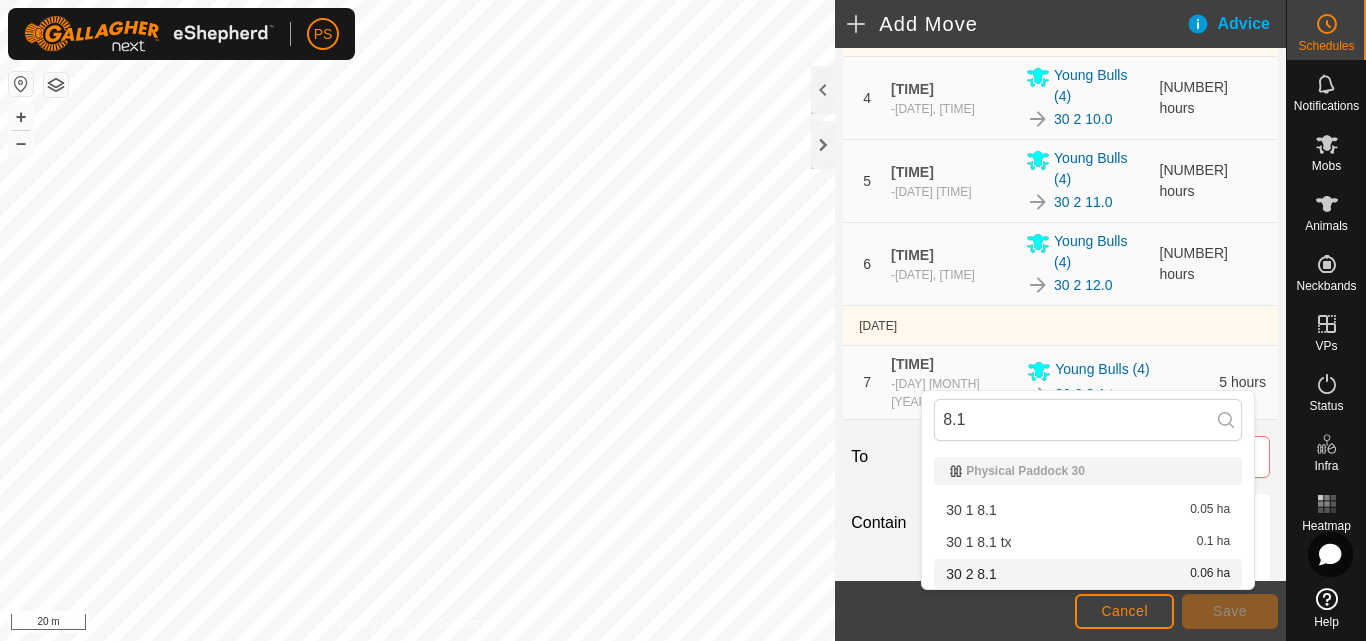 type on "[DECIMAL]" 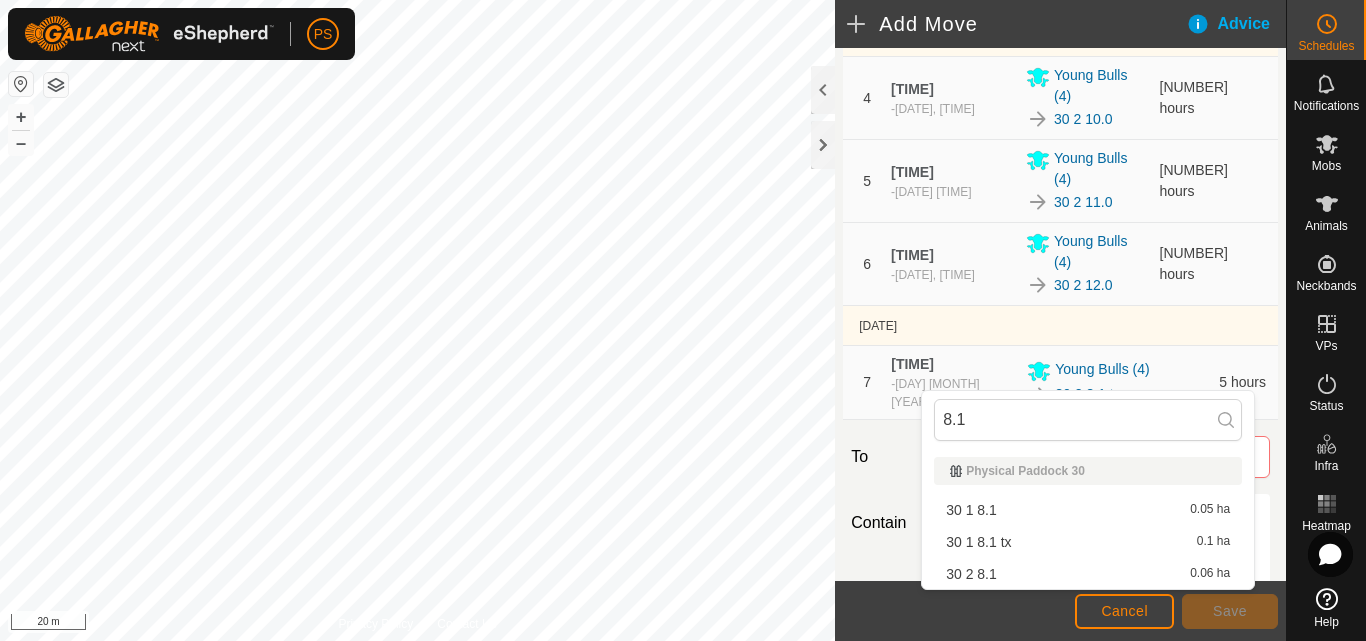 click on "30 2 8.1  0.06 ha" at bounding box center [1088, 574] 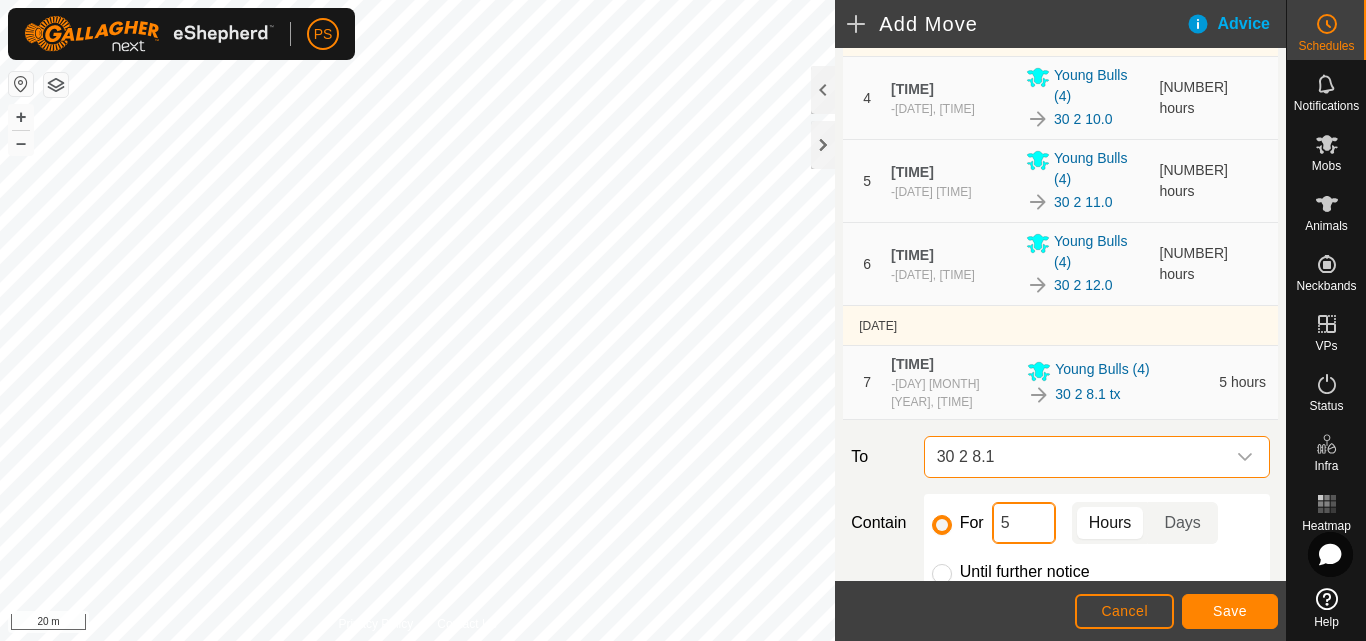 click on "5" 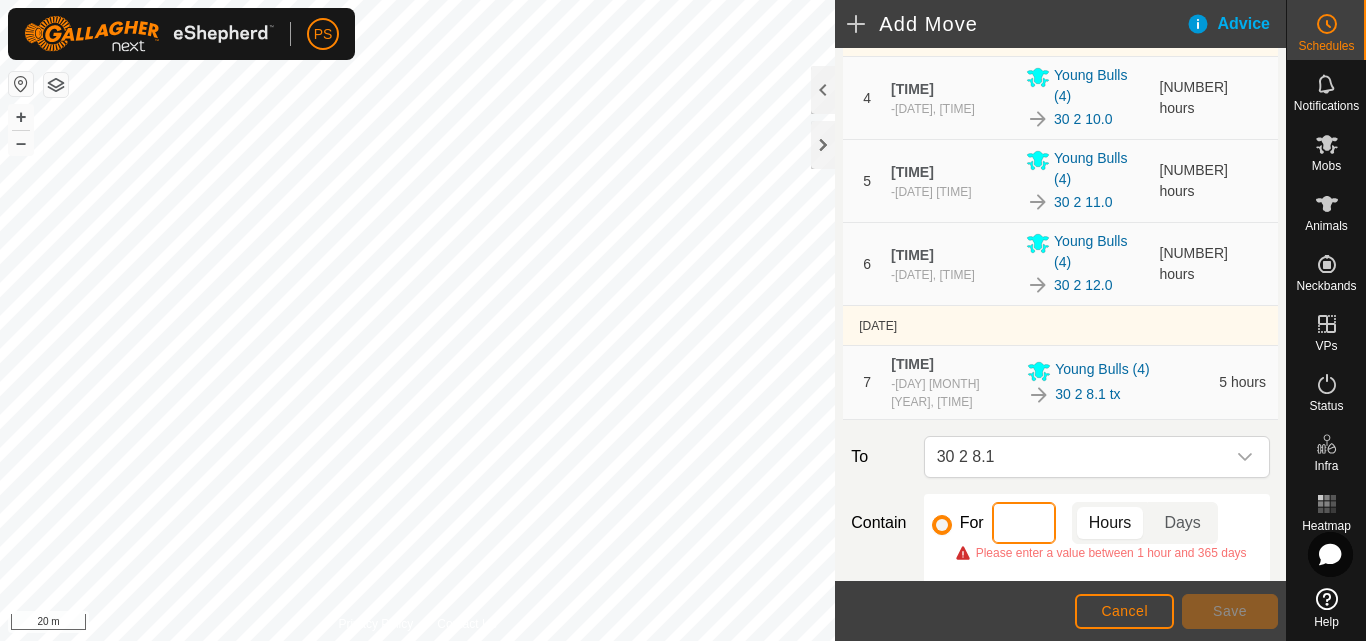 type on "4" 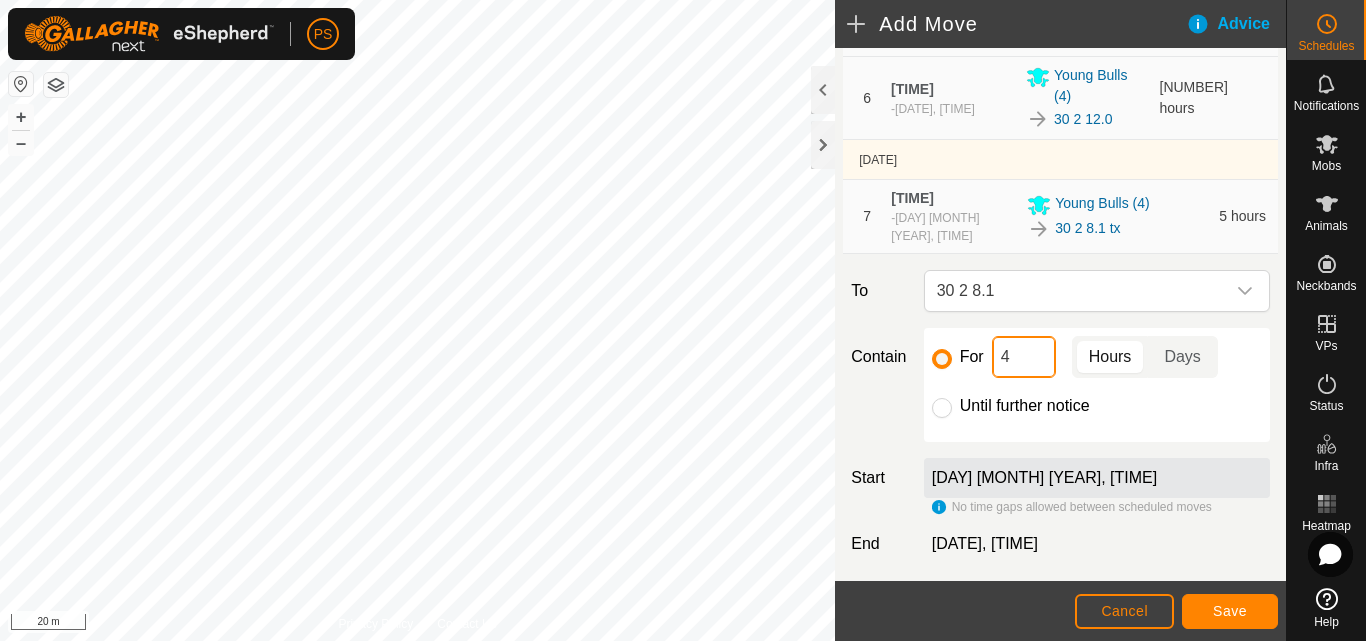scroll, scrollTop: 671, scrollLeft: 0, axis: vertical 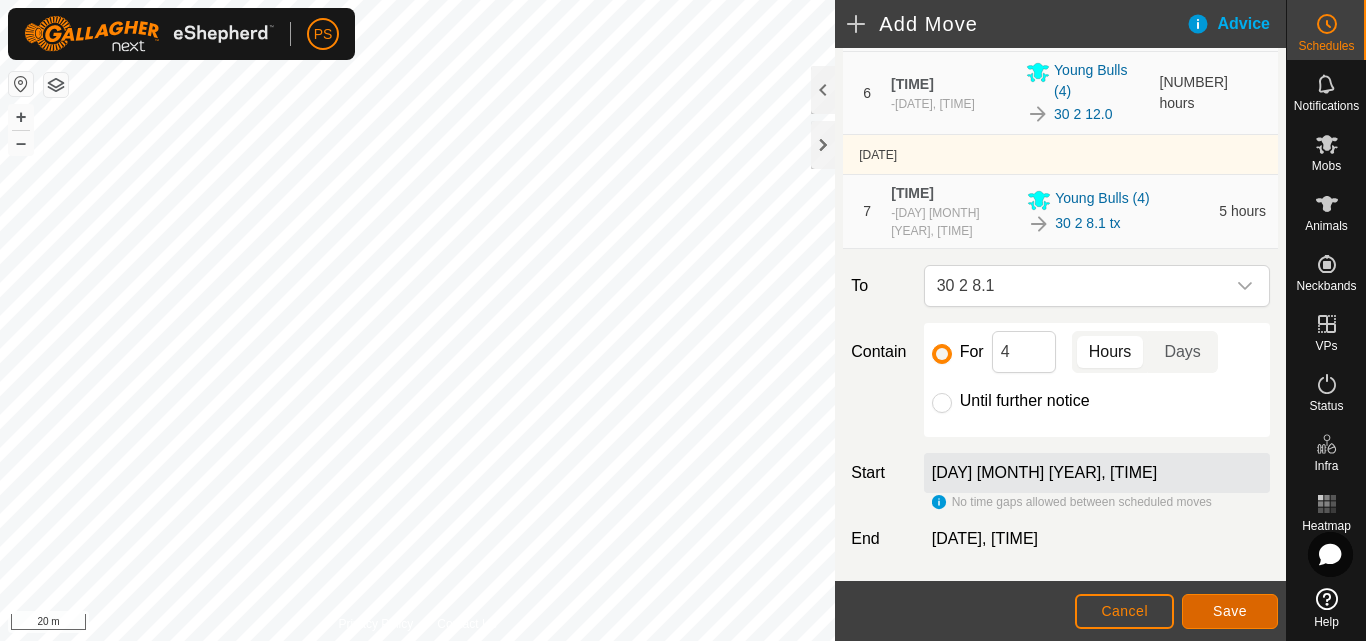 click on "Save" 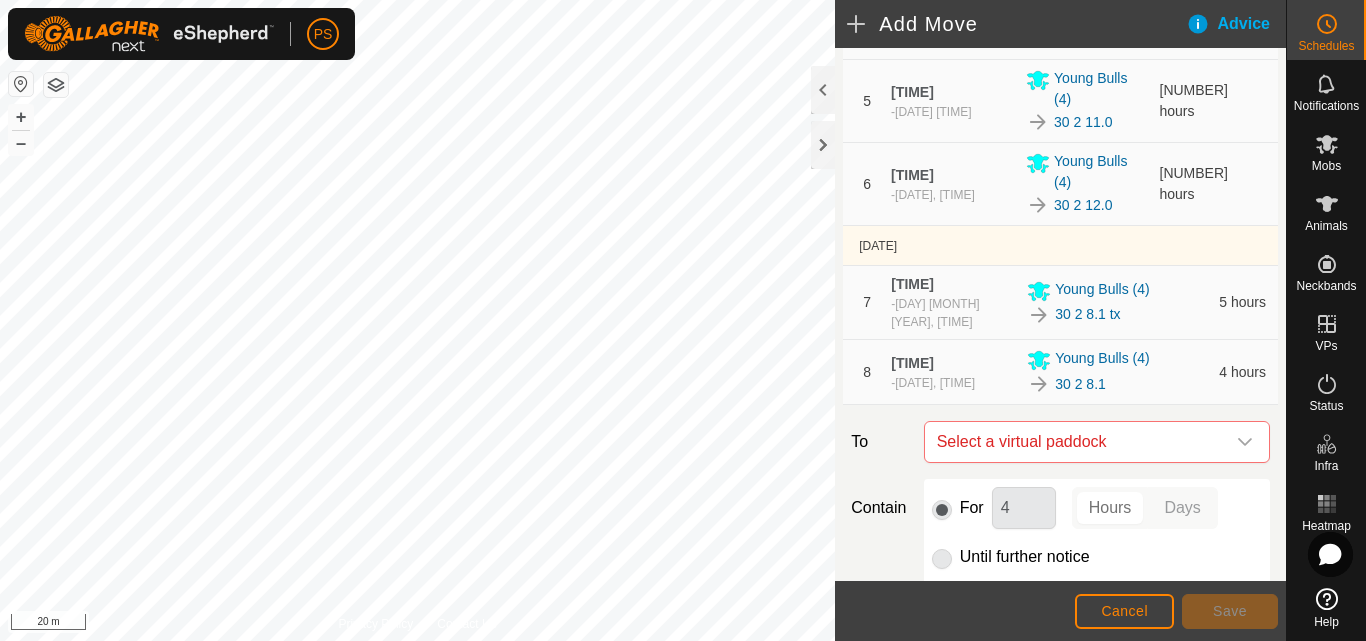 scroll, scrollTop: 600, scrollLeft: 0, axis: vertical 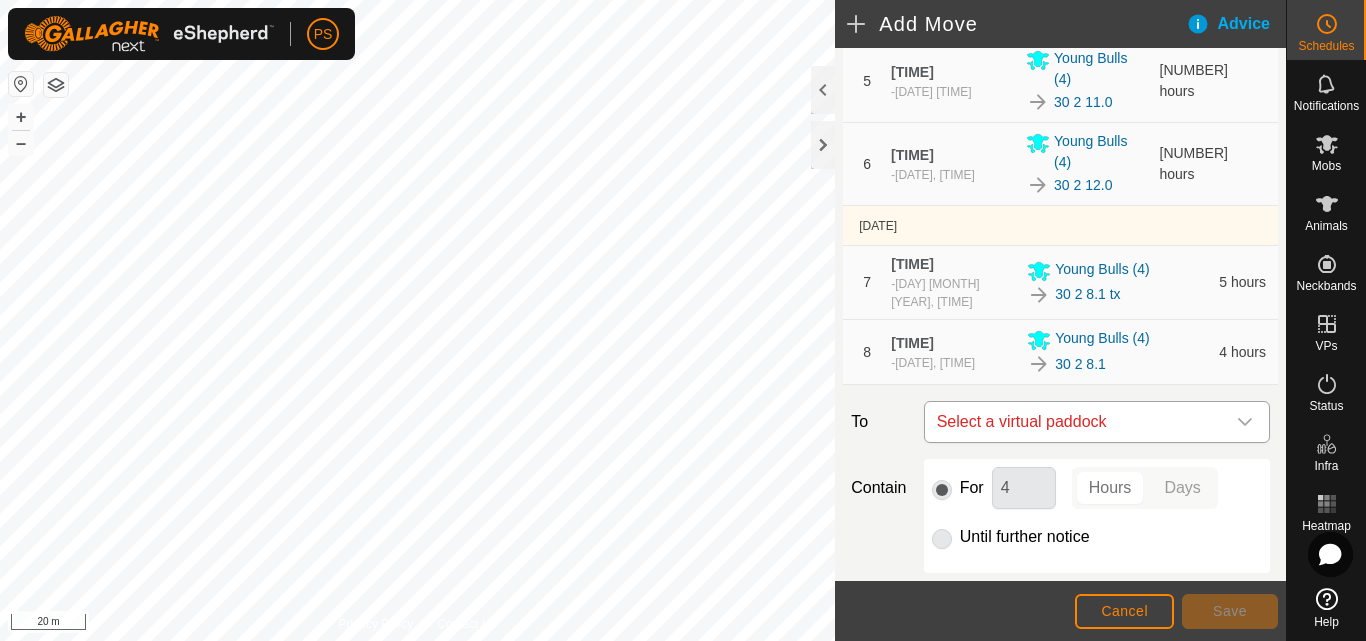 click 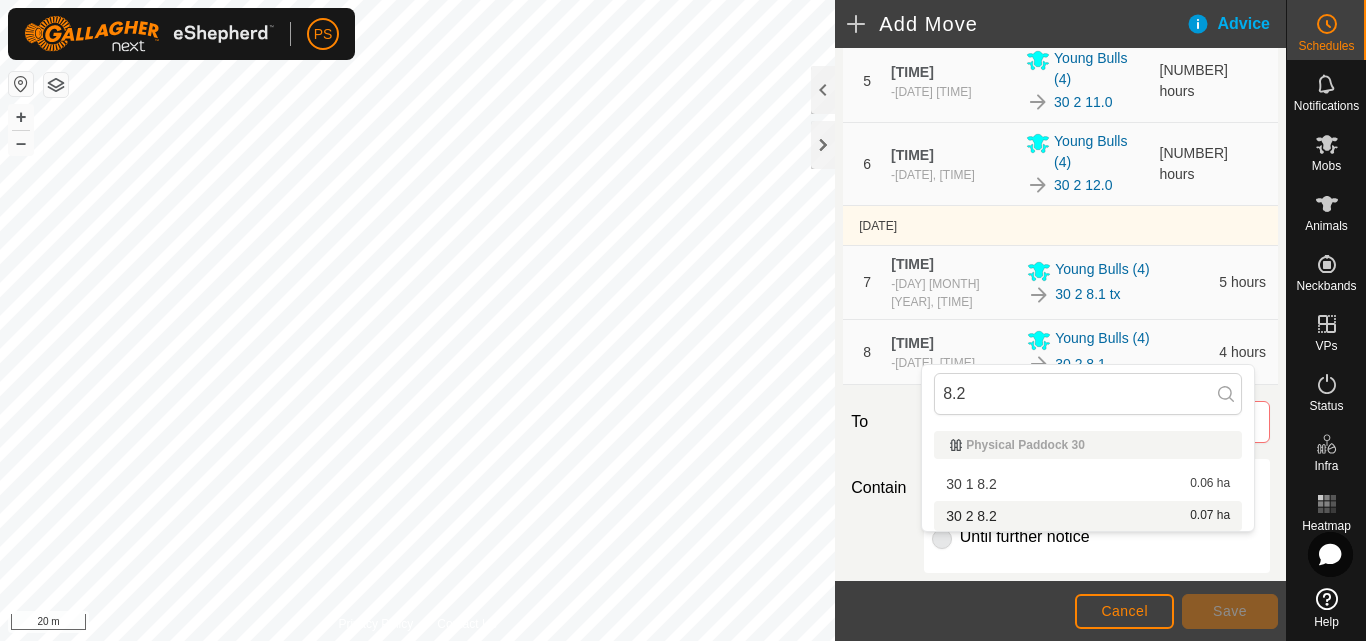 type on "8.2" 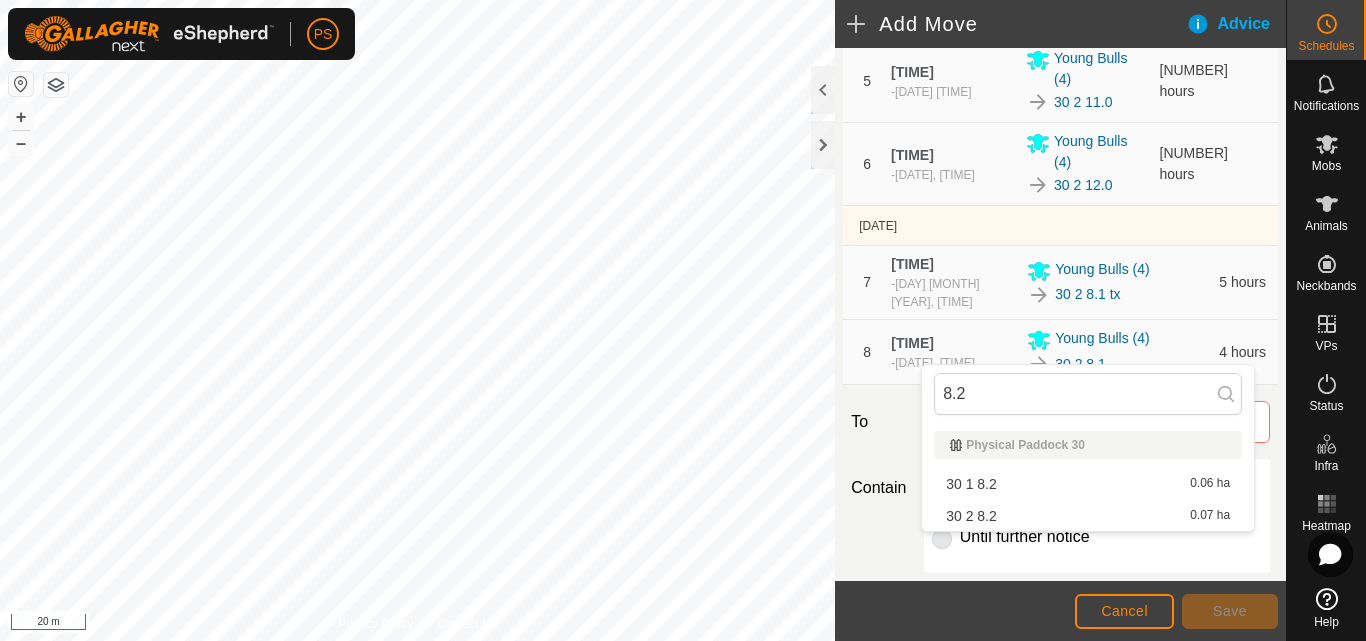 click on "30 2 8.2  0.07 ha" at bounding box center (1088, 516) 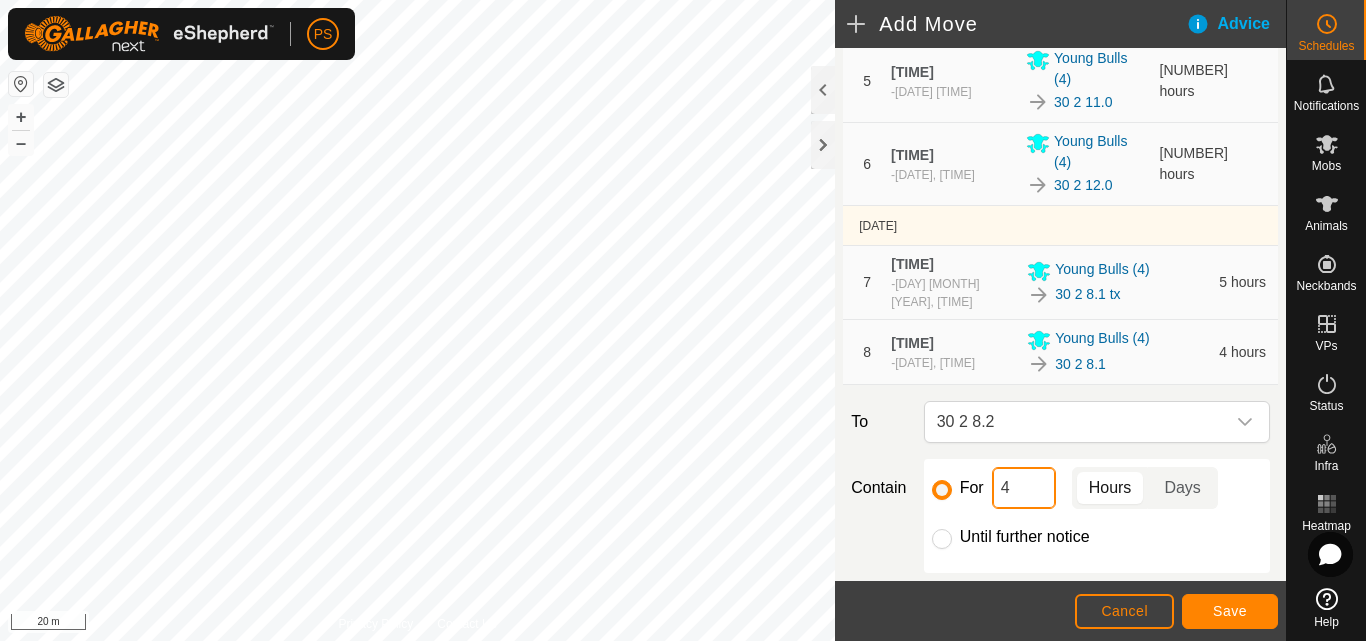 click on "4" 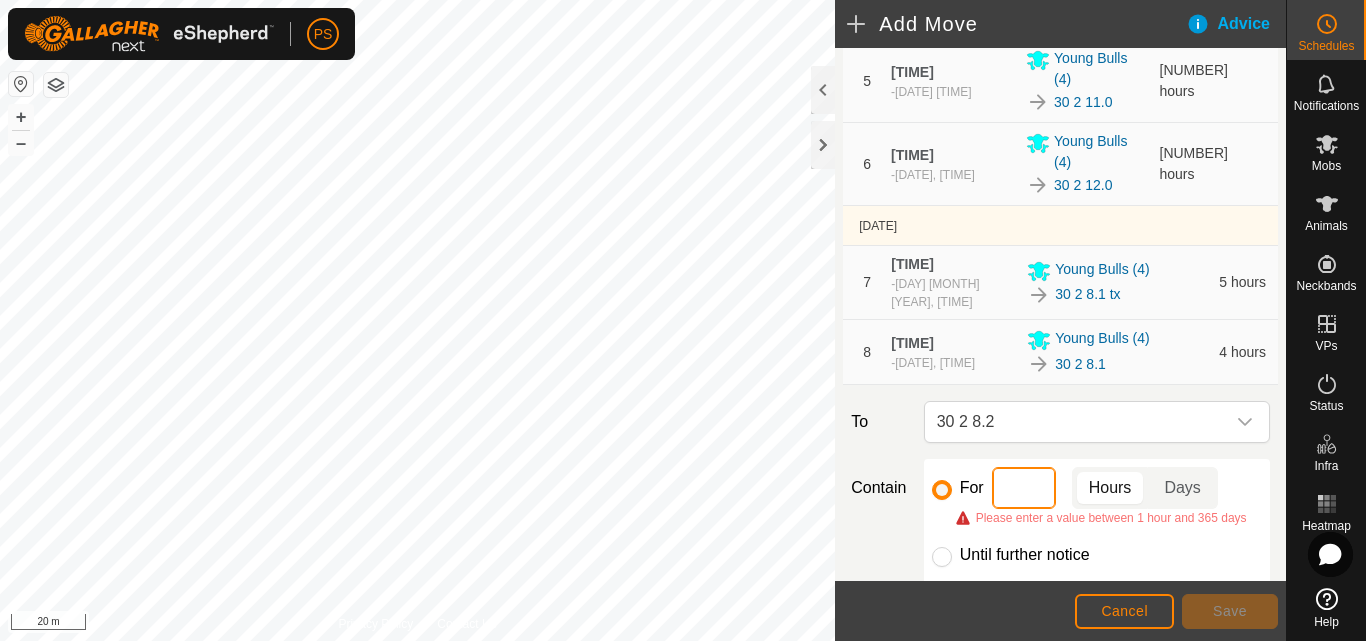 type on "9" 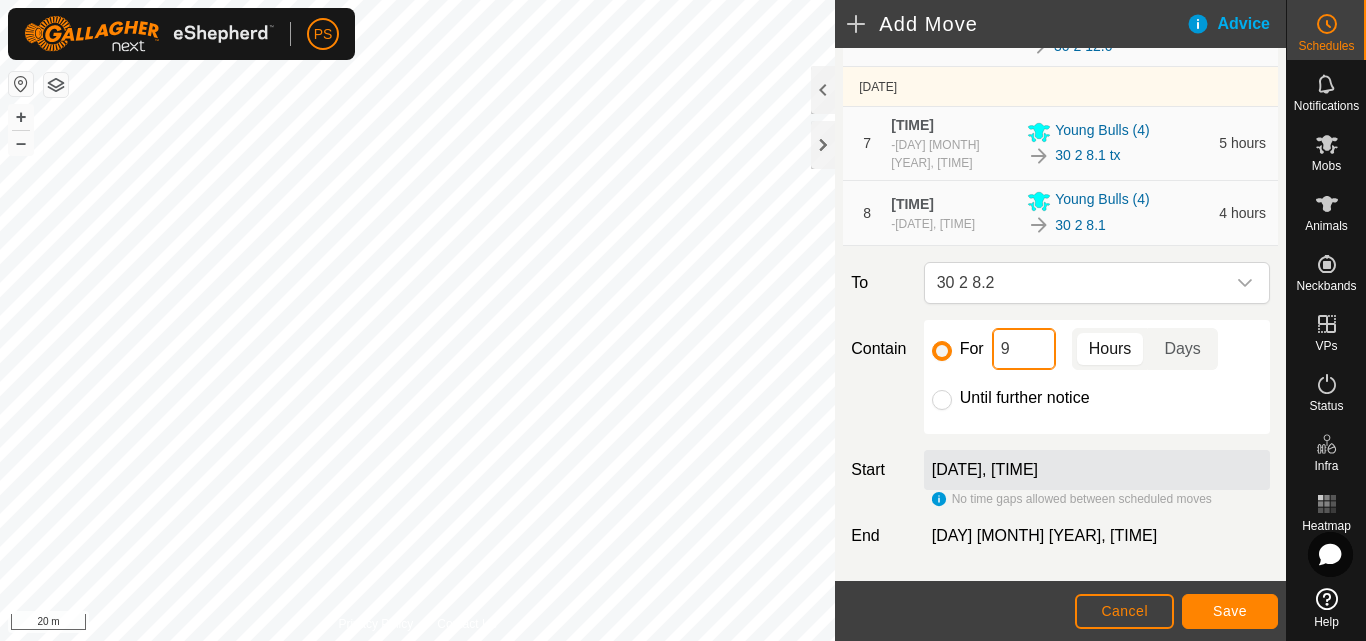 scroll, scrollTop: 745, scrollLeft: 0, axis: vertical 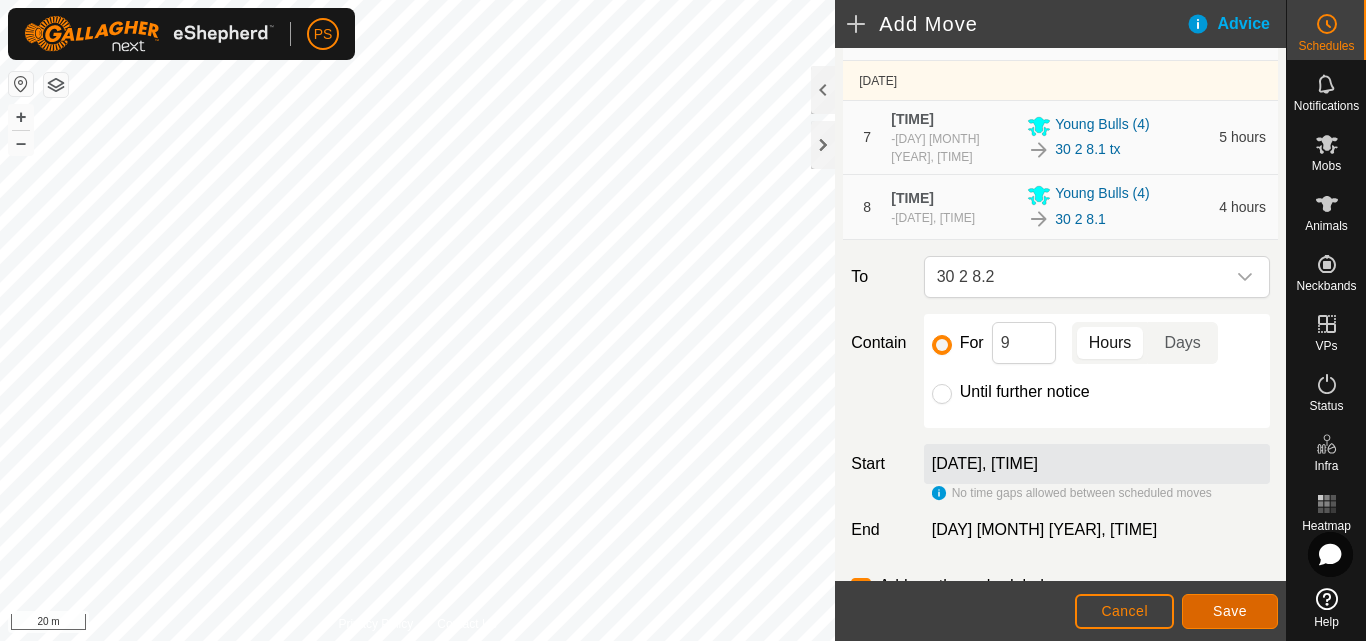 click on "Save" 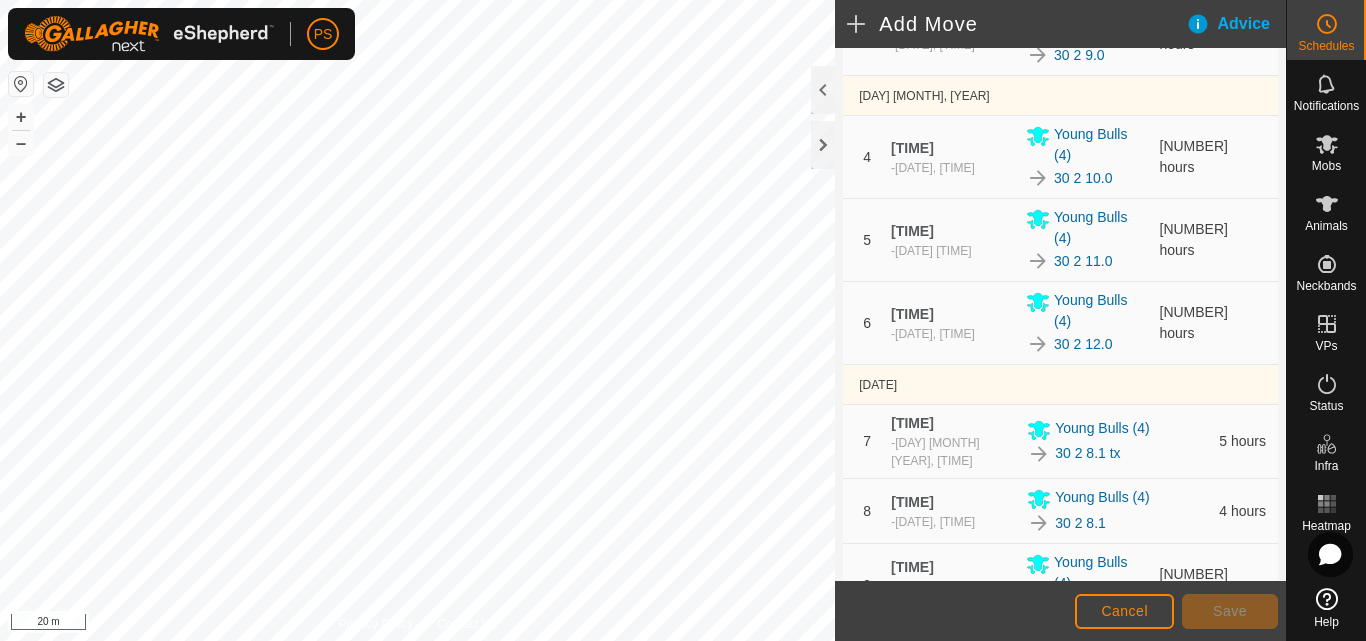 scroll, scrollTop: 600, scrollLeft: 0, axis: vertical 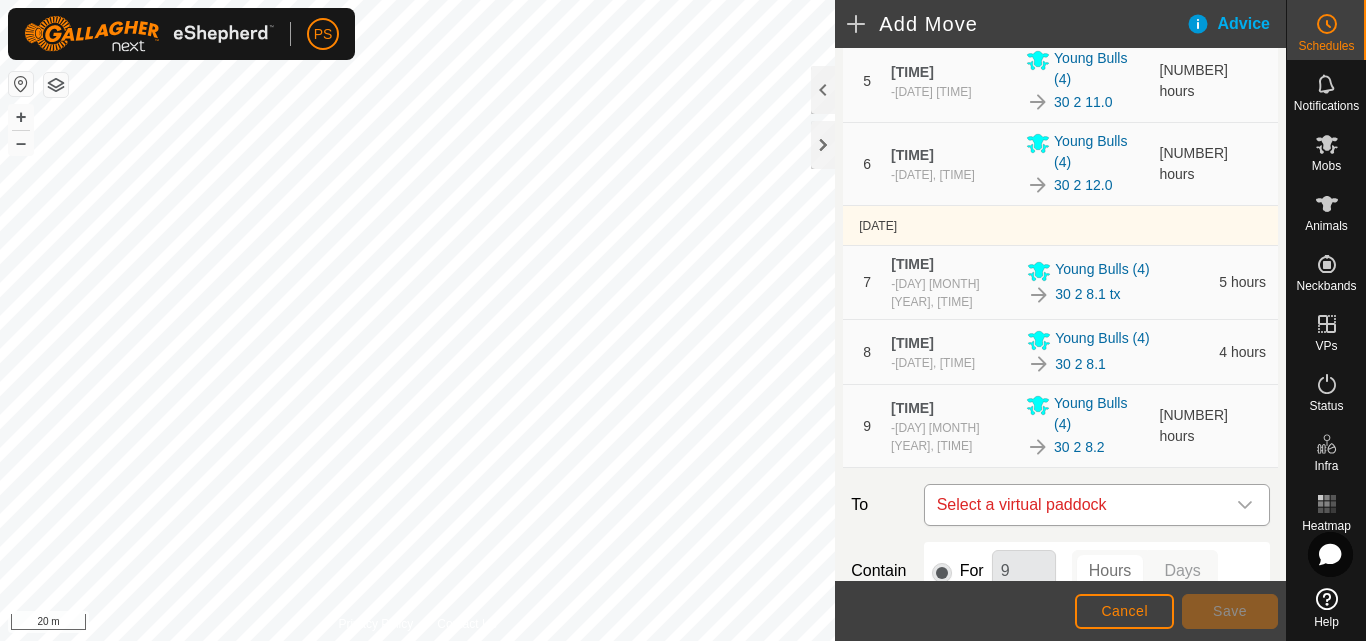 click 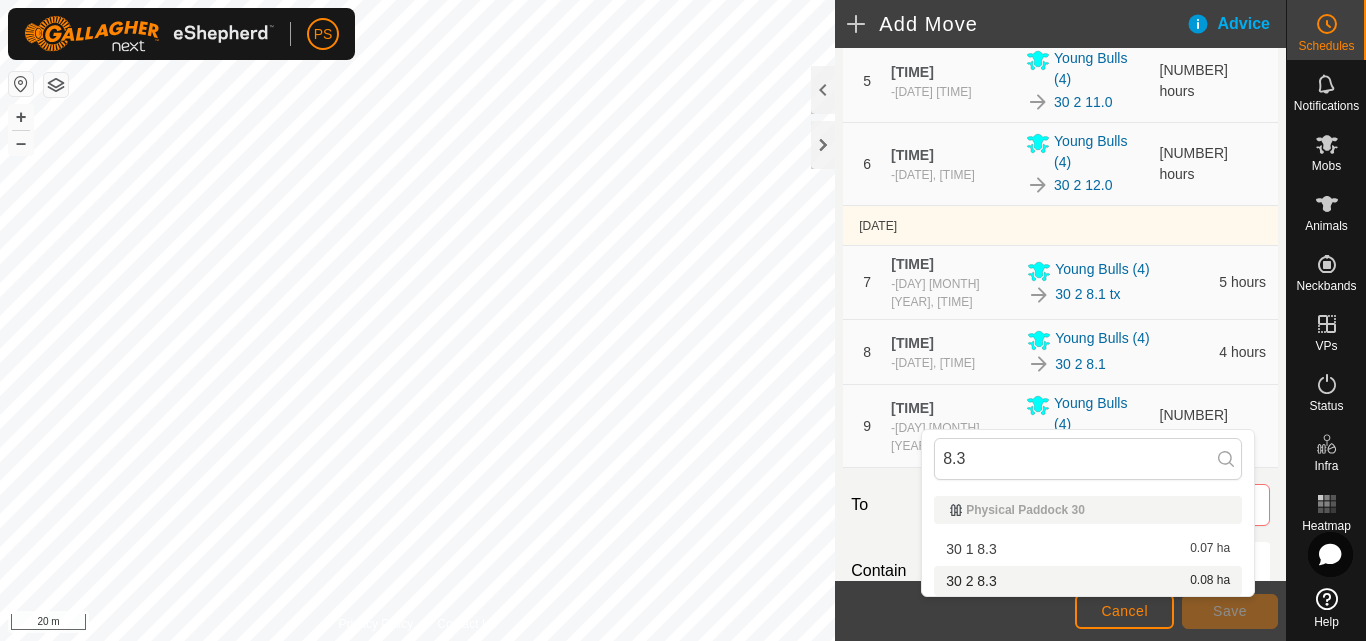 type on "8.3" 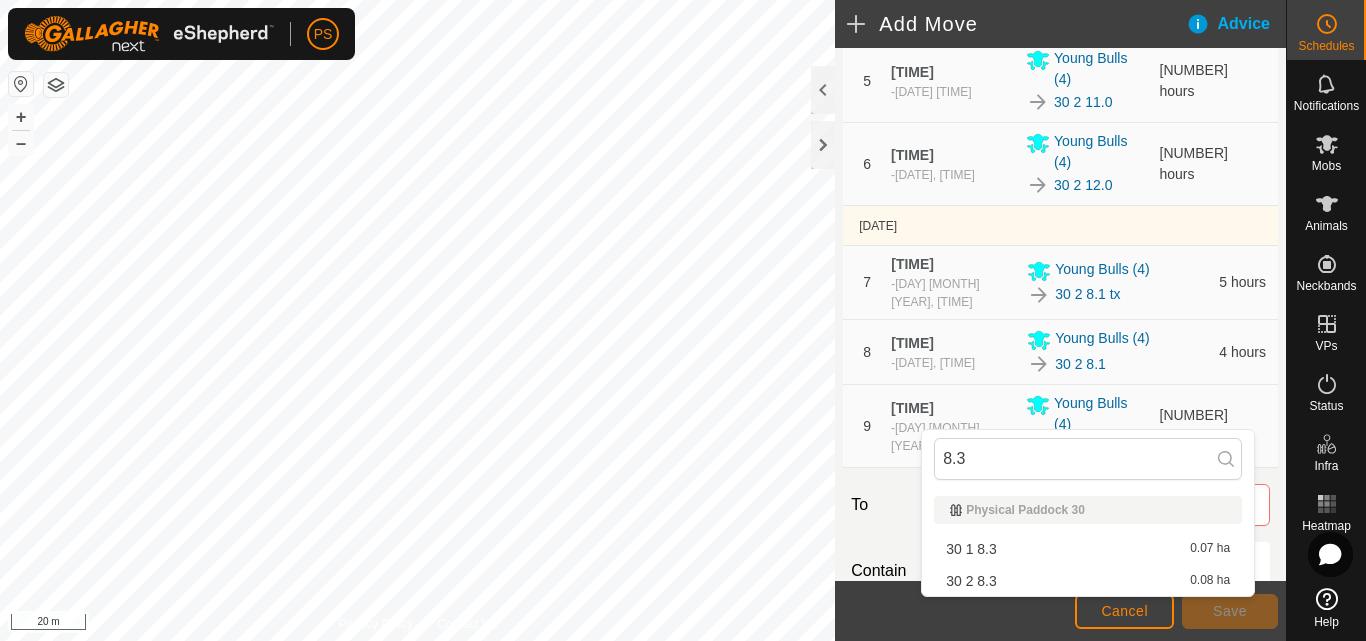 click on "30 2 8.3  0.08 ha" at bounding box center (1088, 581) 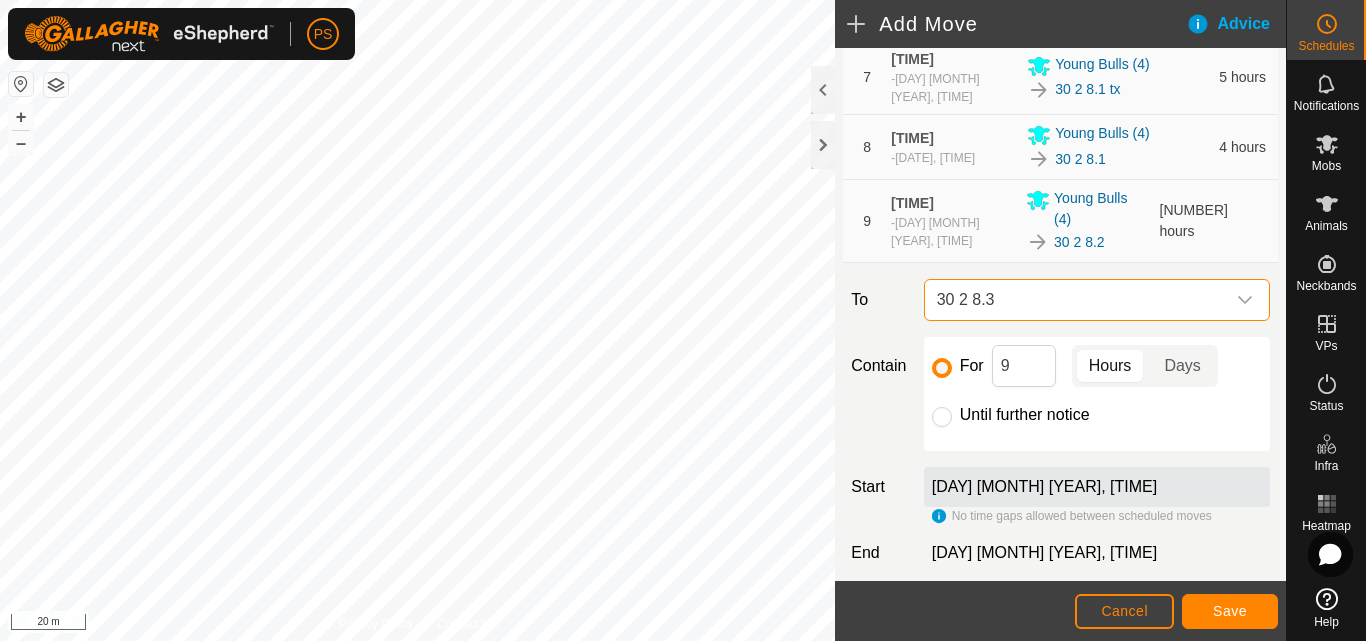 scroll, scrollTop: 810, scrollLeft: 0, axis: vertical 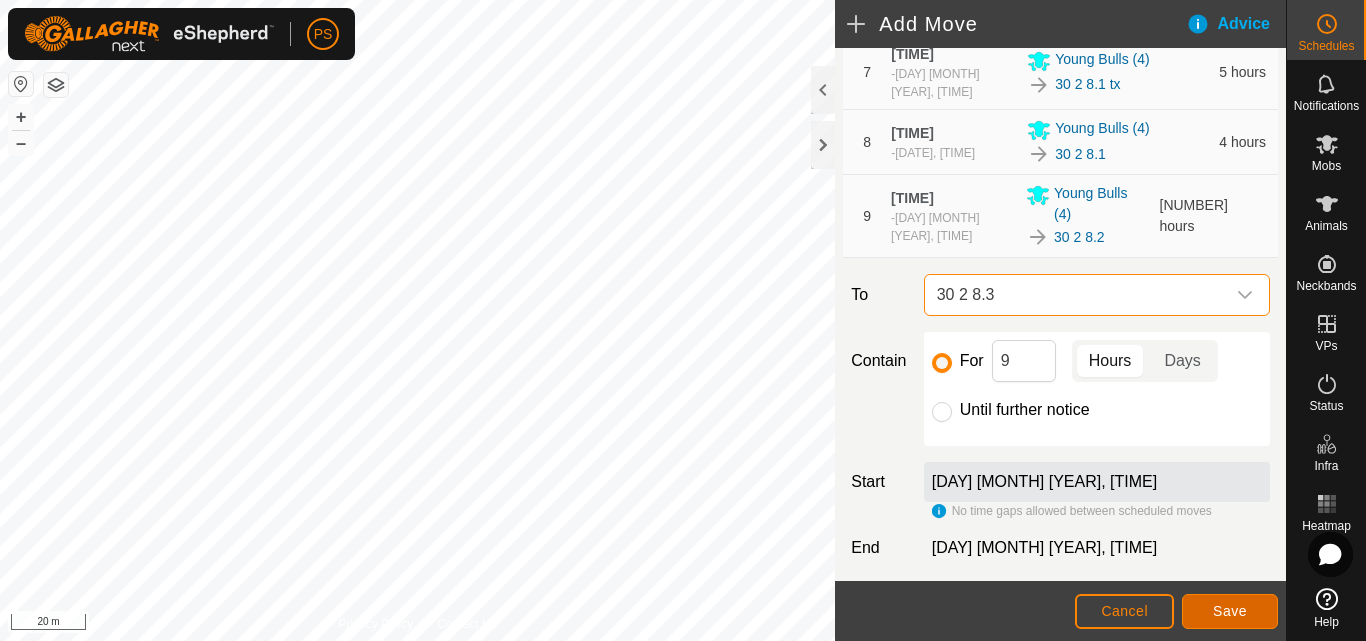 click on "Save" 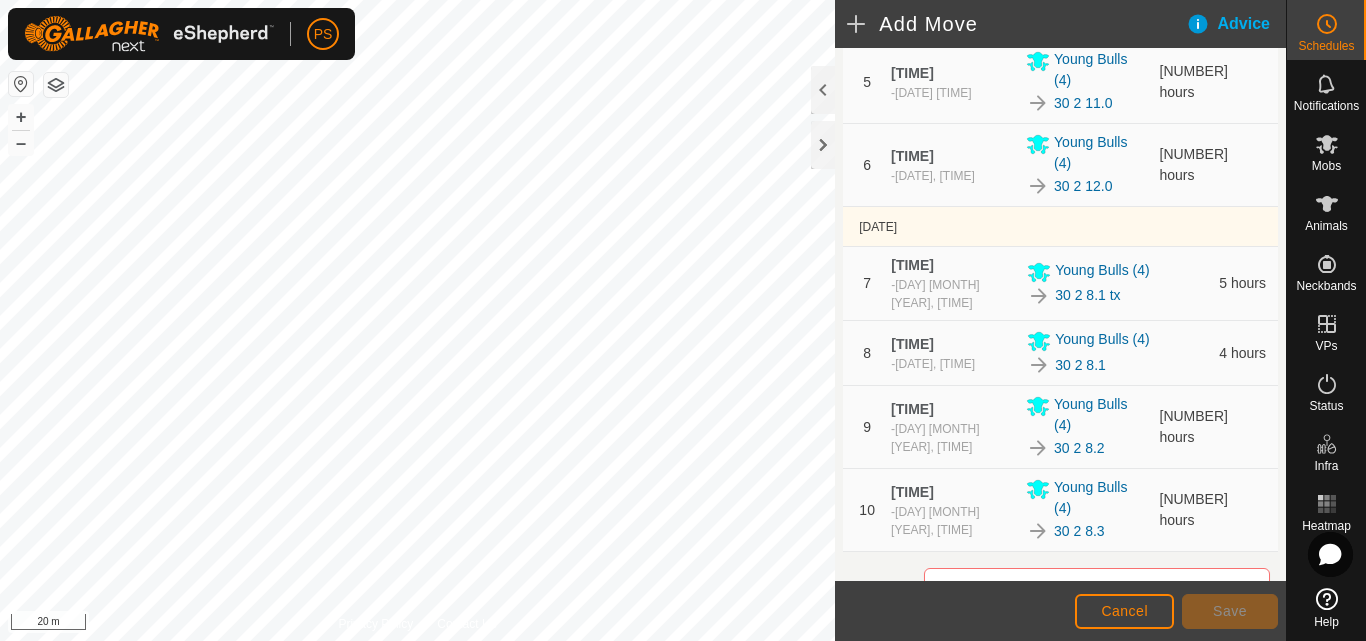 scroll, scrollTop: 600, scrollLeft: 0, axis: vertical 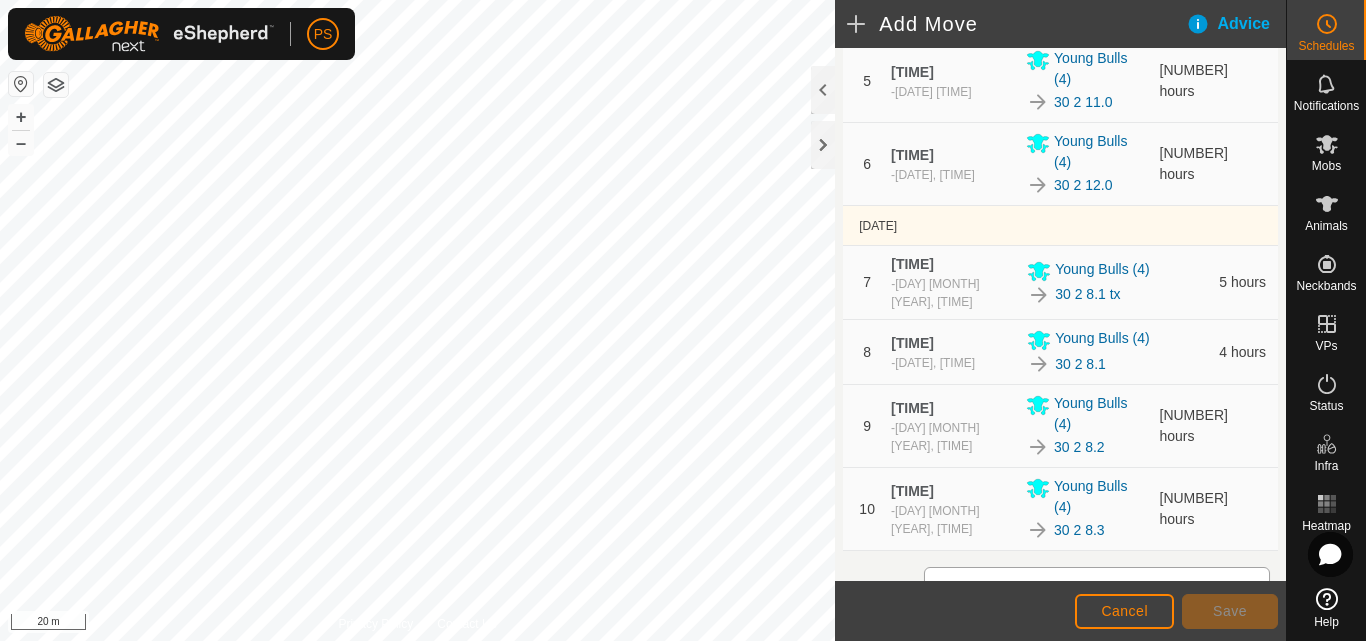 click 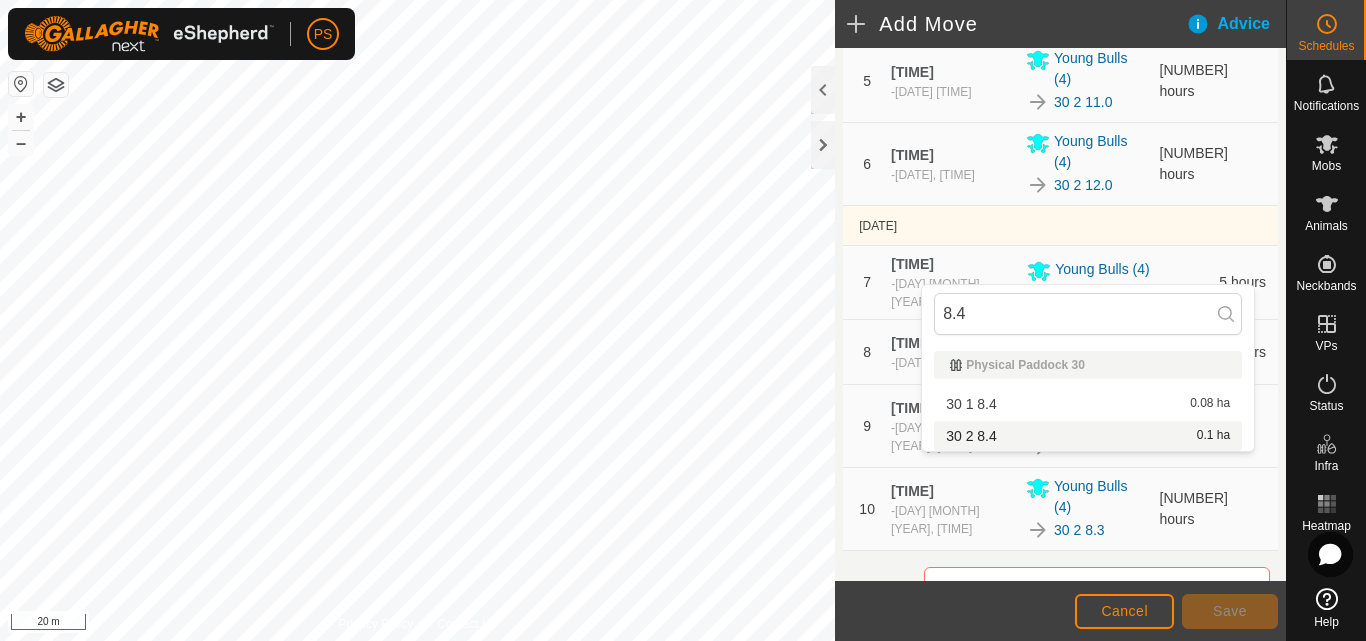 type on "8.4" 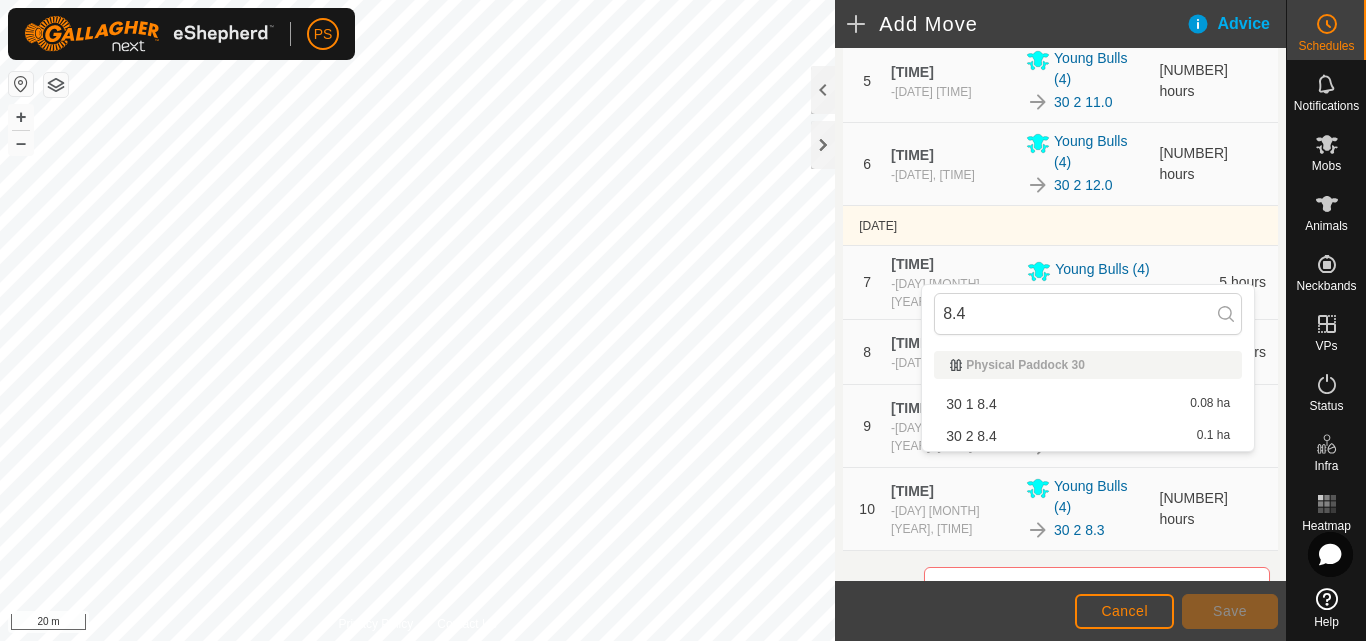 click on "30 2 8.4  0.1 ha" at bounding box center [1088, 436] 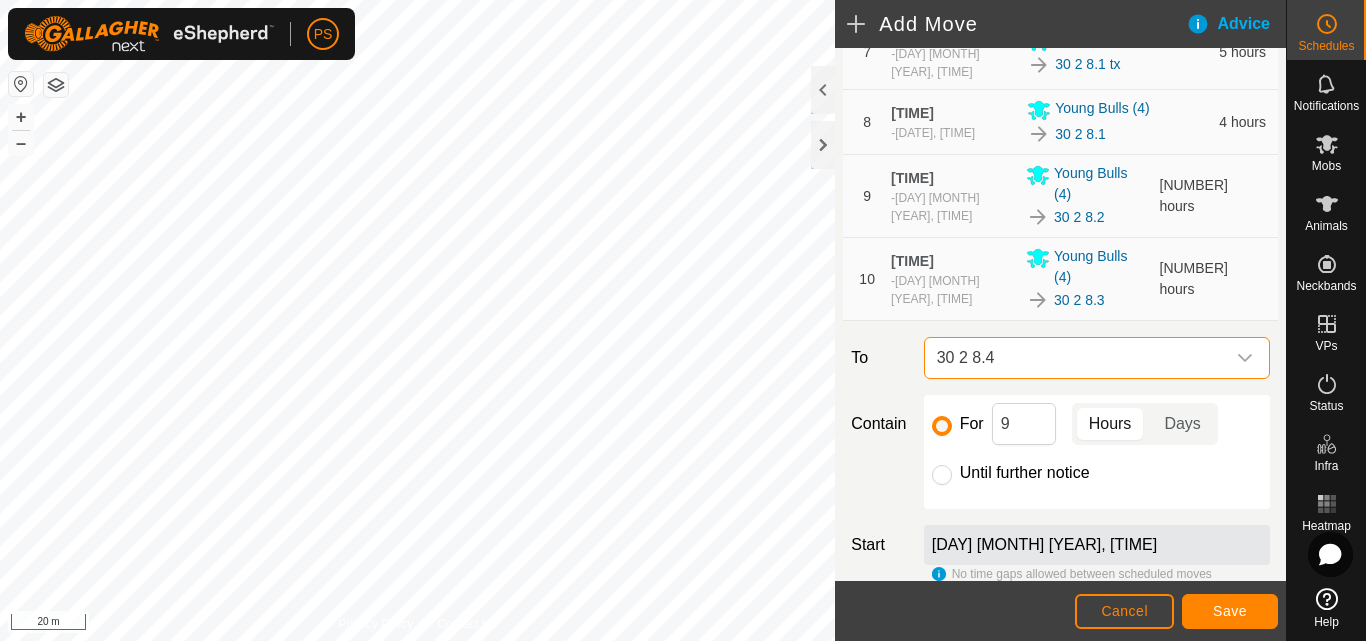 scroll, scrollTop: 875, scrollLeft: 0, axis: vertical 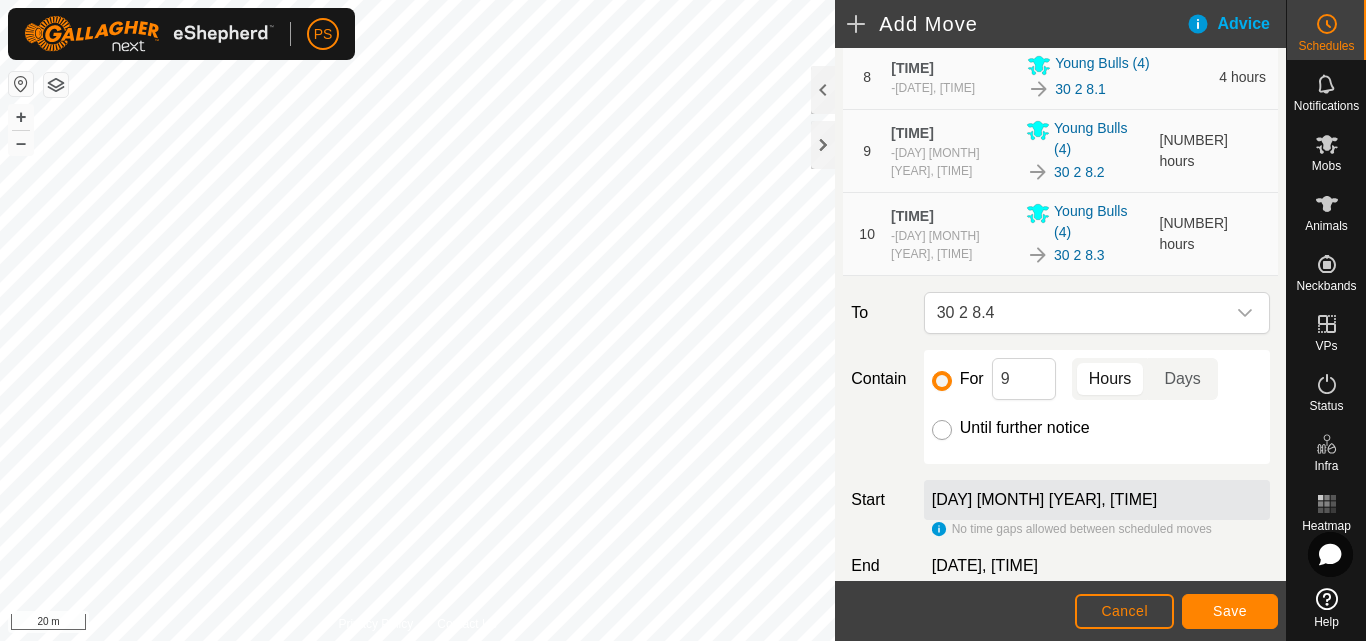click on "Until further notice" at bounding box center [942, 430] 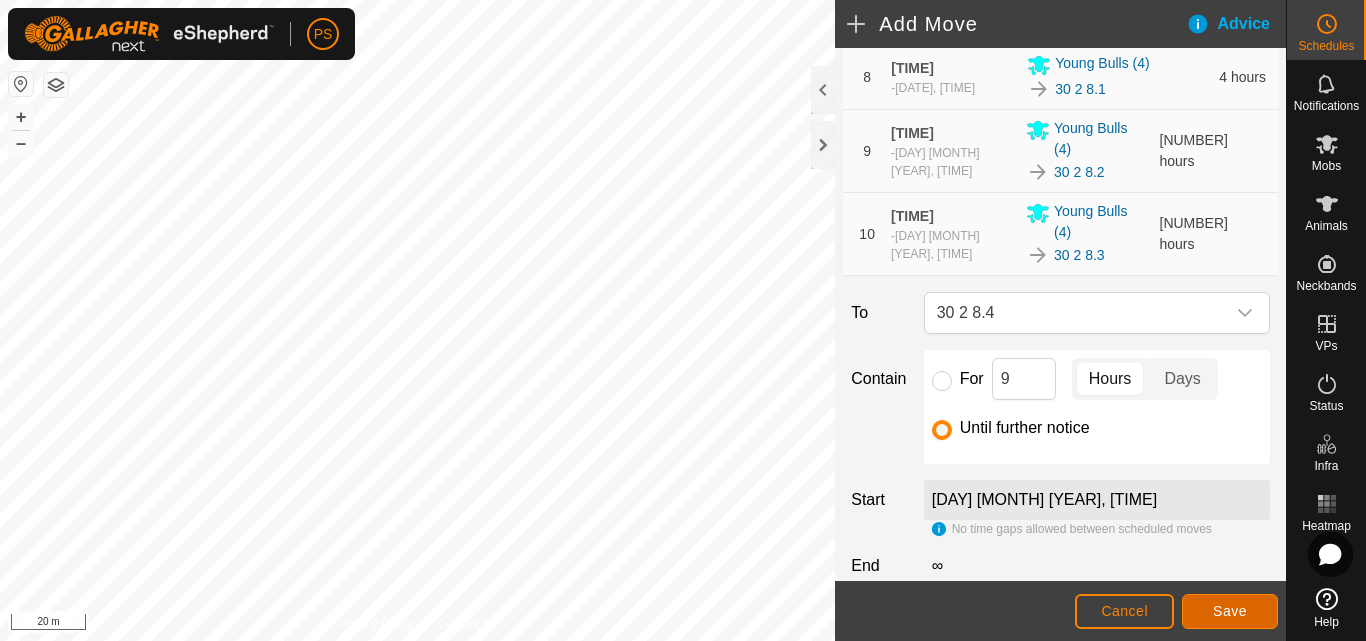 click on "Save" 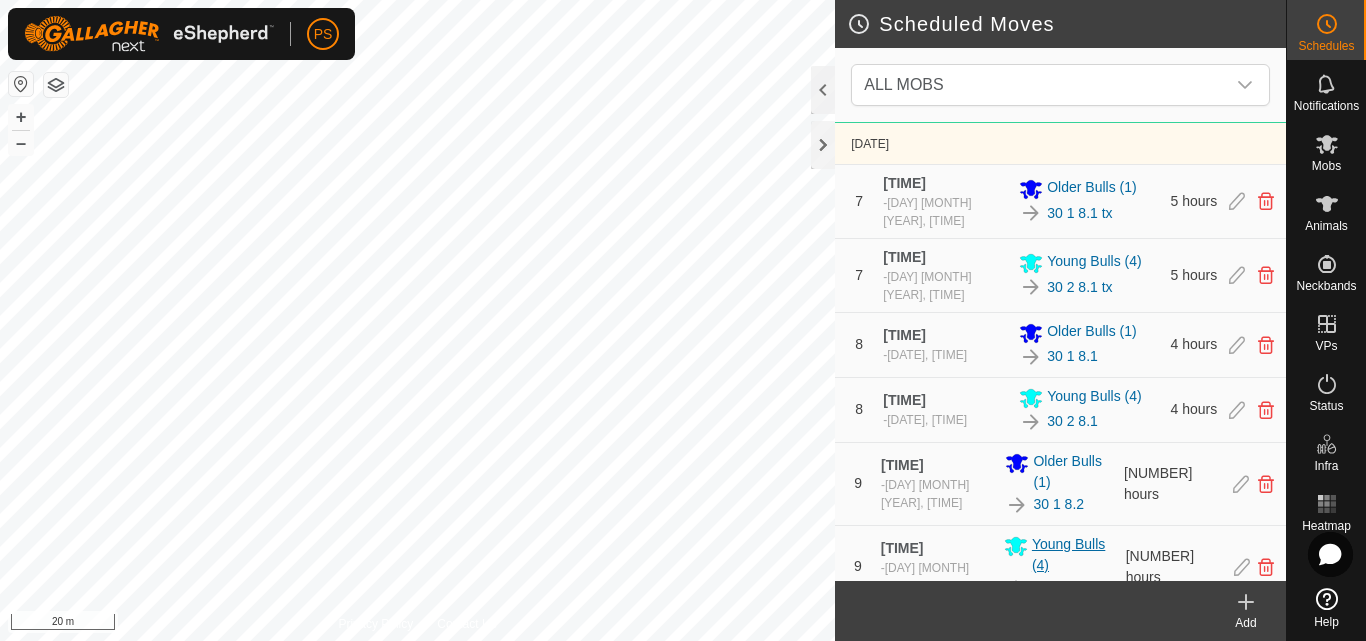 scroll, scrollTop: 1380, scrollLeft: 0, axis: vertical 